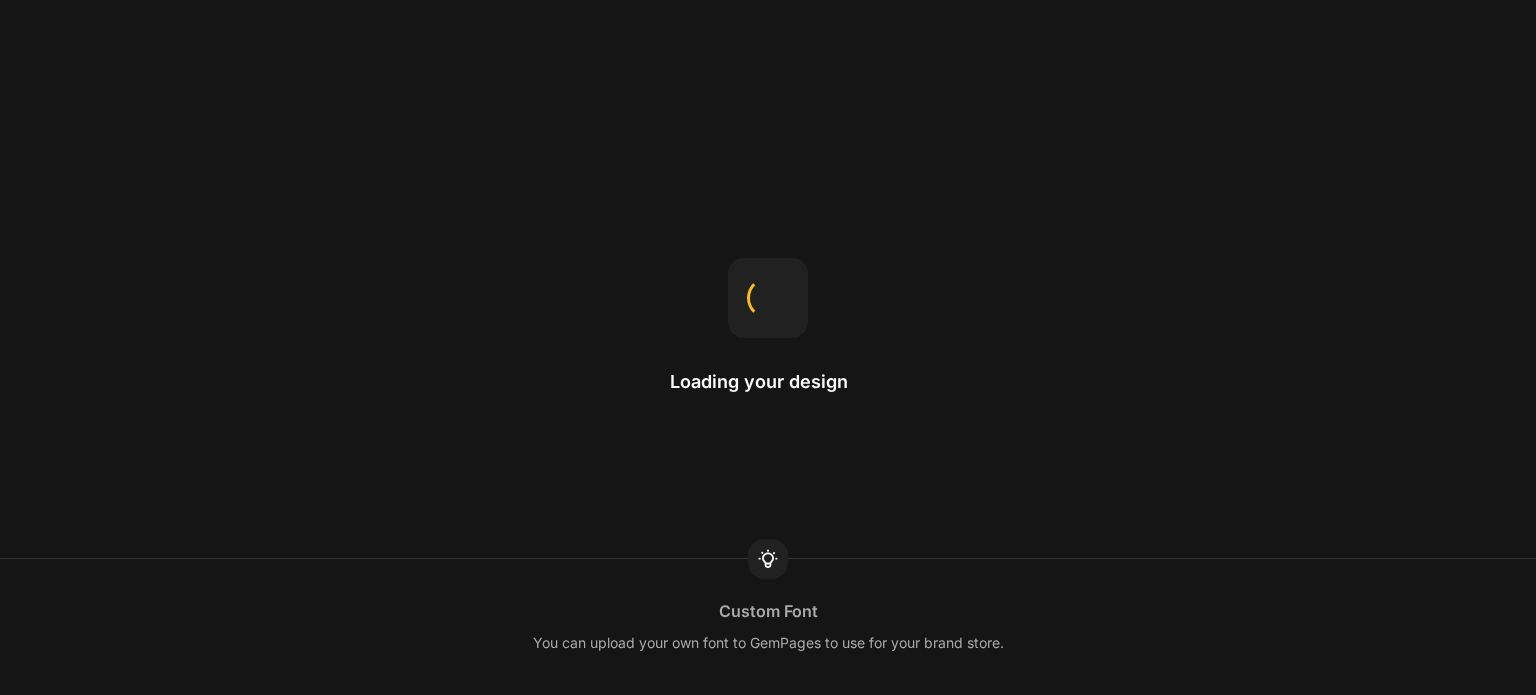 scroll, scrollTop: 0, scrollLeft: 0, axis: both 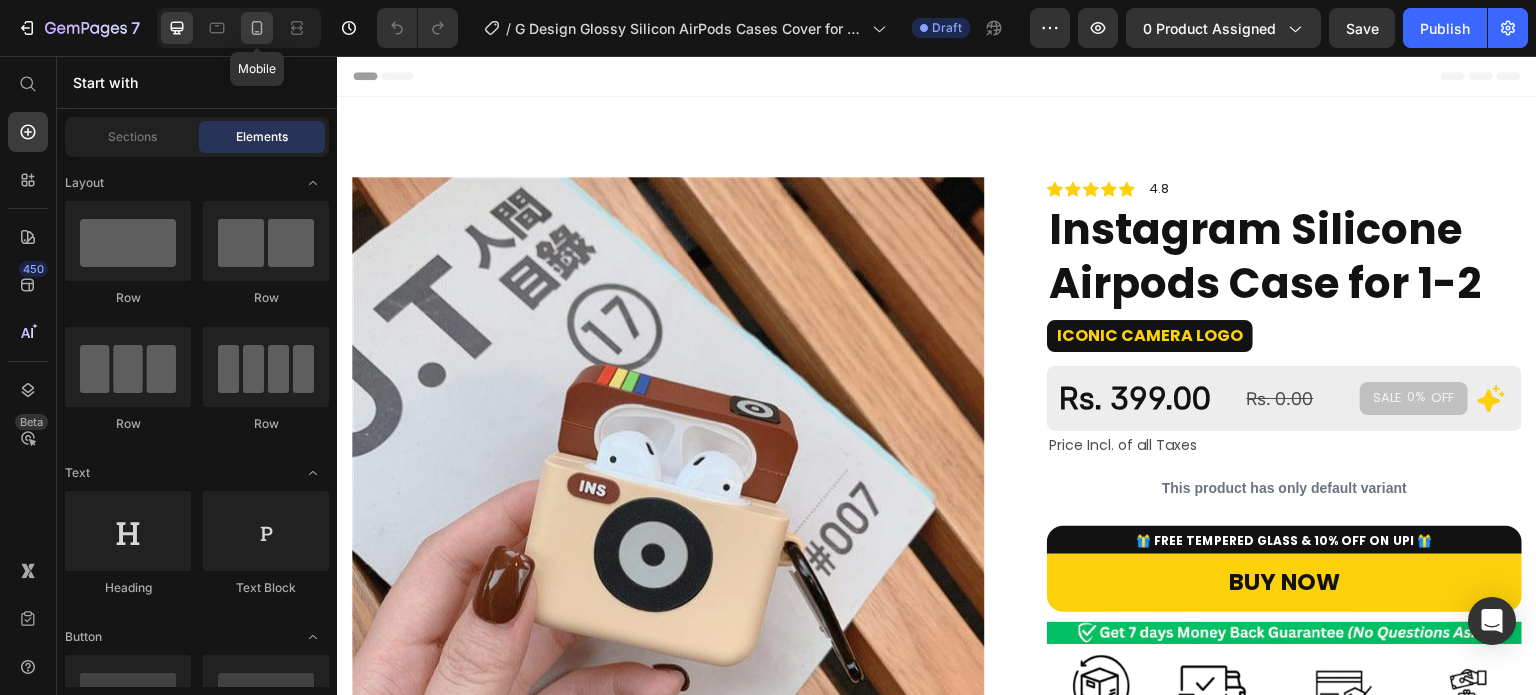 click 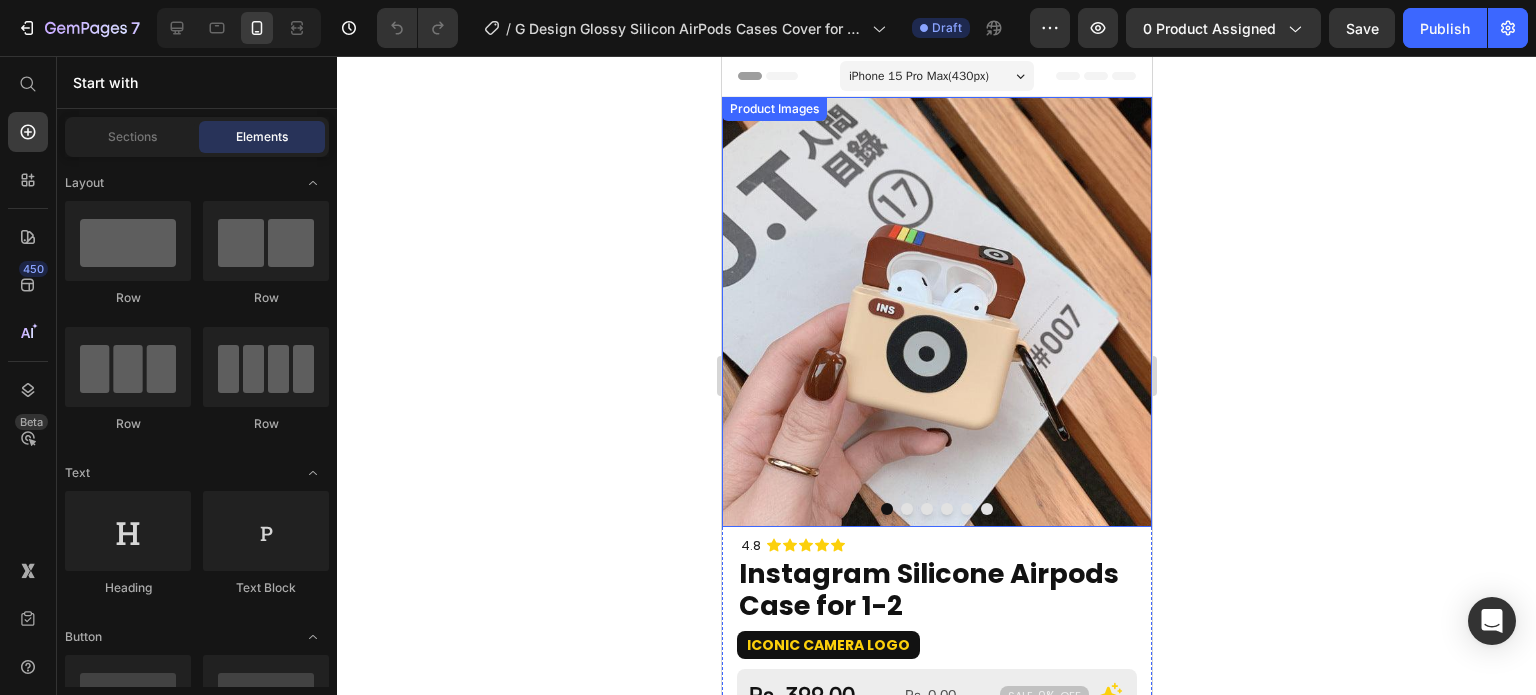 click at bounding box center (936, 312) 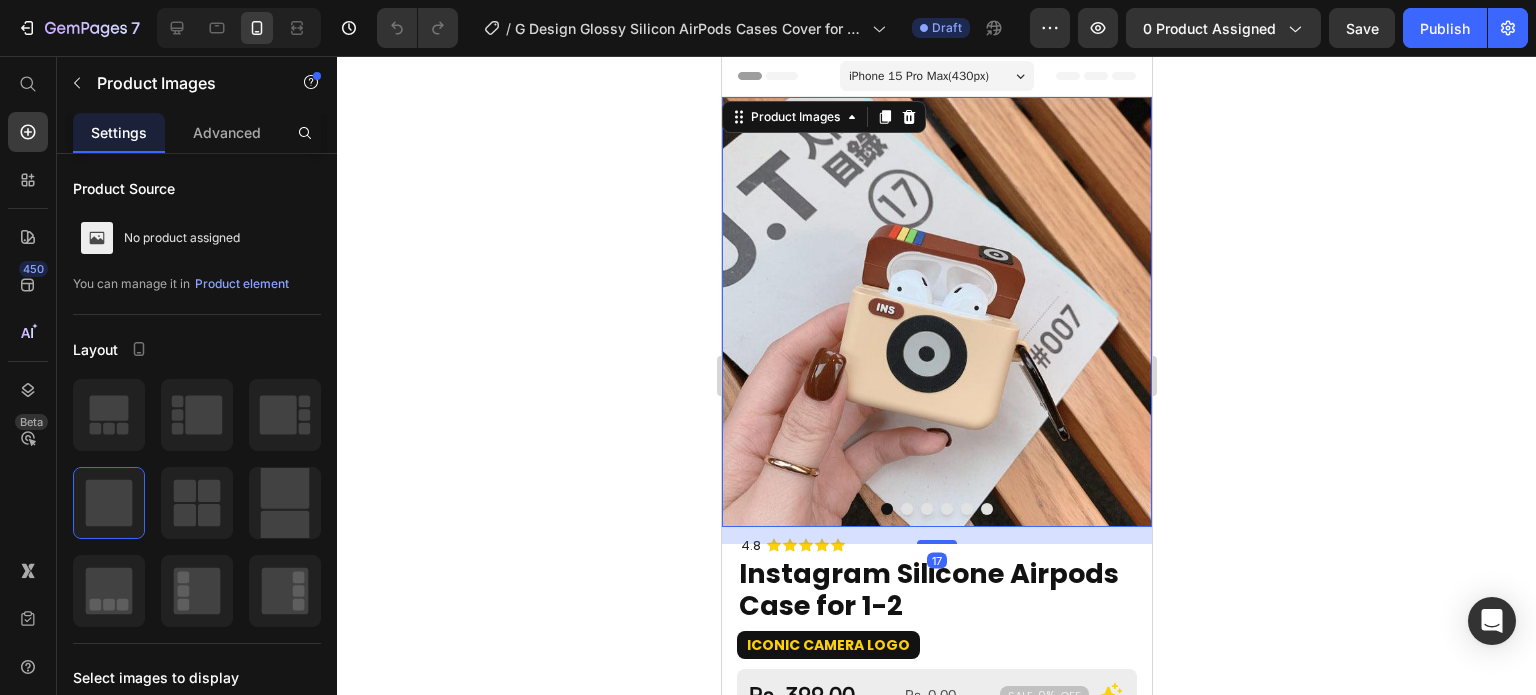 click on "Product element" at bounding box center [242, 284] 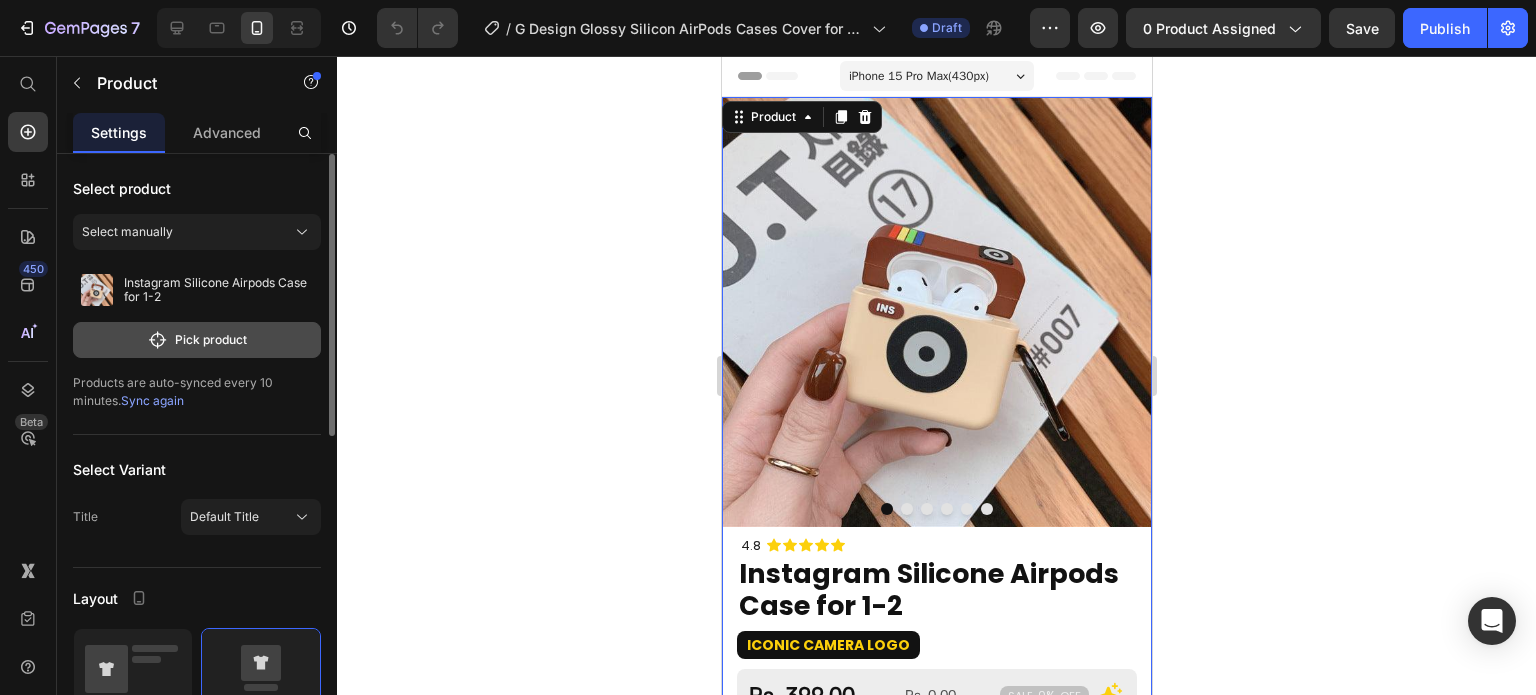 click on "Pick product" at bounding box center [197, 340] 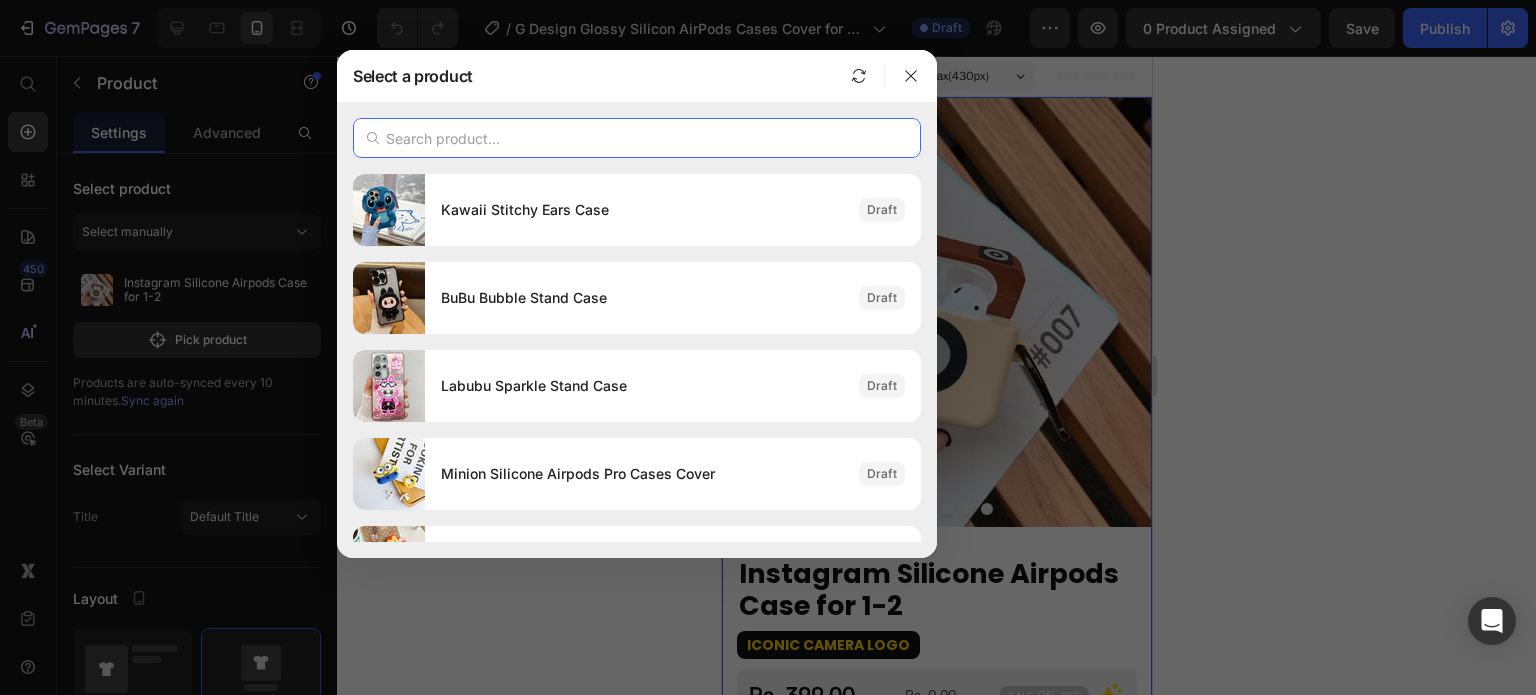 click at bounding box center (637, 138) 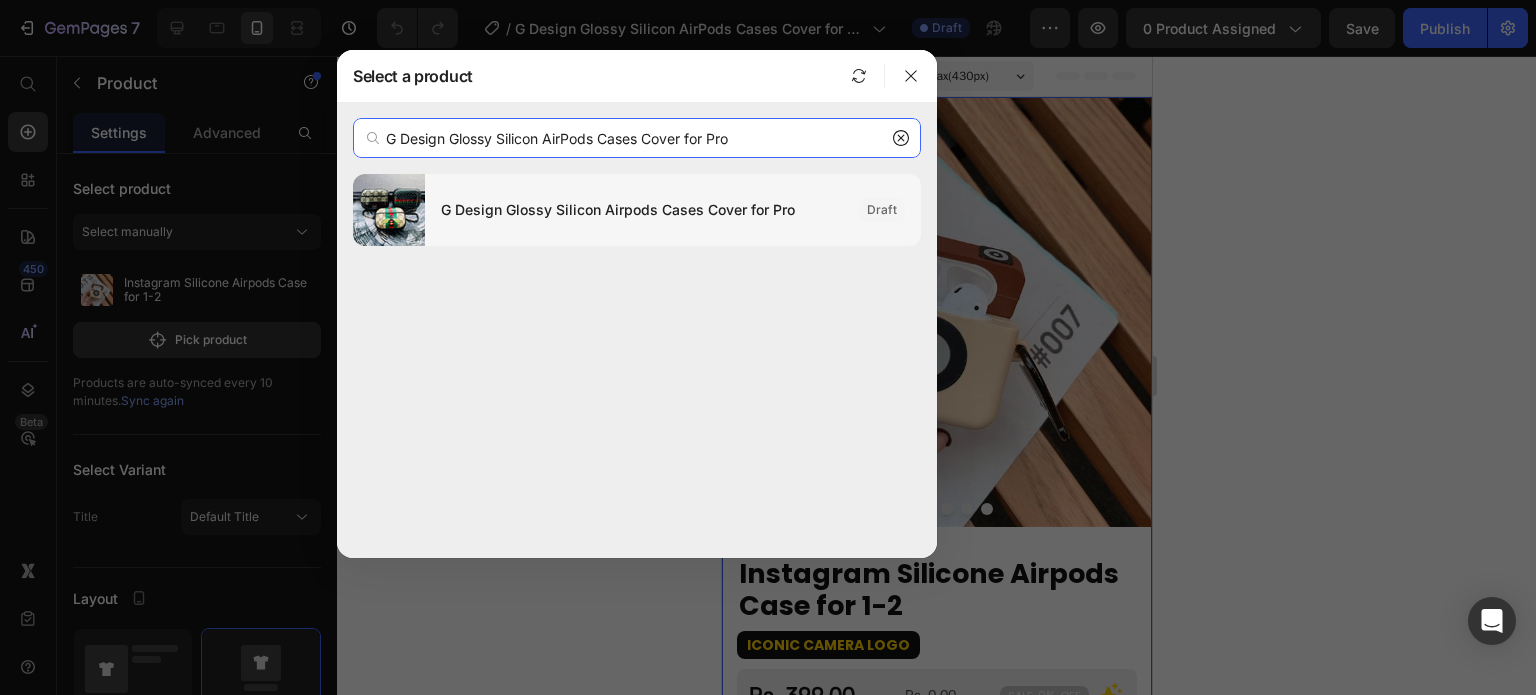 type on "G Design Glossy Silicon AirPods Cases Cover for Pro" 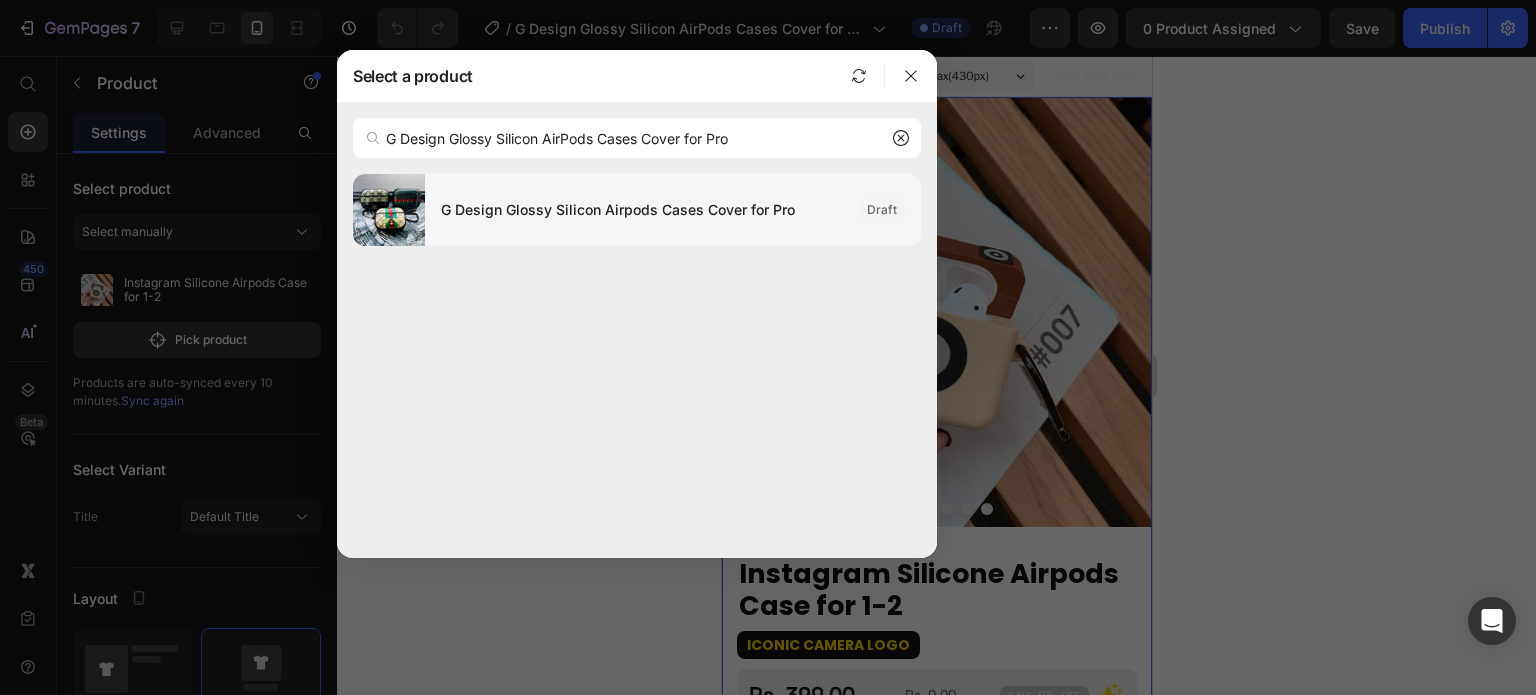 click on "G Design Glossy Silicon Airpods Cases Cover for Pro" at bounding box center [642, 210] 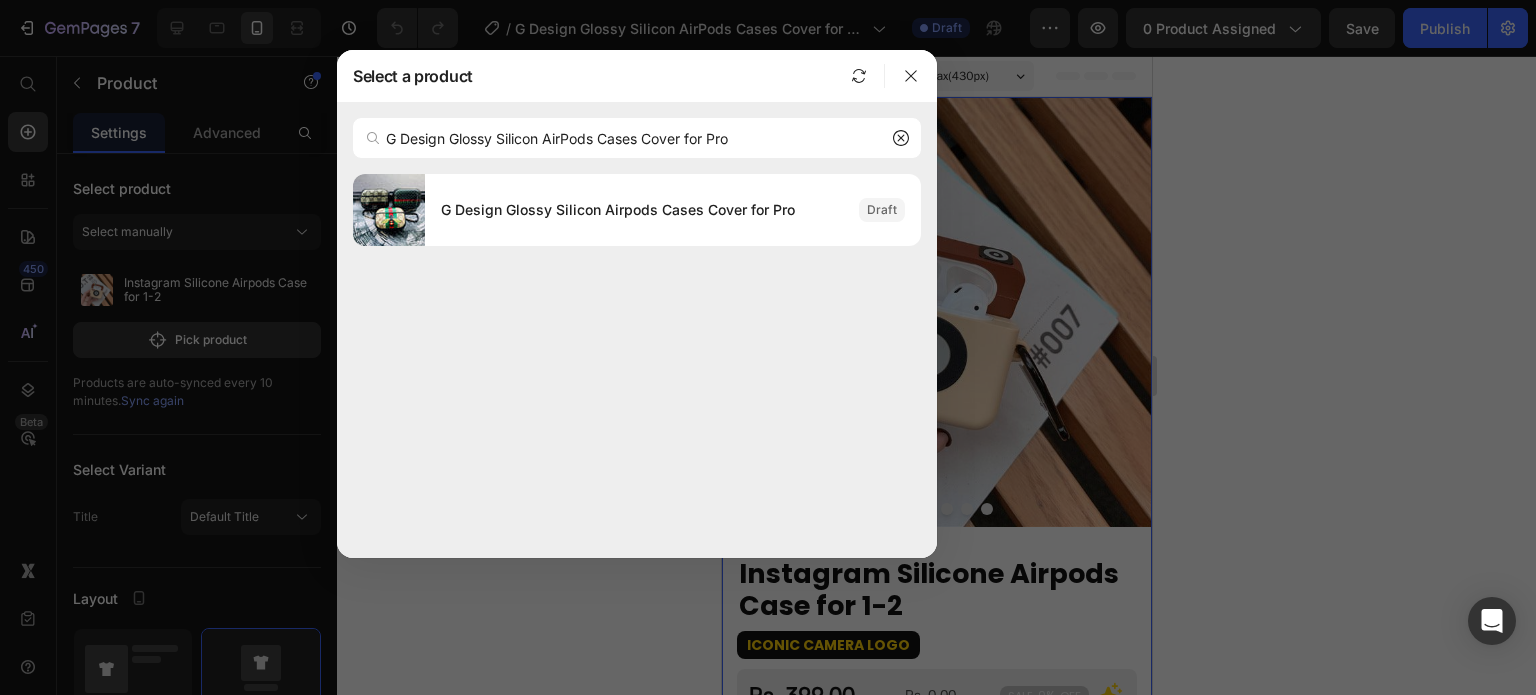 type 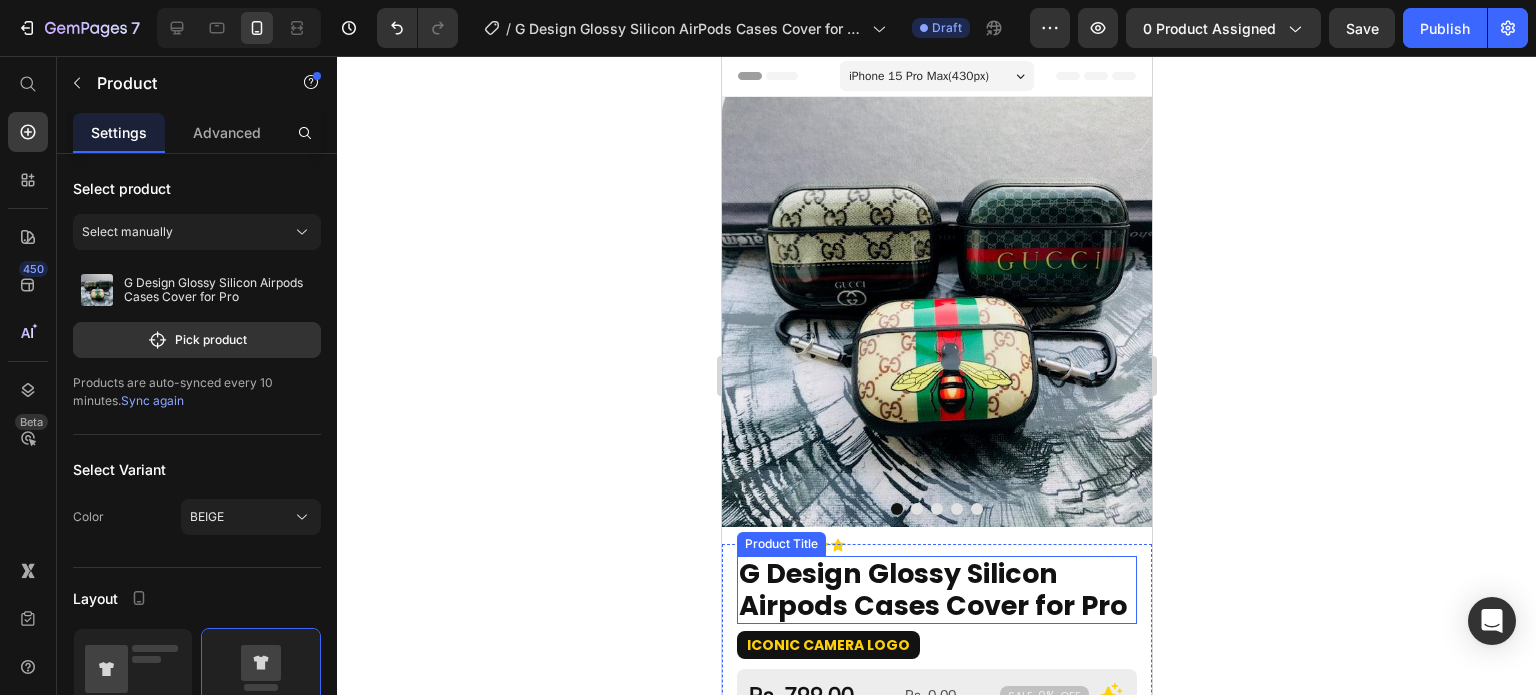 scroll, scrollTop: 300, scrollLeft: 0, axis: vertical 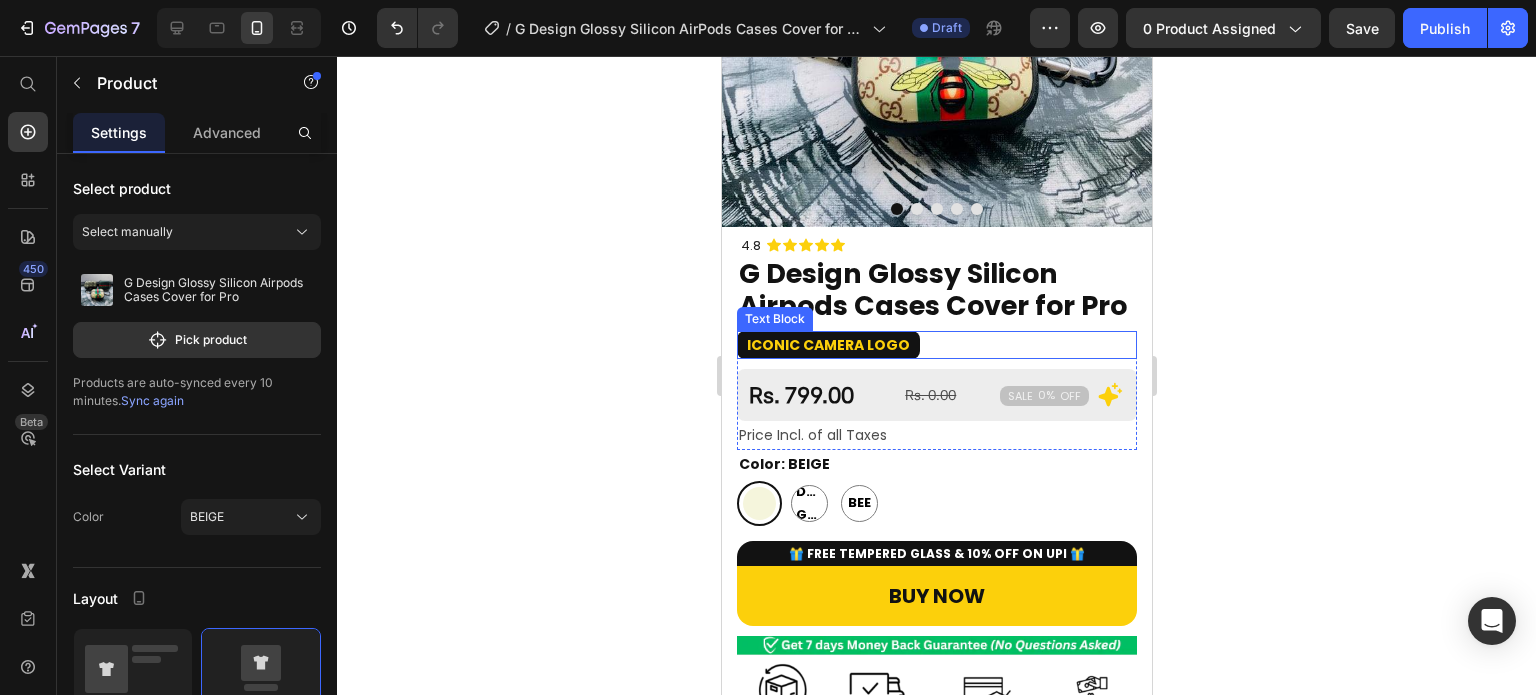 click on "Iconic Camera Logo" at bounding box center [827, 345] 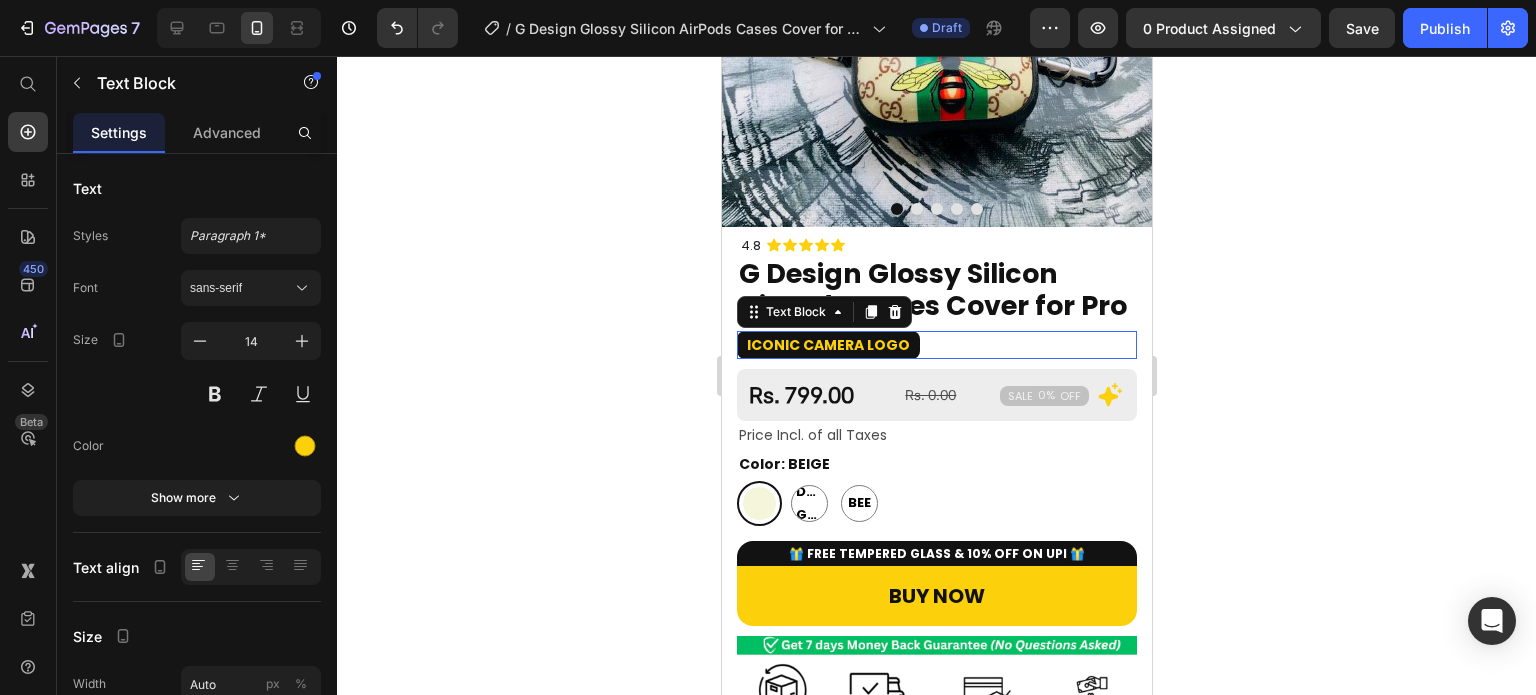click on "Iconic Camera Logo" at bounding box center [827, 345] 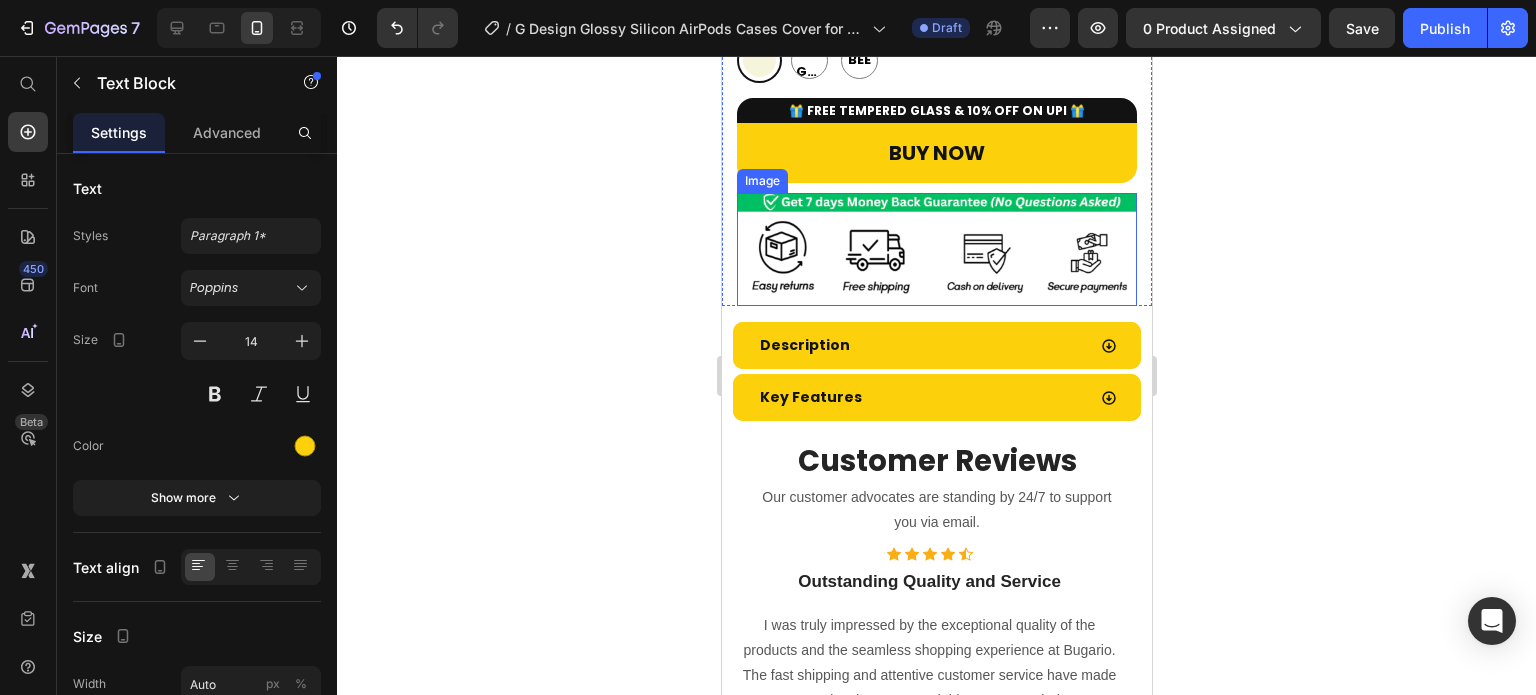 scroll, scrollTop: 800, scrollLeft: 0, axis: vertical 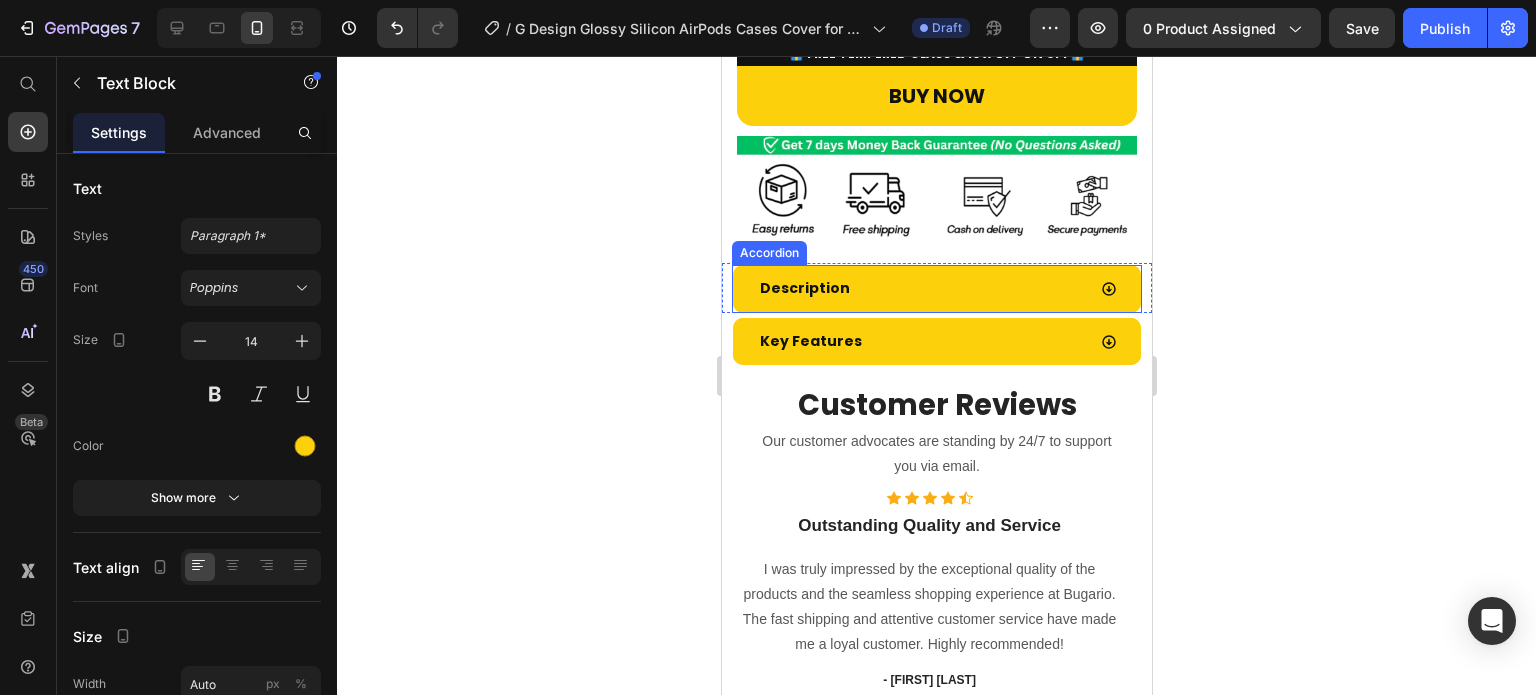 click on "Description" at bounding box center [920, 288] 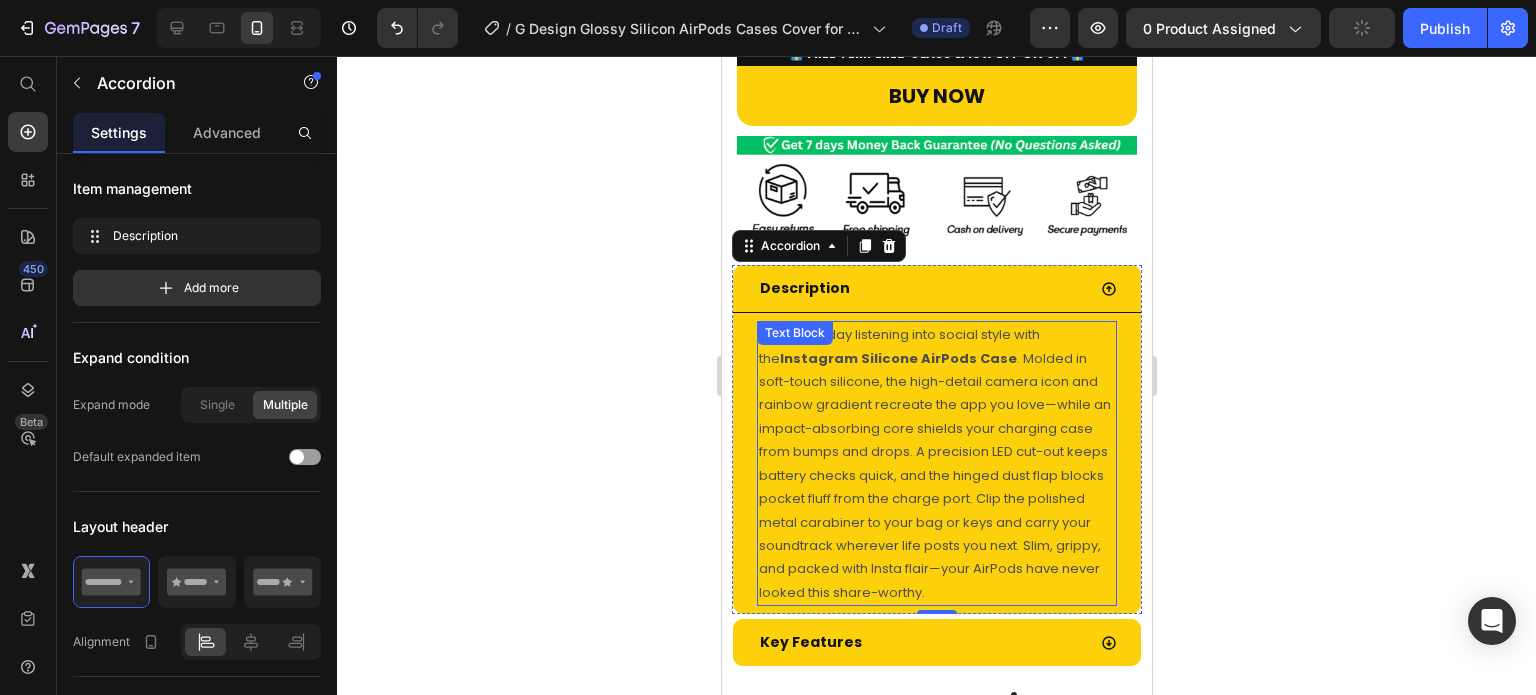 click on "Turn everyday listening into social style with the  Instagram Silicone AirPods Case . Molded in soft-touch silicone, the high-detail camera icon and rainbow gradient recreate the app you love—while an impact-absorbing core shields your charging case from bumps and drops. A precision LED cut-out keeps battery checks quick, and the hinged dust flap blocks pocket fluff from the charge port. Clip the polished metal carabiner to your bag or keys and carry your soundtrack wherever life posts you next. Slim, grippy, and packed with Insta flair—your AirPods have never looked this share-worthy." at bounding box center (936, 463) 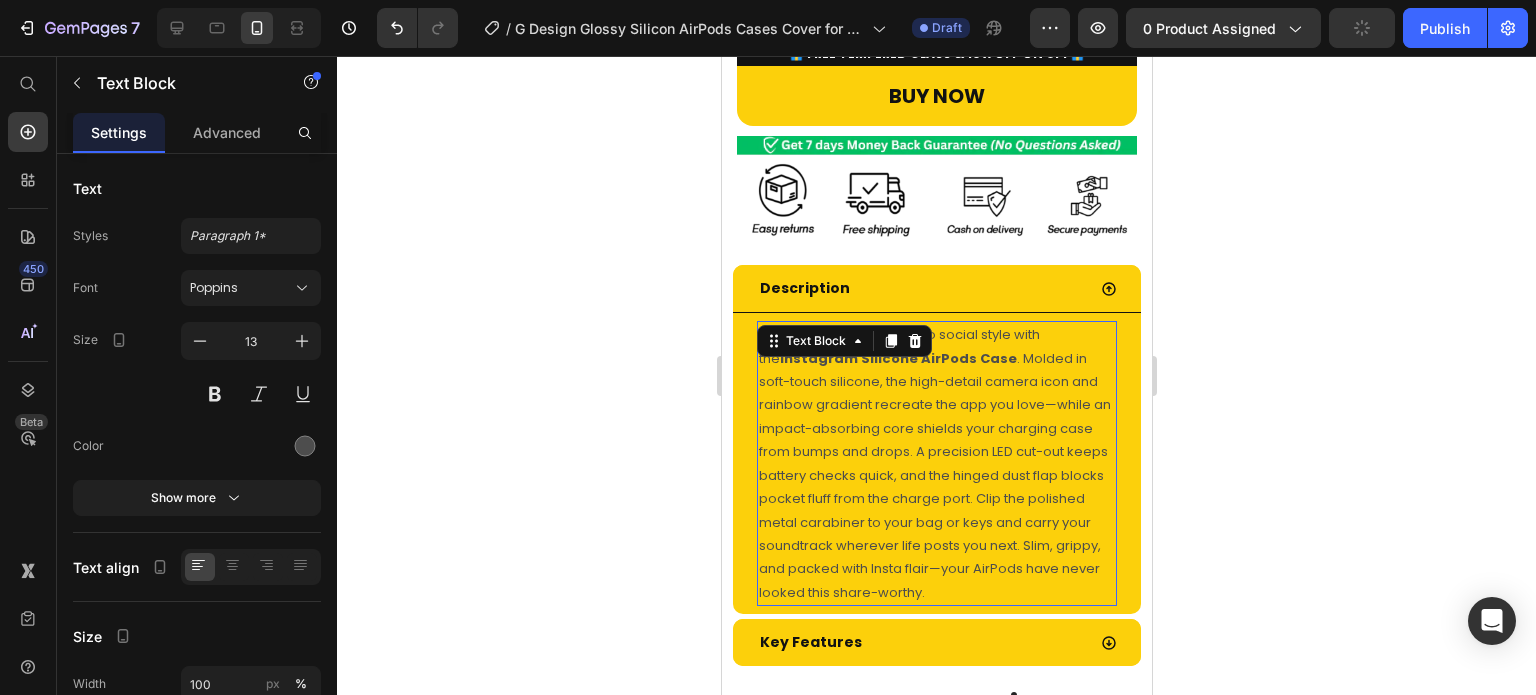 click on "Turn everyday listening into social style with the  Instagram Silicone AirPods Case . Molded in soft-touch silicone, the high-detail camera icon and rainbow gradient recreate the app you love—while an impact-absorbing core shields your charging case from bumps and drops. A precision LED cut-out keeps battery checks quick, and the hinged dust flap blocks pocket fluff from the charge port. Clip the polished metal carabiner to your bag or keys and carry your soundtrack wherever life posts you next. Slim, grippy, and packed with Insta flair—your AirPods have never looked this share-worthy." at bounding box center [936, 463] 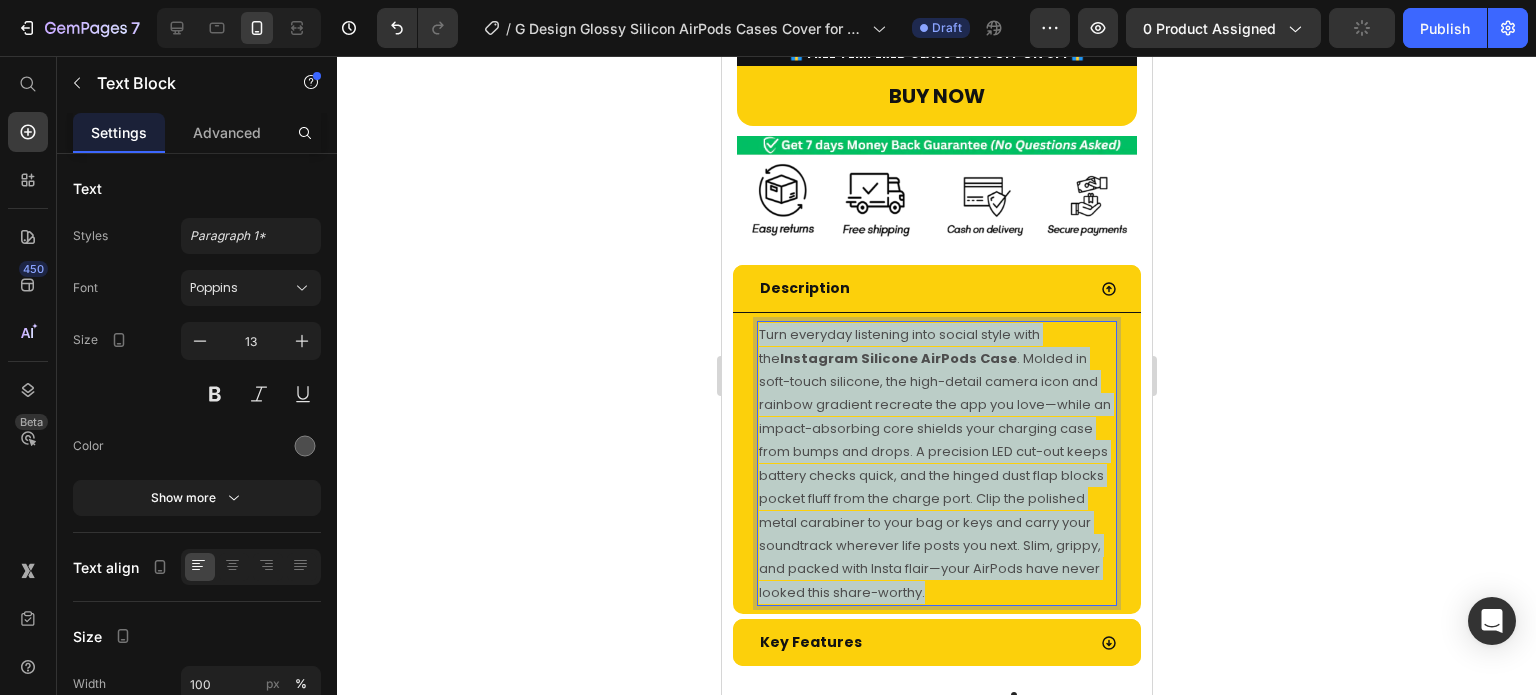 click on "Turn everyday listening into social style with the  Instagram Silicone AirPods Case . Molded in soft-touch silicone, the high-detail camera icon and rainbow gradient recreate the app you love—while an impact-absorbing core shields your charging case from bumps and drops. A precision LED cut-out keeps battery checks quick, and the hinged dust flap blocks pocket fluff from the charge port. Clip the polished metal carabiner to your bag or keys and carry your soundtrack wherever life posts you next. Slim, grippy, and packed with Insta flair—your AirPods have never looked this share-worthy." at bounding box center [936, 463] 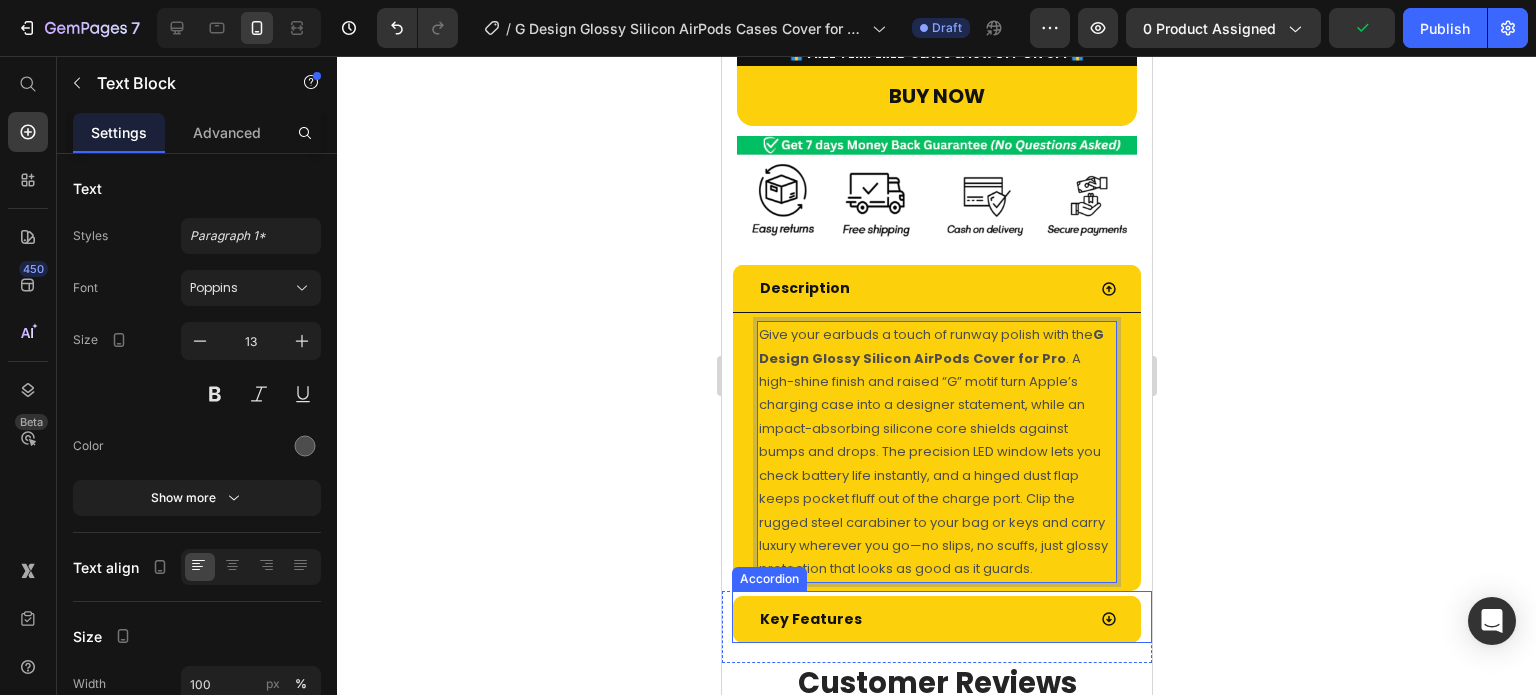 click on "Key Features" at bounding box center (810, 619) 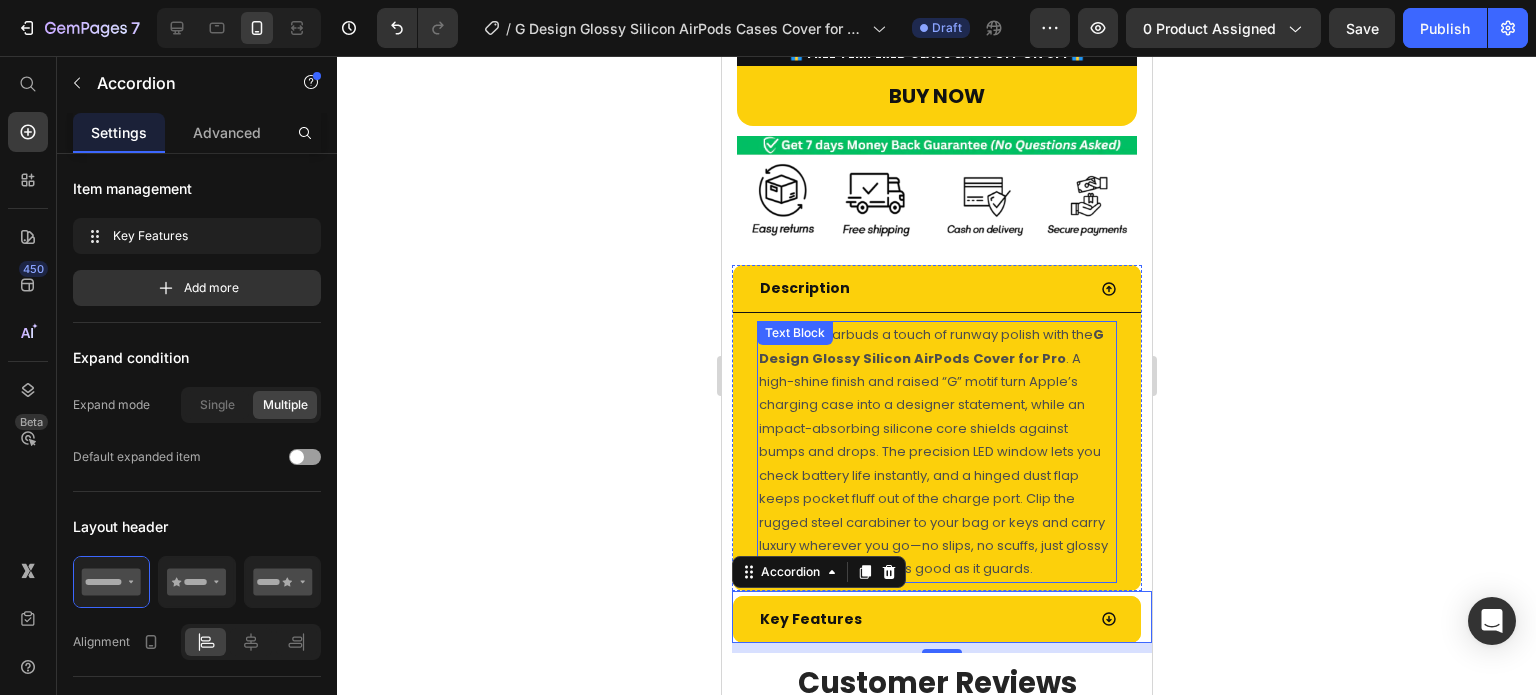 click on "Give your earbuds a touch of runway polish with the  G Design Glossy Silicon AirPods Cover for Pro . A high-shine finish and raised “G” motif turn Apple’s charging case into a designer statement, while an impact-absorbing silicone core shields against bumps and drops. The precision LED window lets you check battery life instantly, and a hinged dust flap keeps pocket fluff out of the charge port. Clip the rugged steel carabiner to your bag or keys and carry luxury wherever you go—no slips, no scuffs, just glossy protection that looks as good as it guards." at bounding box center (936, 451) 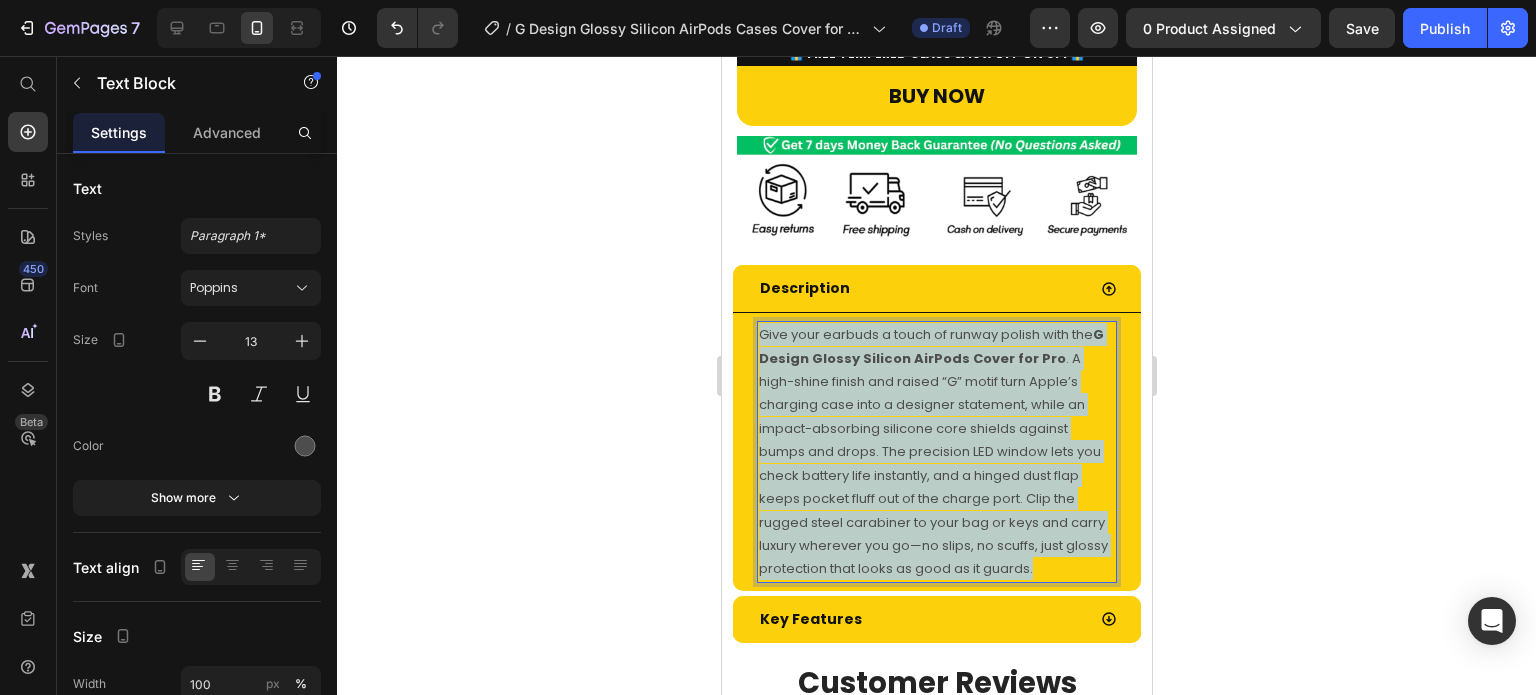 click on "Give your earbuds a touch of runway polish with the  G Design Glossy Silicon AirPods Cover for Pro . A high-shine finish and raised “G” motif turn Apple’s charging case into a designer statement, while an impact-absorbing silicone core shields against bumps and drops. The precision LED window lets you check battery life instantly, and a hinged dust flap keeps pocket fluff out of the charge port. Clip the rugged steel carabiner to your bag or keys and carry luxury wherever you go—no slips, no scuffs, just glossy protection that looks as good as it guards." at bounding box center [936, 451] 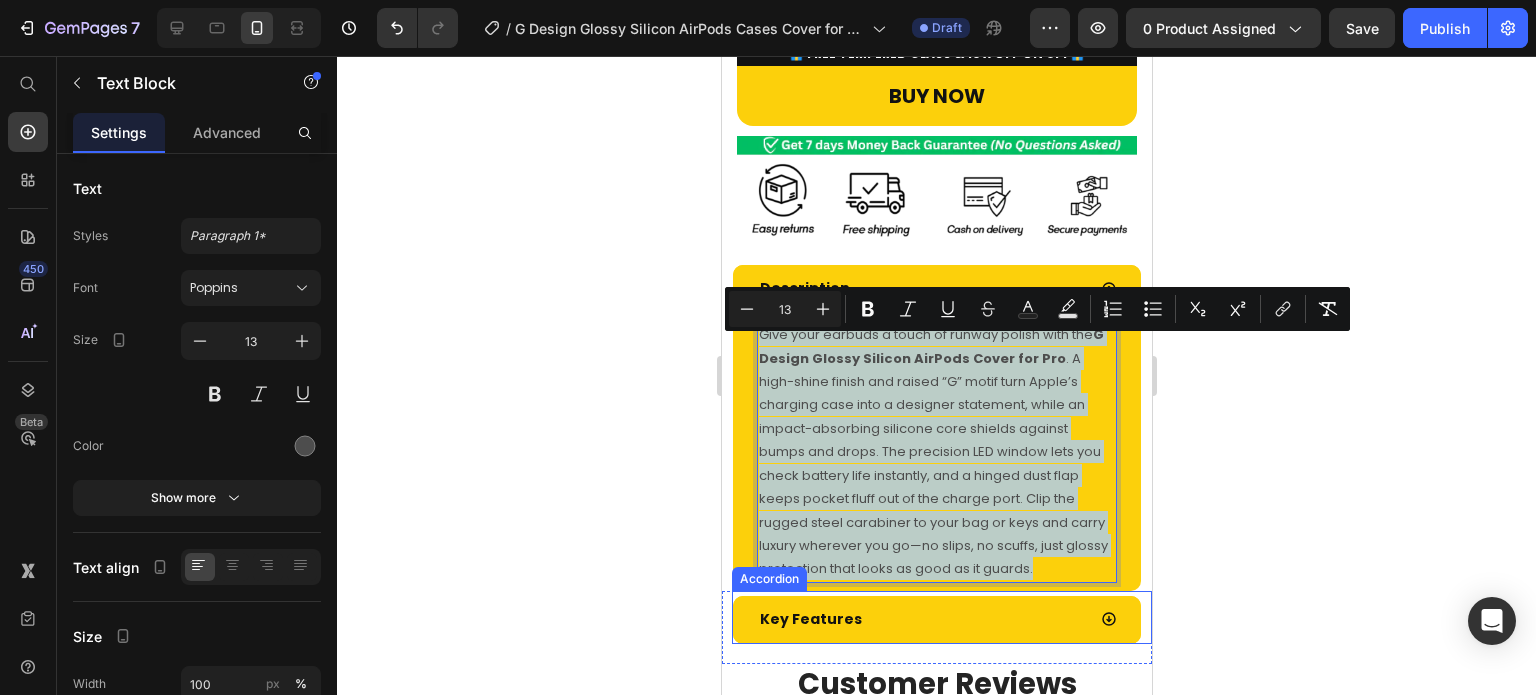 click on "Key Features" at bounding box center (920, 619) 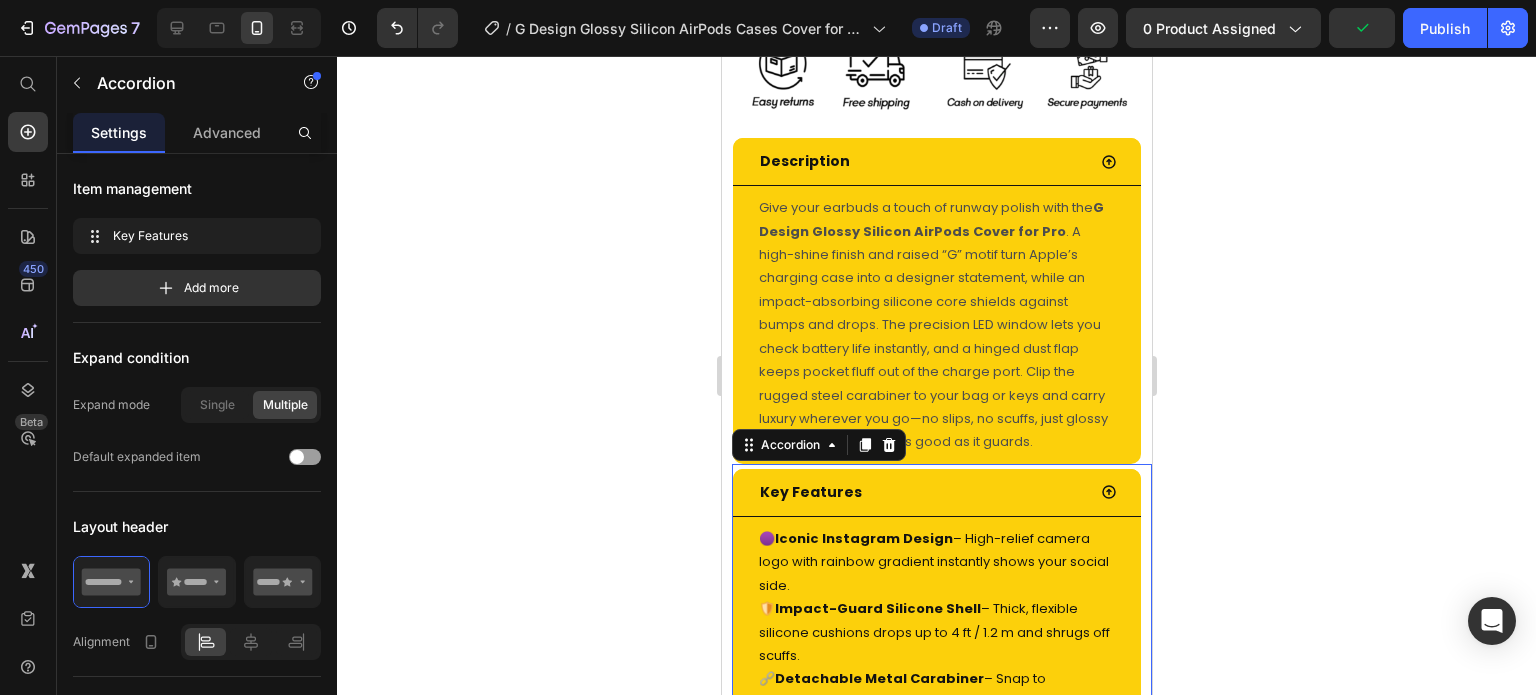 scroll, scrollTop: 1200, scrollLeft: 0, axis: vertical 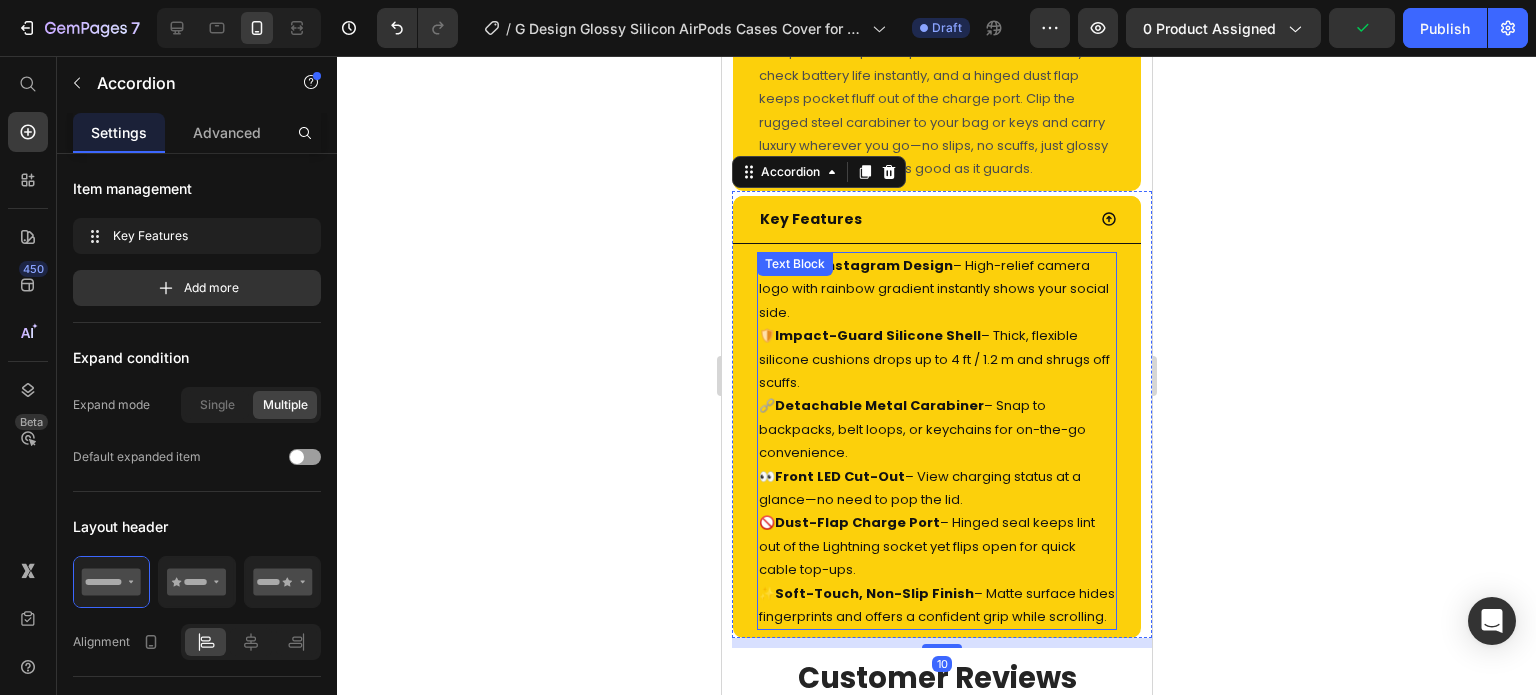 click on "🟣  Iconic Instagram Design  – High-relief camera logo with rainbow gradient instantly shows your social side." at bounding box center [936, 289] 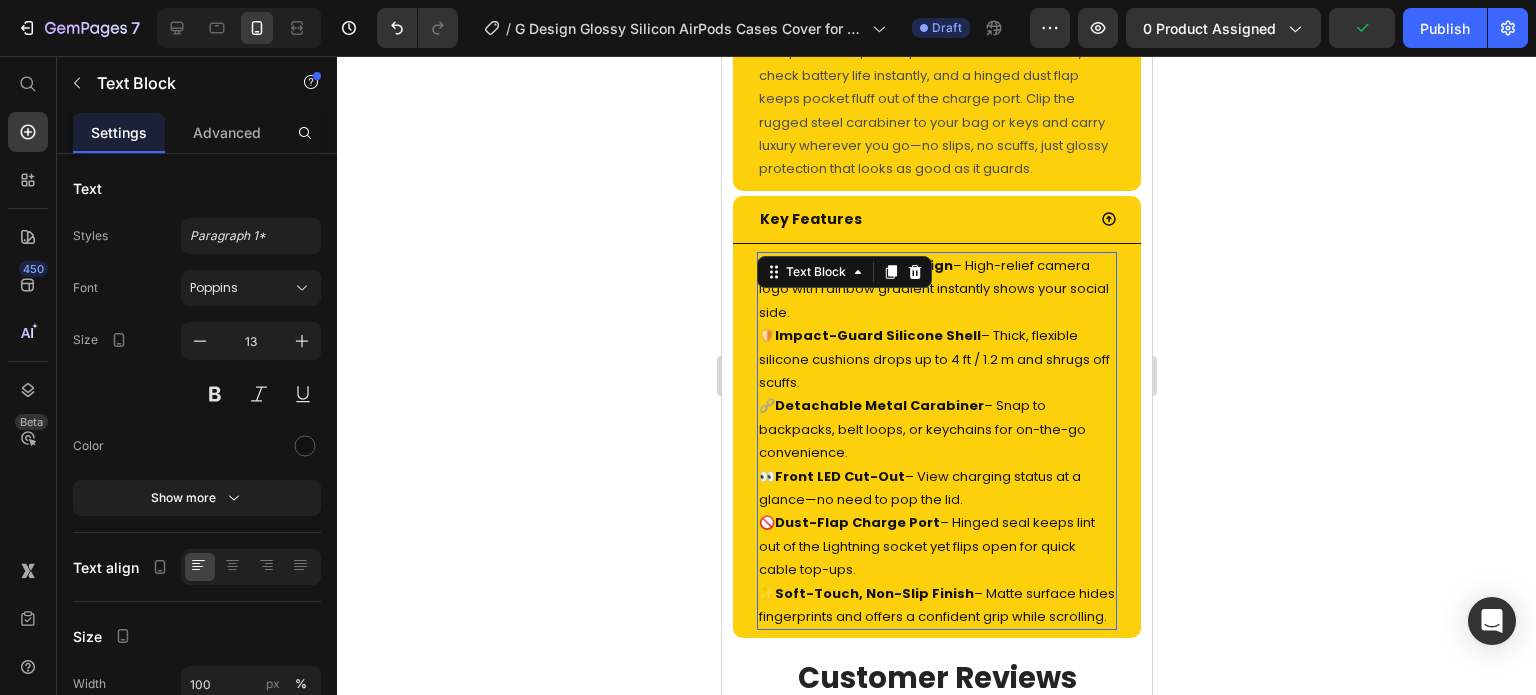 click on "🟣  Iconic Instagram Design  – High-relief camera logo with rainbow gradient instantly shows your social side." at bounding box center [936, 289] 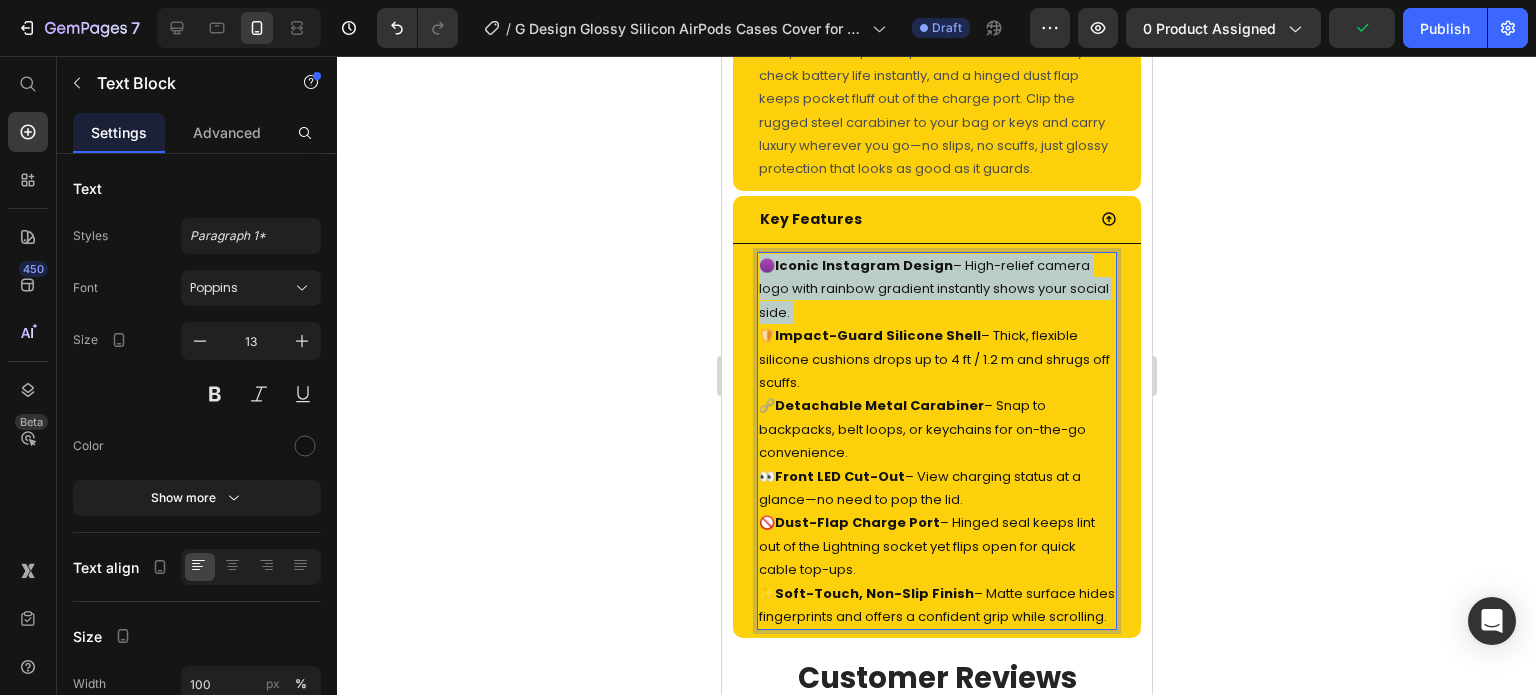 click on "🟣  Iconic Instagram Design  – High-relief camera logo with rainbow gradient instantly shows your social side." at bounding box center [936, 289] 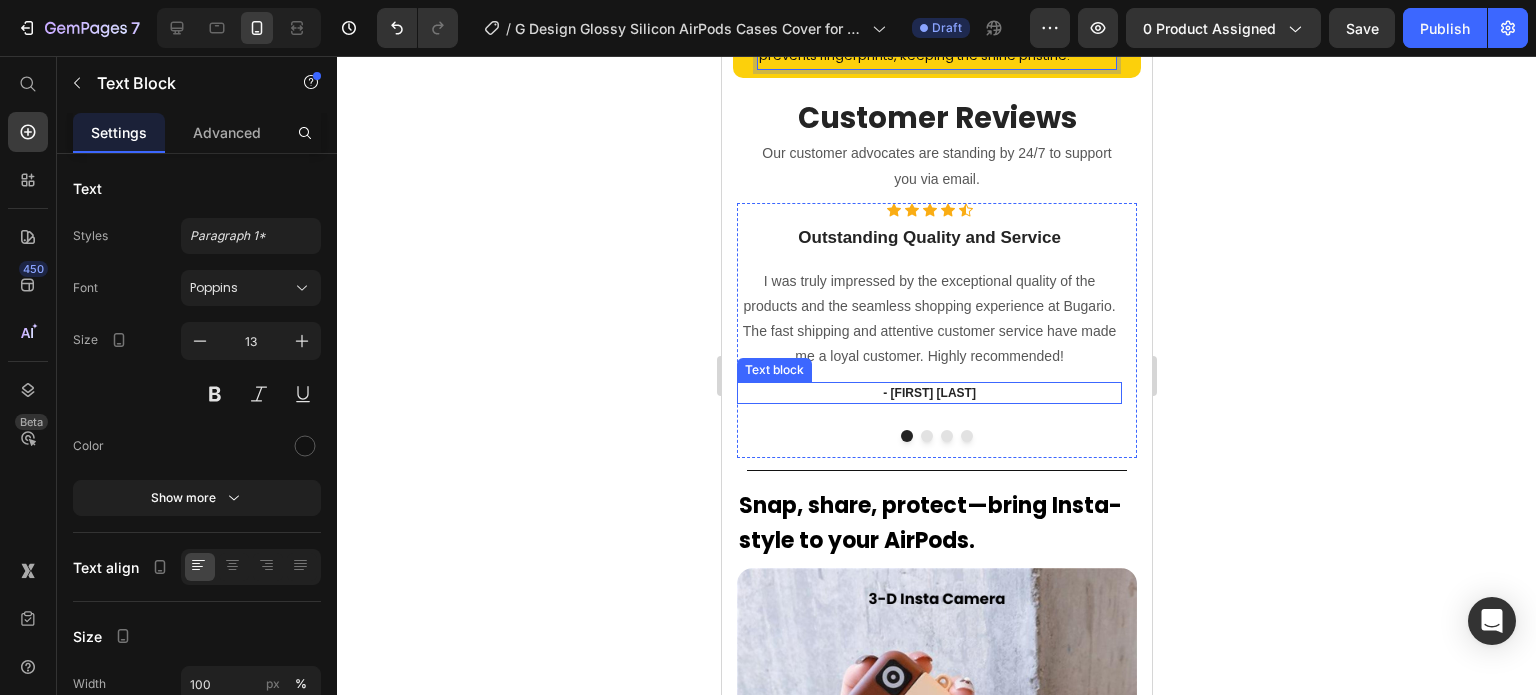 scroll, scrollTop: 2000, scrollLeft: 0, axis: vertical 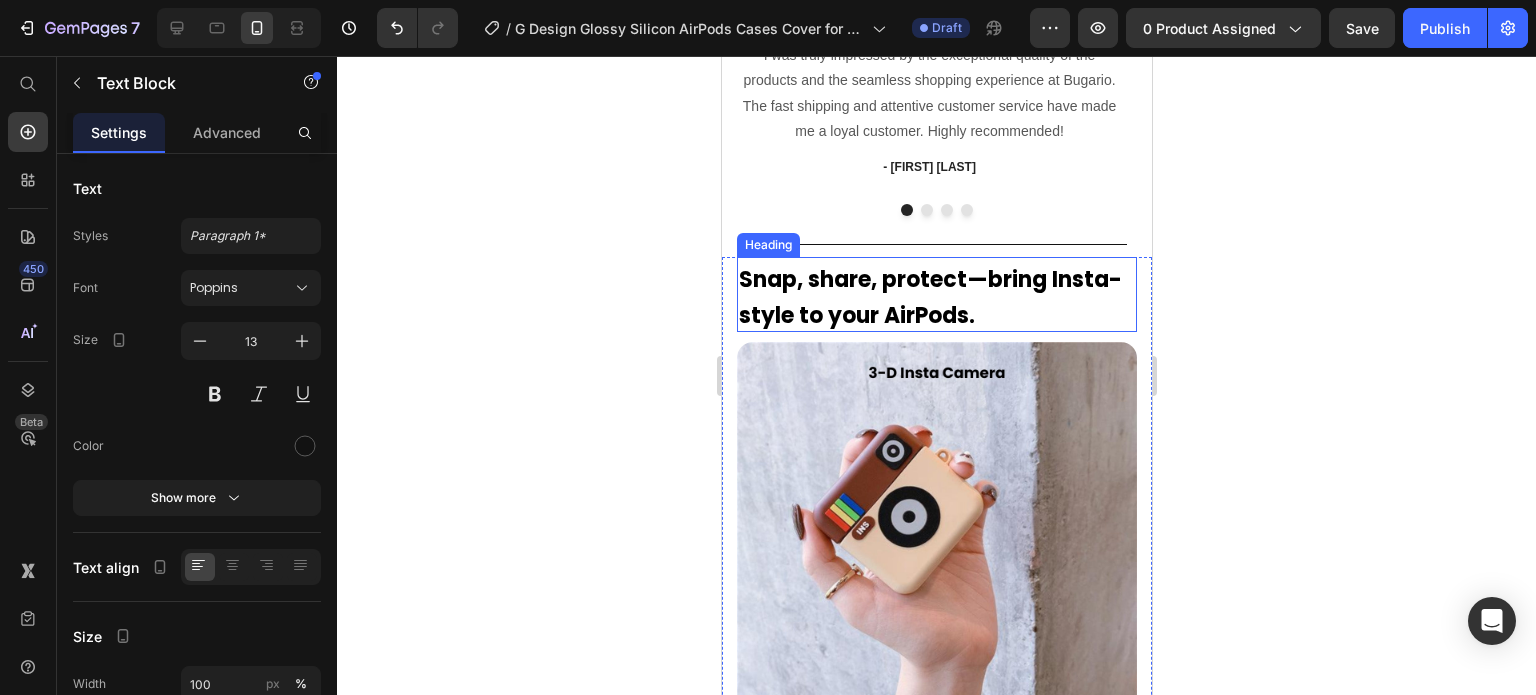 click on "Snap, share, protect—bring Insta-style to your AirPods." at bounding box center [929, 297] 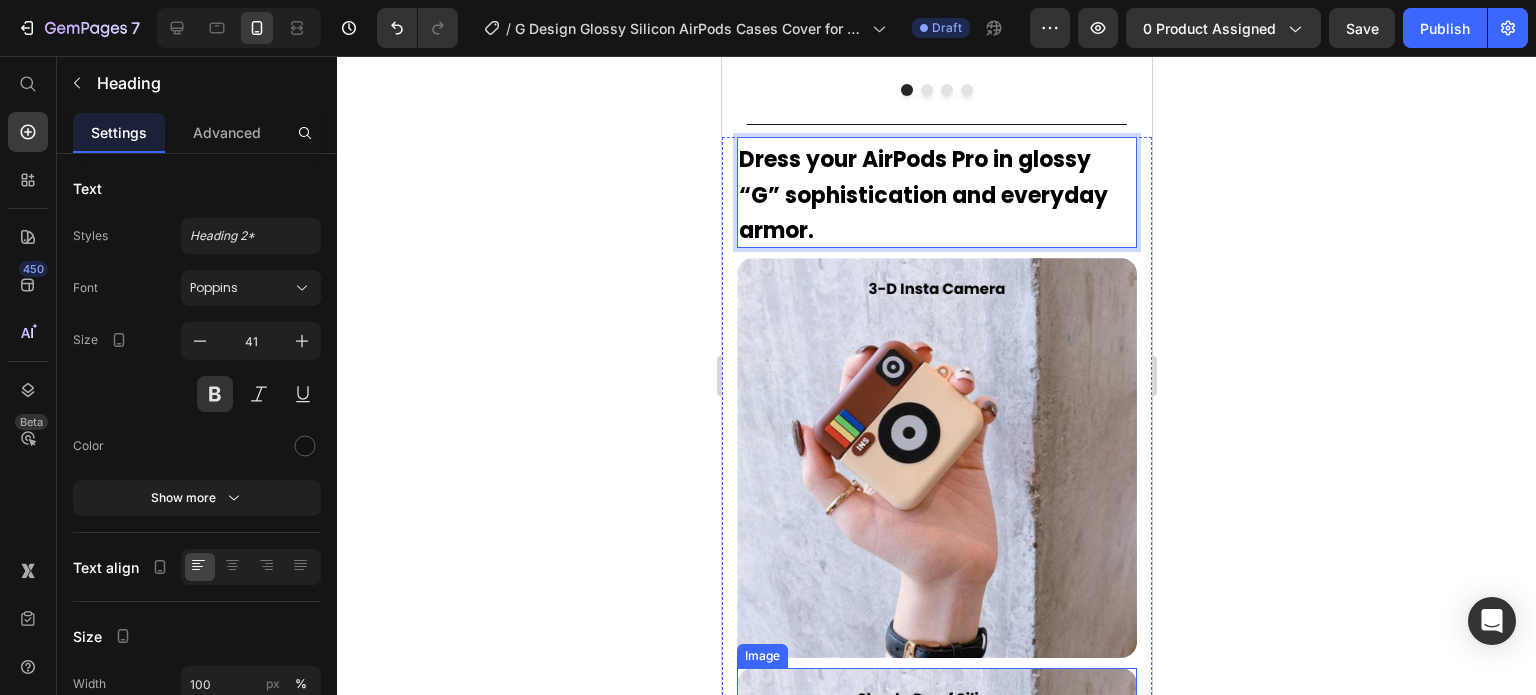 scroll, scrollTop: 2300, scrollLeft: 0, axis: vertical 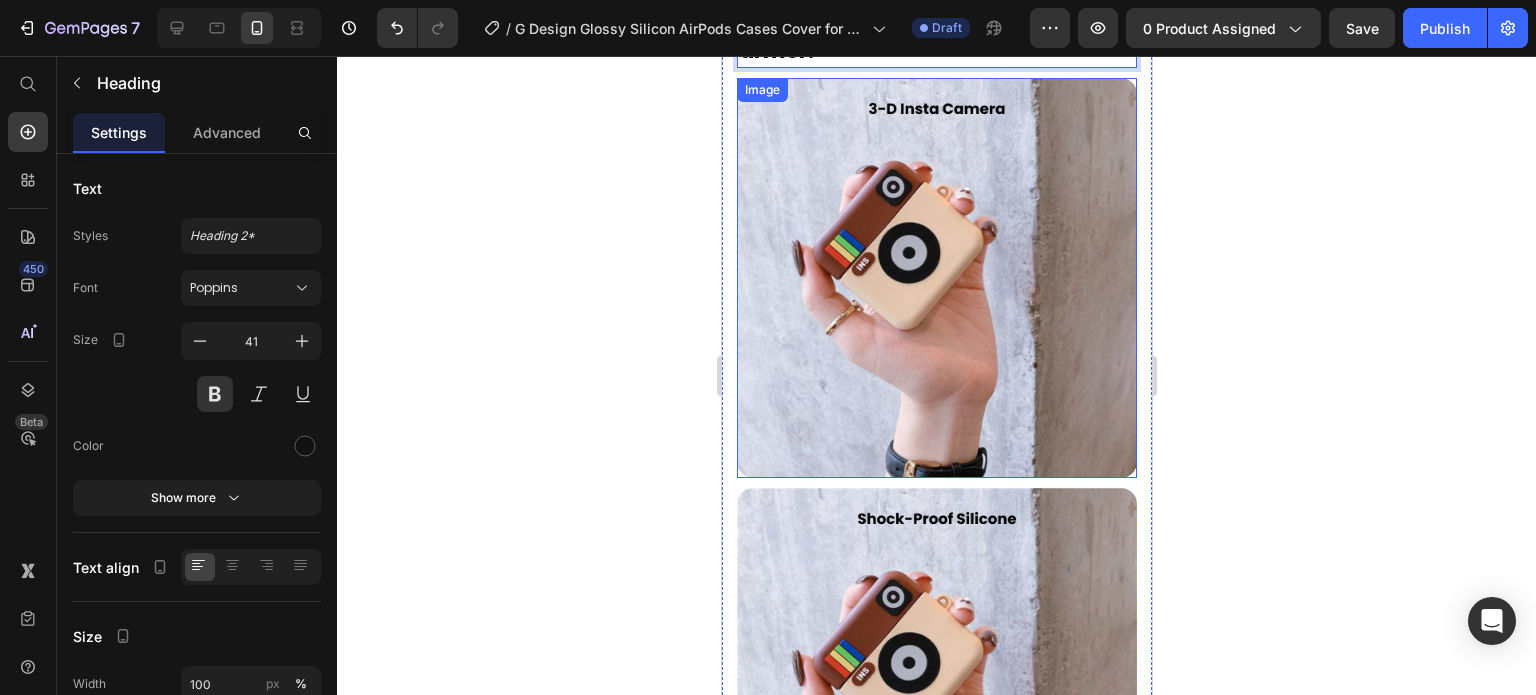 click at bounding box center [936, 278] 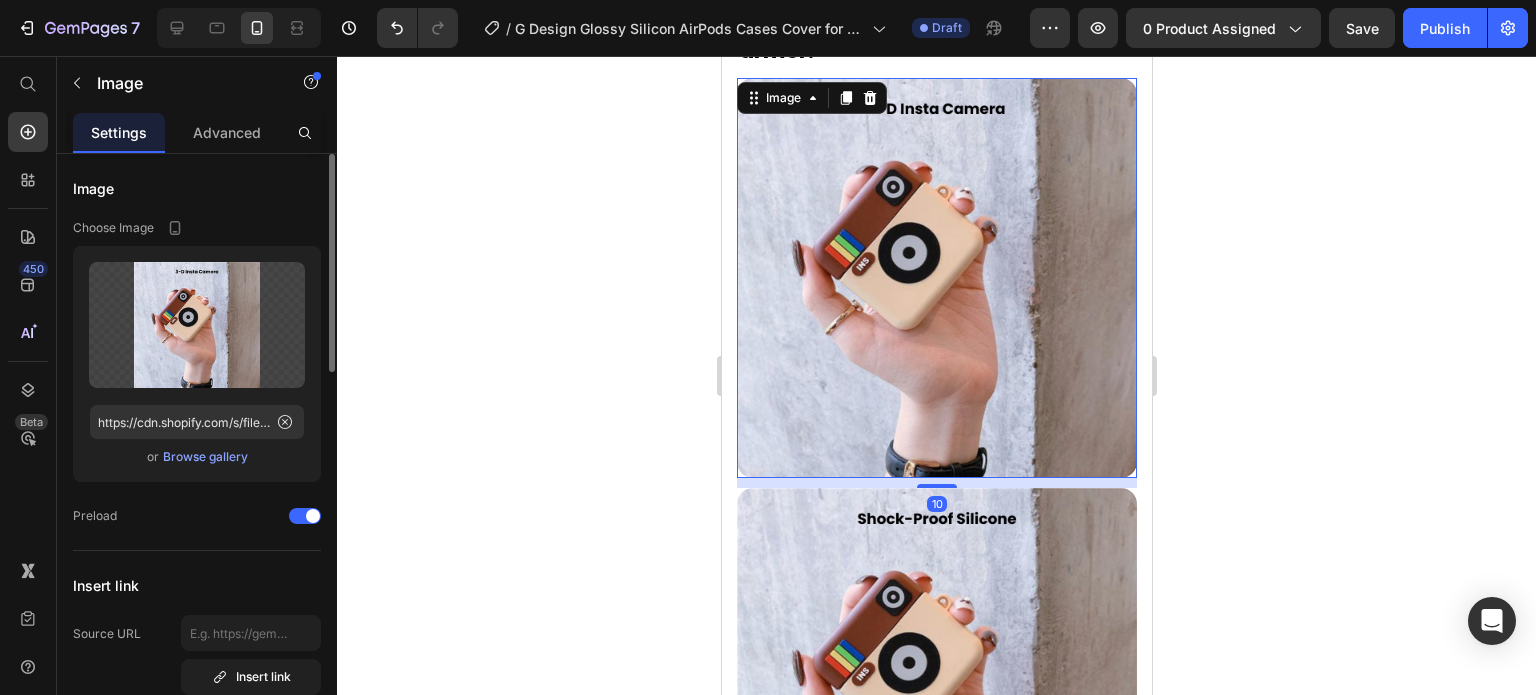 click on "Browse gallery" at bounding box center [205, 457] 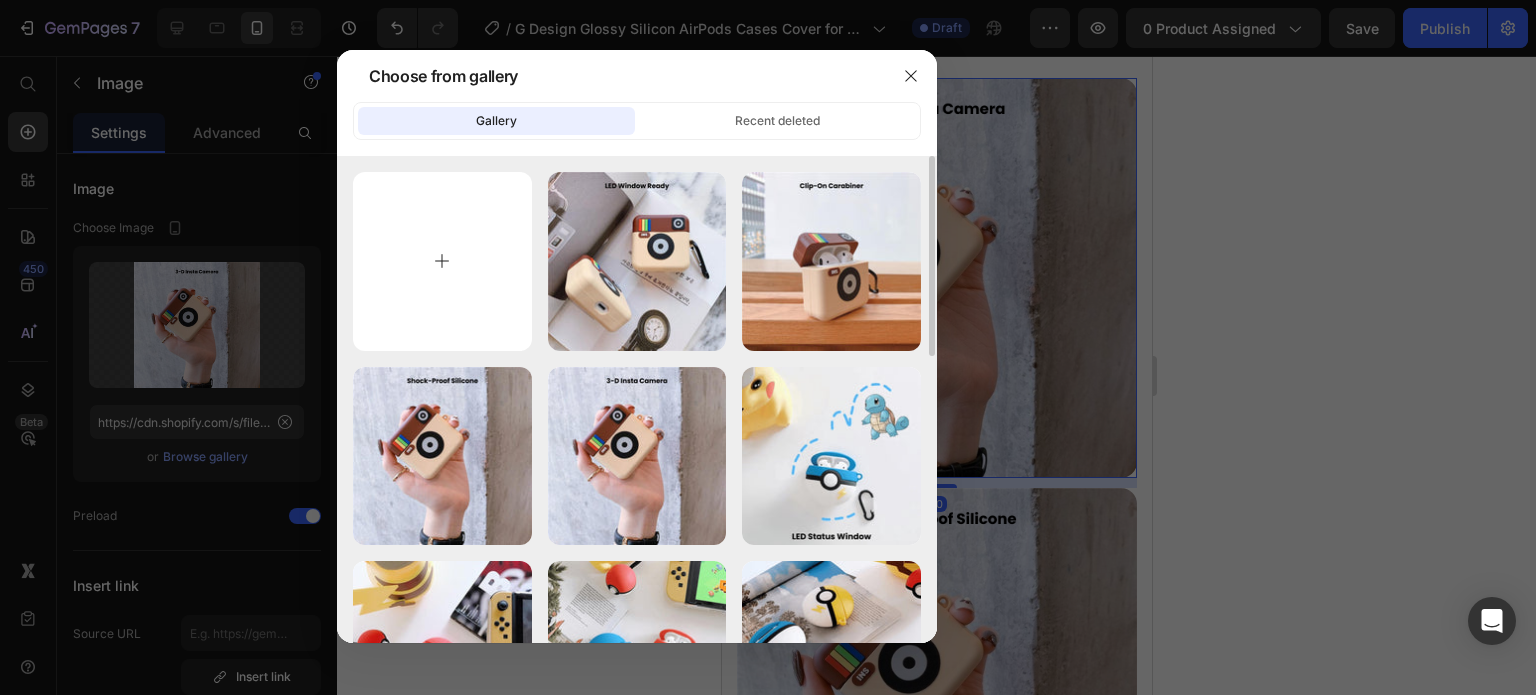 click at bounding box center (442, 261) 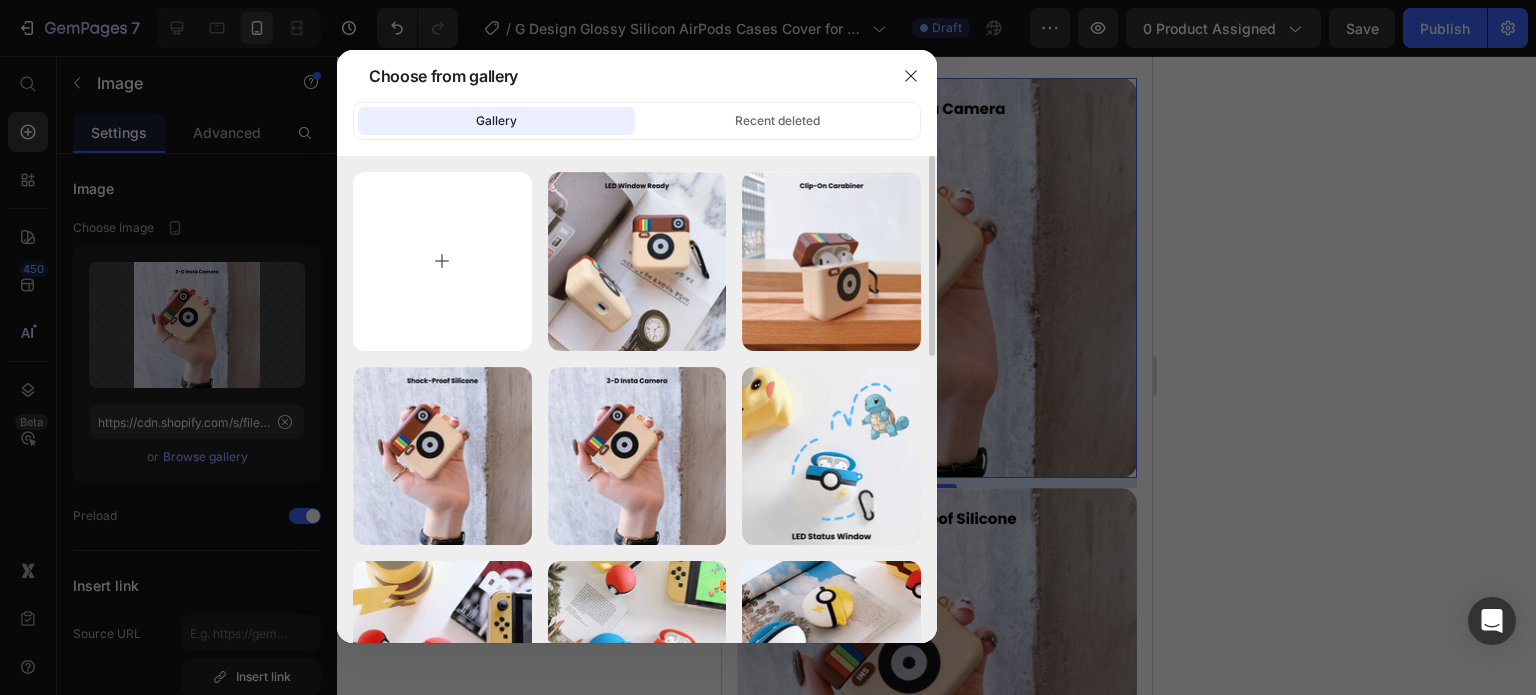 type on "C:\fakepath\Rhinestone Sparkle Frame - 2025-07-12T163204.632.jpg" 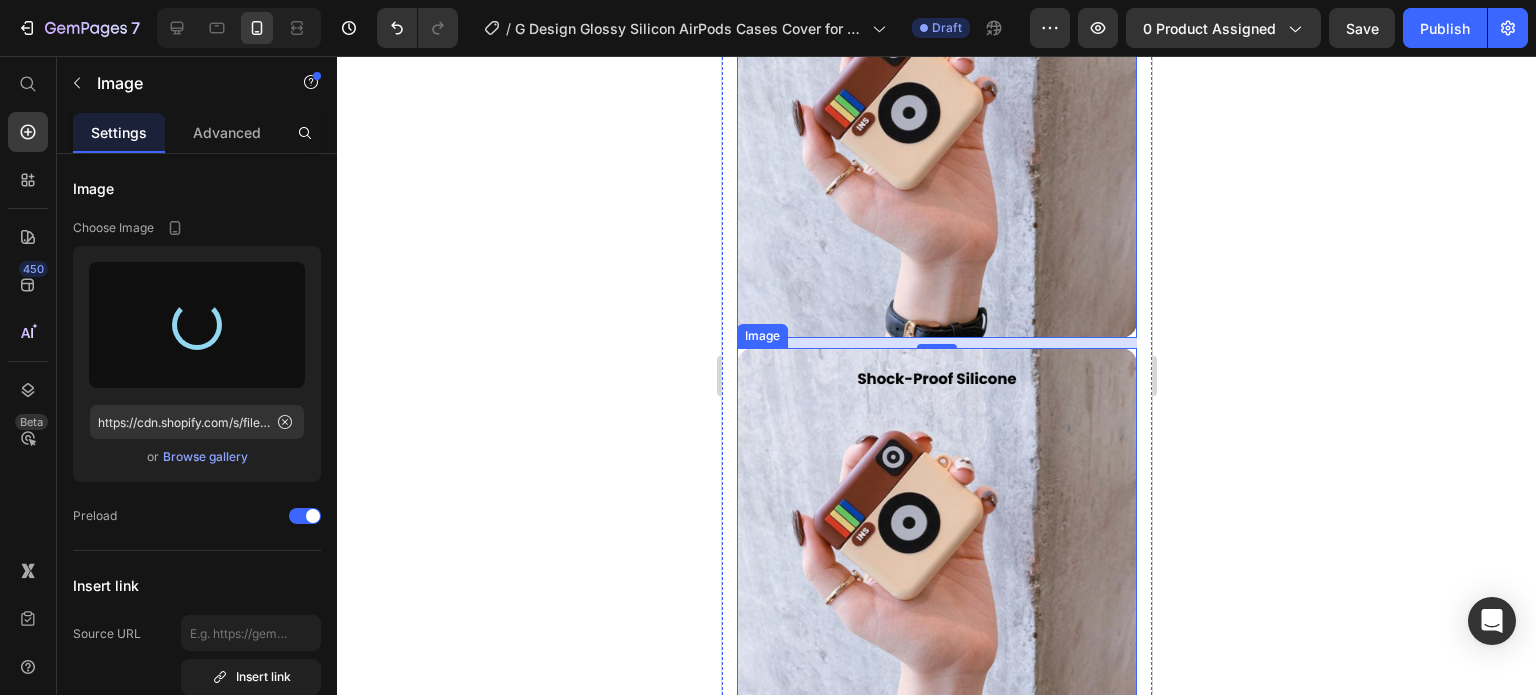 scroll, scrollTop: 2800, scrollLeft: 0, axis: vertical 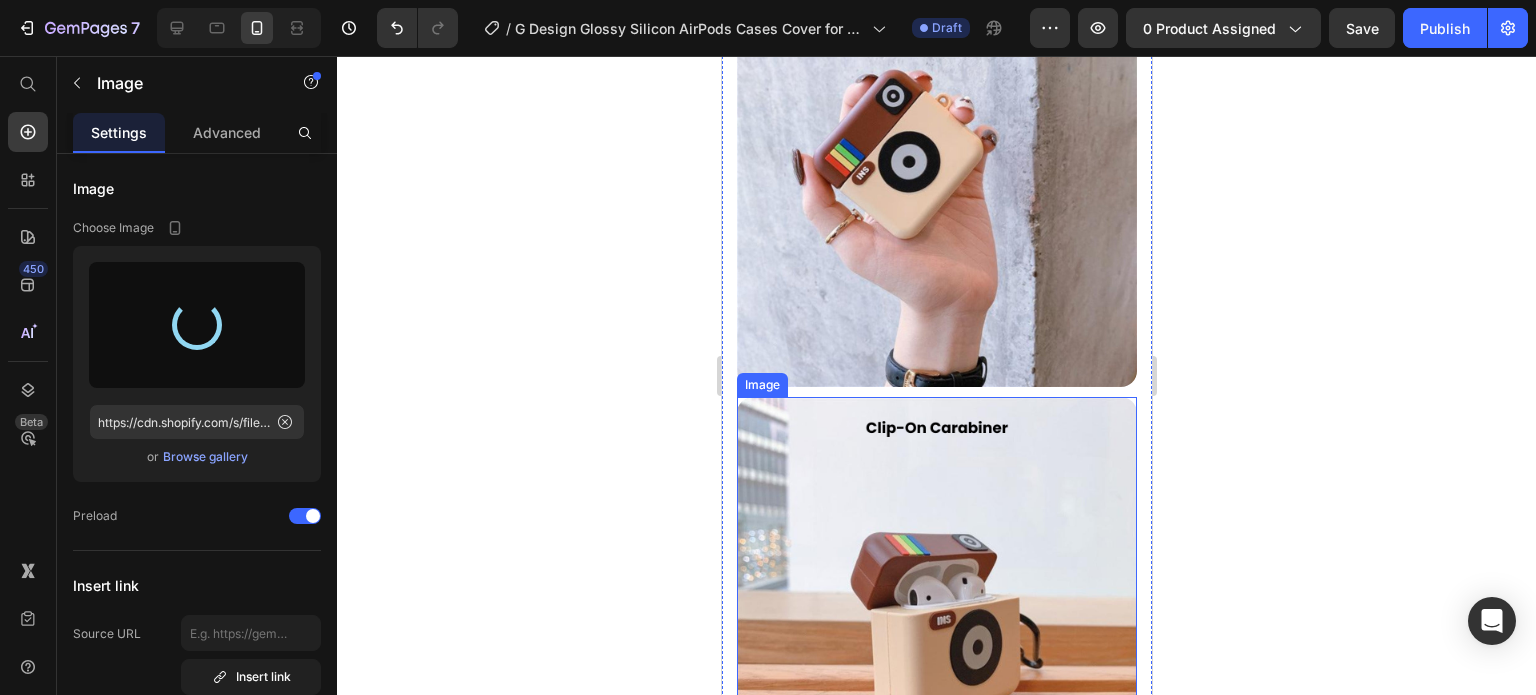 type on "https://cdn.shopify.com/s/files/1/0835/5119/1341/files/gempages_553512382287054019-e5c6572e-a32d-4013-a6bd-ec7dfc6e0df8.jpg" 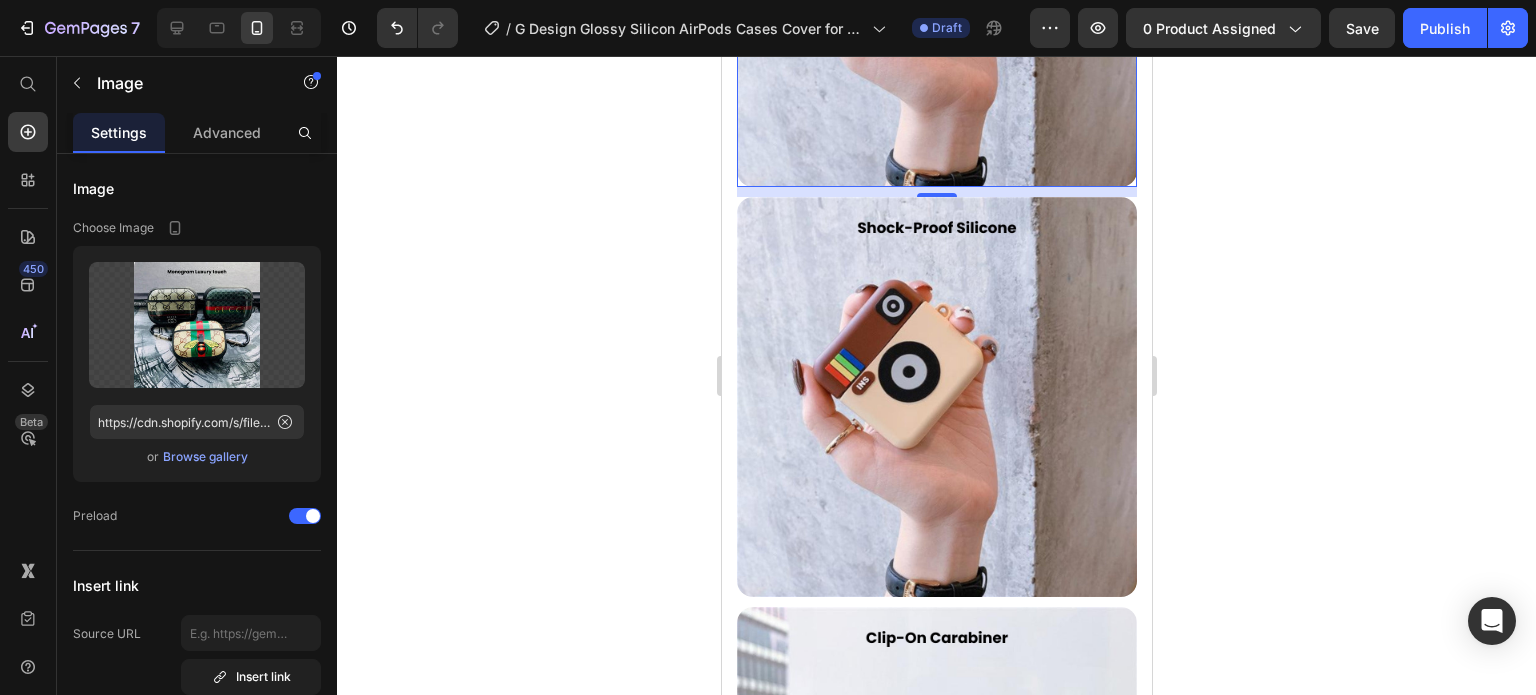 scroll, scrollTop: 2204, scrollLeft: 0, axis: vertical 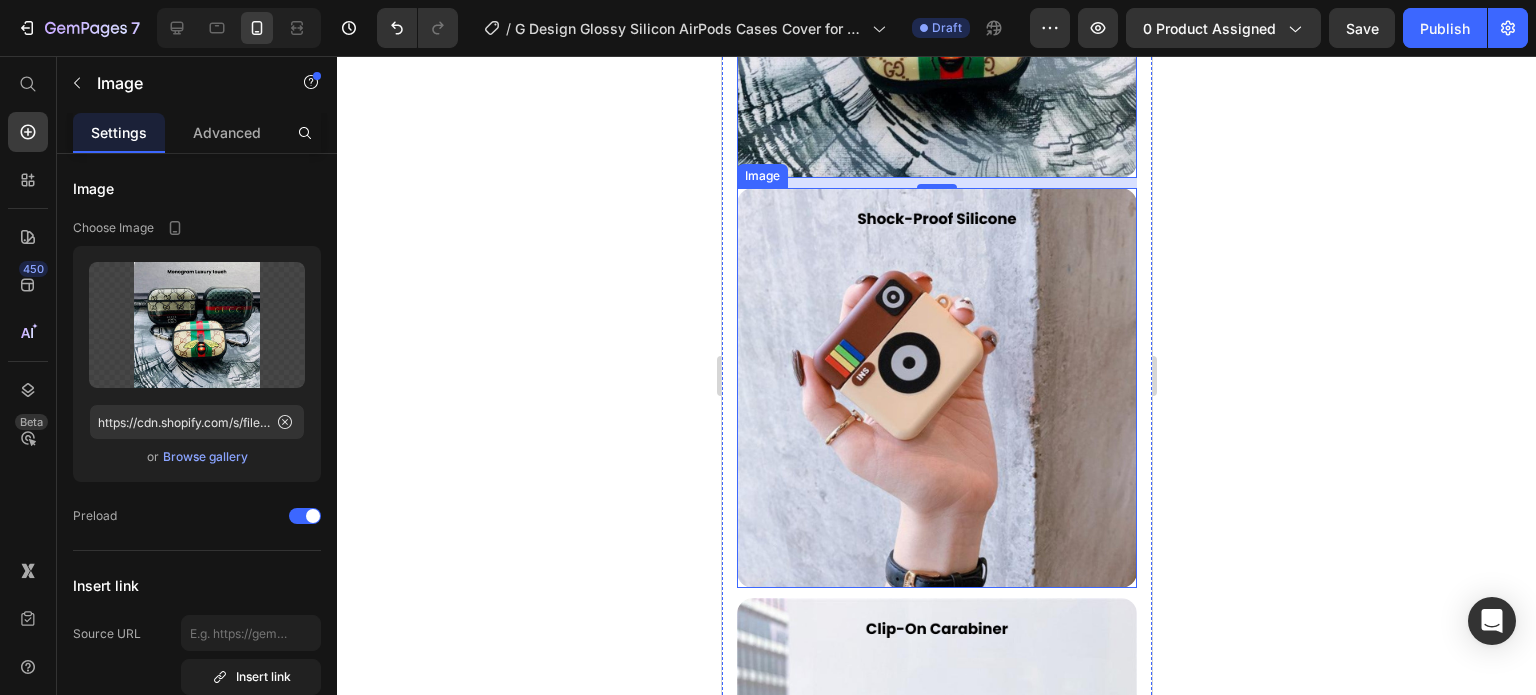 click at bounding box center (936, 388) 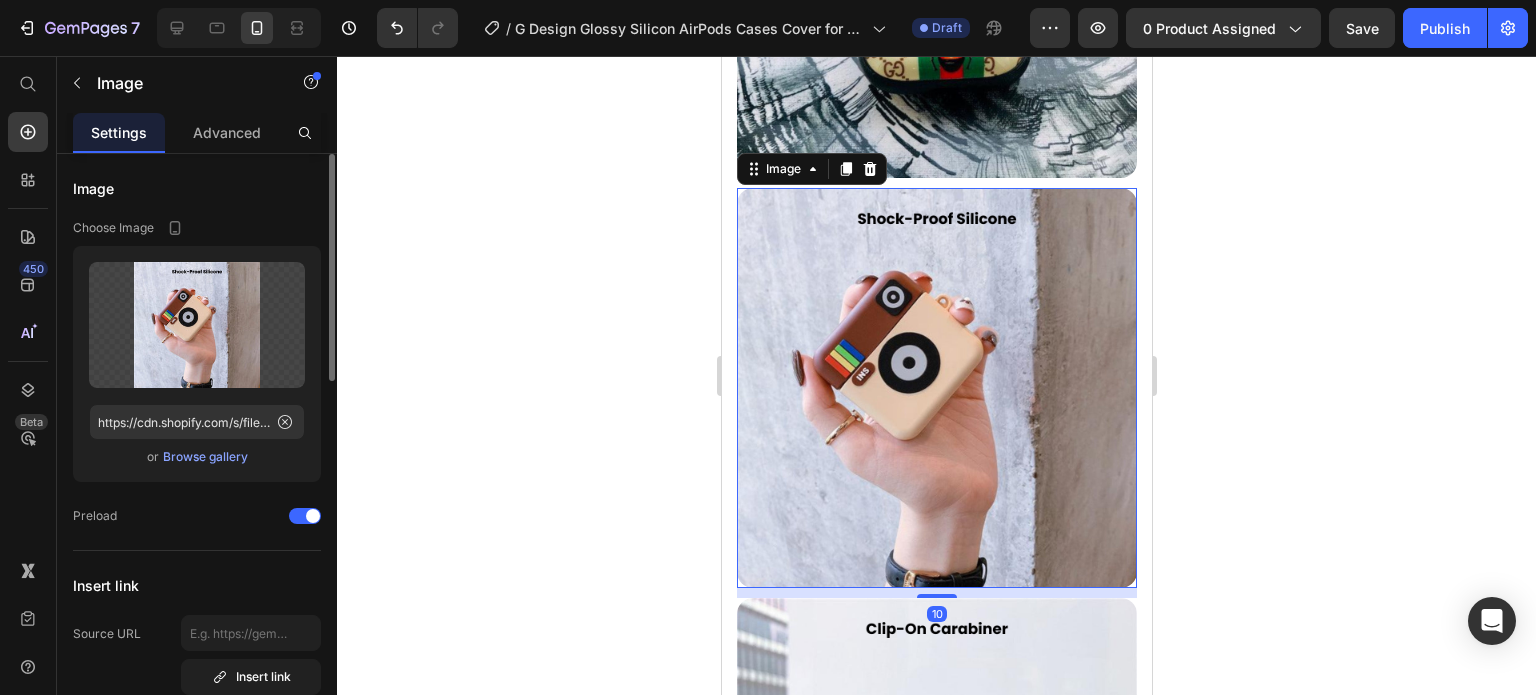 click on "or   Browse gallery" at bounding box center [197, 457] 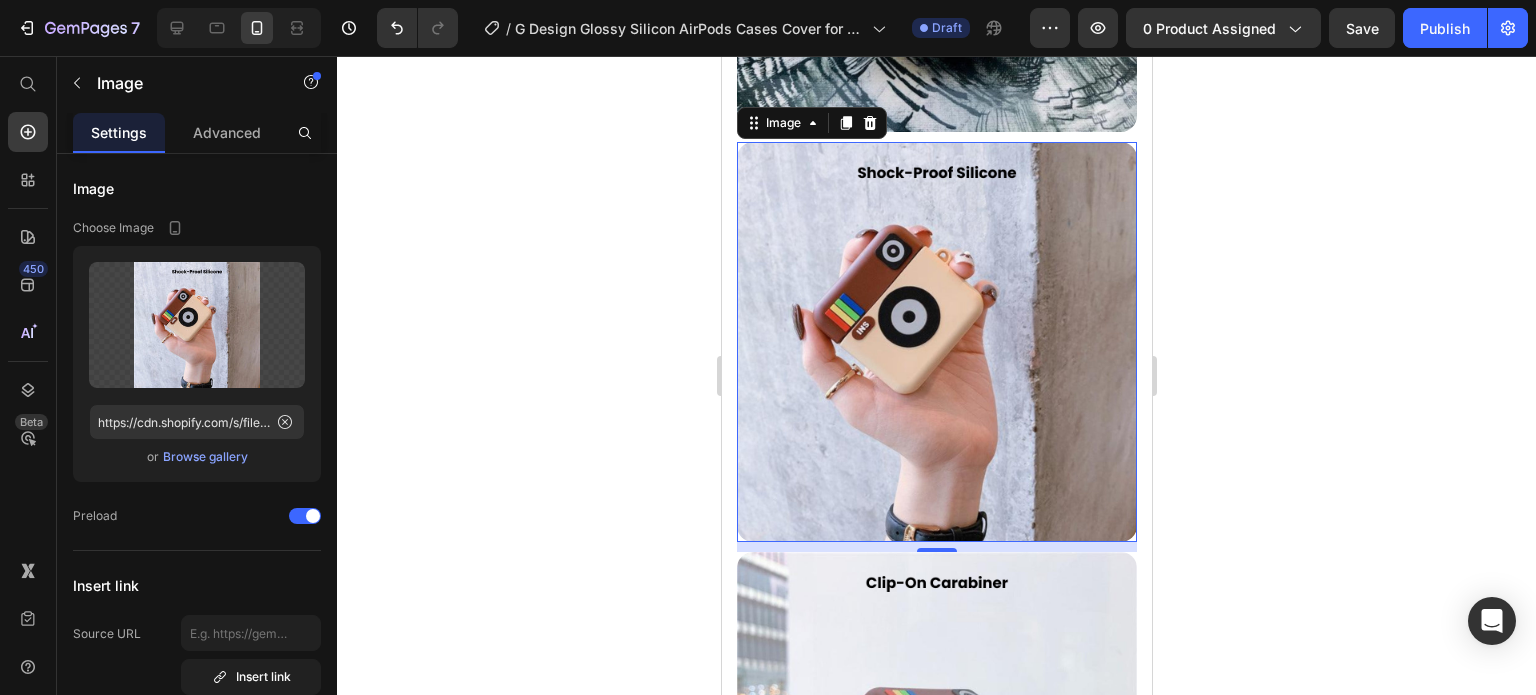 scroll, scrollTop: 2027, scrollLeft: 0, axis: vertical 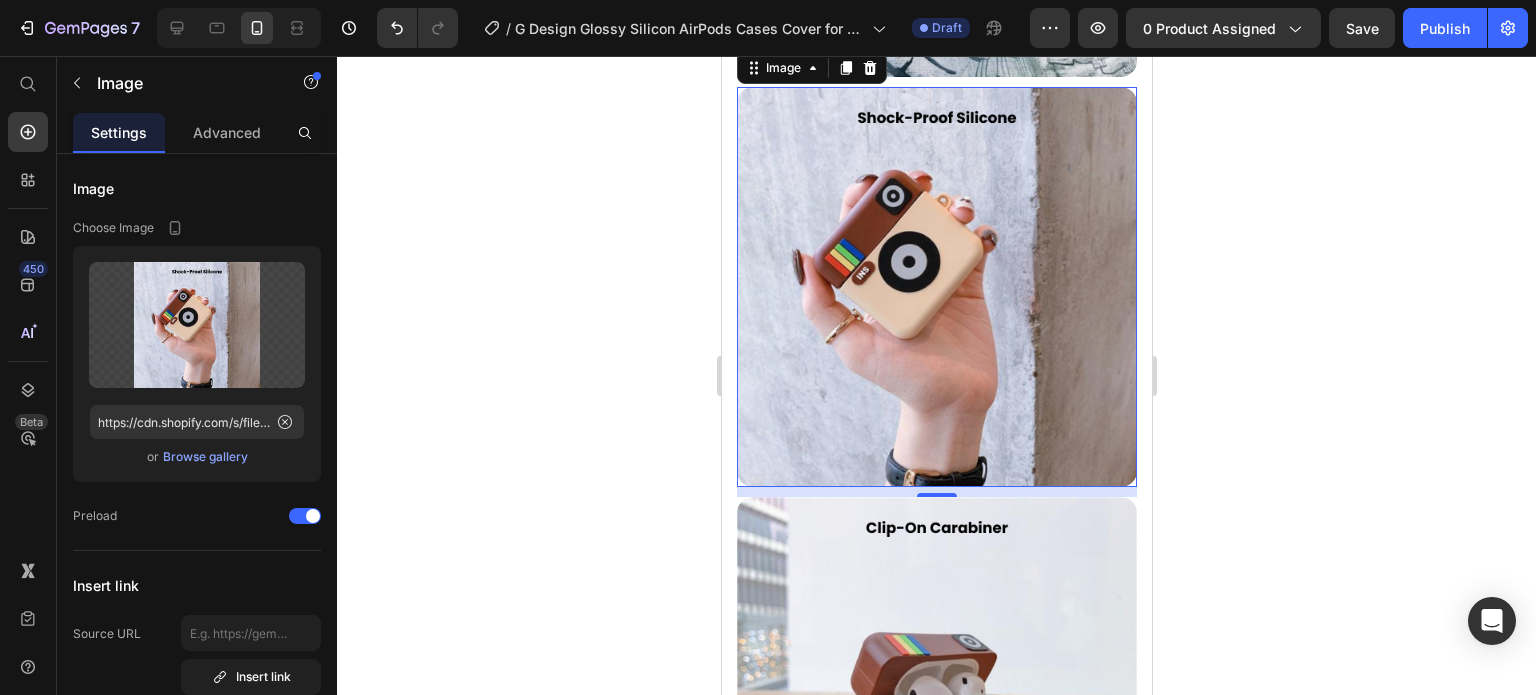 click at bounding box center [936, 287] 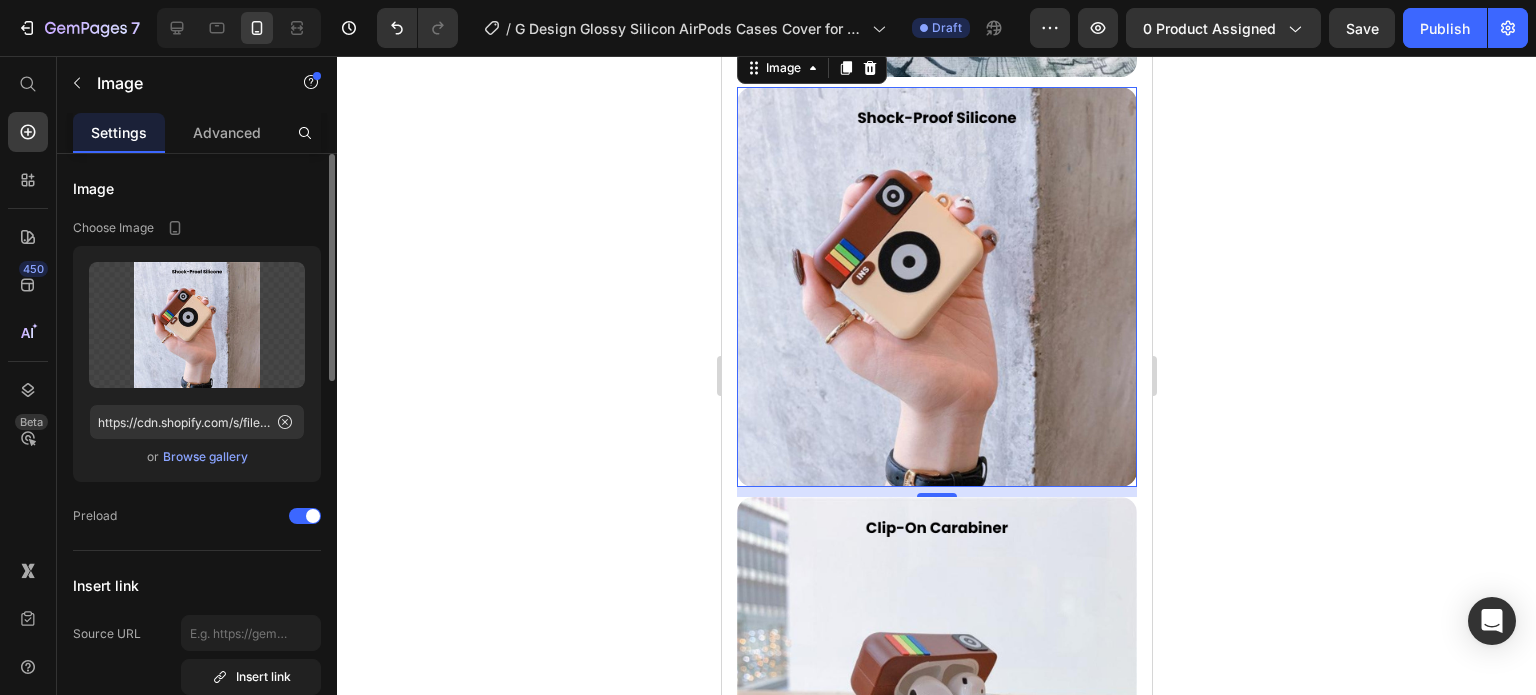 click on "Browse gallery" at bounding box center (205, 457) 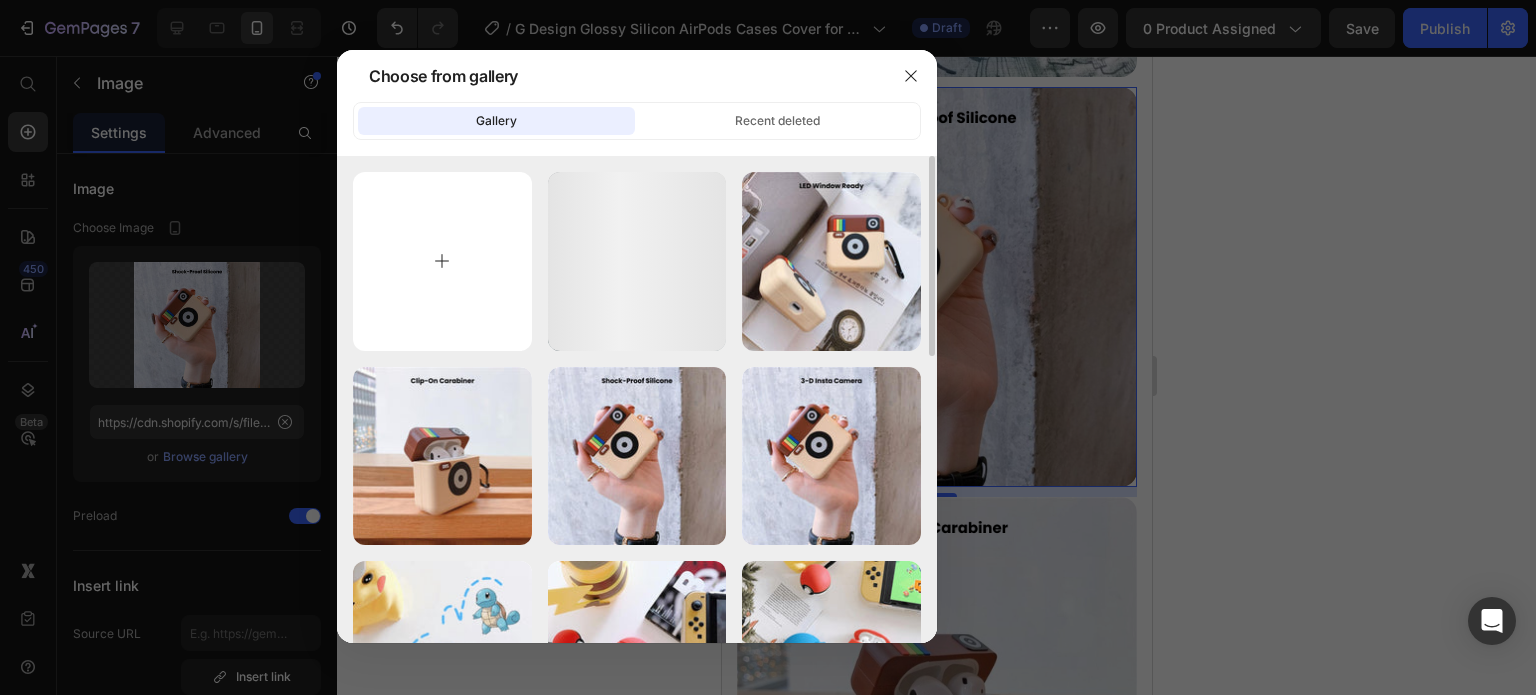 click at bounding box center [442, 261] 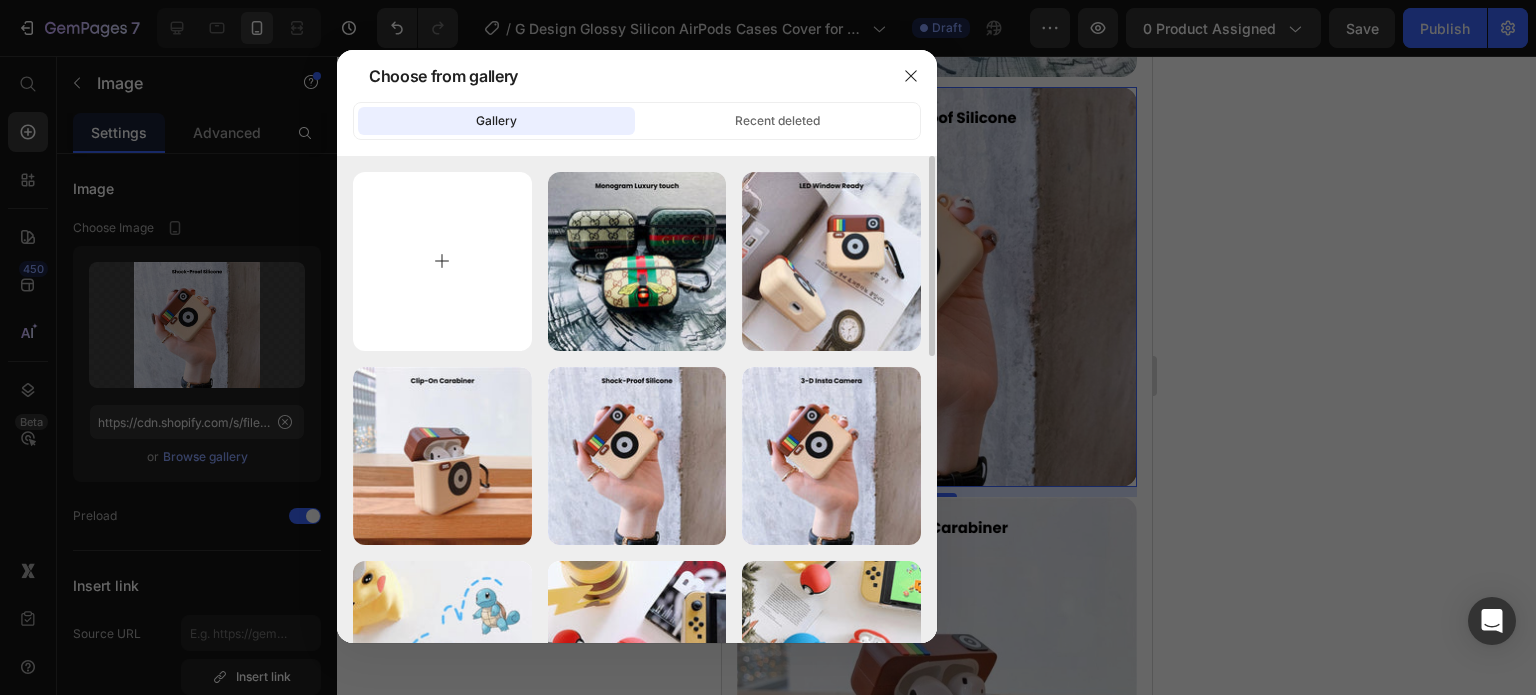 type on "C:\fakepath\Rhinestone Sparkle Frame - 2025-07-12T163246.633.jpg" 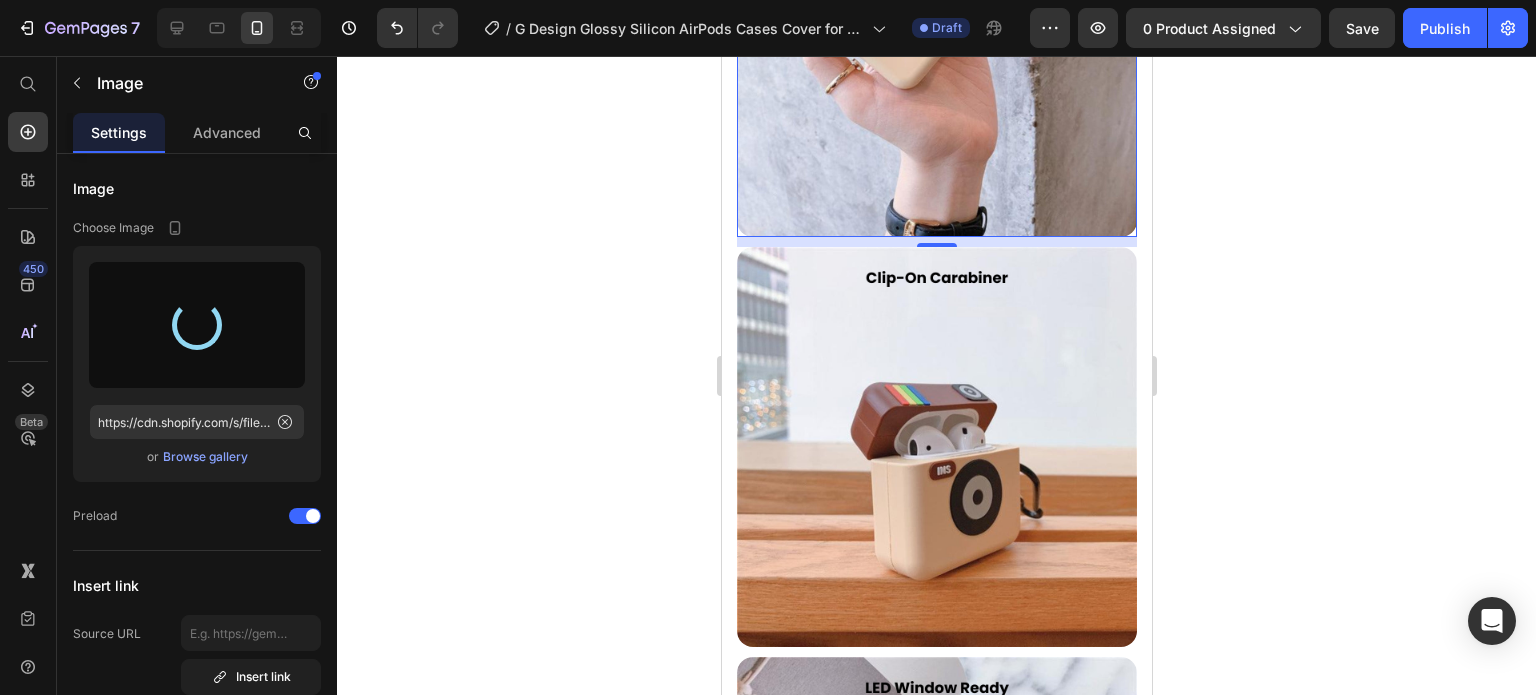 scroll, scrollTop: 2327, scrollLeft: 0, axis: vertical 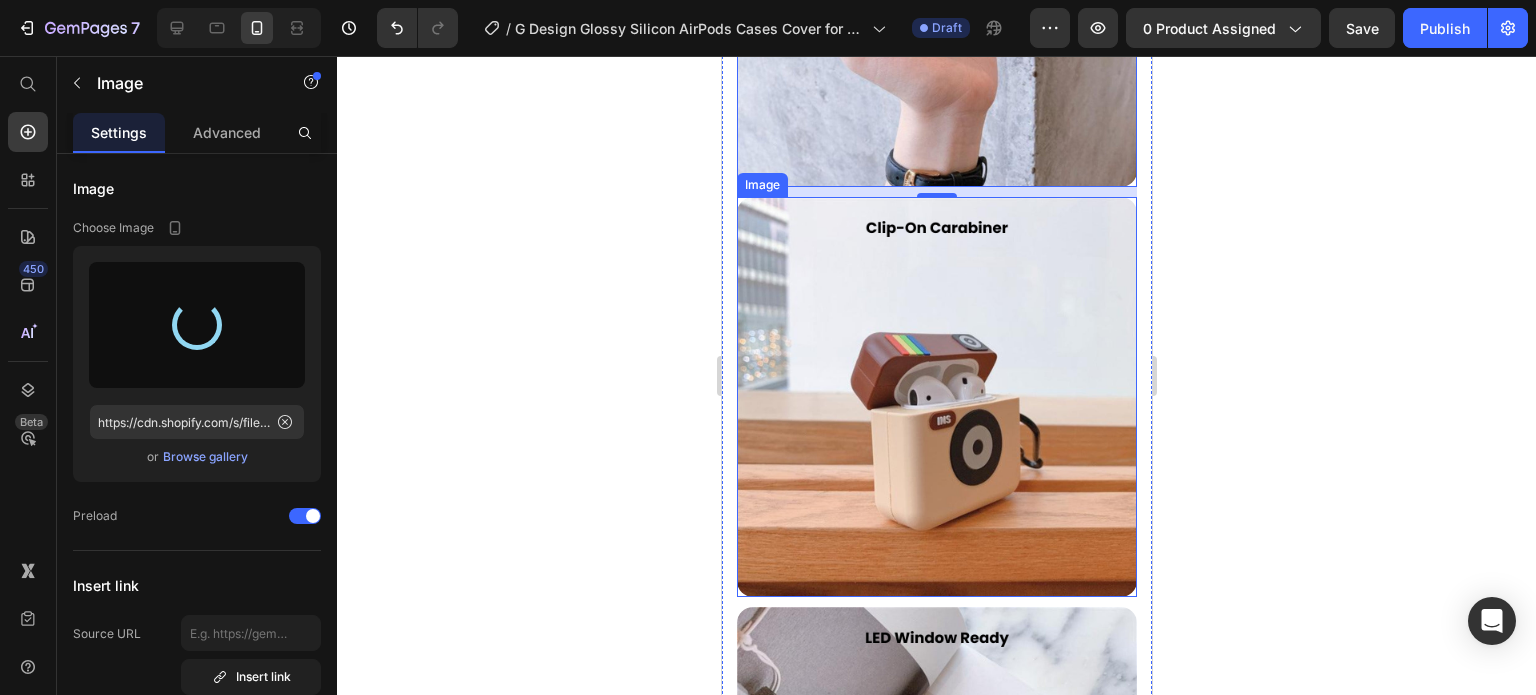 type on "https://cdn.shopify.com/s/files/1/0835/5119/1341/files/gempages_553512382287054019-5ff7ac00-6445-4333-ab78-81e1274d8d22.jpg" 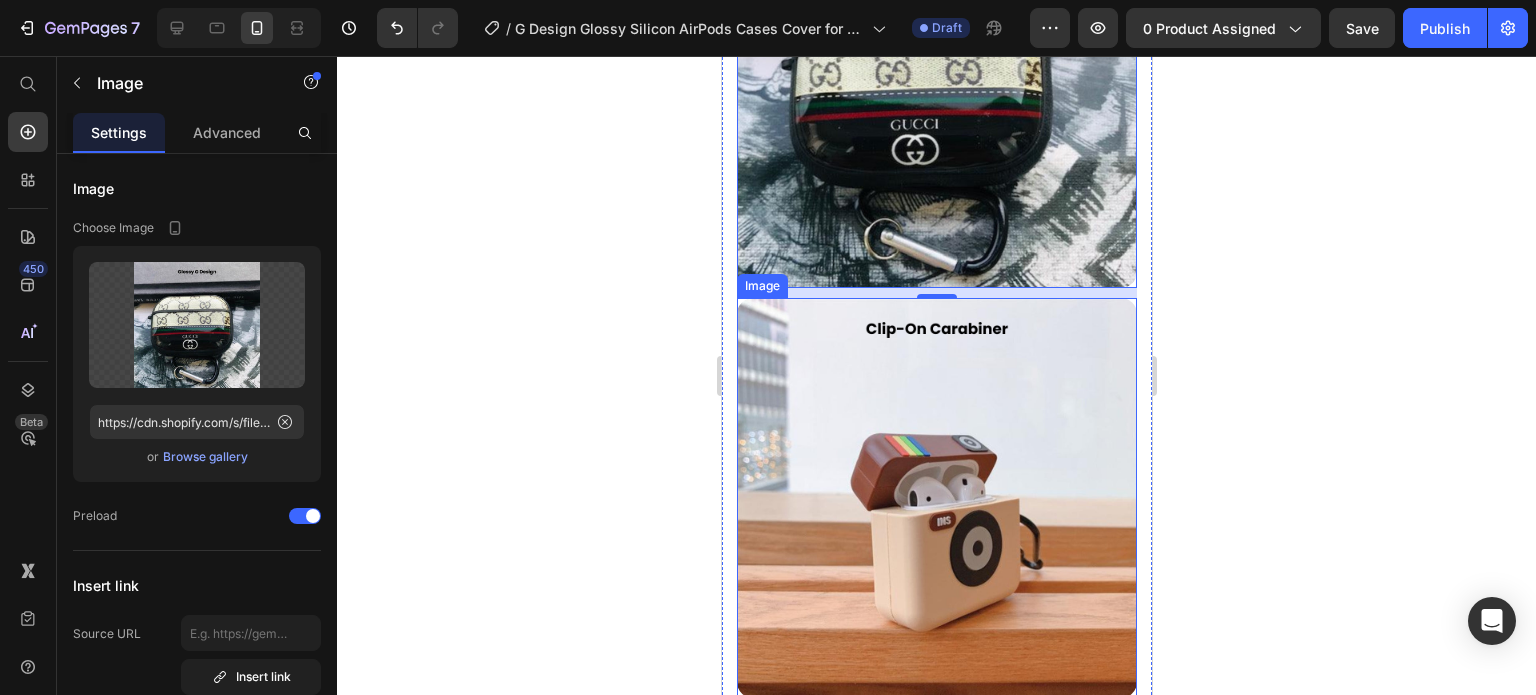 scroll, scrollTop: 2227, scrollLeft: 0, axis: vertical 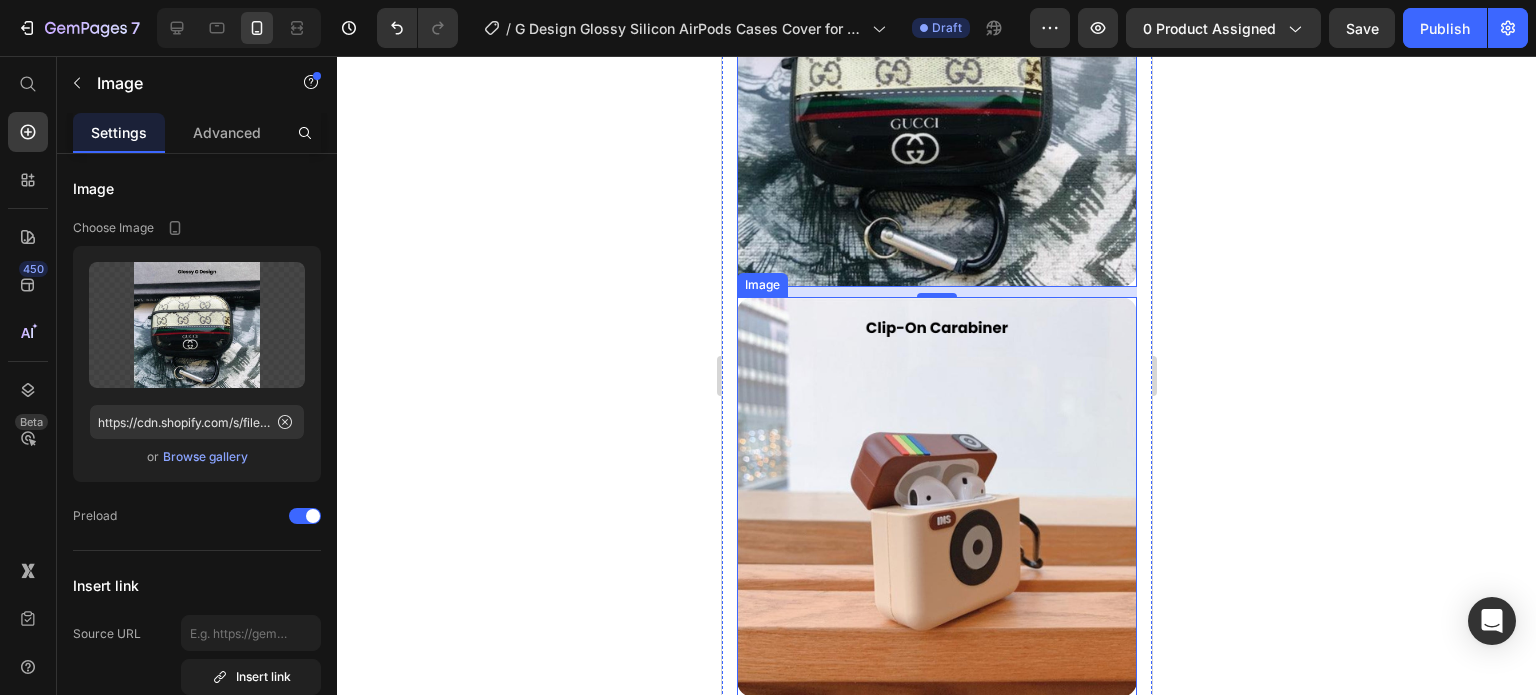 click at bounding box center [936, 497] 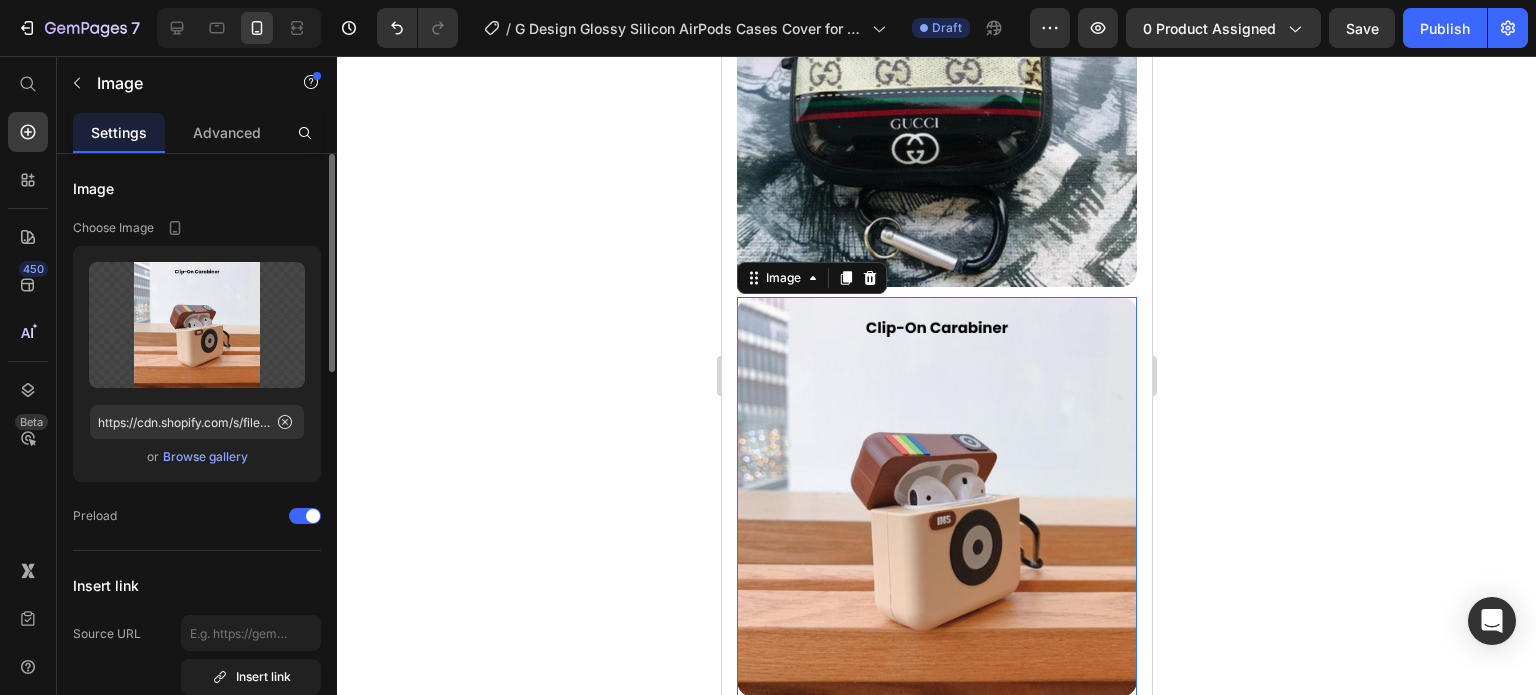 click on "Browse gallery" at bounding box center (205, 457) 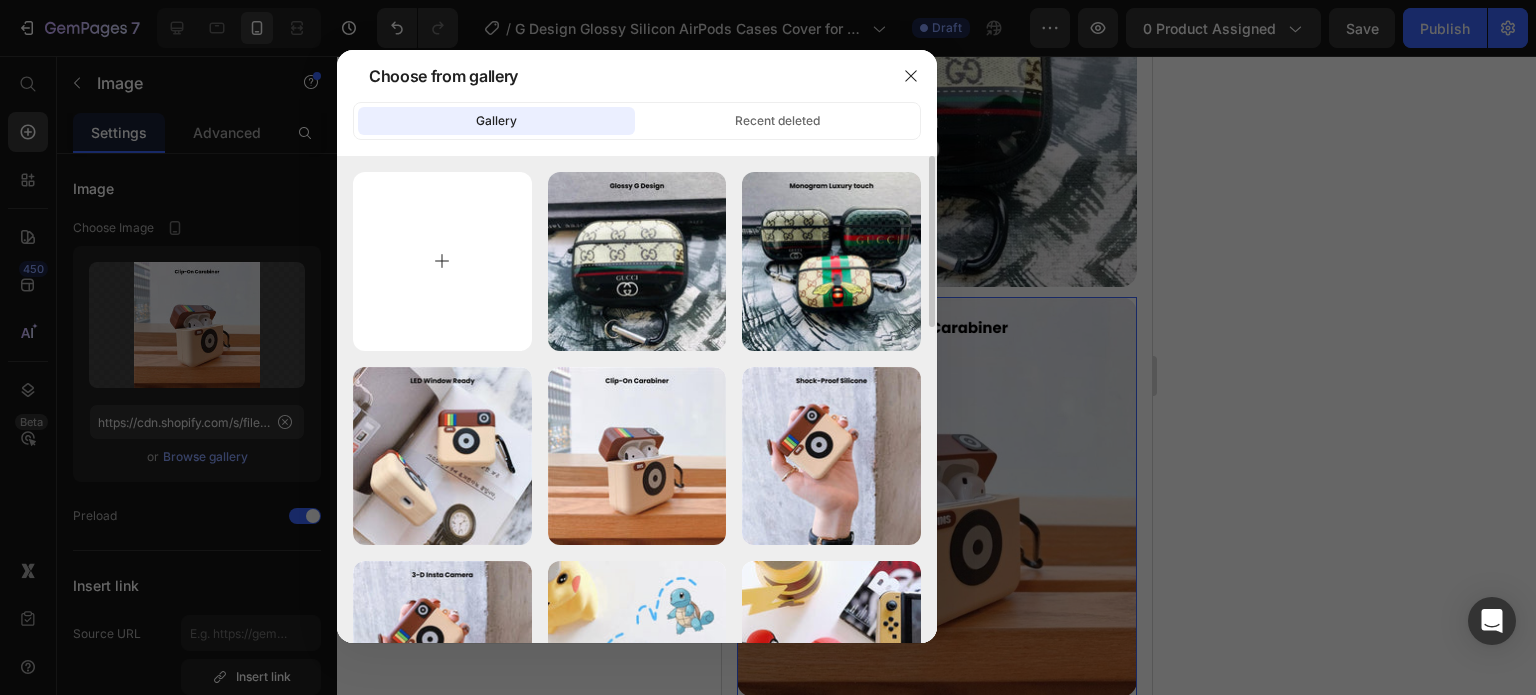 click at bounding box center (442, 261) 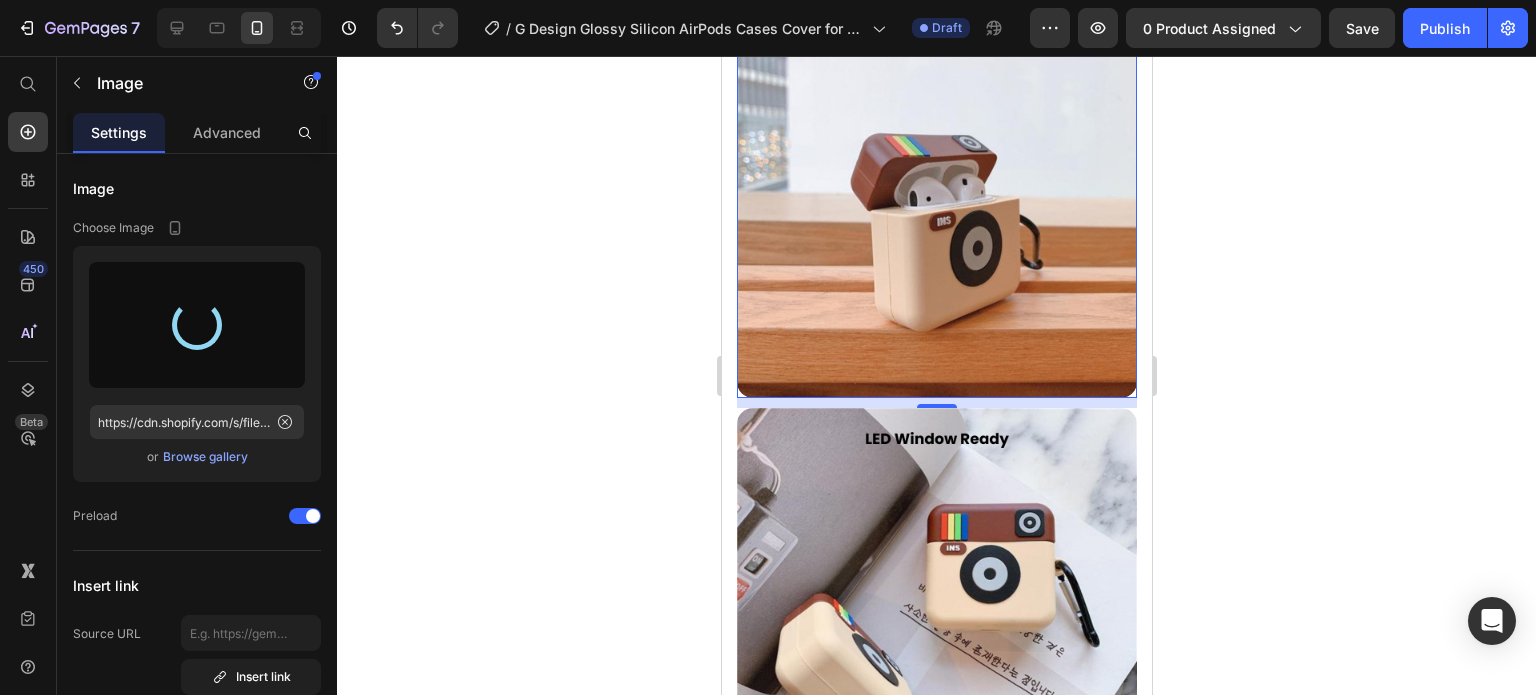 scroll, scrollTop: 2527, scrollLeft: 0, axis: vertical 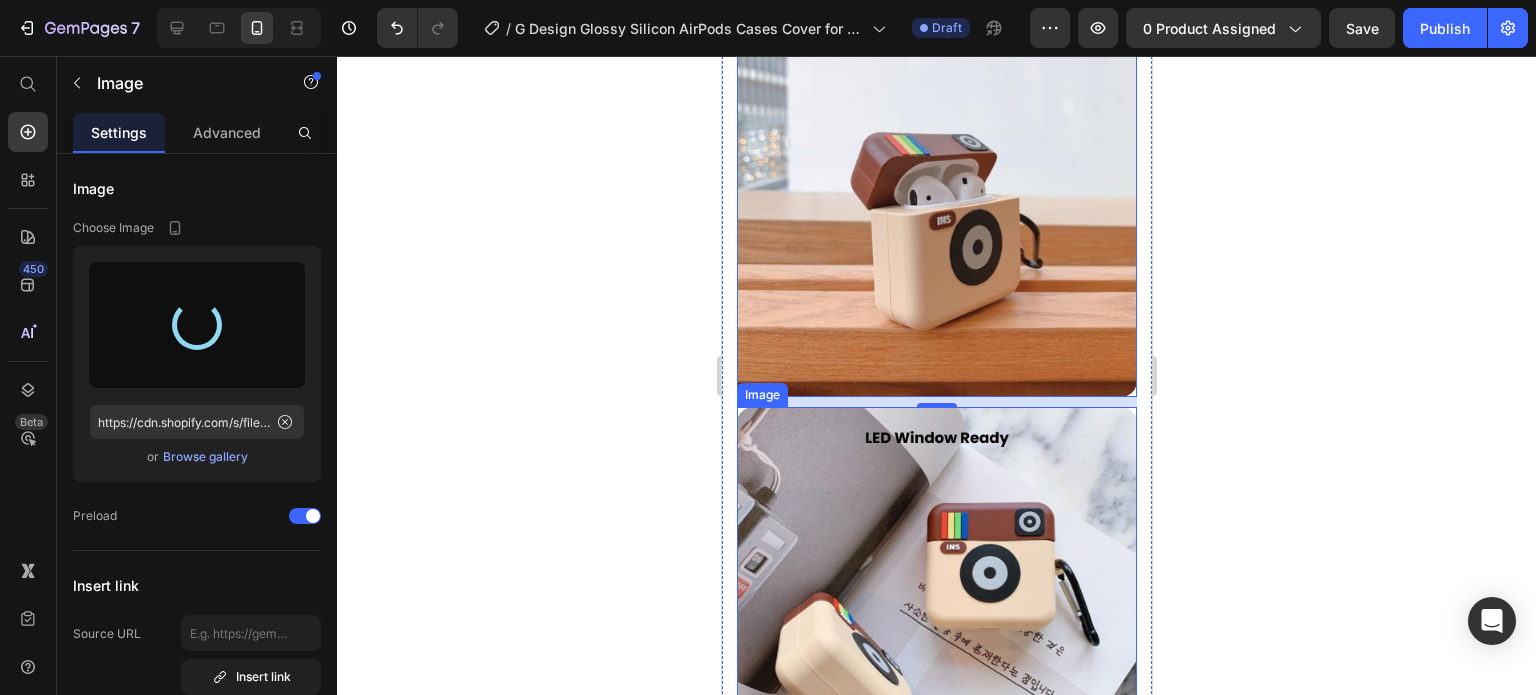 type on "https://cdn.shopify.com/s/files/1/0835/5119/1341/files/gempages_553512382287054019-7a41addb-ca22-44b2-80c5-e1c7bc047473.jpg" 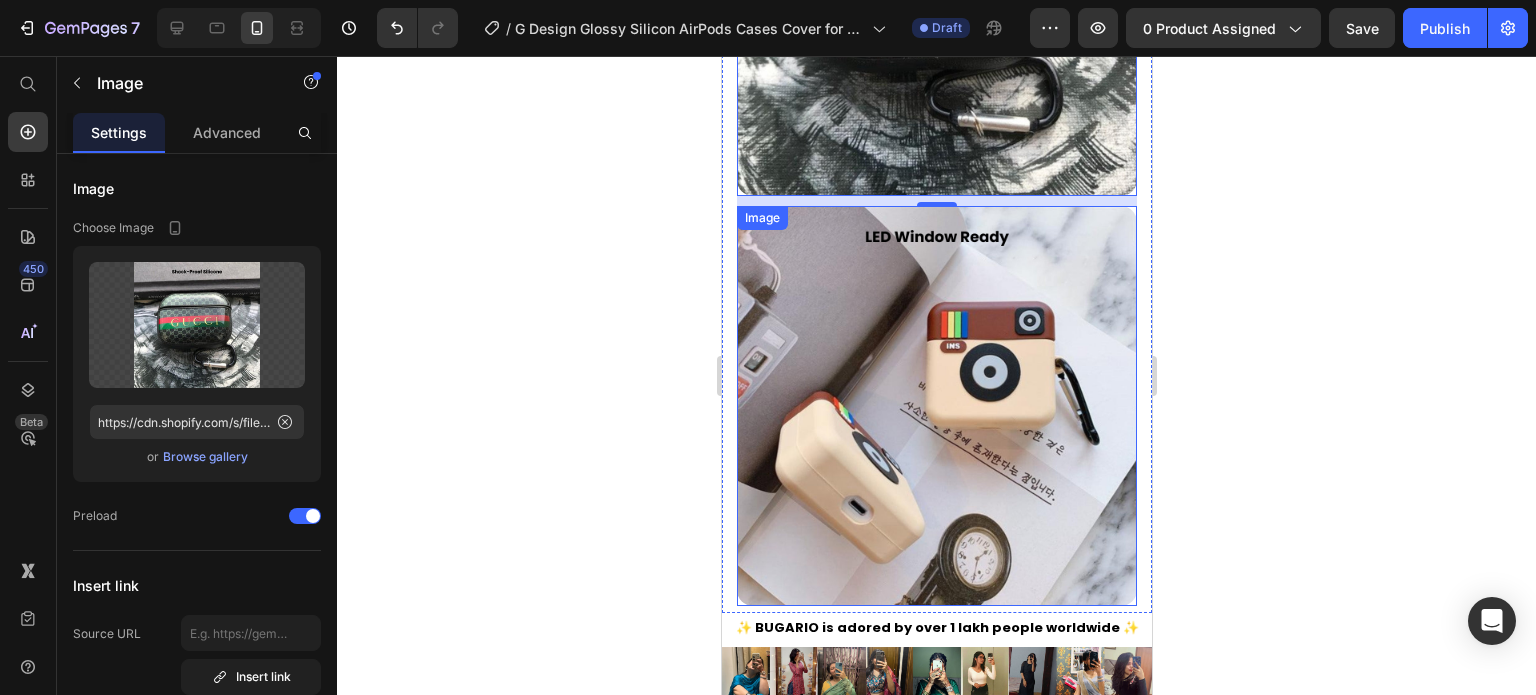 scroll, scrollTop: 2727, scrollLeft: 0, axis: vertical 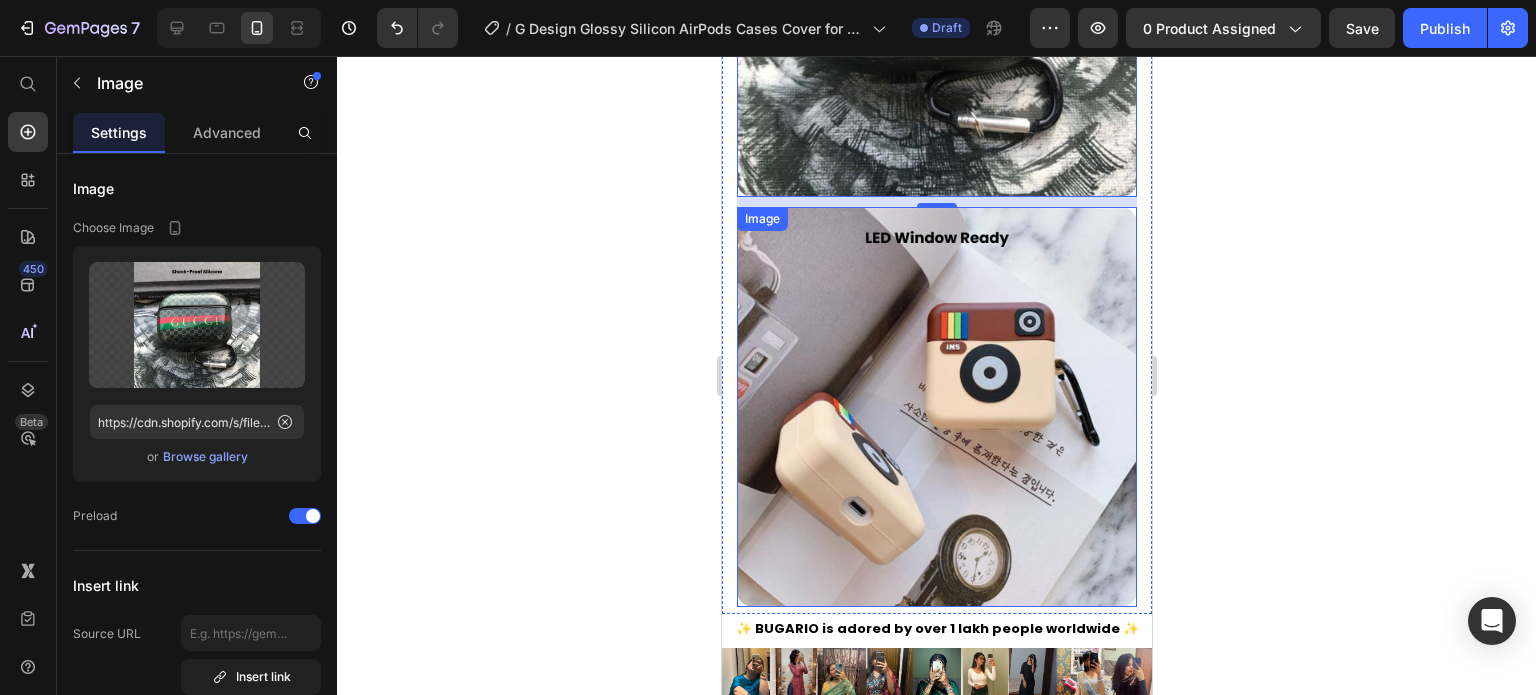 click at bounding box center [936, 407] 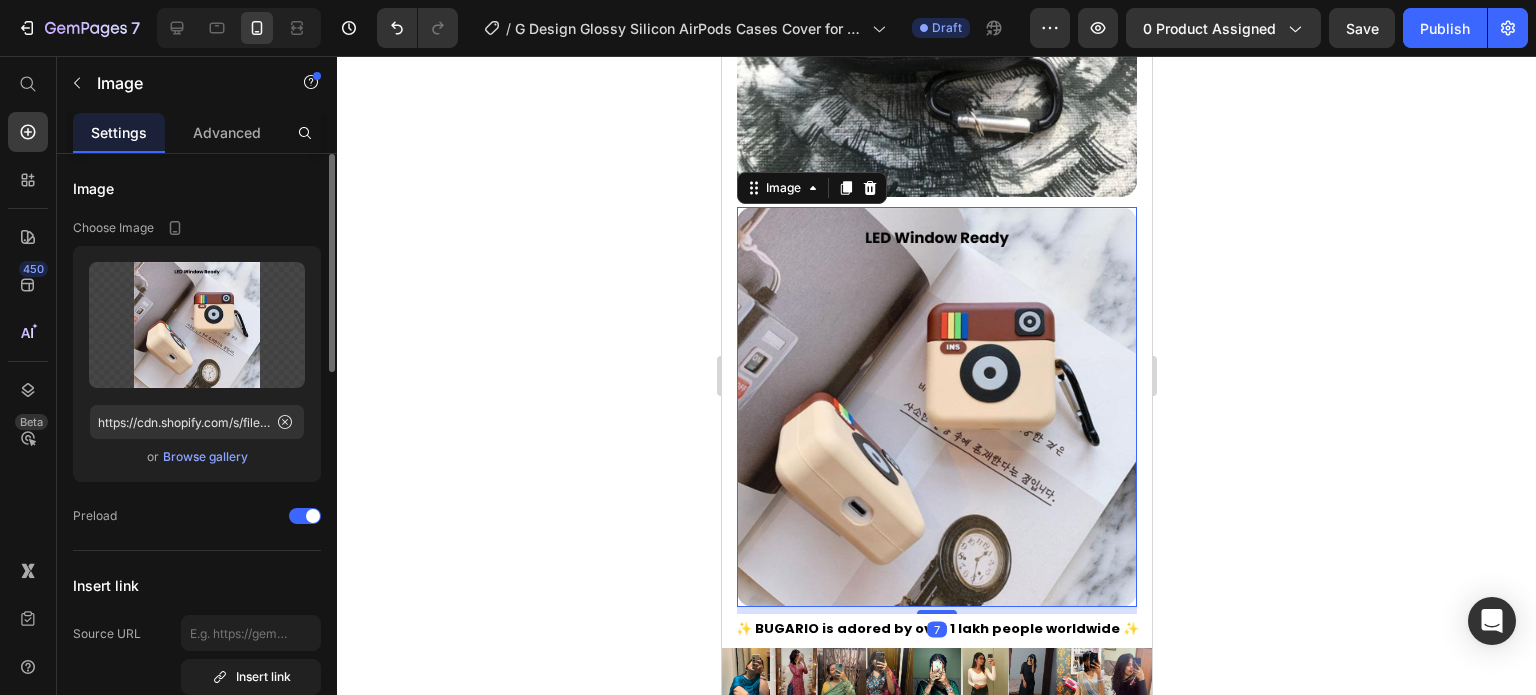 click on "Browse gallery" at bounding box center [205, 457] 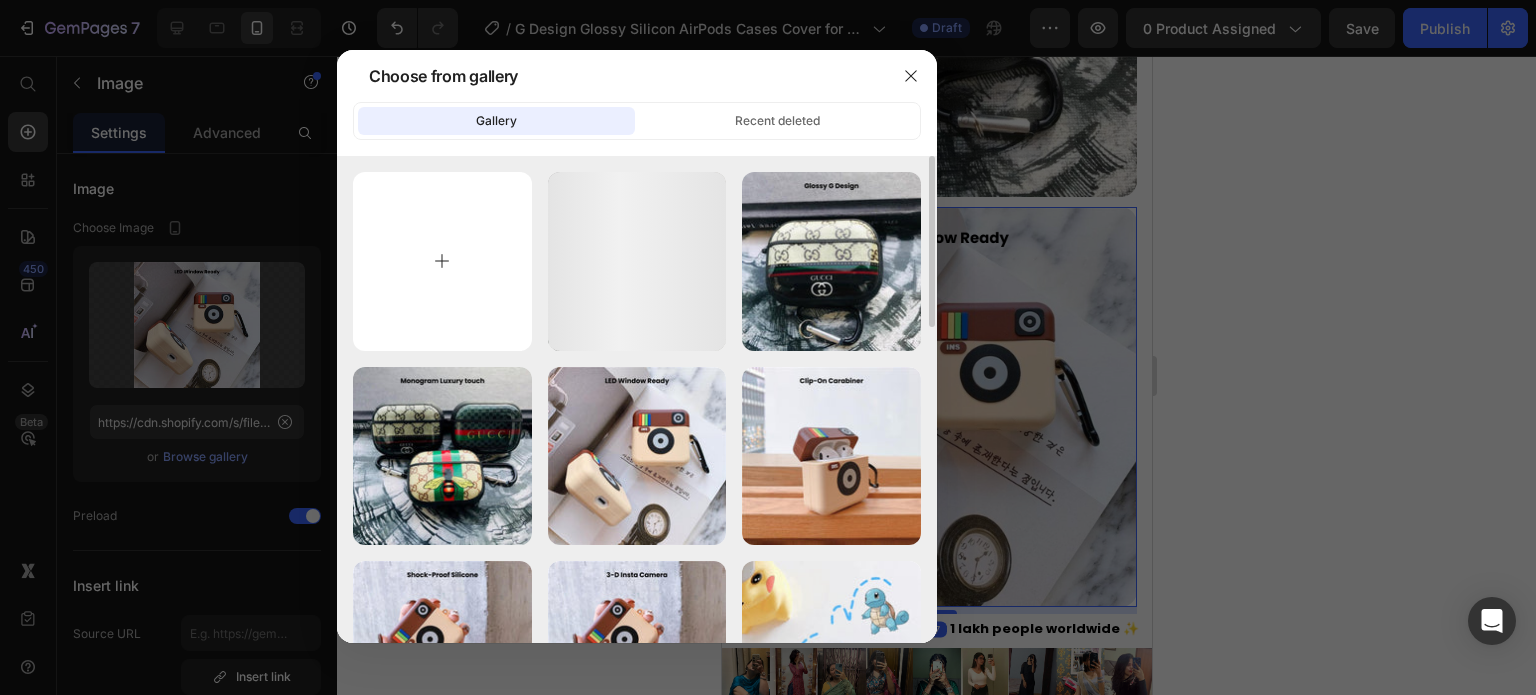 click at bounding box center [442, 261] 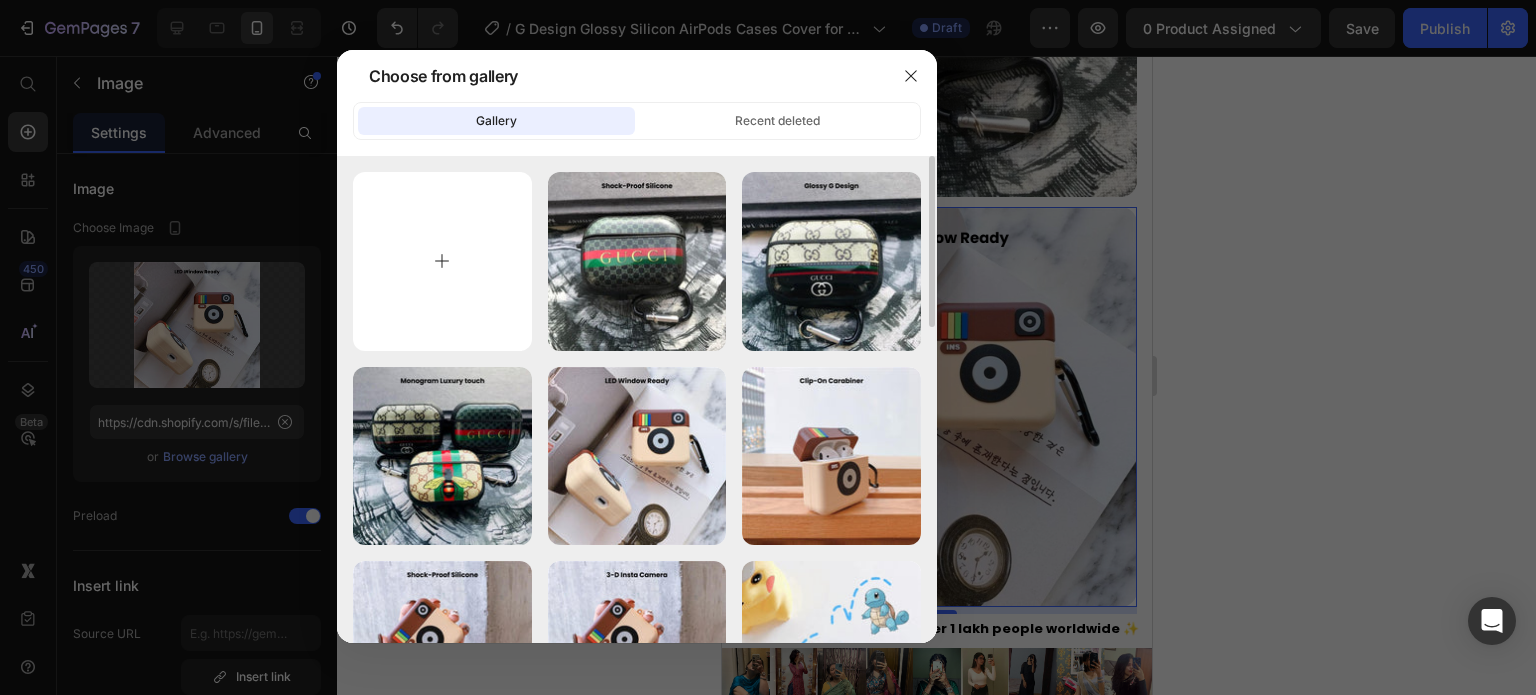 type on "C:\fakepath\Rhinestone Sparkle Frame - 2025-07-12T164638.519.jpg" 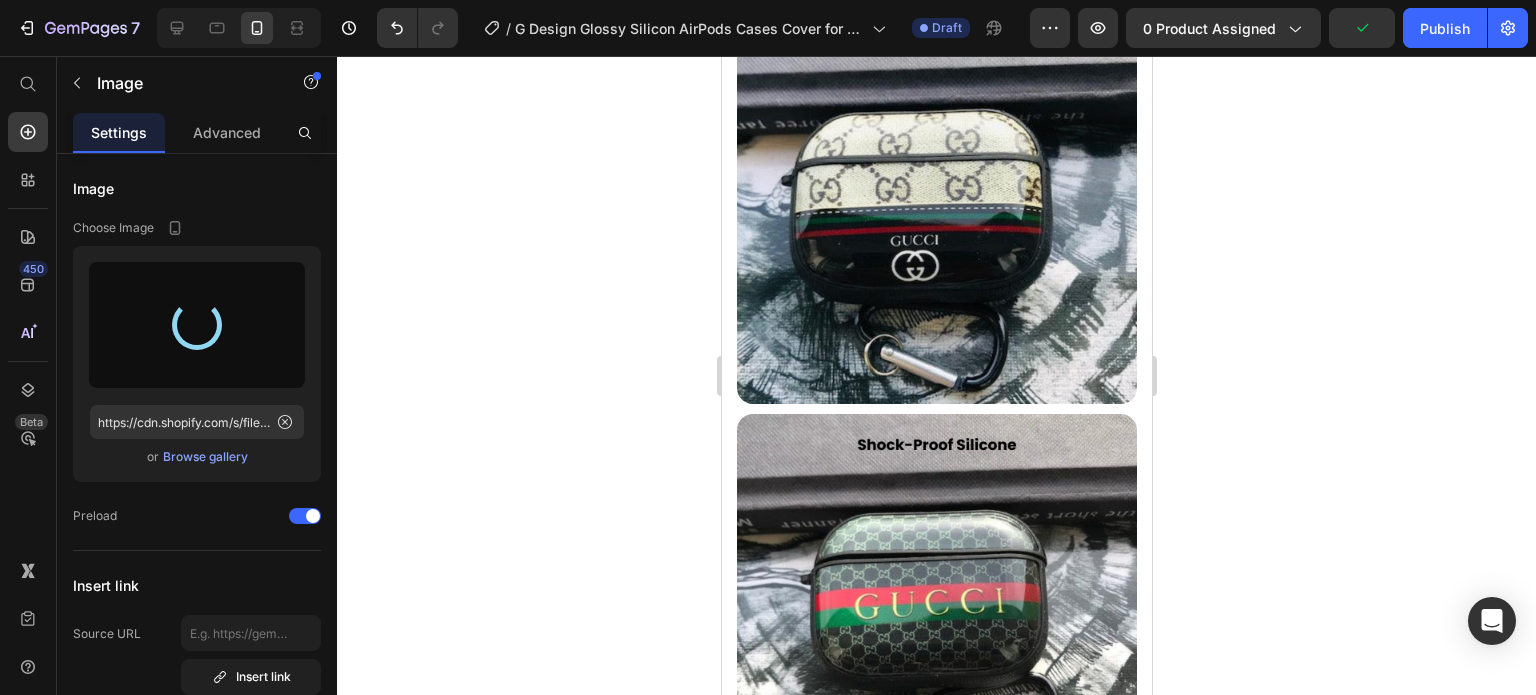 scroll, scrollTop: 2427, scrollLeft: 0, axis: vertical 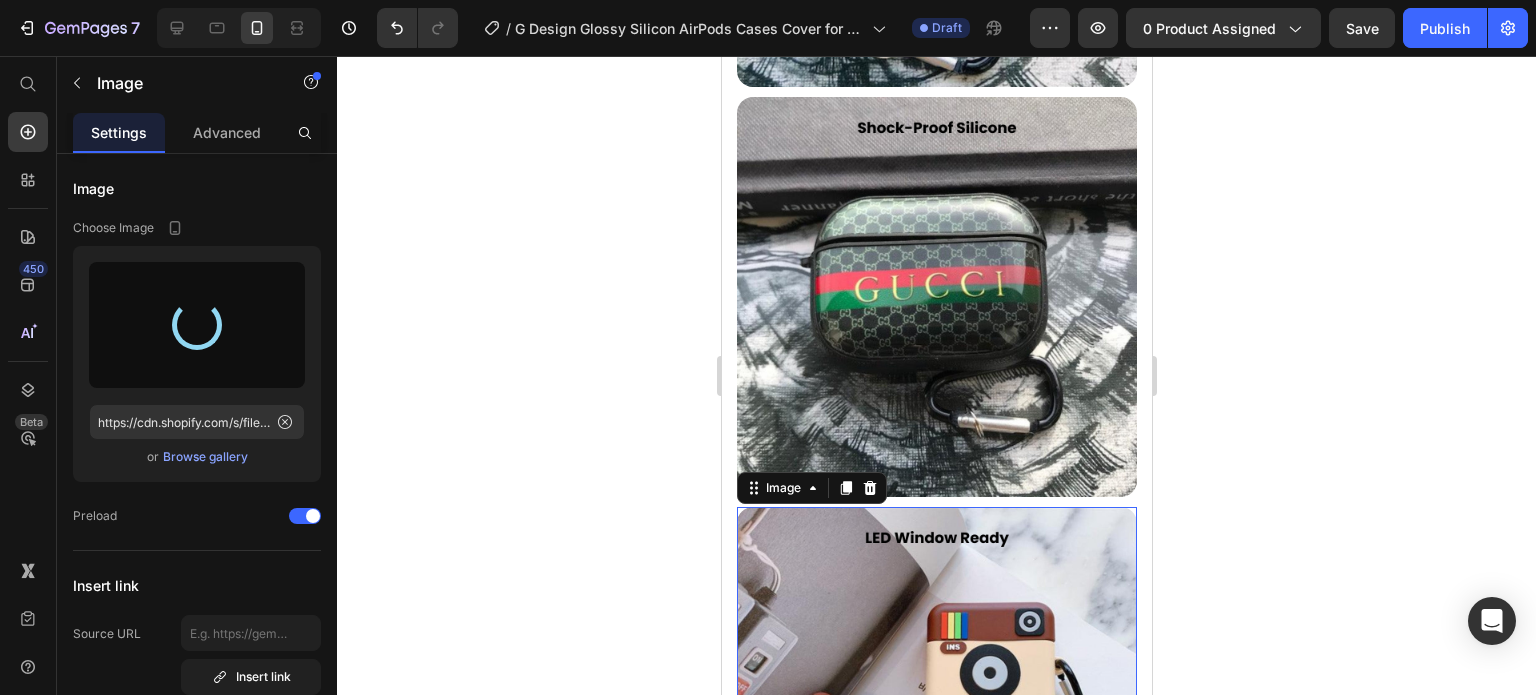 type on "https://cdn.shopify.com/s/files/1/0835/5119/1341/files/gempages_553512382287054019-96ae2556-91d4-46e4-96bf-87338154cf8a.jpg" 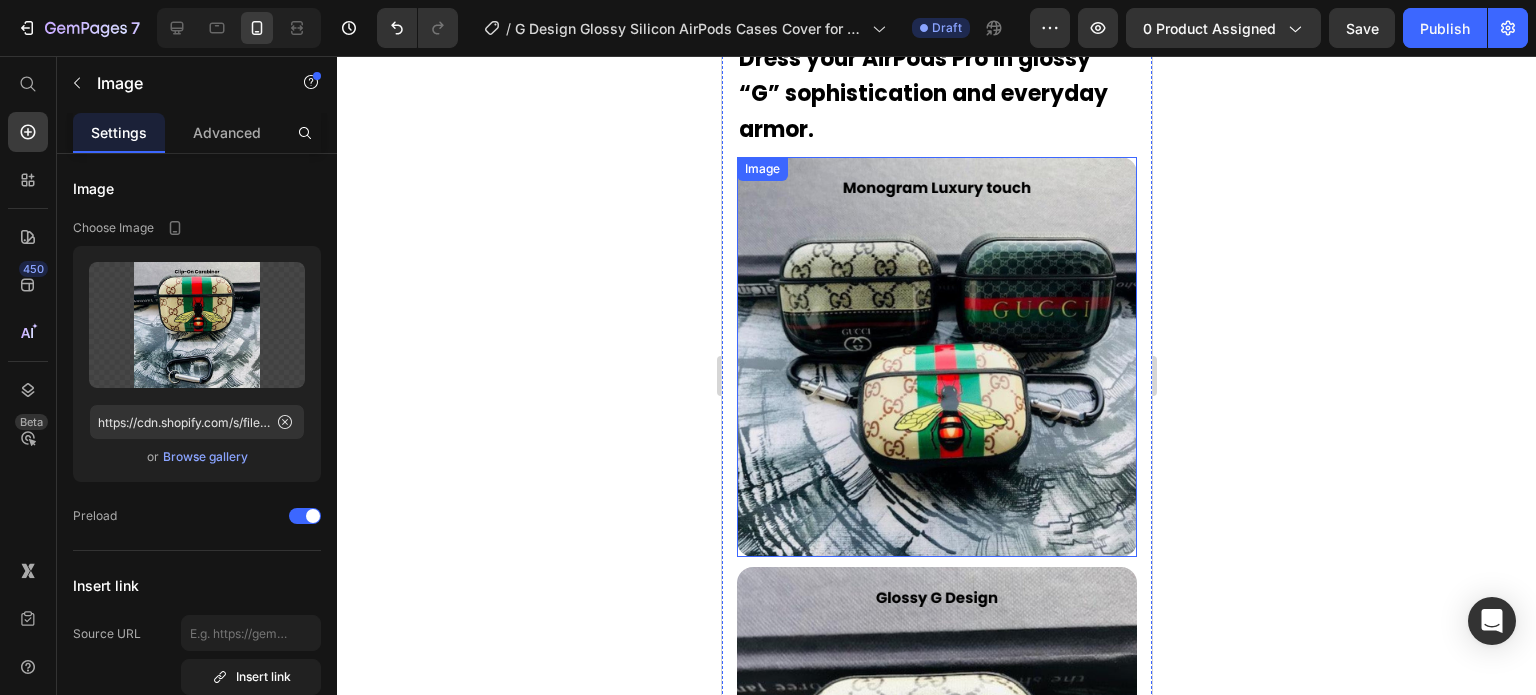 scroll, scrollTop: 1327, scrollLeft: 0, axis: vertical 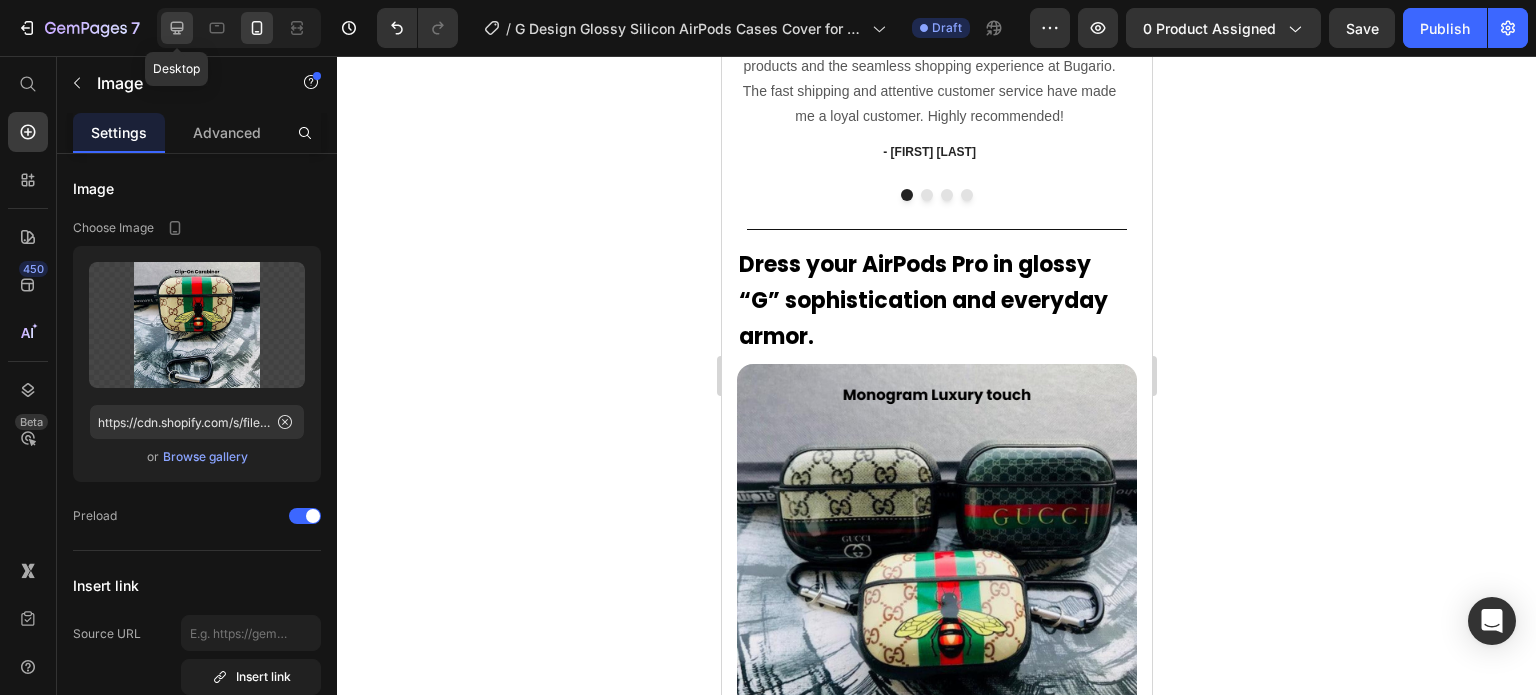 click 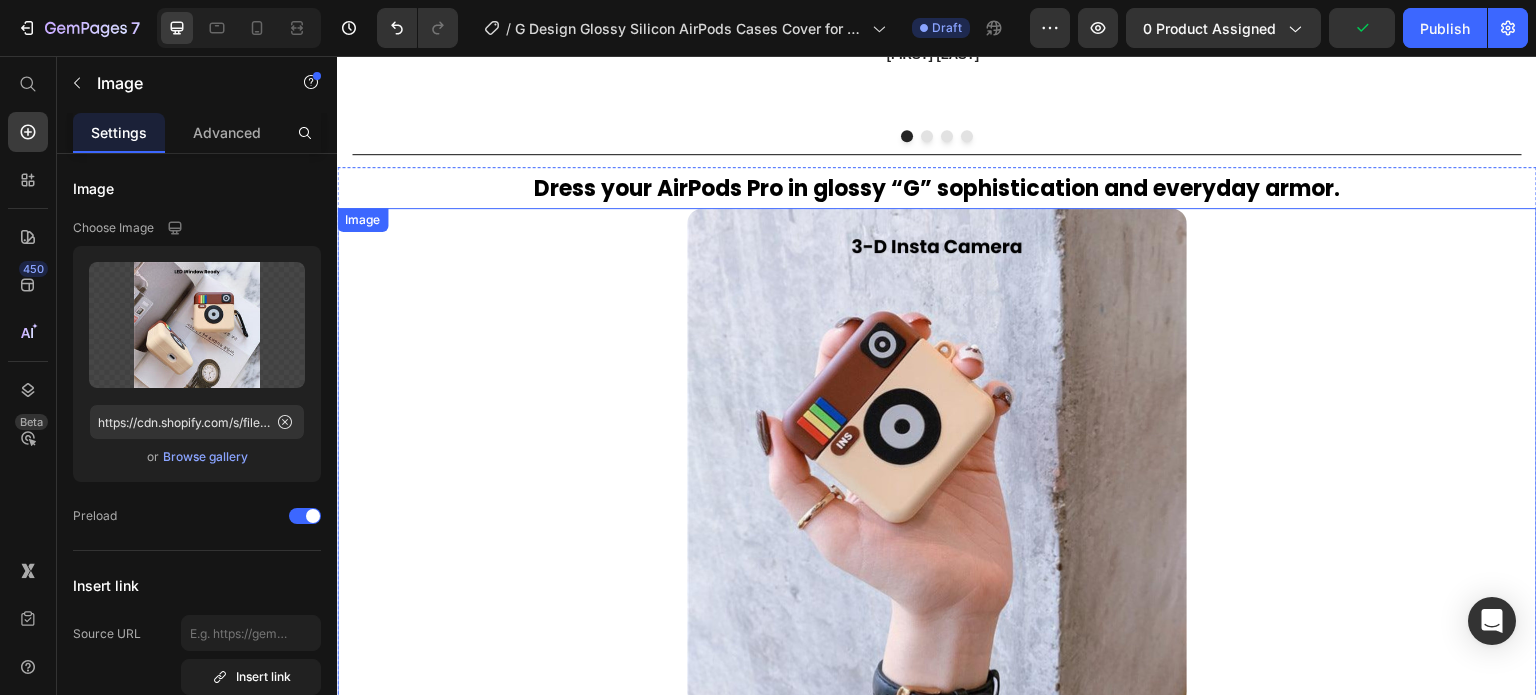 scroll, scrollTop: 1296, scrollLeft: 0, axis: vertical 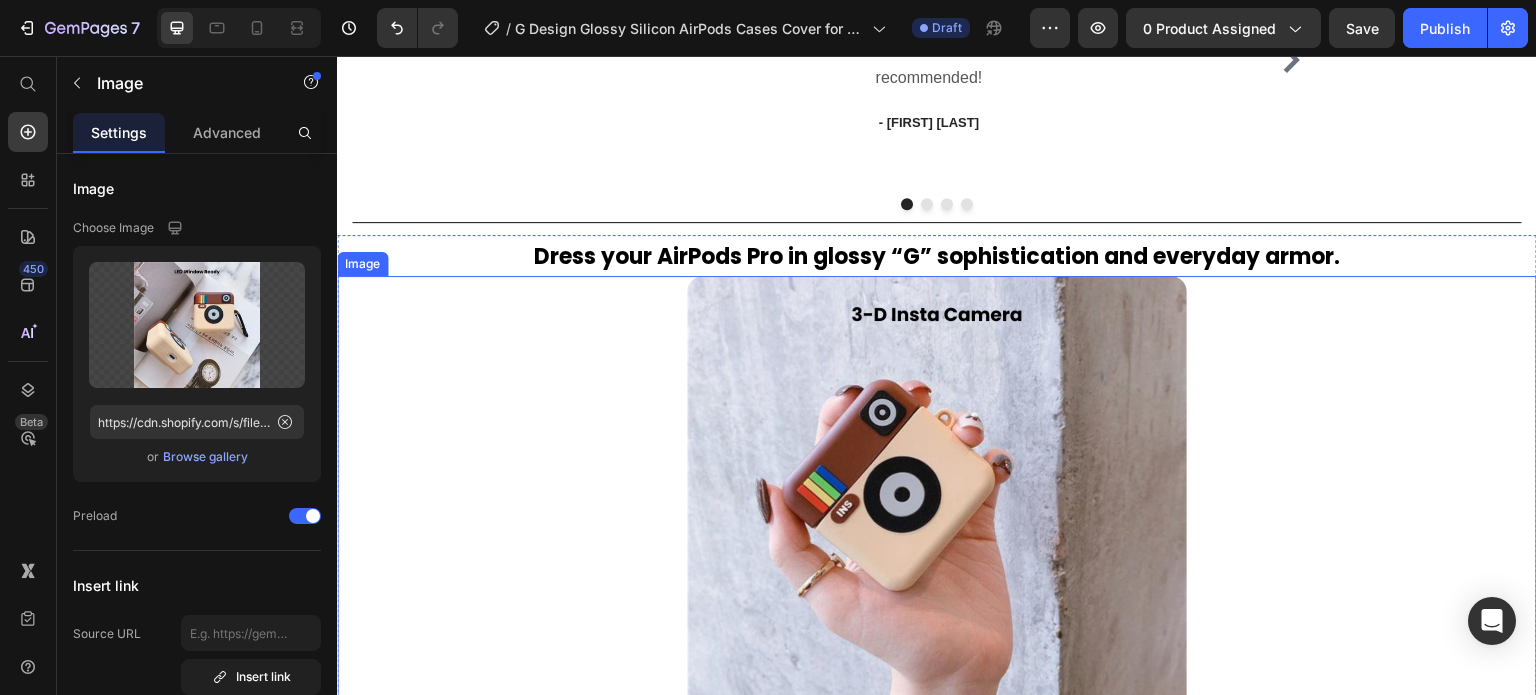 click at bounding box center (937, 526) 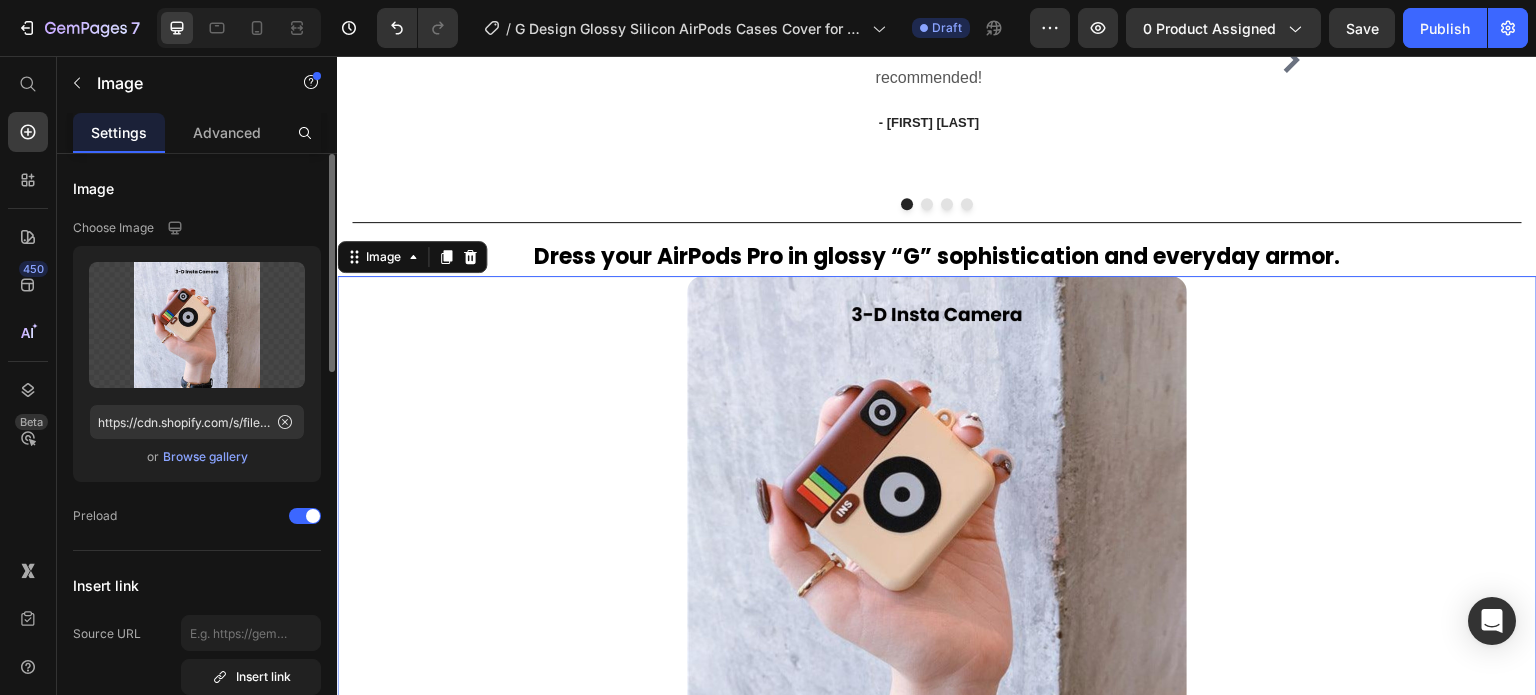 click on "Browse gallery" at bounding box center [205, 457] 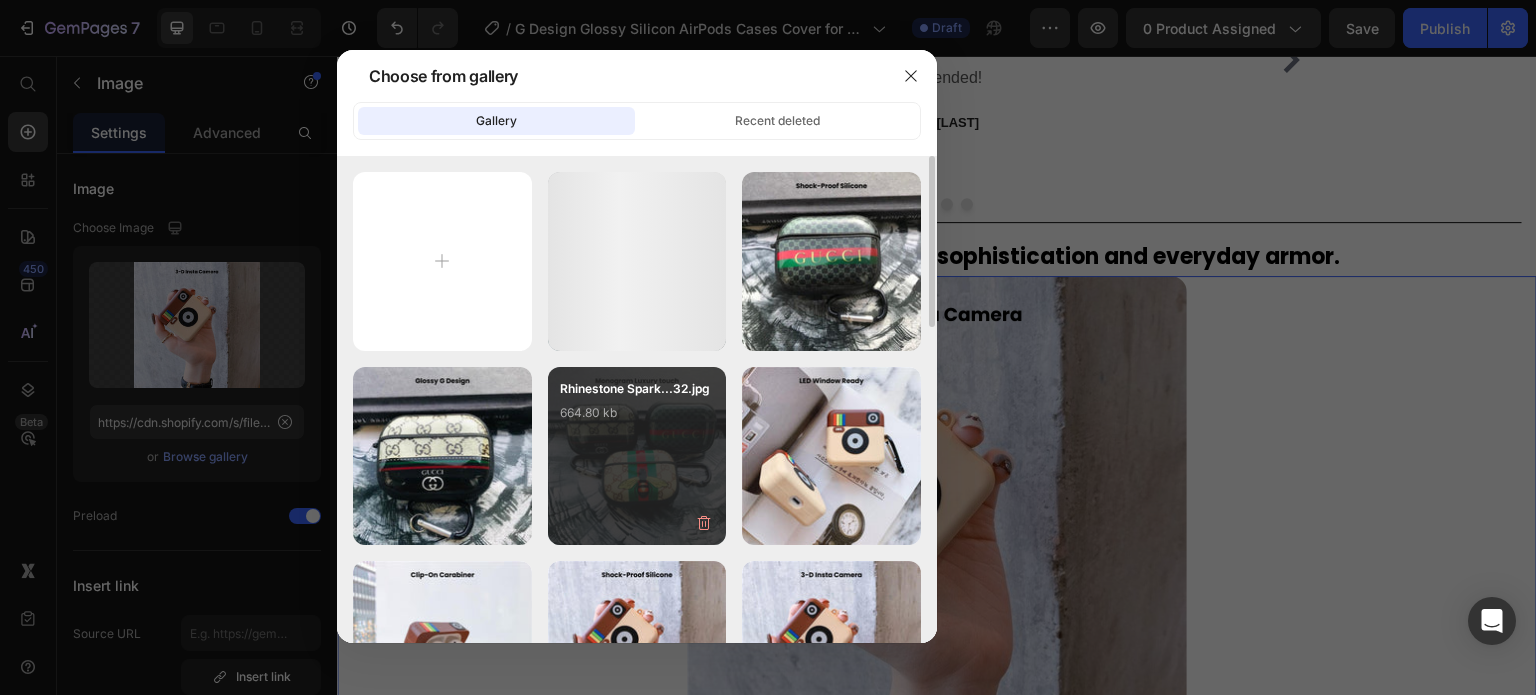 click on "Rhinestone Spark...32.jpg 664.80 kb" at bounding box center [637, 419] 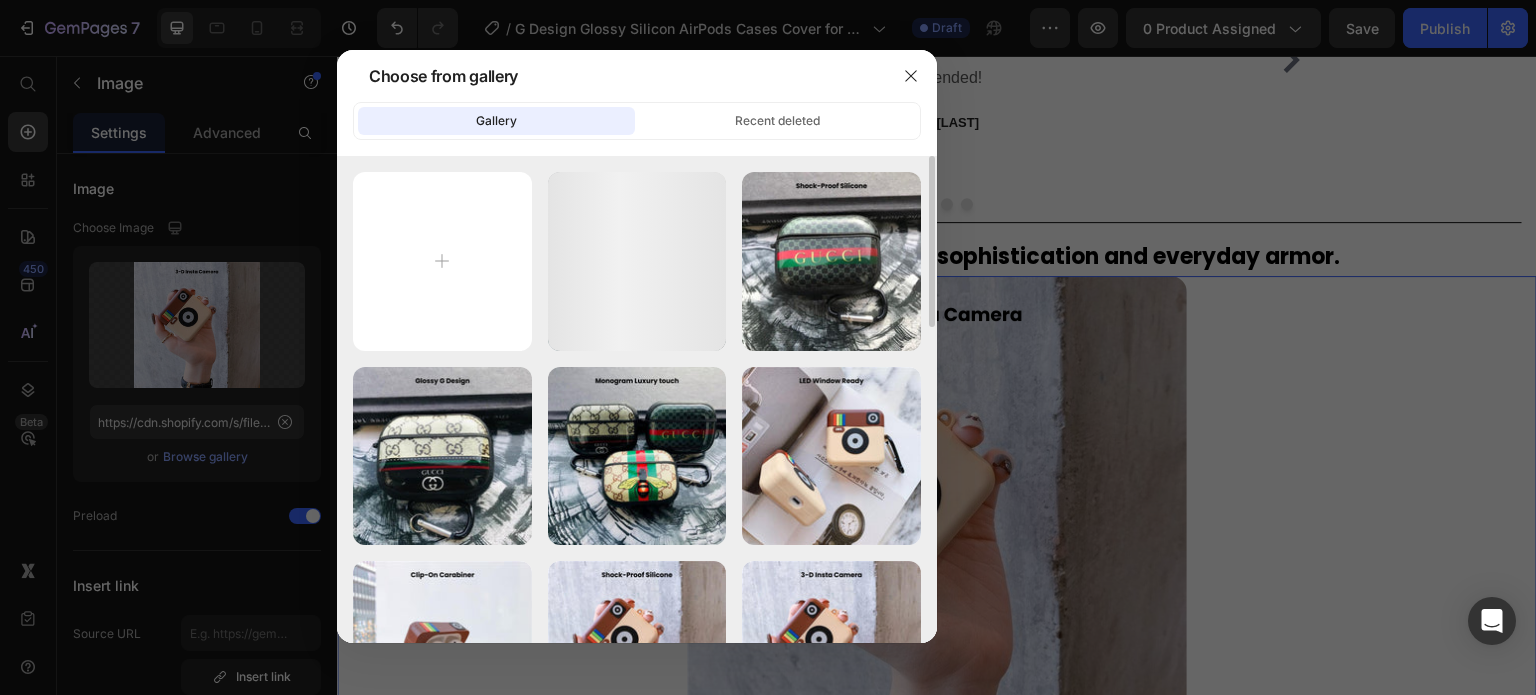 type on "https://cdn.shopify.com/s/files/1/0835/5119/1341/files/gempages_553512382287054019-e5c6572e-a32d-4013-a6bd-ec7dfc6e0df8.jpg" 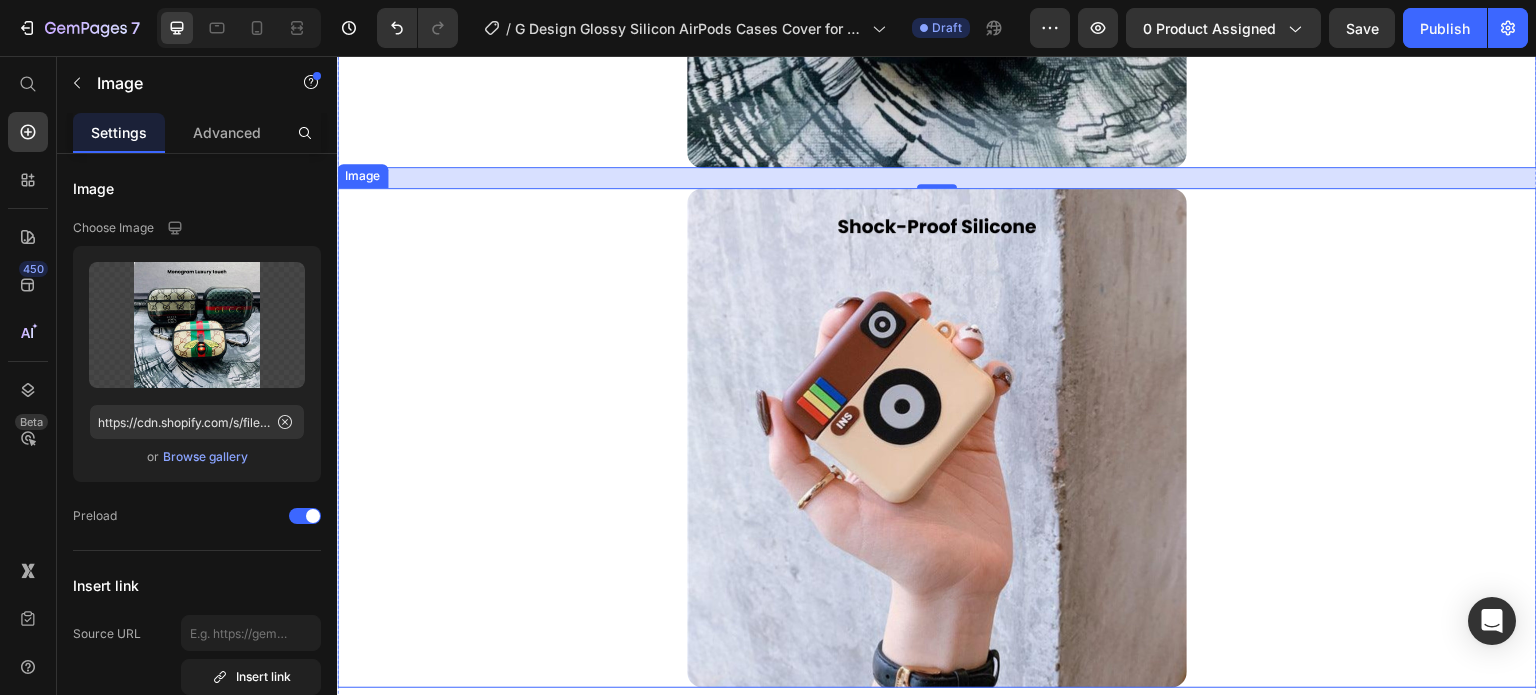scroll, scrollTop: 1896, scrollLeft: 0, axis: vertical 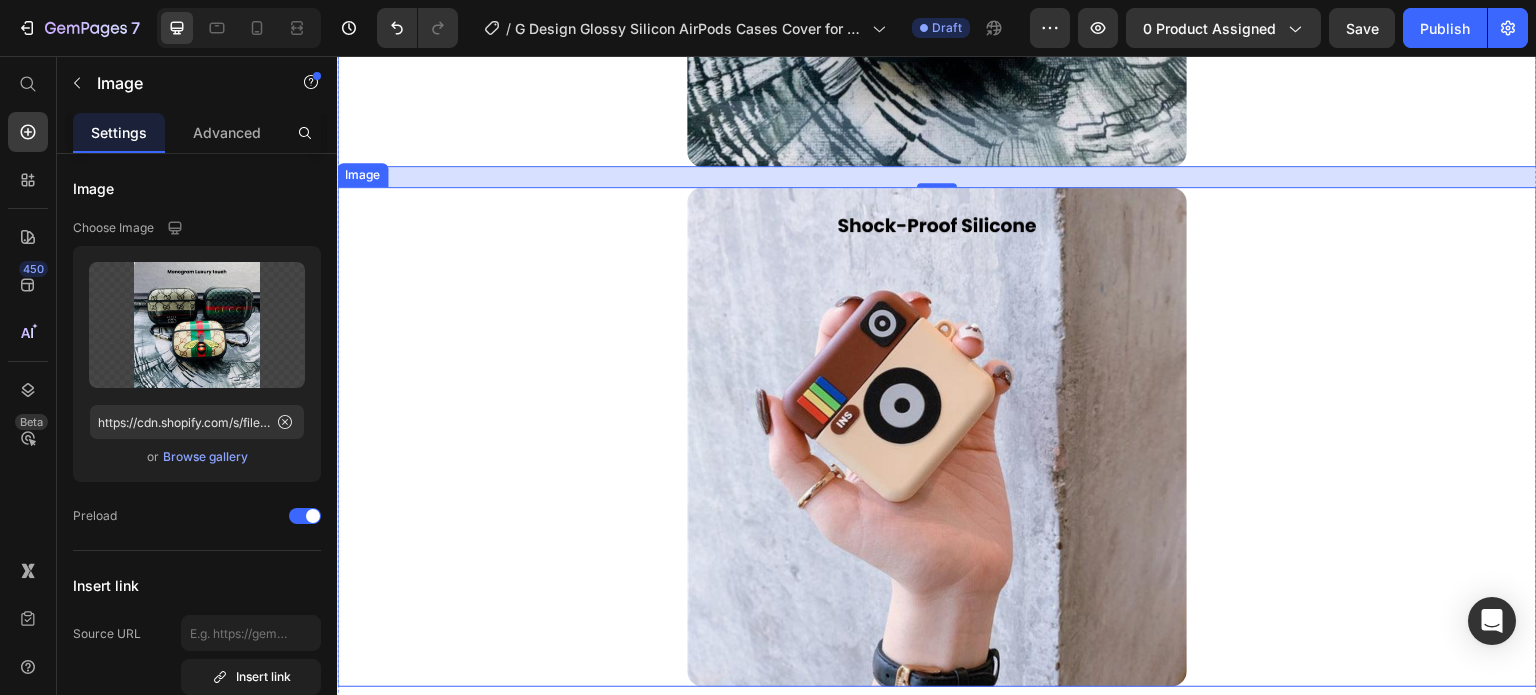 click at bounding box center [937, 437] 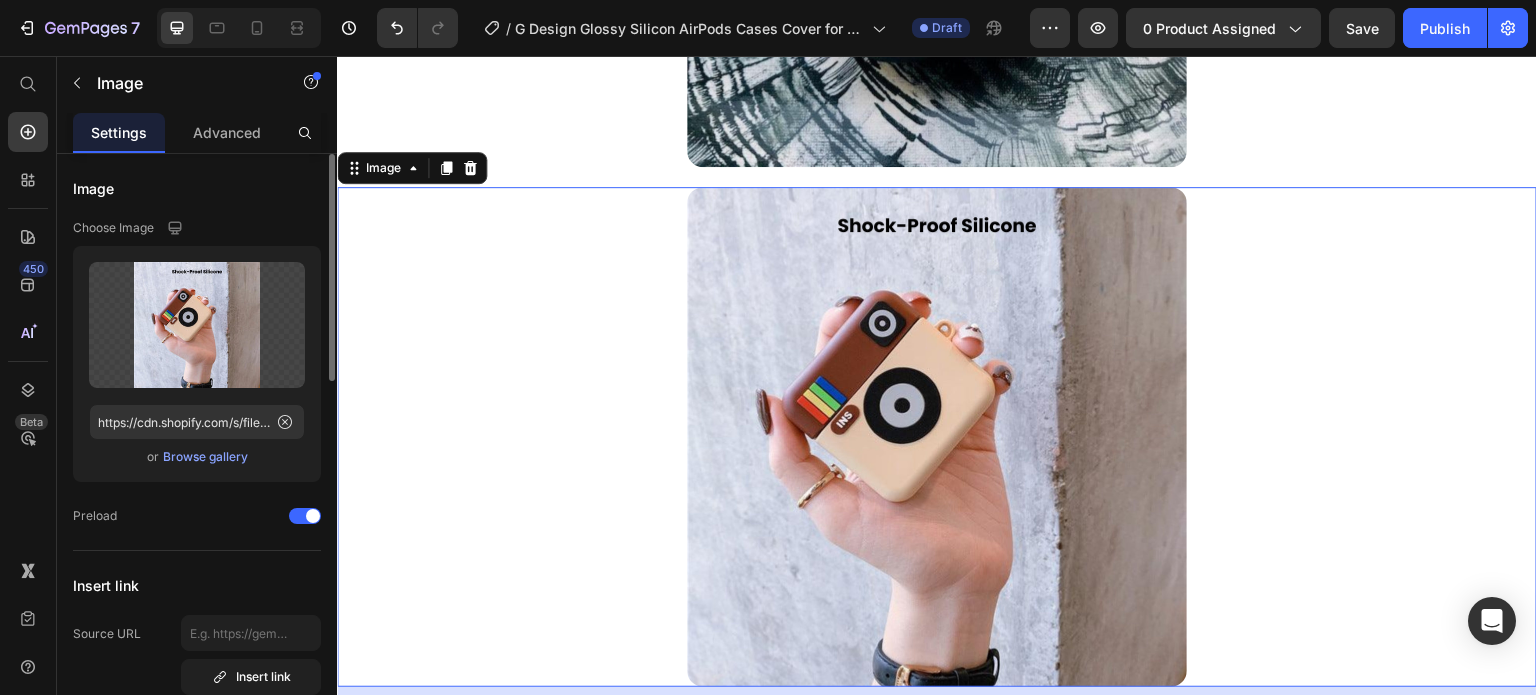 click on "Browse gallery" at bounding box center [205, 457] 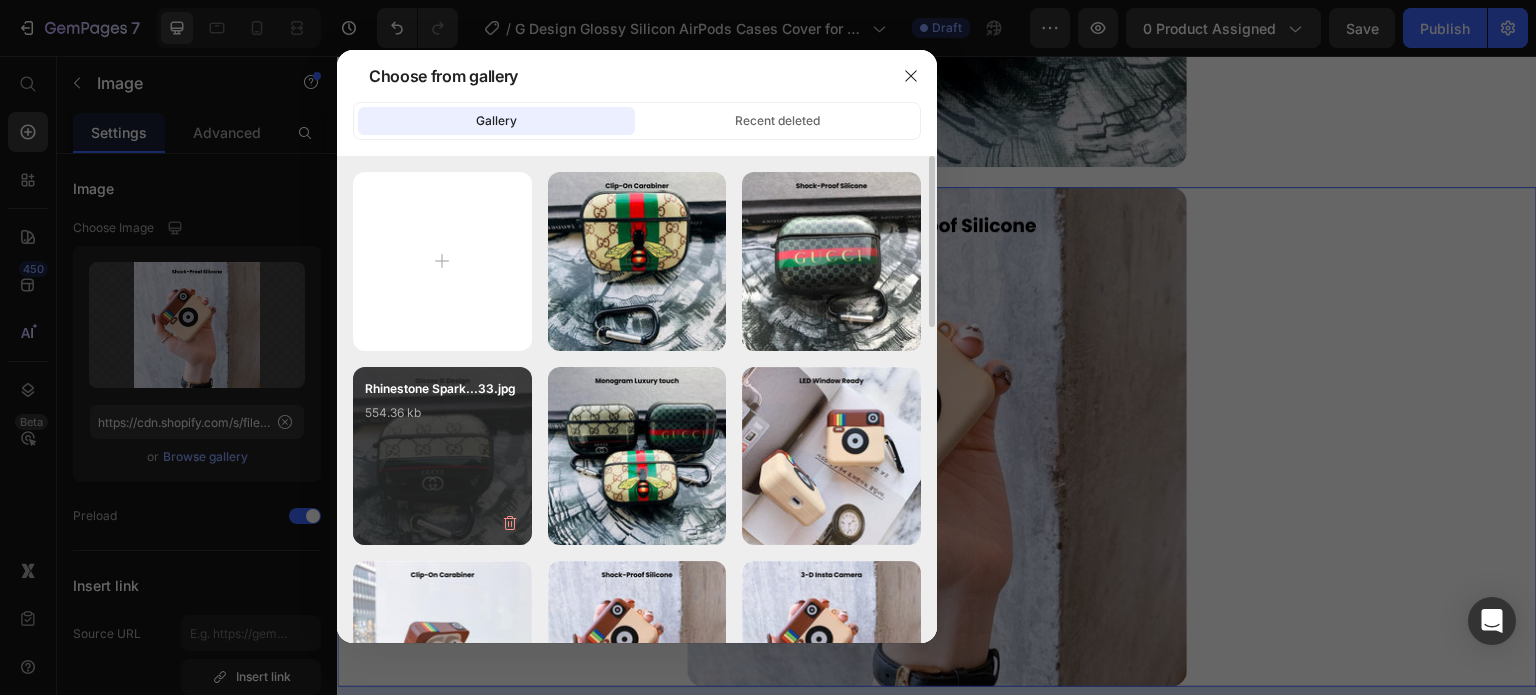 click on "Rhinestone Spark...33.jpg 554.36 kb" at bounding box center (442, 456) 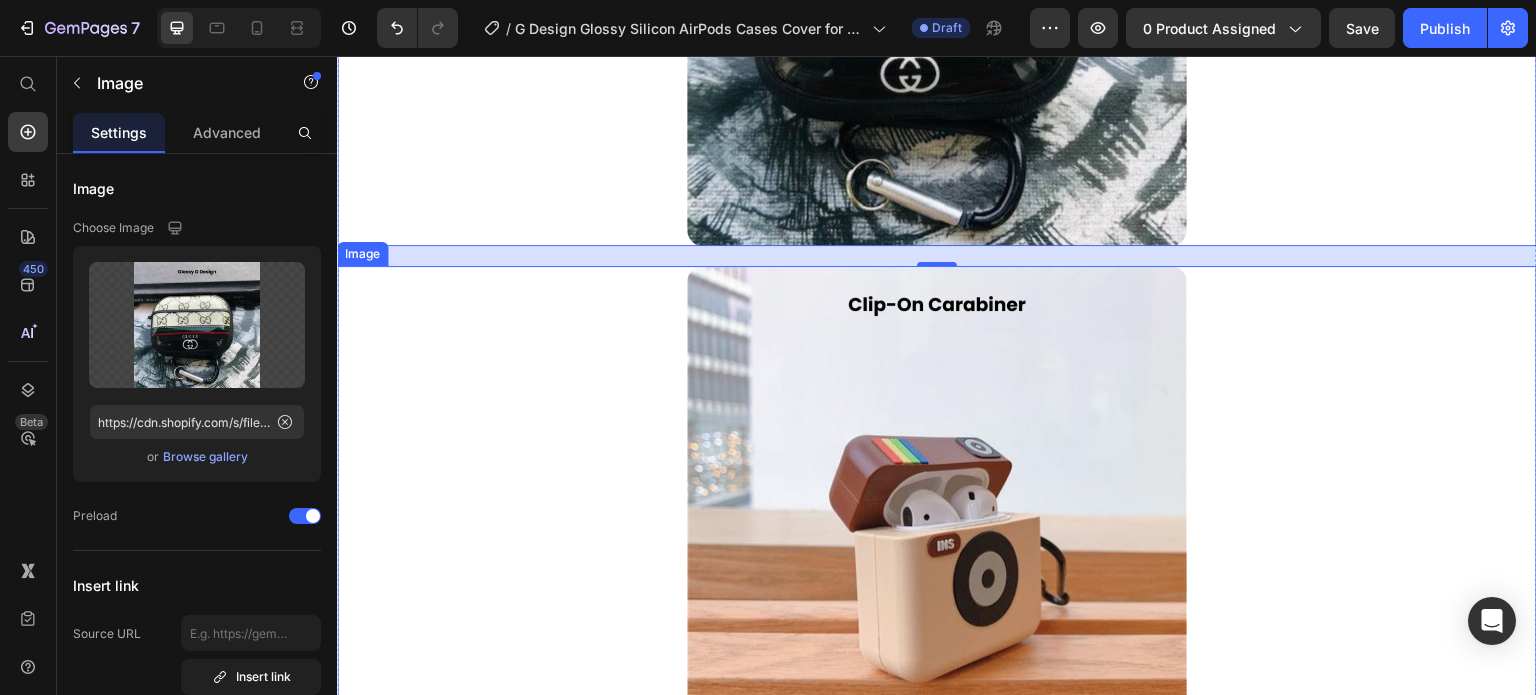 scroll, scrollTop: 2496, scrollLeft: 0, axis: vertical 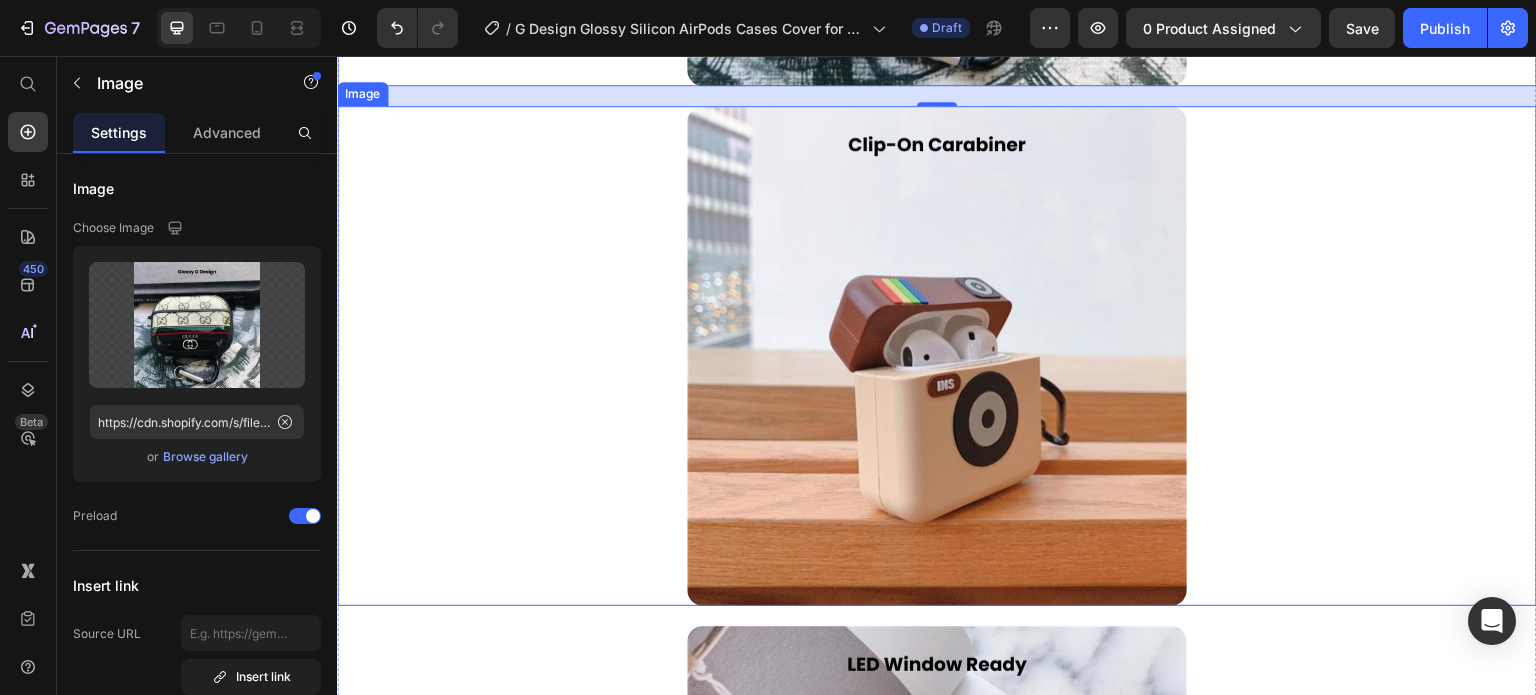 click at bounding box center (937, 356) 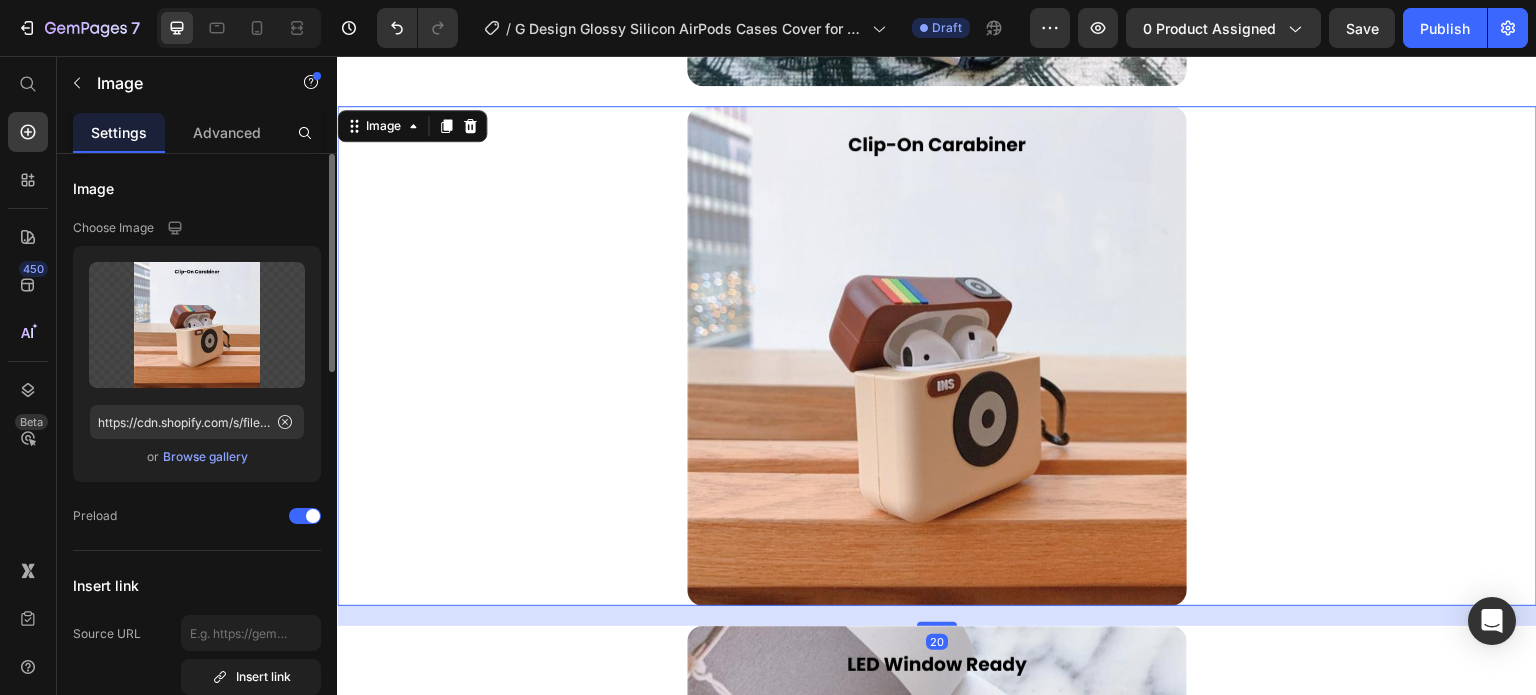 click on "Browse gallery" at bounding box center (205, 457) 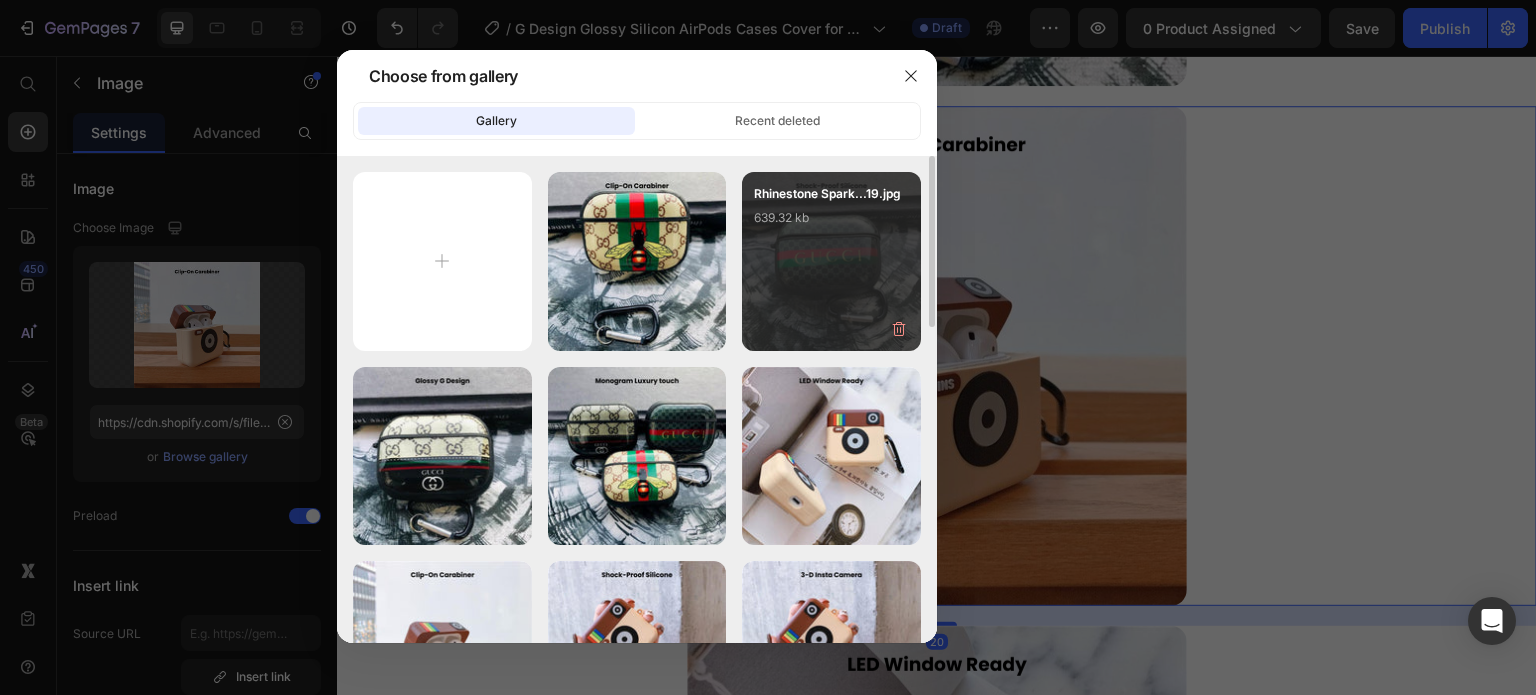 click on "Rhinestone Spark...14.jpg 639.32 kb" at bounding box center [831, 261] 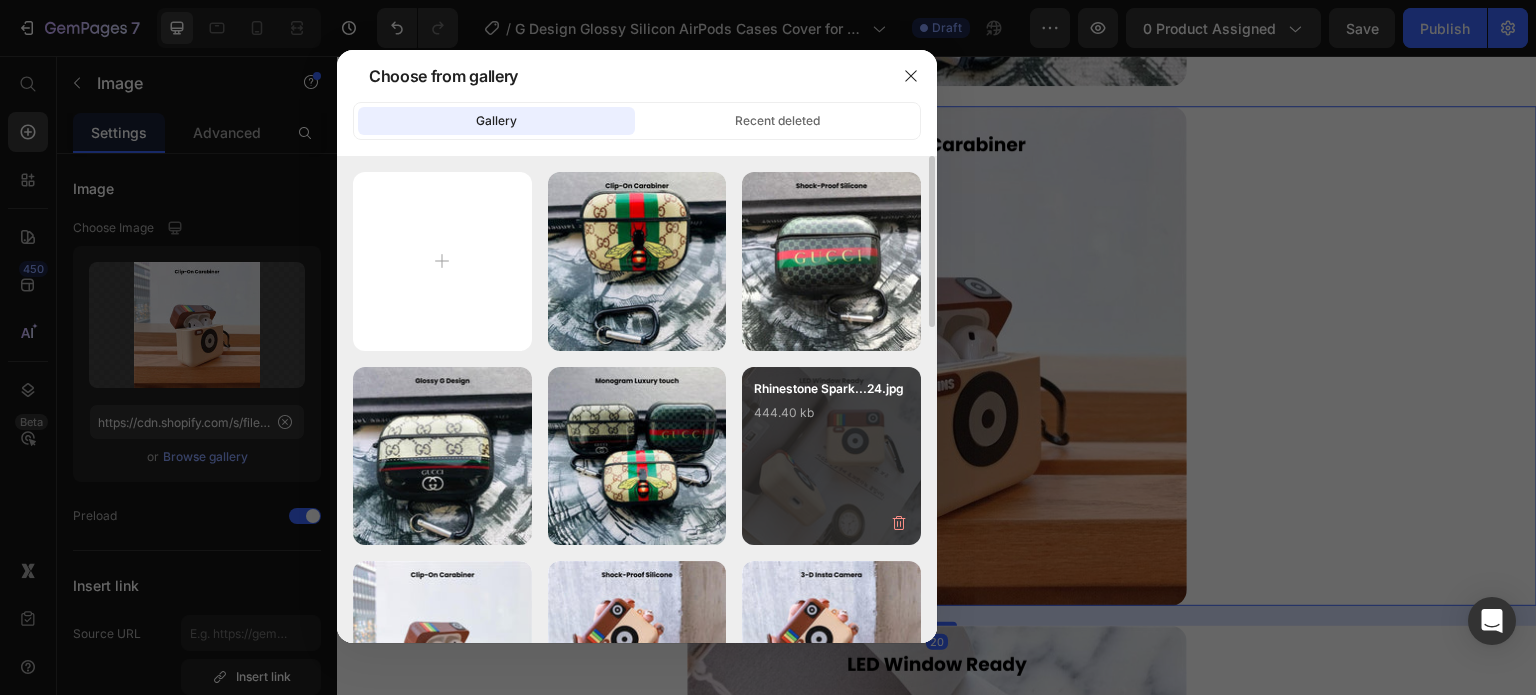 type on "https://cdn.shopify.com/s/files/1/0835/5119/1341/files/gempages_553512382287054019-7a41addb-ca22-44b2-80c5-e1c7bc047473.jpg" 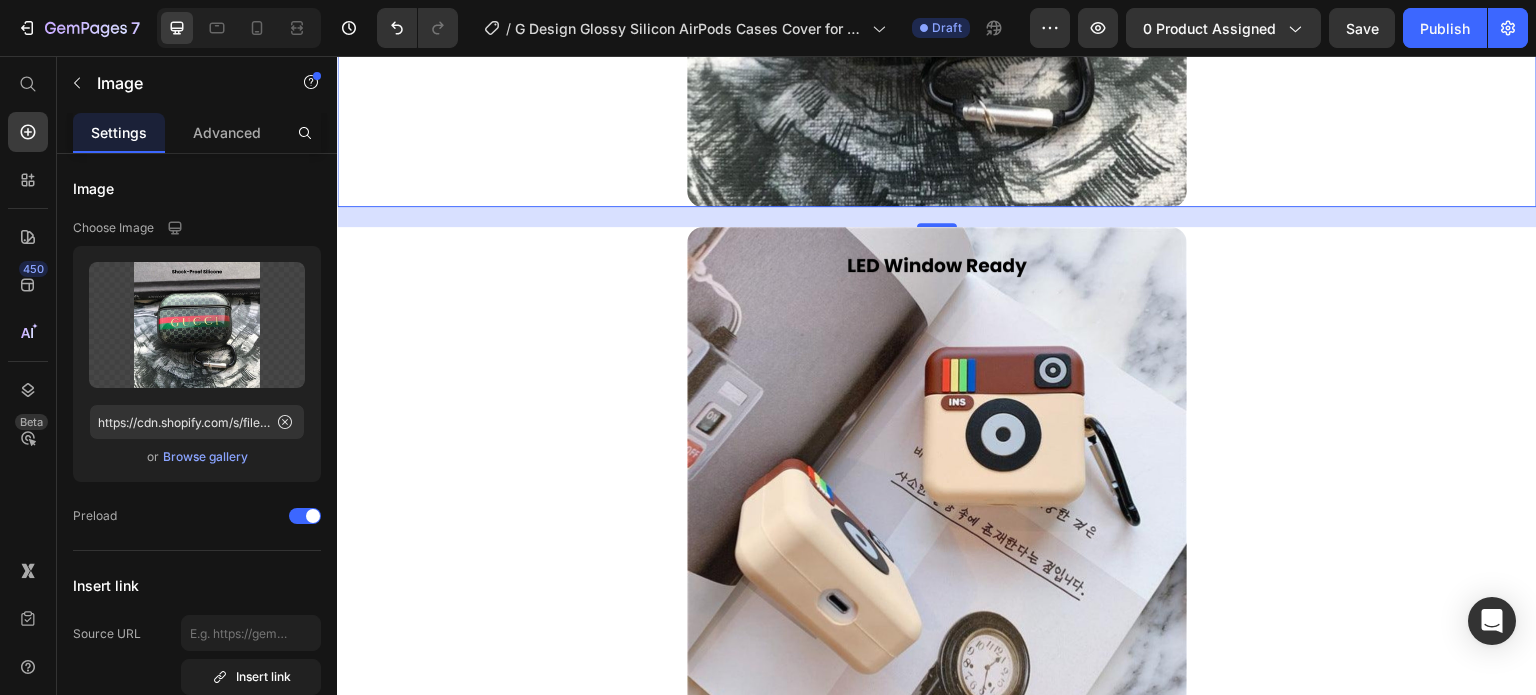 scroll, scrollTop: 2896, scrollLeft: 0, axis: vertical 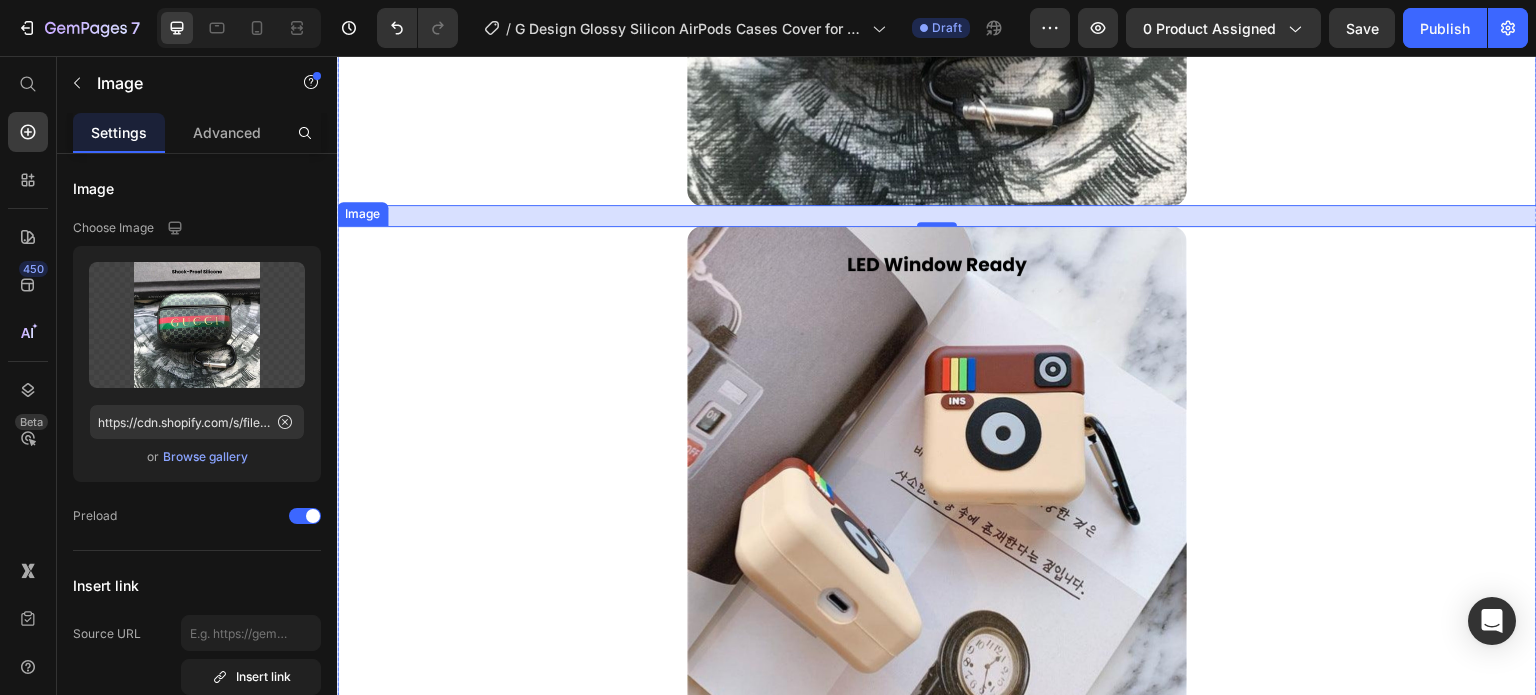 click at bounding box center [937, 476] 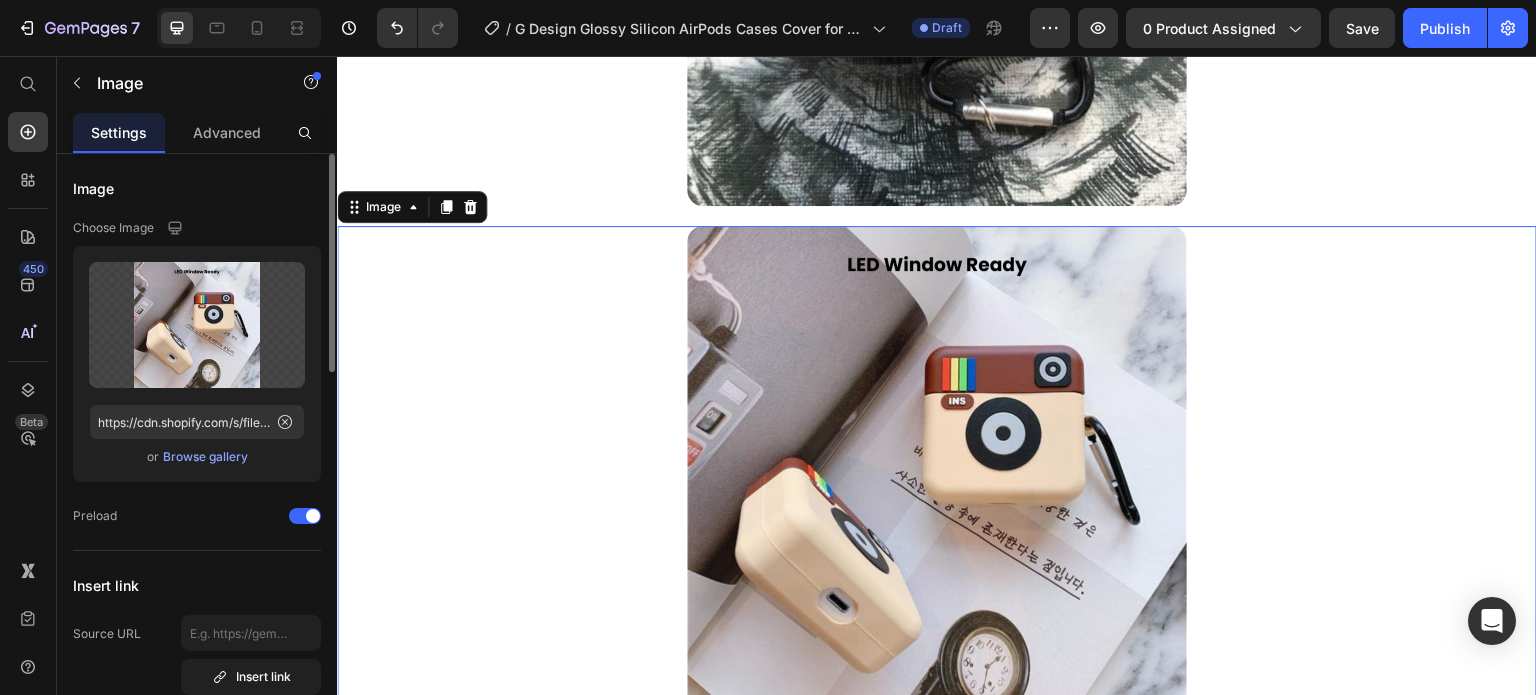 click on "Browse gallery" at bounding box center (205, 457) 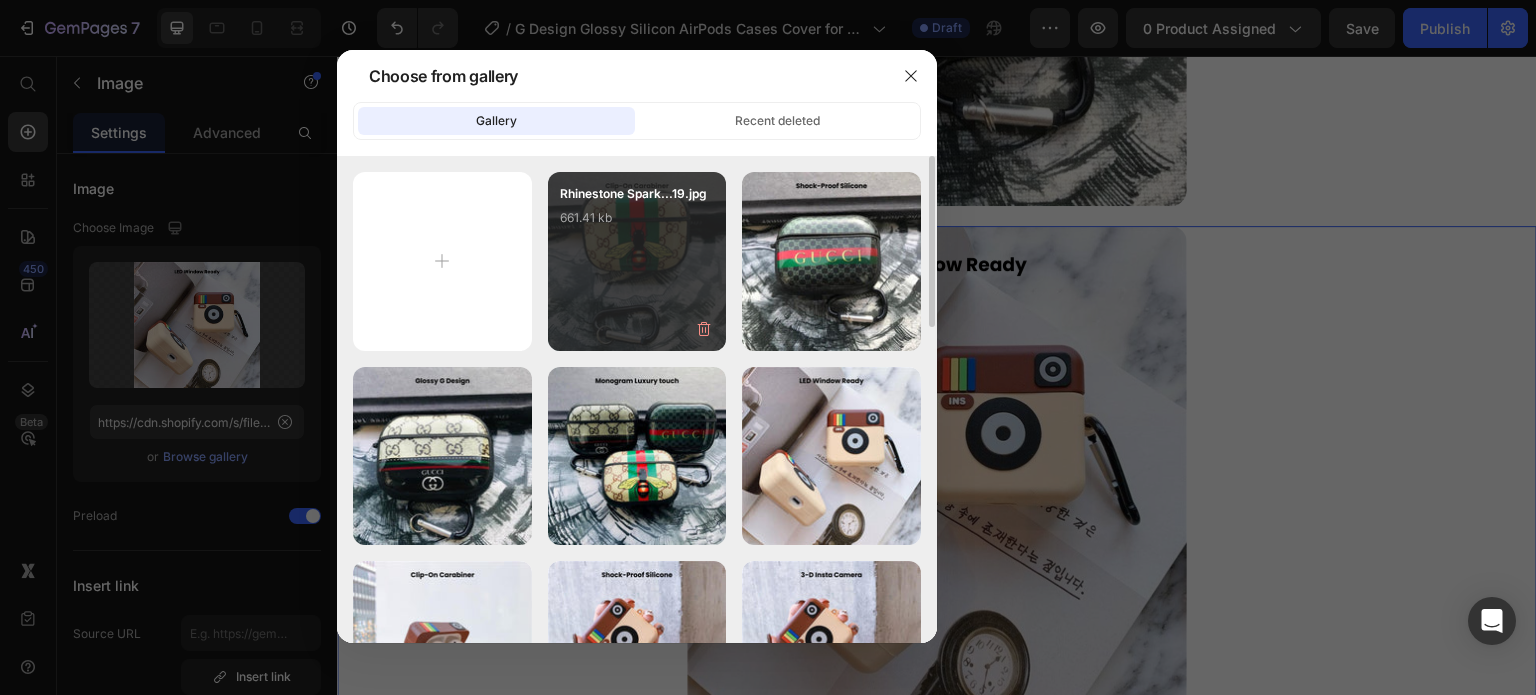 click on "Rhinestone Spark...19.jpg 661.41 kb" at bounding box center (637, 261) 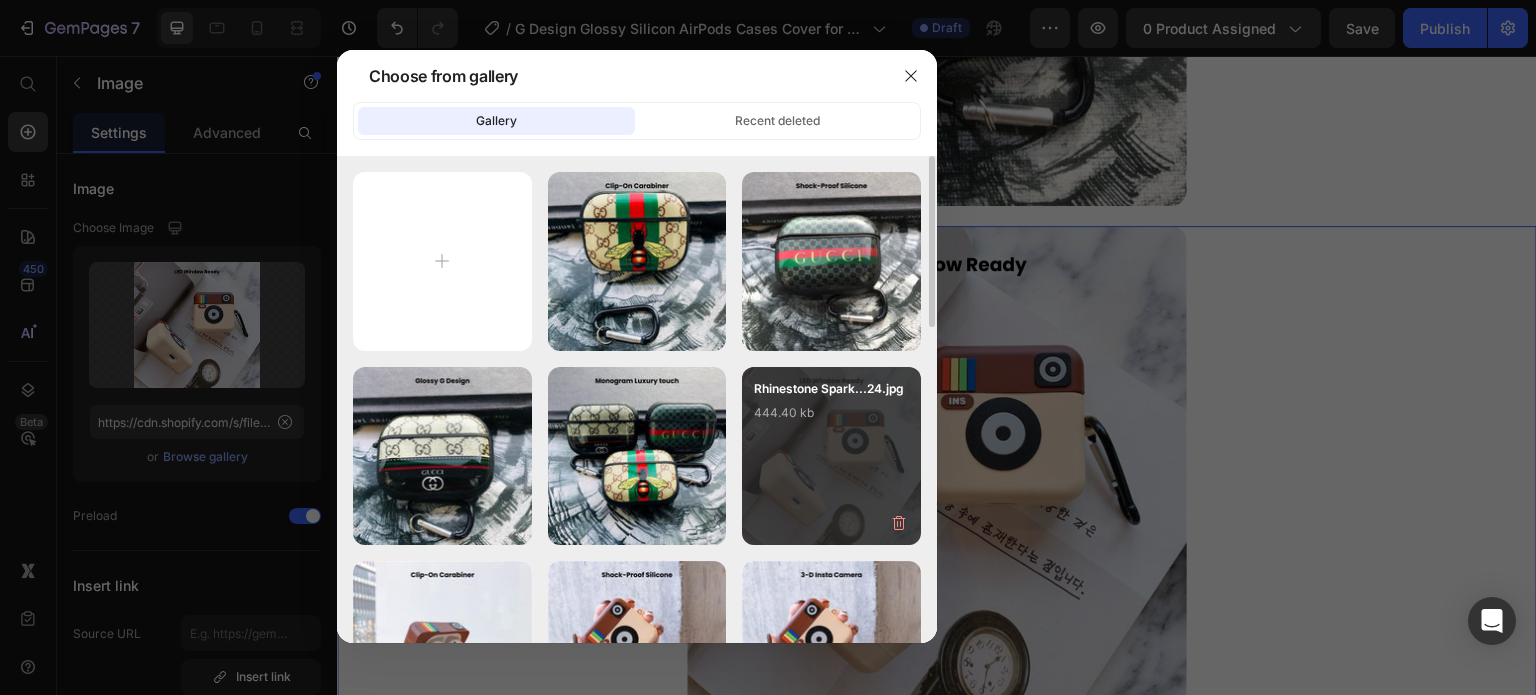 type on "https://cdn.shopify.com/s/files/1/0835/5119/1341/files/gempages_553512382287054019-96ae2556-91d4-46e4-96bf-87338154cf8a.jpg" 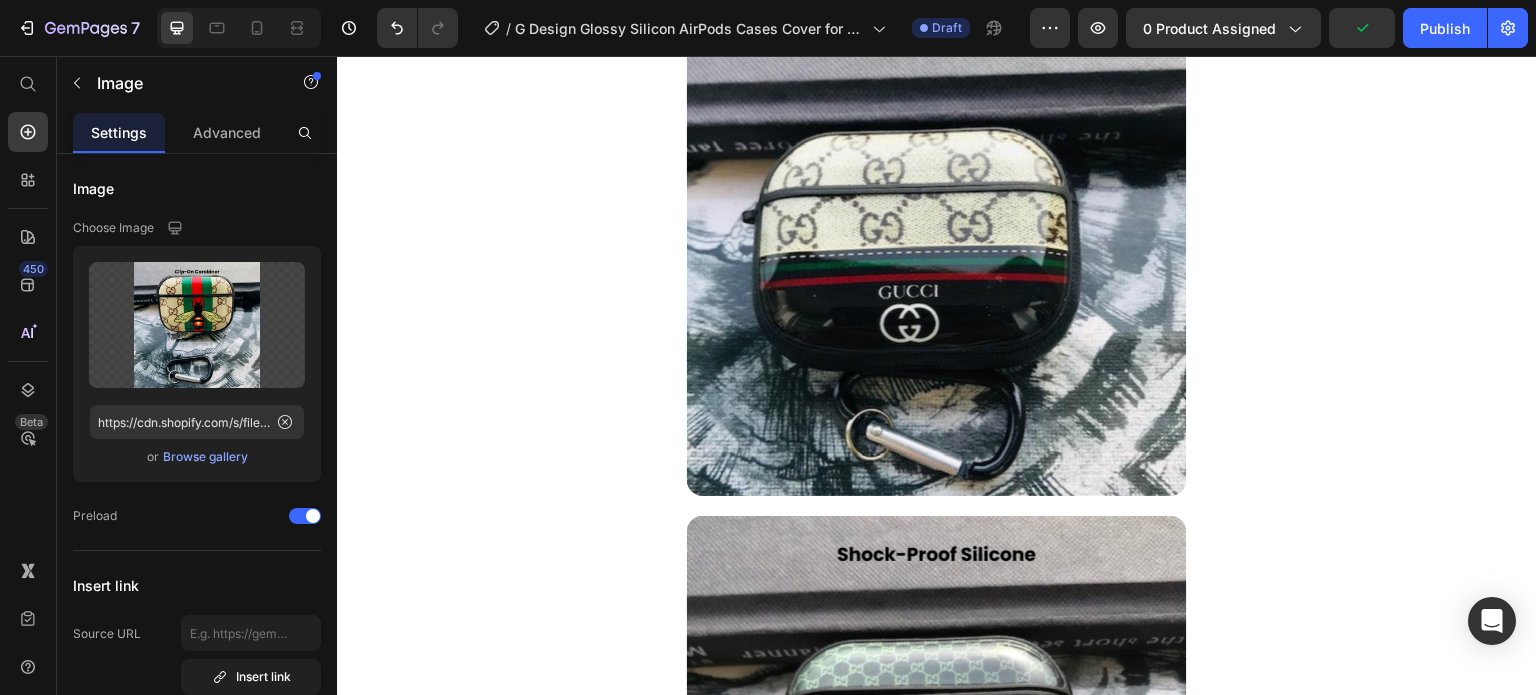 scroll, scrollTop: 596, scrollLeft: 0, axis: vertical 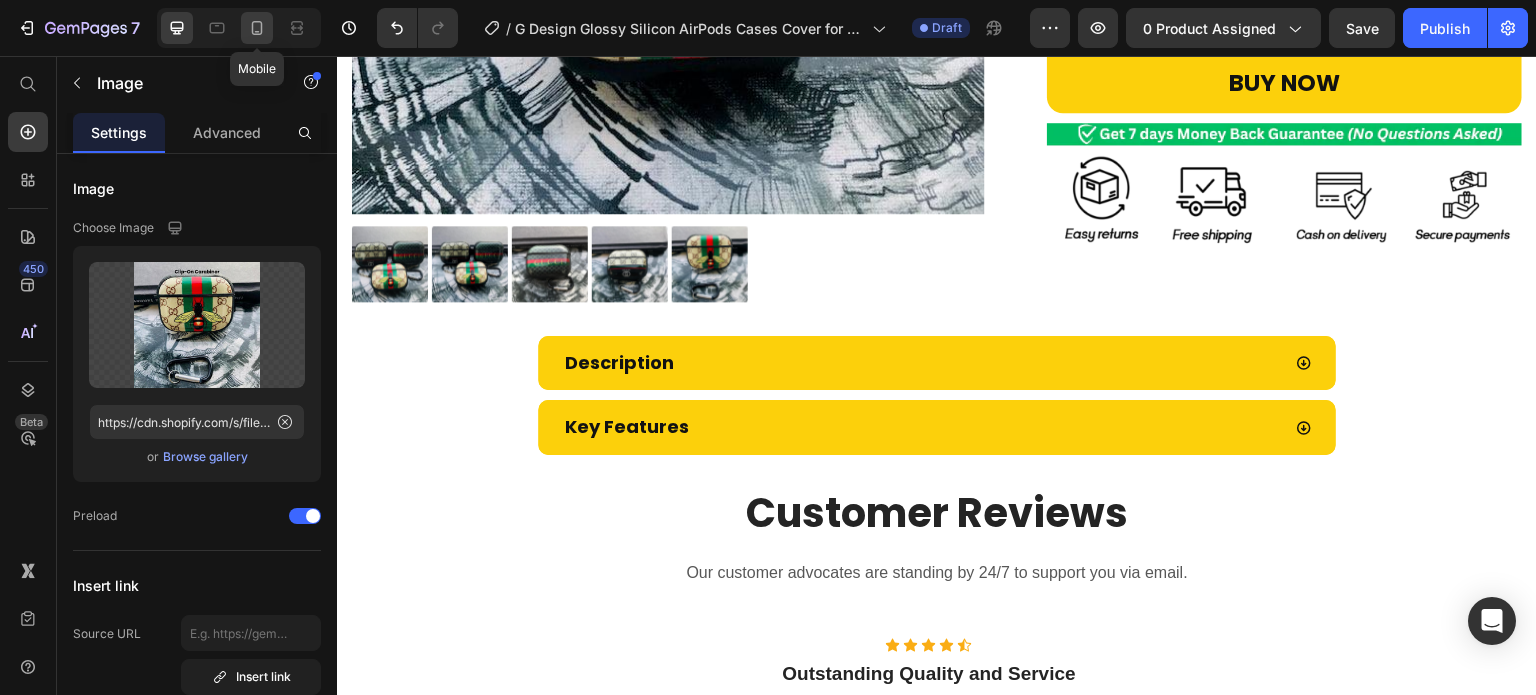 click 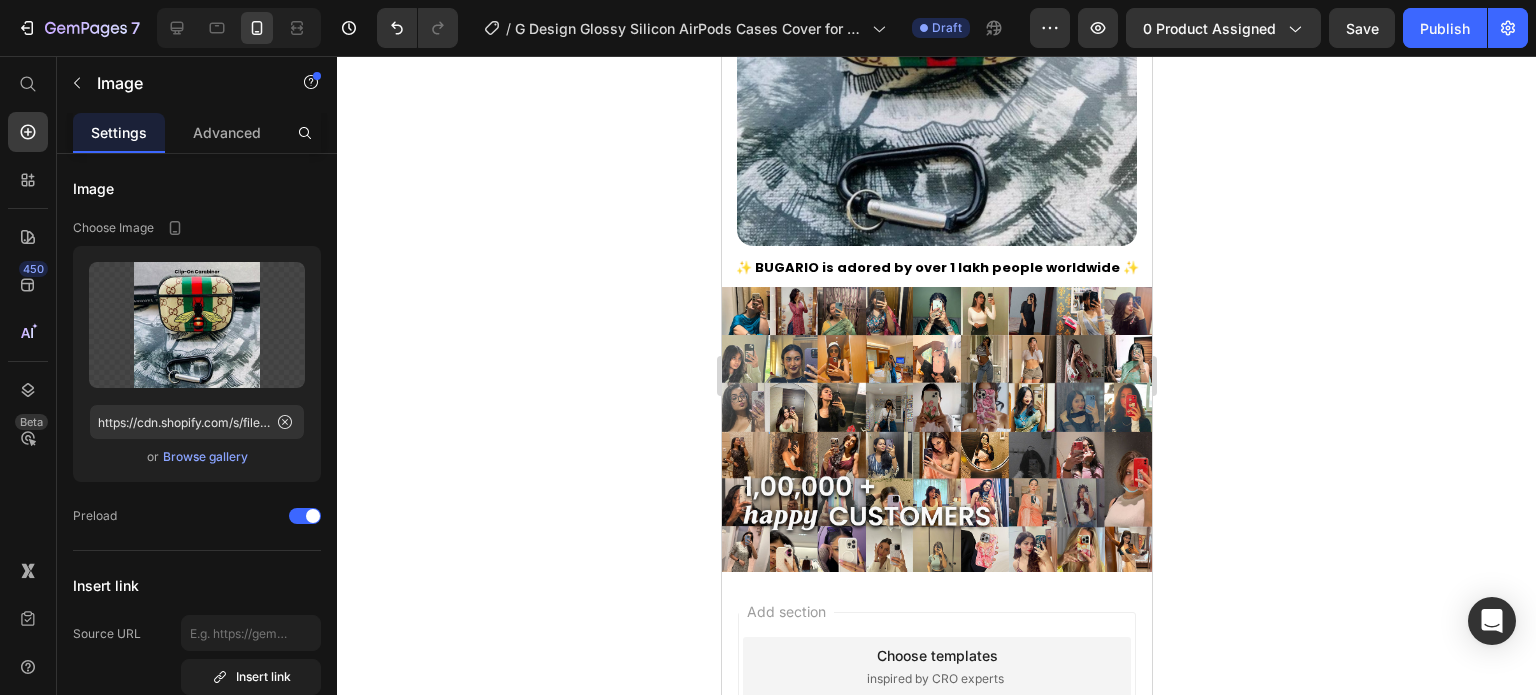 scroll, scrollTop: 3096, scrollLeft: 0, axis: vertical 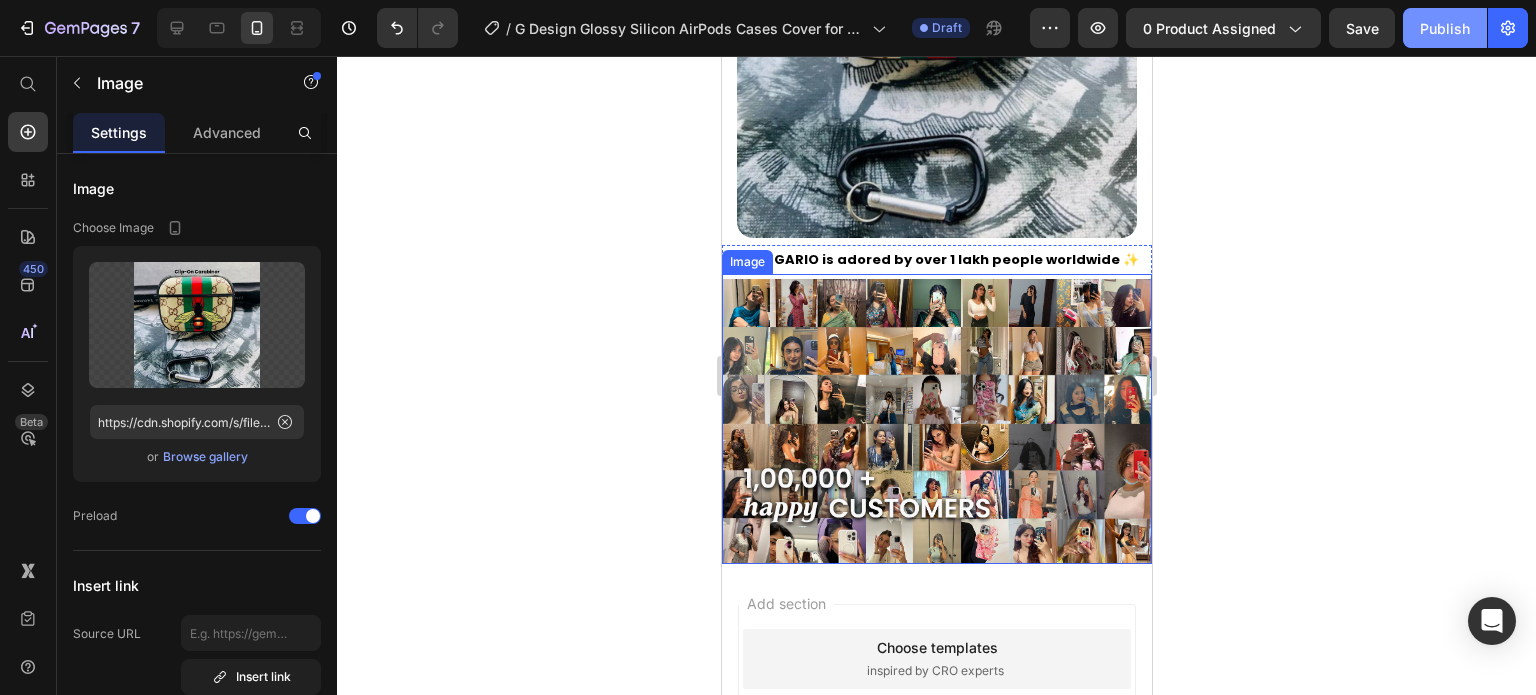click on "Publish" at bounding box center (1445, 28) 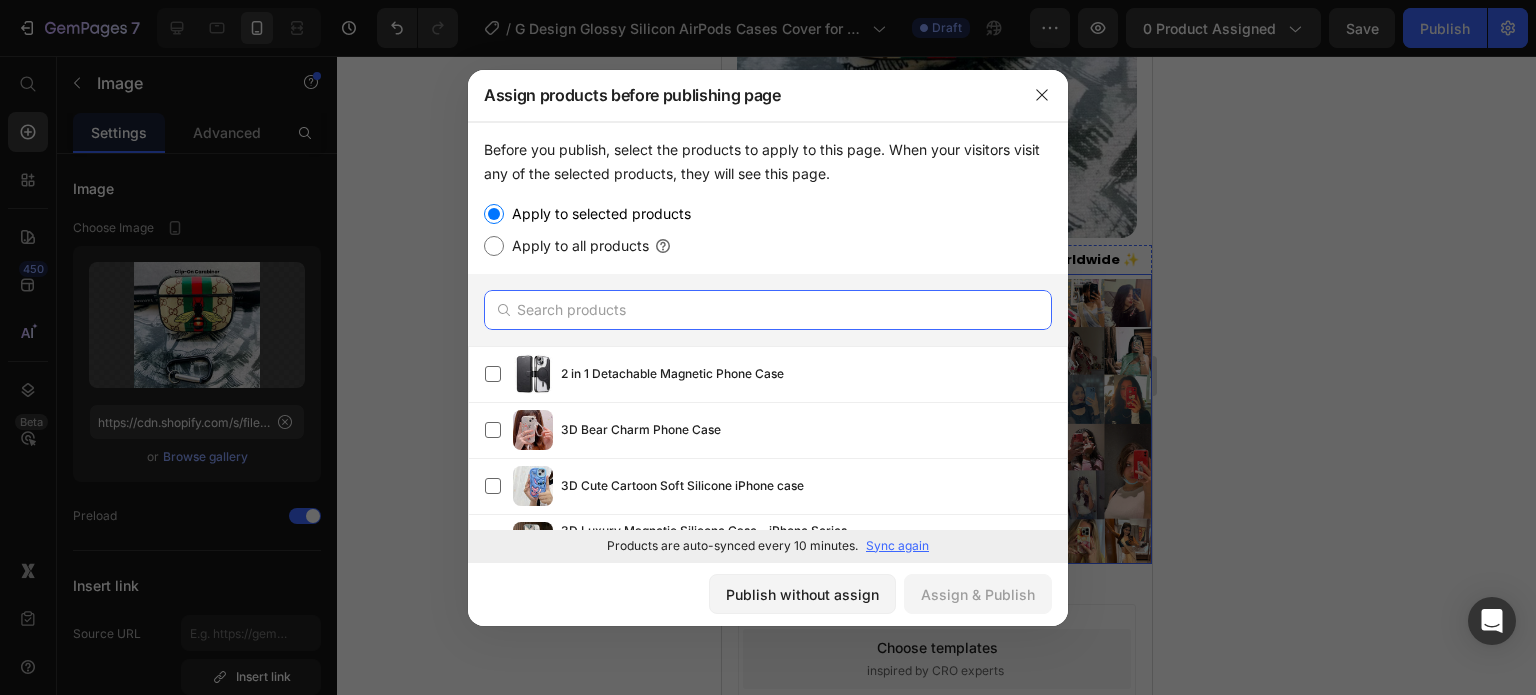 click at bounding box center (768, 310) 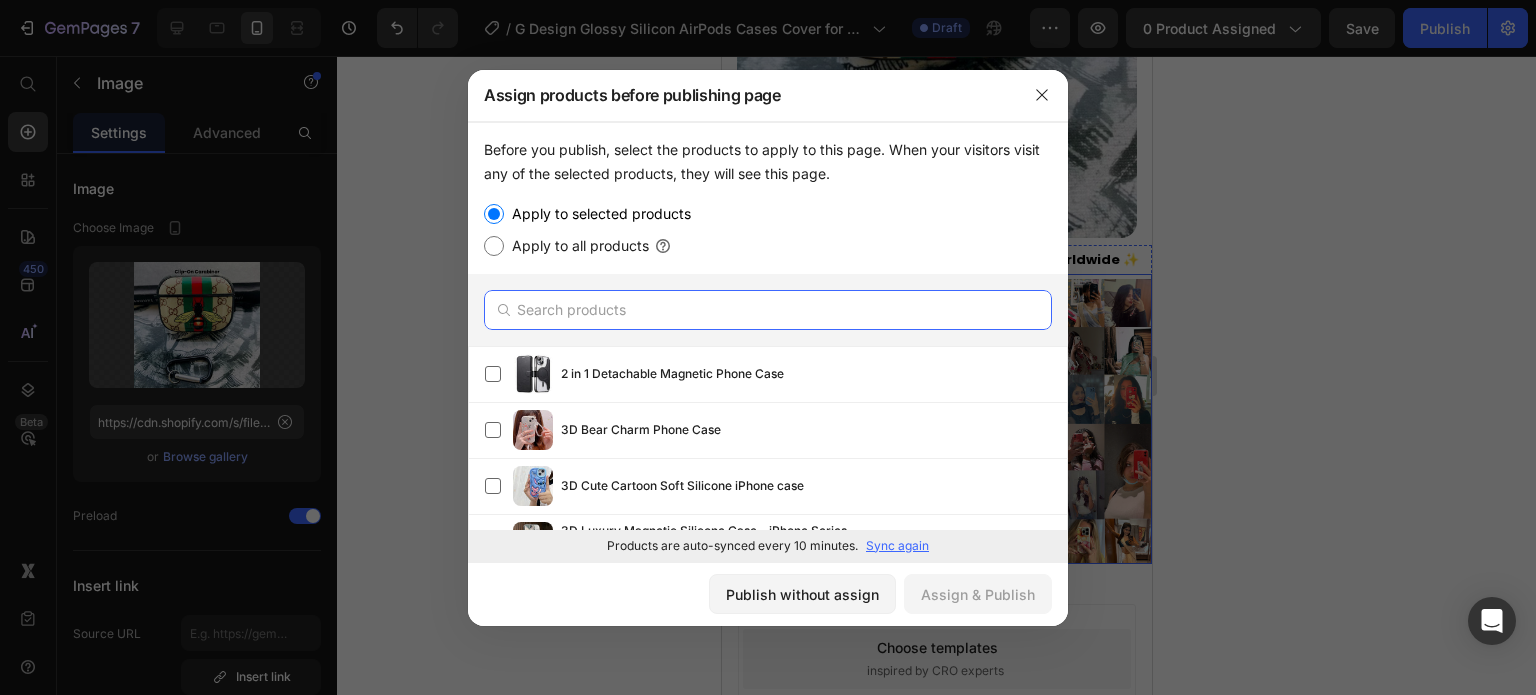 paste on "G Design Glossy Silicon AirPods Cases Cover for Pro" 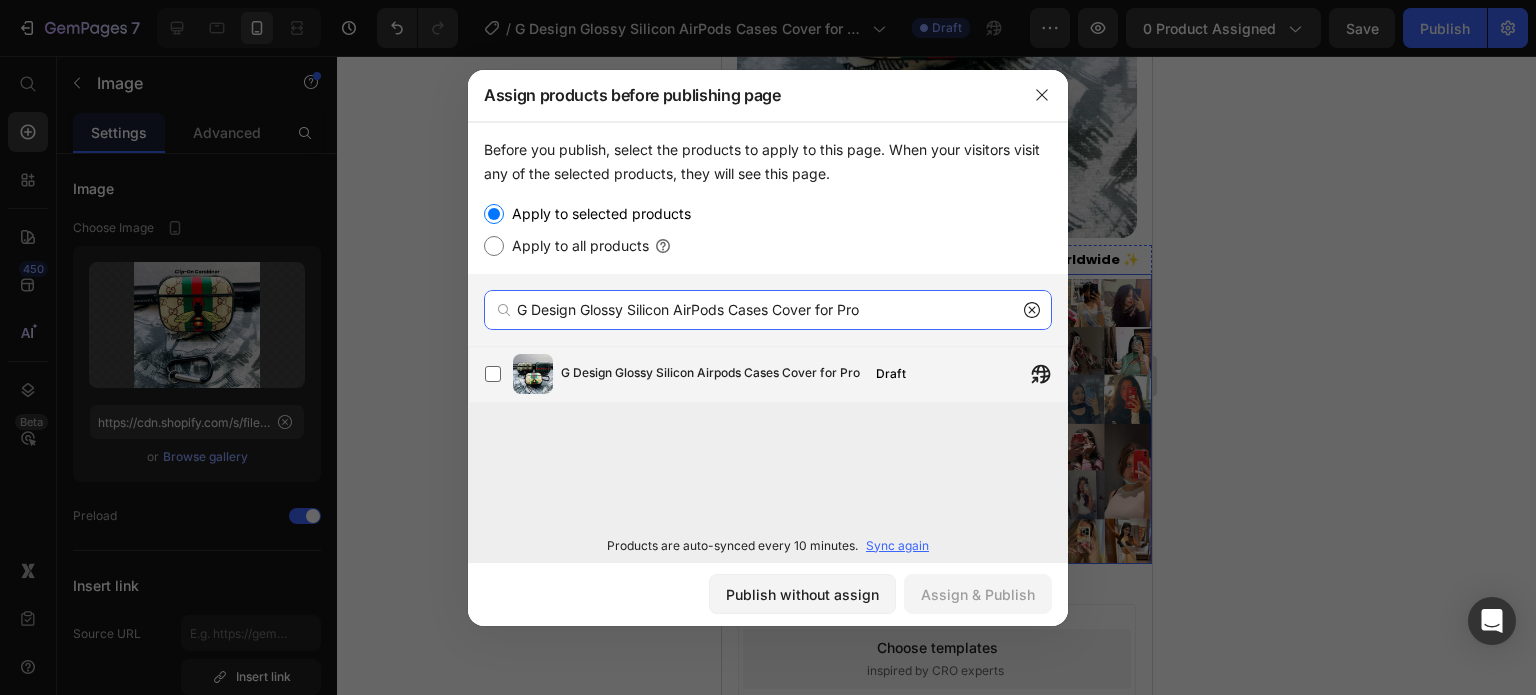 type on "G Design Glossy Silicon AirPods Cases Cover for Pro" 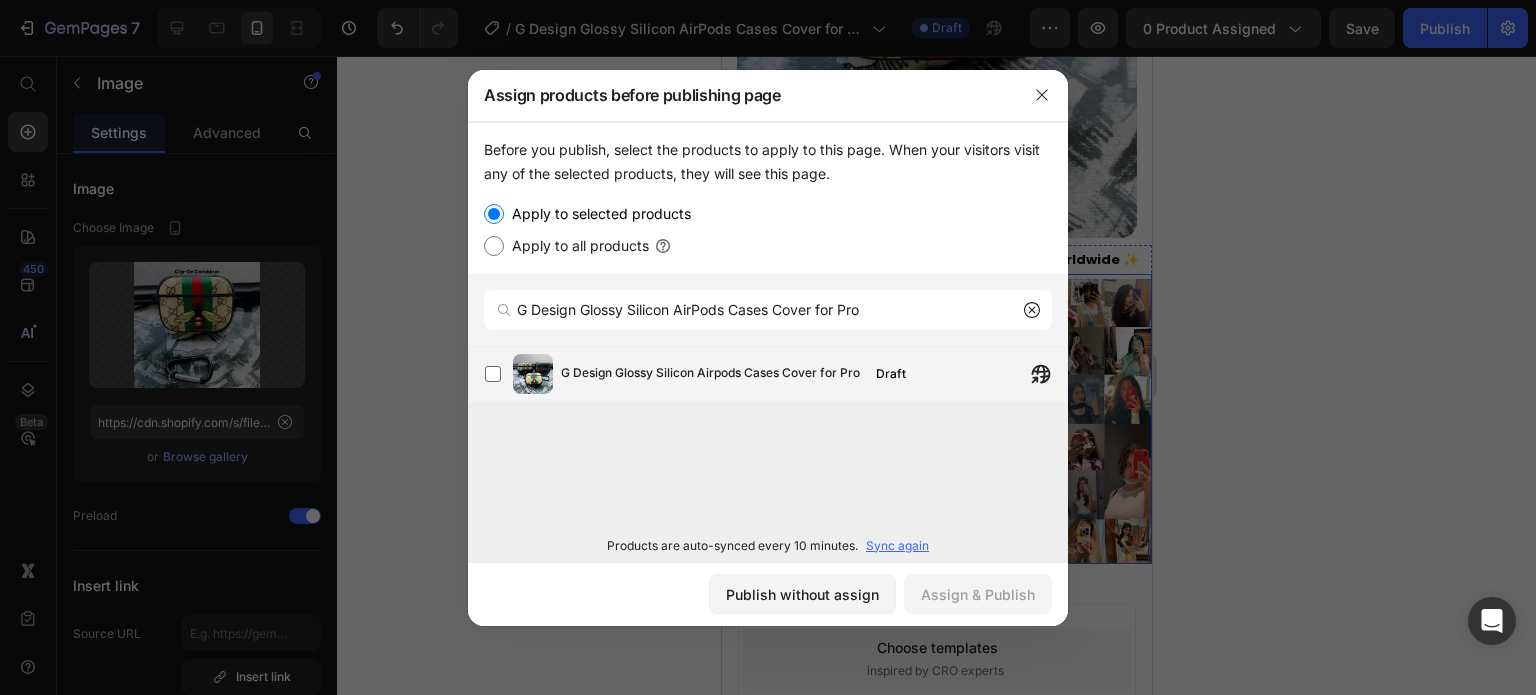 click on "G Design Glossy Silicon Airpods Cases Cover for Pro" at bounding box center (710, 374) 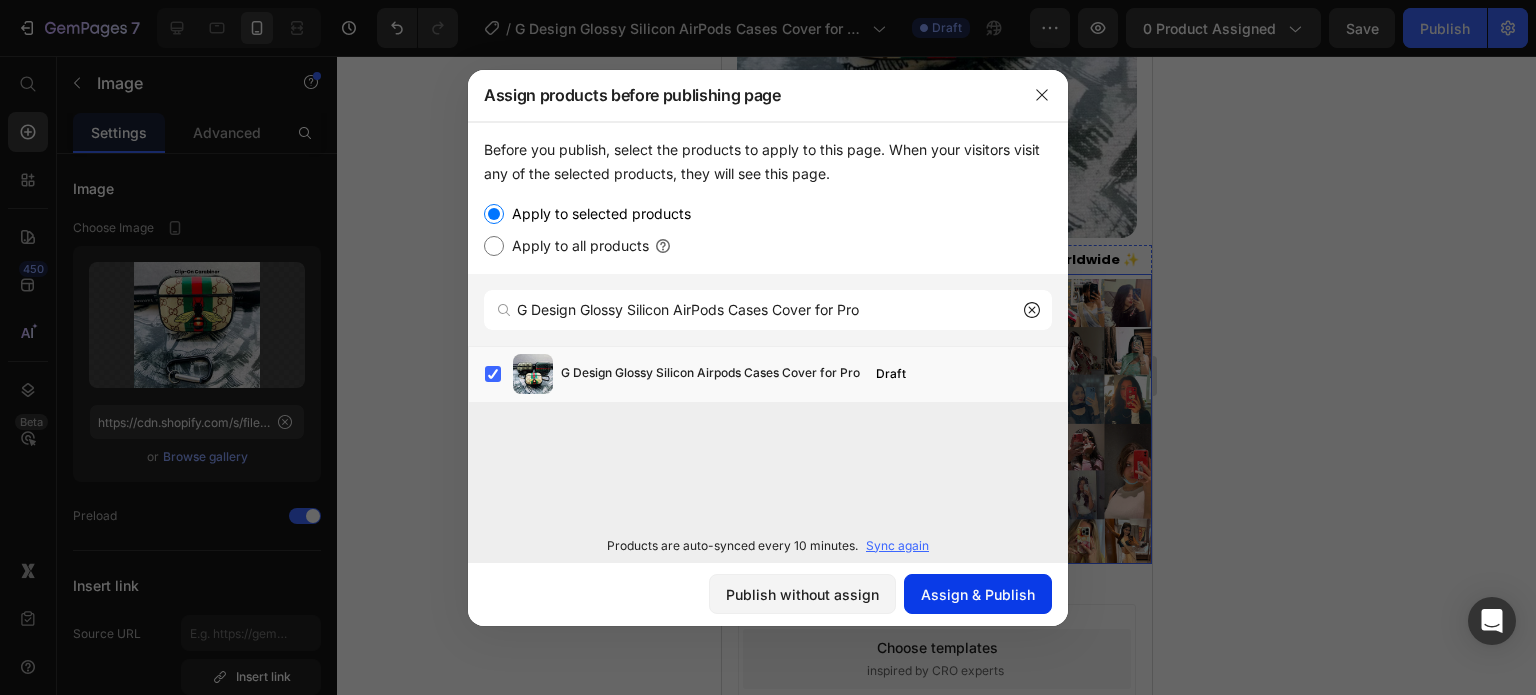 click on "Assign & Publish" at bounding box center (978, 594) 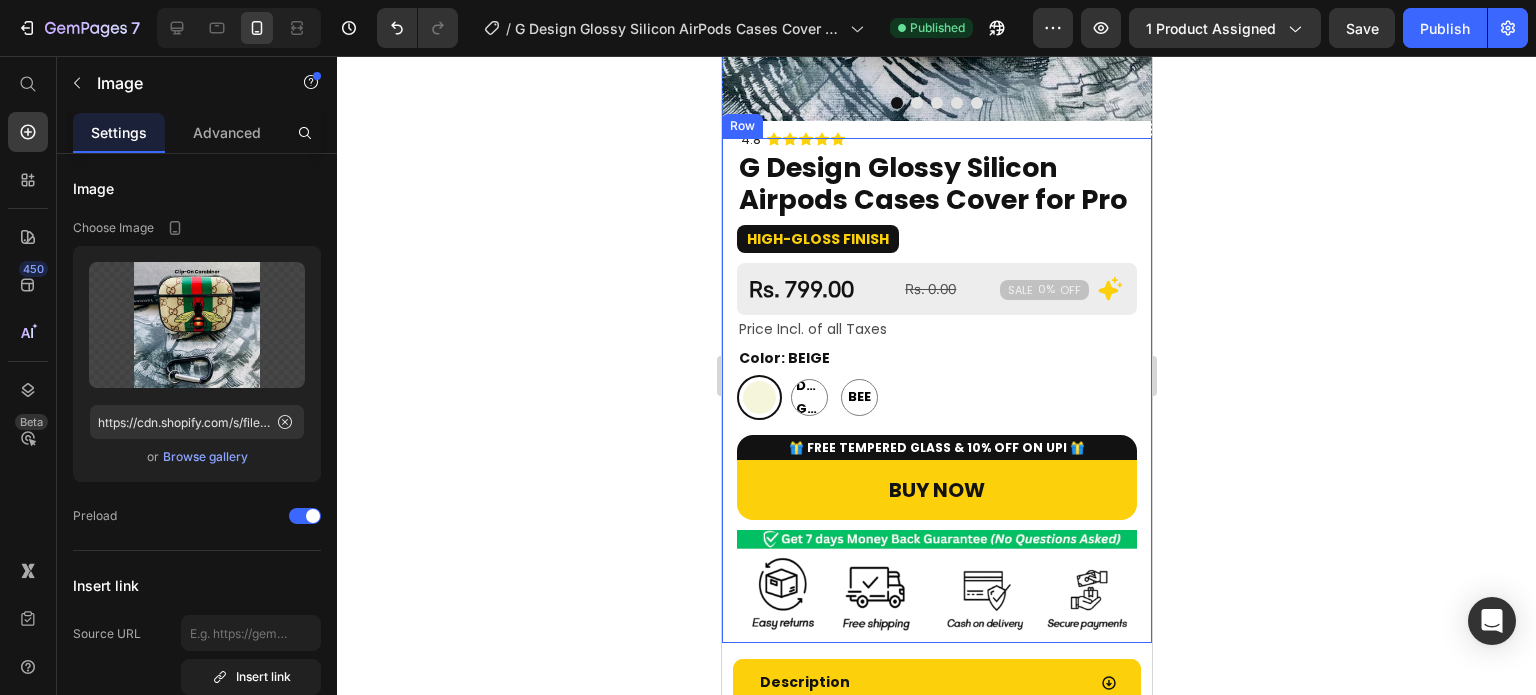 scroll, scrollTop: 296, scrollLeft: 0, axis: vertical 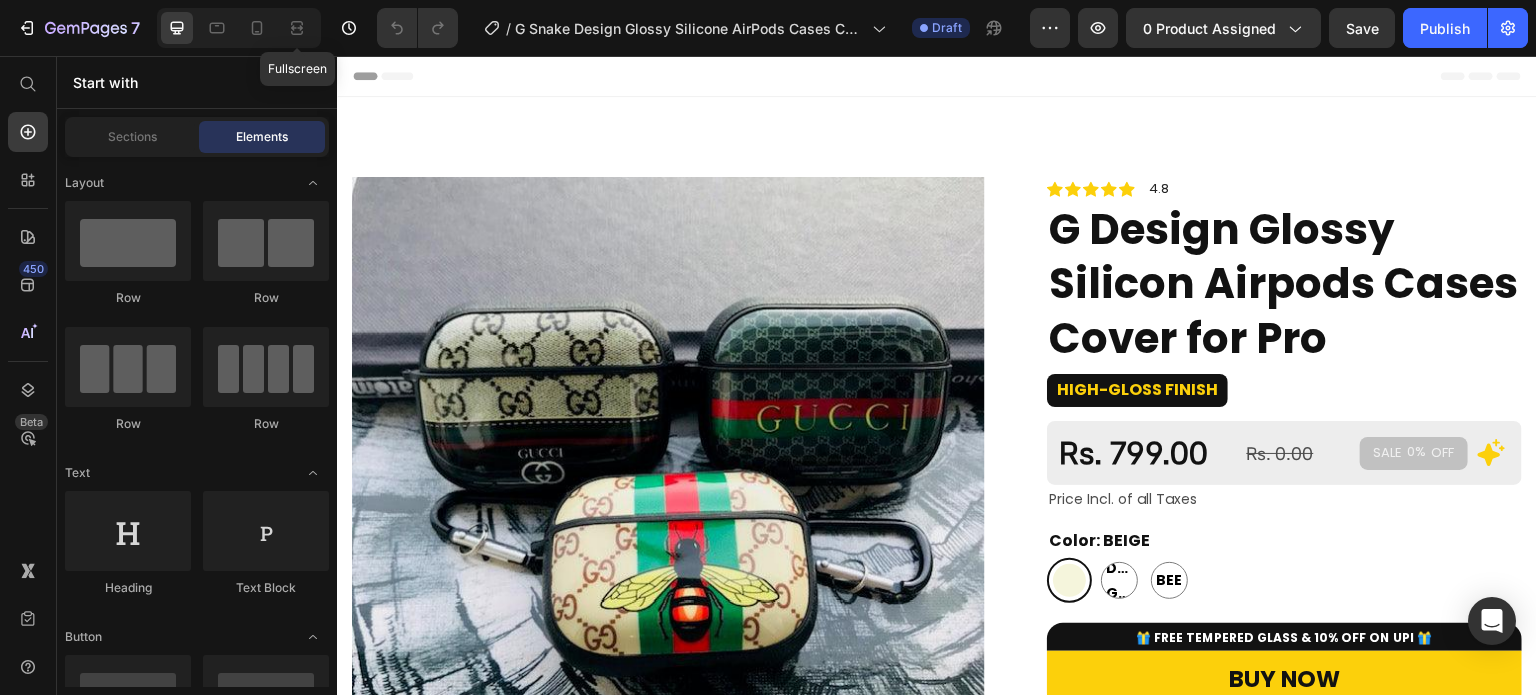 click on "Fullscreen" at bounding box center [239, 28] 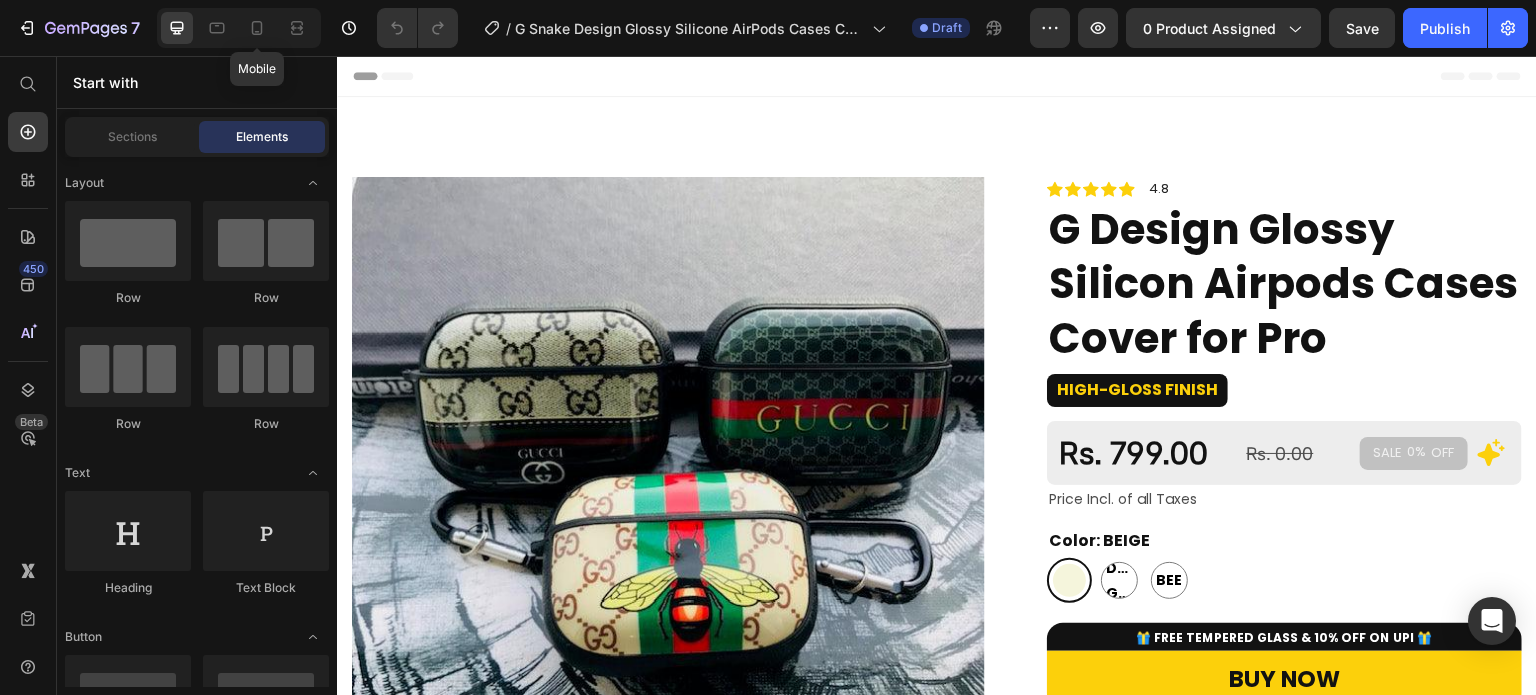 drag, startPoint x: 262, startPoint y: 21, endPoint x: 345, endPoint y: 69, distance: 95.880135 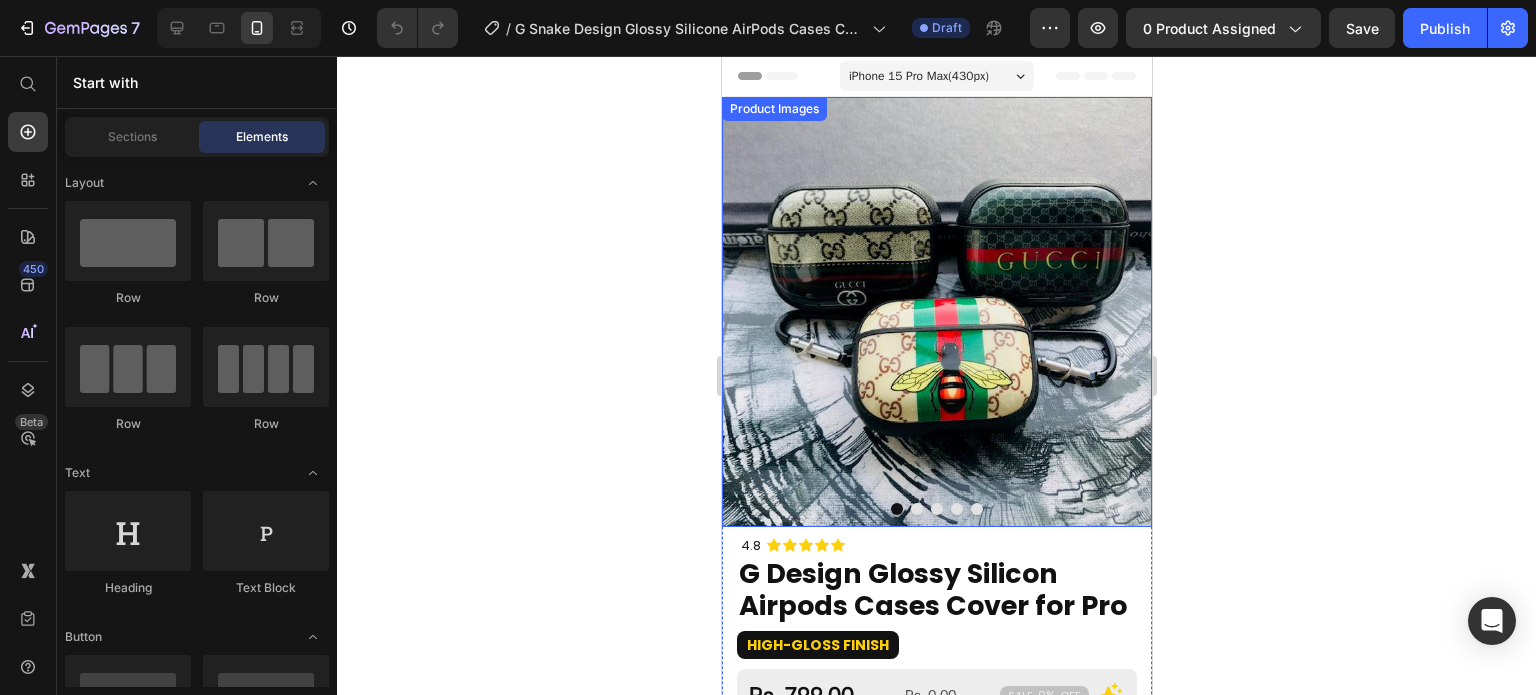 click at bounding box center (936, 312) 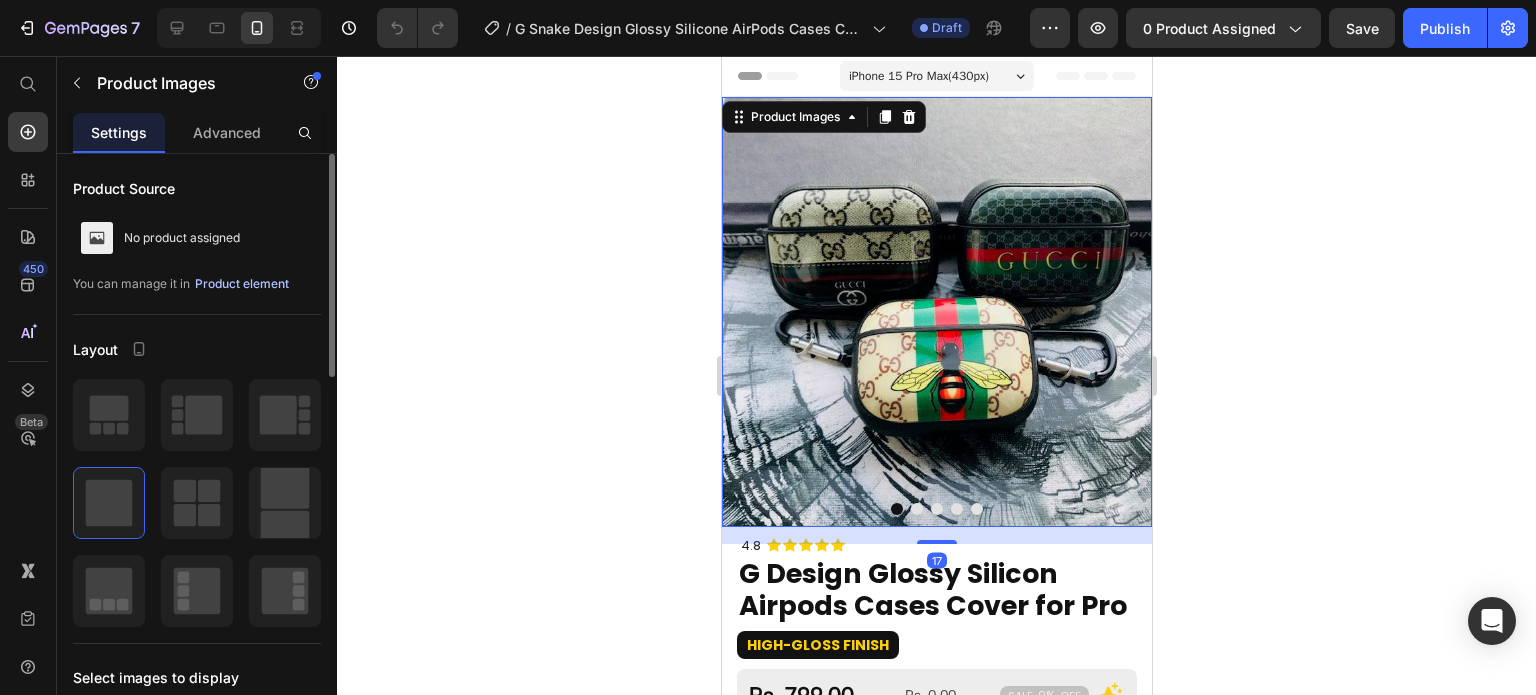 click on "Product element" at bounding box center (242, 284) 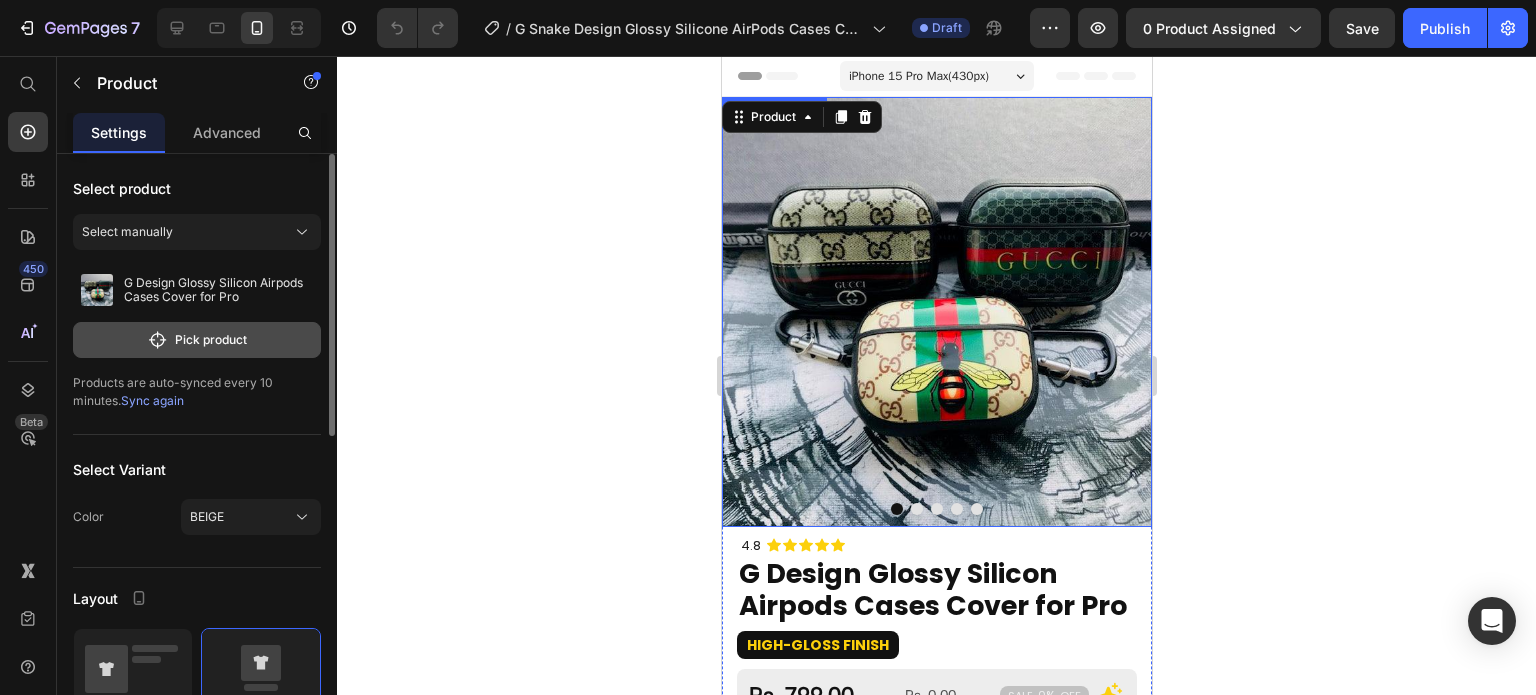 click on "Pick product" at bounding box center (197, 340) 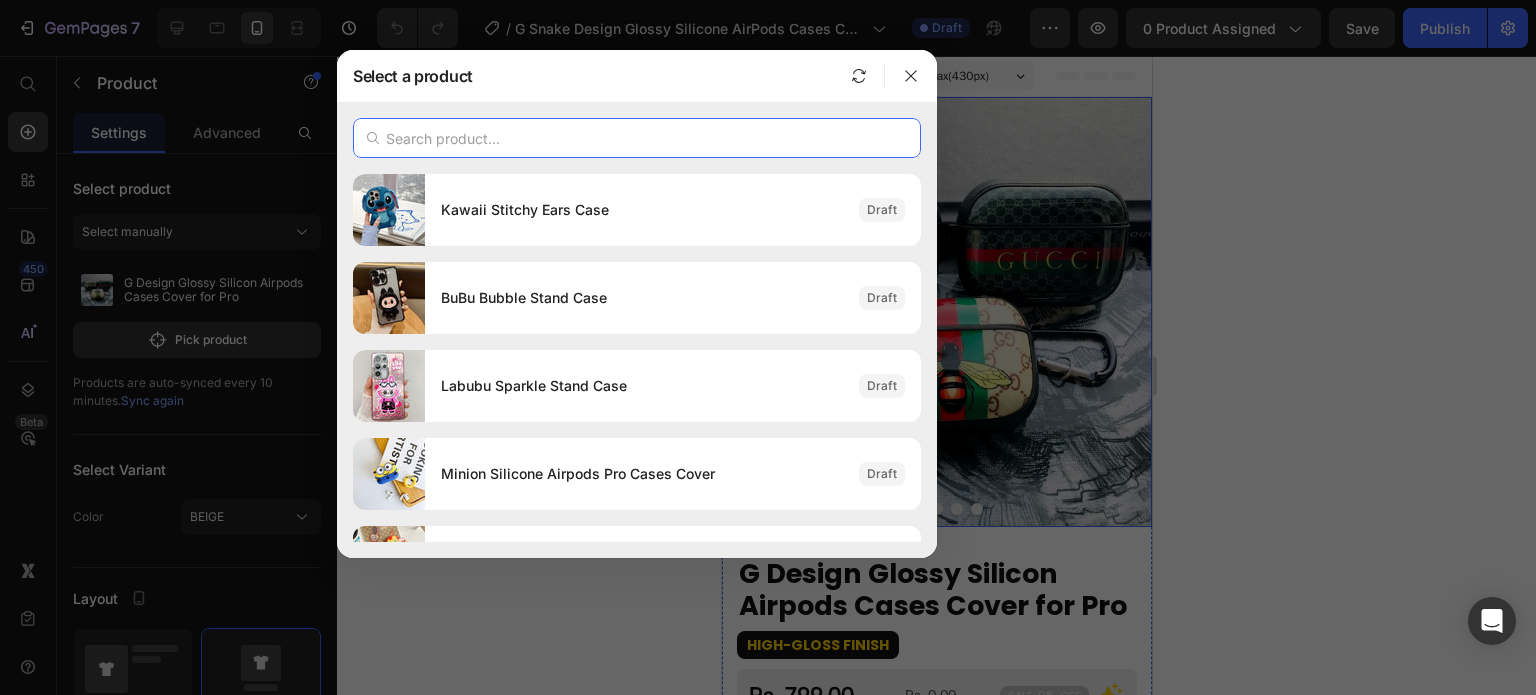 click at bounding box center [637, 138] 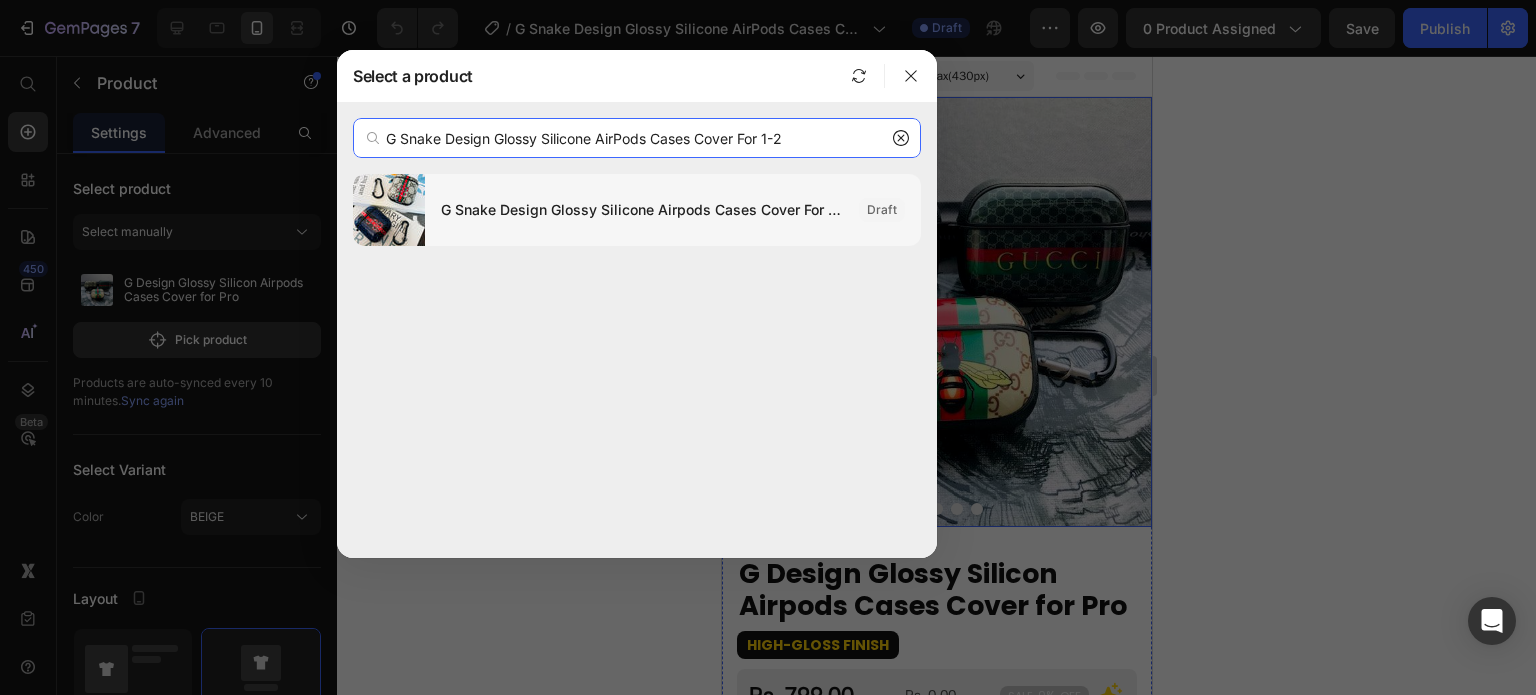 type on "G Snake Design Glossy Silicone AirPods Cases Cover For 1-2" 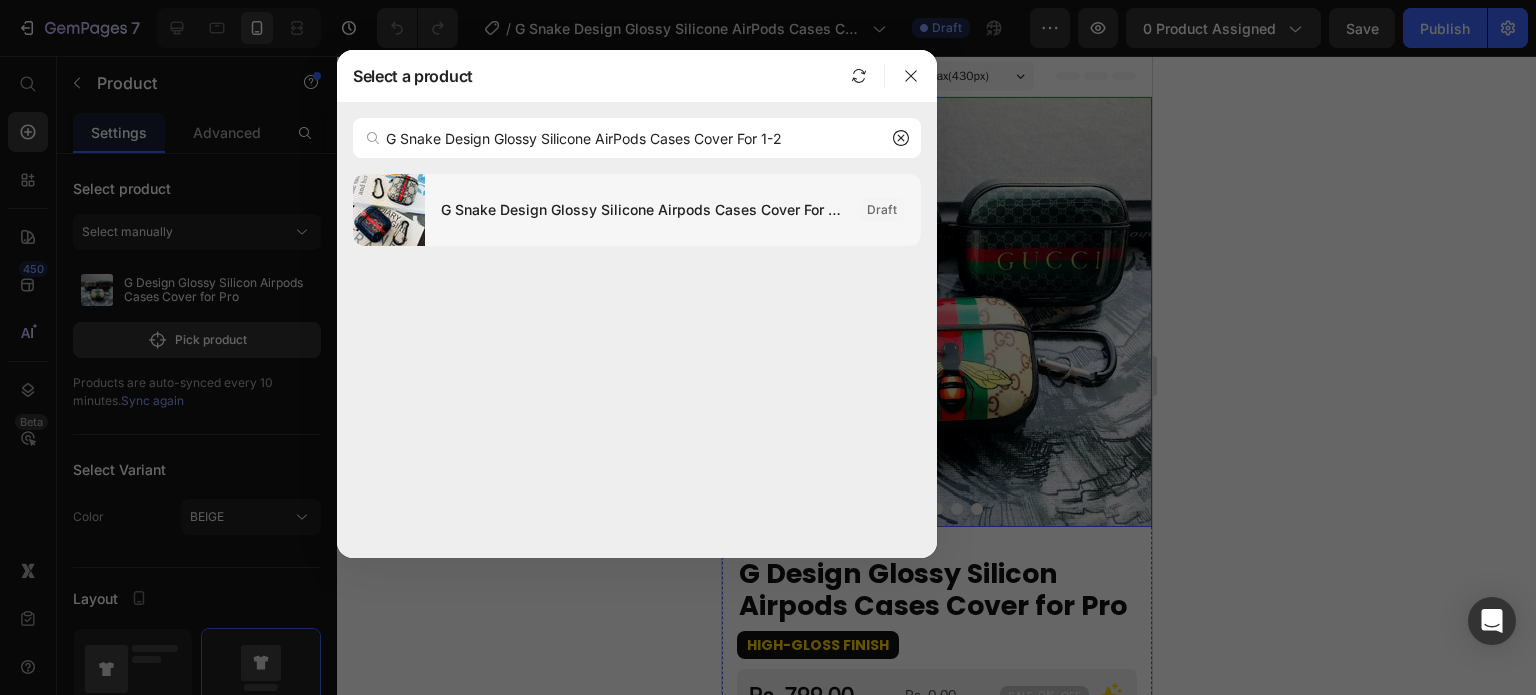 click on "G Snake Design Glossy Silicone Airpods Cases Cover For 1-2" at bounding box center (642, 210) 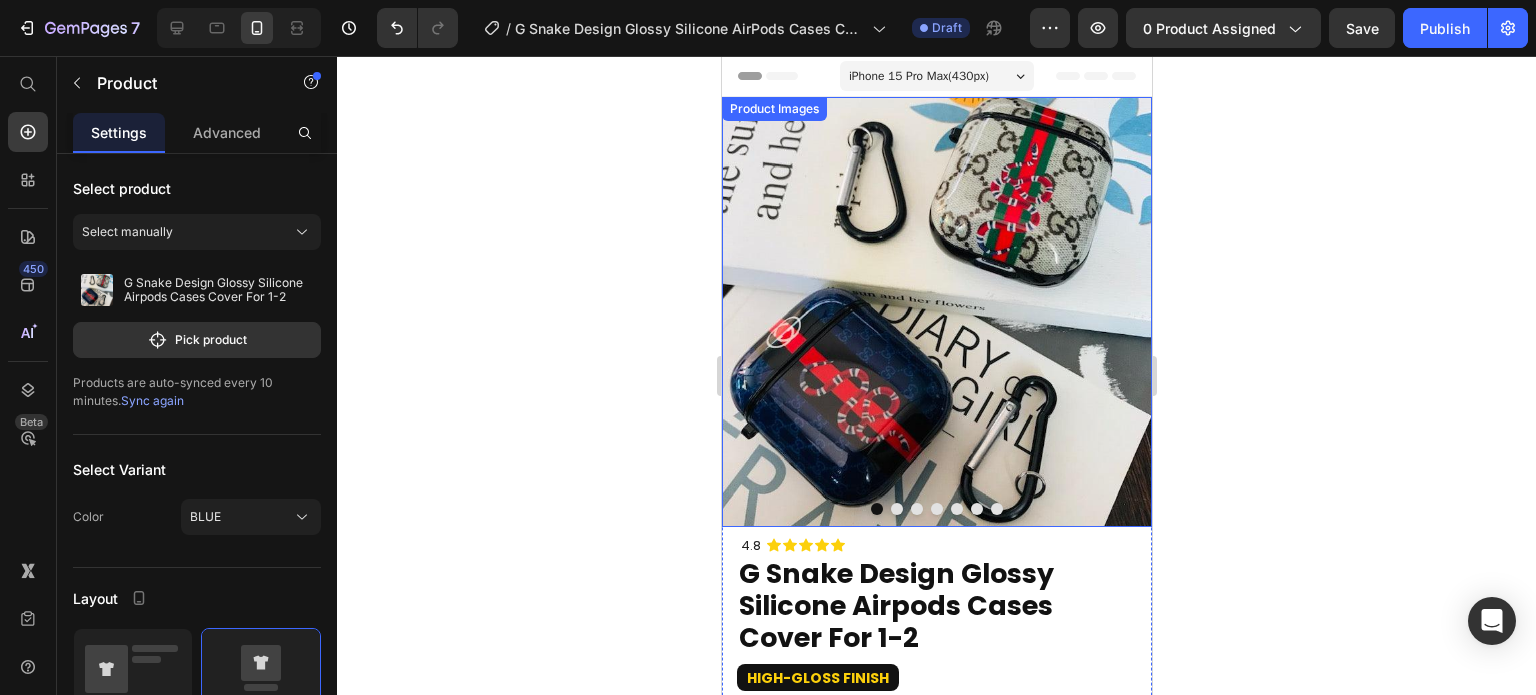 scroll, scrollTop: 500, scrollLeft: 0, axis: vertical 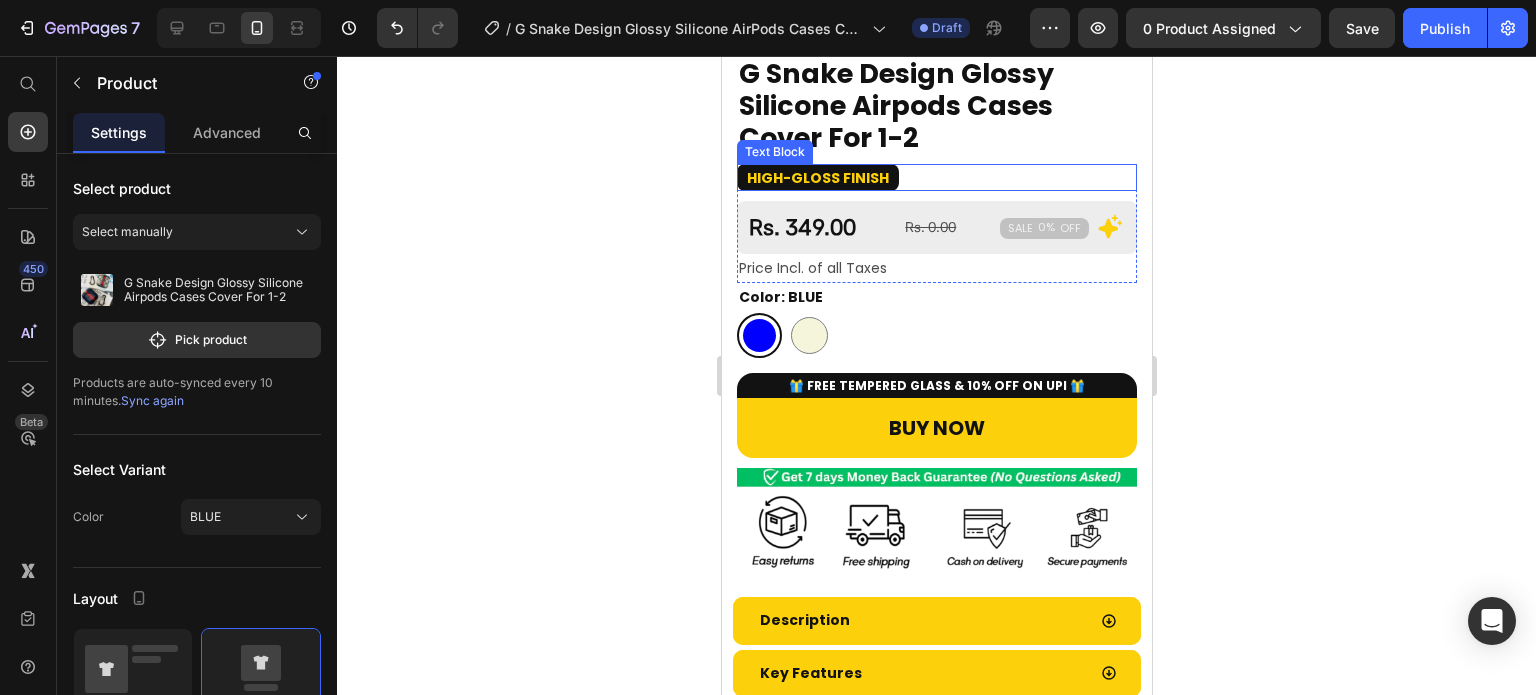 click on "High-Gloss Finish" at bounding box center (817, 178) 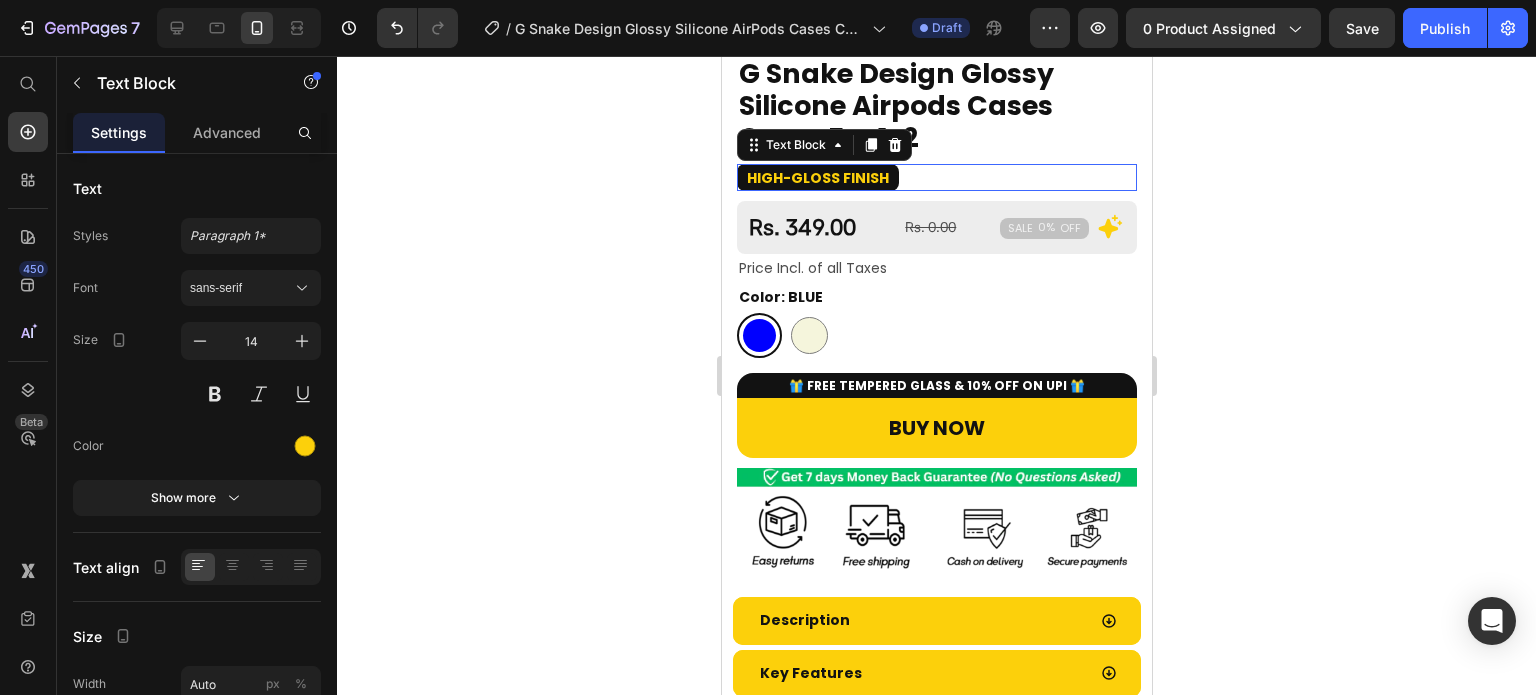 click on "High-Gloss Finish" at bounding box center [817, 178] 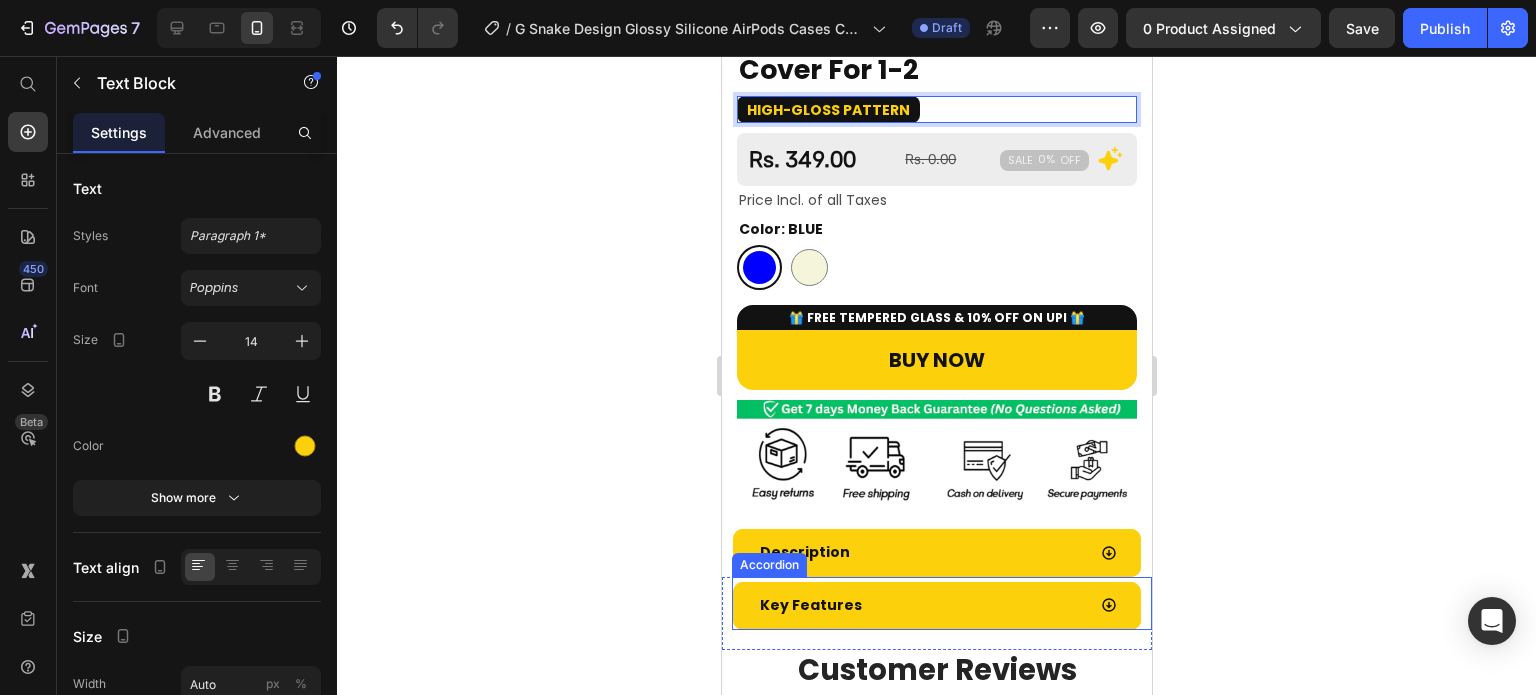scroll, scrollTop: 600, scrollLeft: 0, axis: vertical 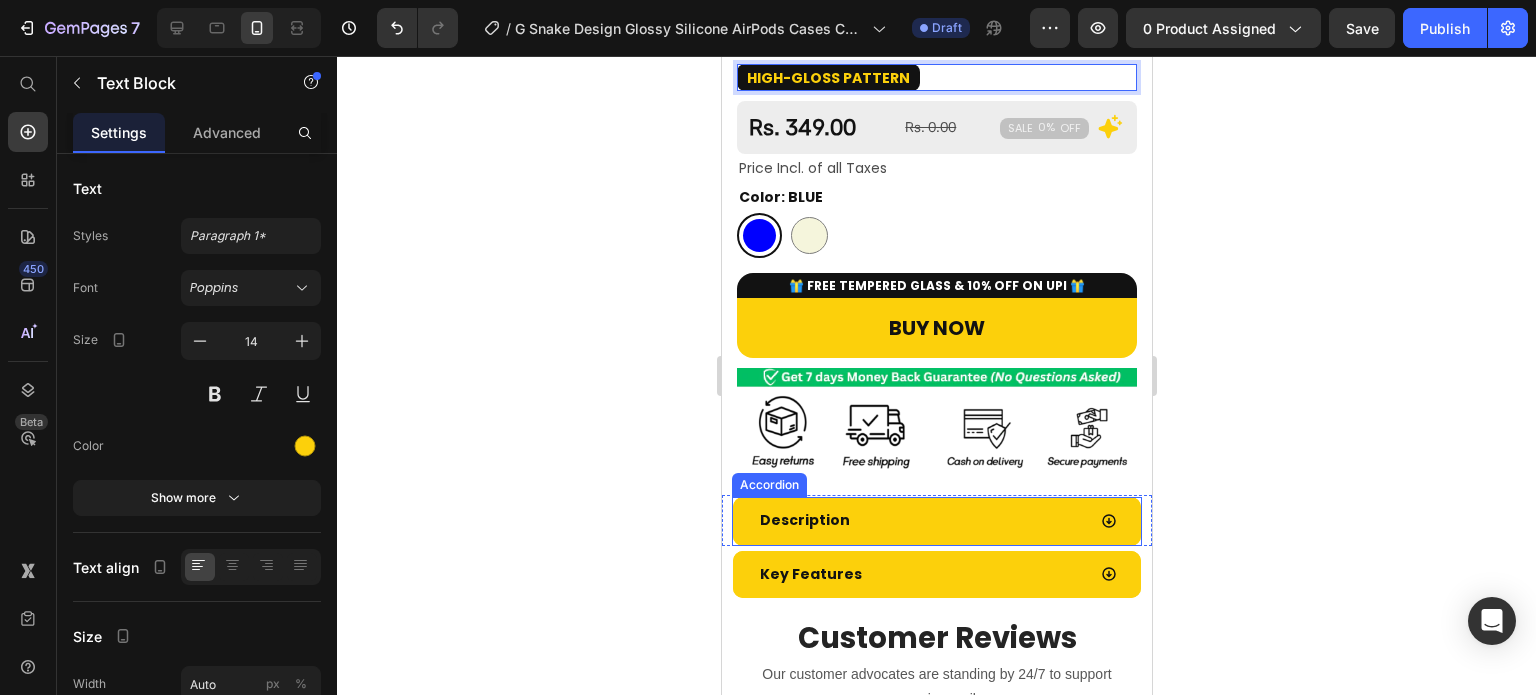 click on "Description" at bounding box center [920, 520] 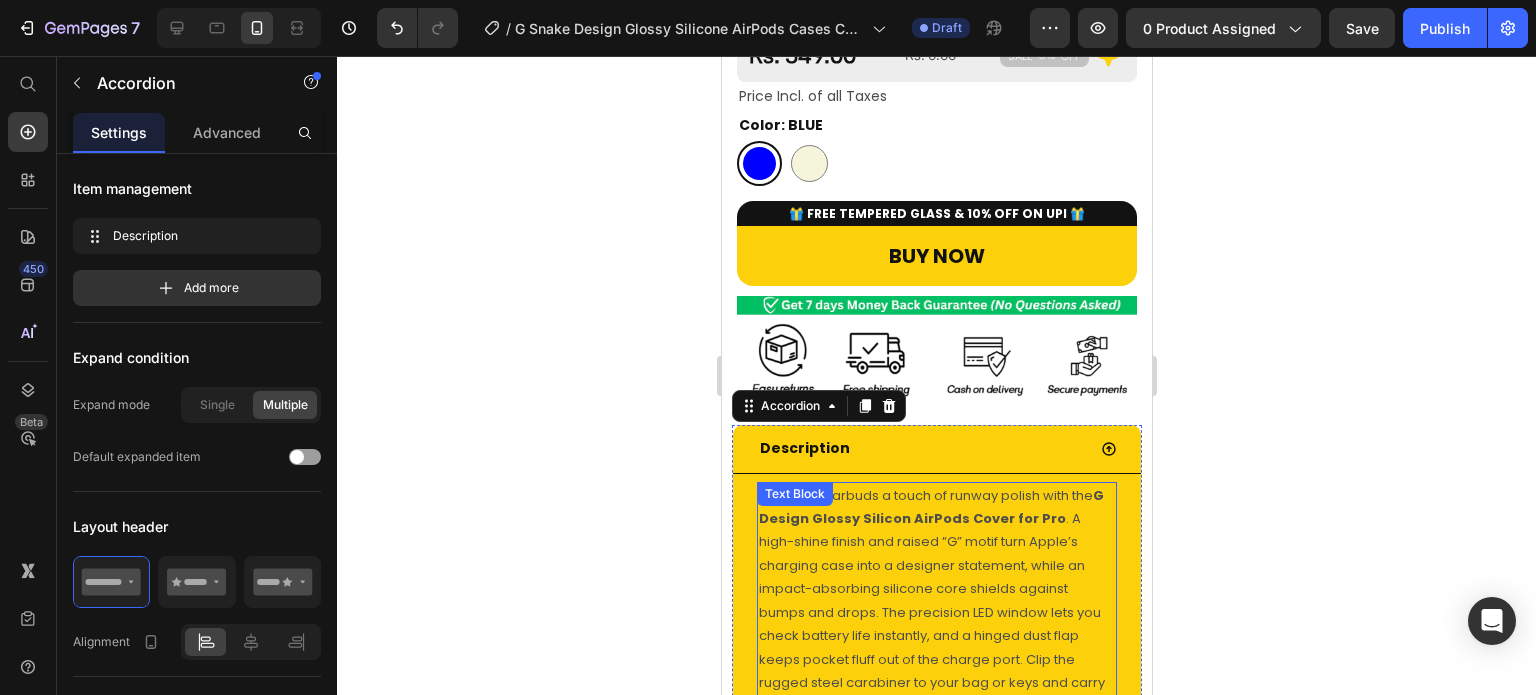 scroll, scrollTop: 800, scrollLeft: 0, axis: vertical 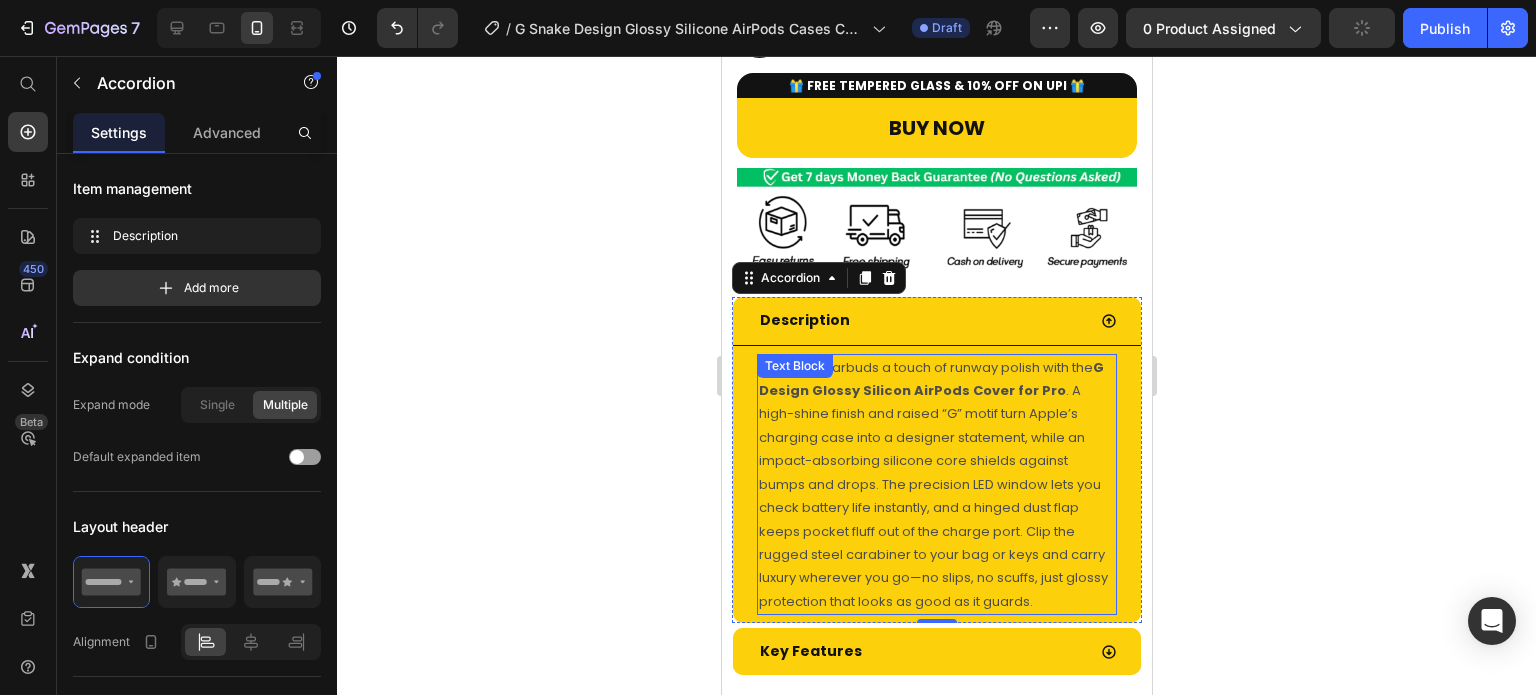click on "Give your earbuds a touch of runway polish with the  G Design Glossy Silicon AirPods Cover for Pro . A high-shine finish and raised “G” motif turn Apple’s charging case into a designer statement, while an impact-absorbing silicone core shields against bumps and drops. The precision LED window lets you check battery life instantly, and a hinged dust flap keeps pocket fluff out of the charge port. Clip the rugged steel carabiner to your bag or keys and carry luxury wherever you go—no slips, no scuffs, just glossy protection that looks as good as it guards." at bounding box center (936, 484) 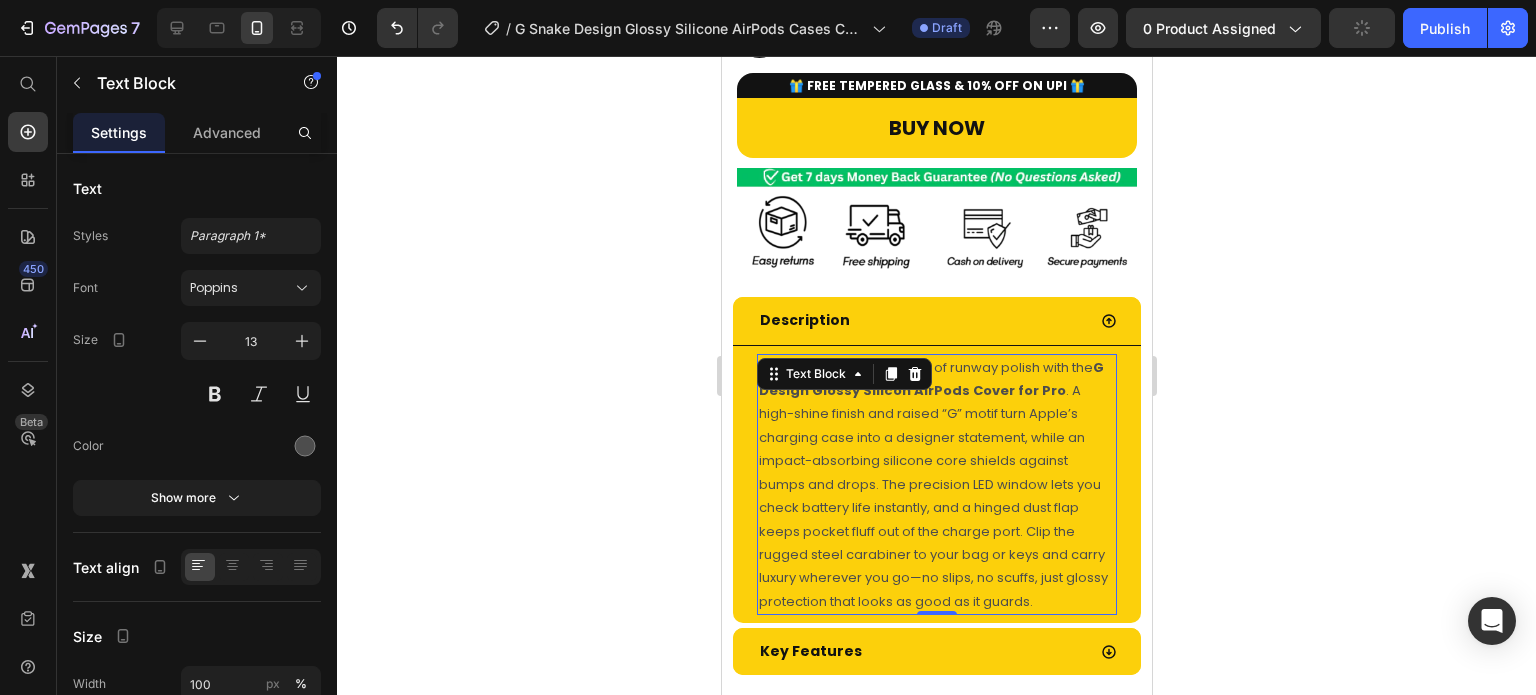 click on "Give your earbuds a touch of runway polish with the  G Design Glossy Silicon AirPods Cover for Pro . A high-shine finish and raised “G” motif turn Apple’s charging case into a designer statement, while an impact-absorbing silicone core shields against bumps and drops. The precision LED window lets you check battery life instantly, and a hinged dust flap keeps pocket fluff out of the charge port. Clip the rugged steel carabiner to your bag or keys and carry luxury wherever you go—no slips, no scuffs, just glossy protection that looks as good as it guards." at bounding box center [936, 484] 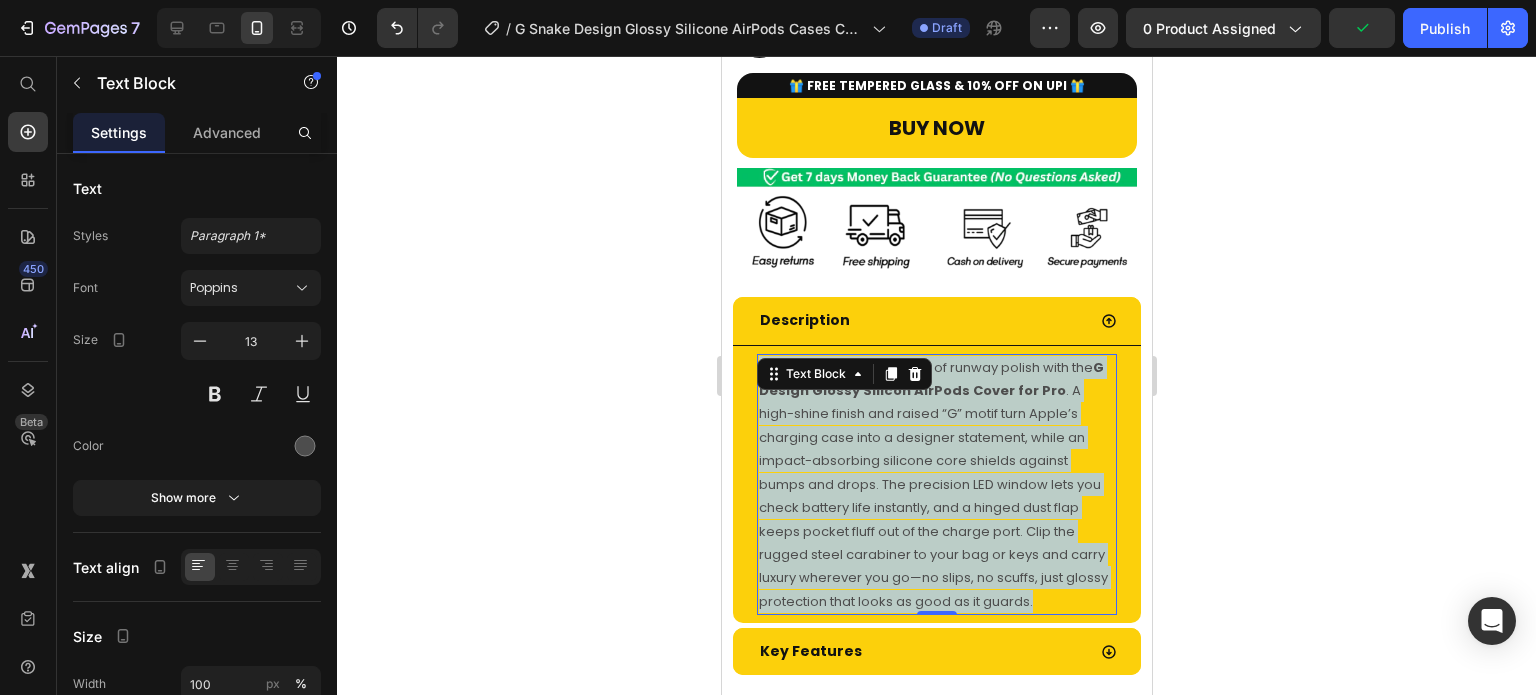 click on "Give your earbuds a touch of runway polish with the  G Design Glossy Silicon AirPods Cover for Pro . A high-shine finish and raised “G” motif turn Apple’s charging case into a designer statement, while an impact-absorbing silicone core shields against bumps and drops. The precision LED window lets you check battery life instantly, and a hinged dust flap keeps pocket fluff out of the charge port. Clip the rugged steel carabiner to your bag or keys and carry luxury wherever you go—no slips, no scuffs, just glossy protection that looks as good as it guards." at bounding box center [936, 484] 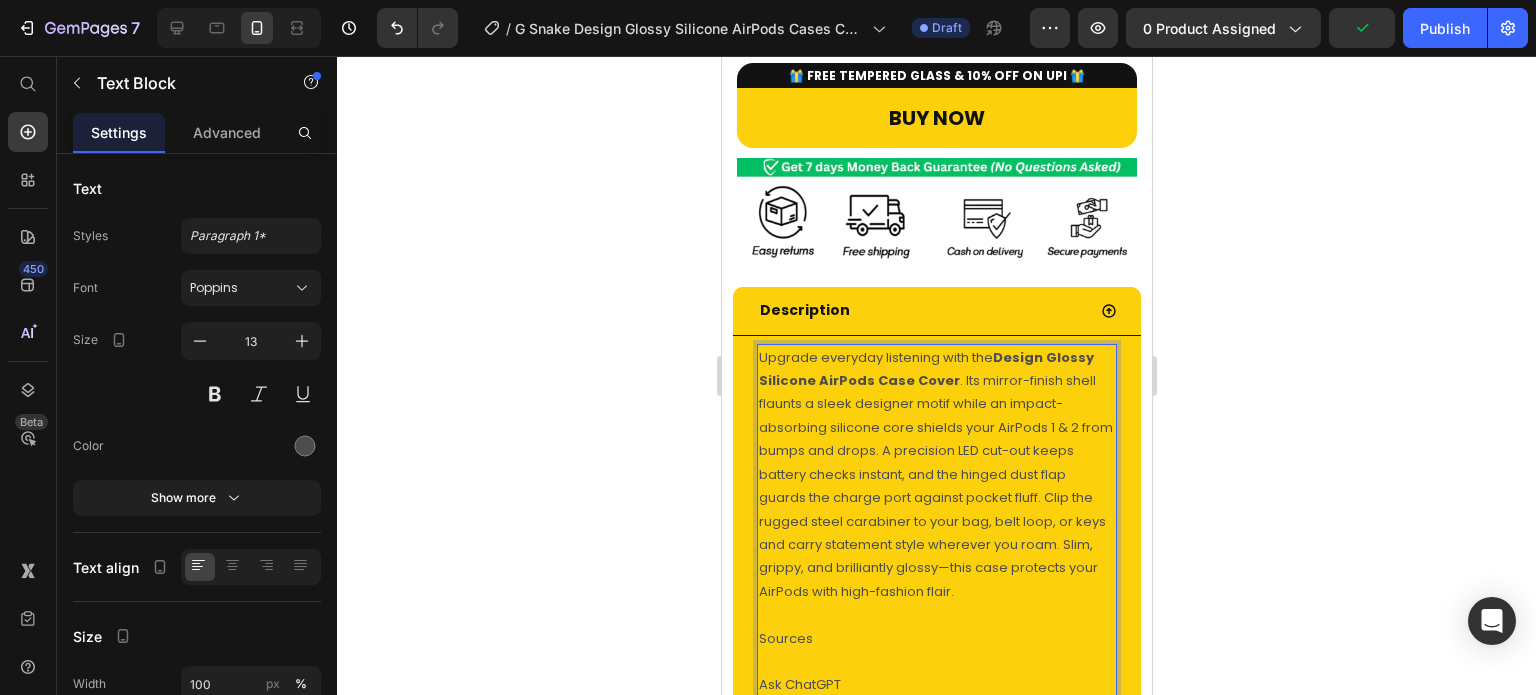 scroll, scrollTop: 10, scrollLeft: 0, axis: vertical 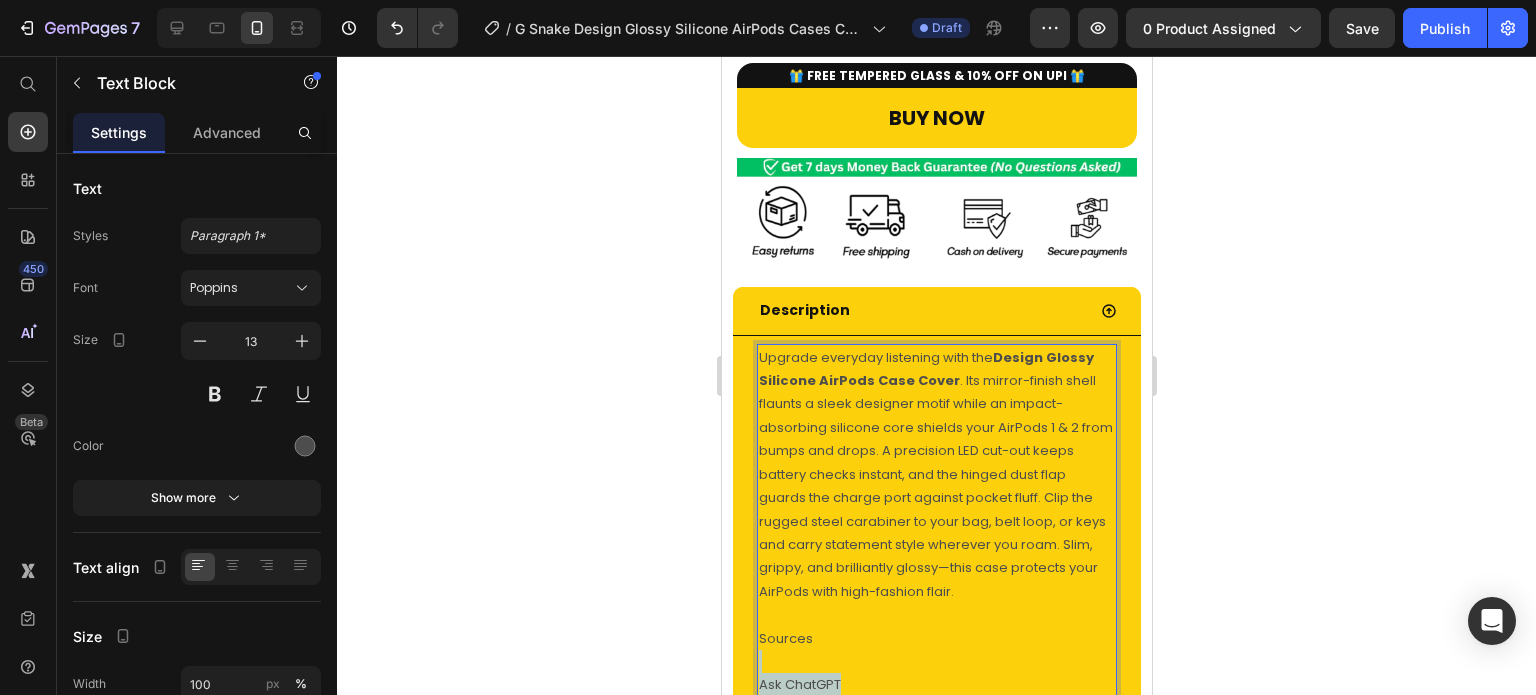 drag, startPoint x: 857, startPoint y: 655, endPoint x: 777, endPoint y: 629, distance: 84.118965 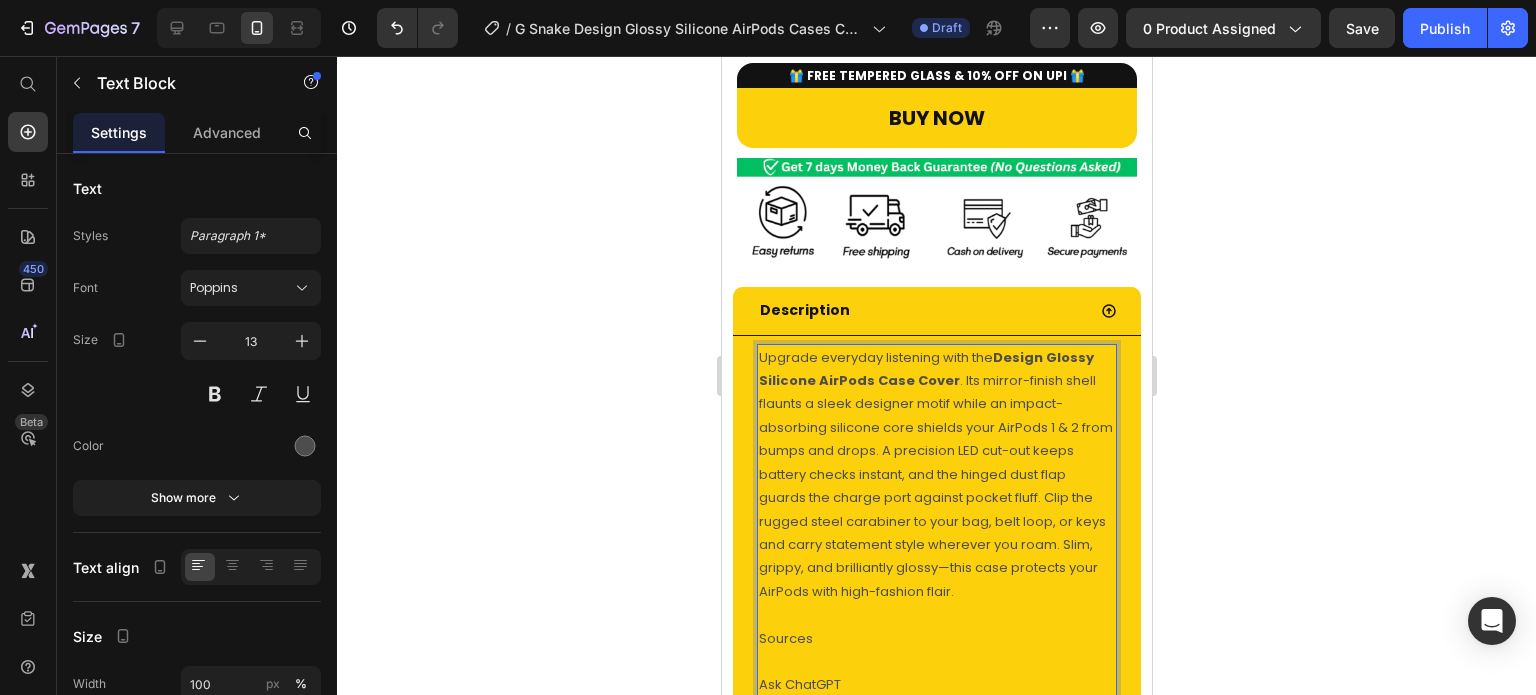 click on "Upgrade everyday listening with the Design Glossy Silicone AirPods Case Cover. Its mirror-finish shell flaunts a sleek designer motif while an impact-absorbing silicone core shields your AirPods 1 & 2 from bumps and drops. A precision LED cut-out keeps battery checks instant, and the hinged dust flap guards the charge port against pocket fluff. Clip the rugged steel carabiner to your bag, belt loop, or keys and carry statement style wherever you roam. Slim, grippy, and brilliantly glossy—this case protects your AirPods with high-fashion flair." at bounding box center [936, 474] 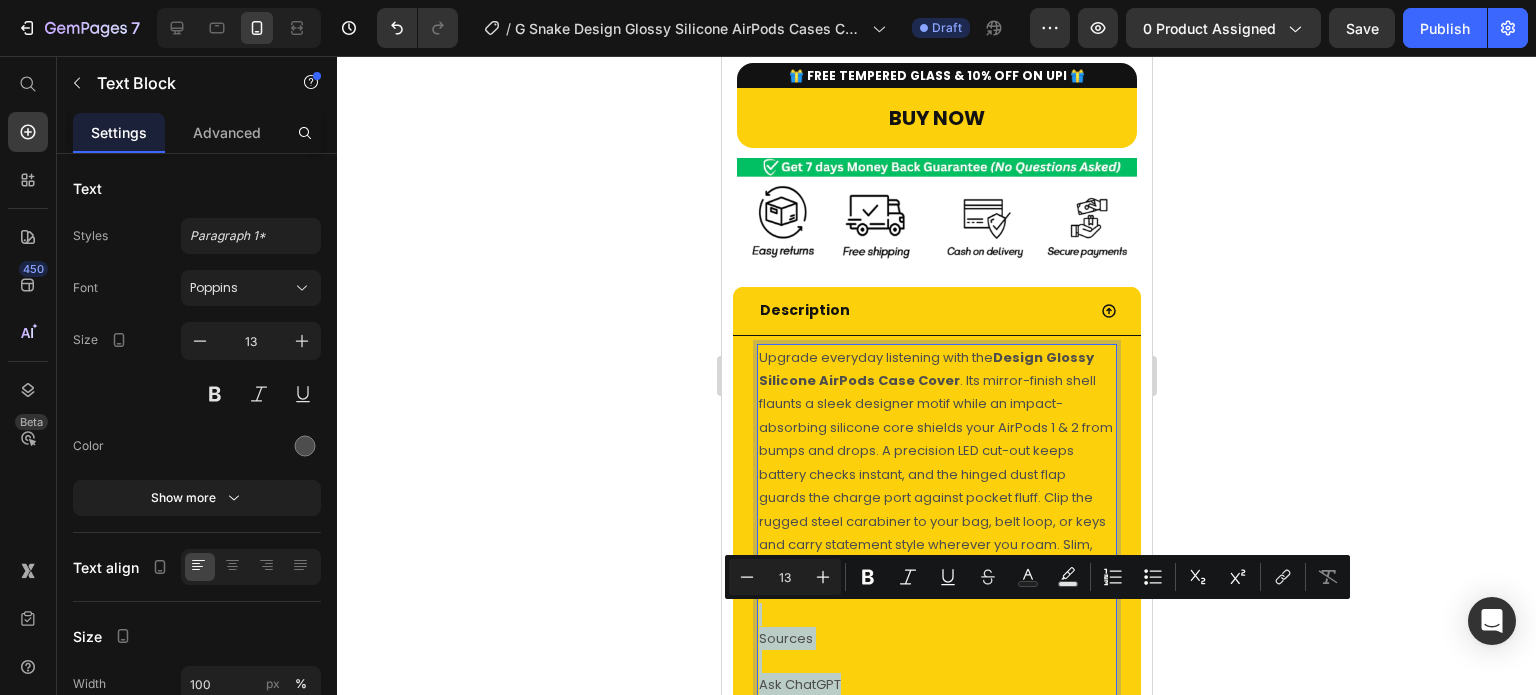 drag, startPoint x: 858, startPoint y: 661, endPoint x: 2256, endPoint y: 594, distance: 1399.6046 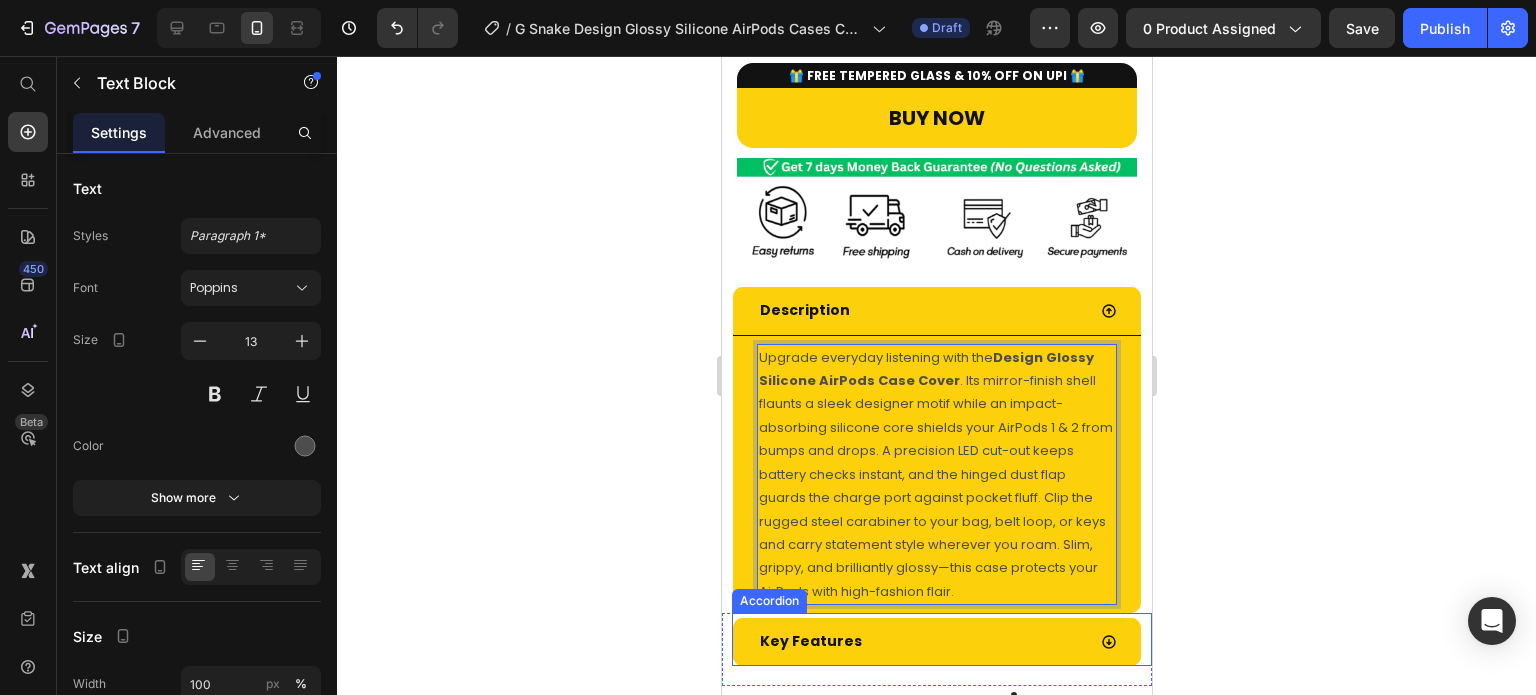 click on "Key Features" at bounding box center (920, 641) 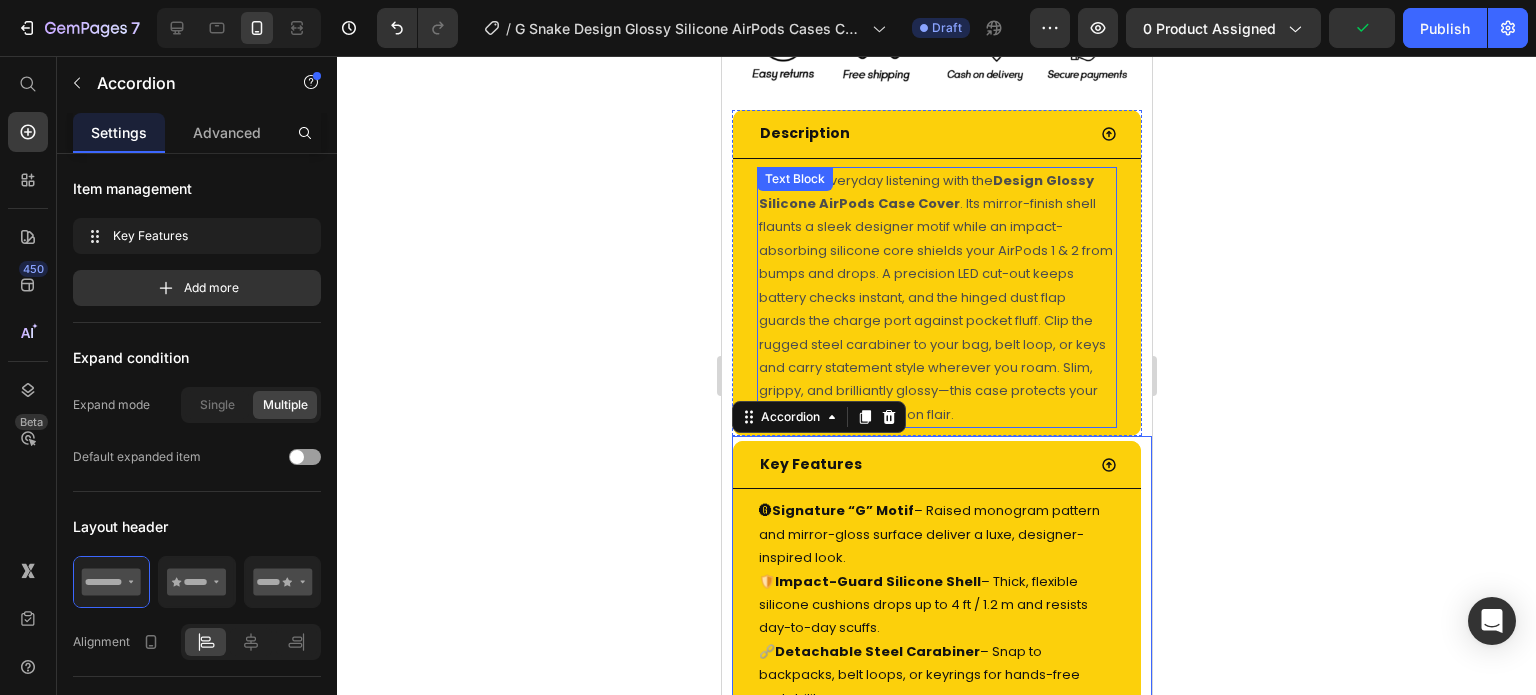 scroll, scrollTop: 1110, scrollLeft: 0, axis: vertical 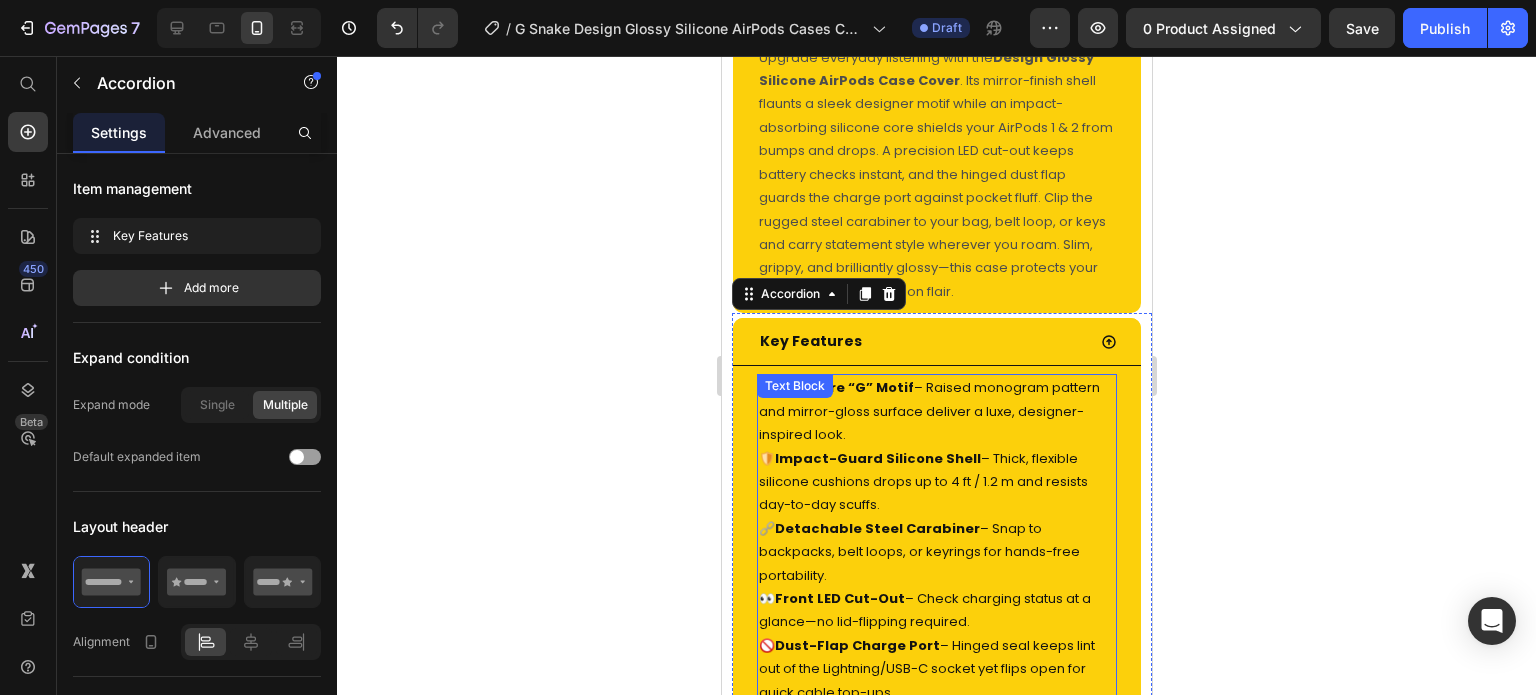 click on "🅖  Signature “G” Motif  – Raised monogram pattern and mirror-gloss surface deliver a luxe, designer-inspired look." at bounding box center (936, 411) 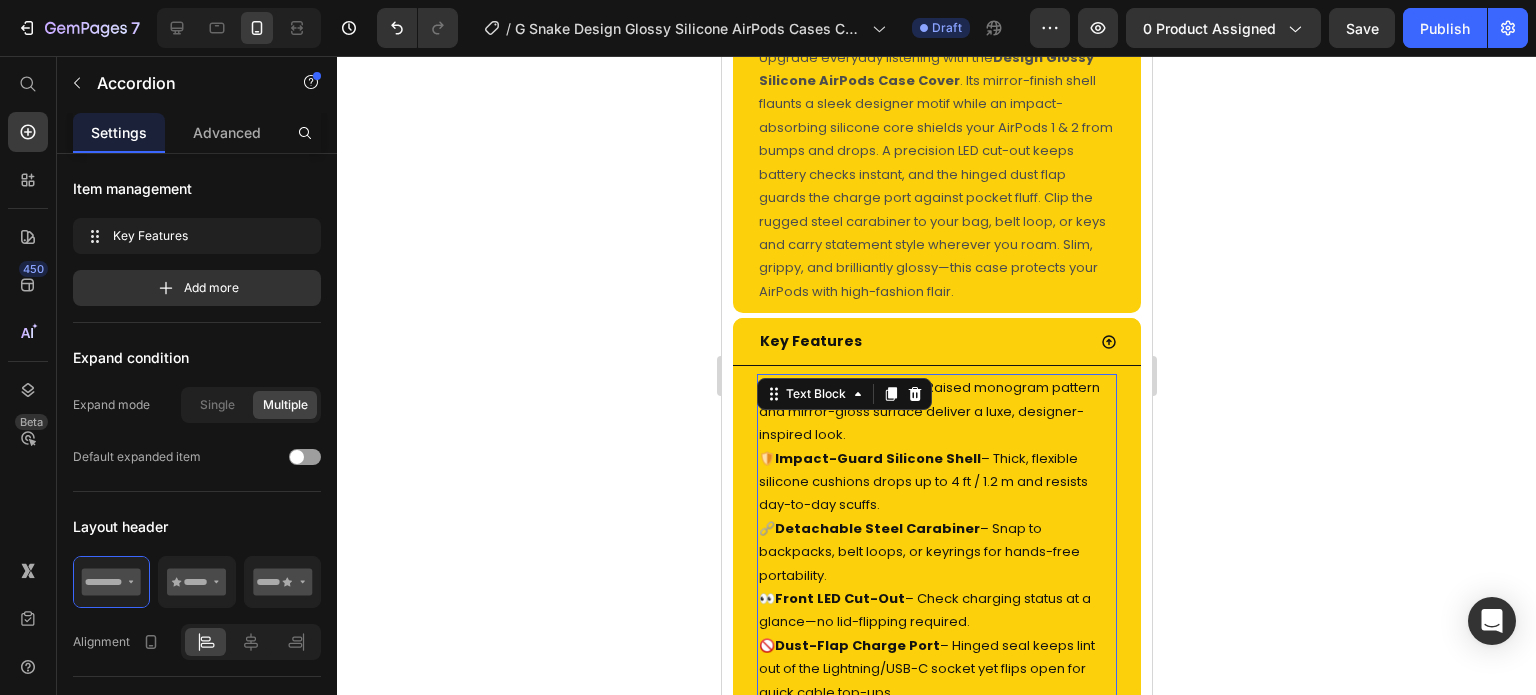 click on "🅖  Signature “G” Motif  – Raised monogram pattern and mirror-gloss surface deliver a luxe, designer-inspired look." at bounding box center (936, 411) 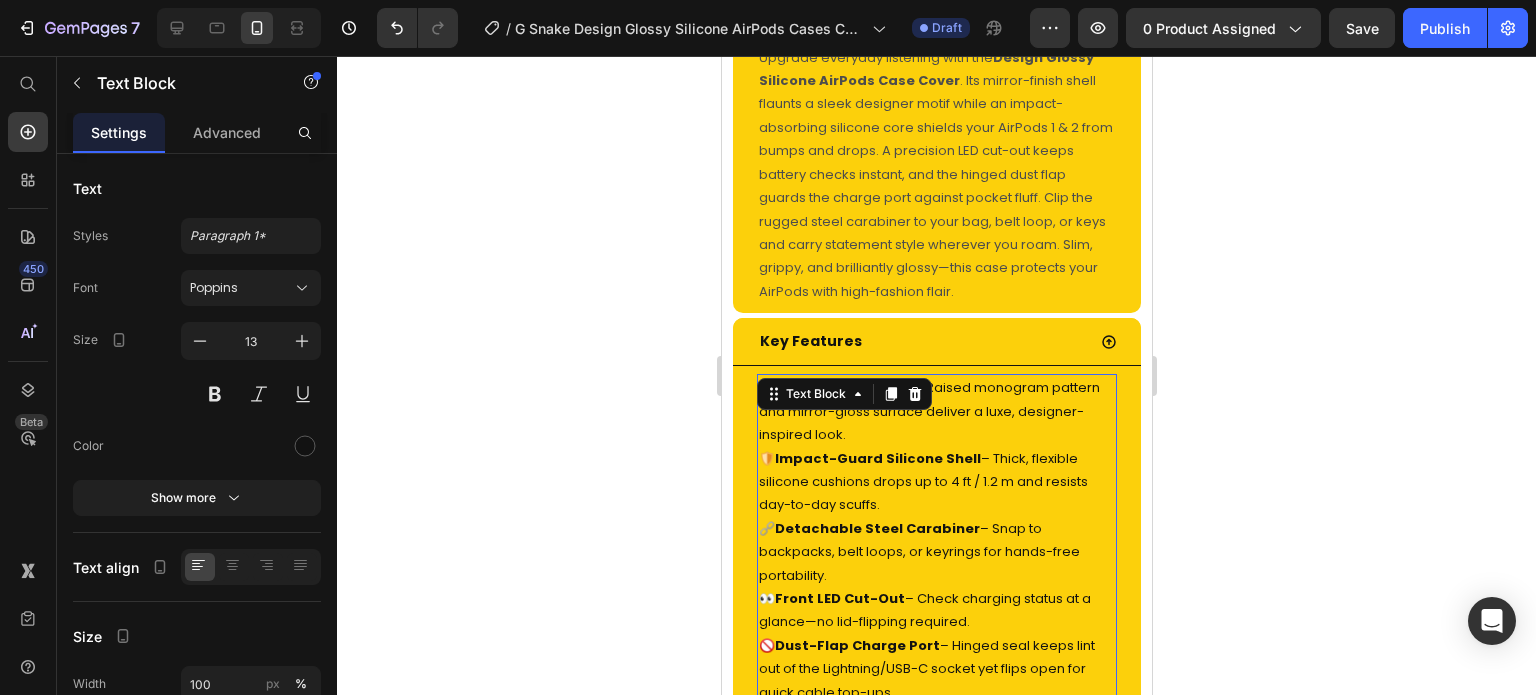 click on "🅖  Signature “G” Motif  – Raised monogram pattern and mirror-gloss surface deliver a luxe, designer-inspired look." at bounding box center [936, 411] 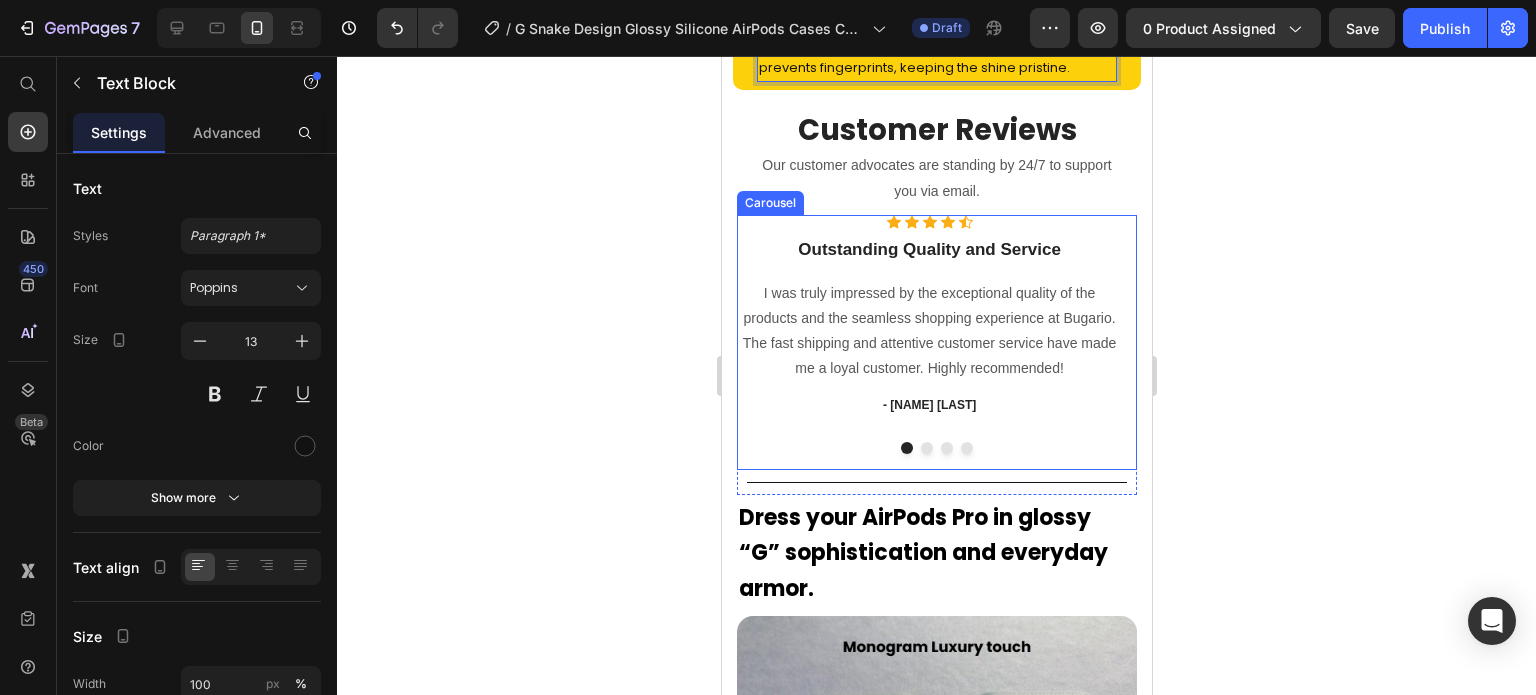 scroll, scrollTop: 1963, scrollLeft: 0, axis: vertical 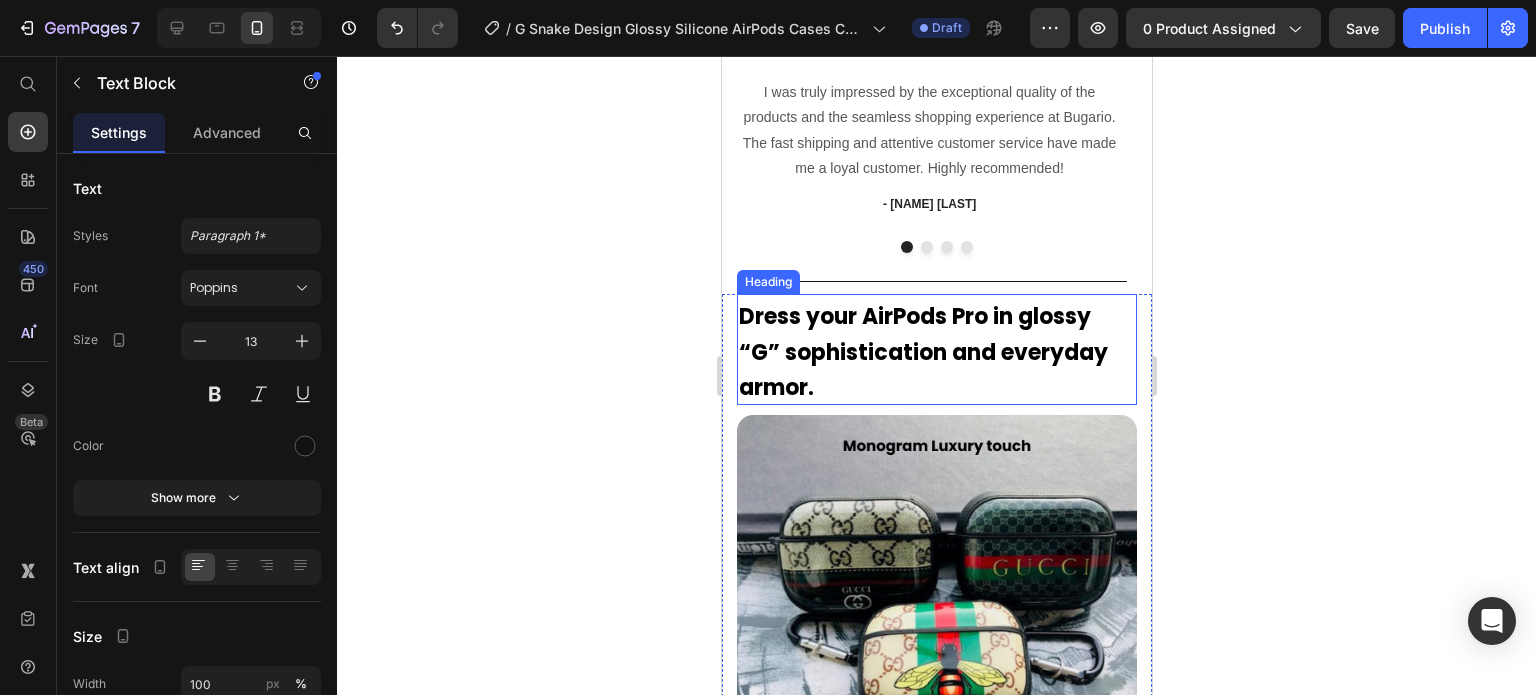 click on "Dress your AirPods Pro in glossy “G” sophistication and everyday armor." at bounding box center [922, 352] 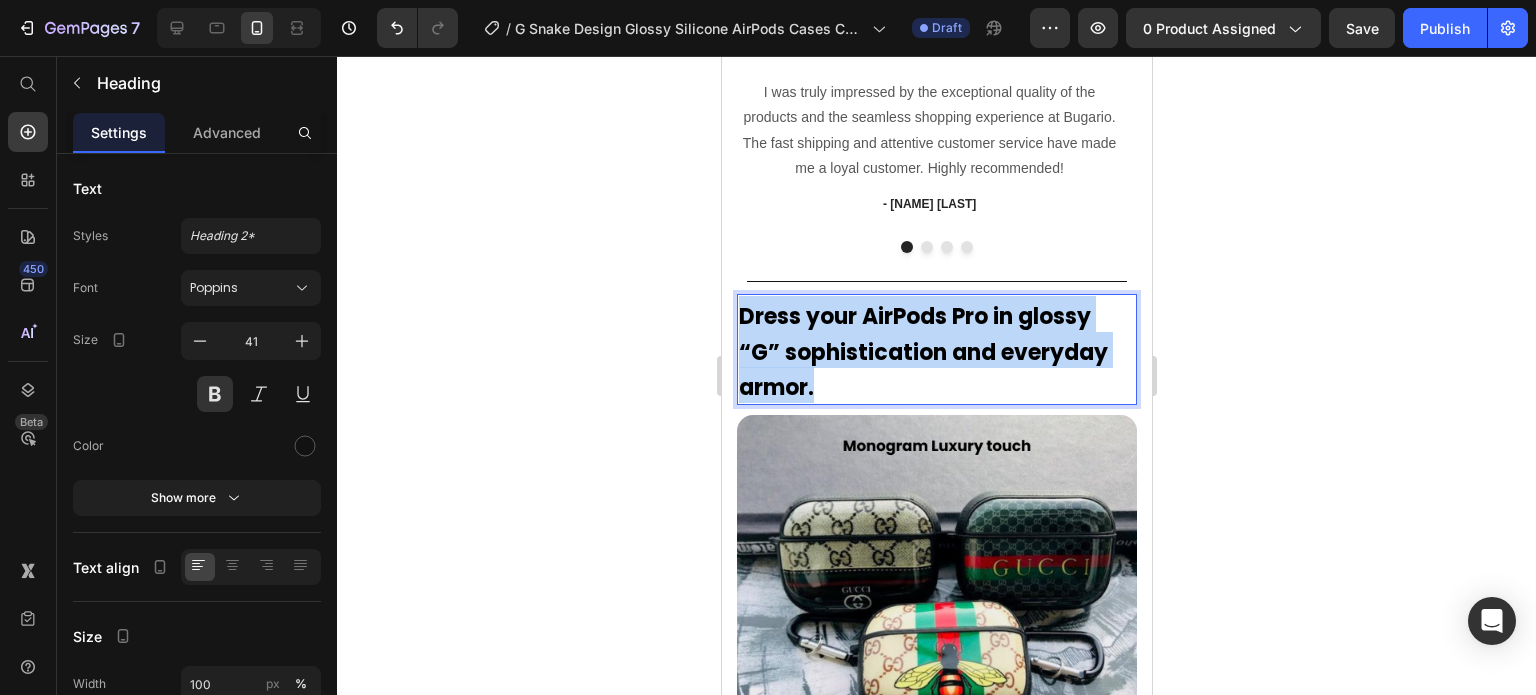 click on "Dress your AirPods Pro in glossy “G” sophistication and everyday armor." at bounding box center [922, 352] 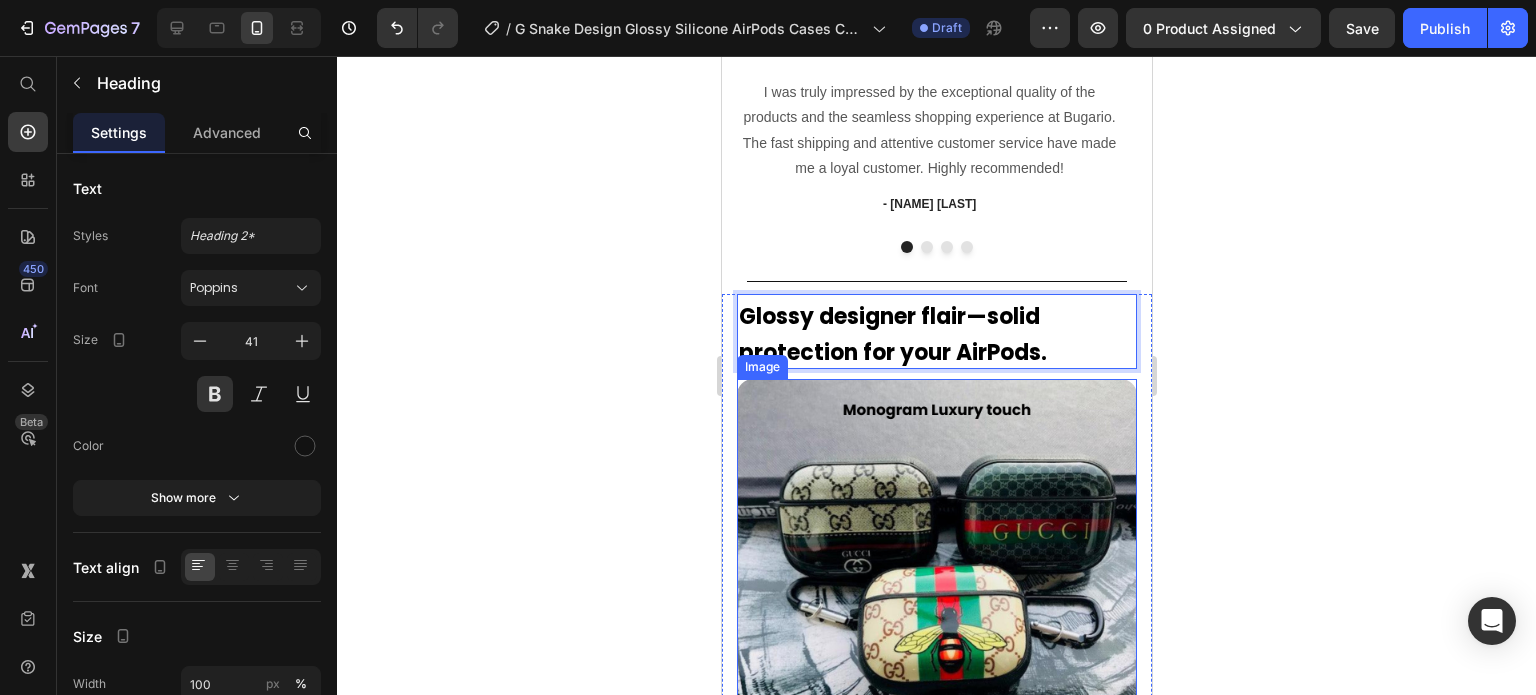 click at bounding box center [936, 579] 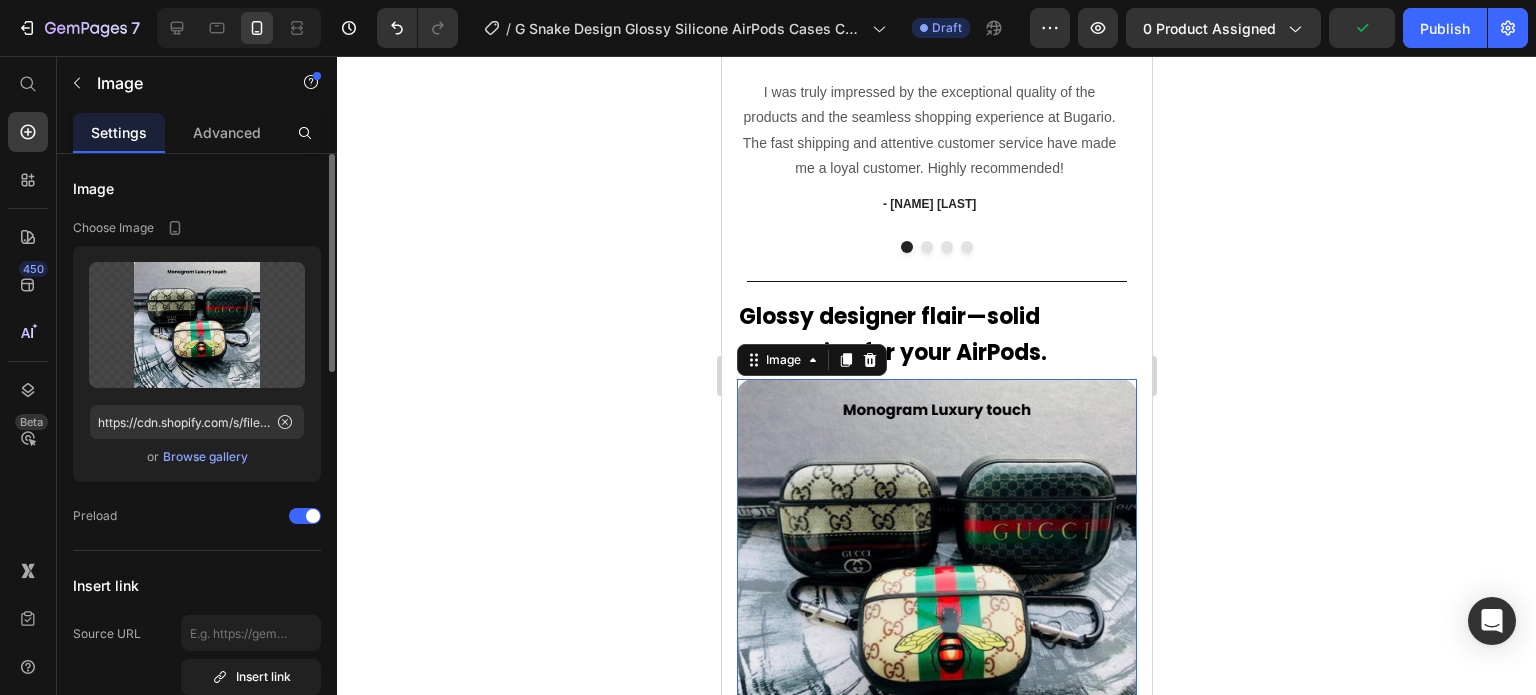 click on "Browse gallery" at bounding box center [205, 457] 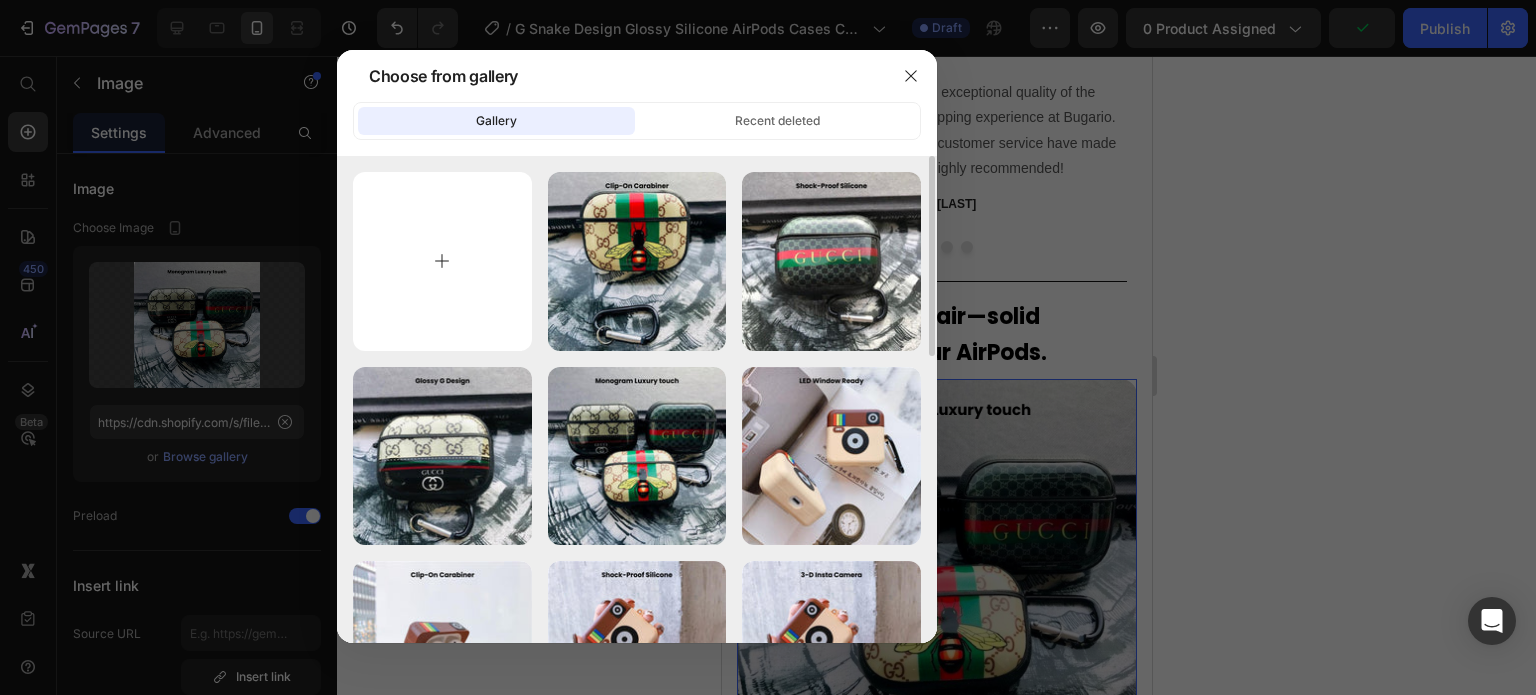 click at bounding box center (442, 261) 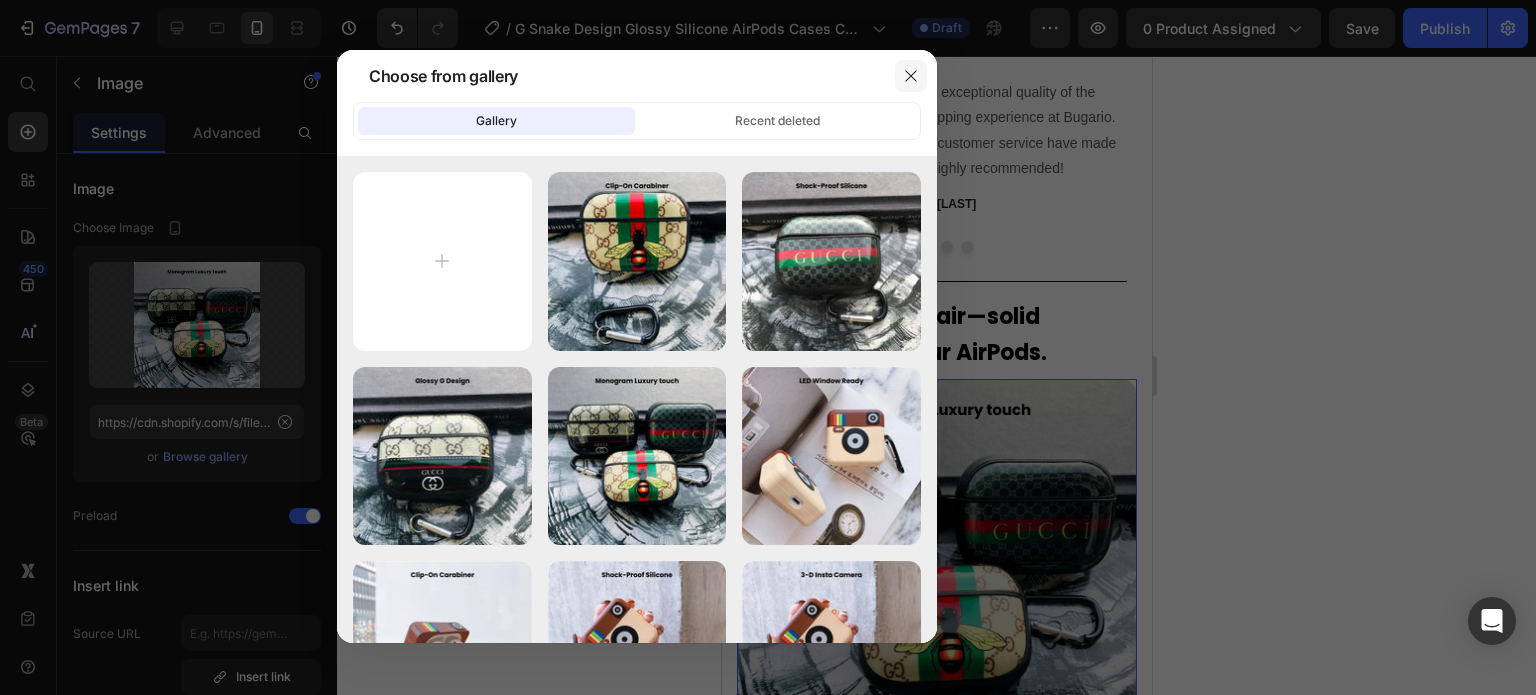 click 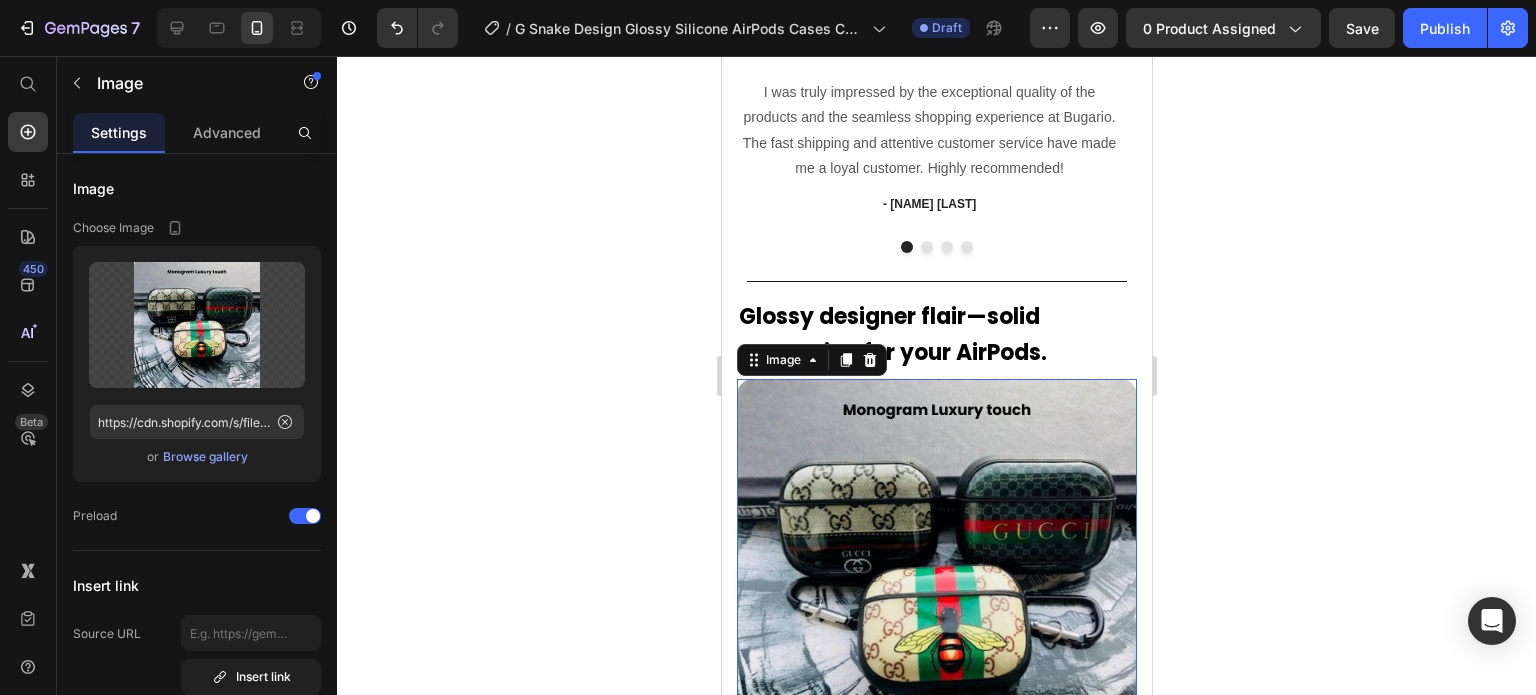 click at bounding box center (936, 579) 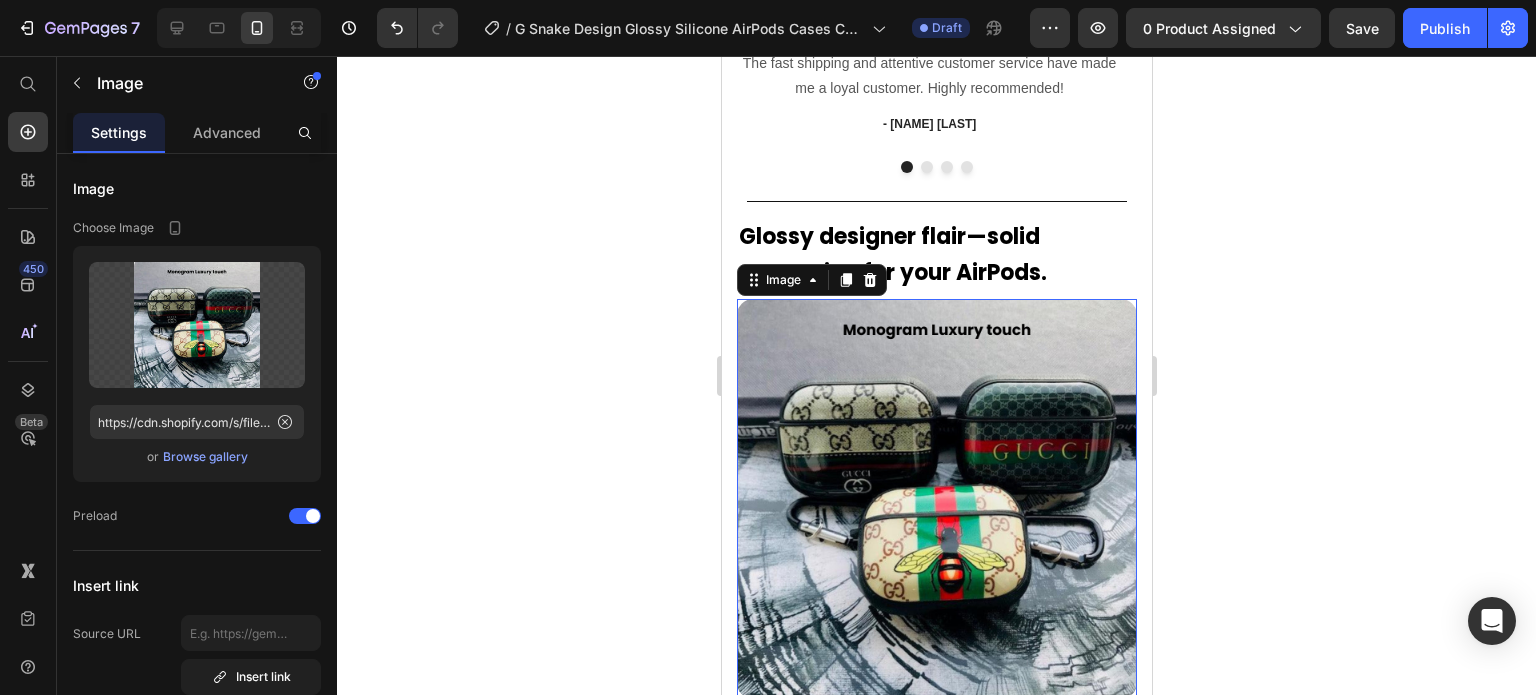 scroll, scrollTop: 2163, scrollLeft: 0, axis: vertical 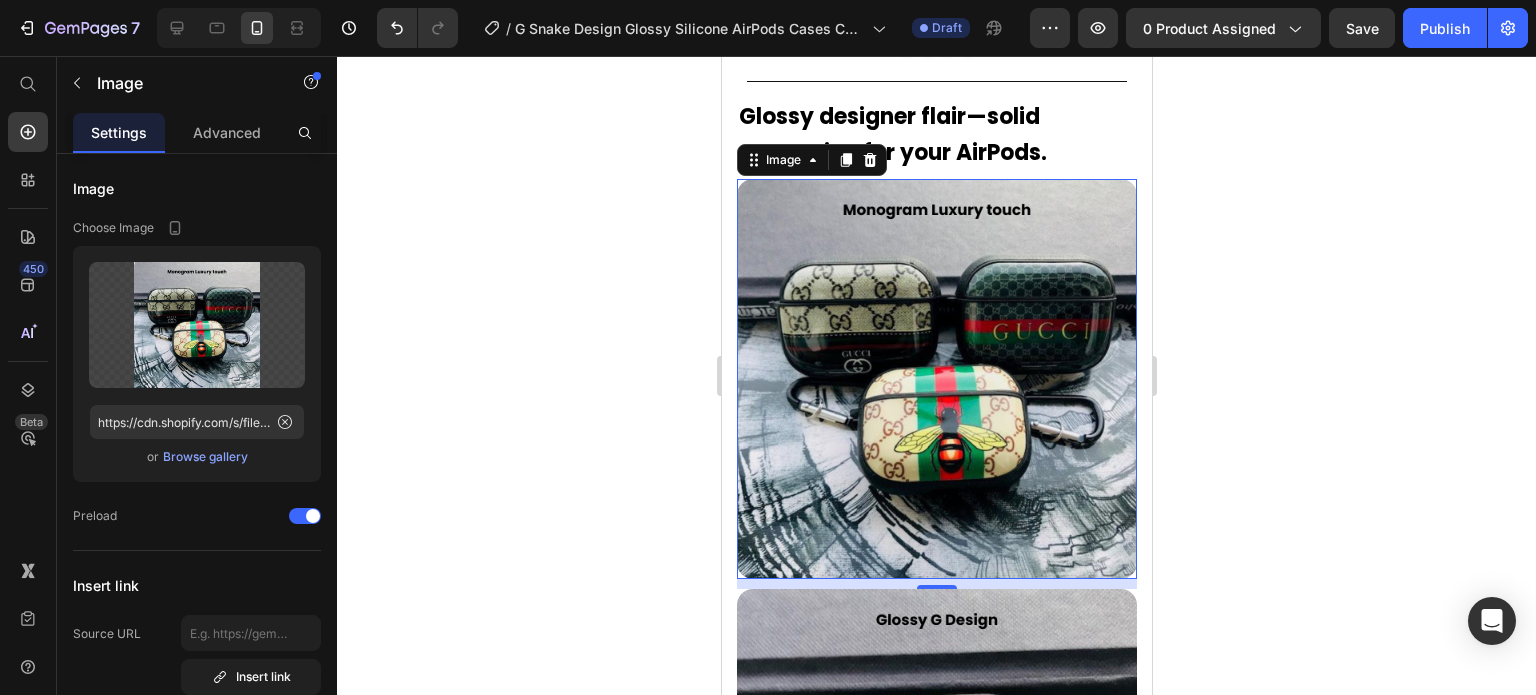 click at bounding box center [936, 379] 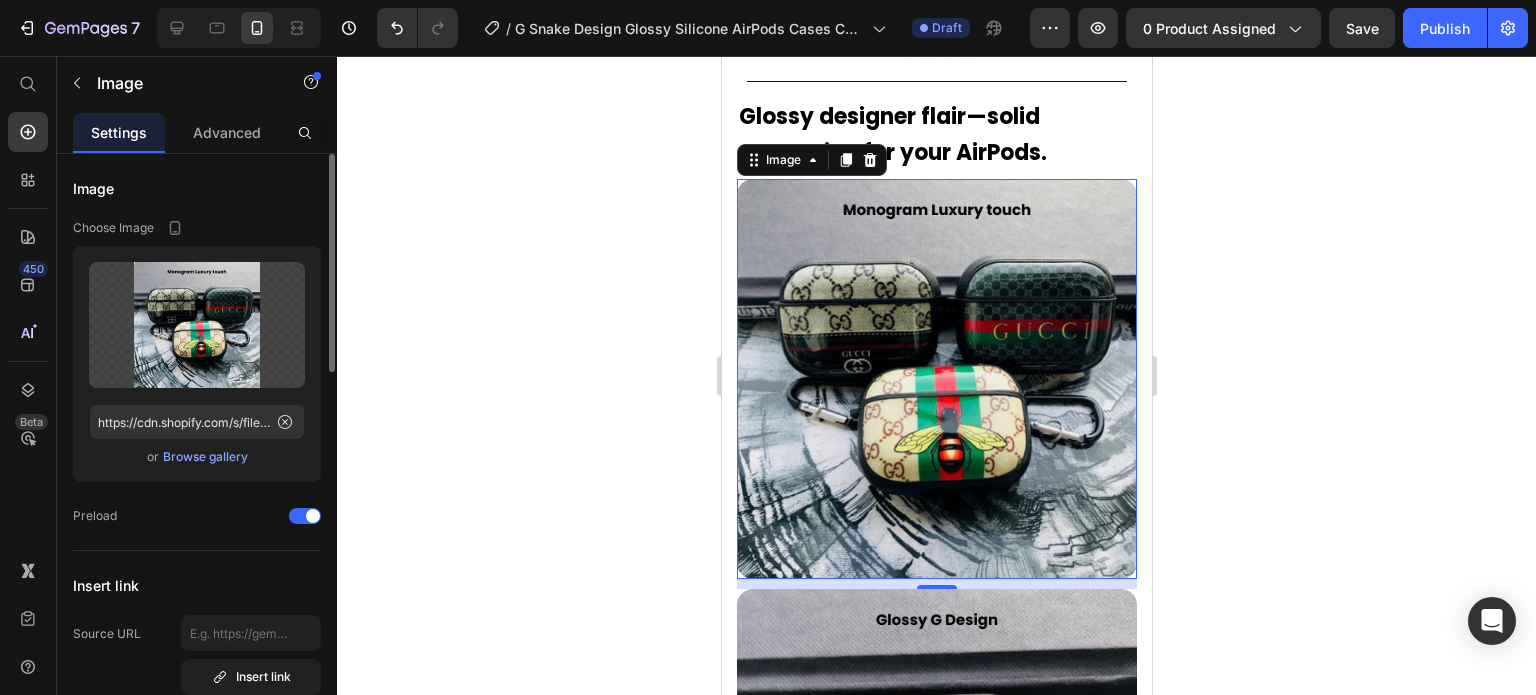click on "Browse gallery" at bounding box center [205, 457] 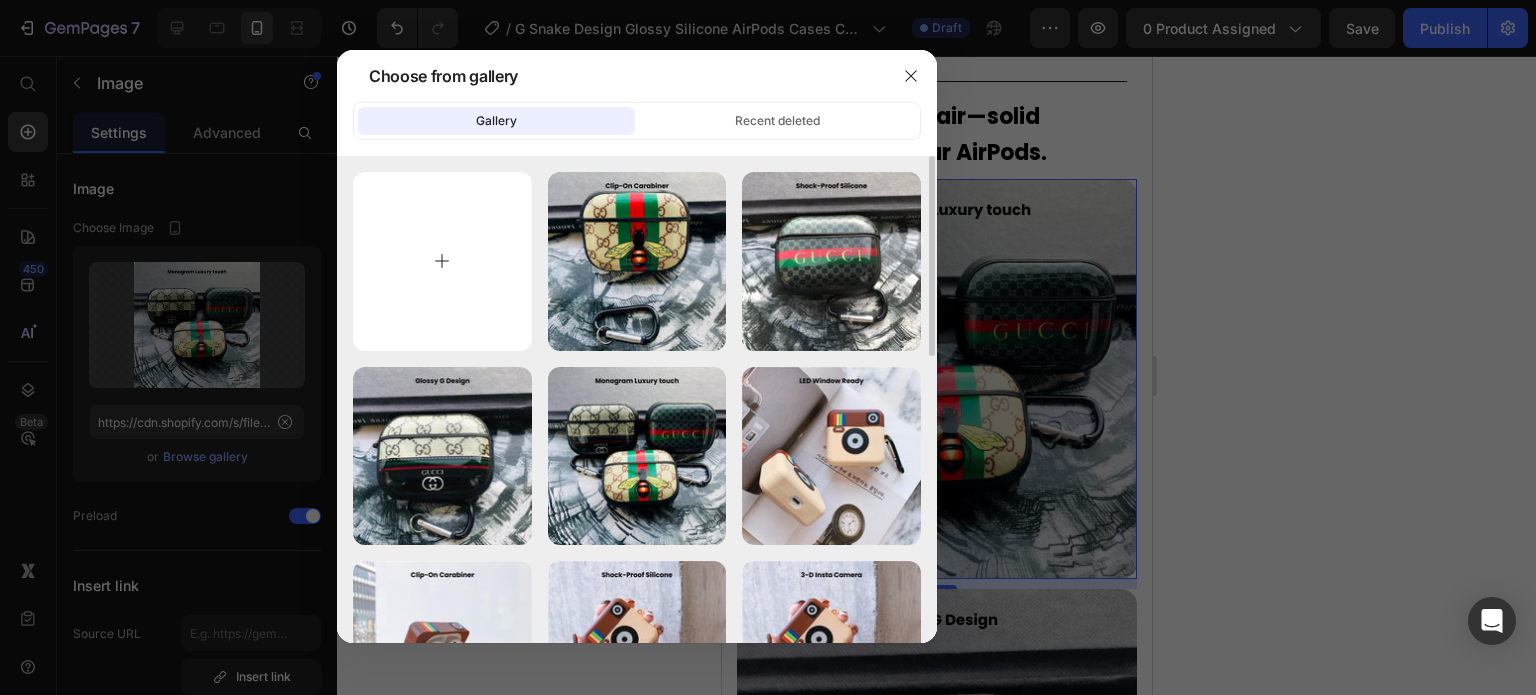 click at bounding box center (442, 261) 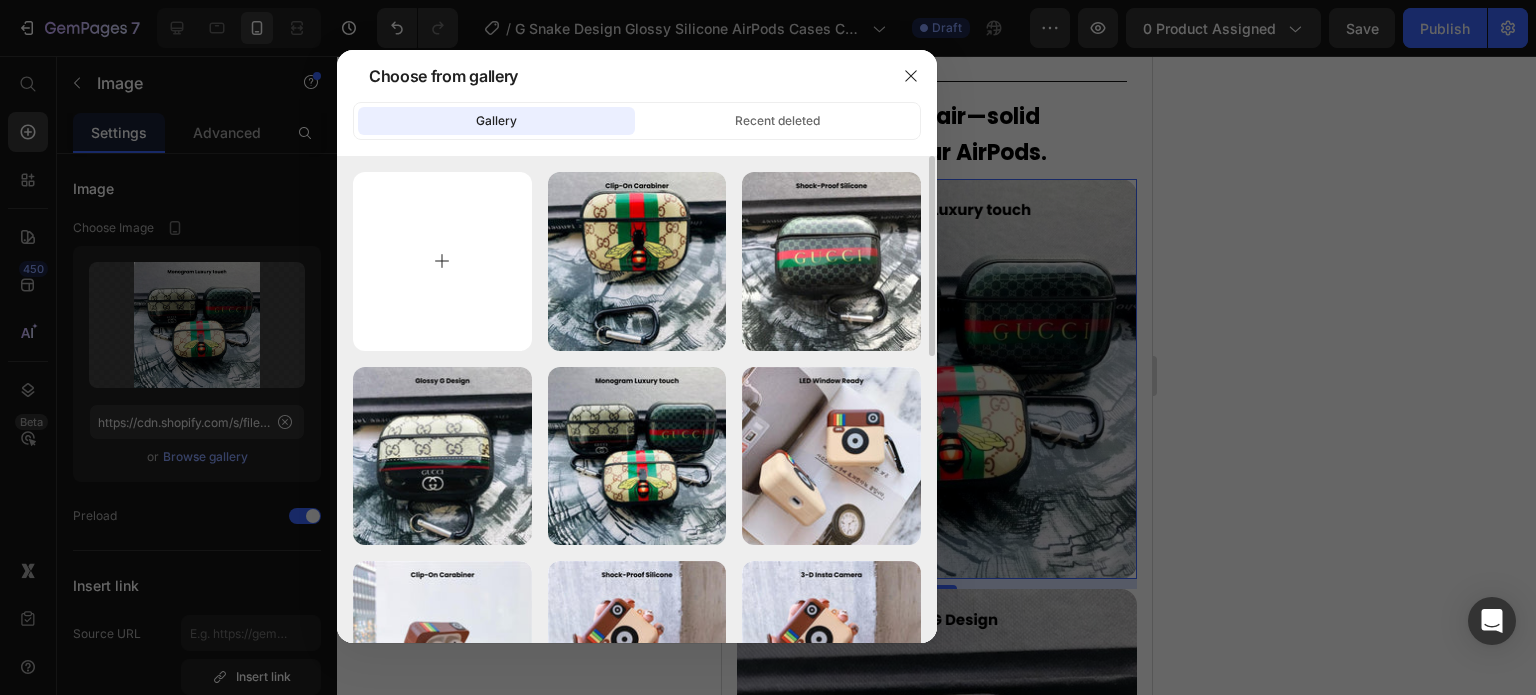 type on "C:\fakepath\Rhinestone Sparkle Frame - 2025-07-12T170359.512.jpg" 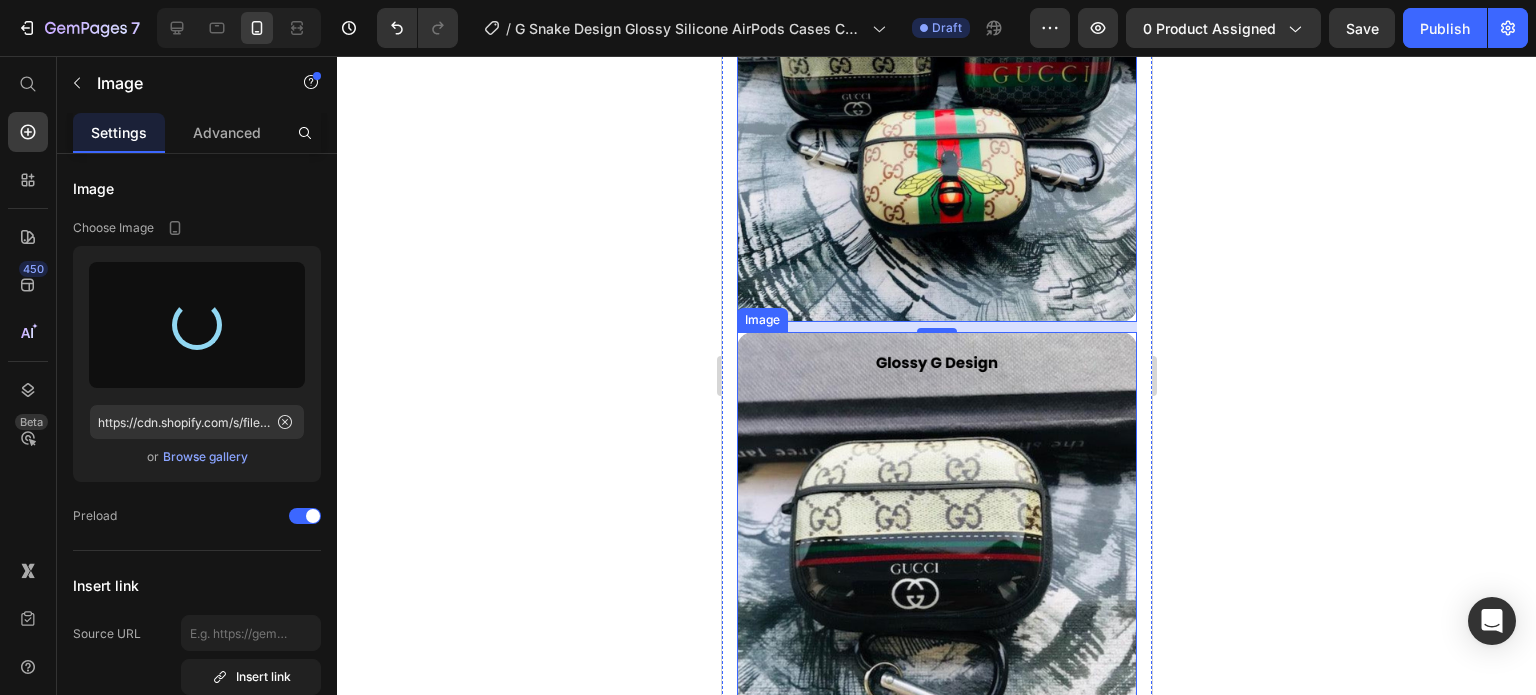scroll, scrollTop: 2463, scrollLeft: 0, axis: vertical 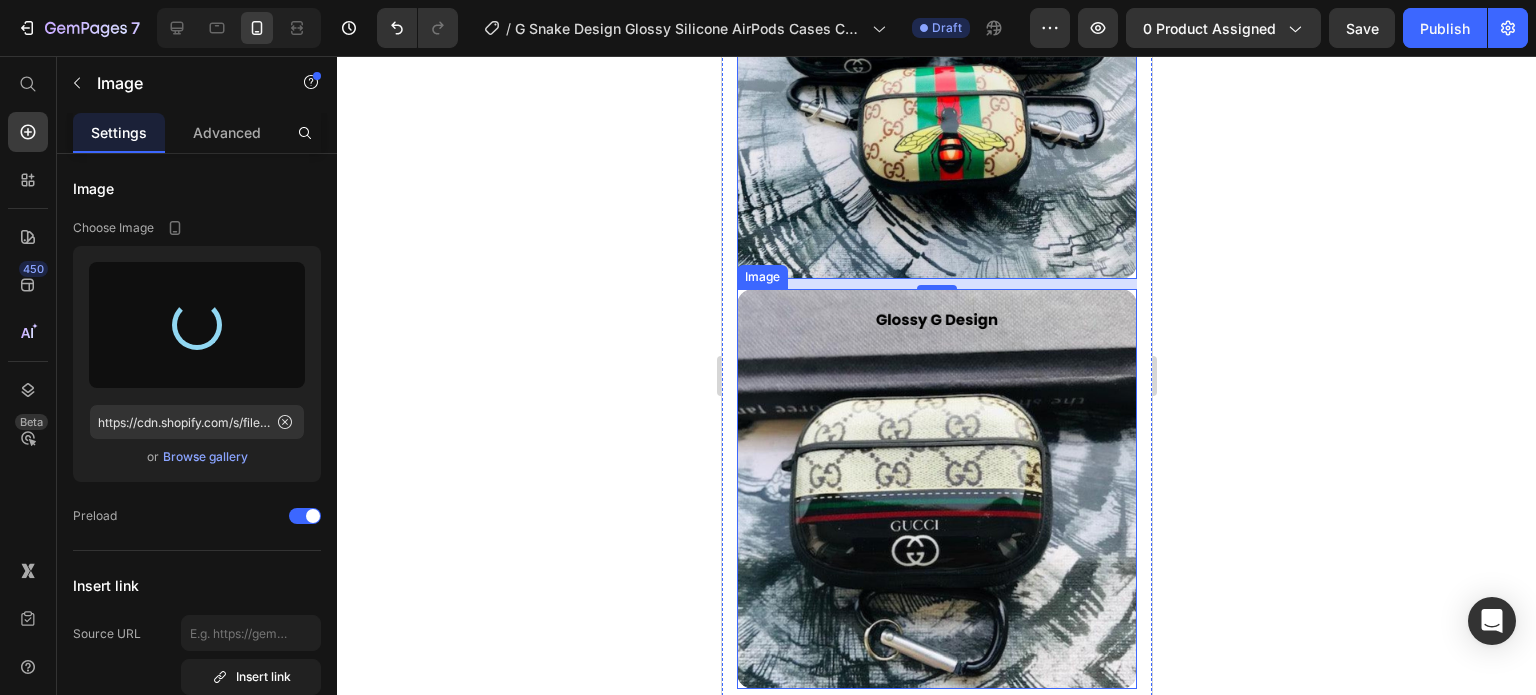 type on "https://cdn.shopify.com/s/files/1/0835/5119/1341/files/gempages_553512382287054019-ae4508bd-5b39-42f0-a6df-67928f322f01.jpg" 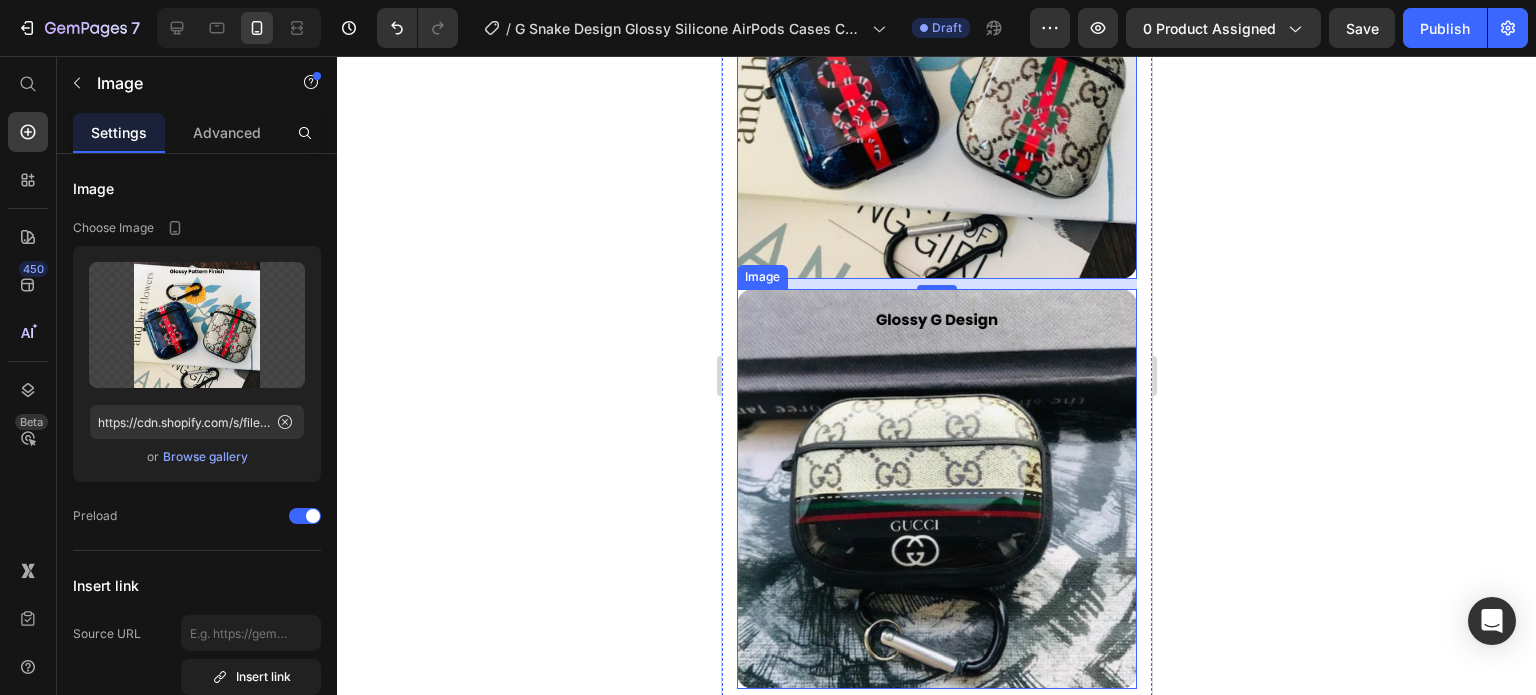 click at bounding box center [936, 489] 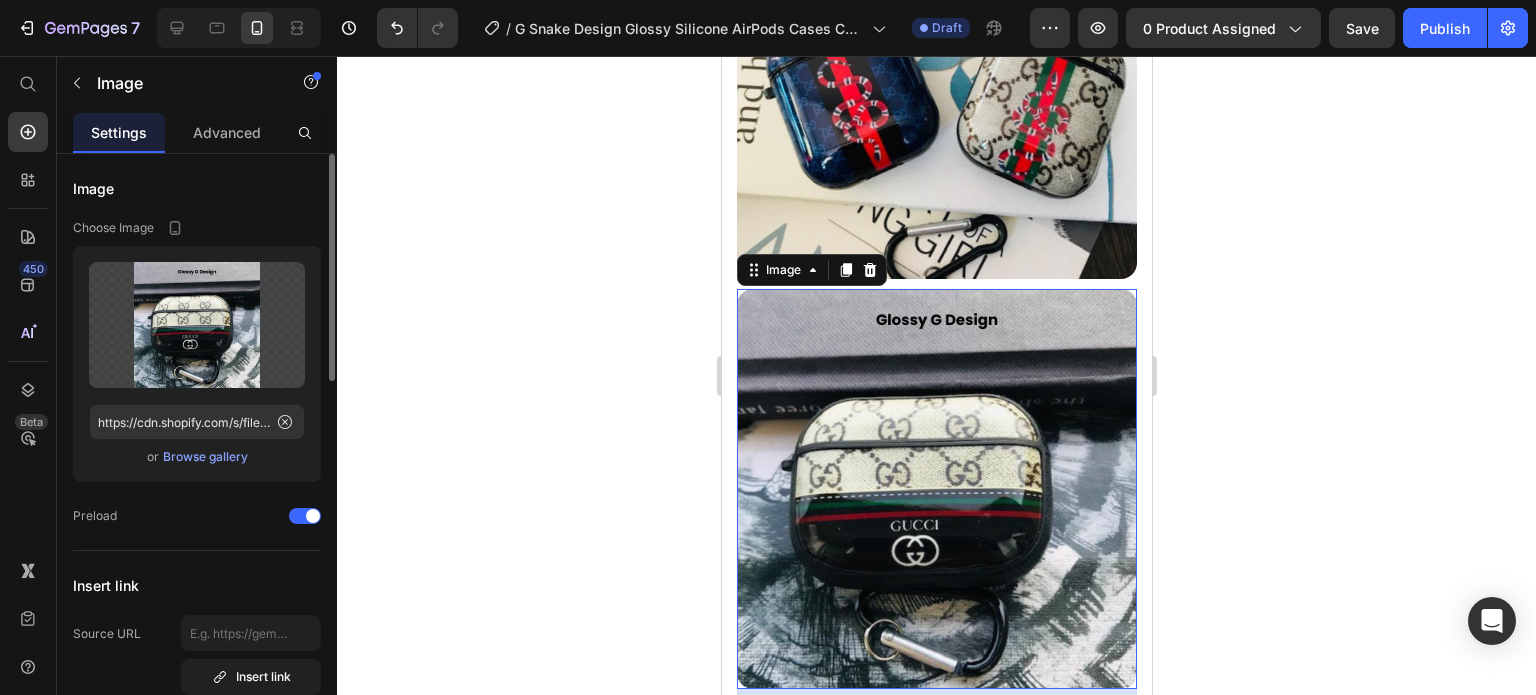 click on "Browse gallery" at bounding box center (205, 457) 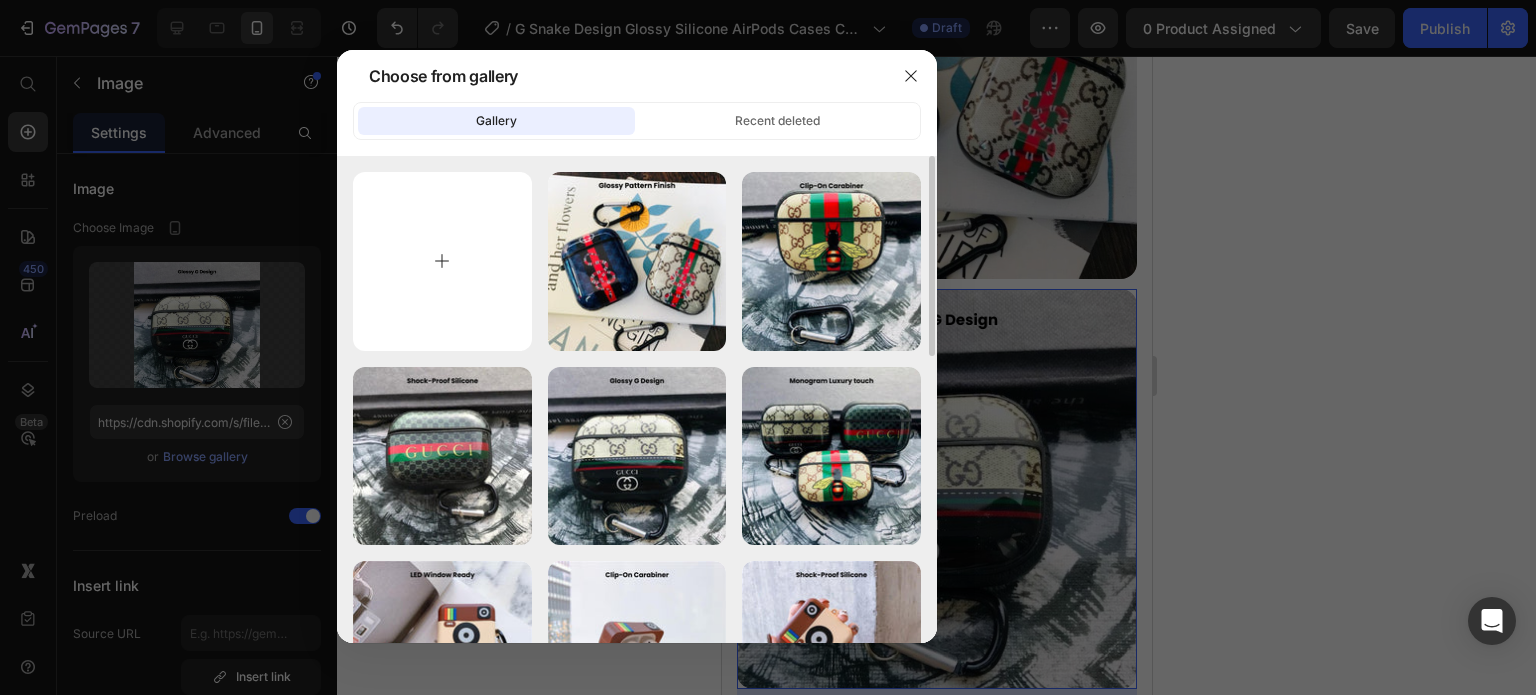 click at bounding box center (442, 261) 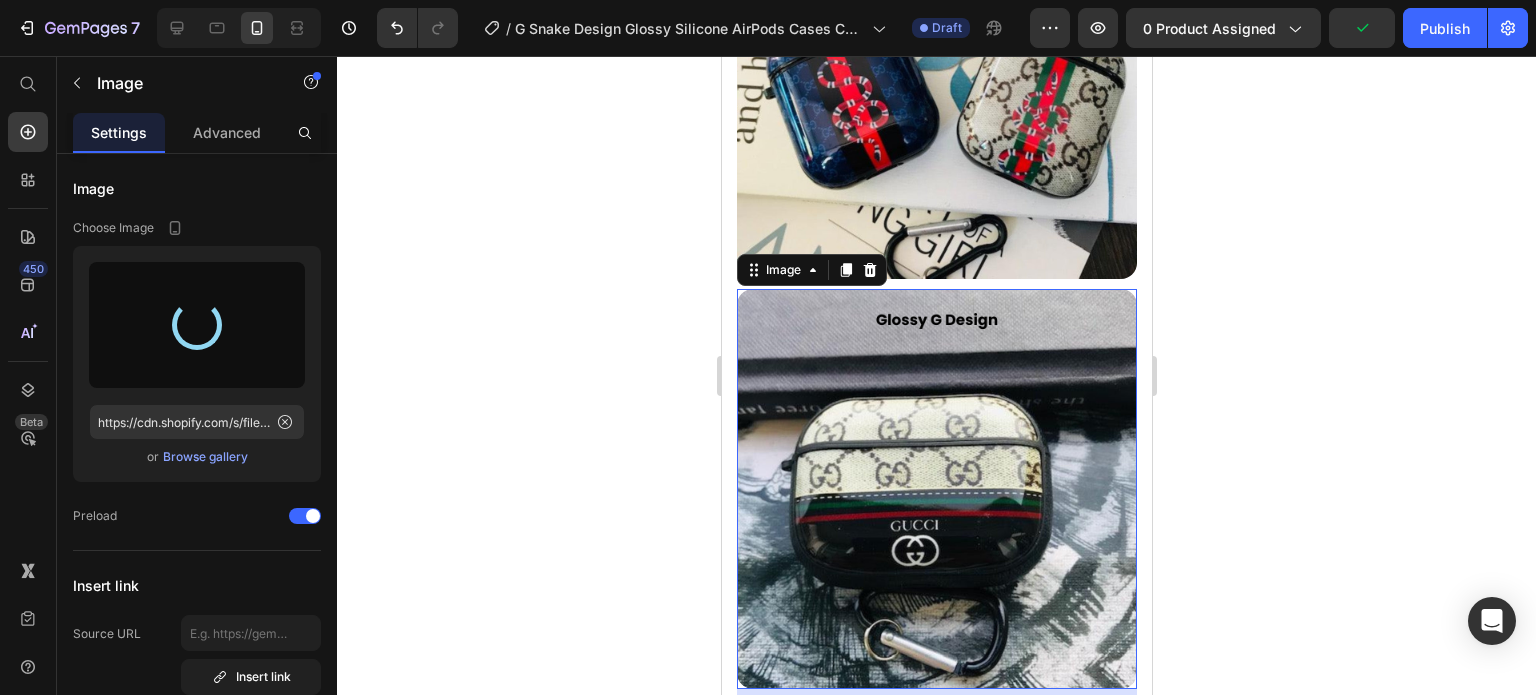 type on "https://cdn.shopify.com/s/files/1/0835/5119/1341/files/gempages_553512382287054019-57299d14-1f9f-48aa-b1e9-1dca04f98e63.jpg" 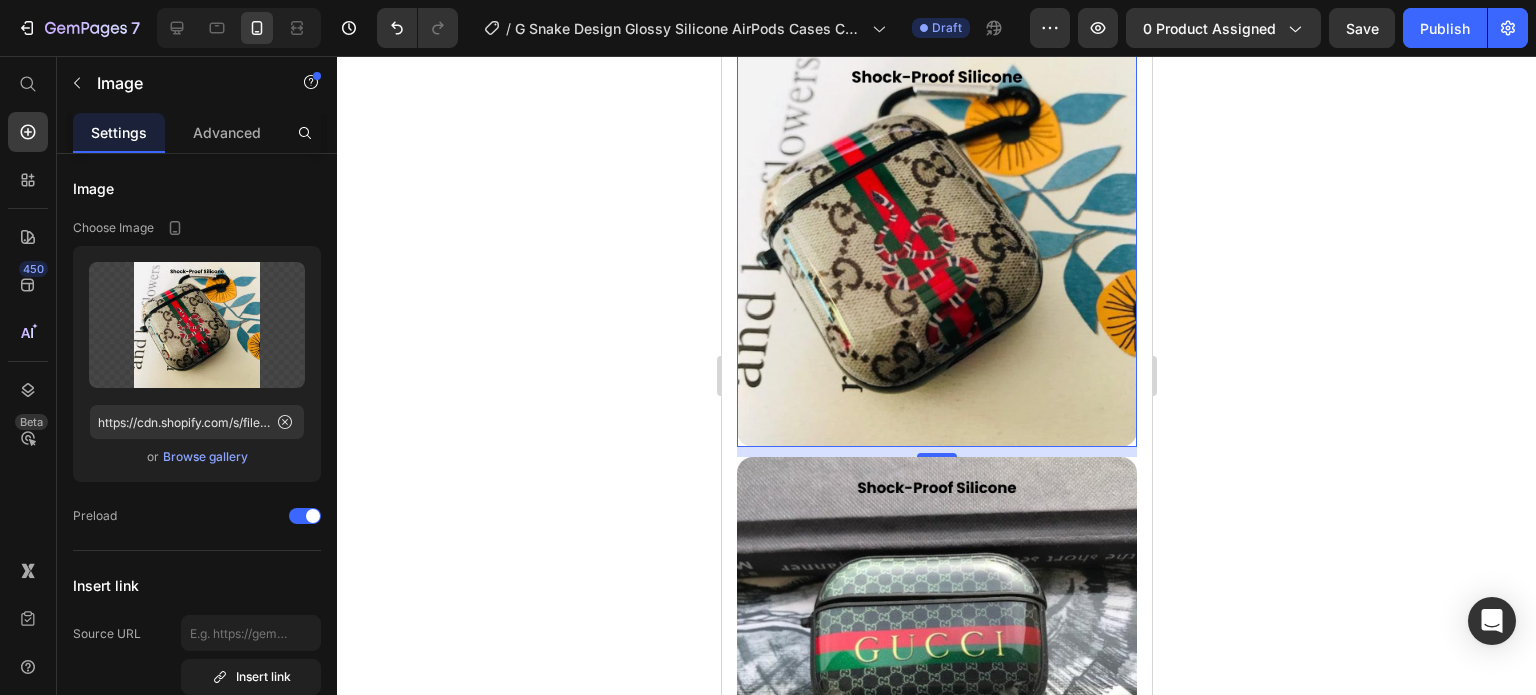 scroll, scrollTop: 2190, scrollLeft: 0, axis: vertical 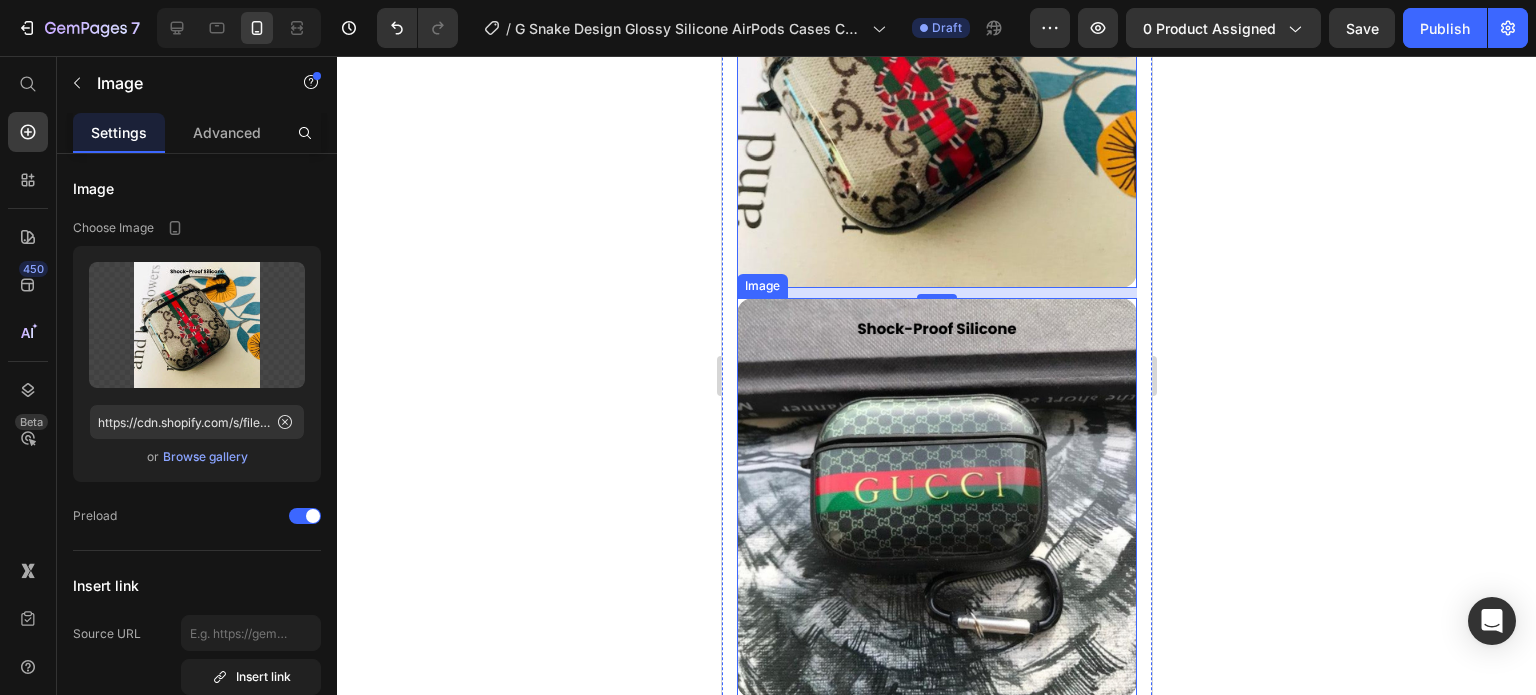 click at bounding box center (936, 498) 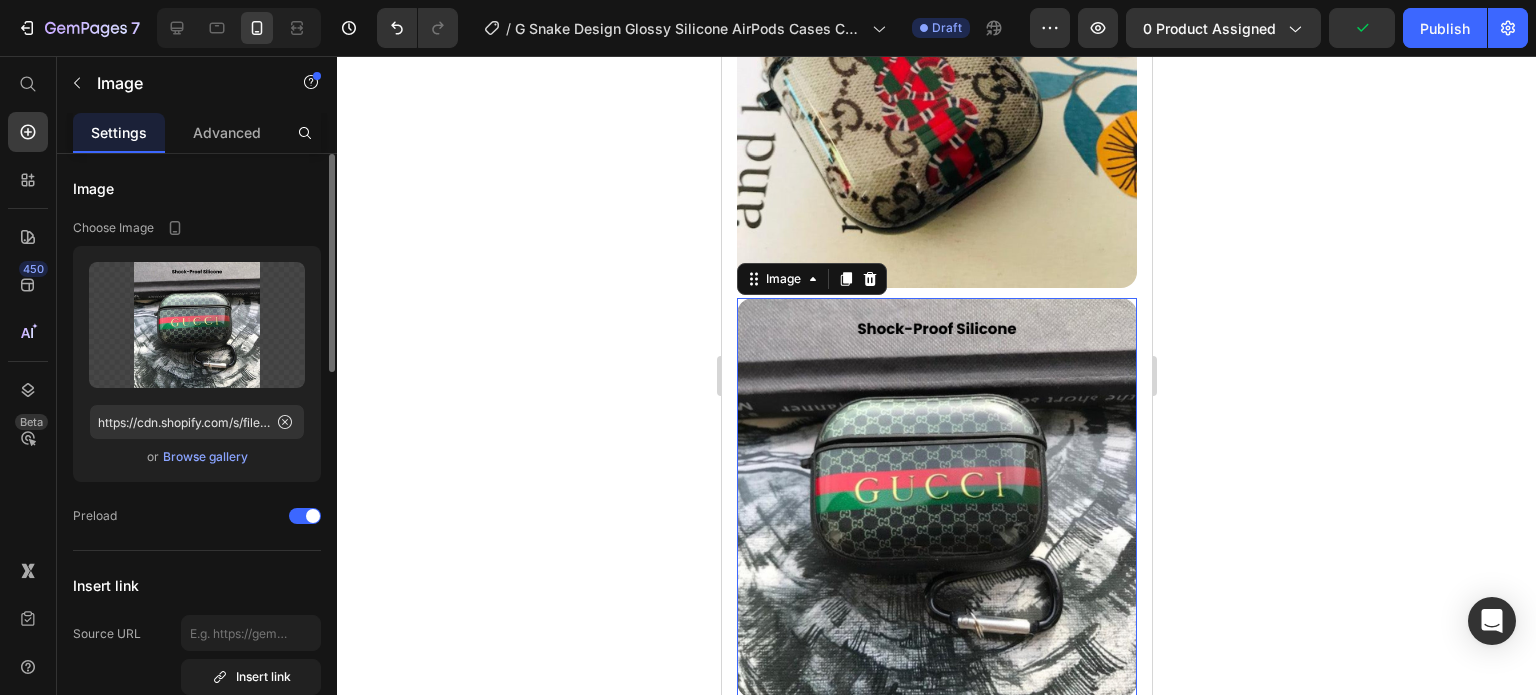 click on "Browse gallery" at bounding box center (205, 457) 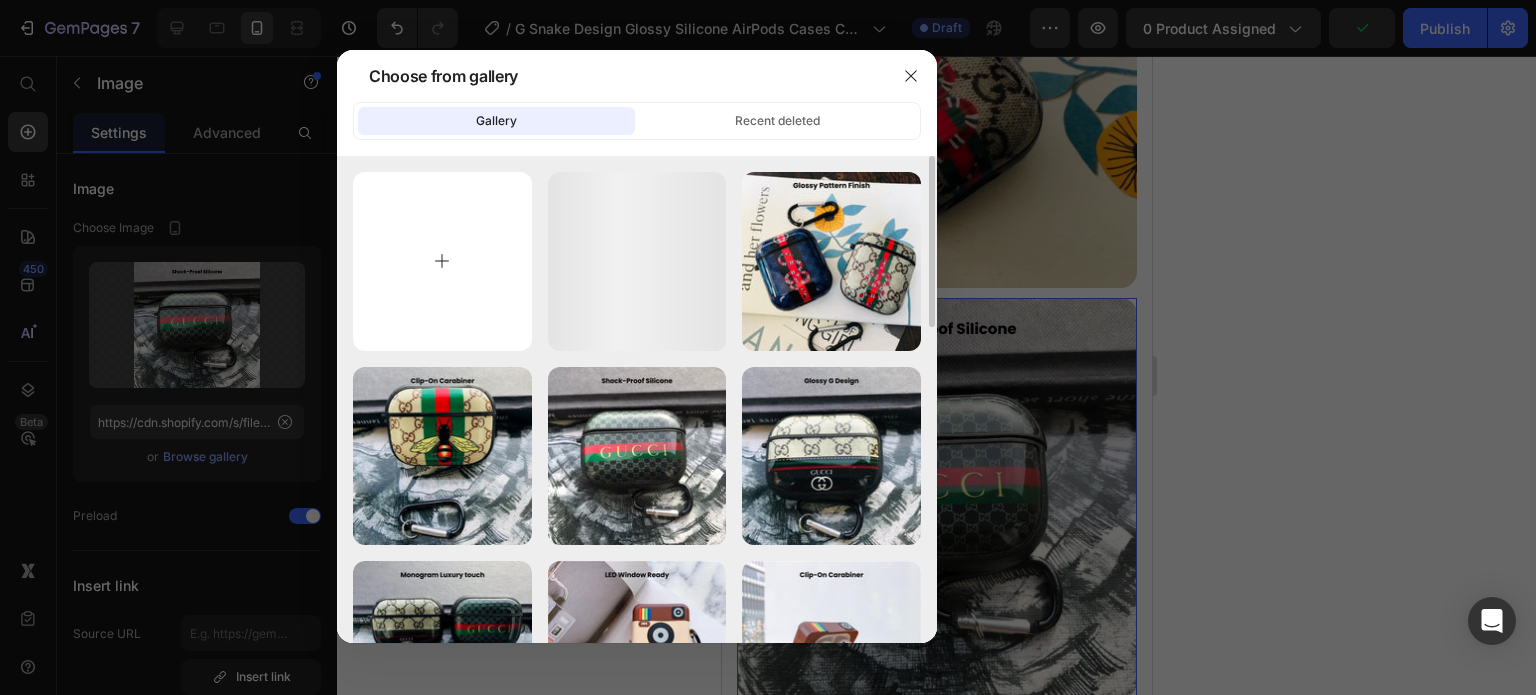 click at bounding box center (442, 261) 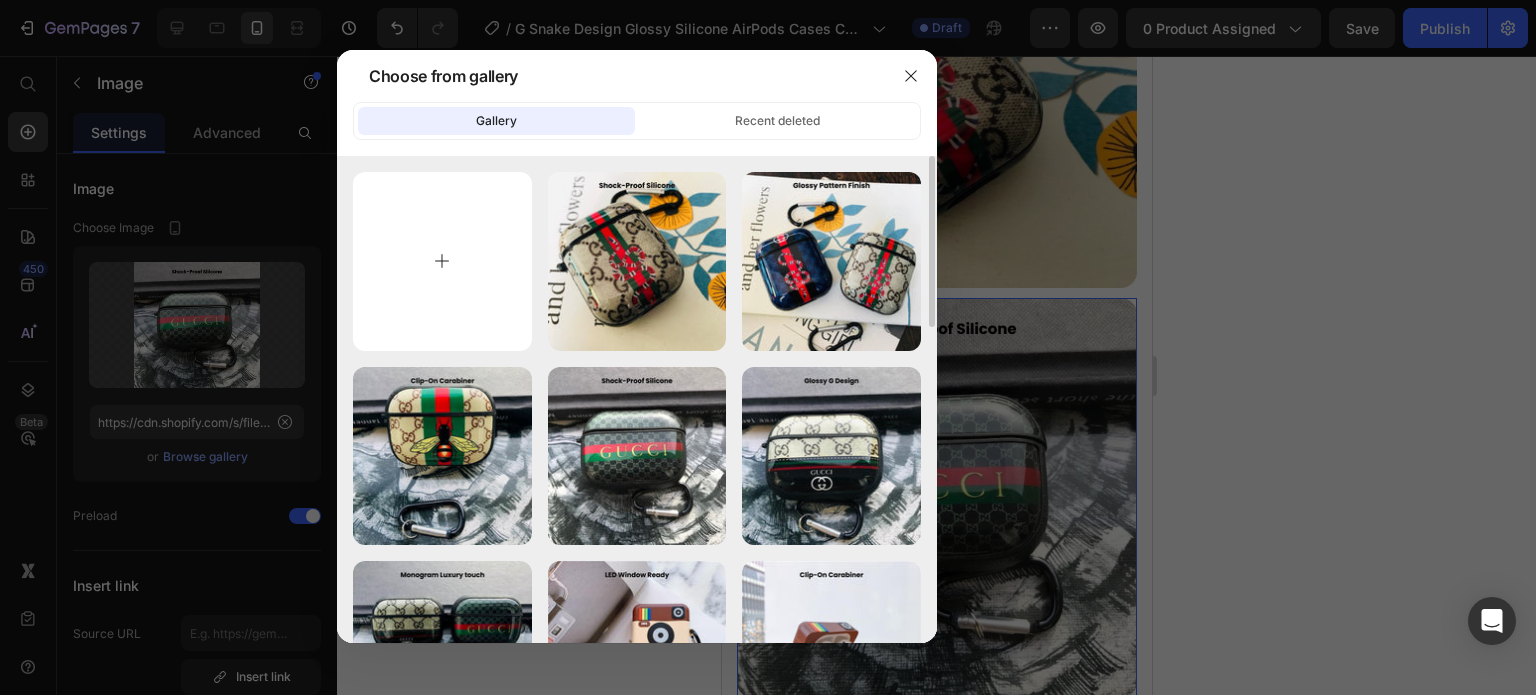 type on "C:\fakepath\g-snake-design-glossy-silicone-airpods-cases-cover-for-1-2-hanging-owl-airpods-cases-3.jpg" 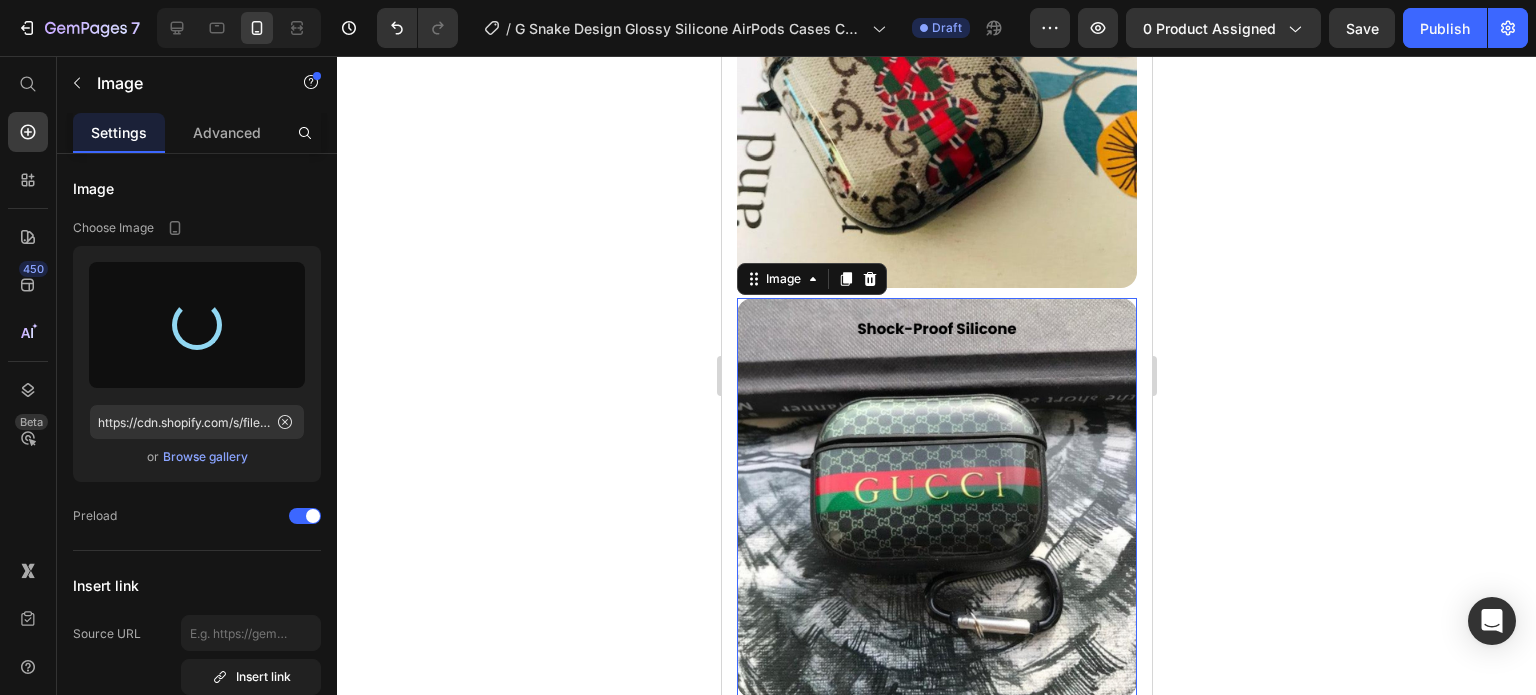 type on "https://cdn.shopify.com/s/files/1/0835/5119/1341/files/gempages_553512382287054019-13d3f435-f531-4a63-bd94-ffeab79f31d3.jpg" 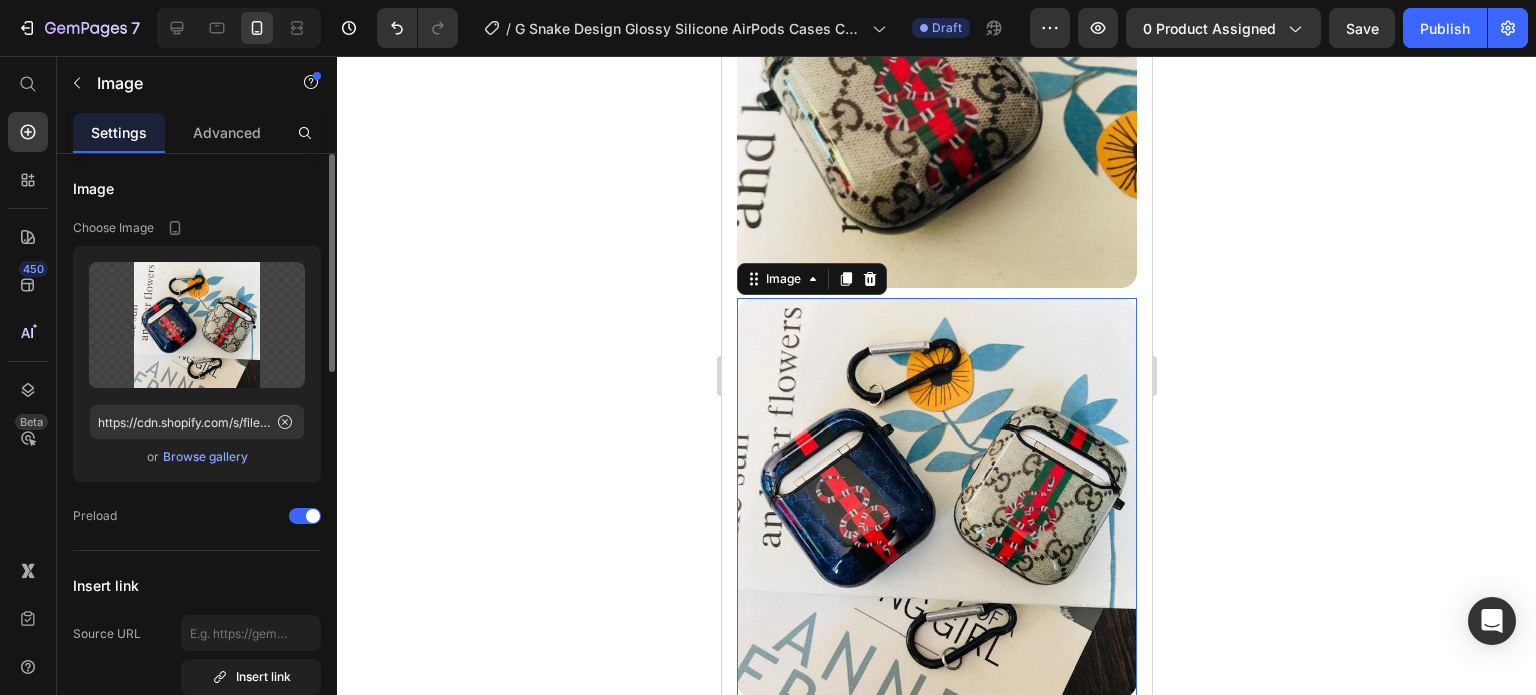 click on "Browse gallery" at bounding box center [205, 457] 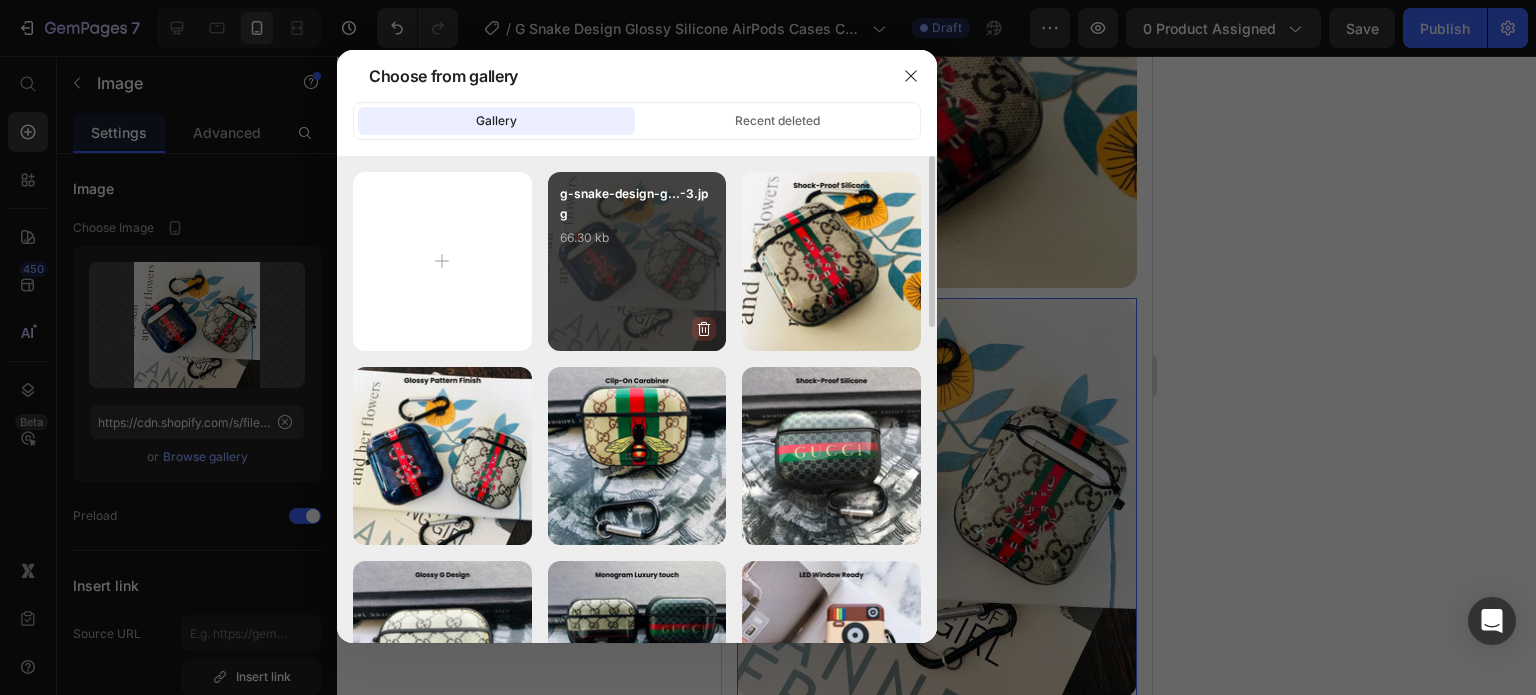 click 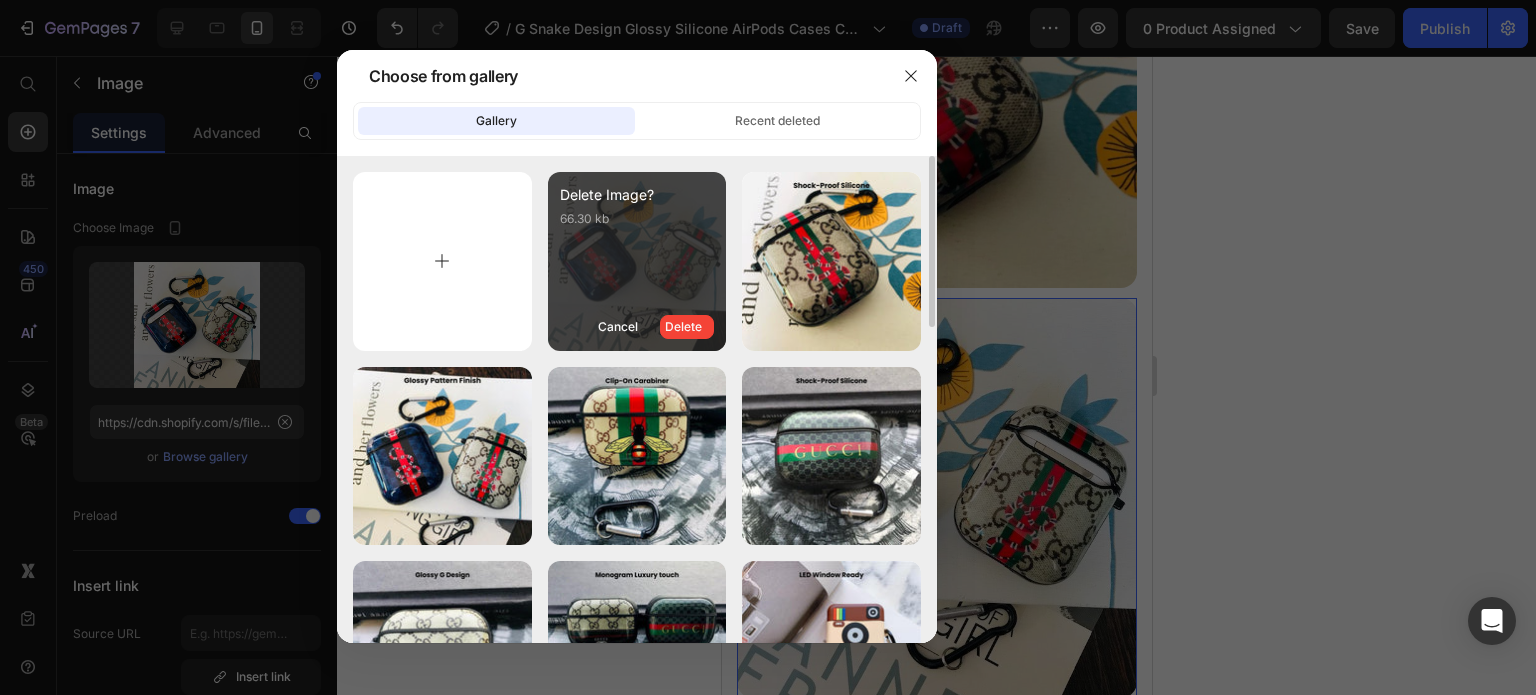 click at bounding box center [442, 261] 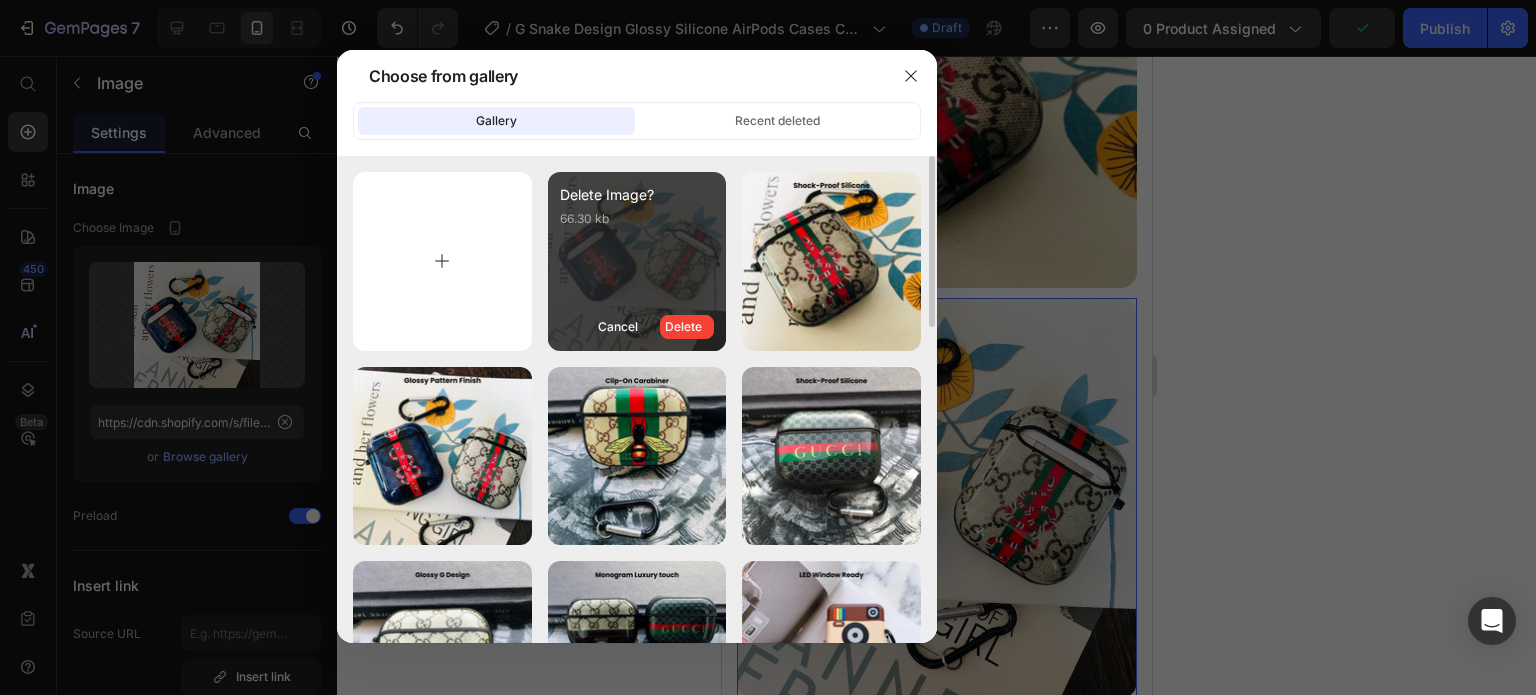 type on "C:\fakepath\Rhinestone Sparkle Frame - 2025-07-12T170609.879.jpg" 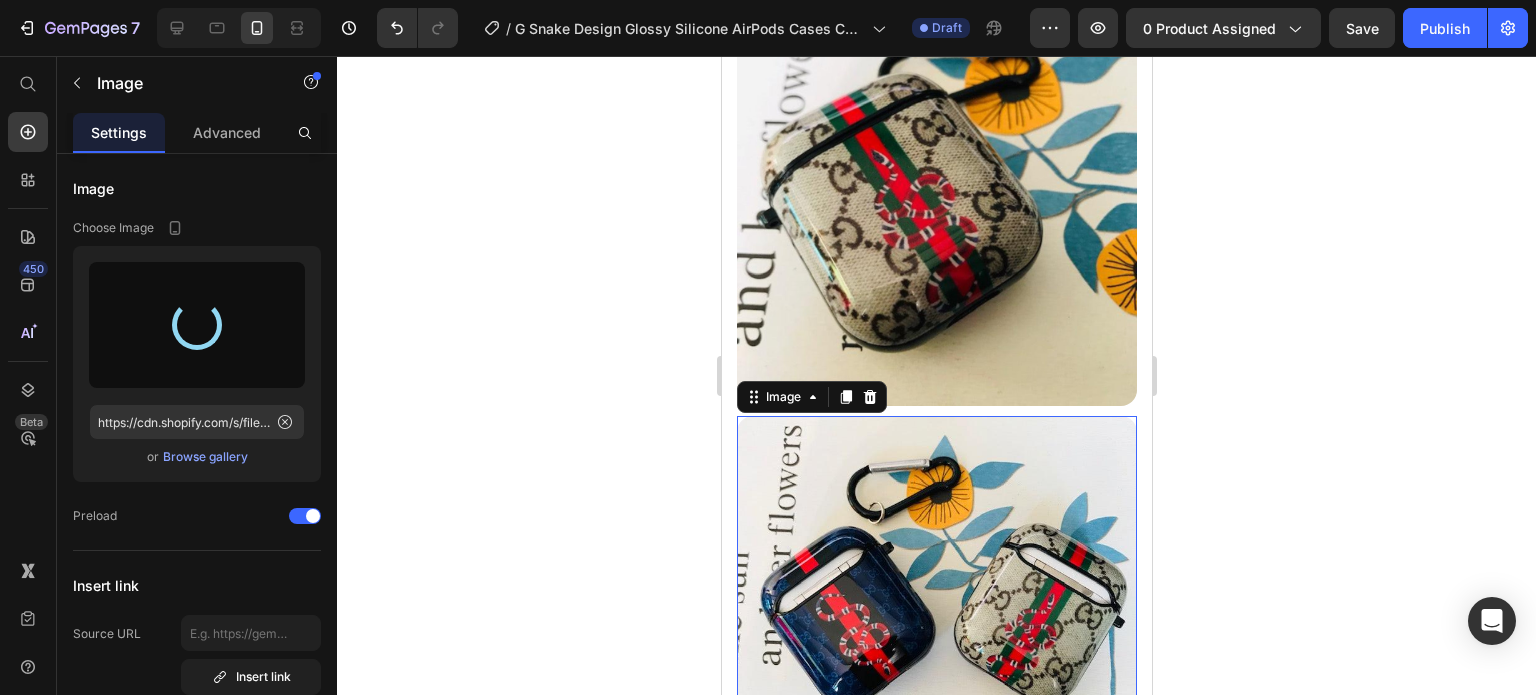 scroll, scrollTop: 2290, scrollLeft: 0, axis: vertical 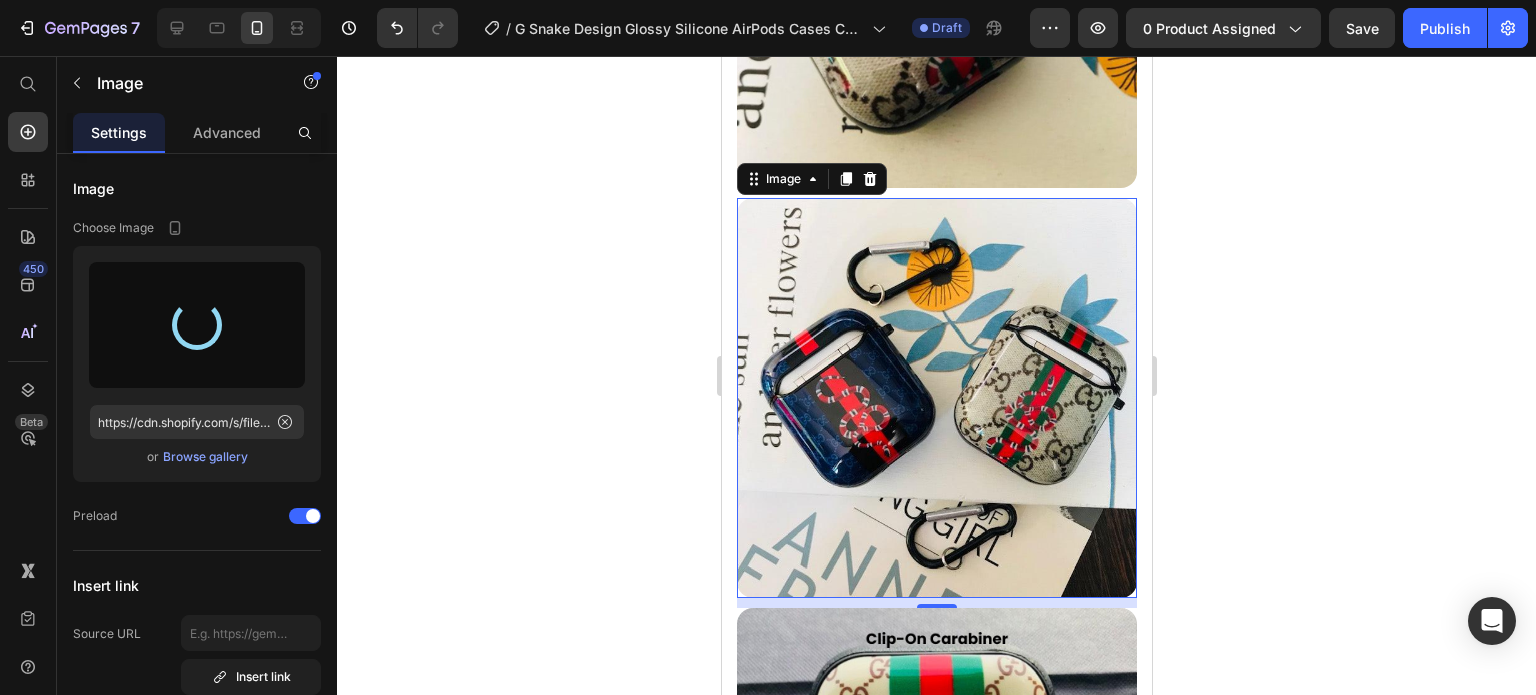 type on "https://cdn.shopify.com/s/files/1/0835/5119/1341/files/gempages_553512382287054019-2e7acbb8-e941-44f9-b868-8a92da2c2520.jpg" 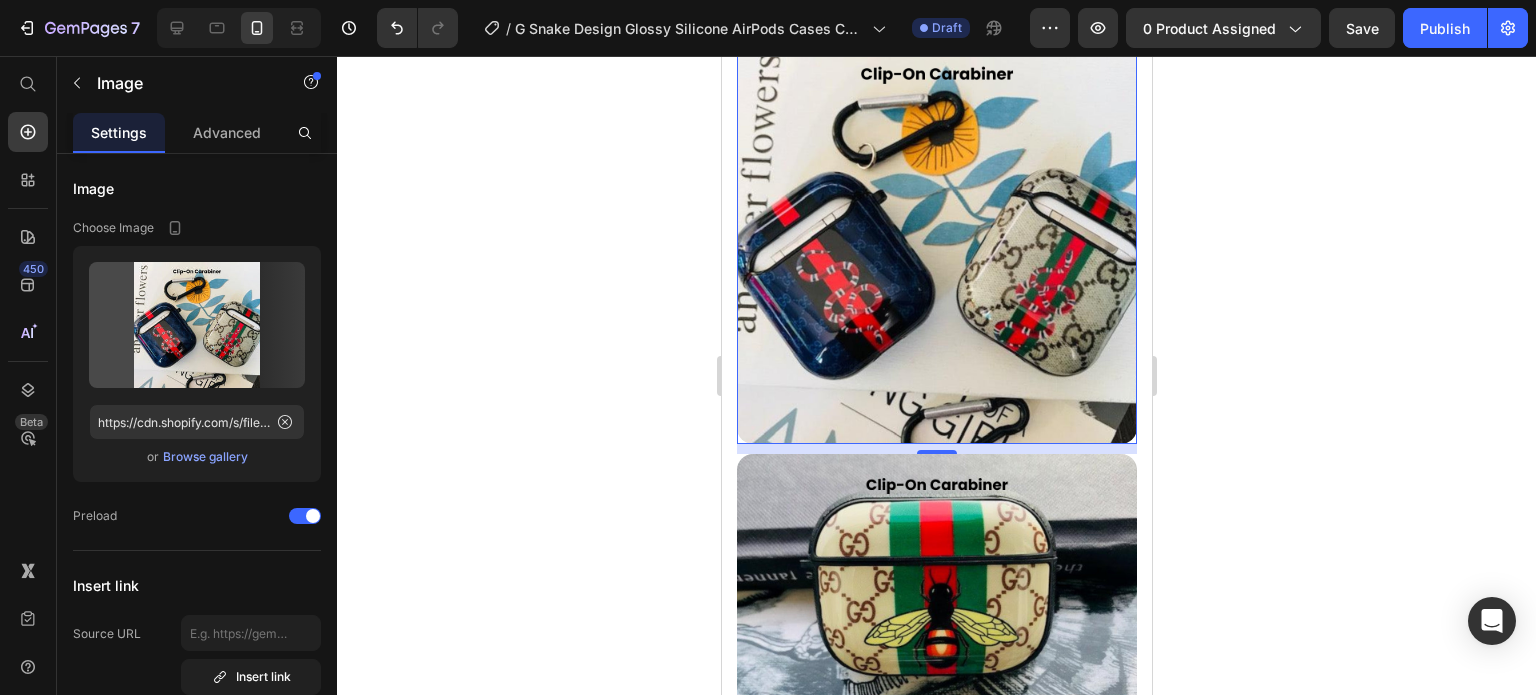 scroll, scrollTop: 2490, scrollLeft: 0, axis: vertical 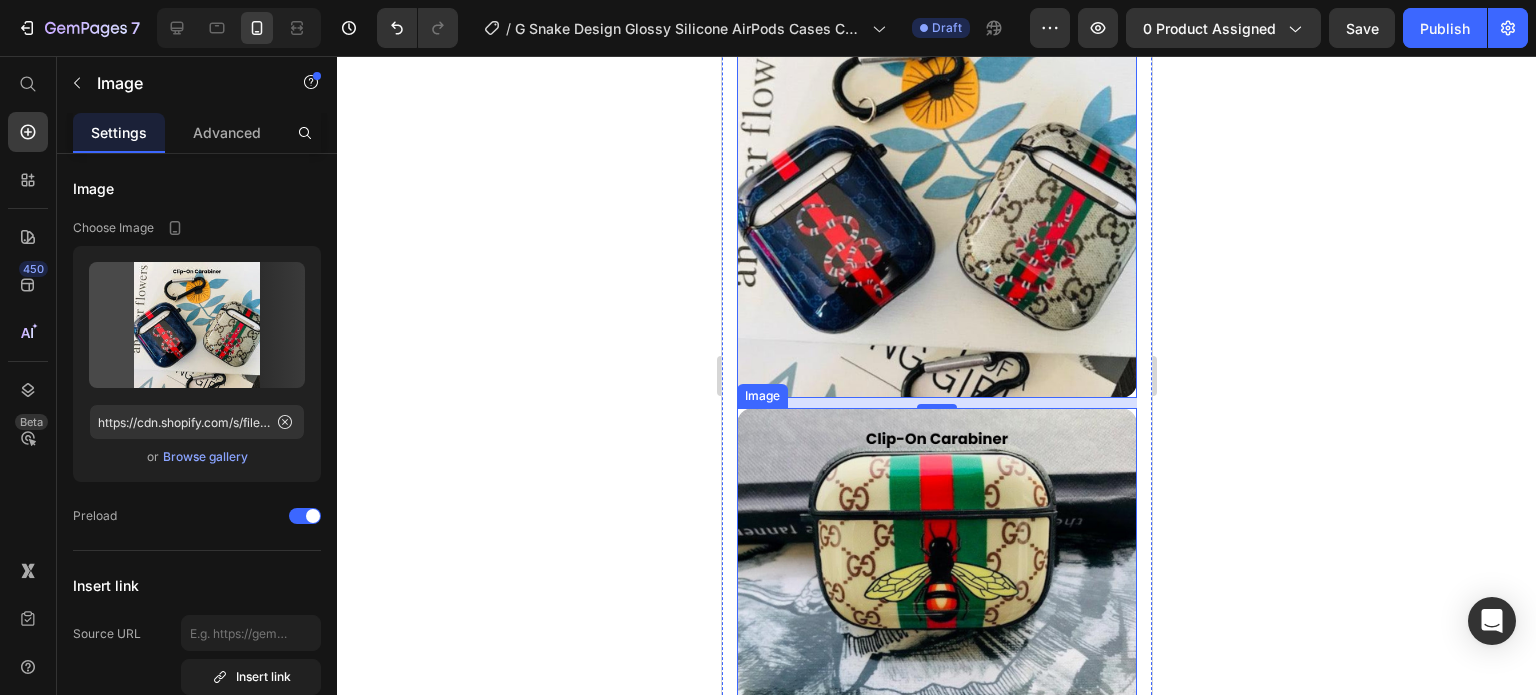 click at bounding box center [936, 608] 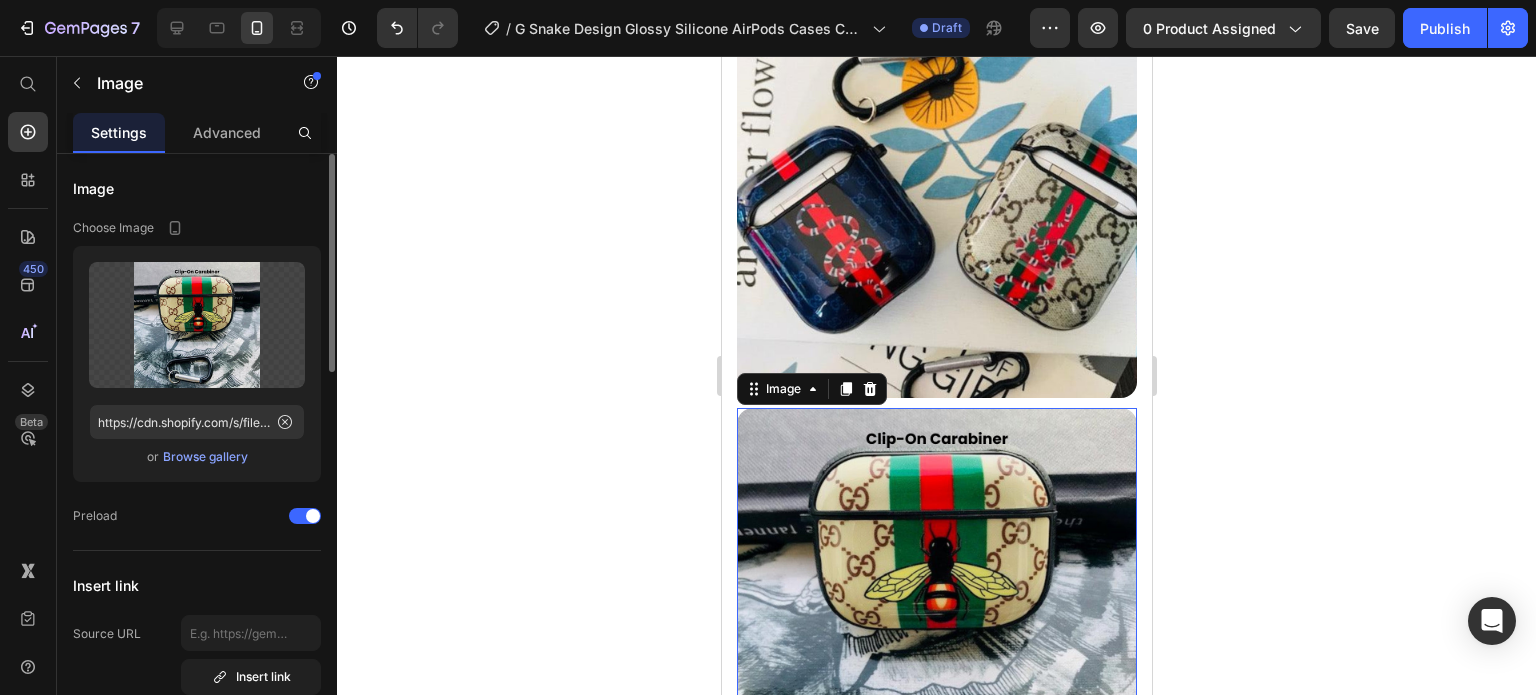 click on "Browse gallery" at bounding box center [205, 457] 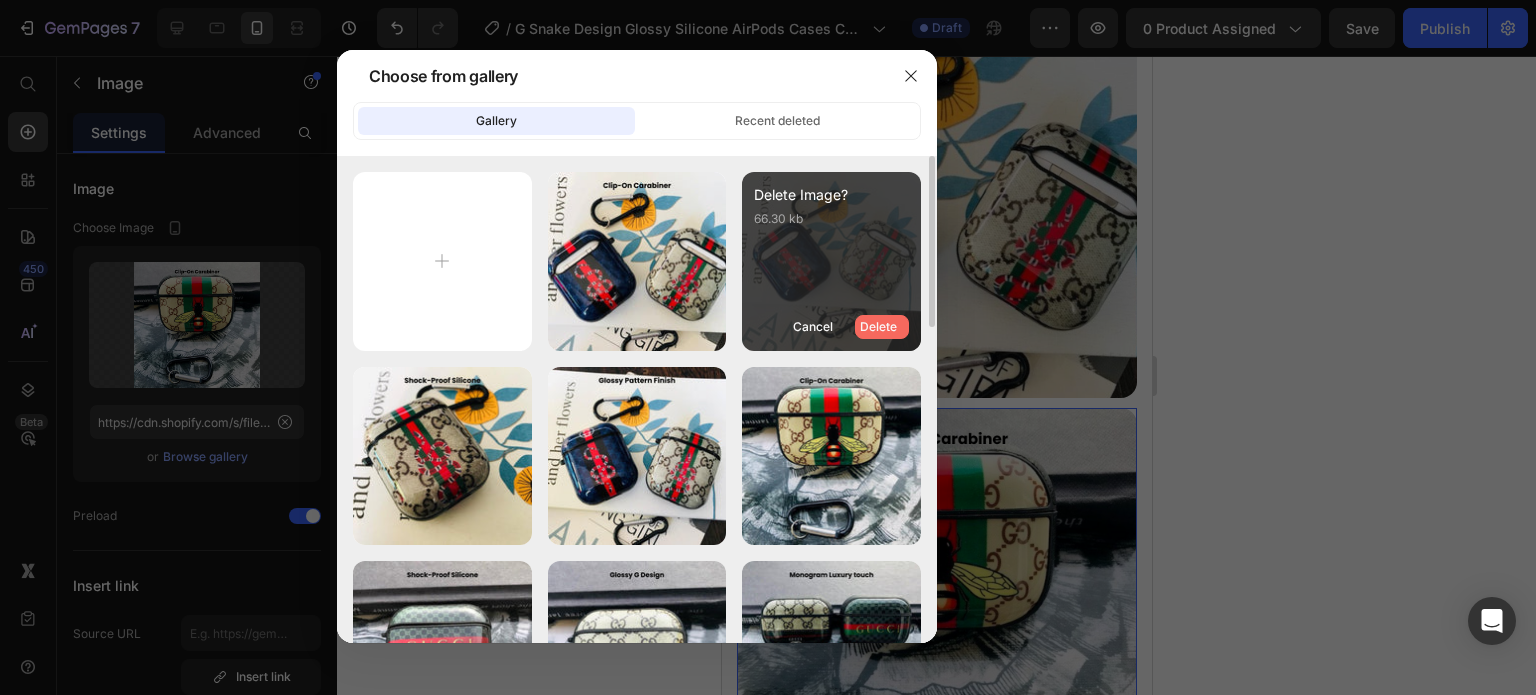 click on "Delete" at bounding box center (878, 327) 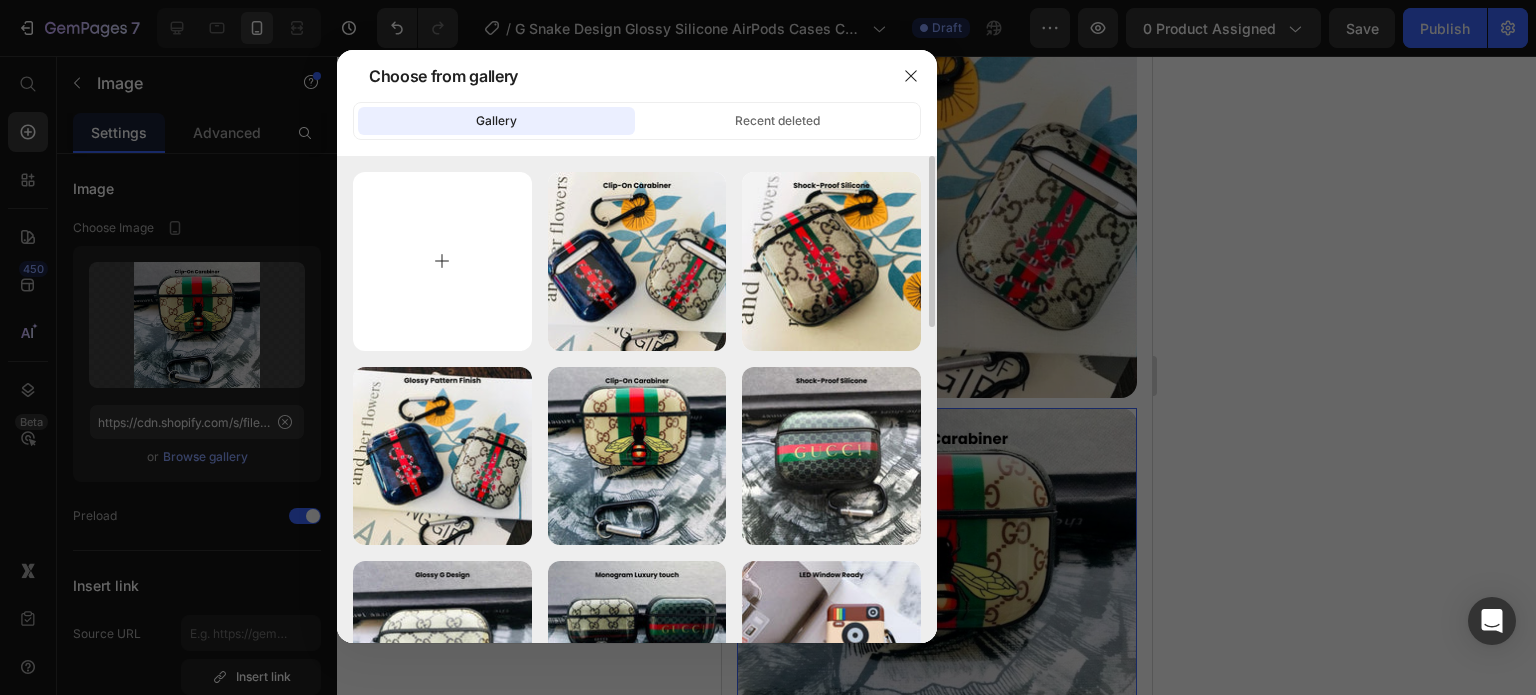 click at bounding box center (442, 261) 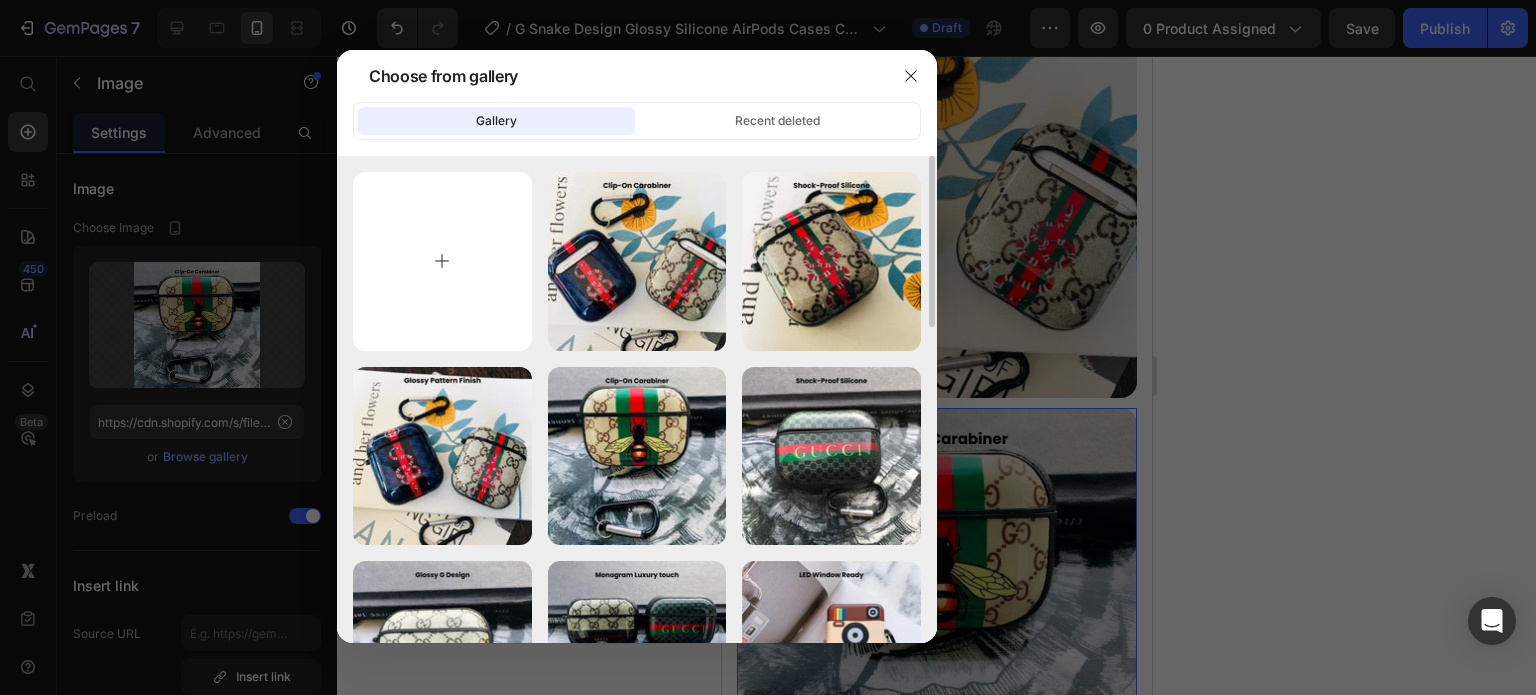 type on "C:\fakepath\Rhinestone Sparkle Frame - 2025-07-12T170713.715.jpg" 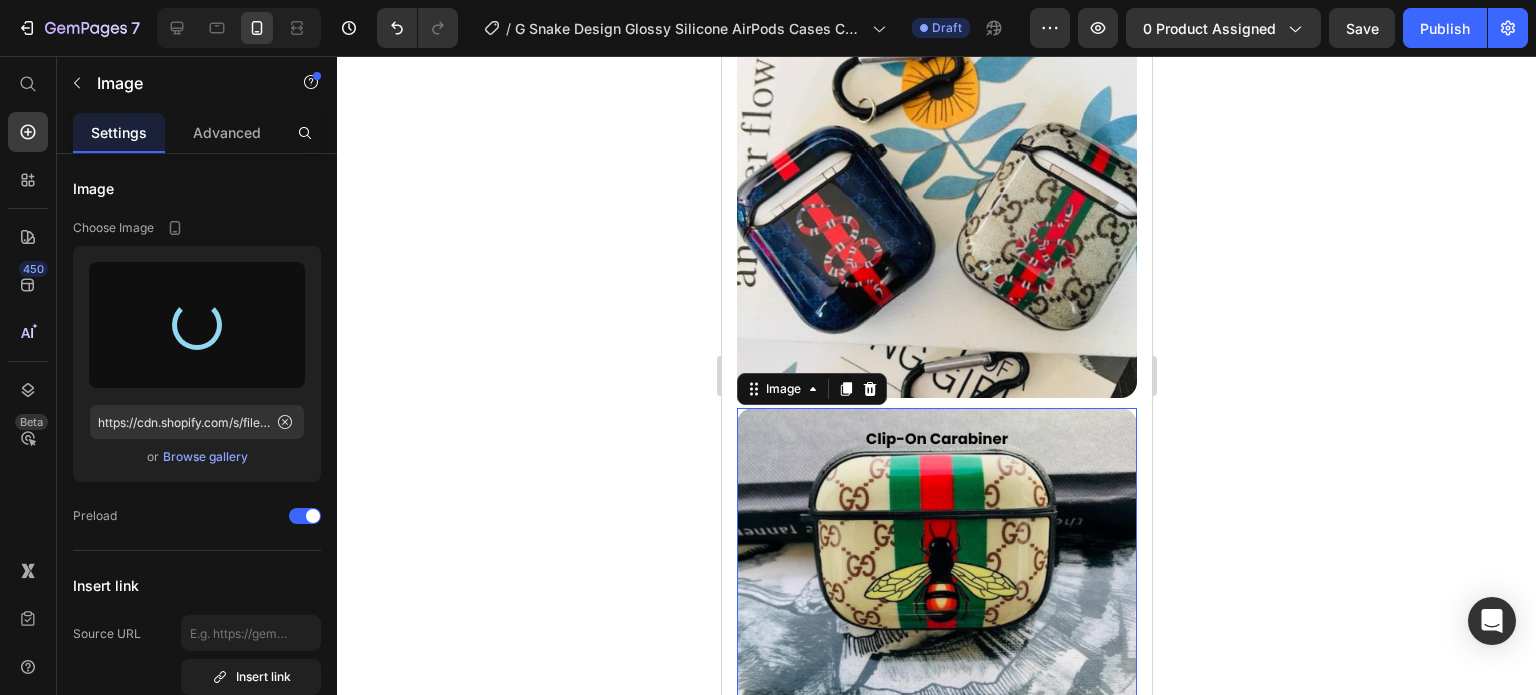 scroll, scrollTop: 2890, scrollLeft: 0, axis: vertical 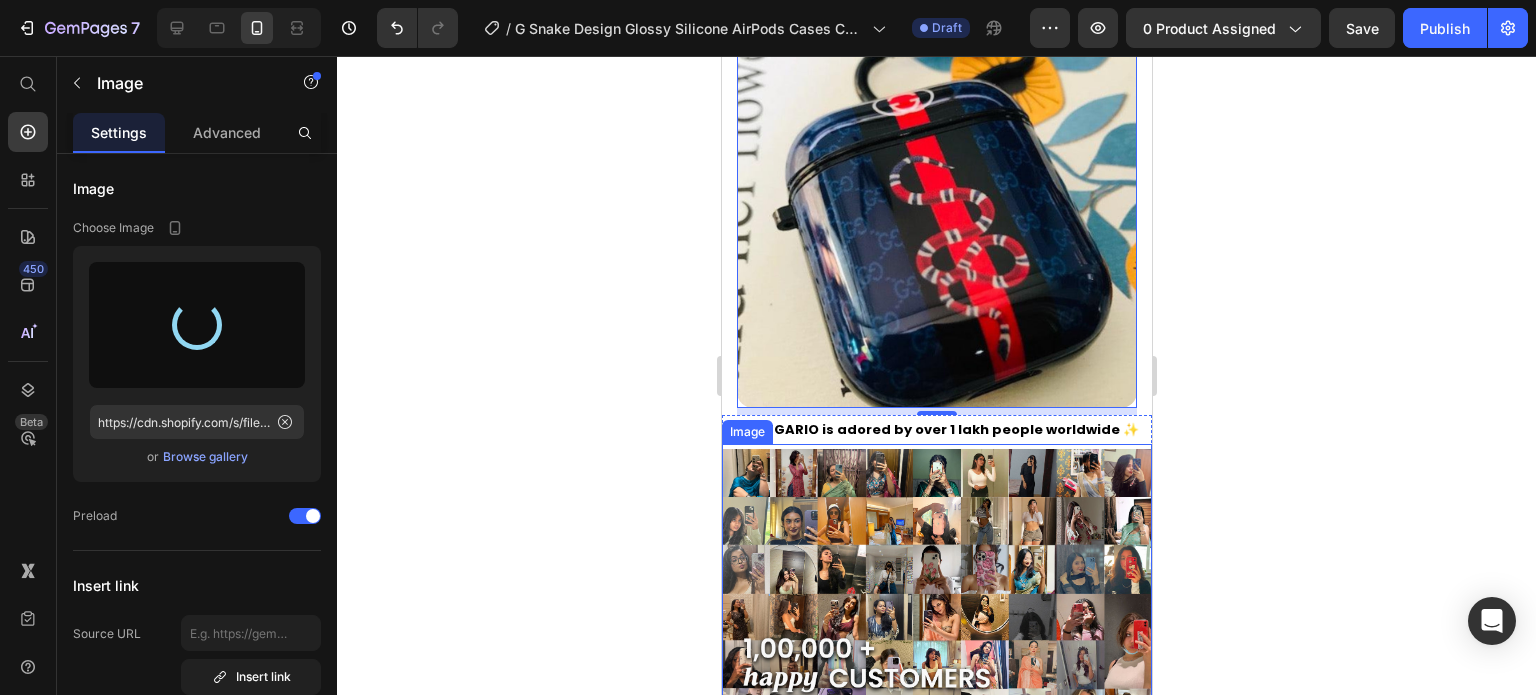 type on "https://cdn.shopify.com/s/files/1/0835/5119/1341/files/gempages_553512382287054019-083b0a89-4d27-4649-a564-c22e6775f768.jpg" 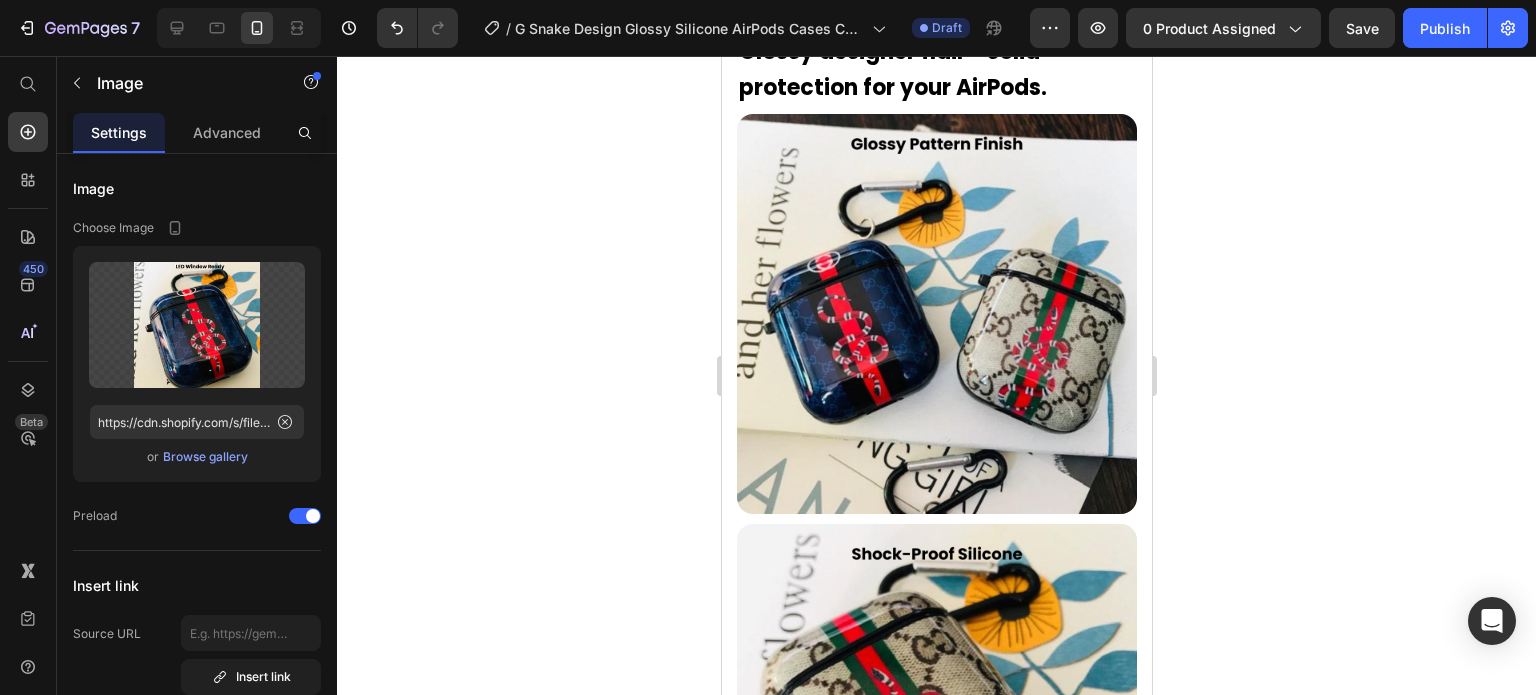 scroll, scrollTop: 1490, scrollLeft: 0, axis: vertical 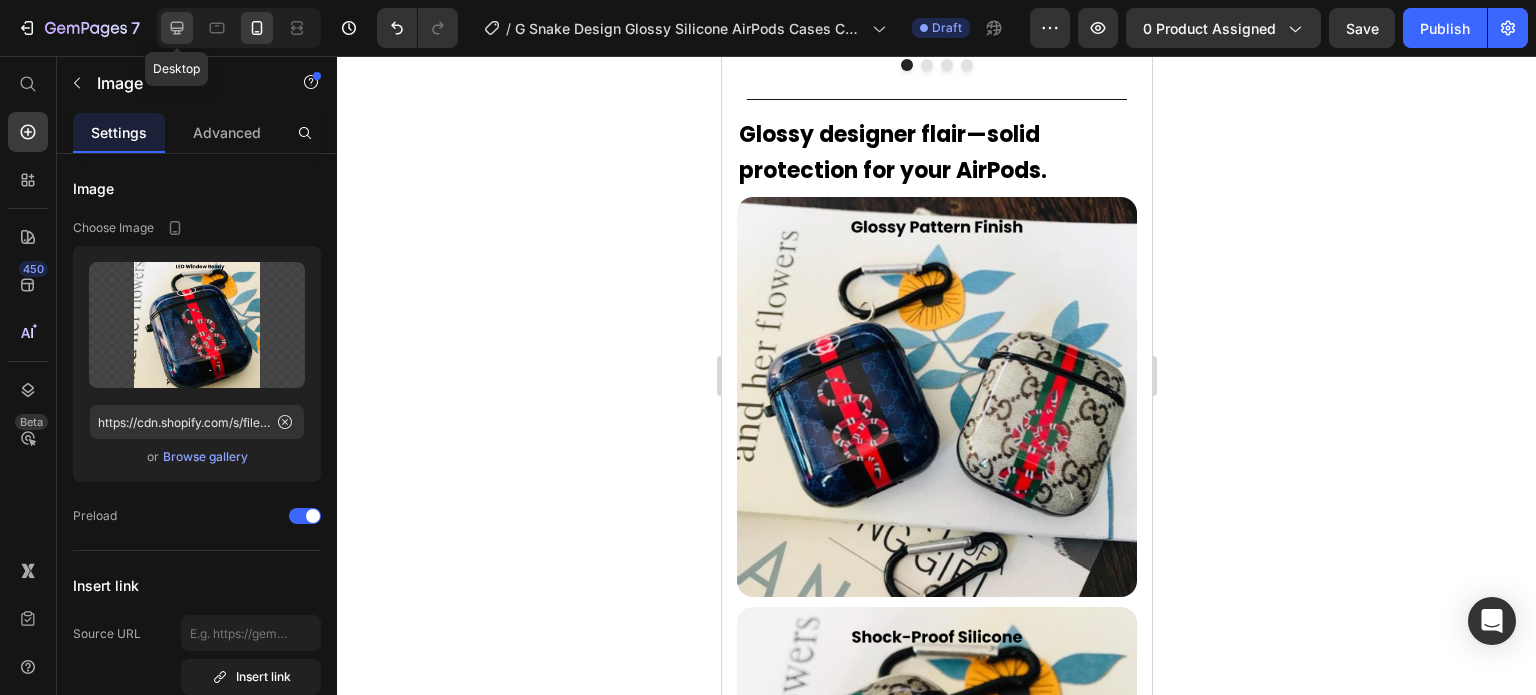 click 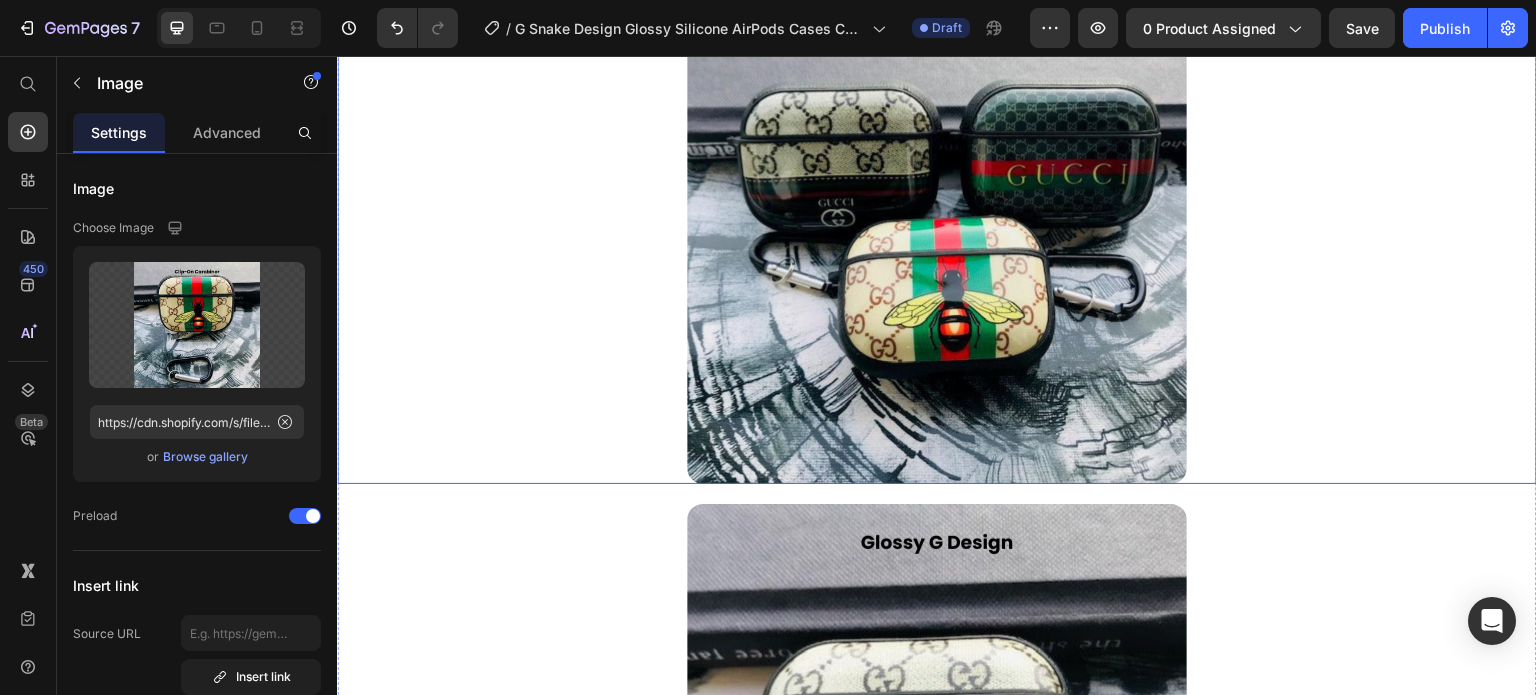 scroll, scrollTop: 1298, scrollLeft: 0, axis: vertical 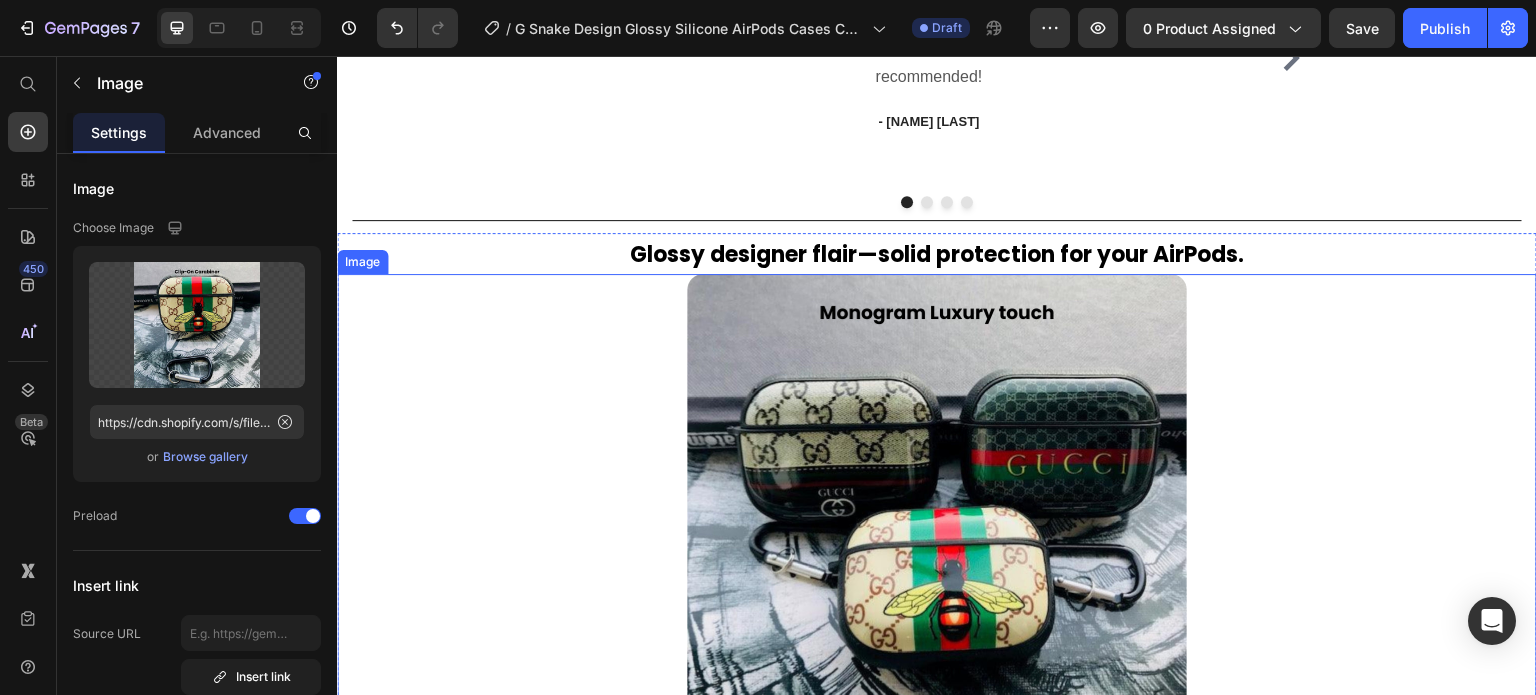 click at bounding box center [937, 524] 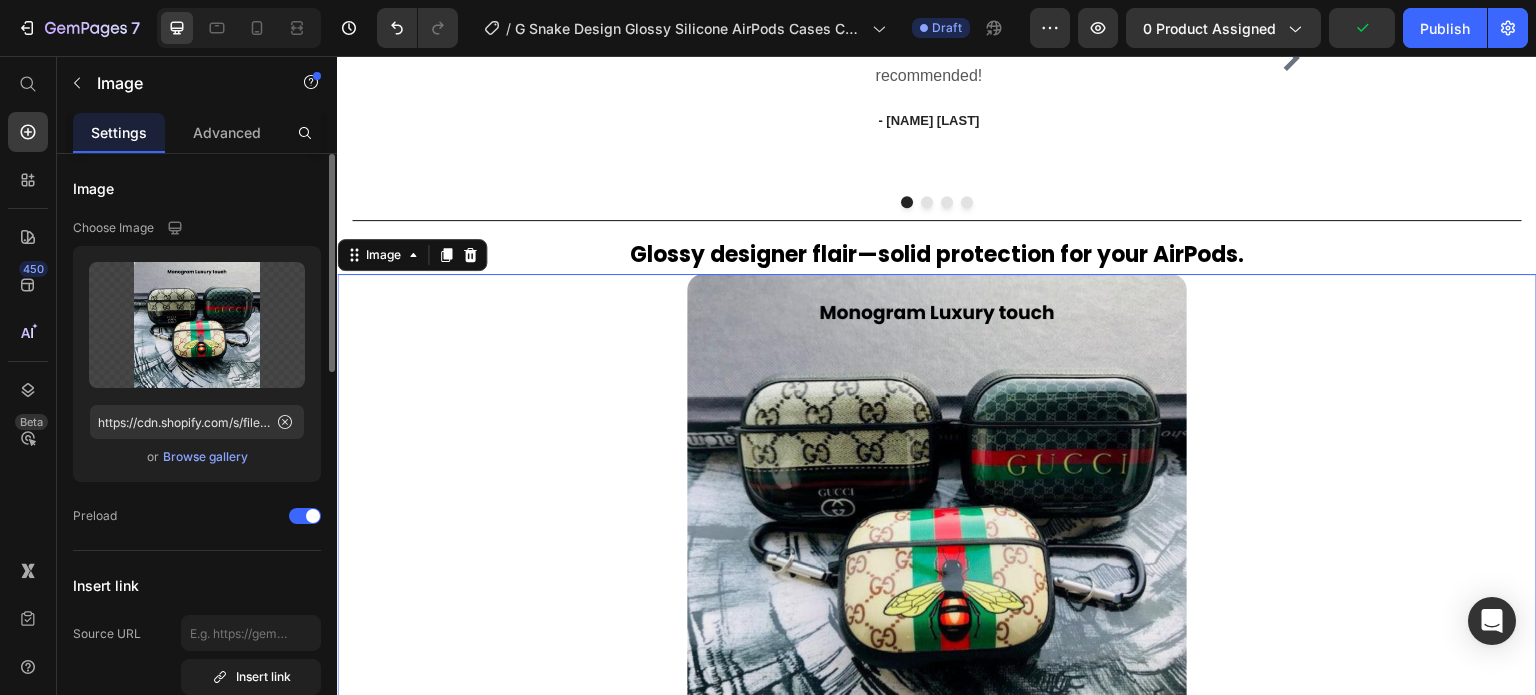 click on "Browse gallery" at bounding box center (205, 457) 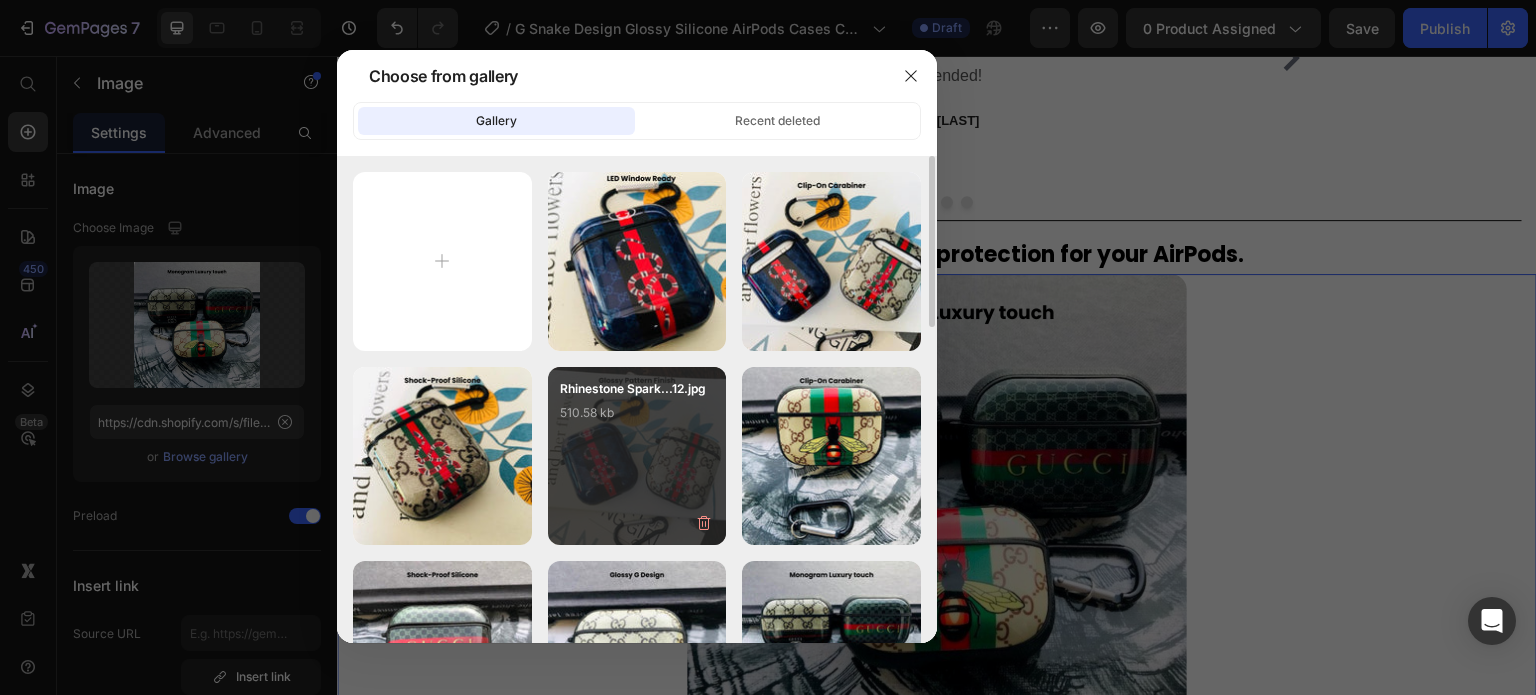 click on "Rhinestone Spark...12.jpg 510.58 kb" at bounding box center (637, 456) 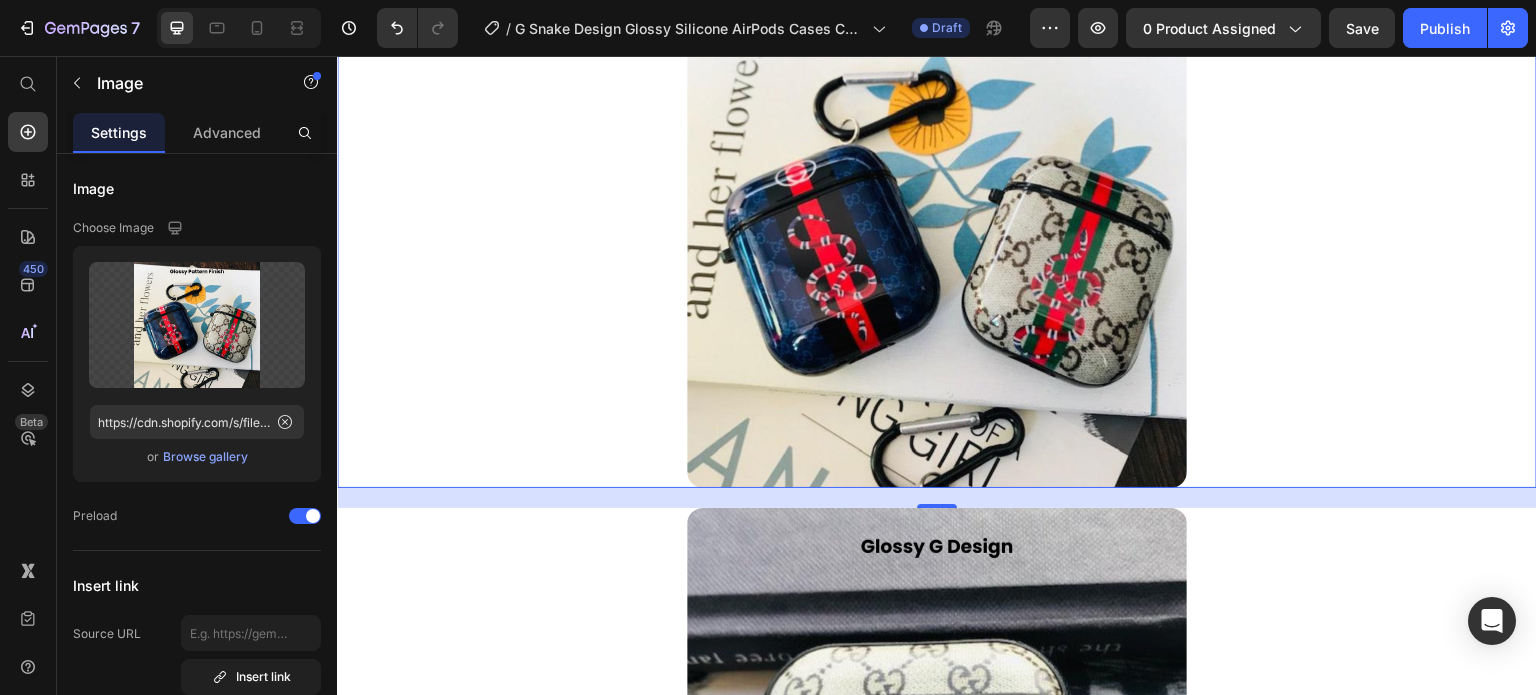 scroll, scrollTop: 1798, scrollLeft: 0, axis: vertical 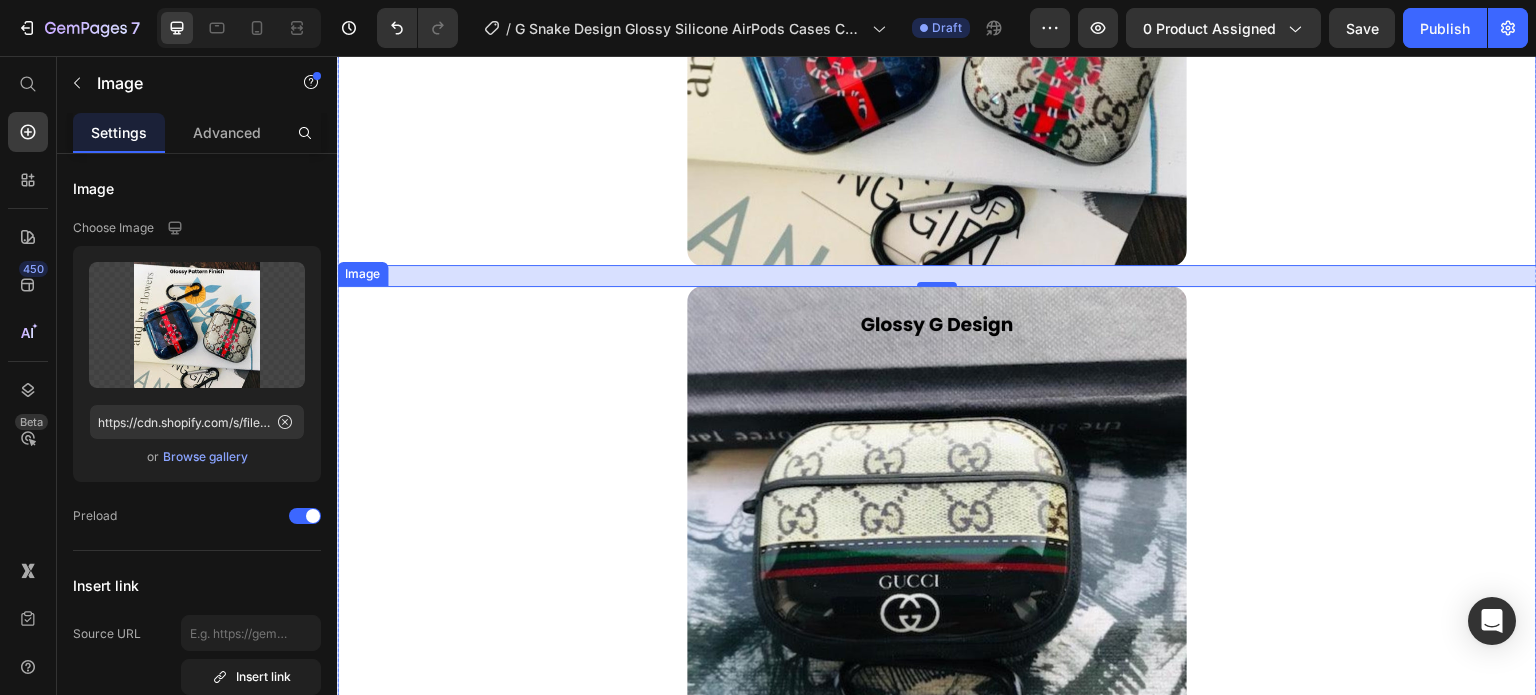 click at bounding box center [937, 536] 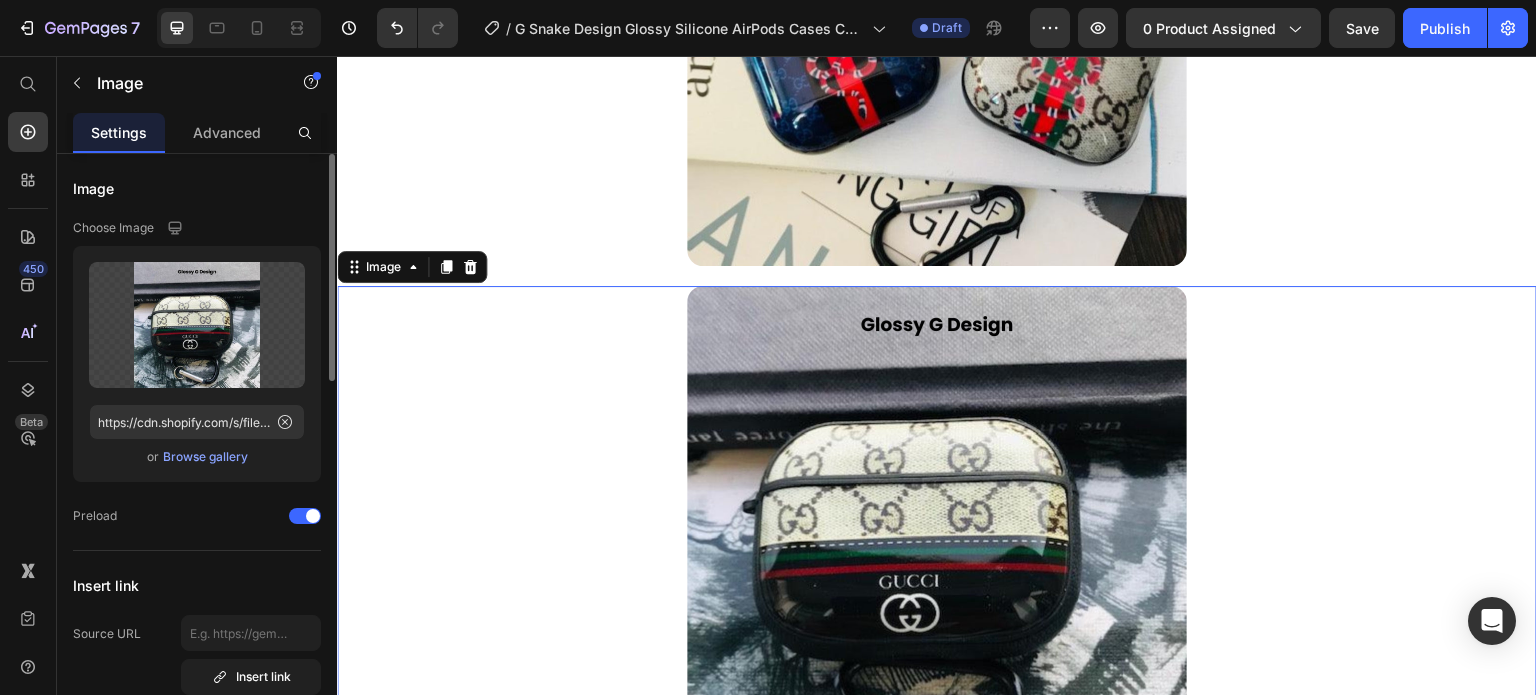 click on "Browse gallery" at bounding box center [205, 457] 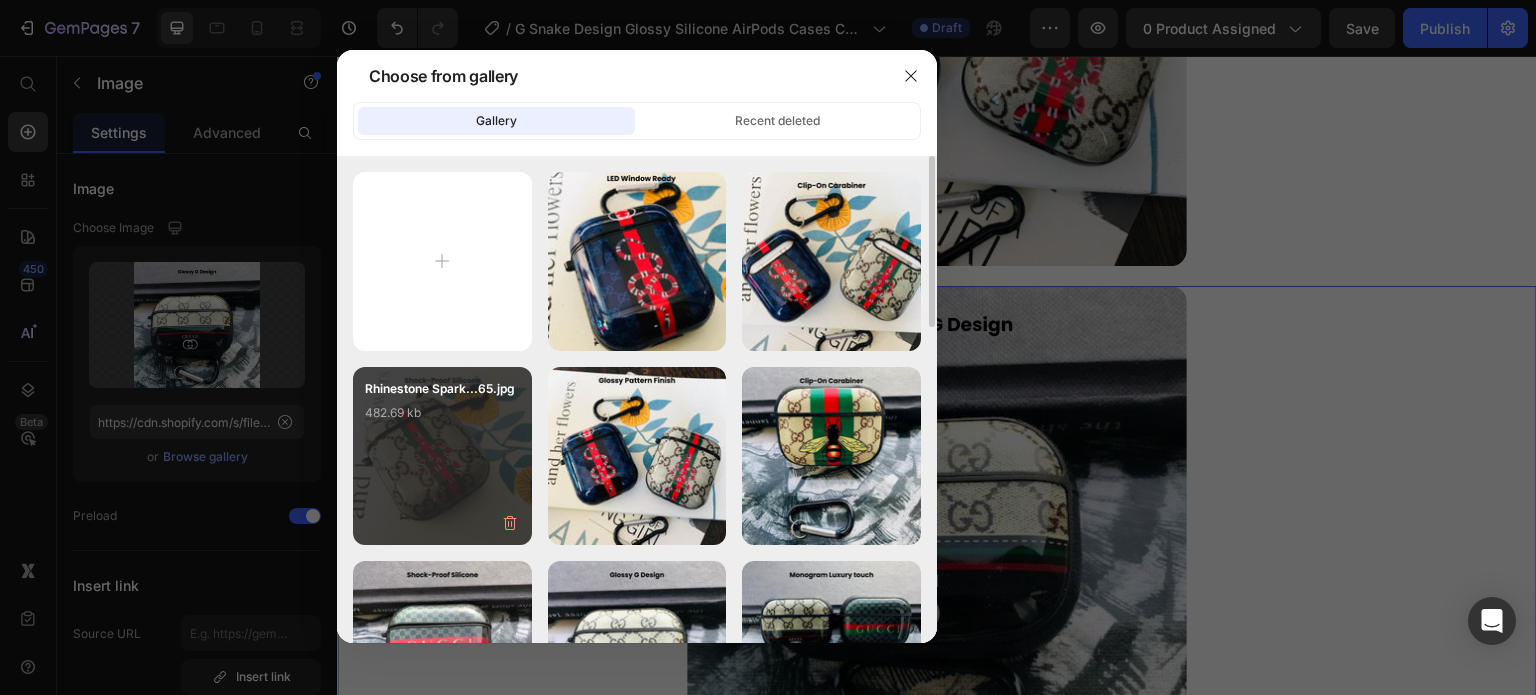 click on "Rhinestone Spark...65.jpg 482.69 kb" at bounding box center (442, 419) 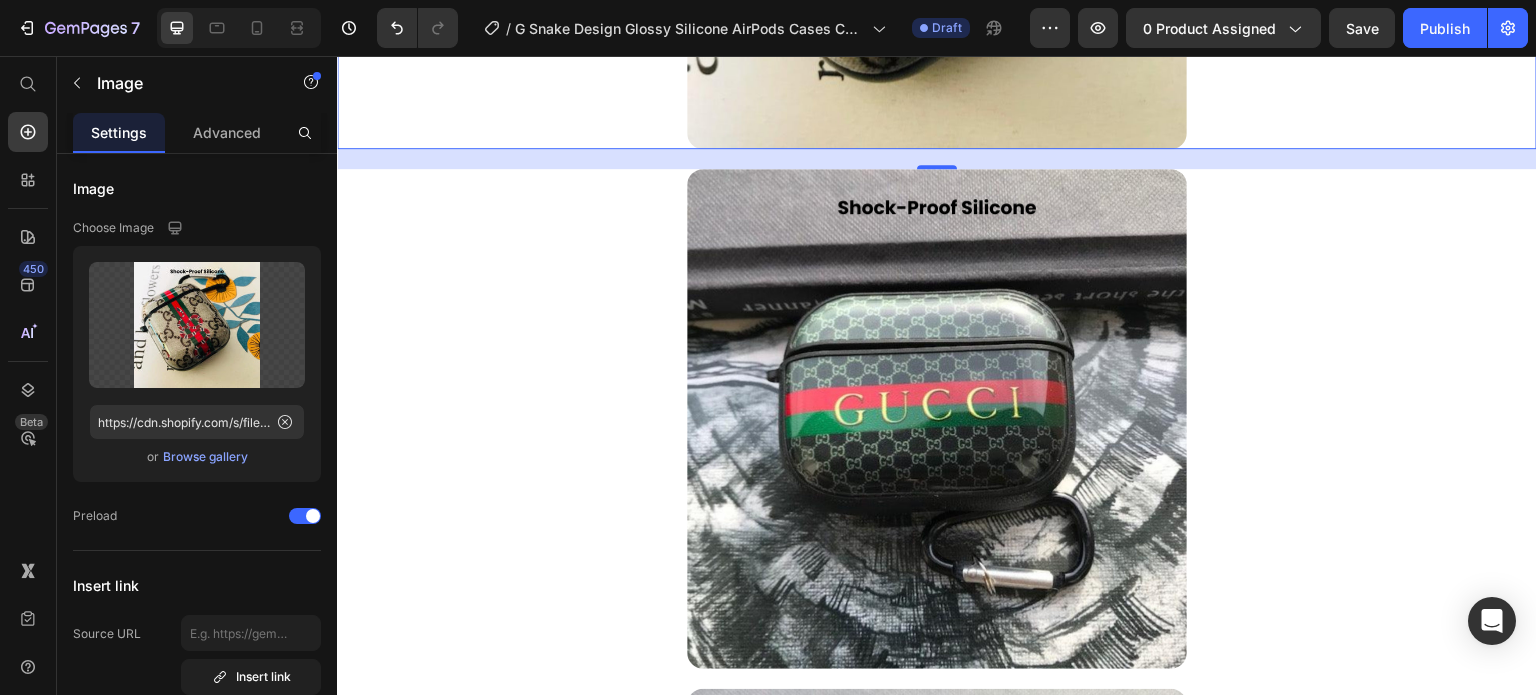 scroll, scrollTop: 2498, scrollLeft: 0, axis: vertical 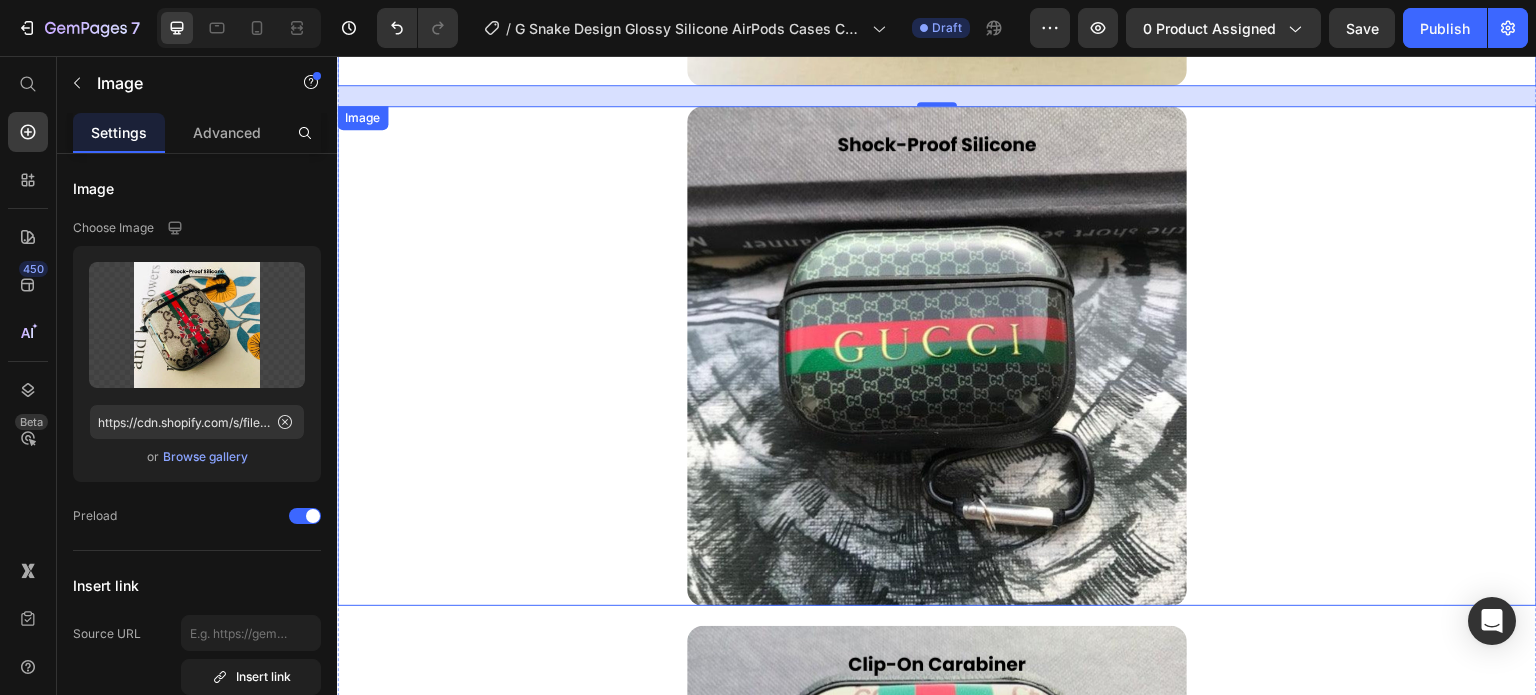click at bounding box center [937, 356] 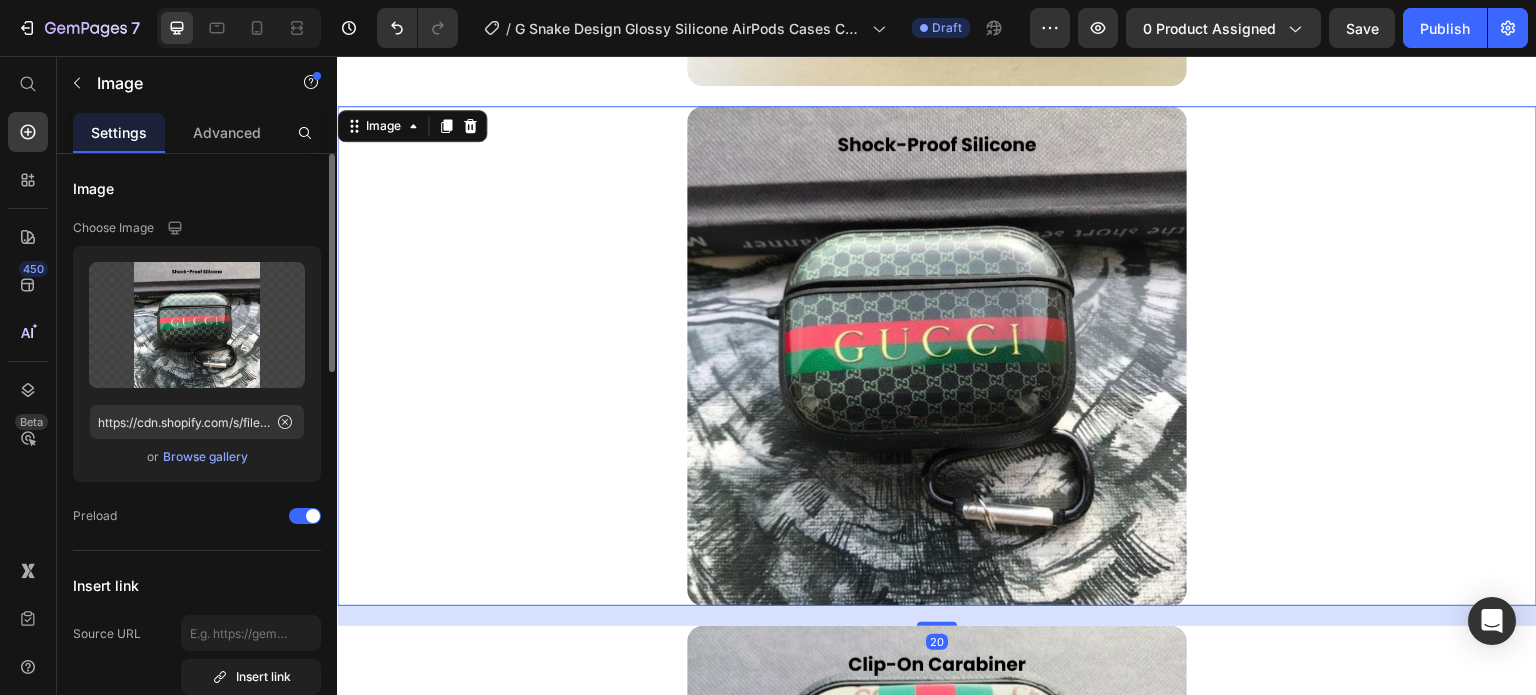 click on "Browse gallery" at bounding box center [205, 457] 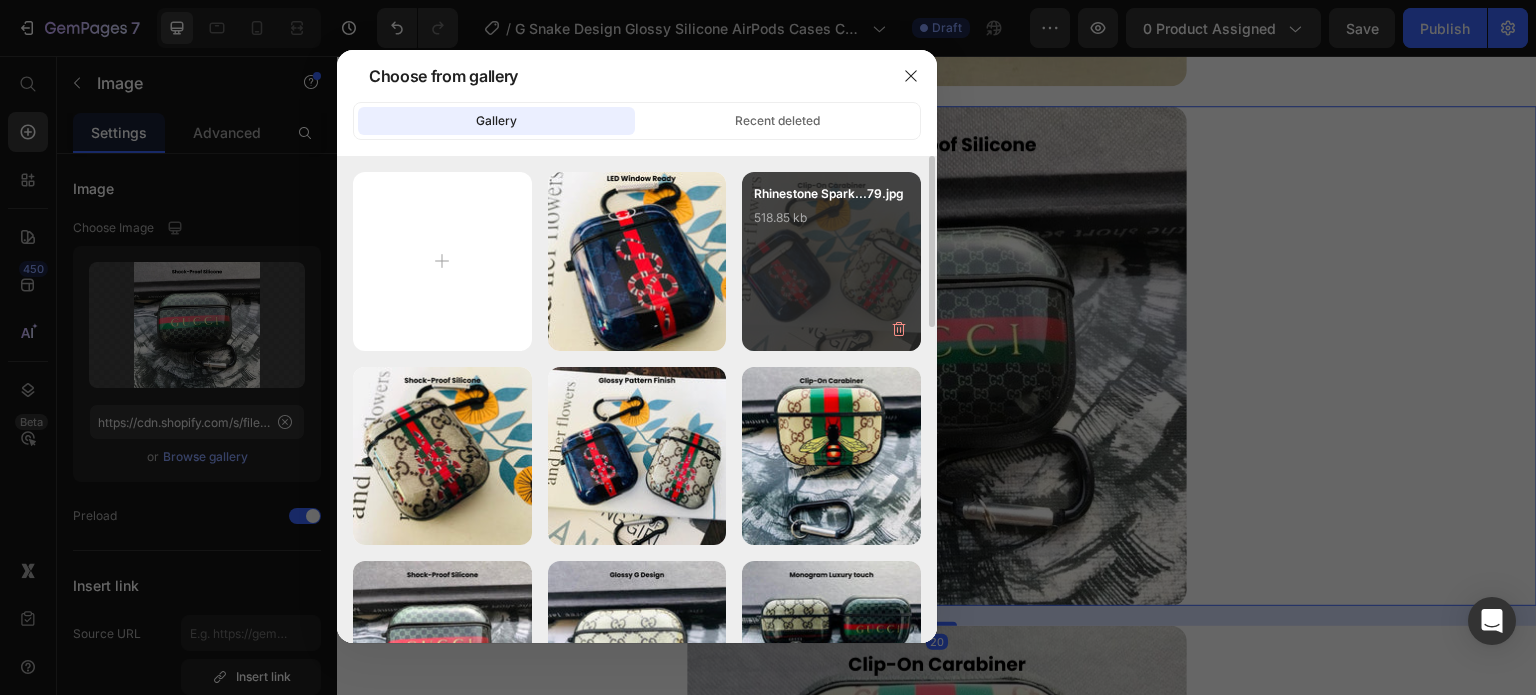 click on "Rhinestone Spark...79.jpg 518.85 kb" at bounding box center [831, 224] 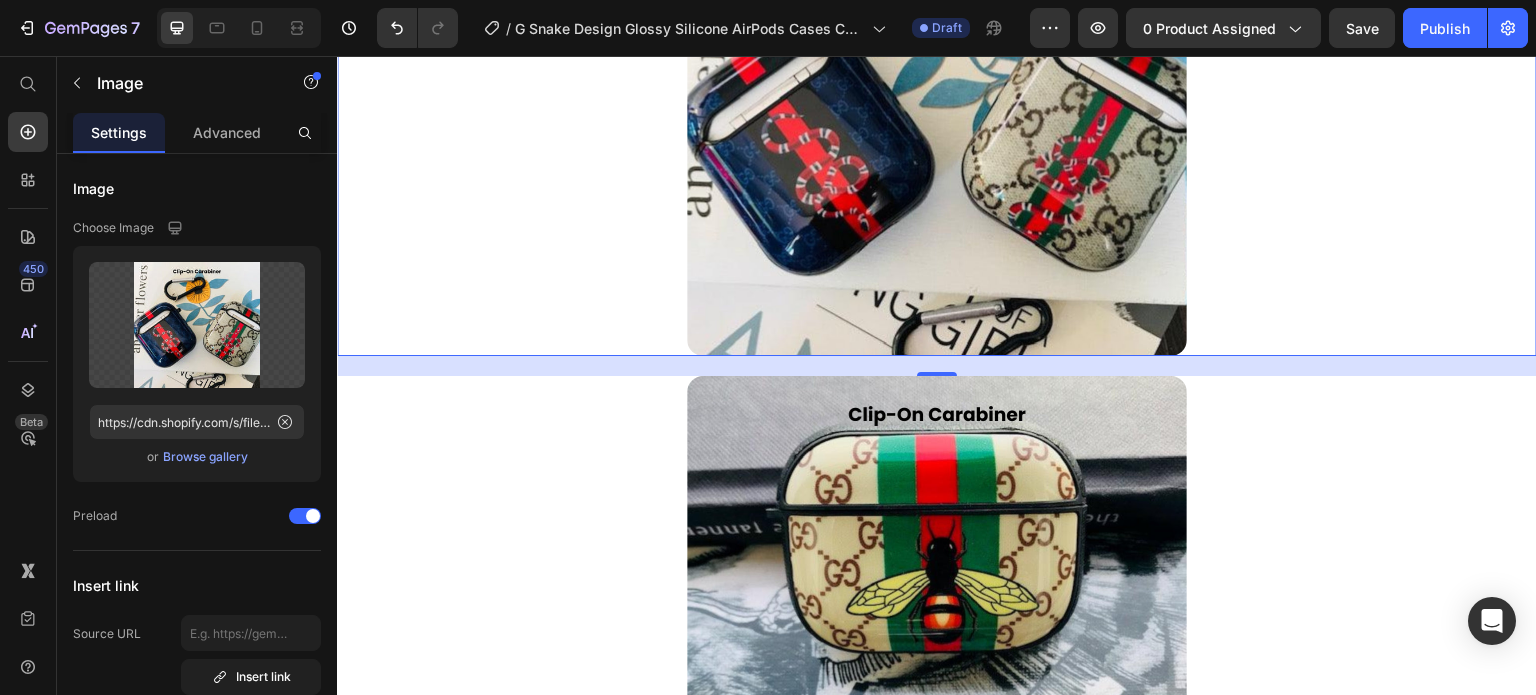 scroll, scrollTop: 2998, scrollLeft: 0, axis: vertical 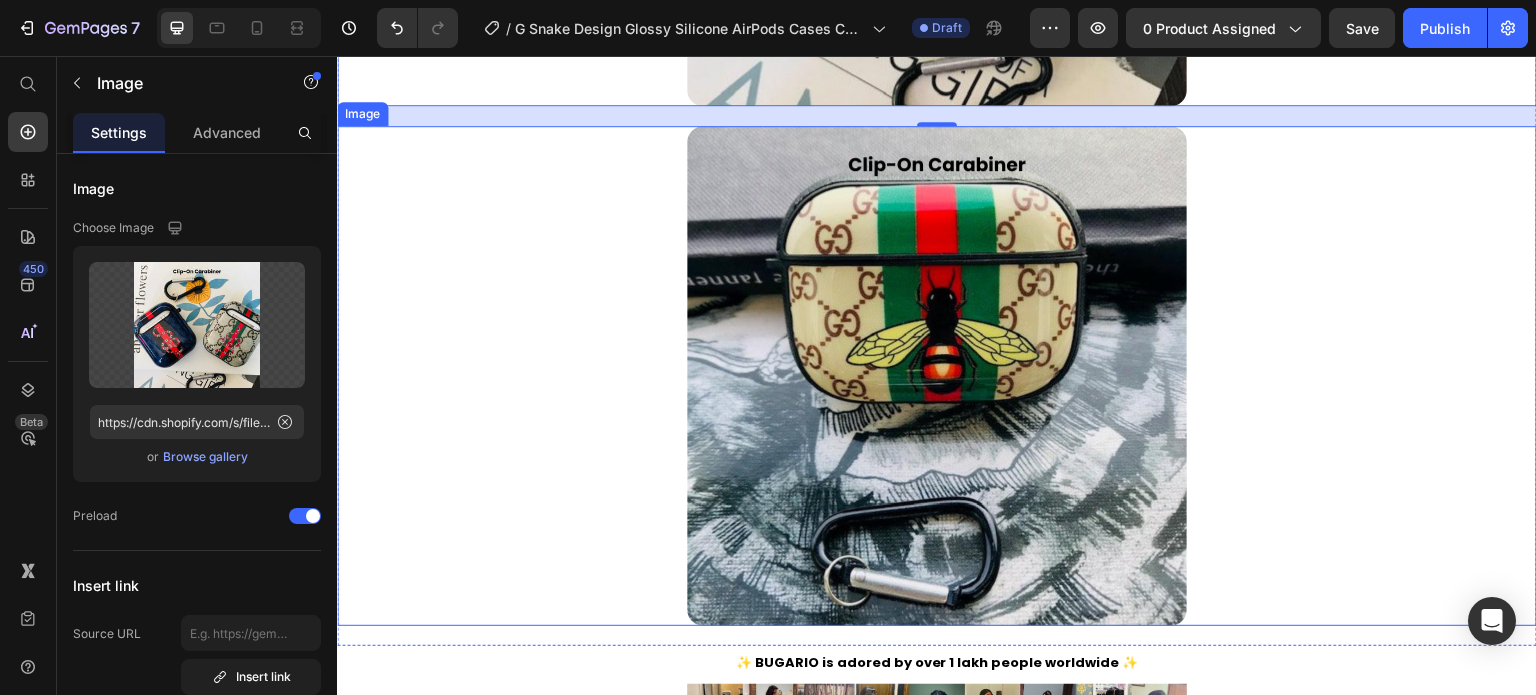 click at bounding box center [937, 376] 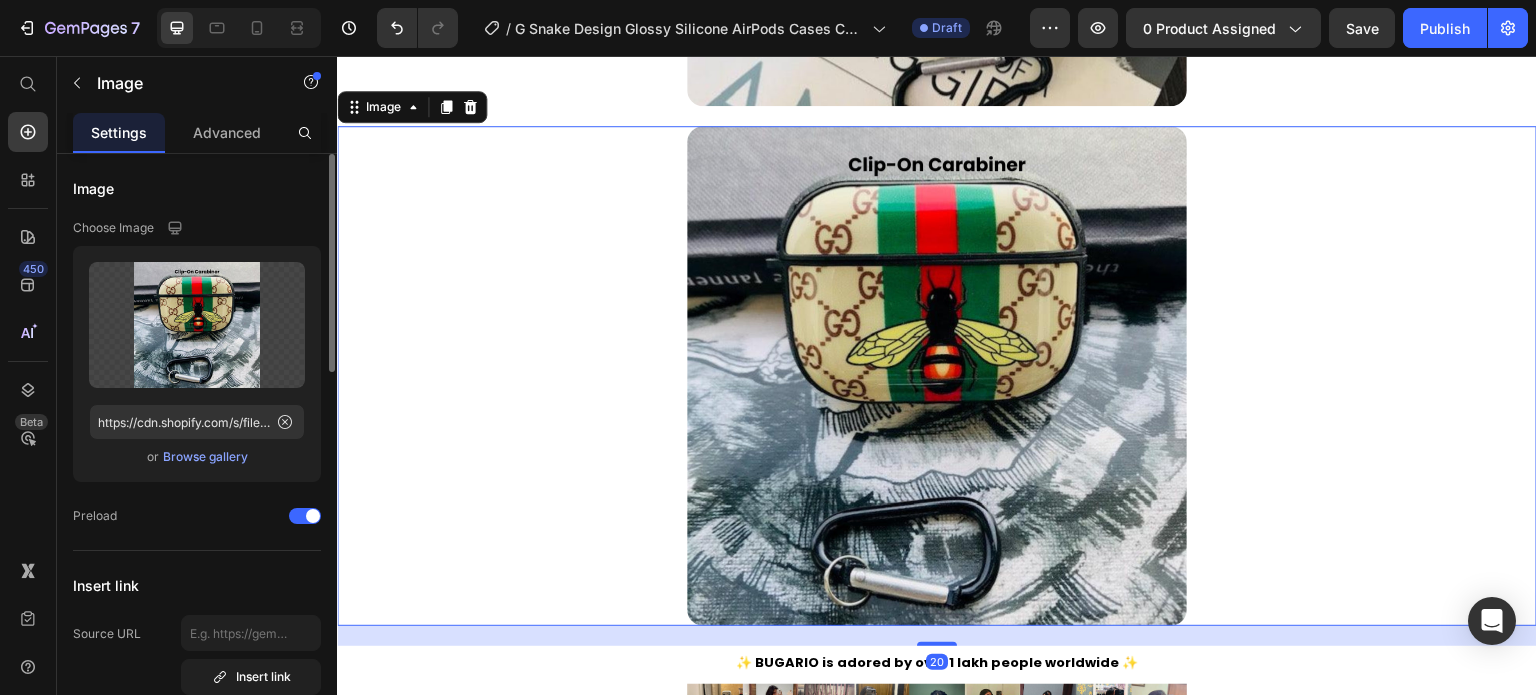 click on "Browse gallery" at bounding box center [205, 457] 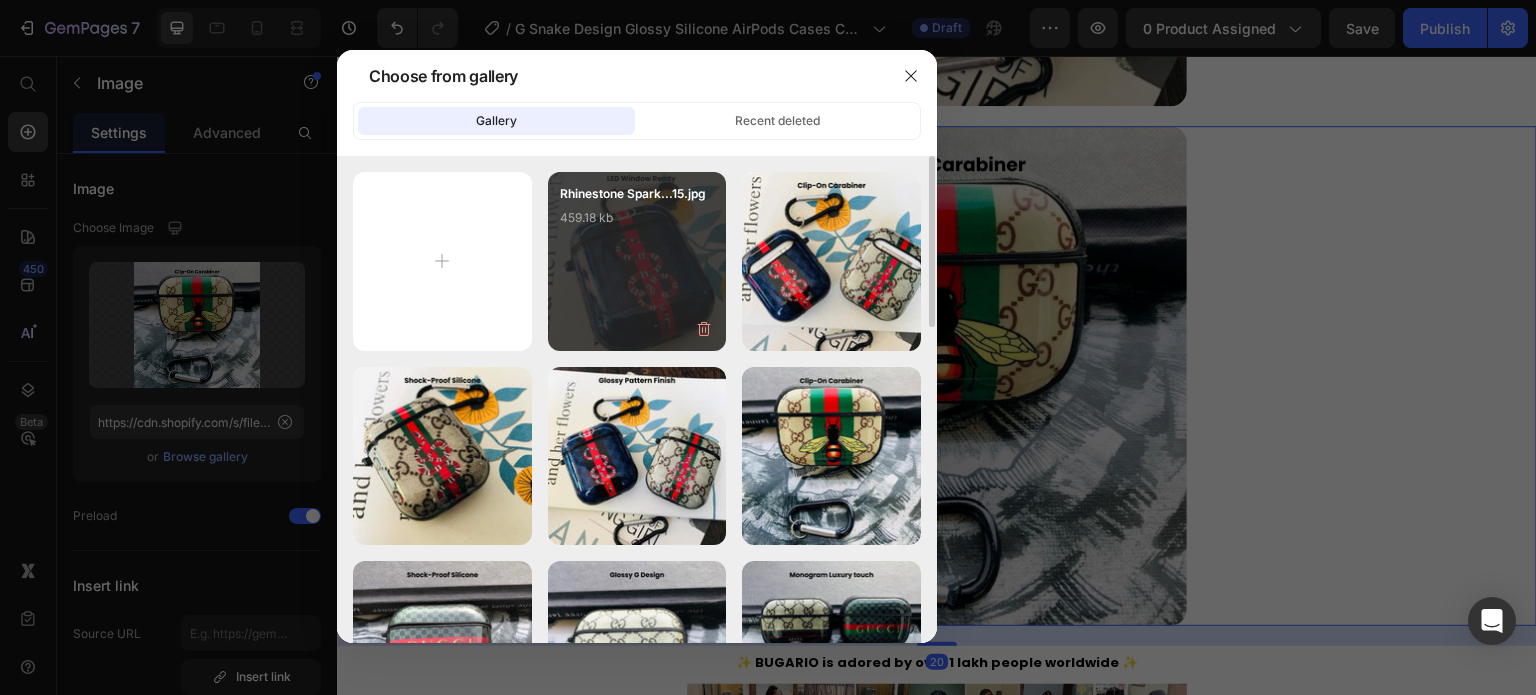 click on "Rhinestone Spark...15.jpg 459.18 kb" at bounding box center [637, 224] 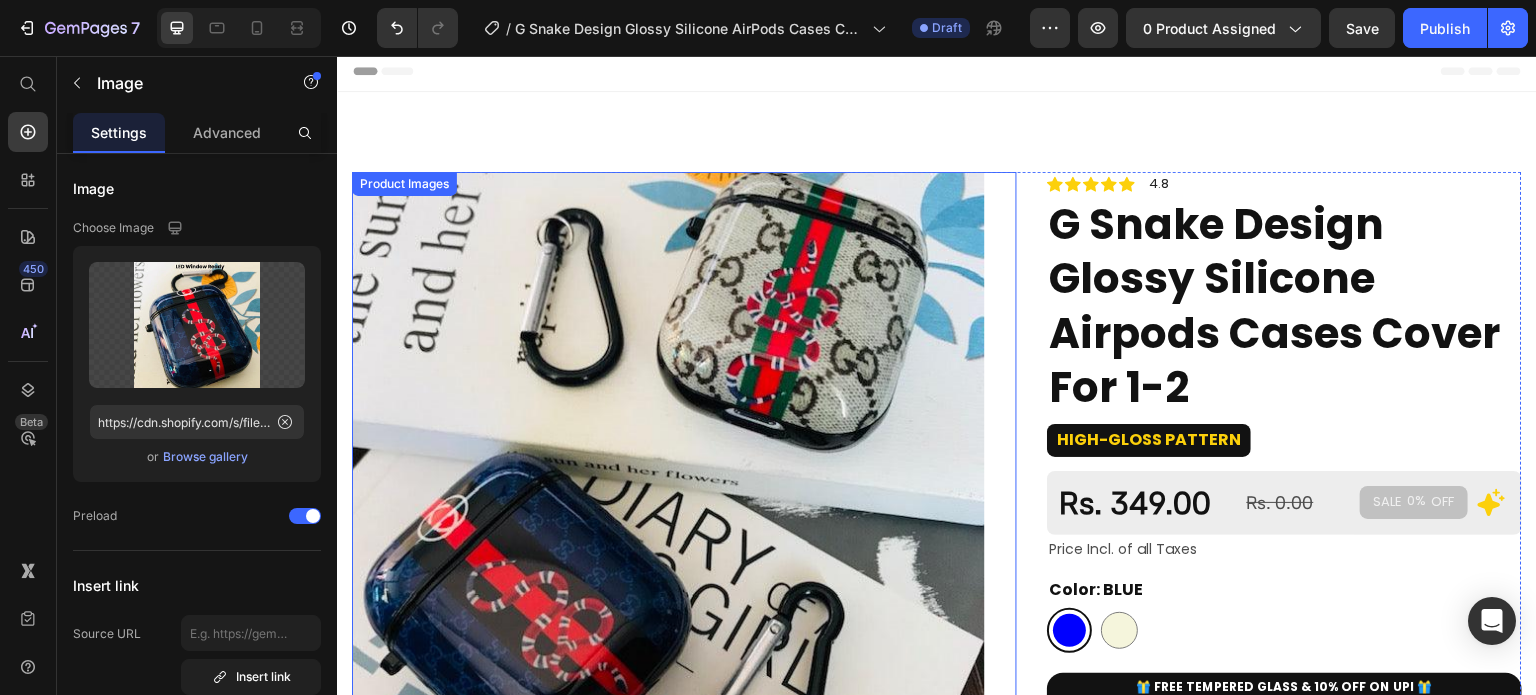 scroll, scrollTop: 0, scrollLeft: 0, axis: both 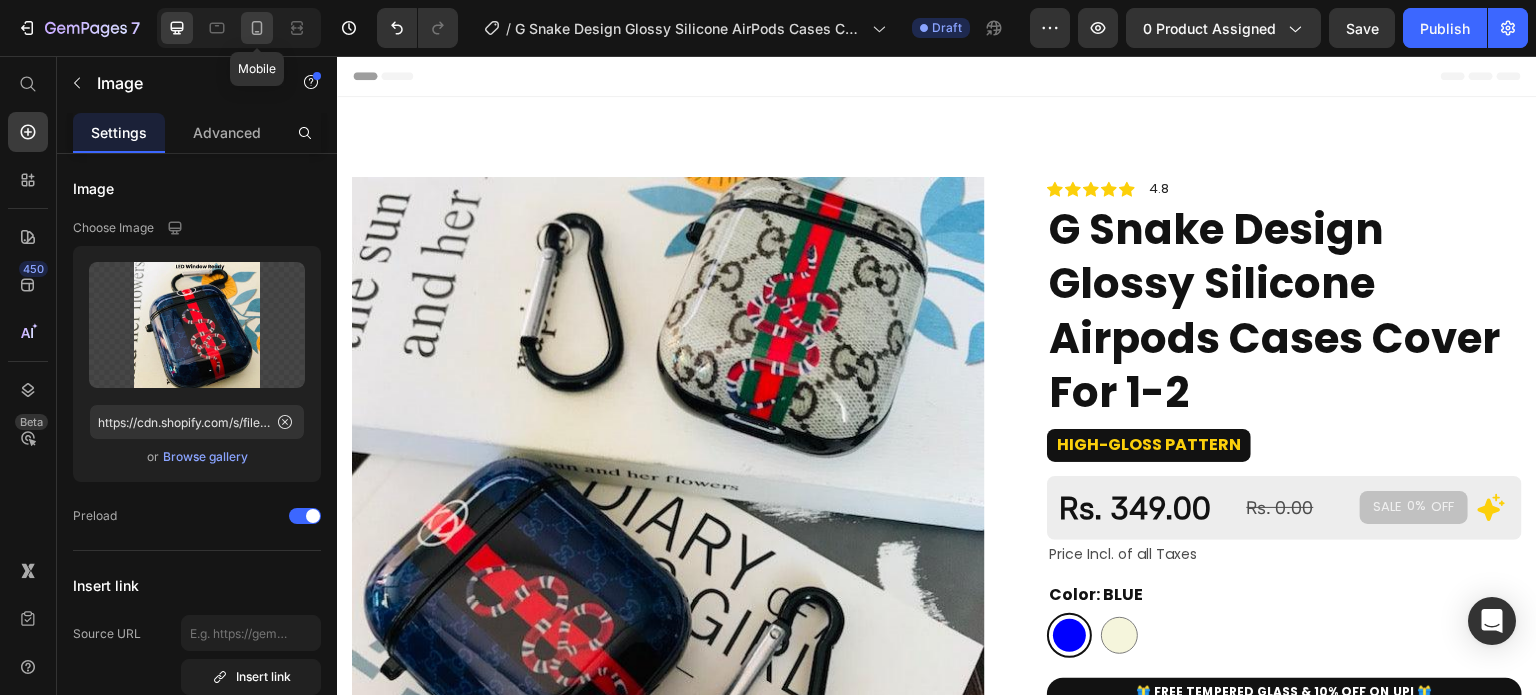 click 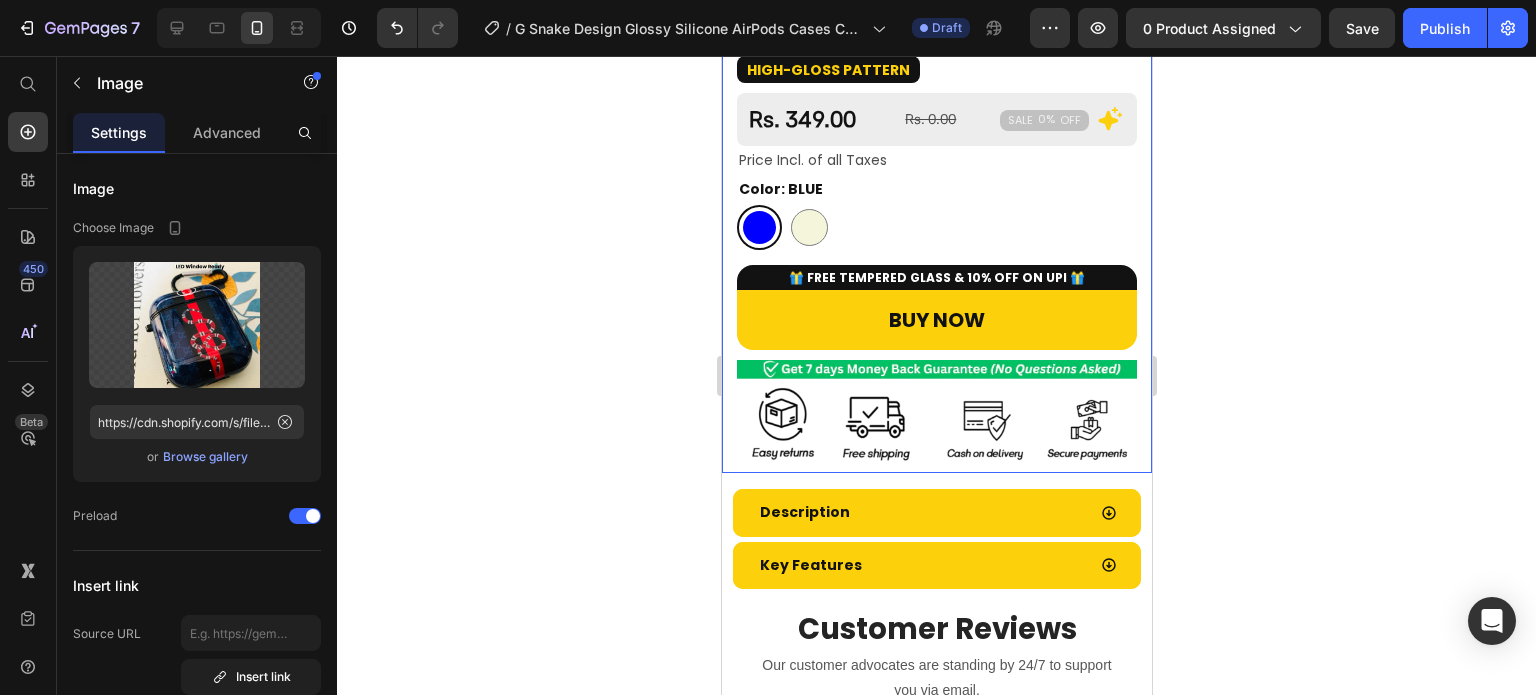 scroll, scrollTop: 800, scrollLeft: 0, axis: vertical 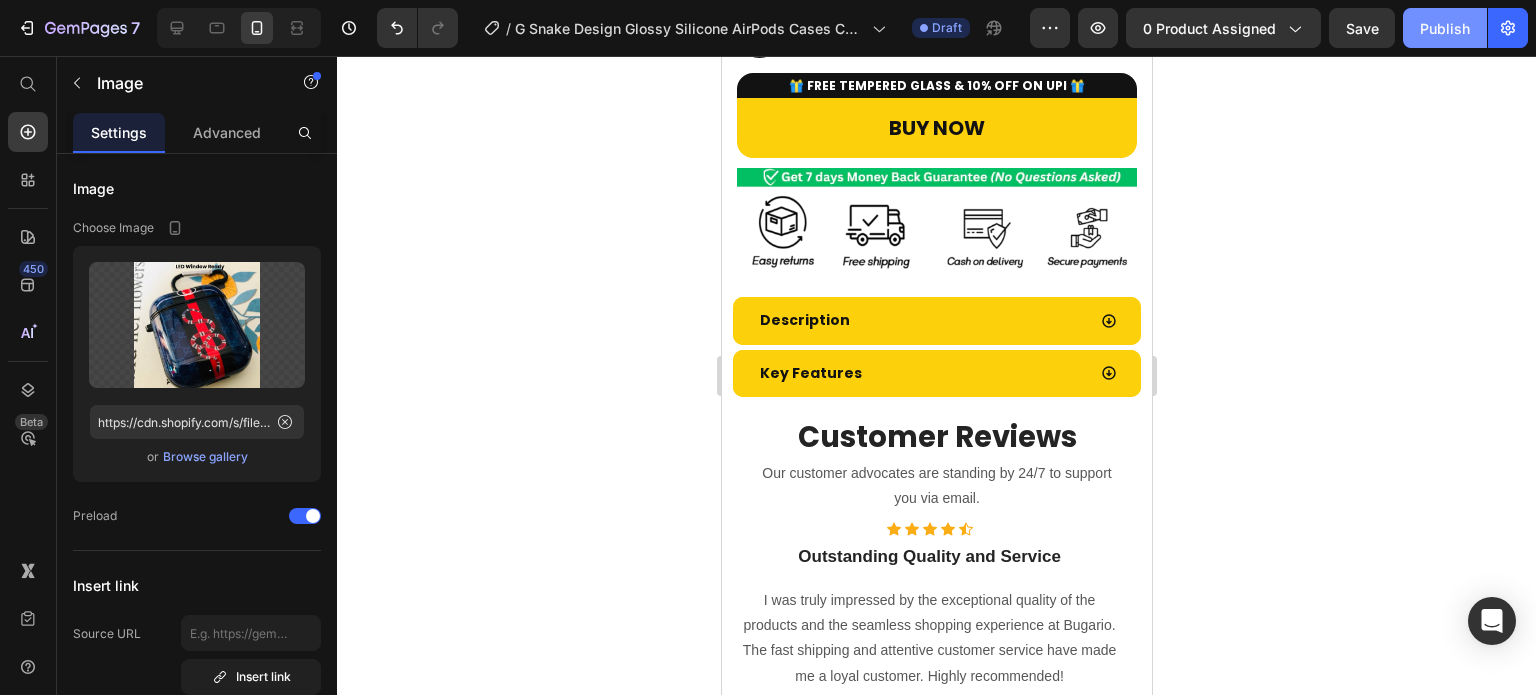 click on "Publish" at bounding box center [1445, 28] 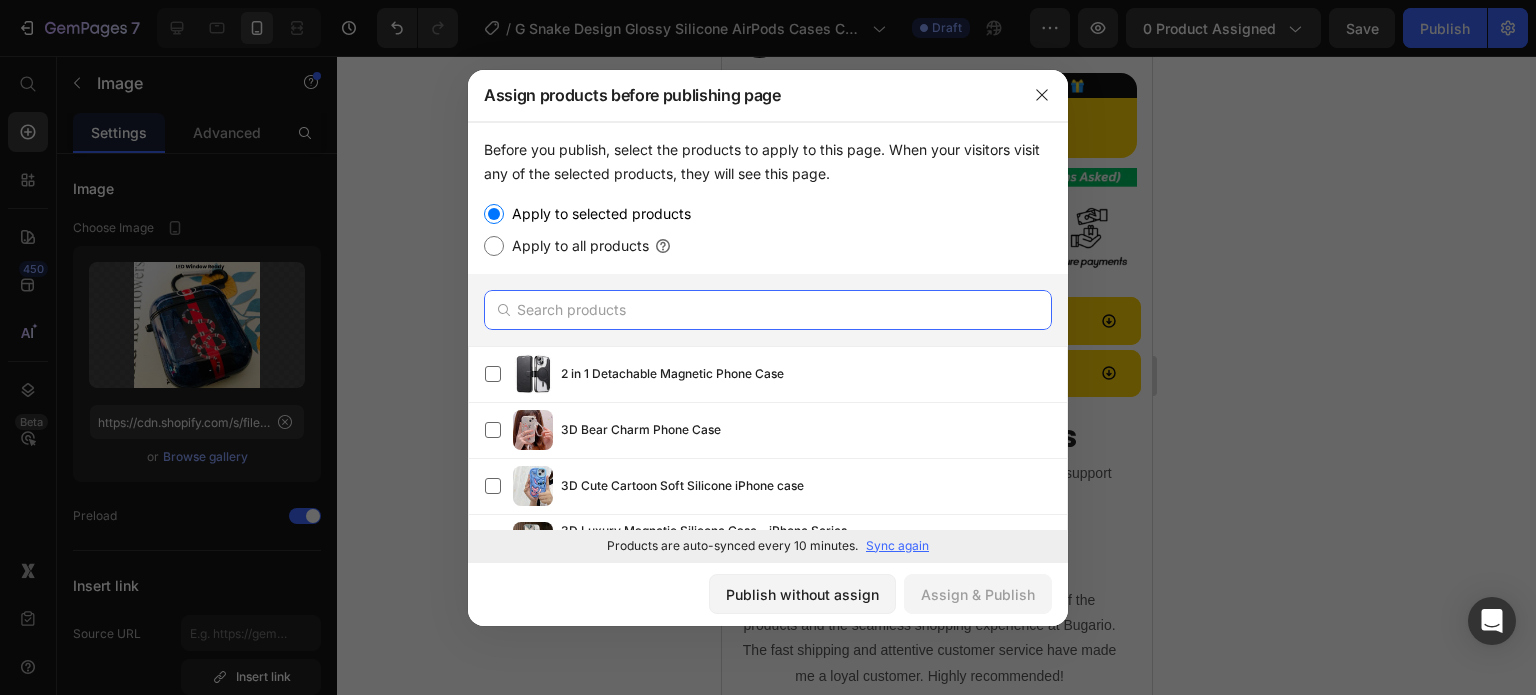 click at bounding box center (768, 310) 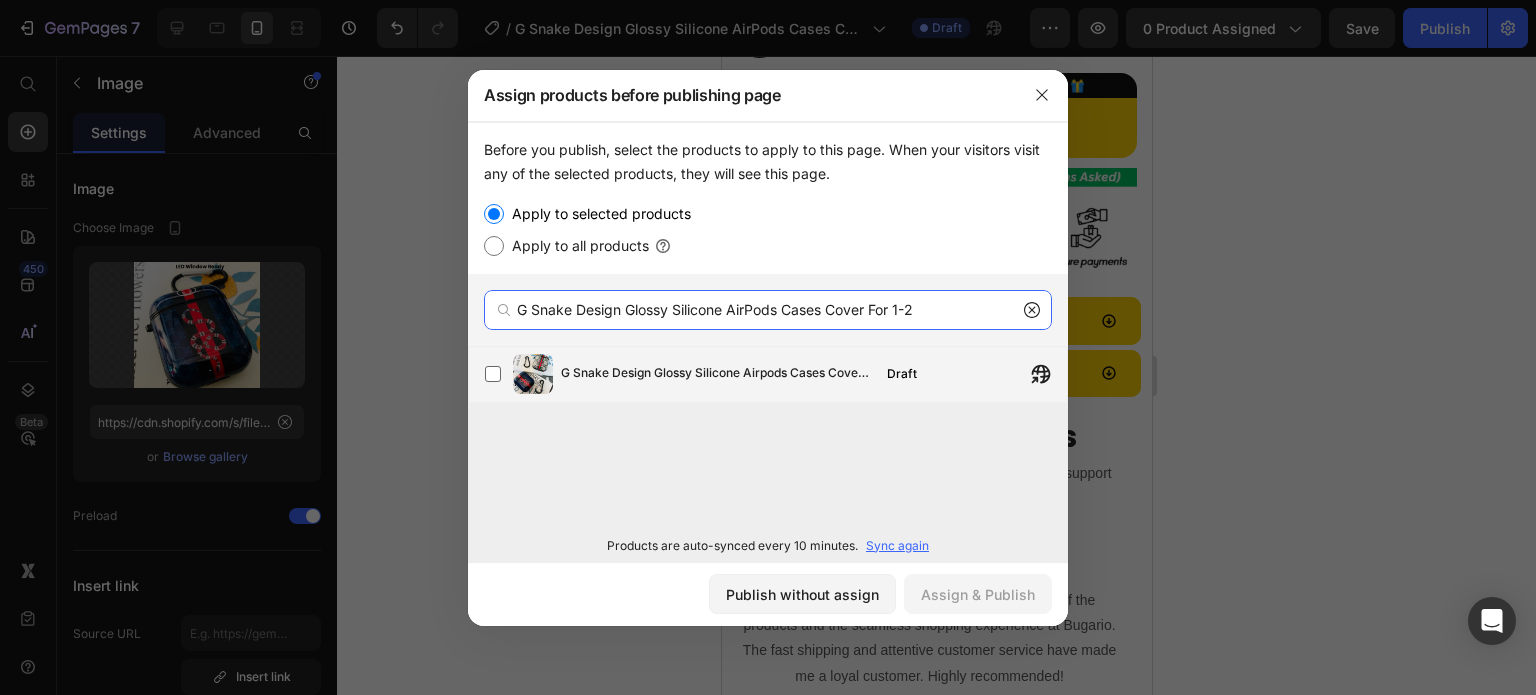 type on "G Snake Design Glossy Silicone AirPods Cases Cover For 1-2" 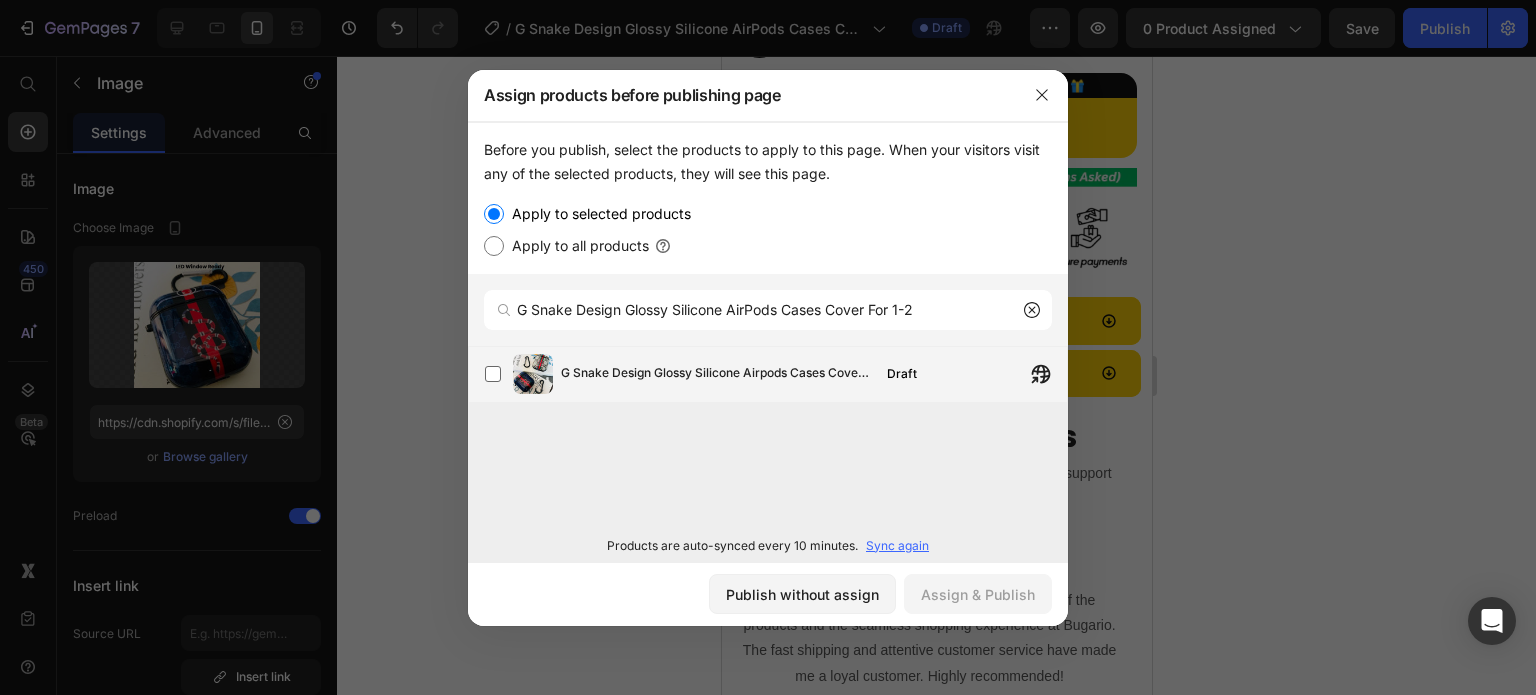 click on "G Snake Design Glossy Silicone Airpods Cases Cover For 1-2 Draft" at bounding box center (814, 374) 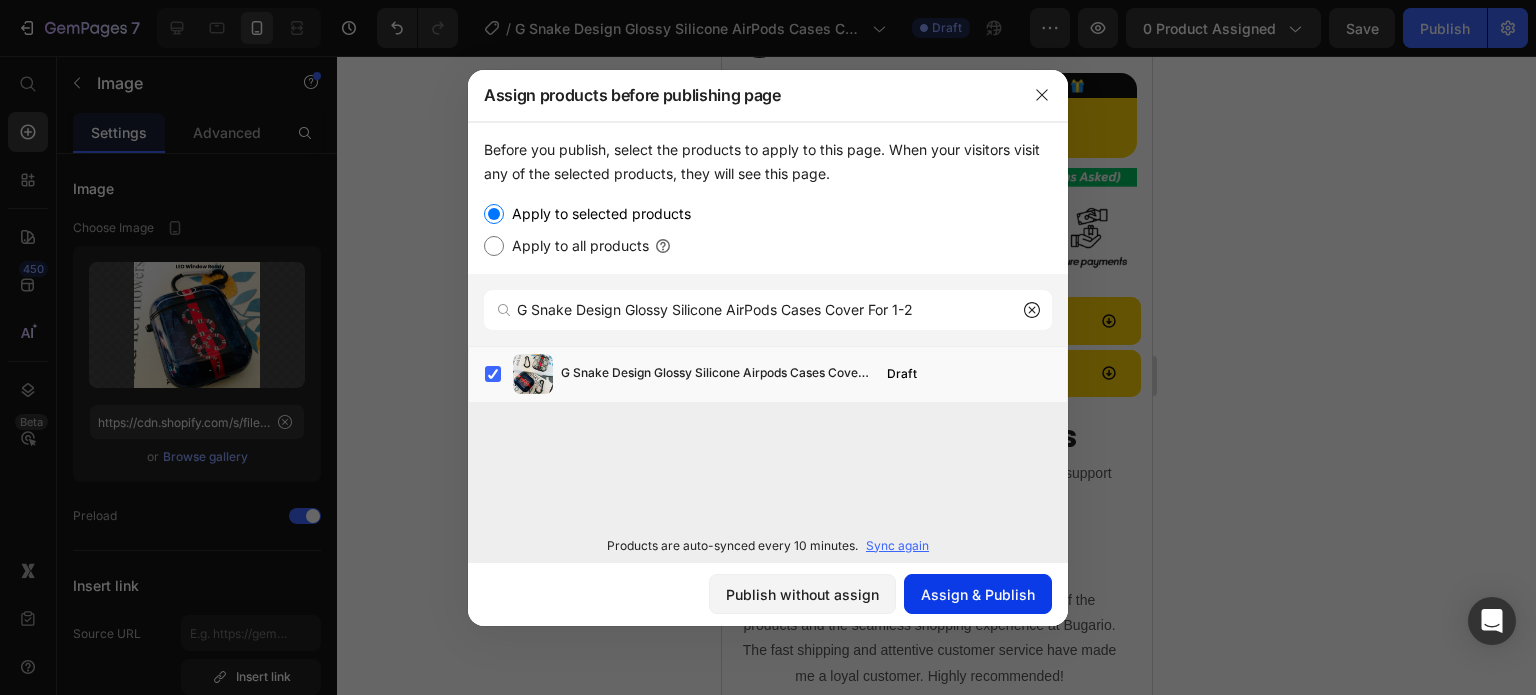 click on "Assign & Publish" at bounding box center [978, 594] 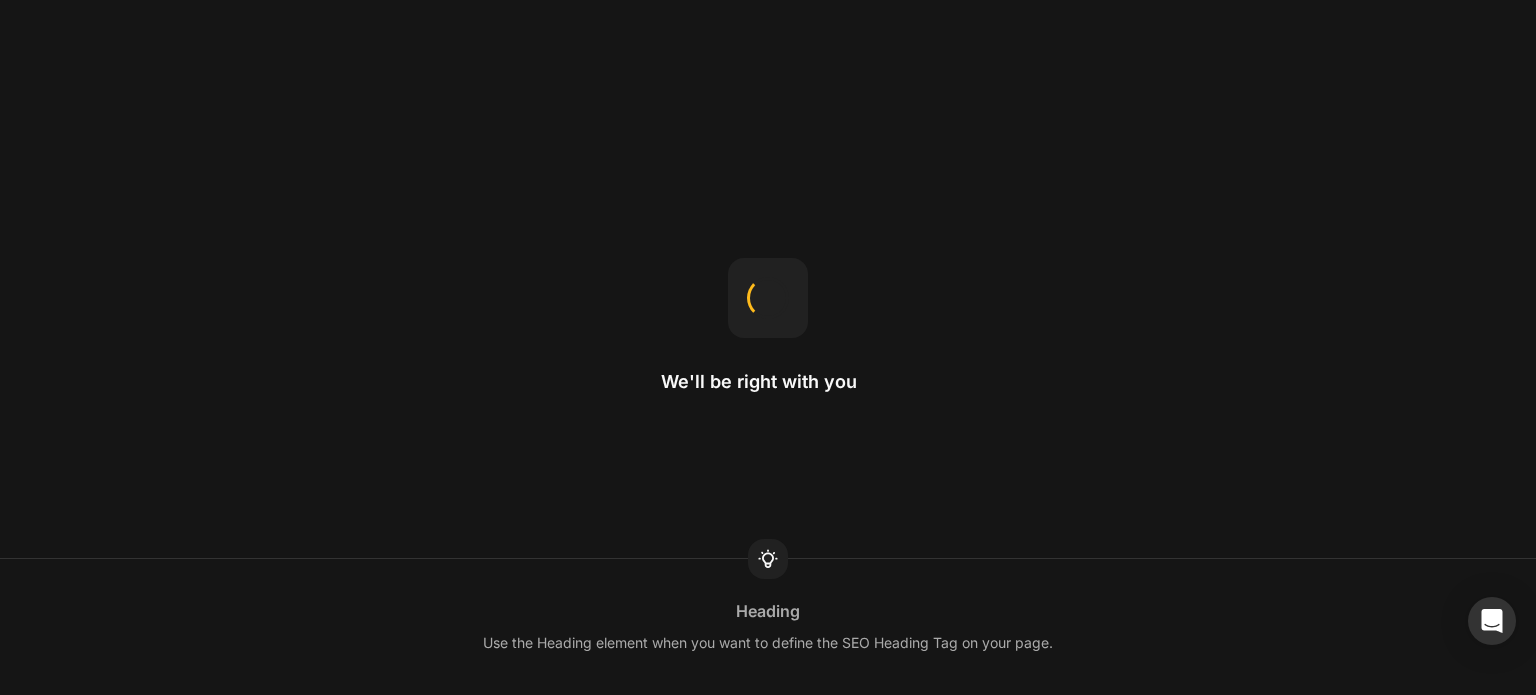 scroll, scrollTop: 0, scrollLeft: 0, axis: both 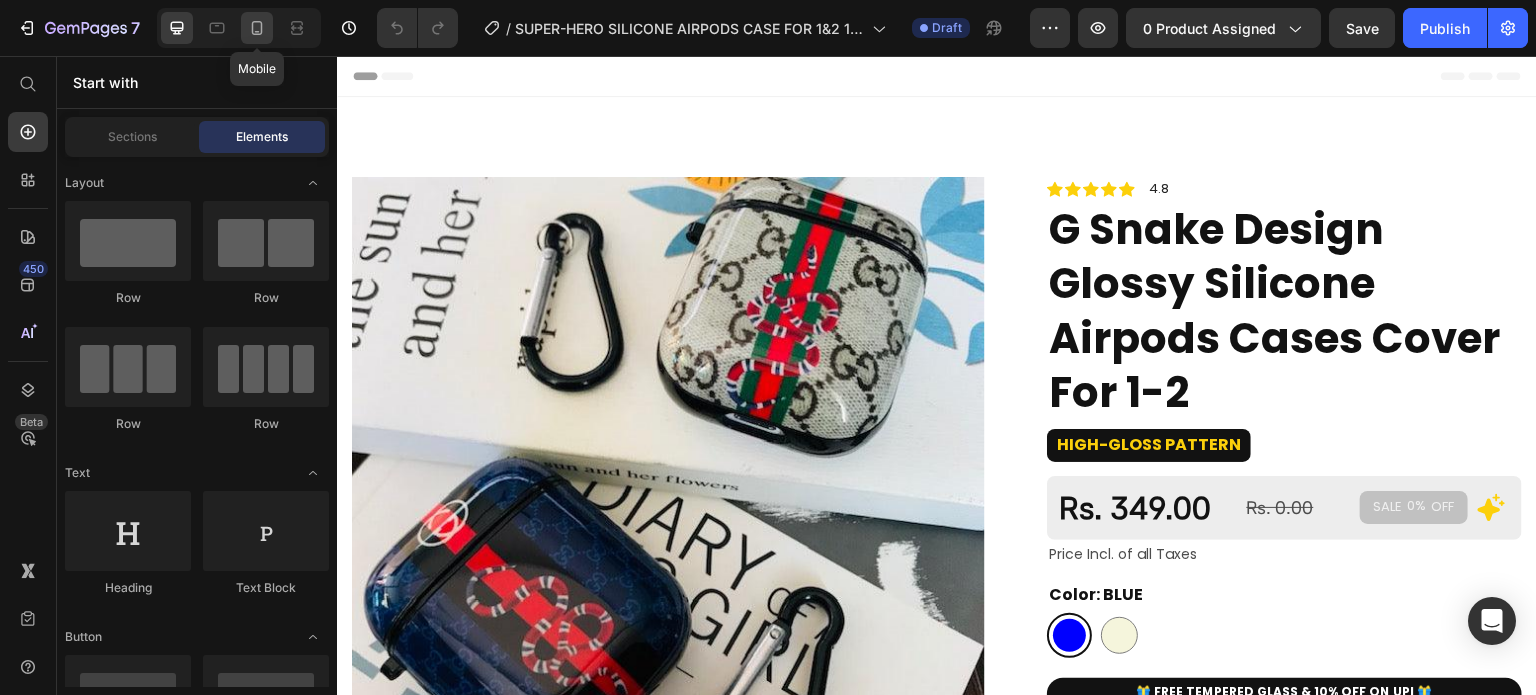 click 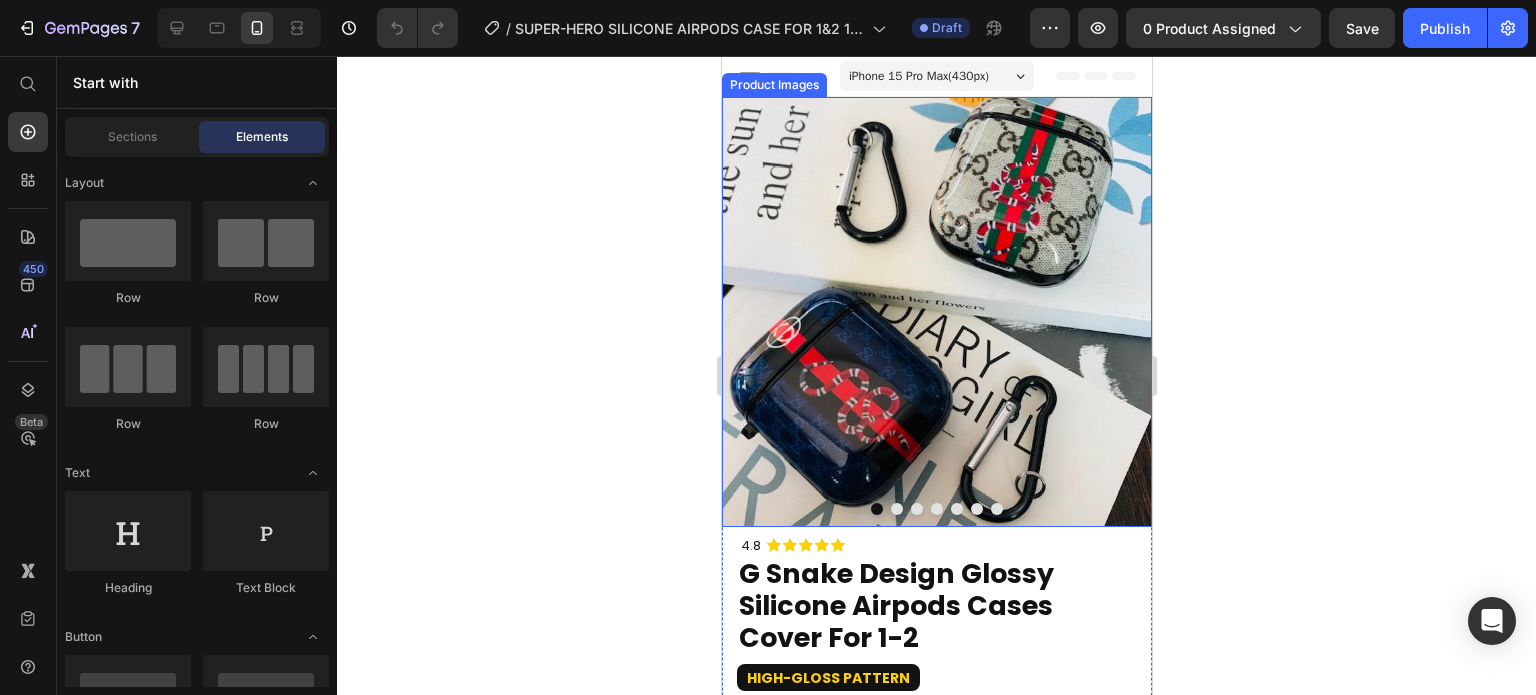 drag, startPoint x: 1304, startPoint y: 438, endPoint x: 879, endPoint y: 315, distance: 442.44095 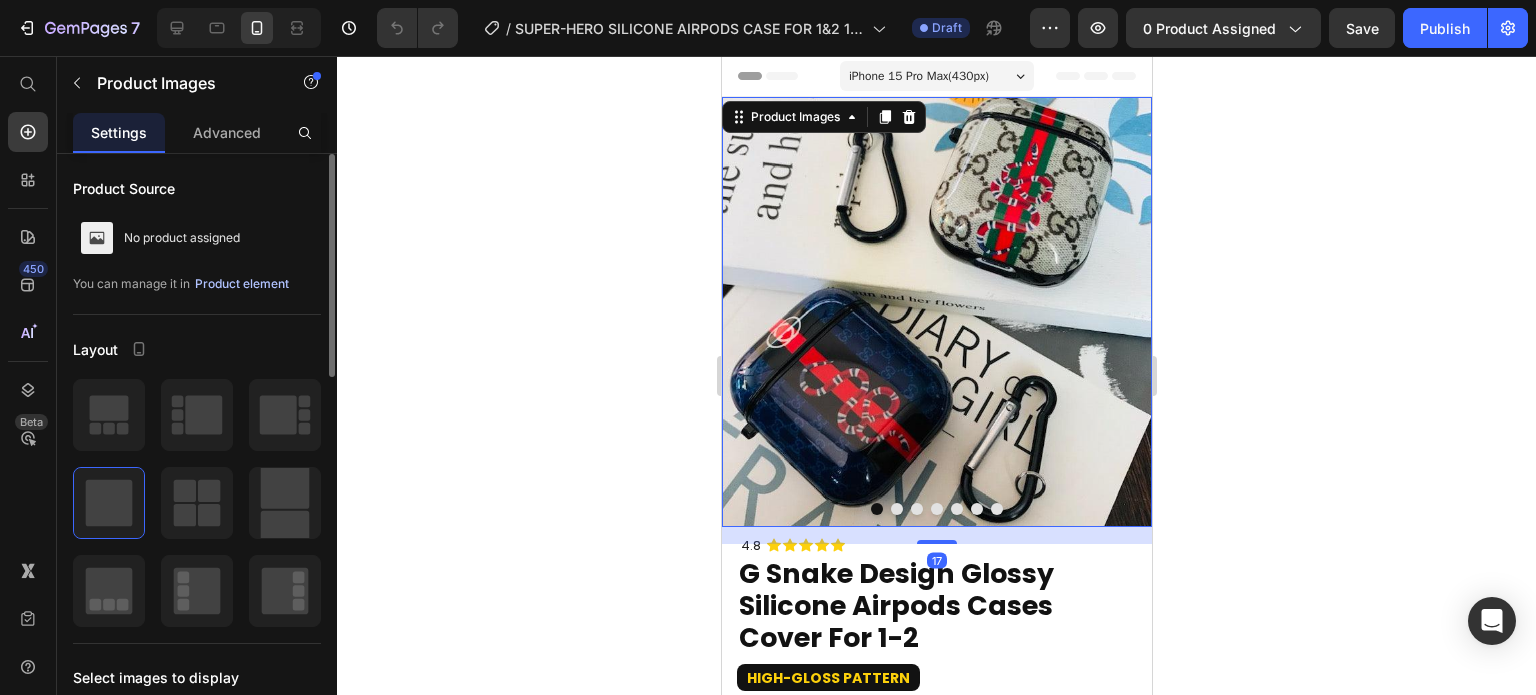 click on "Product element" at bounding box center [242, 284] 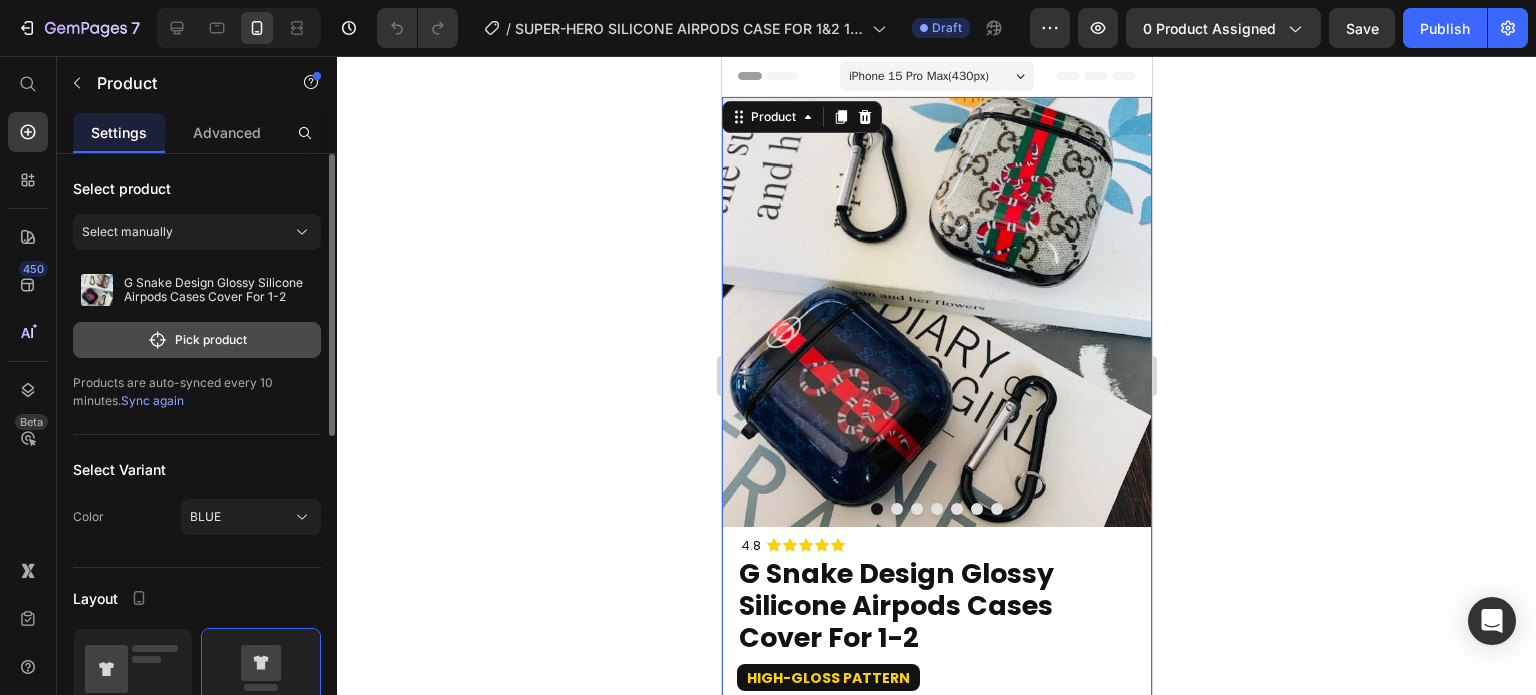 click on "Pick product" at bounding box center [197, 340] 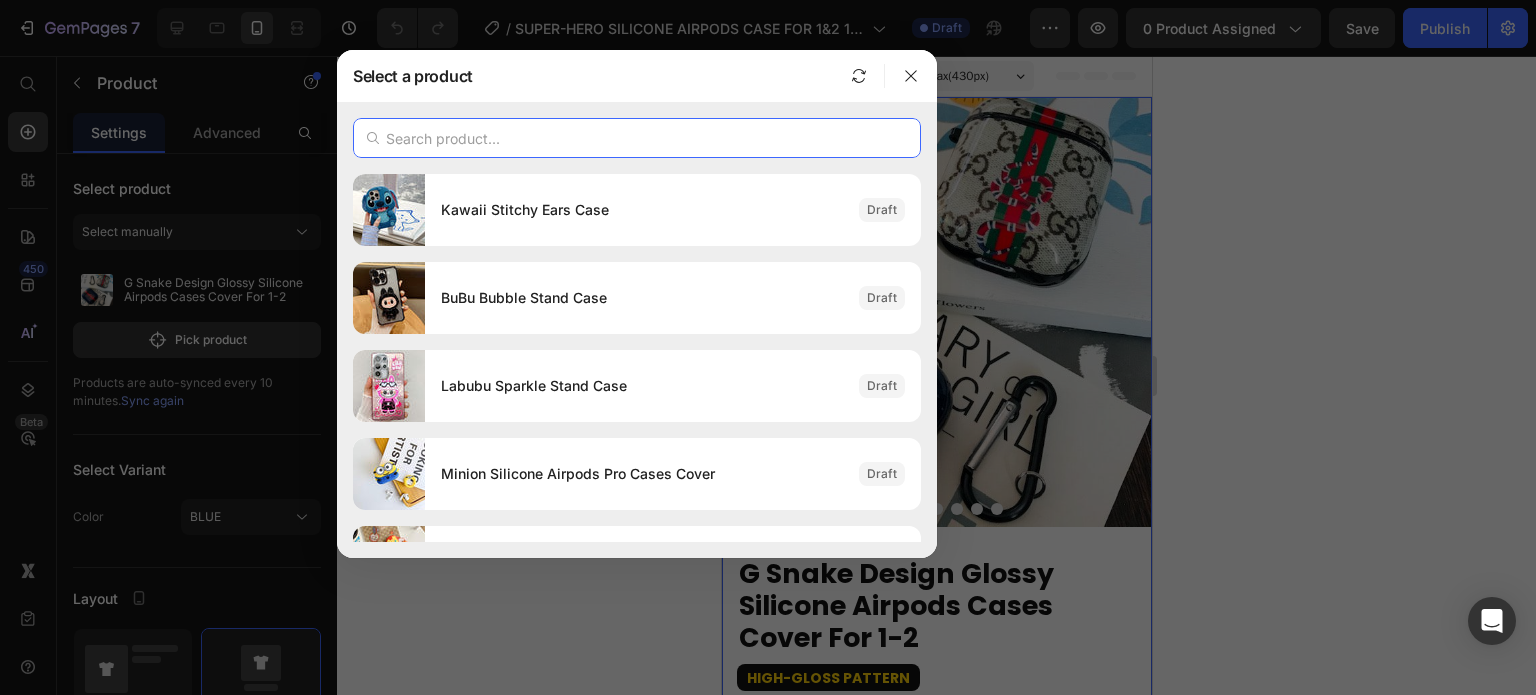 click at bounding box center (637, 138) 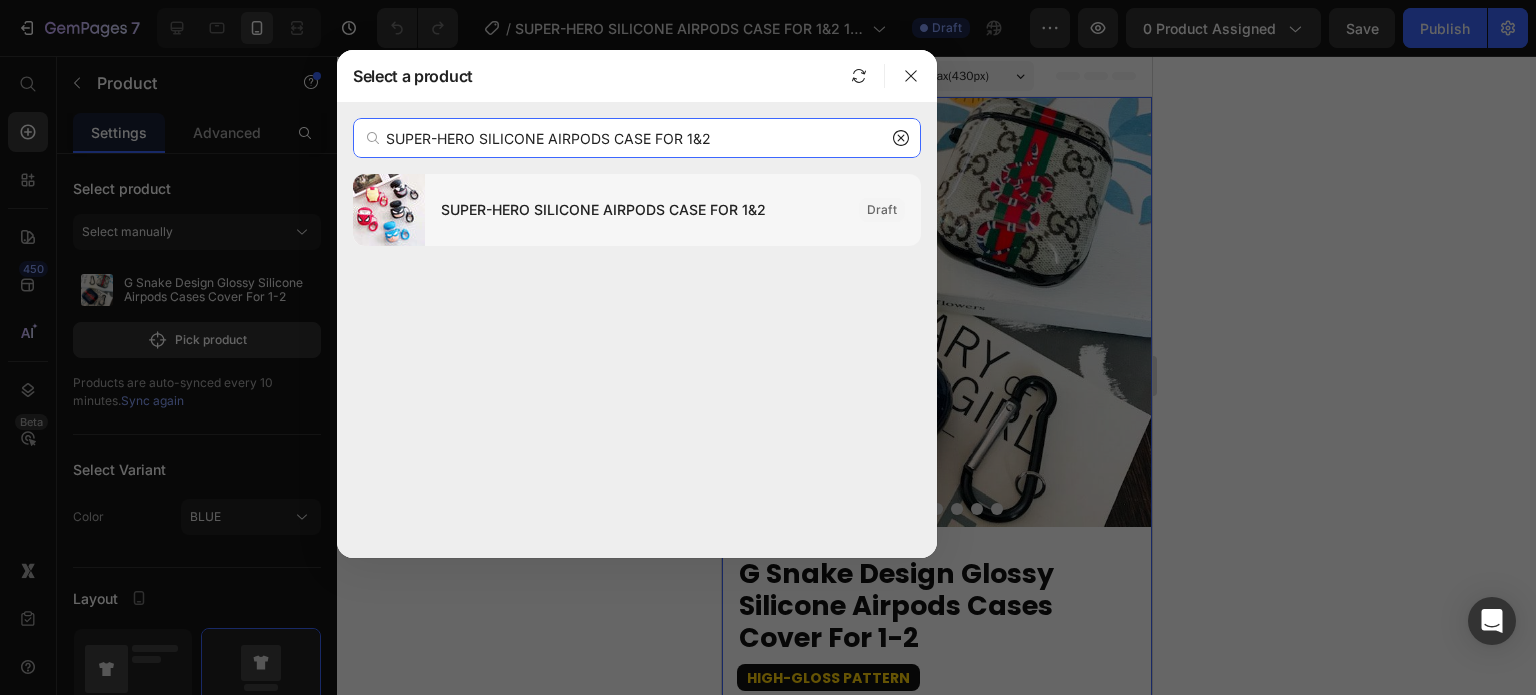 type on "SUPER-HERO SILICONE AIRPODS CASE FOR 1&2" 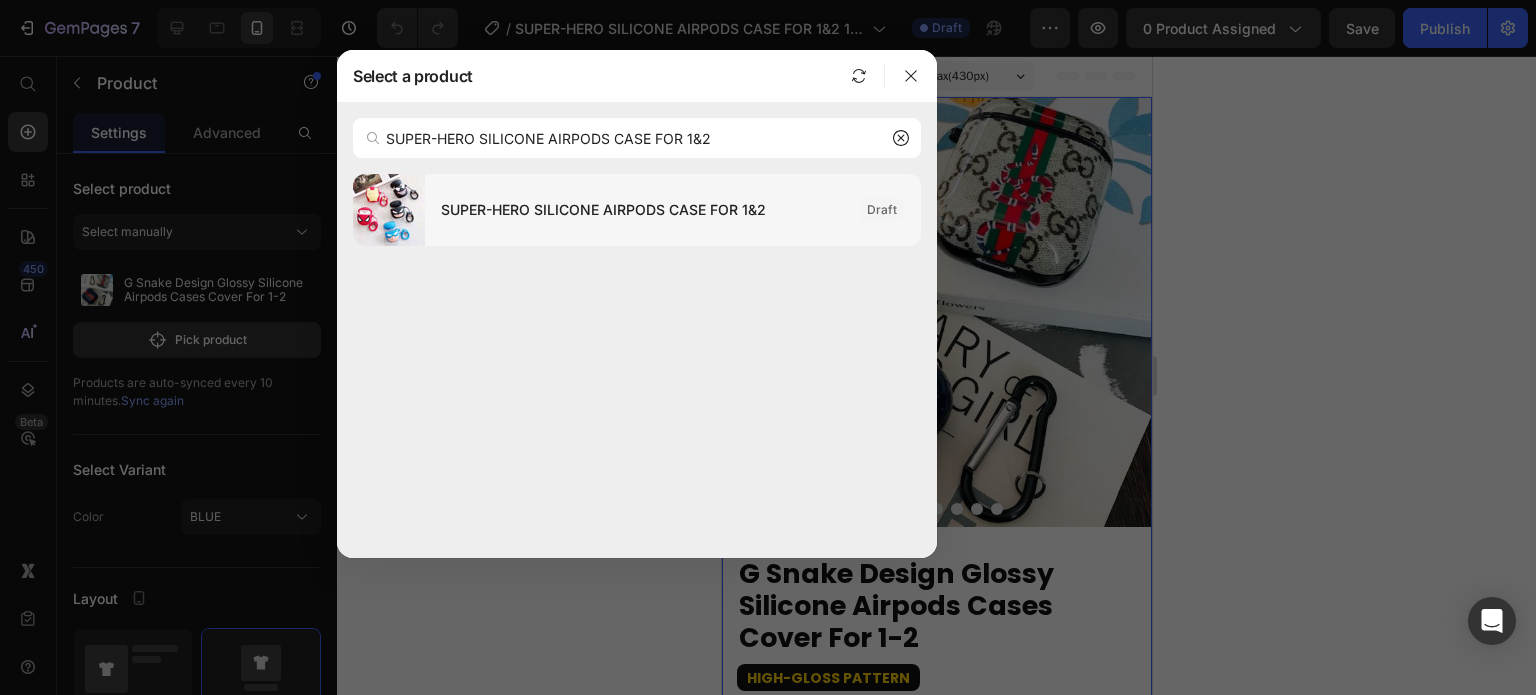 click on "SUPER-HERO SILICONE AIRPODS CASE FOR 1&2" at bounding box center [642, 210] 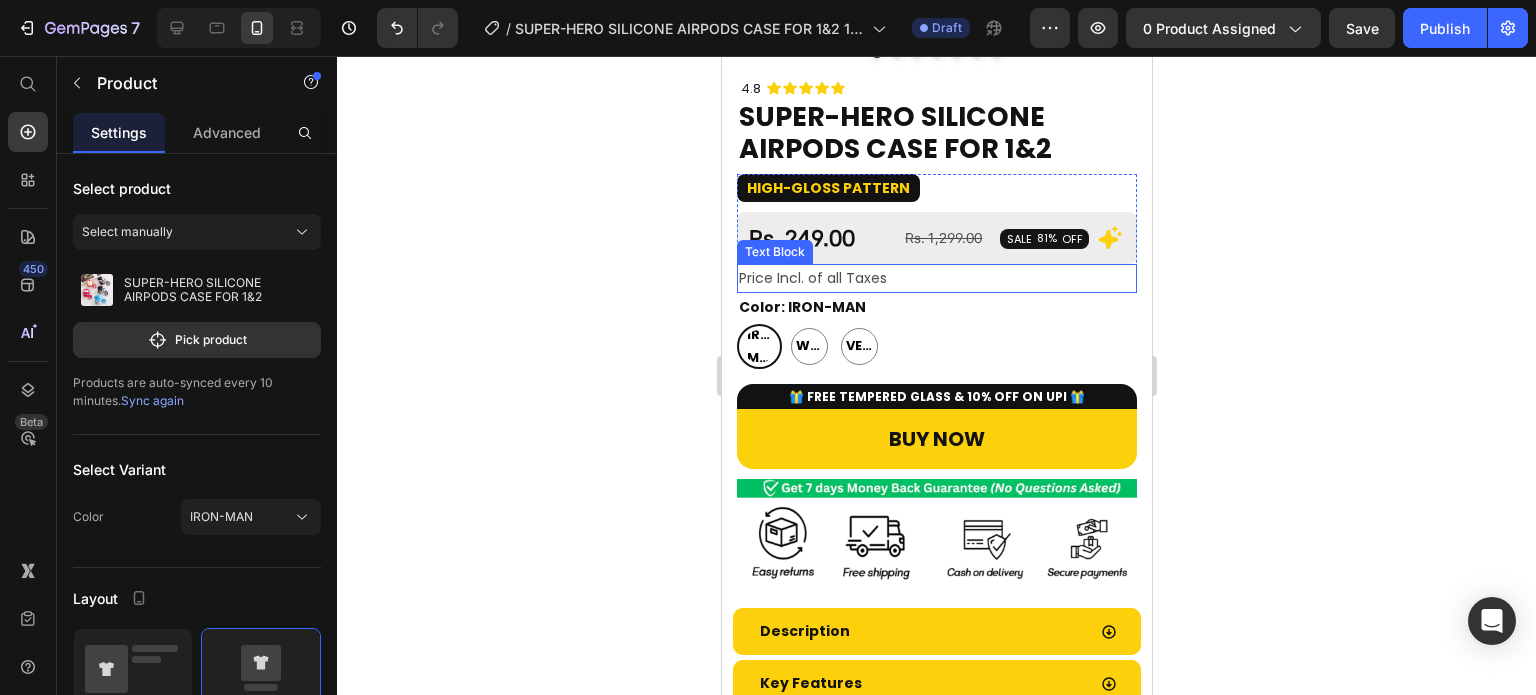 scroll, scrollTop: 300, scrollLeft: 0, axis: vertical 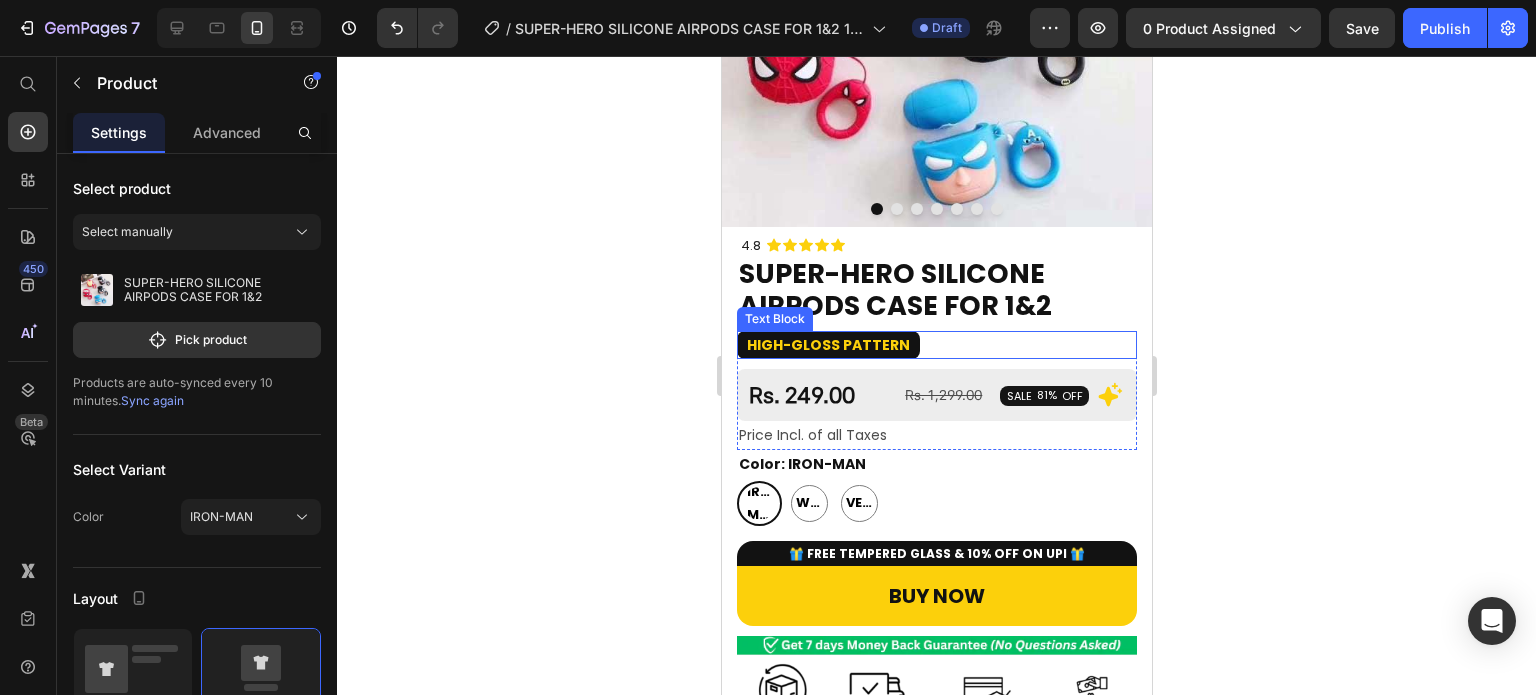 click on "High-Gloss Pattern" at bounding box center (827, 345) 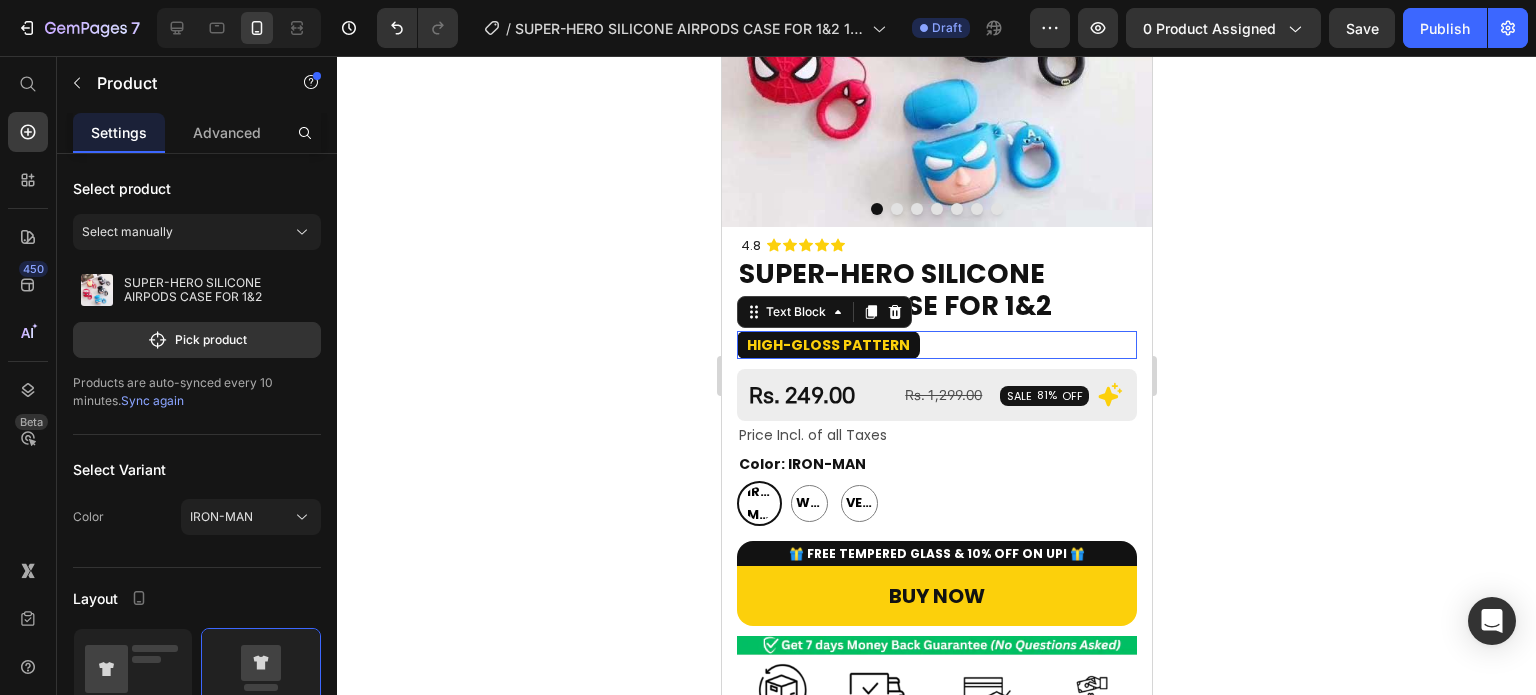 click on "High-Gloss Pattern" at bounding box center [827, 345] 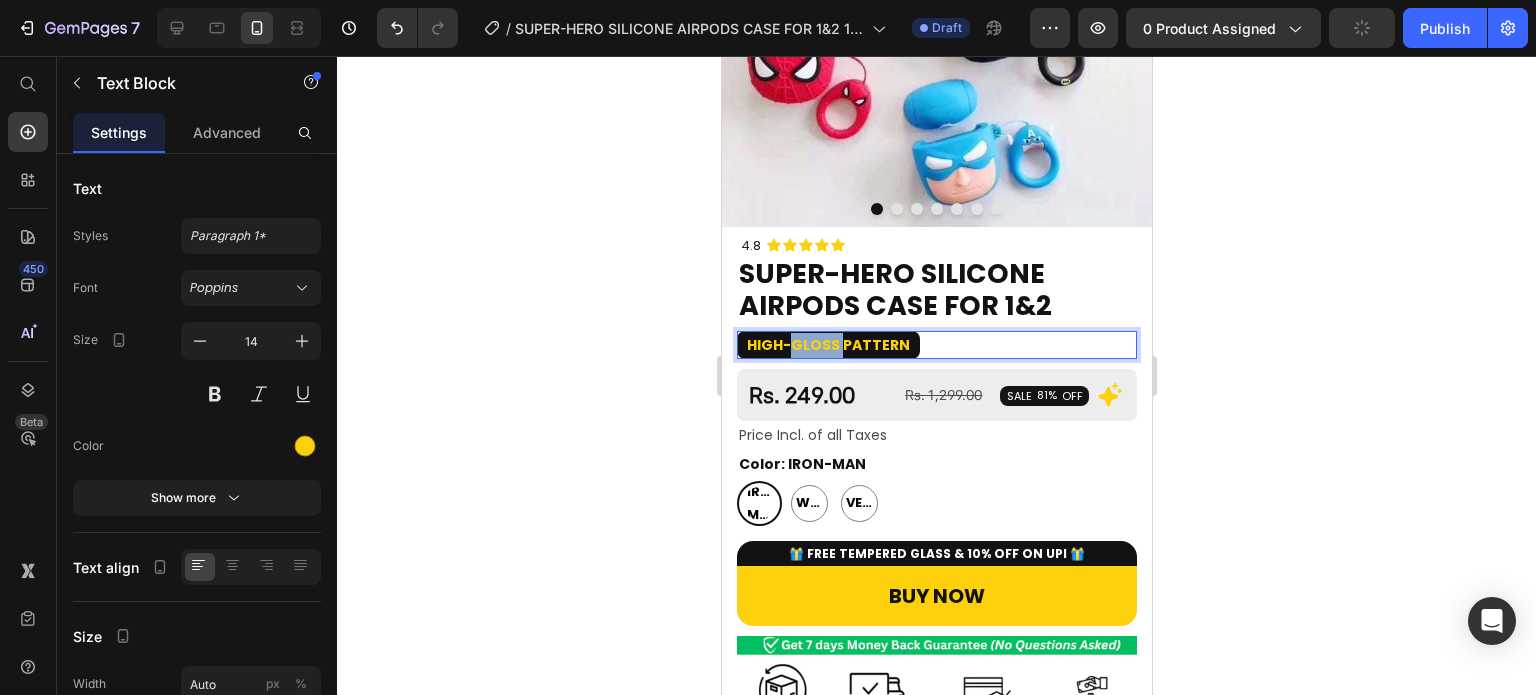 click on "High-Gloss Pattern" at bounding box center (827, 345) 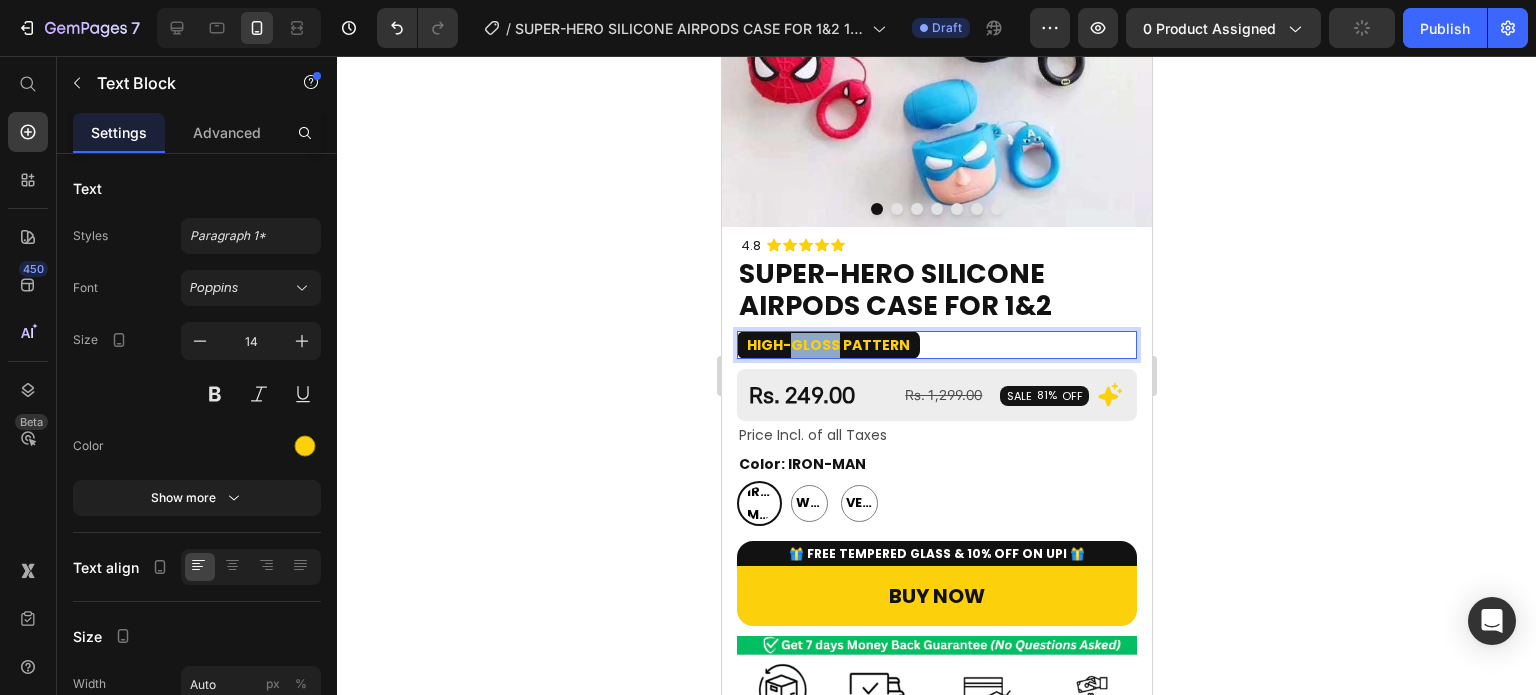 click on "High-Gloss Pattern" at bounding box center (827, 345) 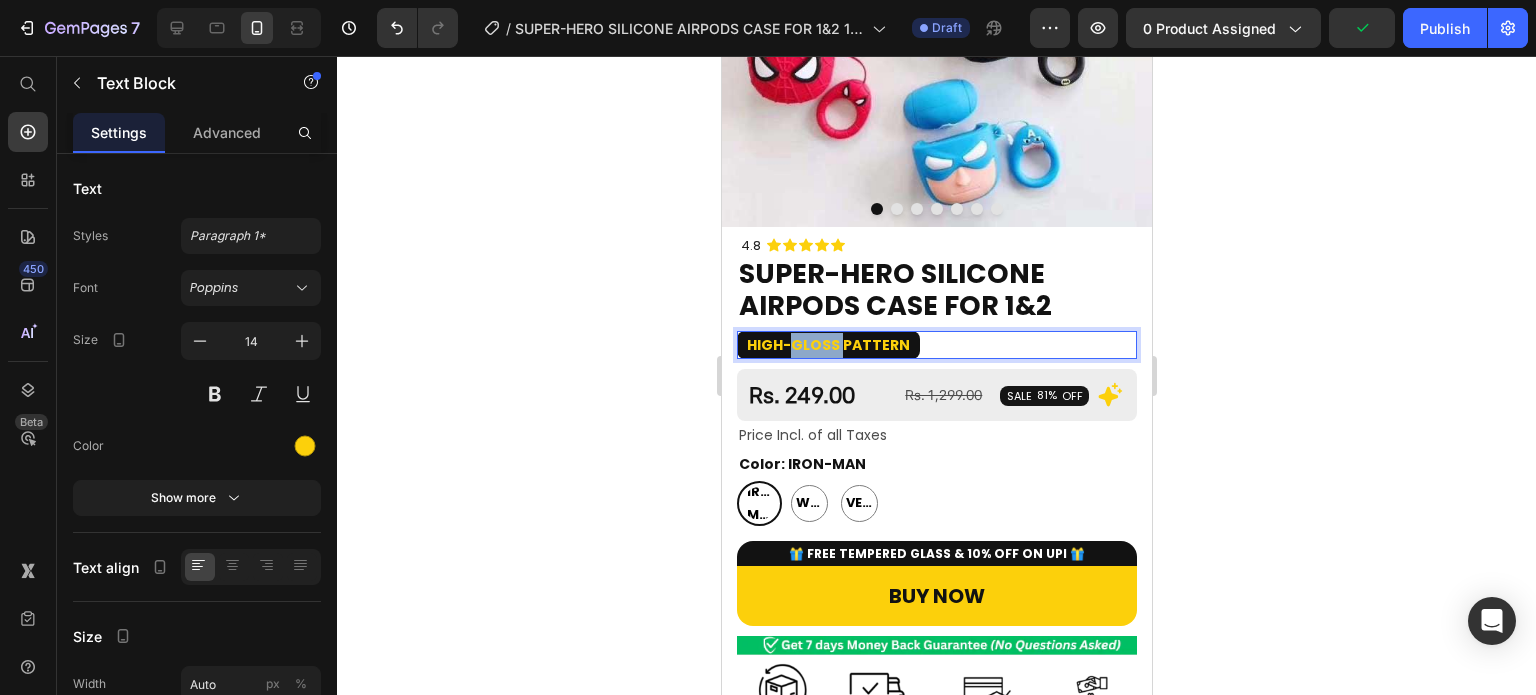 click on "High-Gloss Pattern" at bounding box center [827, 345] 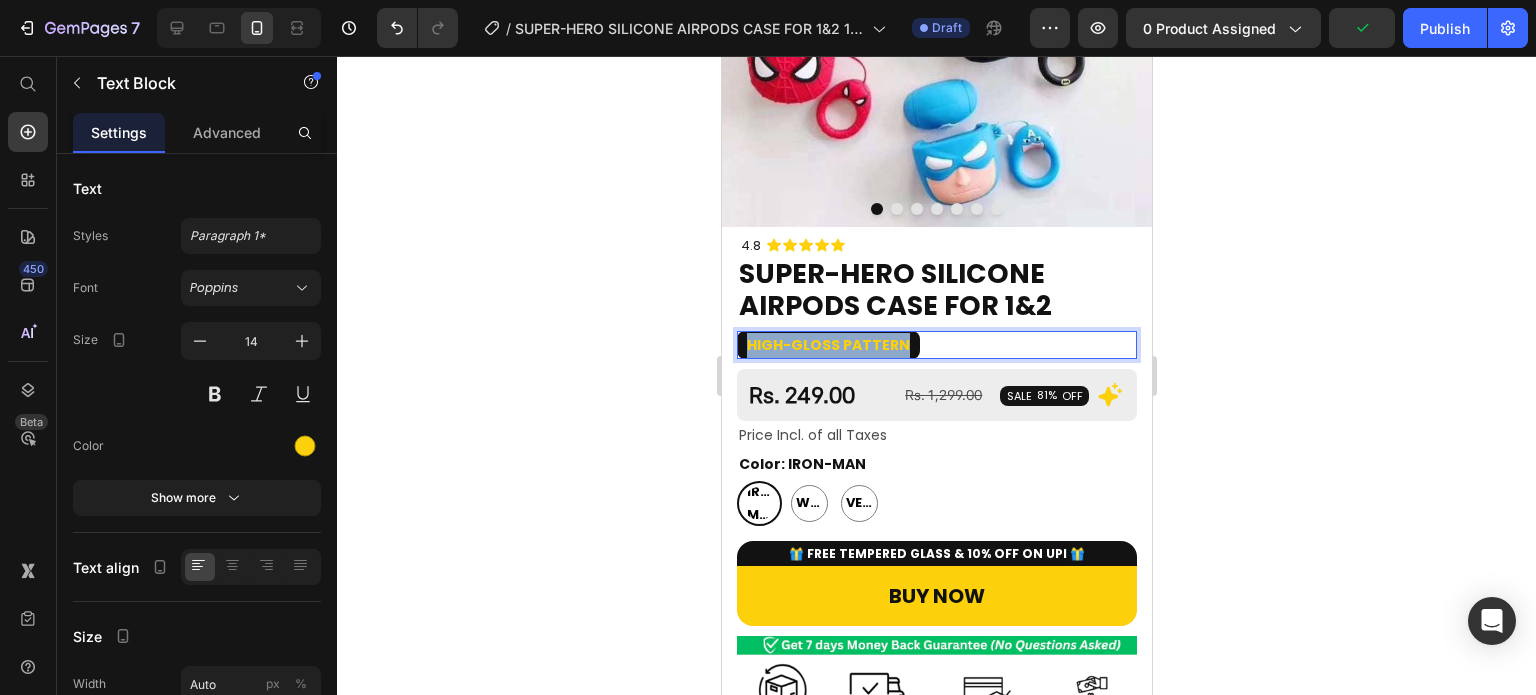 click on "High-Gloss Pattern" at bounding box center (827, 345) 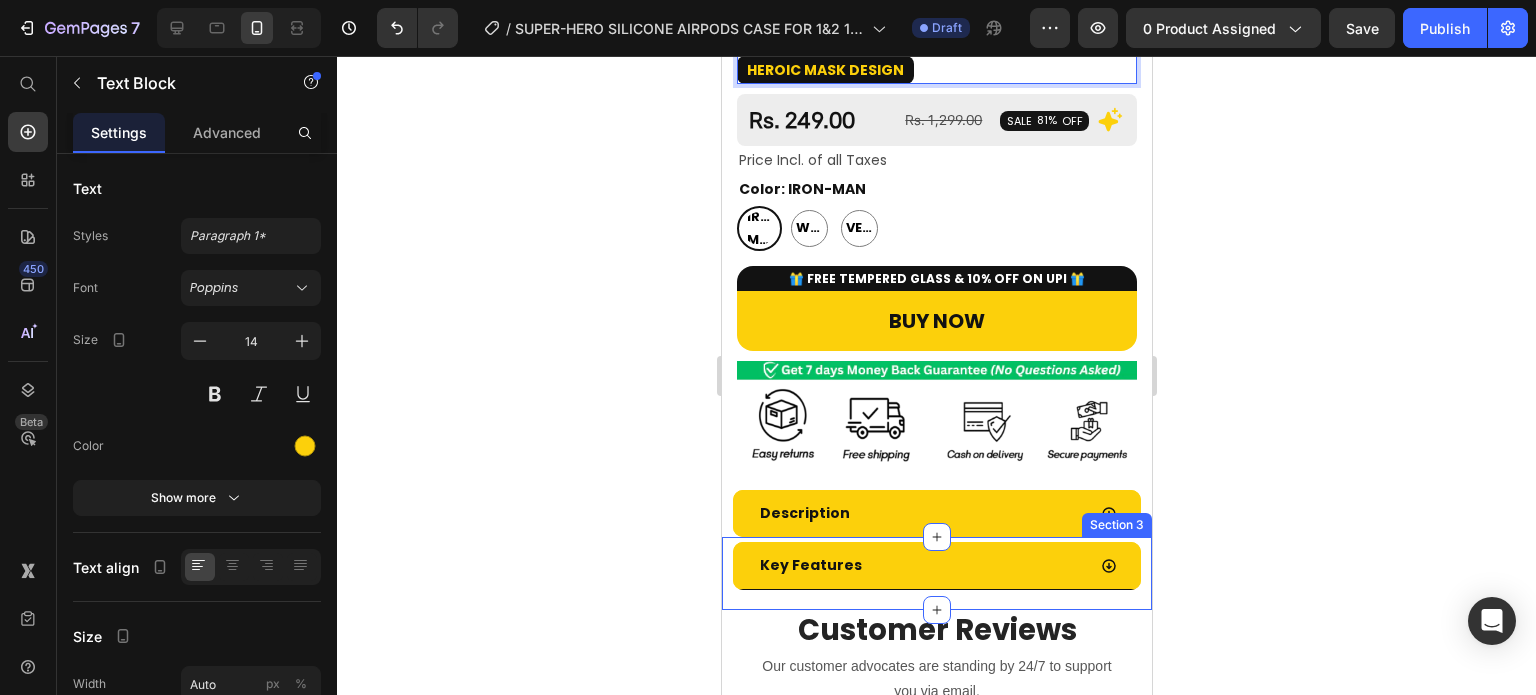 scroll, scrollTop: 600, scrollLeft: 0, axis: vertical 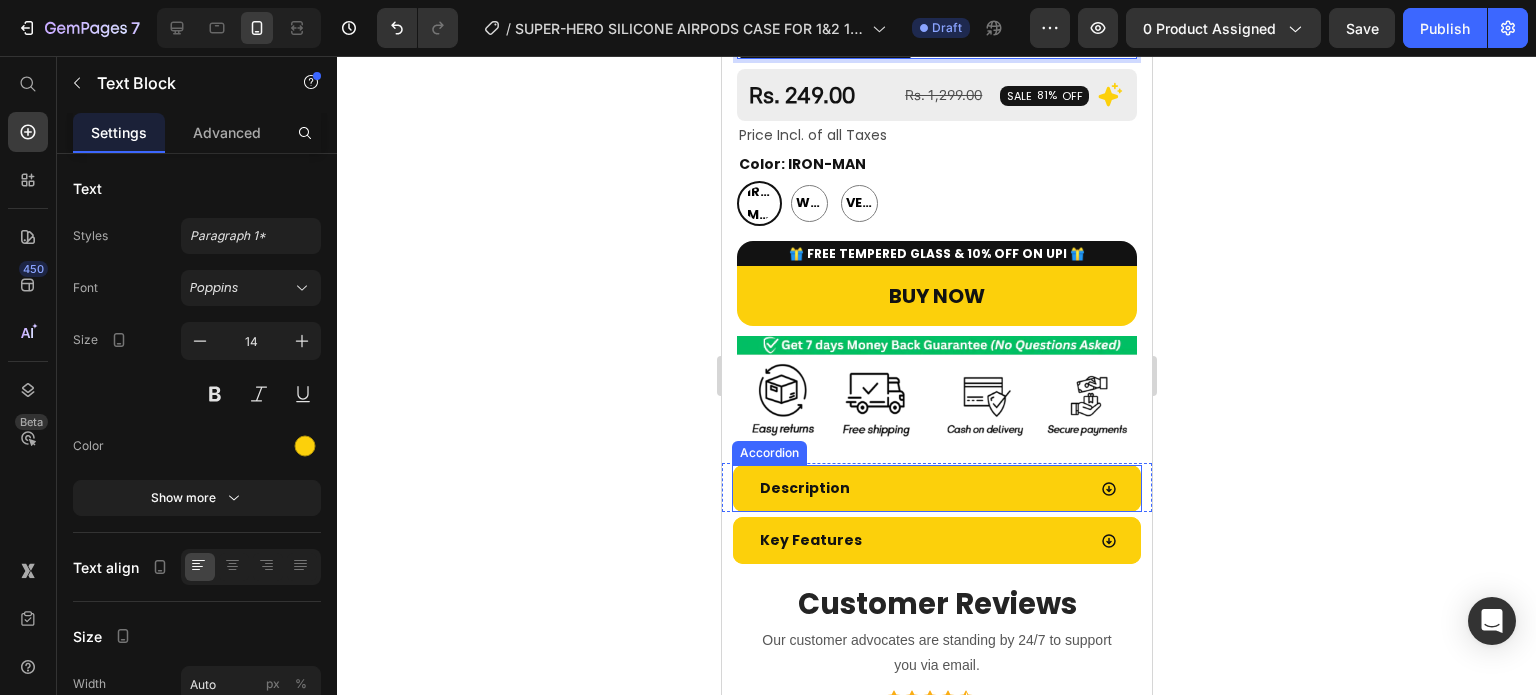 drag, startPoint x: 936, startPoint y: 475, endPoint x: 912, endPoint y: 676, distance: 202.42776 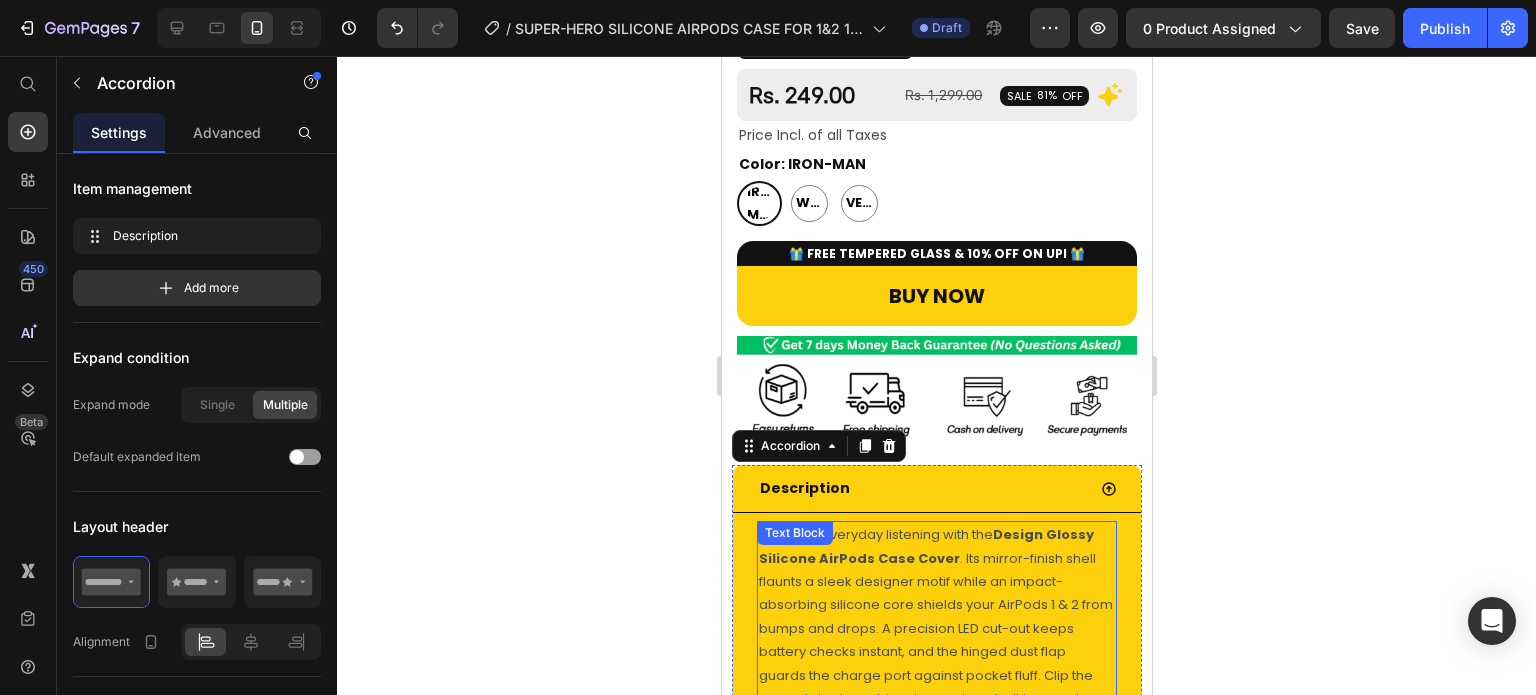 click on "Design Glossy Silicone AirPods Case Cover" at bounding box center [925, 546] 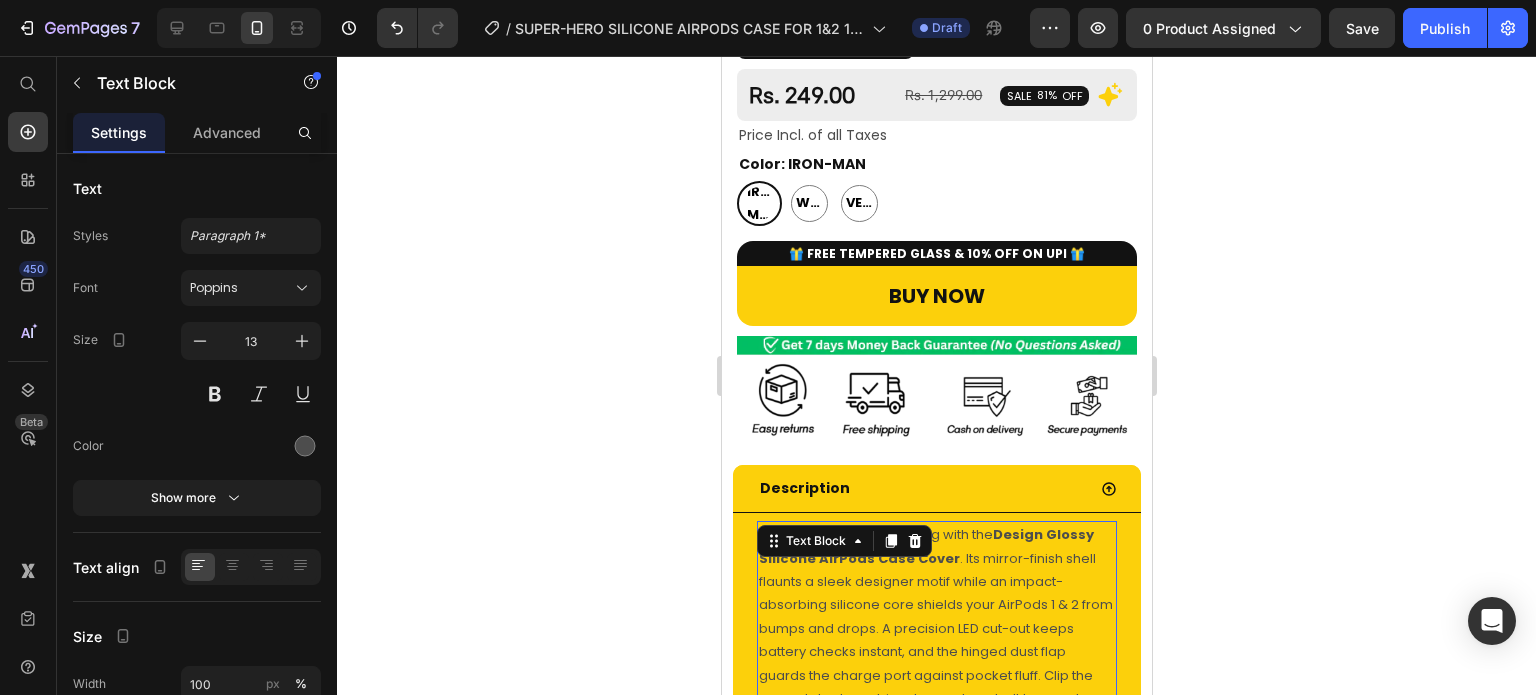 click on "Design Glossy Silicone AirPods Case Cover" at bounding box center (925, 546) 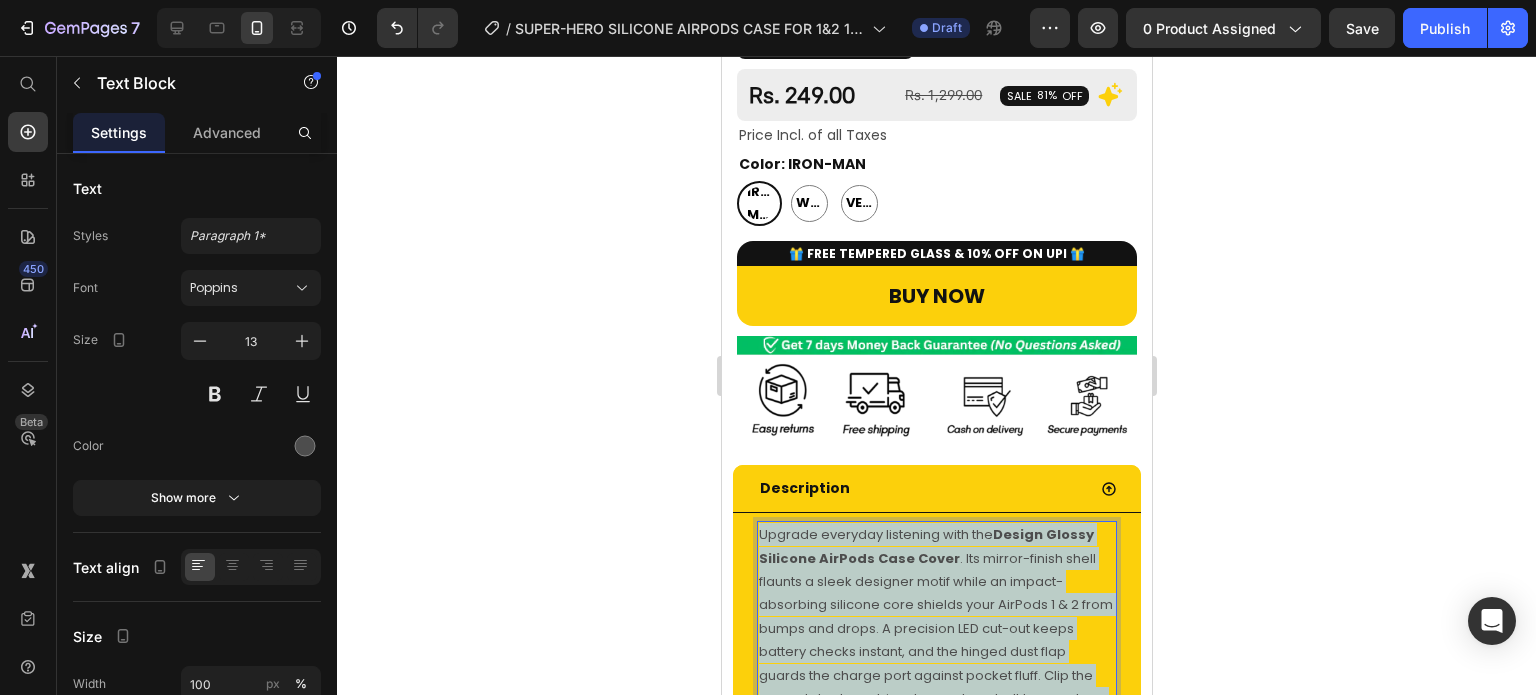 click on "Design Glossy Silicone AirPods Case Cover" at bounding box center (925, 546) 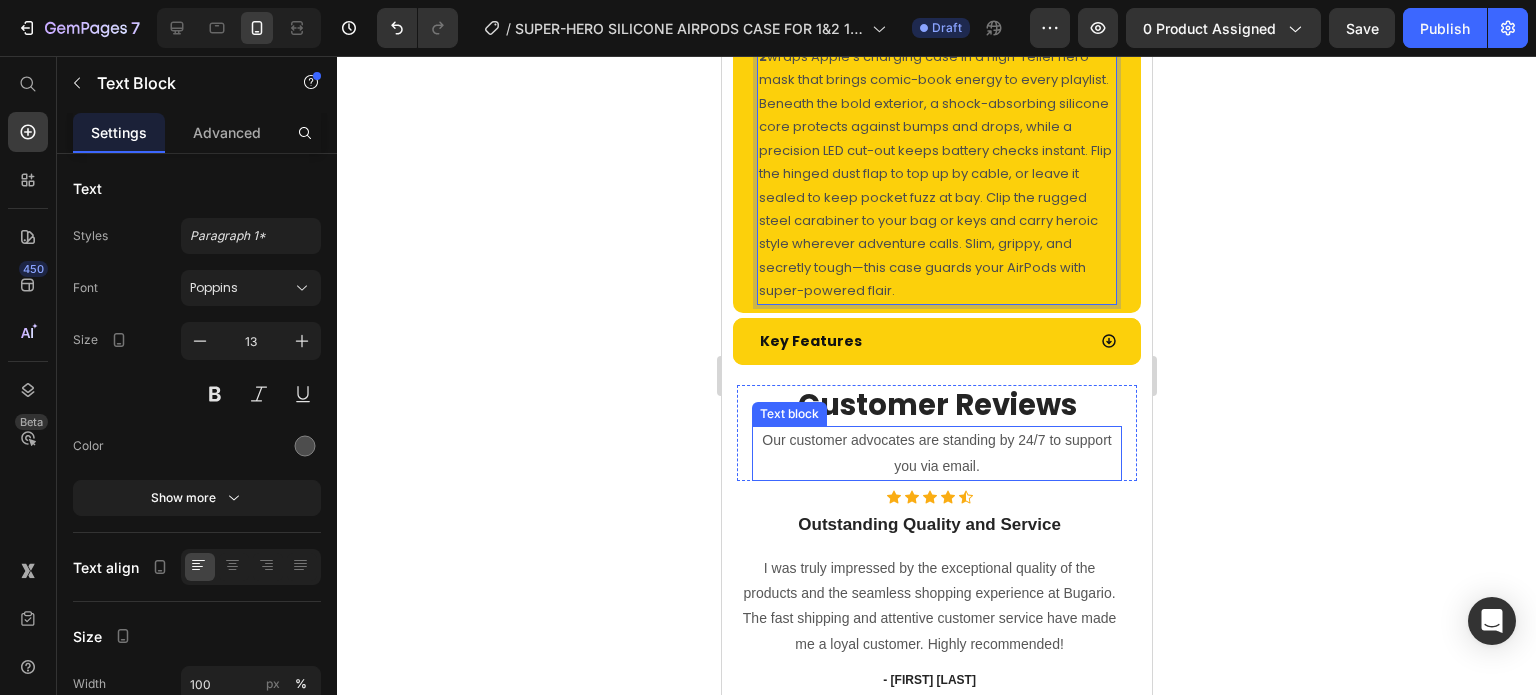 scroll, scrollTop: 1131, scrollLeft: 0, axis: vertical 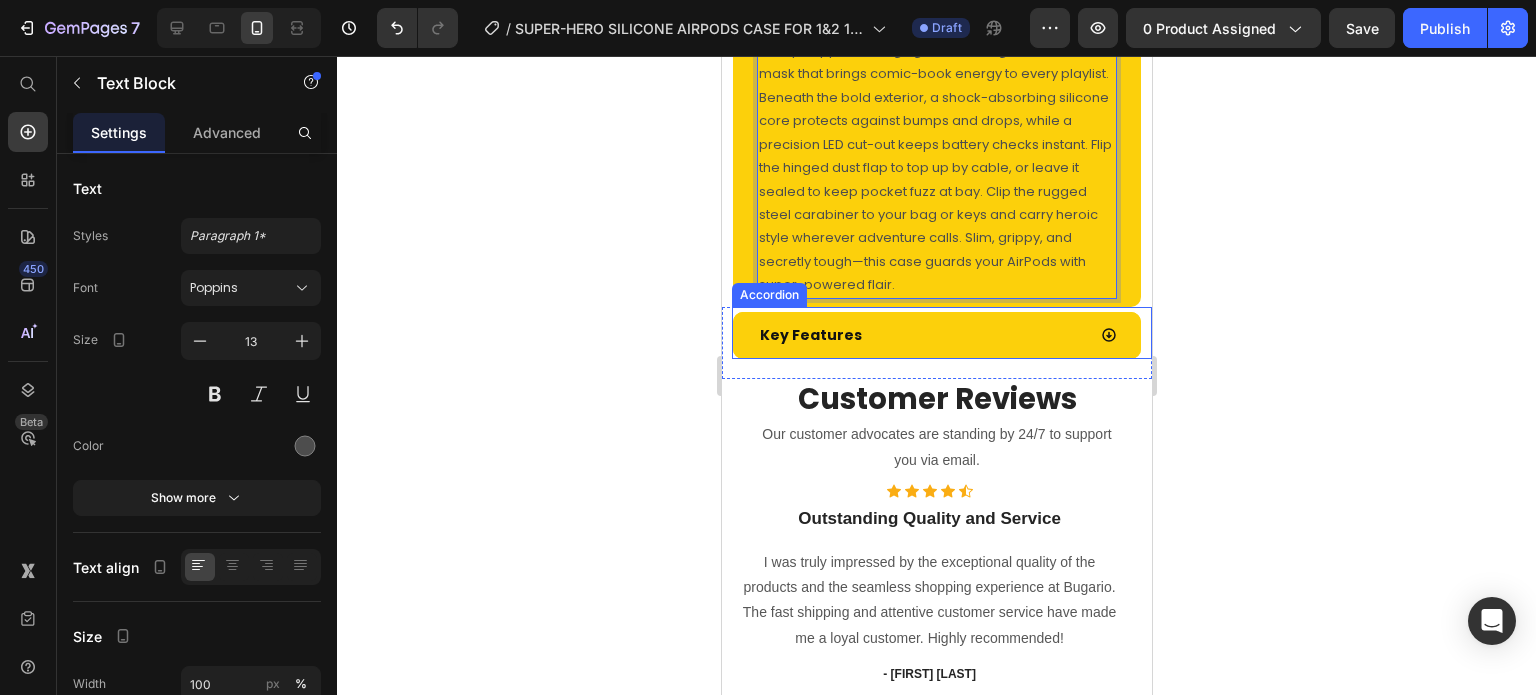 click on "Key Features" at bounding box center [920, 335] 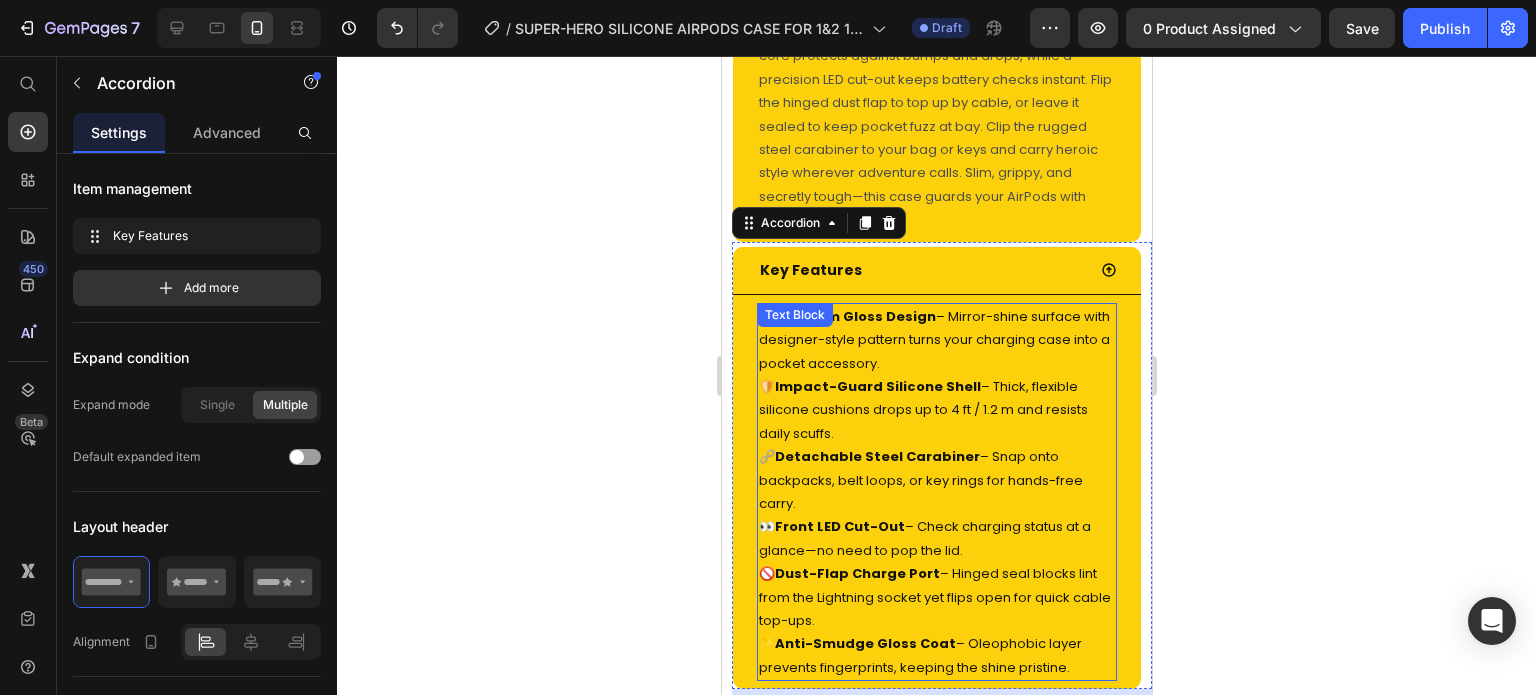 scroll, scrollTop: 1231, scrollLeft: 0, axis: vertical 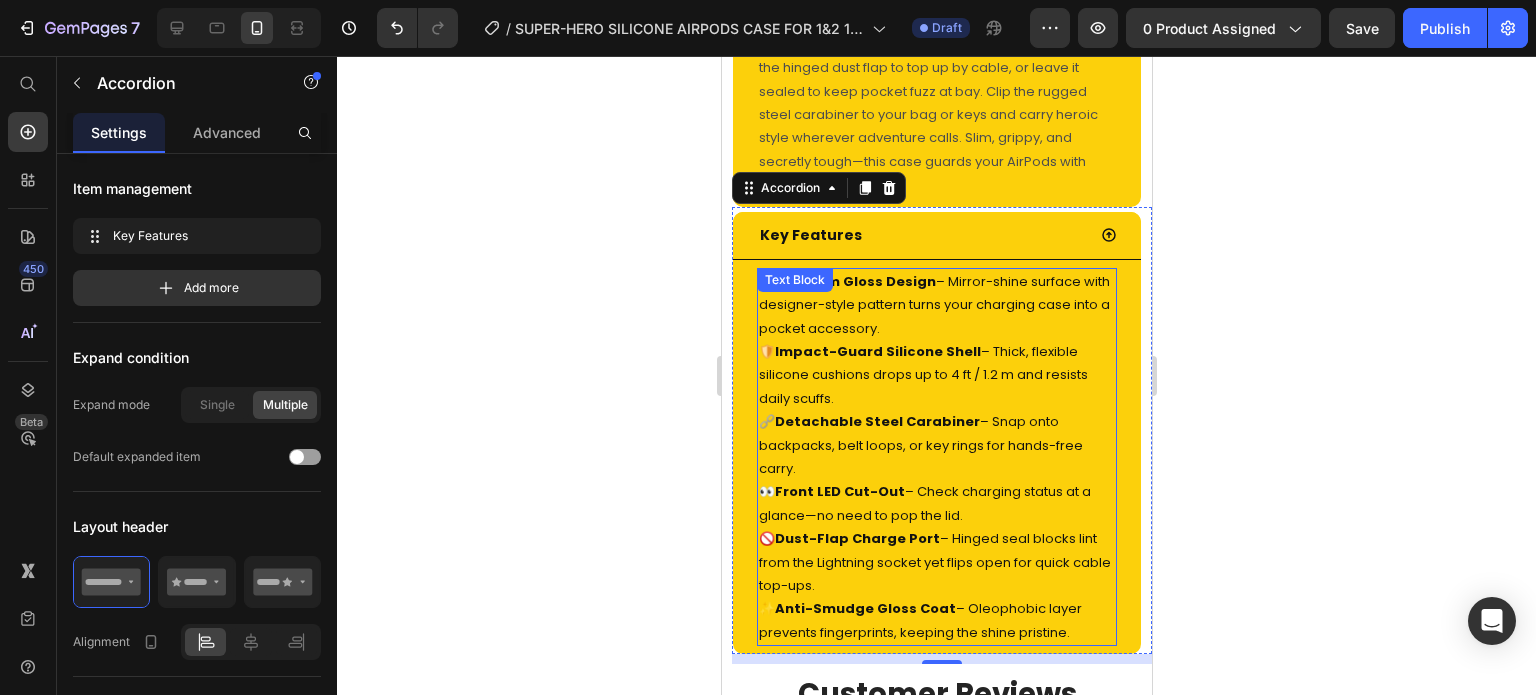 click on "🌀  Premium Gloss Design  – Mirror-shine surface with designer-style pattern turns your charging case into a pocket accessory." at bounding box center (936, 305) 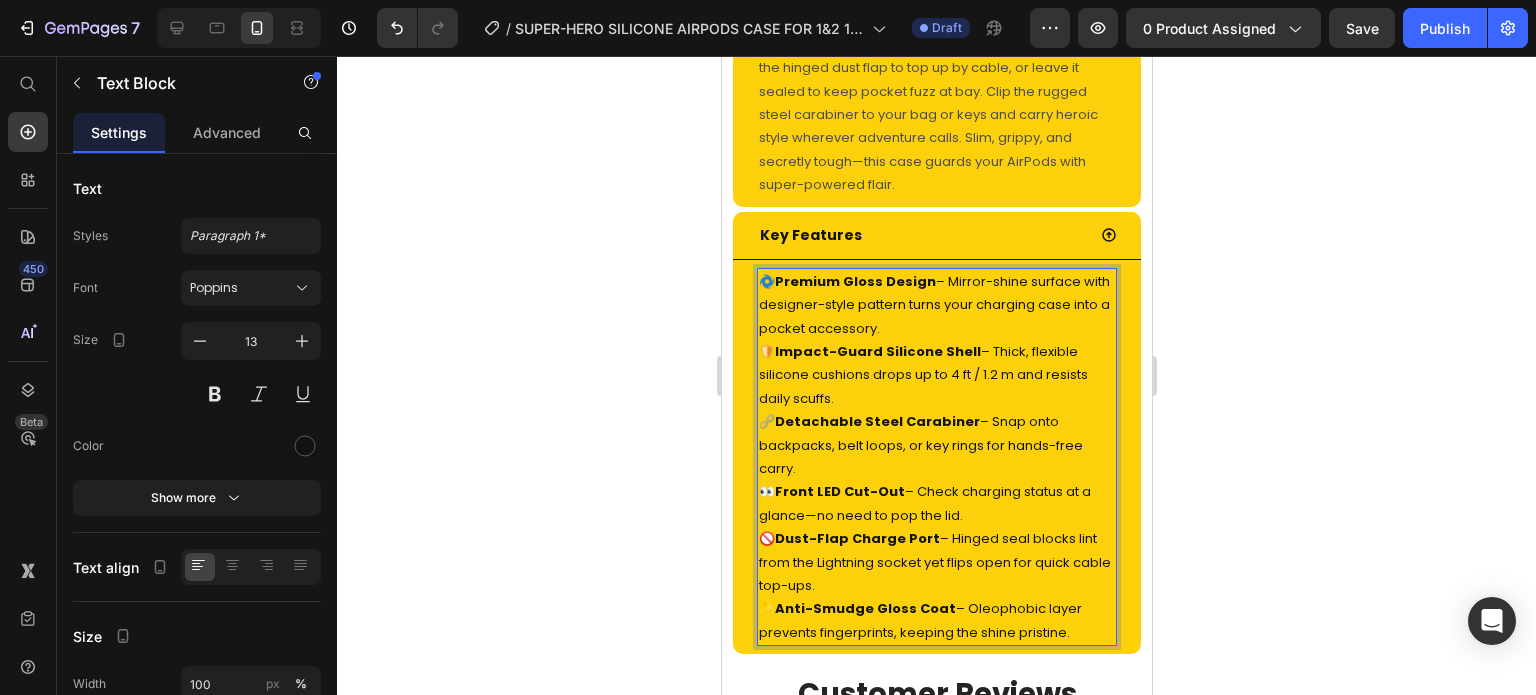 click on "Impact-Guard Silicone Shell" at bounding box center [877, 351] 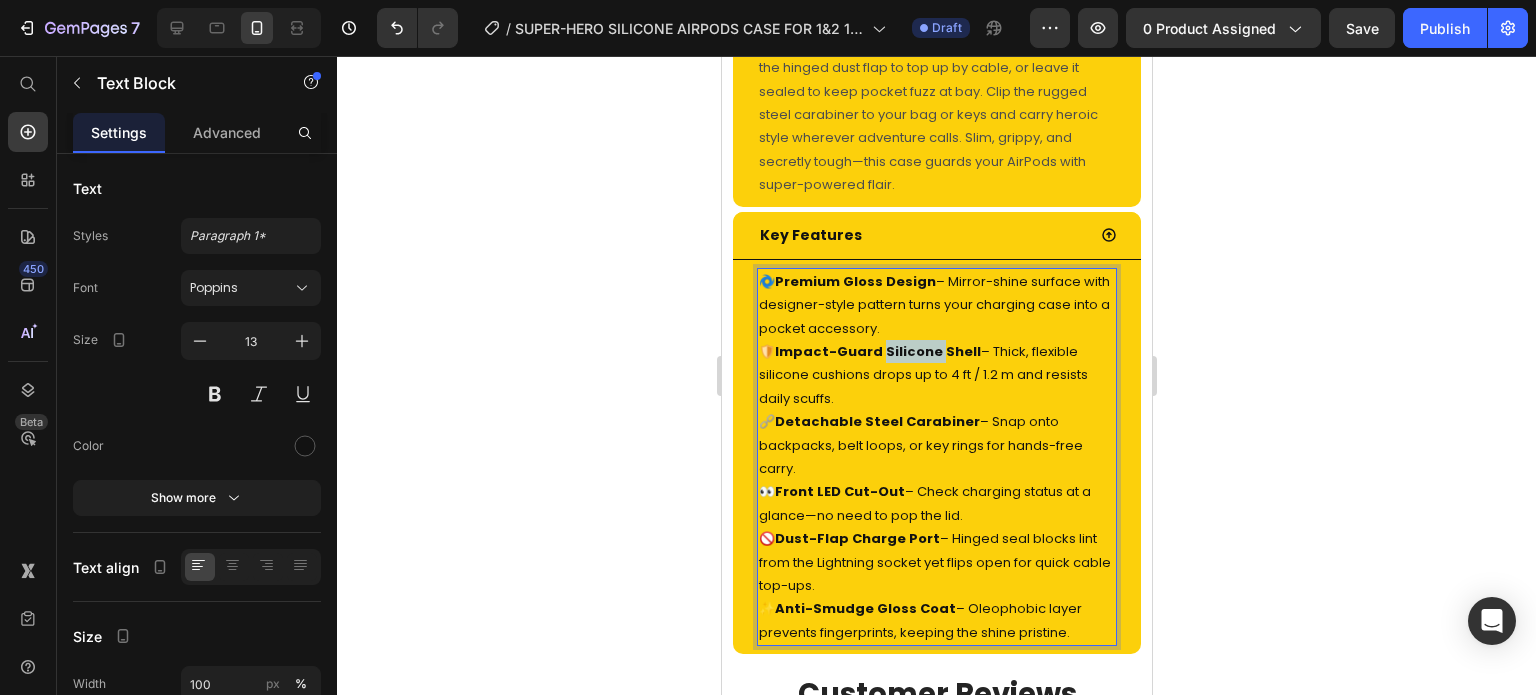 click on "Impact-Guard Silicone Shell" at bounding box center [877, 351] 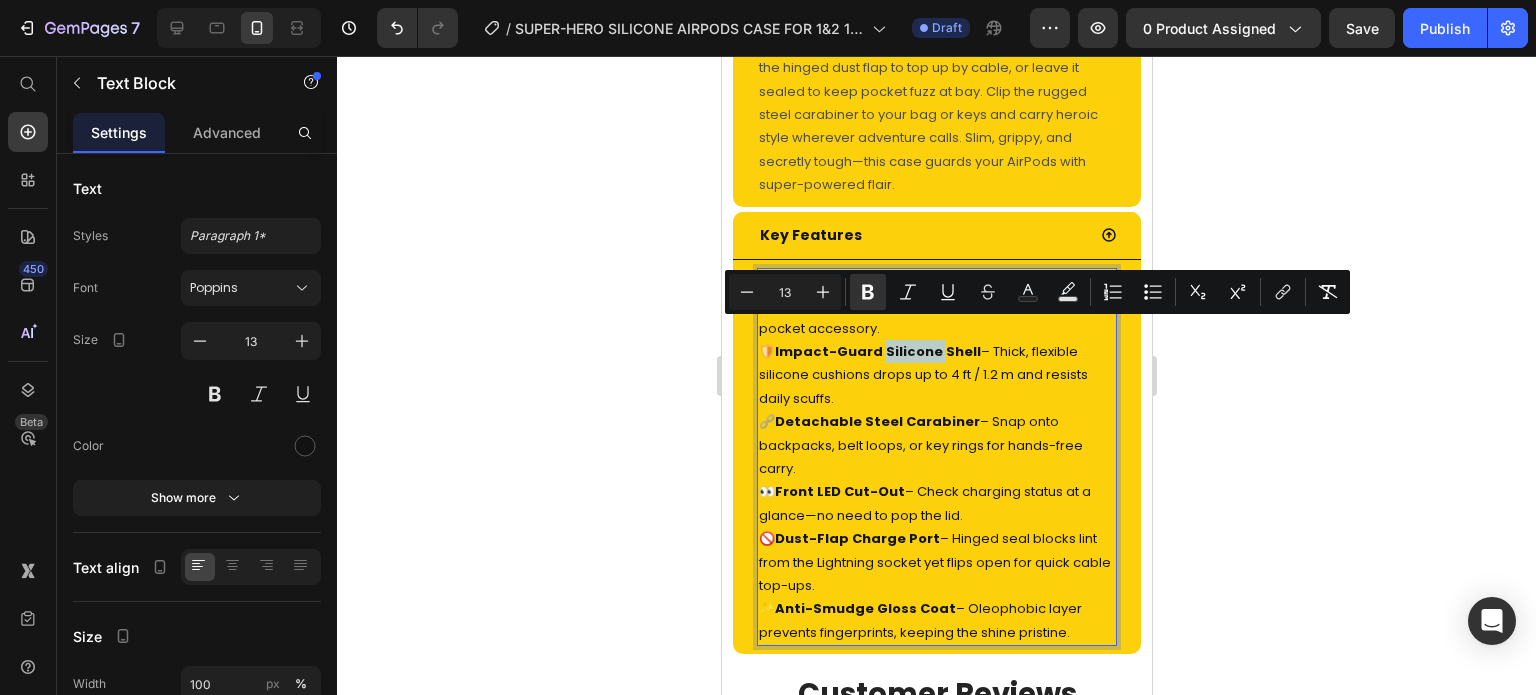 click on "Impact-Guard Silicone Shell" at bounding box center (877, 351) 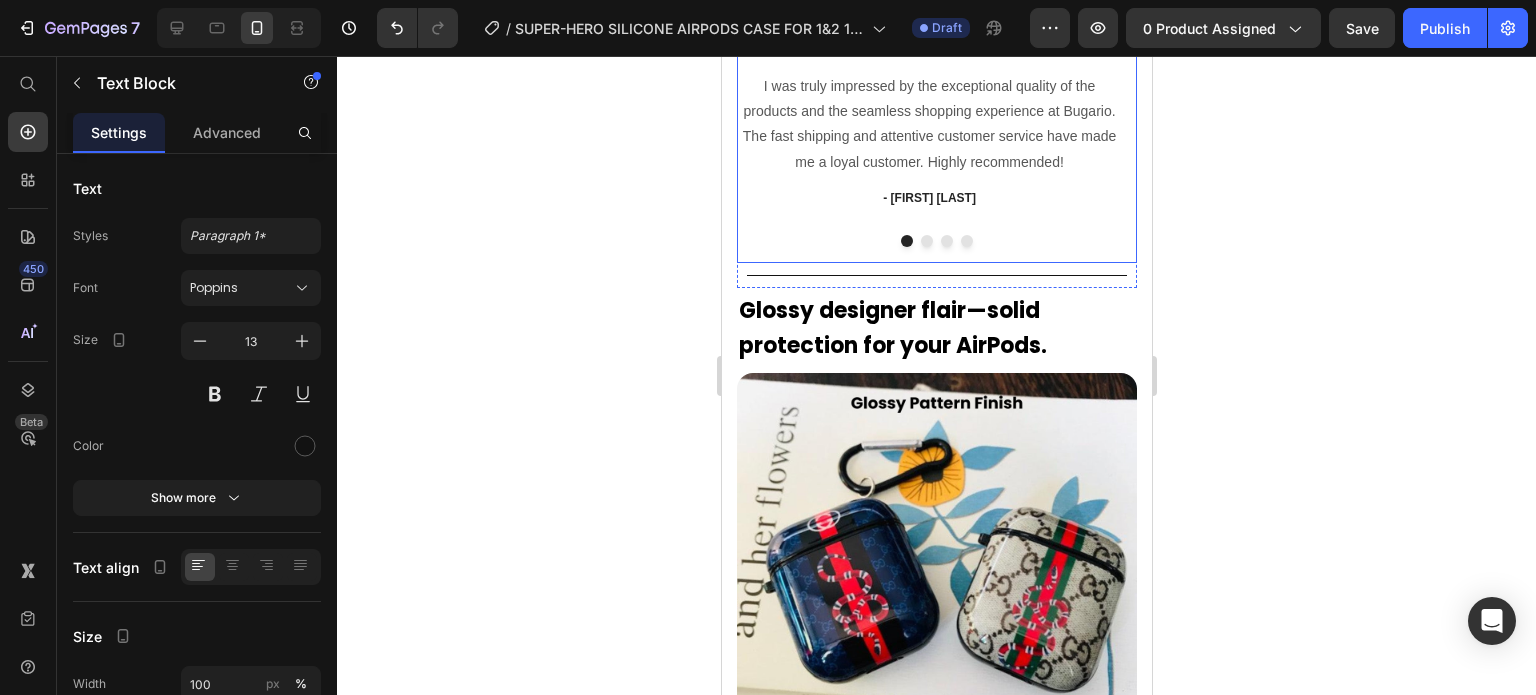 scroll, scrollTop: 2031, scrollLeft: 0, axis: vertical 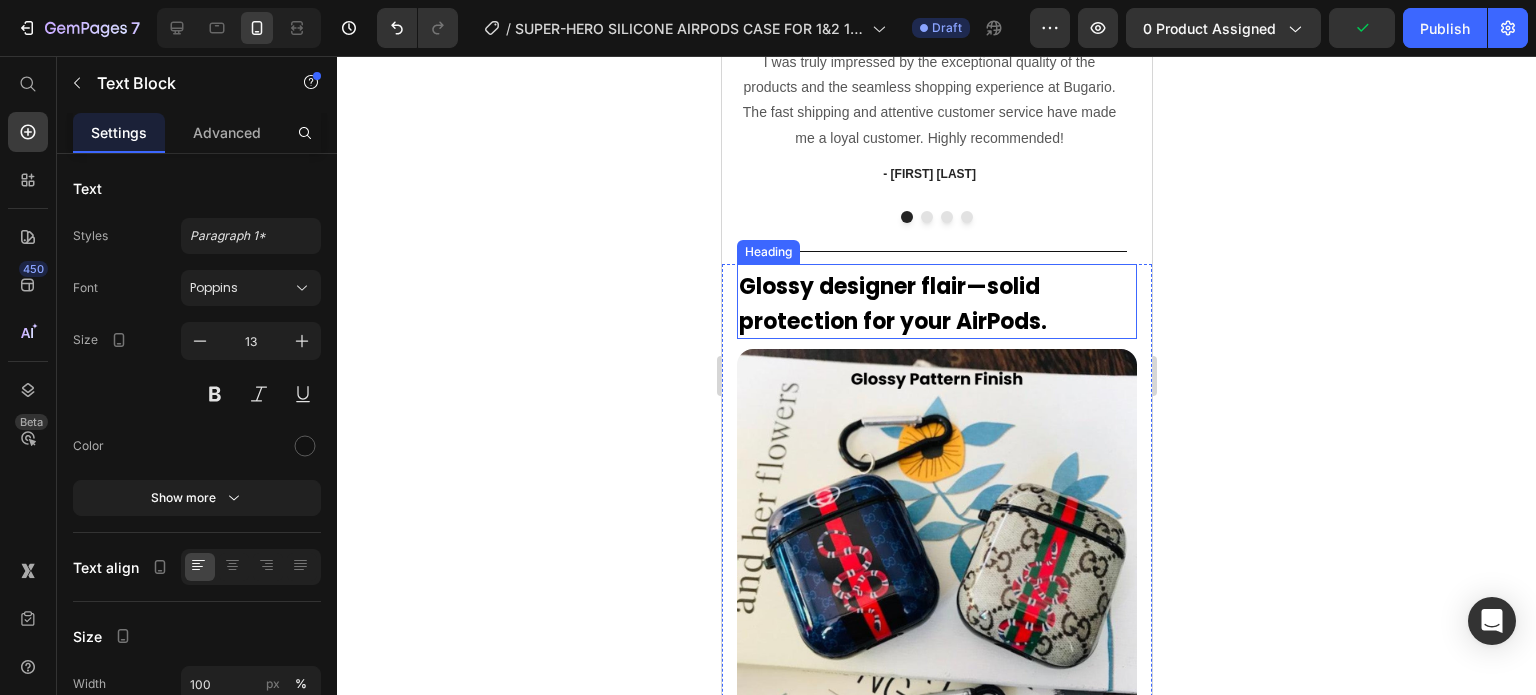 click on "Glossy designer flair—solid protection for your AirPods." at bounding box center [892, 304] 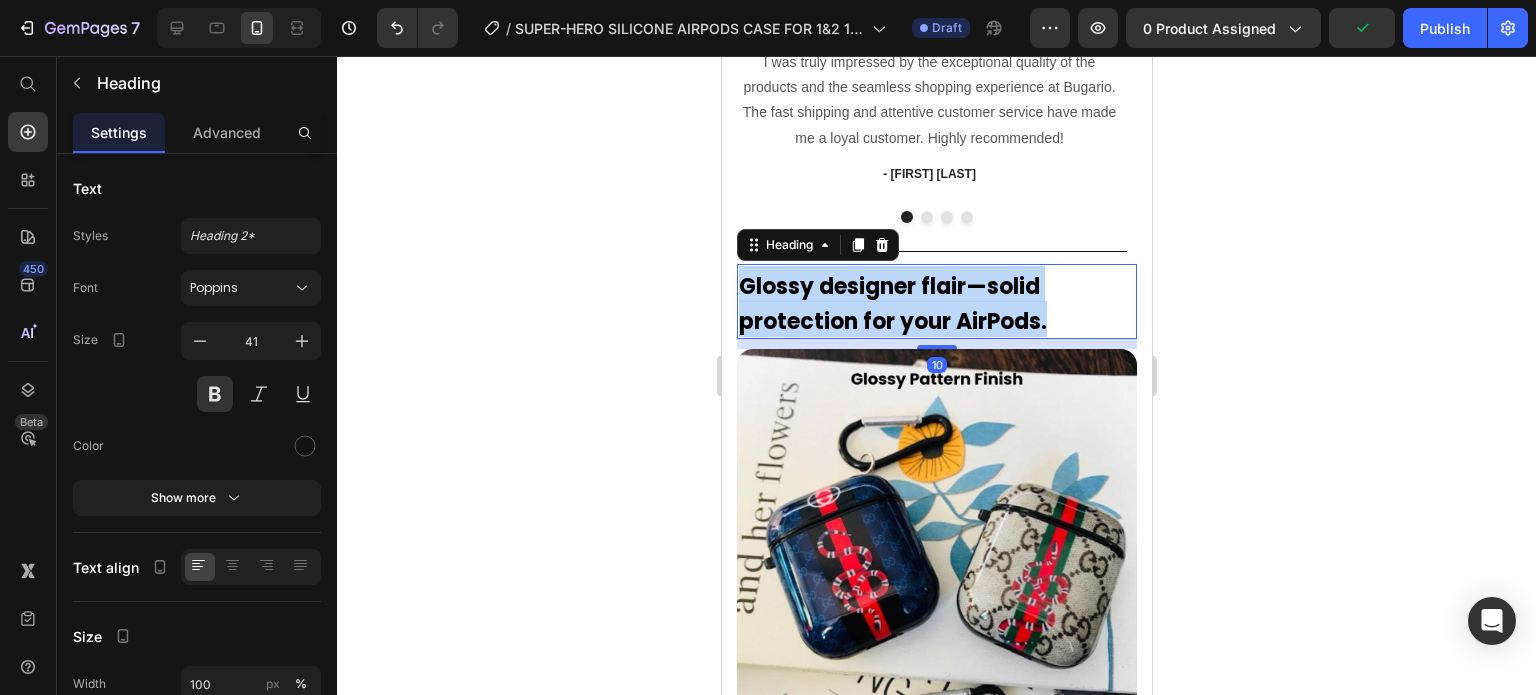 click on "Glossy designer flair—solid protection for your AirPods." at bounding box center [892, 304] 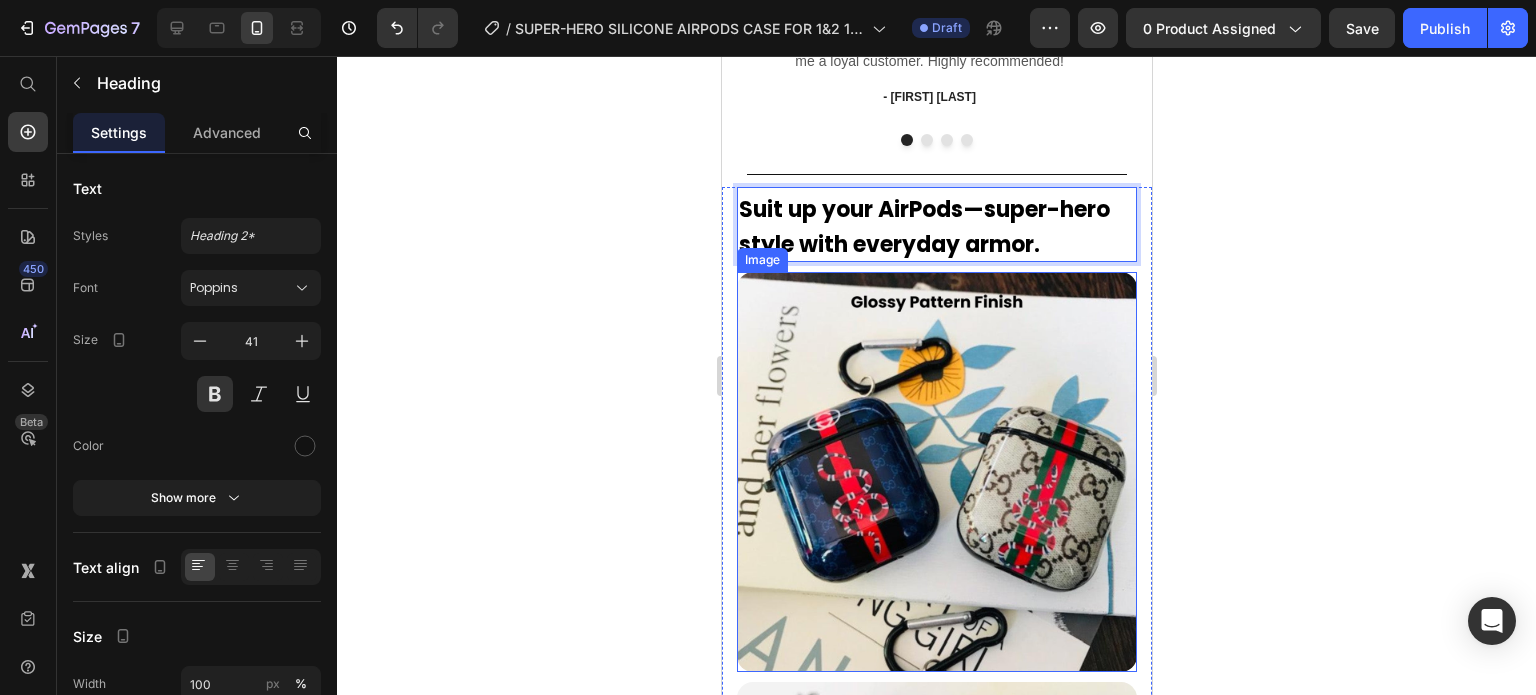 scroll, scrollTop: 2331, scrollLeft: 0, axis: vertical 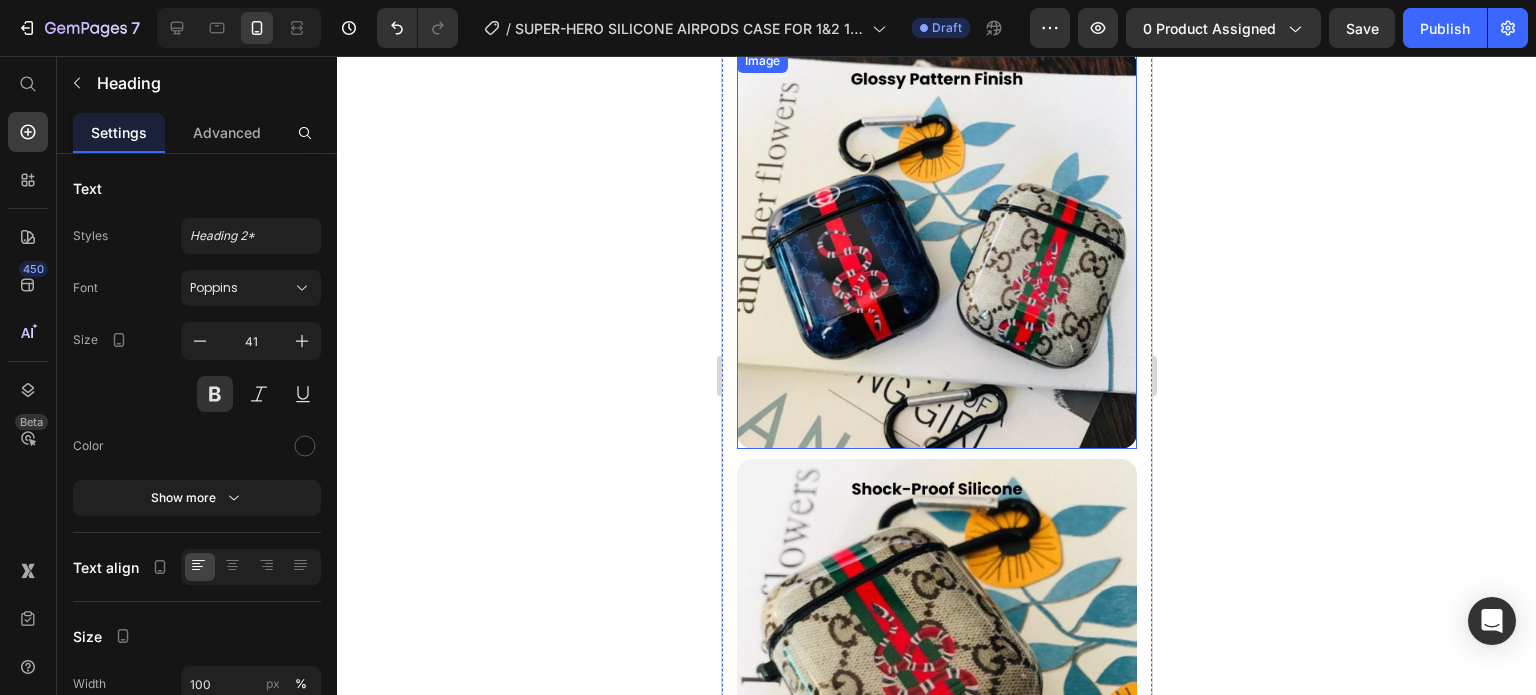 click at bounding box center (936, 249) 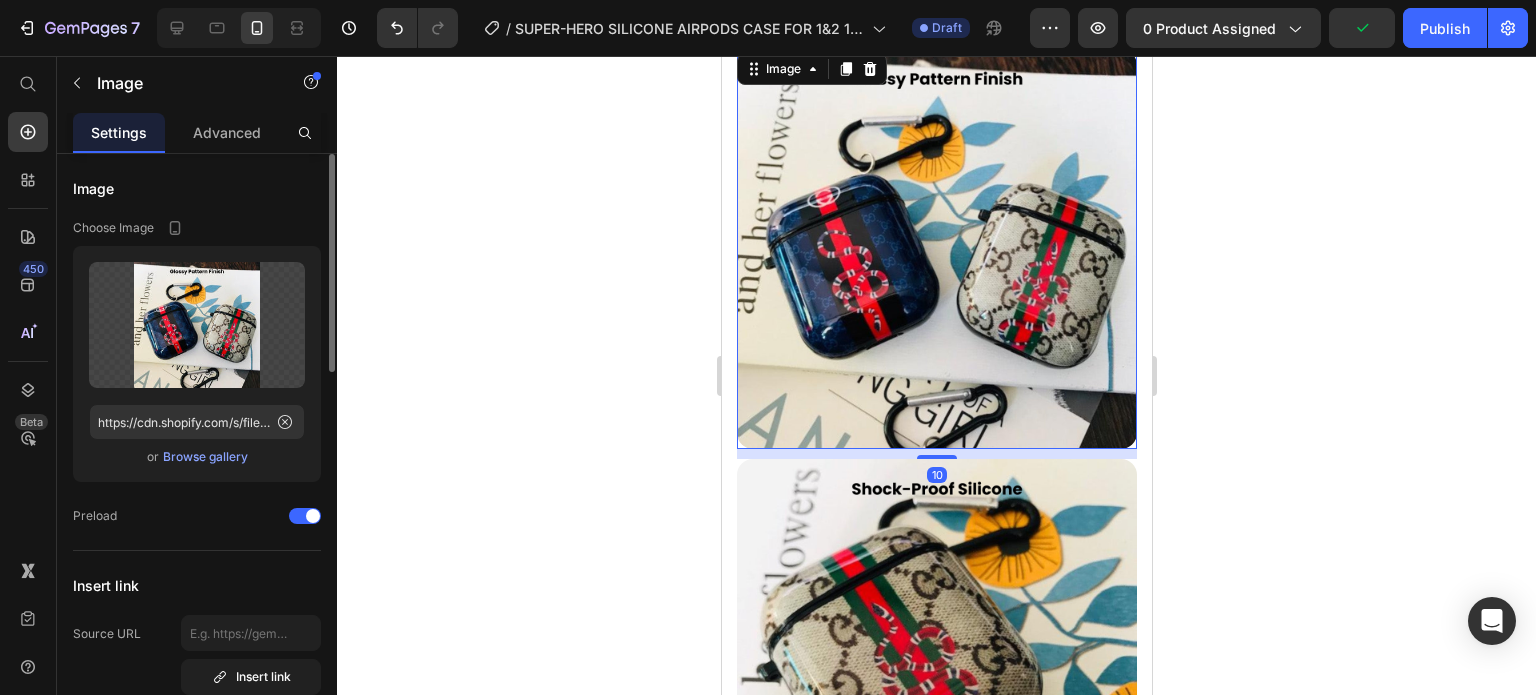 click on "Browse gallery" at bounding box center (205, 457) 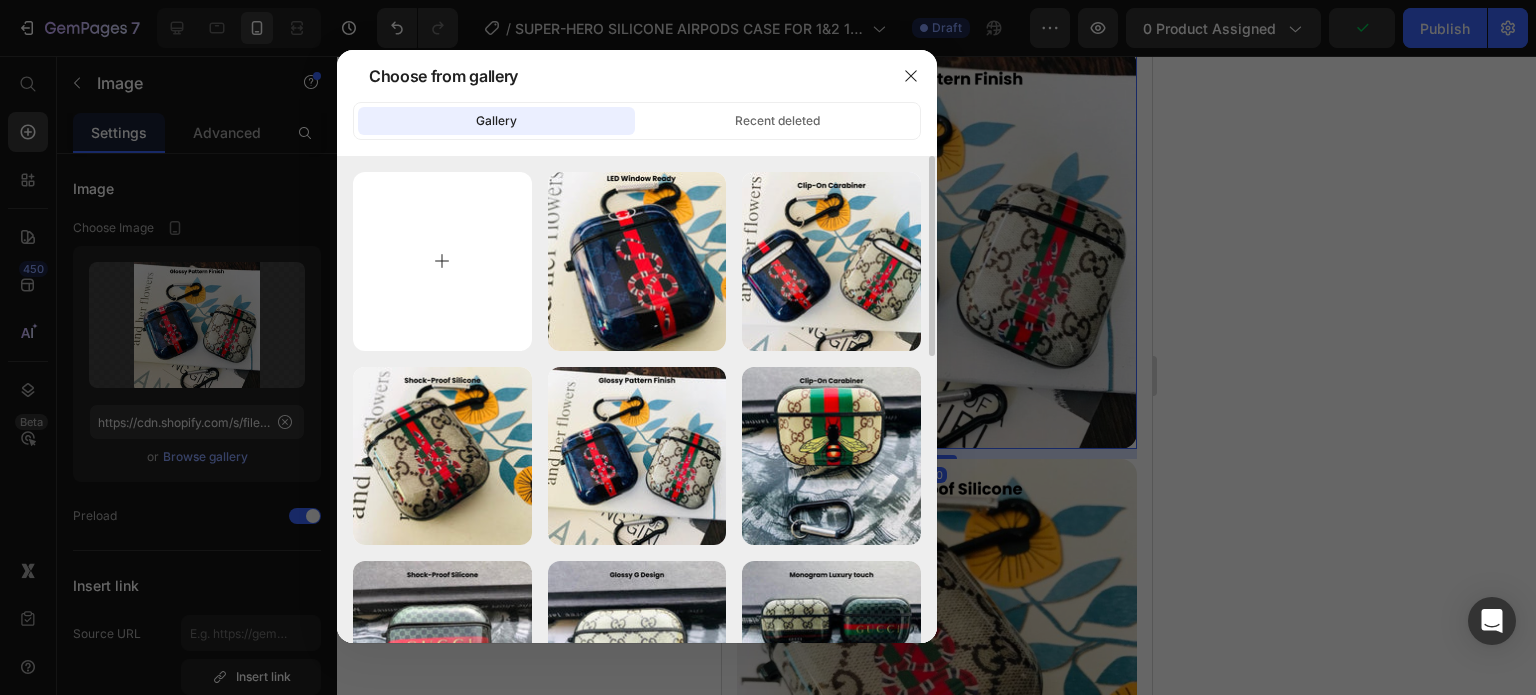 click at bounding box center [442, 261] 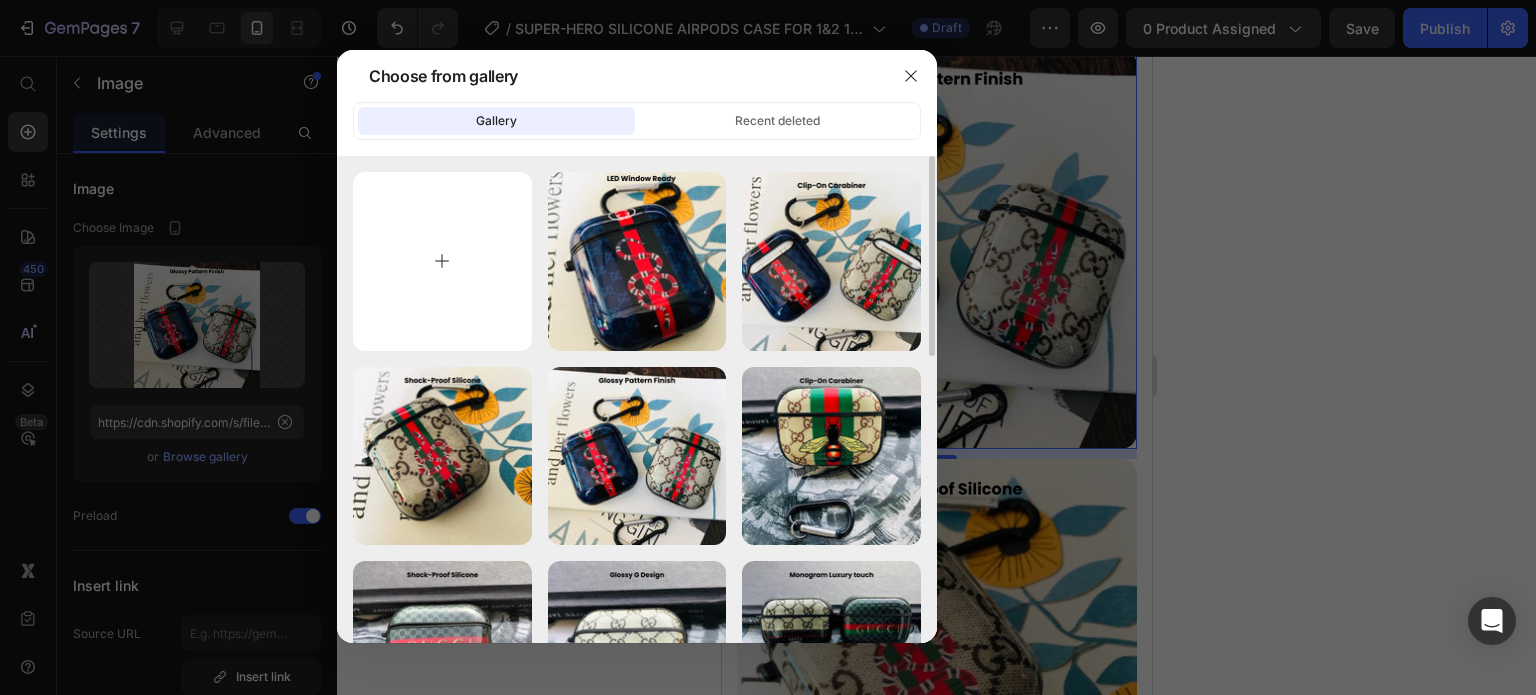 type on "C:\fakepath\Rhinestone Sparkle Frame - [DATE]T[TIME].jpg" 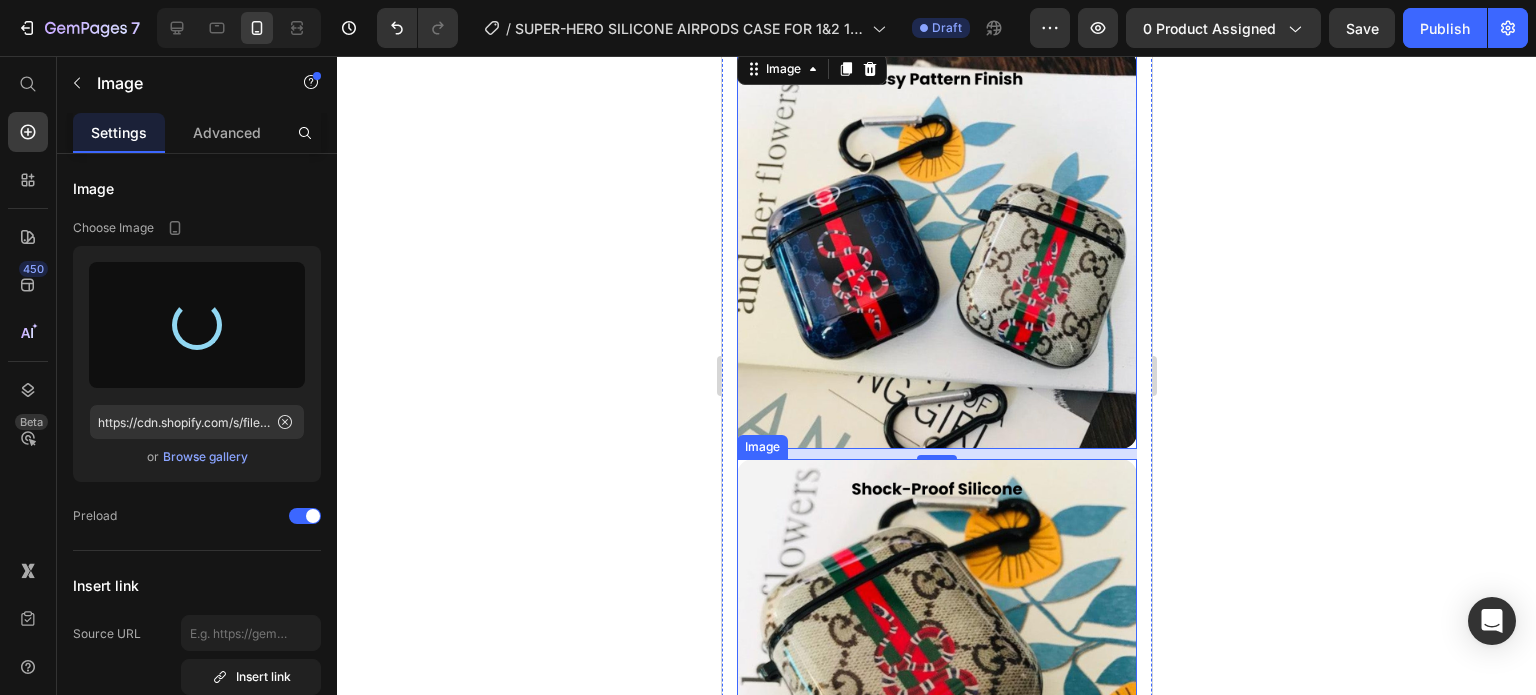 type on "https://cdn.shopify.com/s/files/1/0835/5119/1341/files/gempages_553512382287054019-00d6b2aa-79a1-41bf-a472-630fa21e8558.jpg" 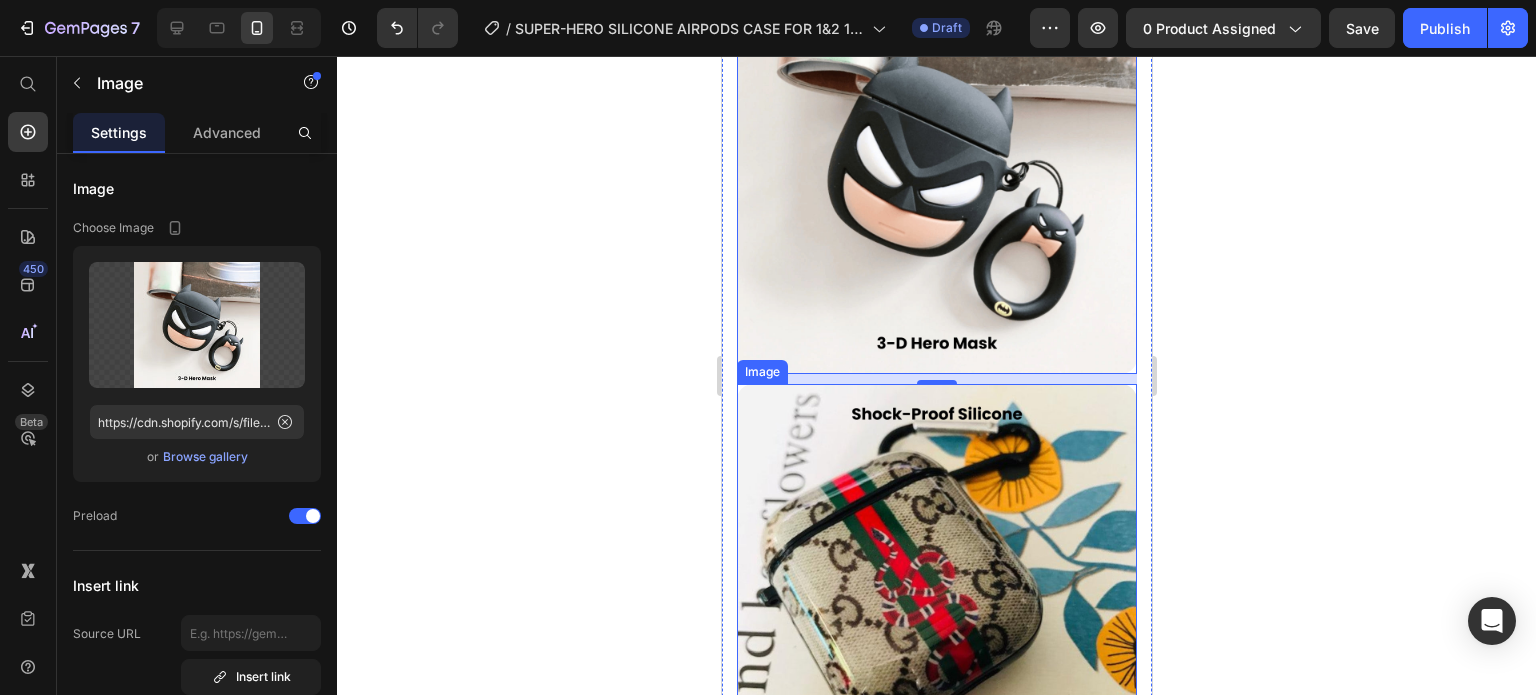 scroll, scrollTop: 2531, scrollLeft: 0, axis: vertical 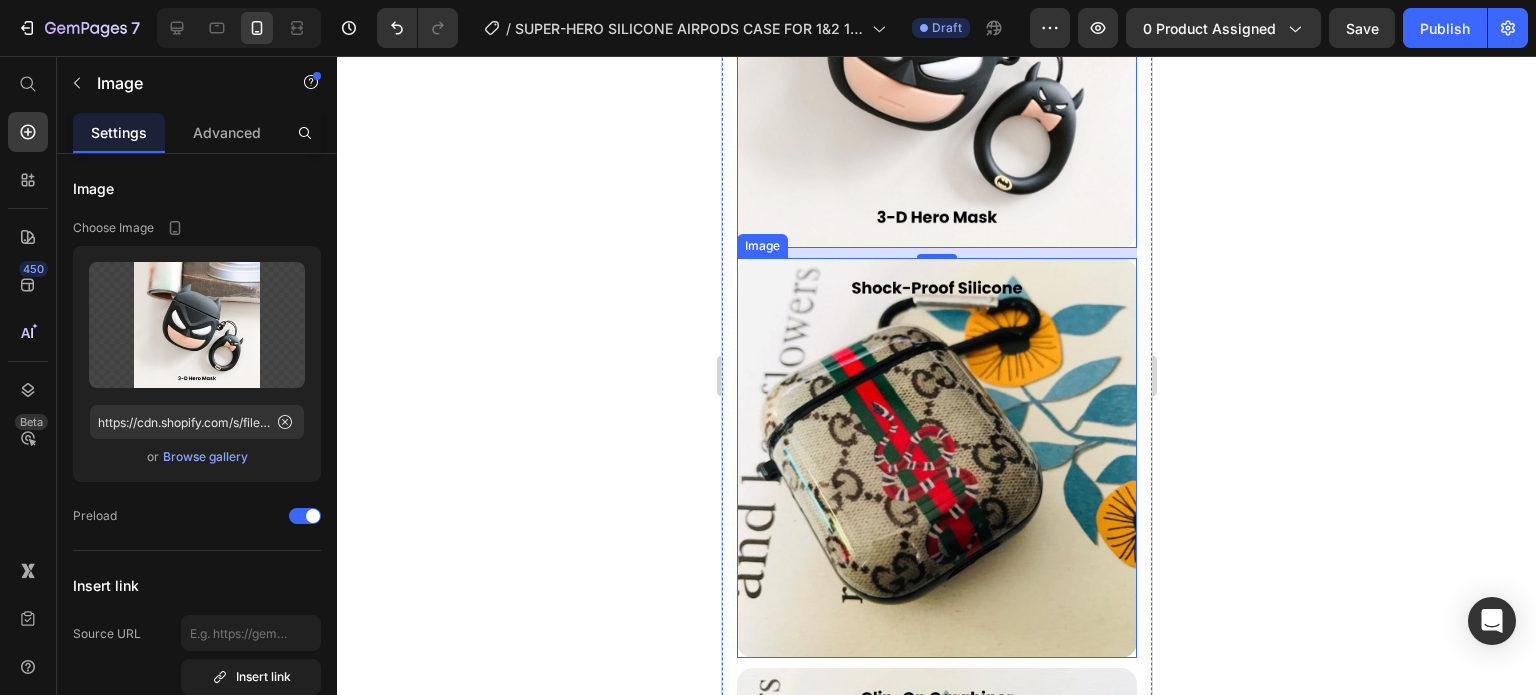 click at bounding box center [936, 458] 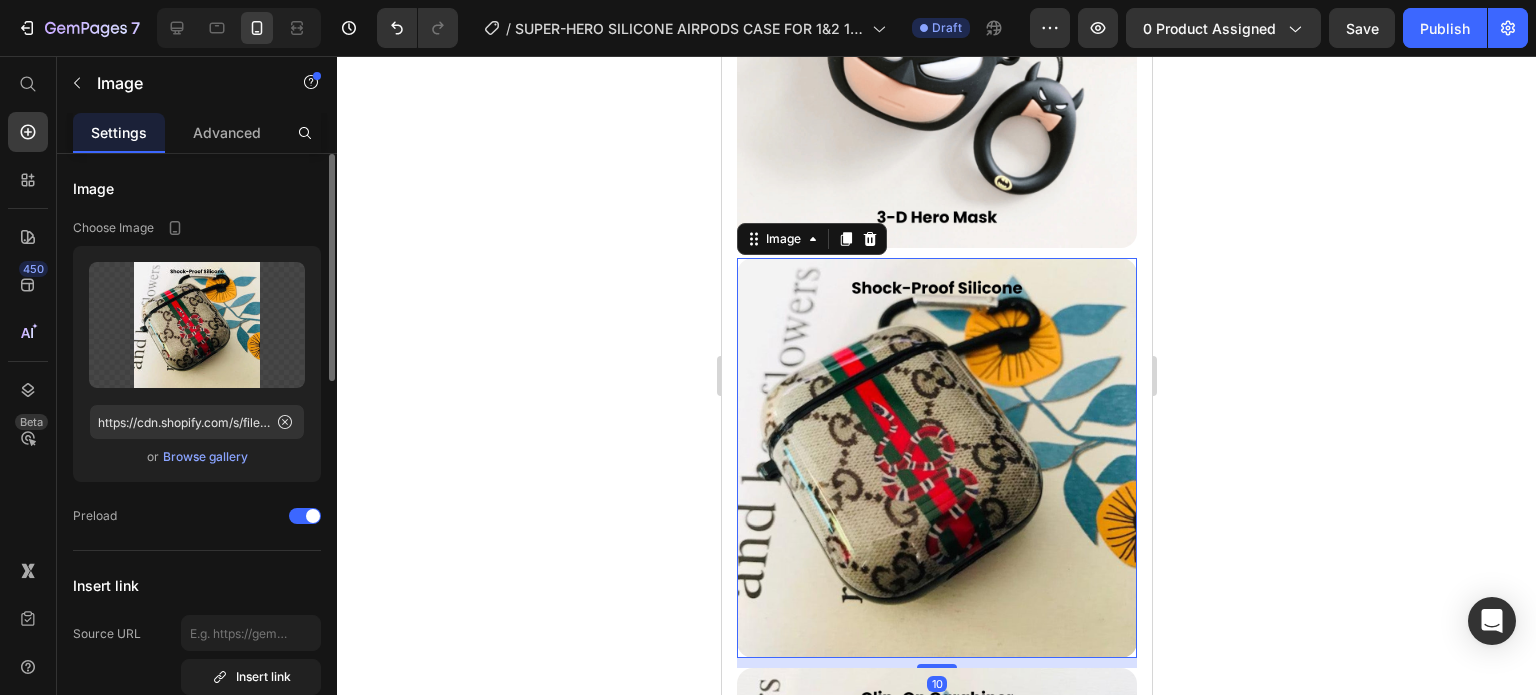 click on "Browse gallery" at bounding box center (205, 457) 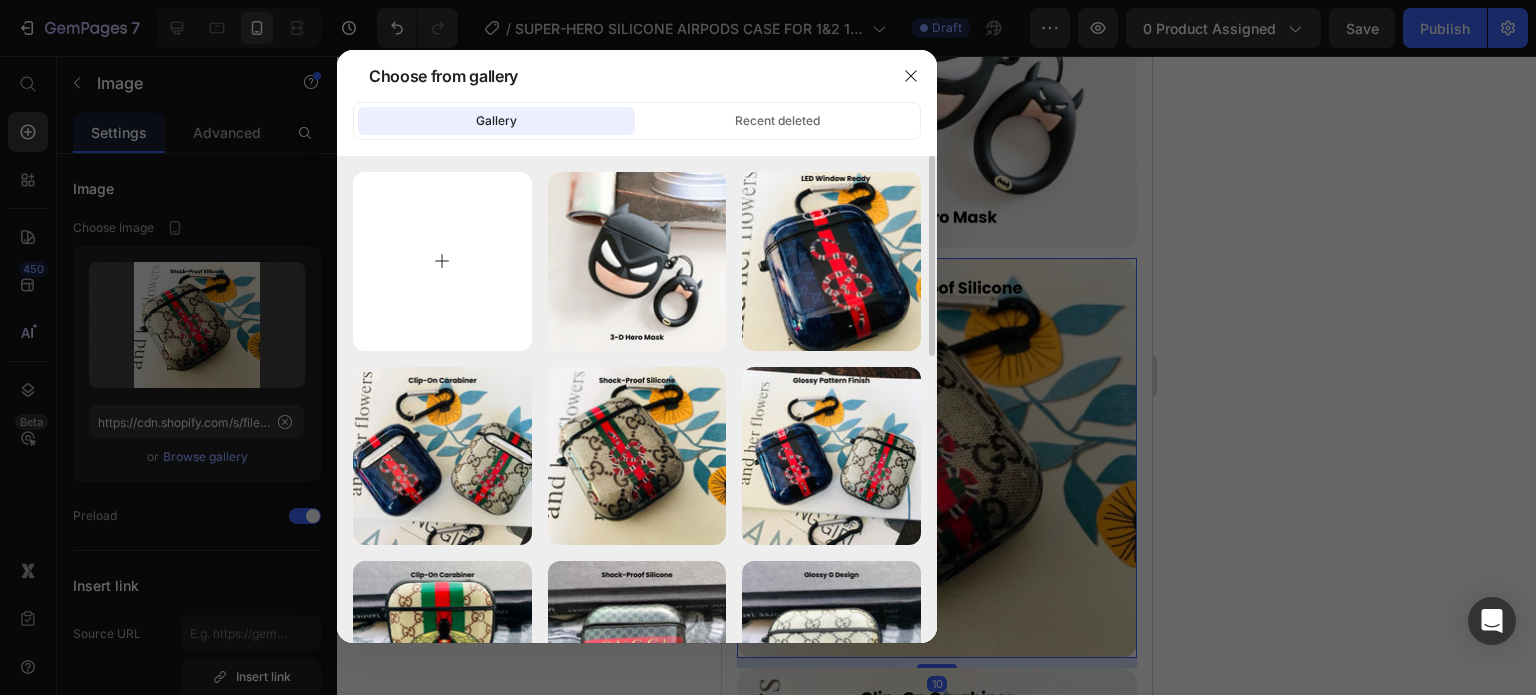 click at bounding box center (442, 261) 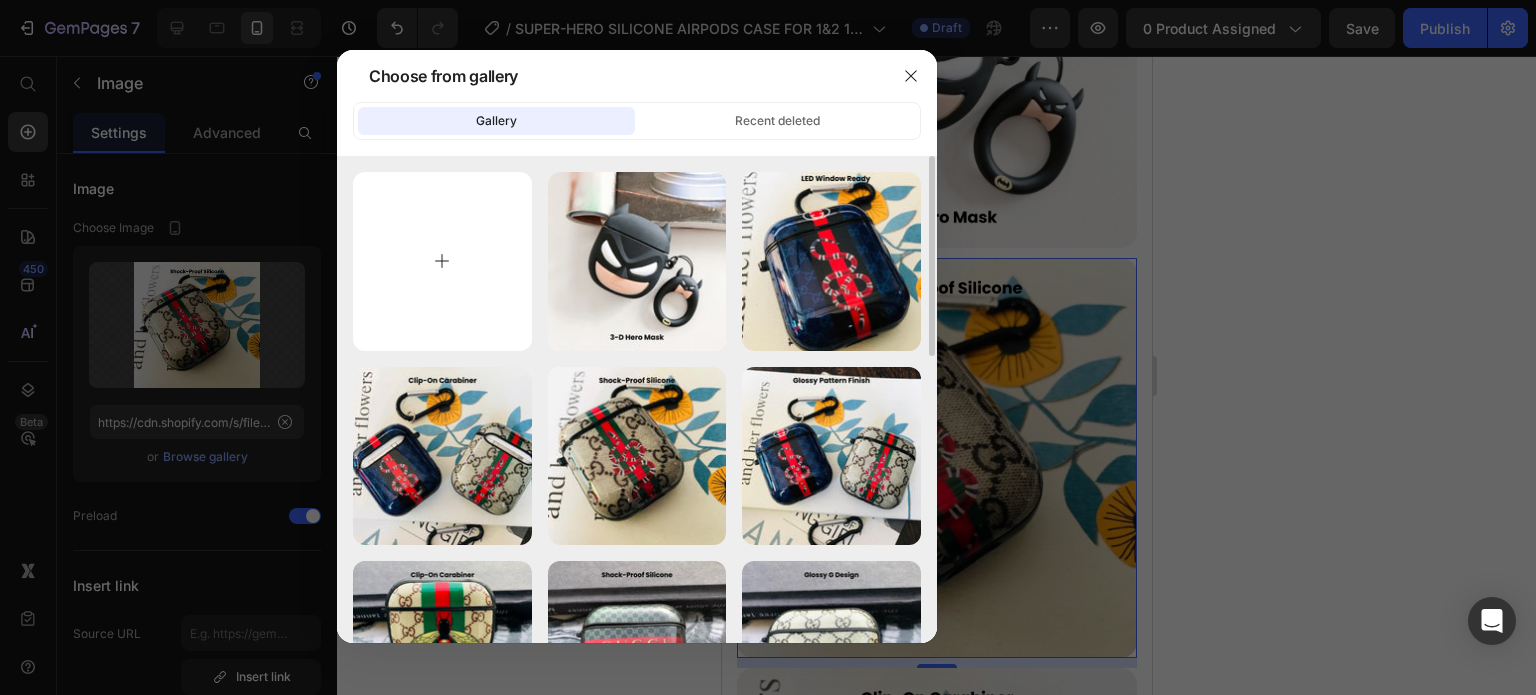 type on "C:\fakepath\Rhinestone Sparkle Frame - [DATE]T[TIME].jpg" 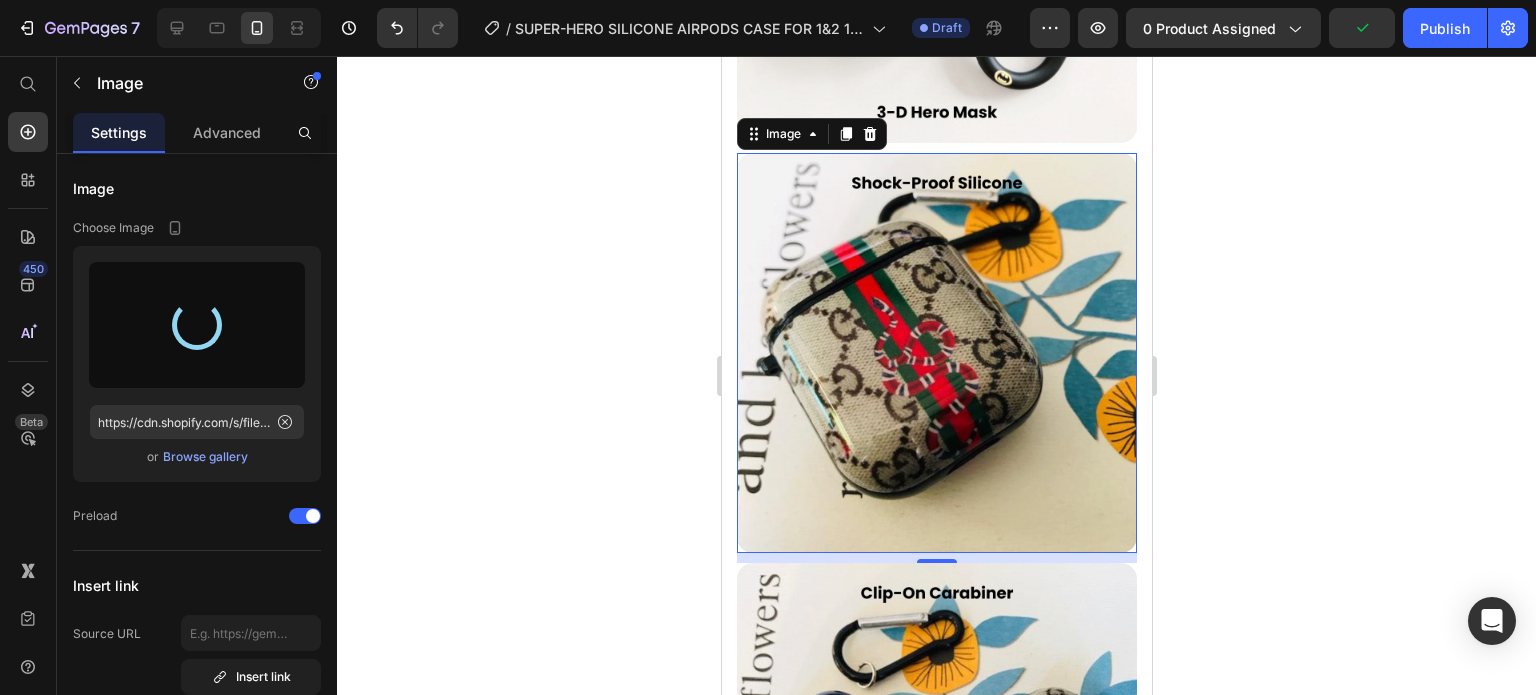 scroll, scrollTop: 2731, scrollLeft: 0, axis: vertical 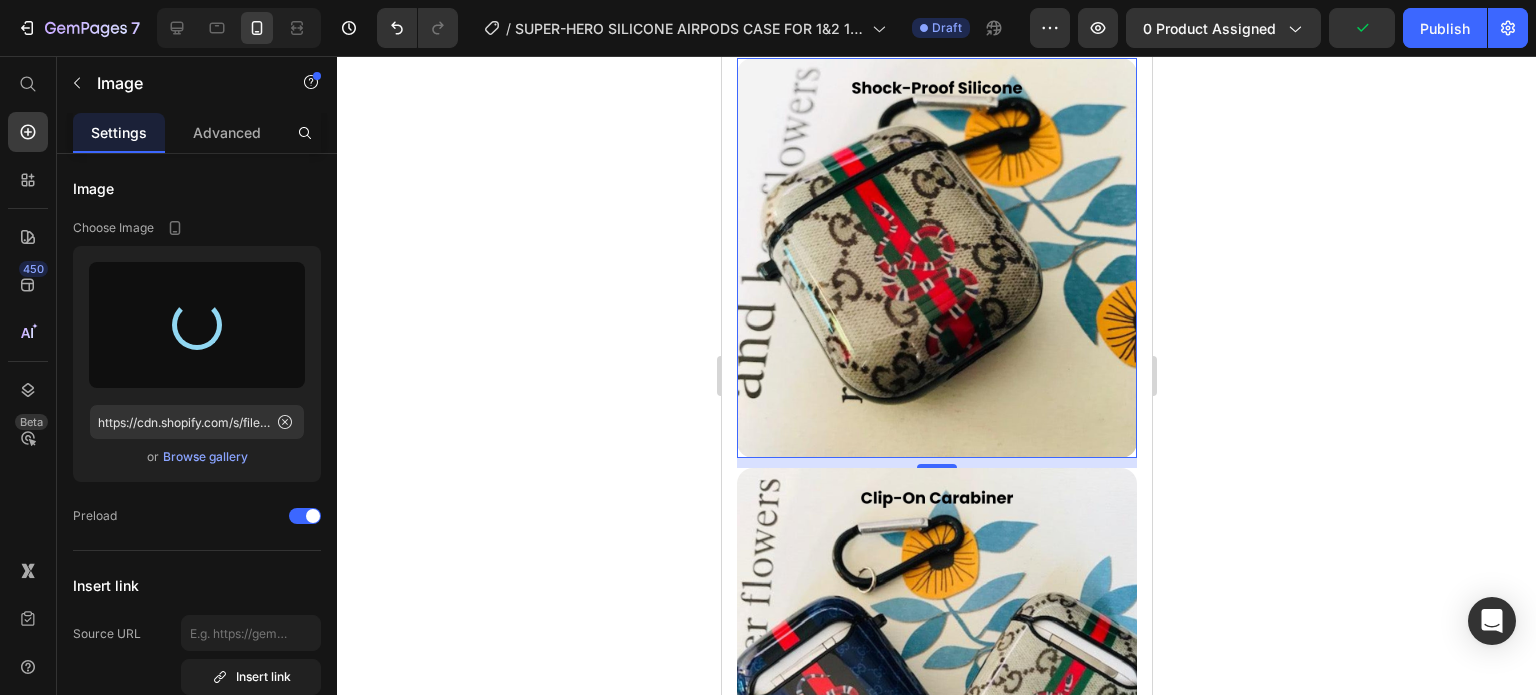 type on "https://cdn.shopify.com/s/files/1/0835/5119/1341/files/gempages_553512382287054019-2e8c4a6c-4e53-4d93-9cfb-bc3acd97c6a6.jpg" 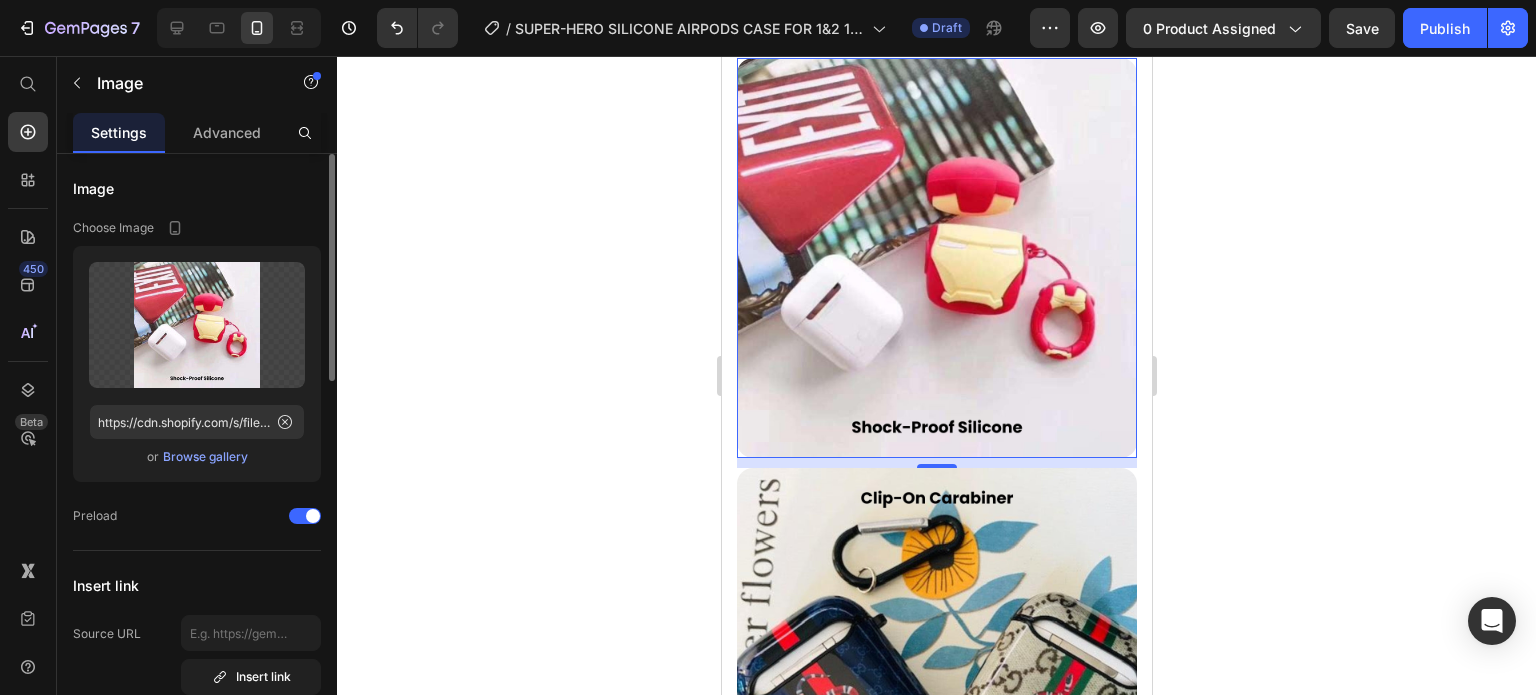 click on "Browse gallery" at bounding box center [205, 457] 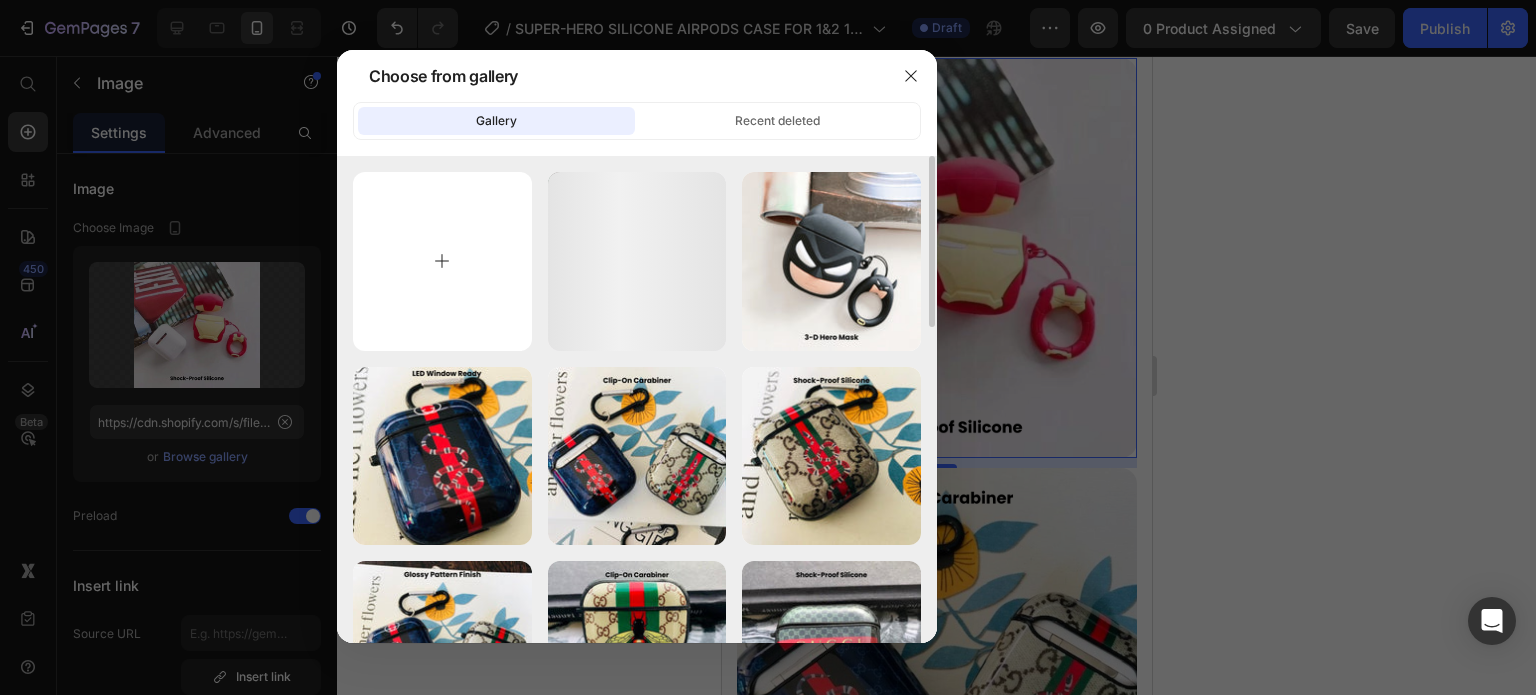 click at bounding box center (442, 261) 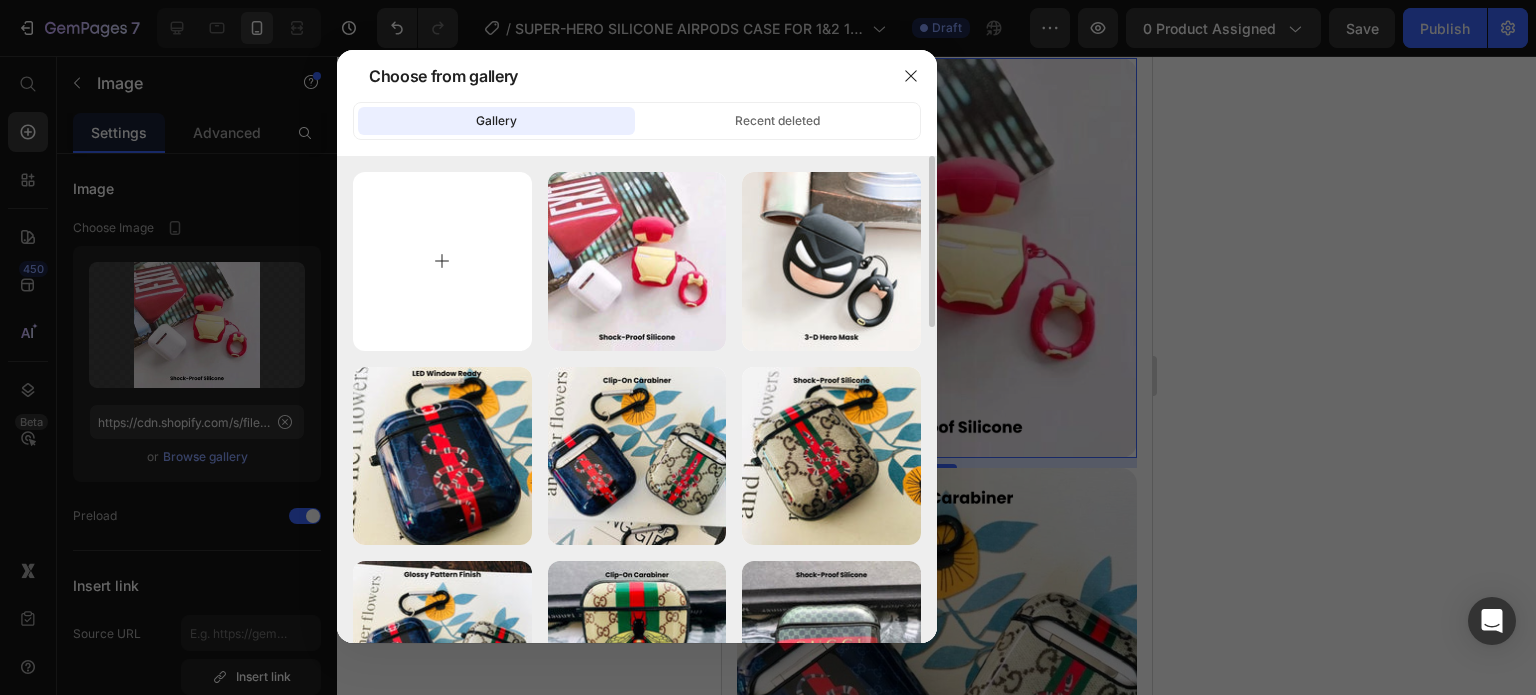 type on "C:\fakepath\Rhinestone Sparkle Frame - [DATE]T[TIME].jpg" 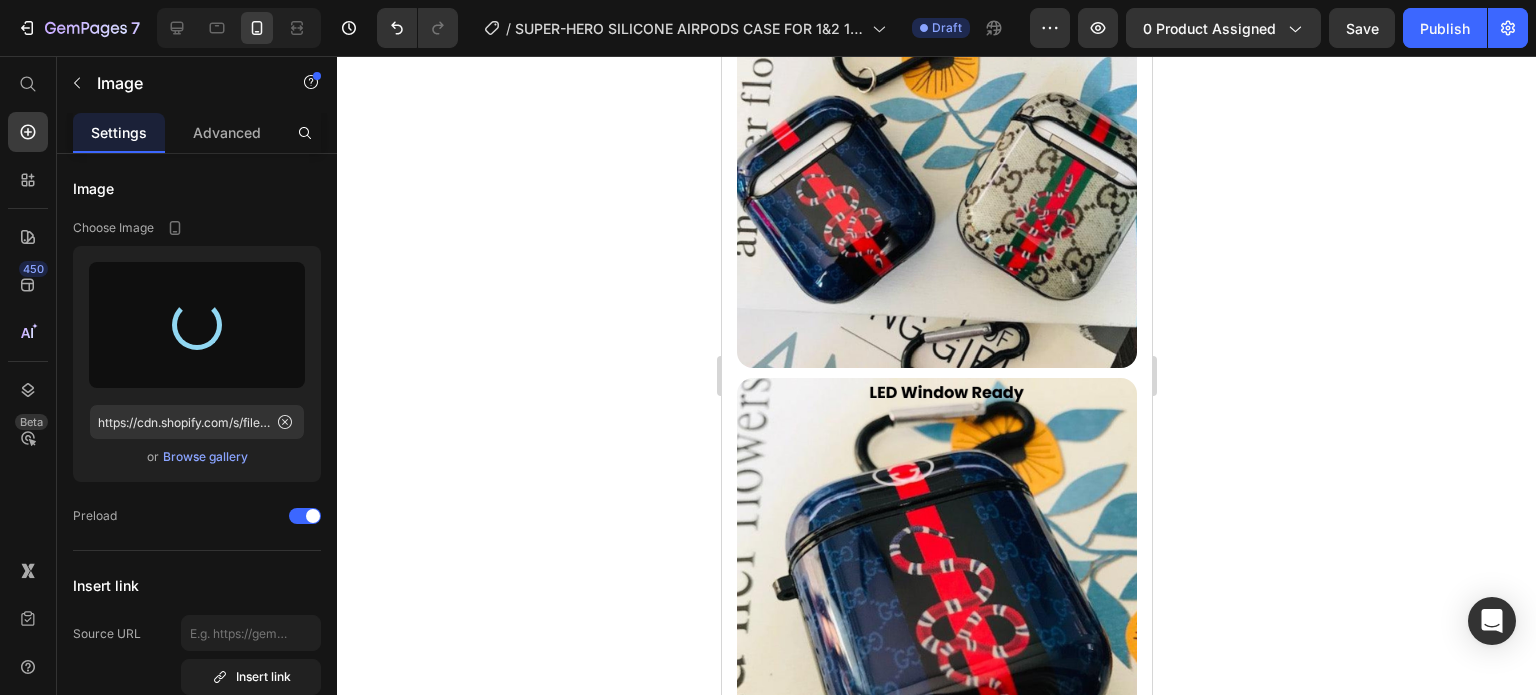 type on "https://cdn.shopify.com/s/files/1/0835/5119/1341/files/gempages_553512382287054019-f9d8c365-2d47-4345-8aa9-c4d5af87c266.jpg" 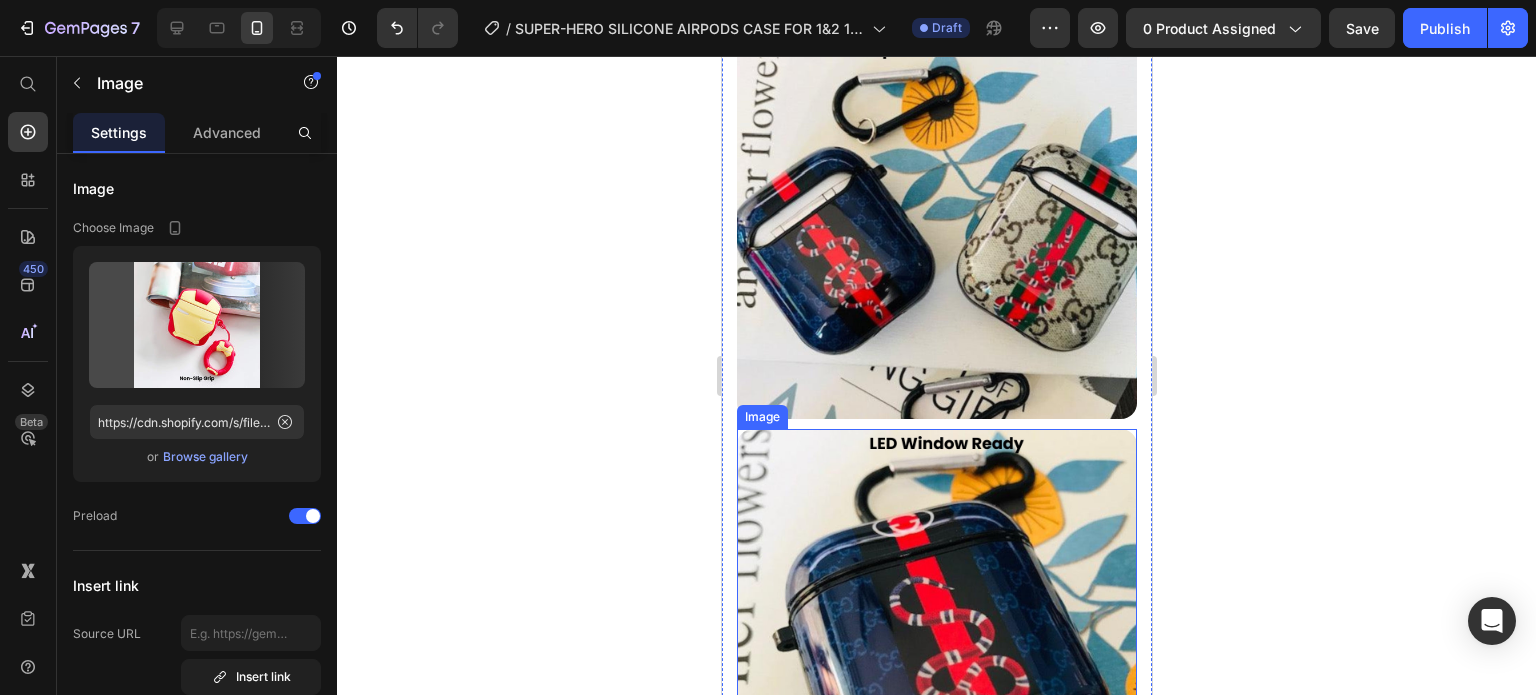 scroll, scrollTop: 2931, scrollLeft: 0, axis: vertical 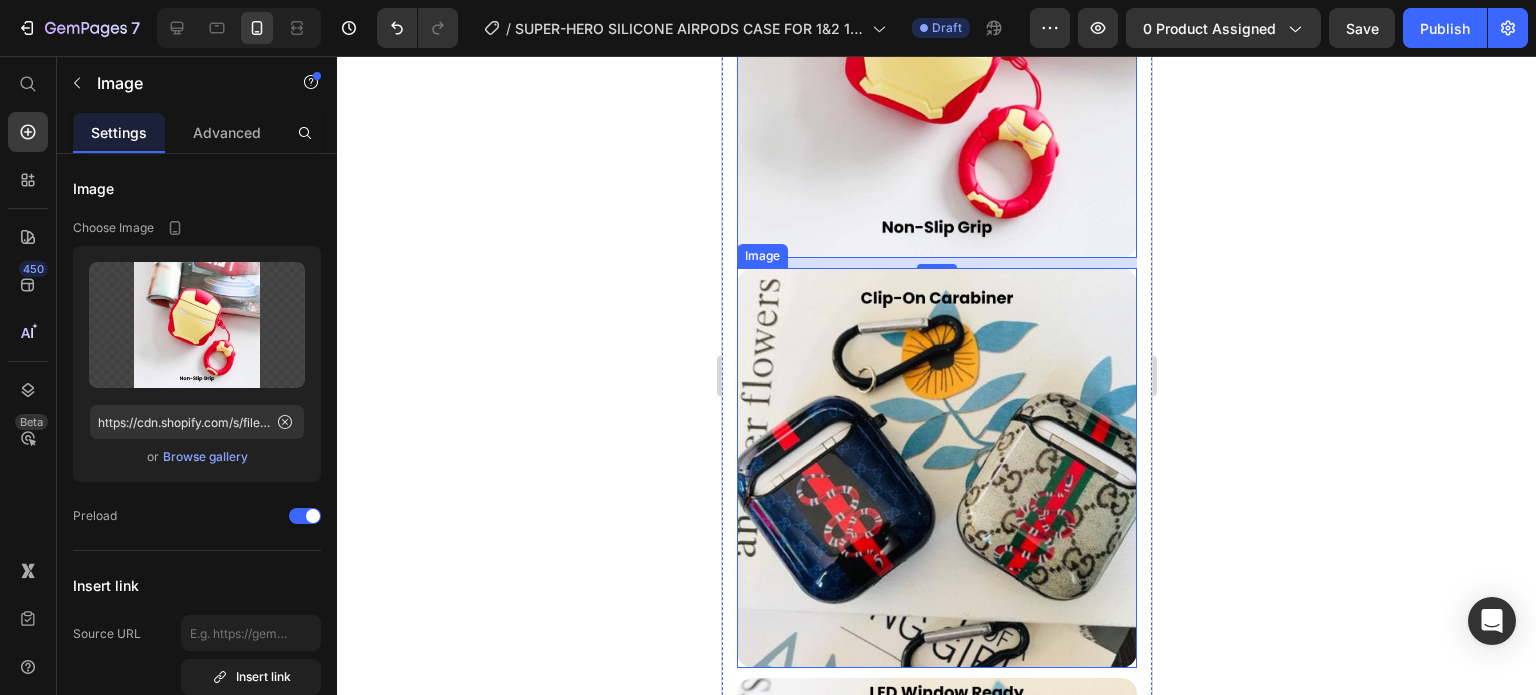 click at bounding box center (936, 468) 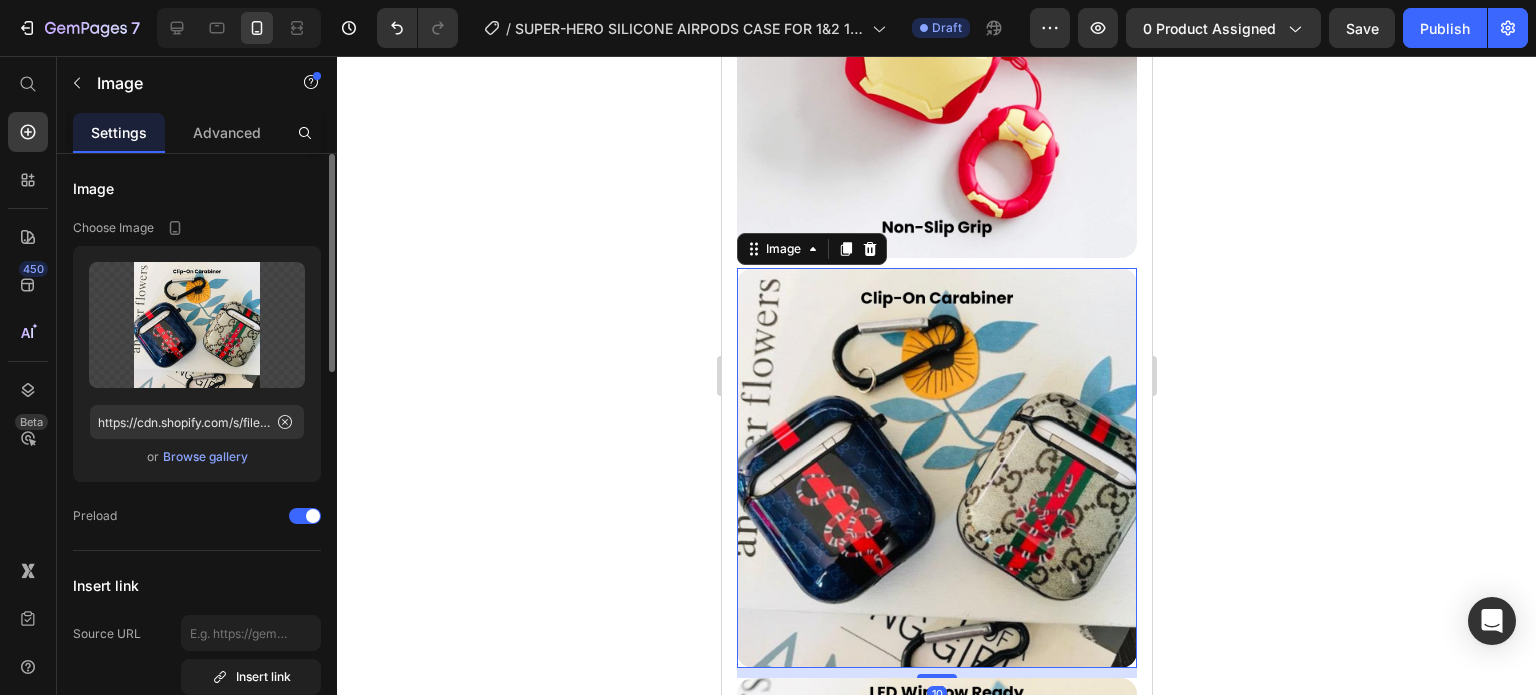 click on "Browse gallery" at bounding box center [205, 457] 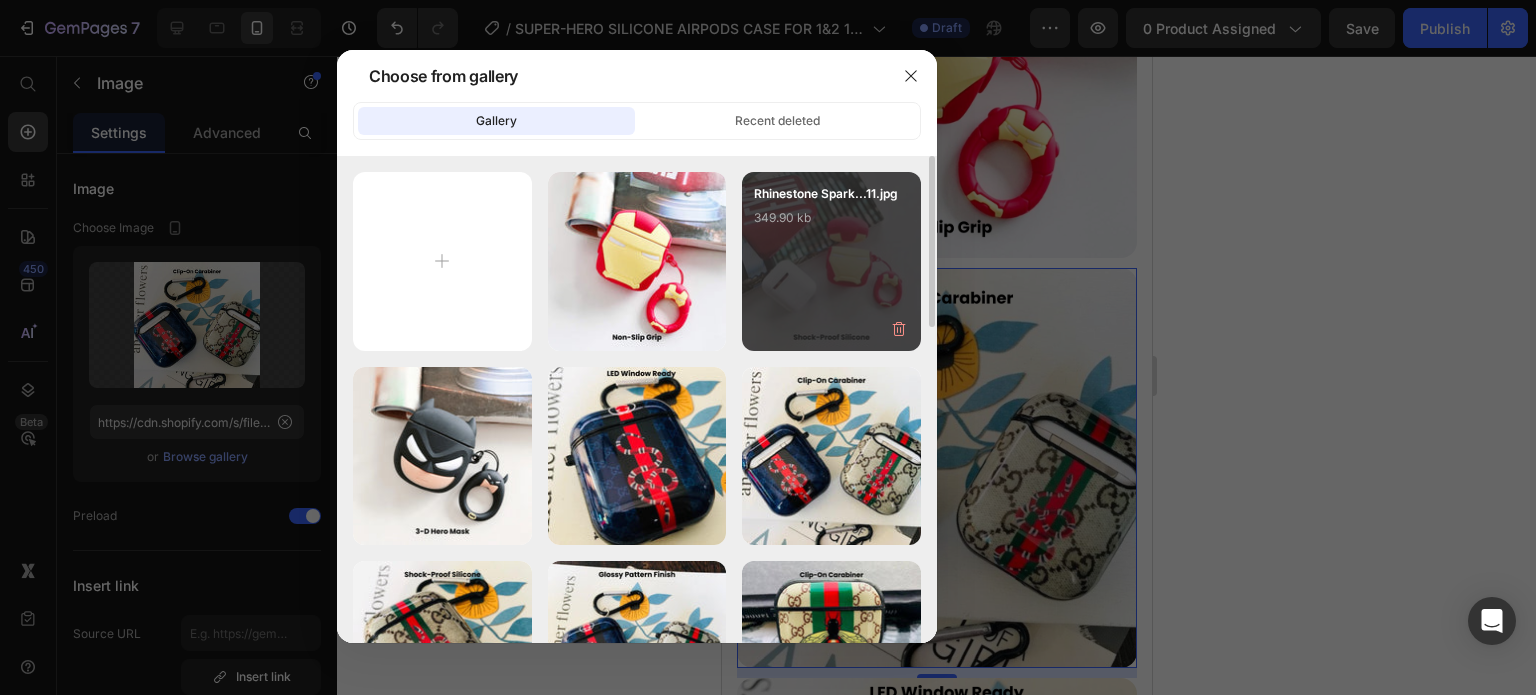 click on "Rhinestone Spark...11.jpg 349.90 kb" at bounding box center (831, 224) 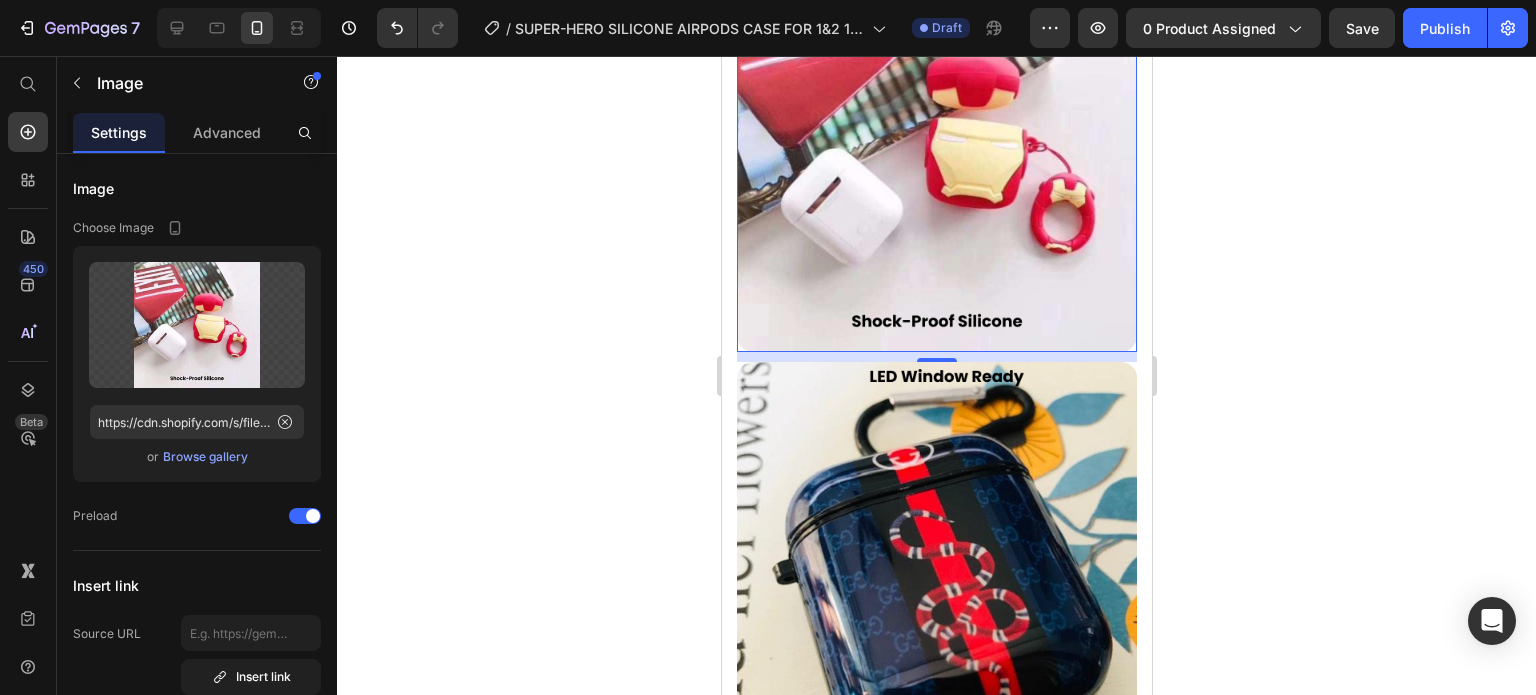 scroll, scrollTop: 3431, scrollLeft: 0, axis: vertical 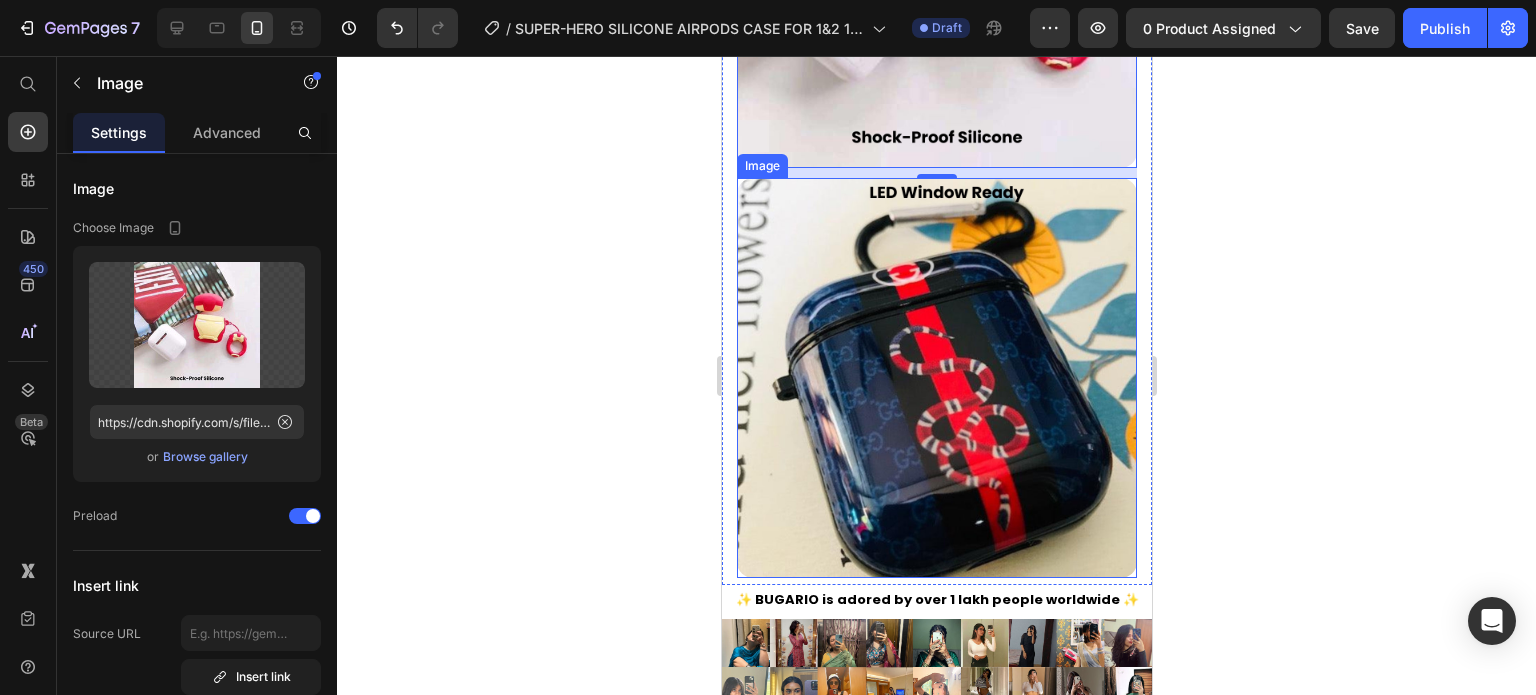 click at bounding box center (936, 378) 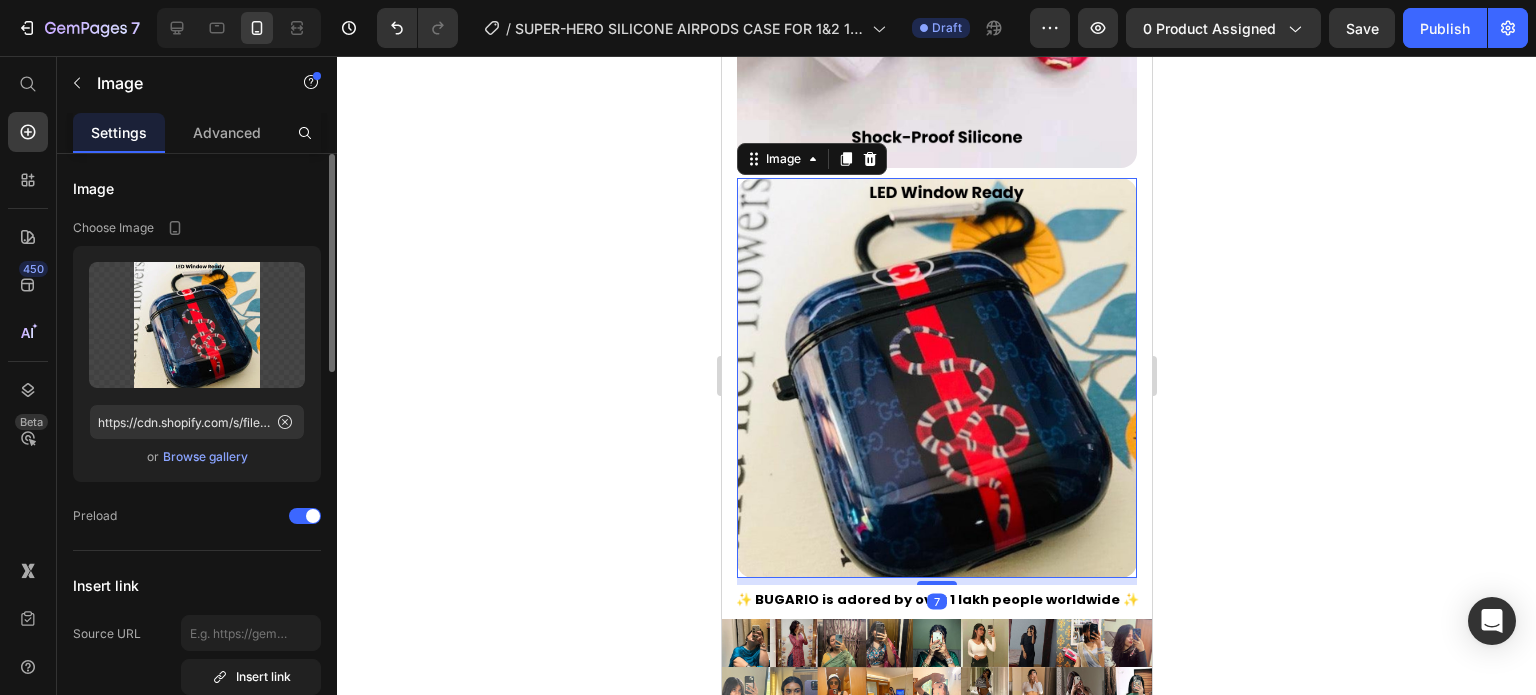 click on "Browse gallery" at bounding box center [205, 457] 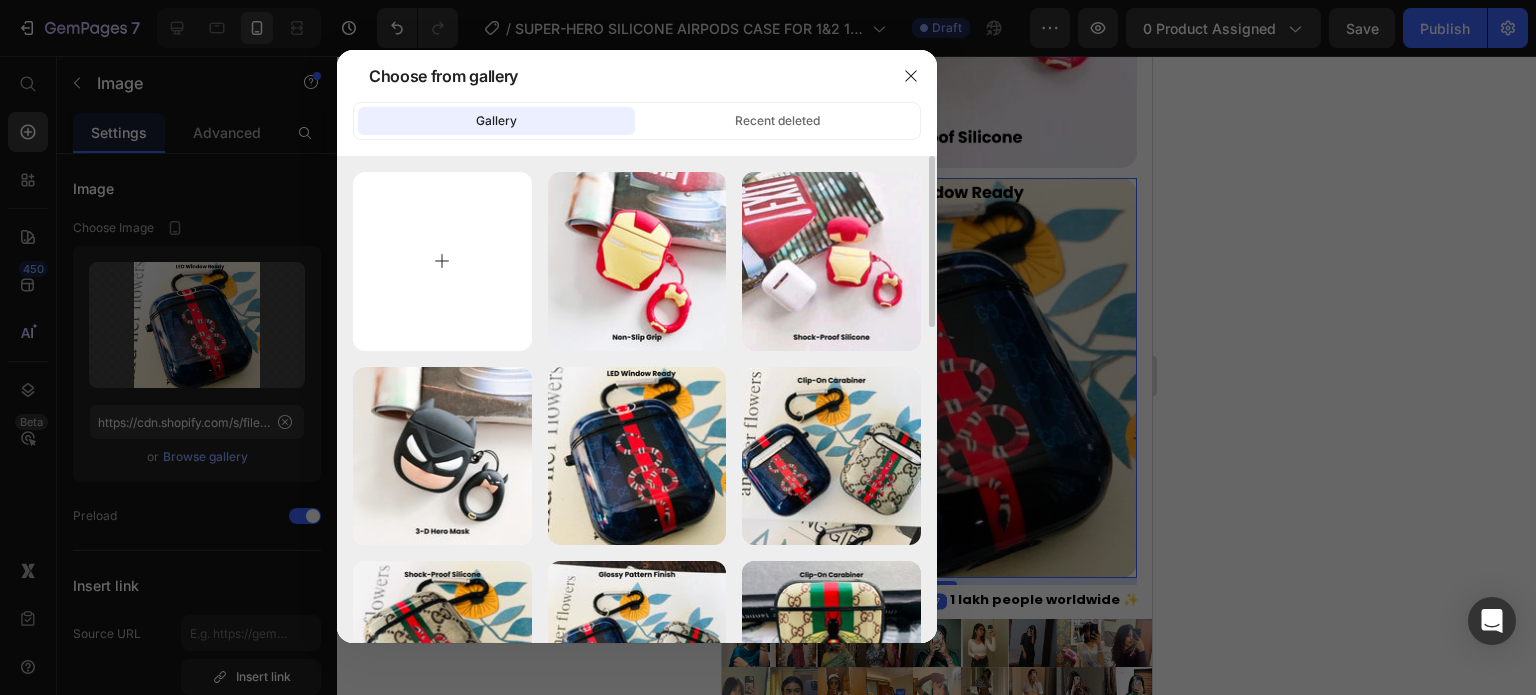 click at bounding box center (442, 261) 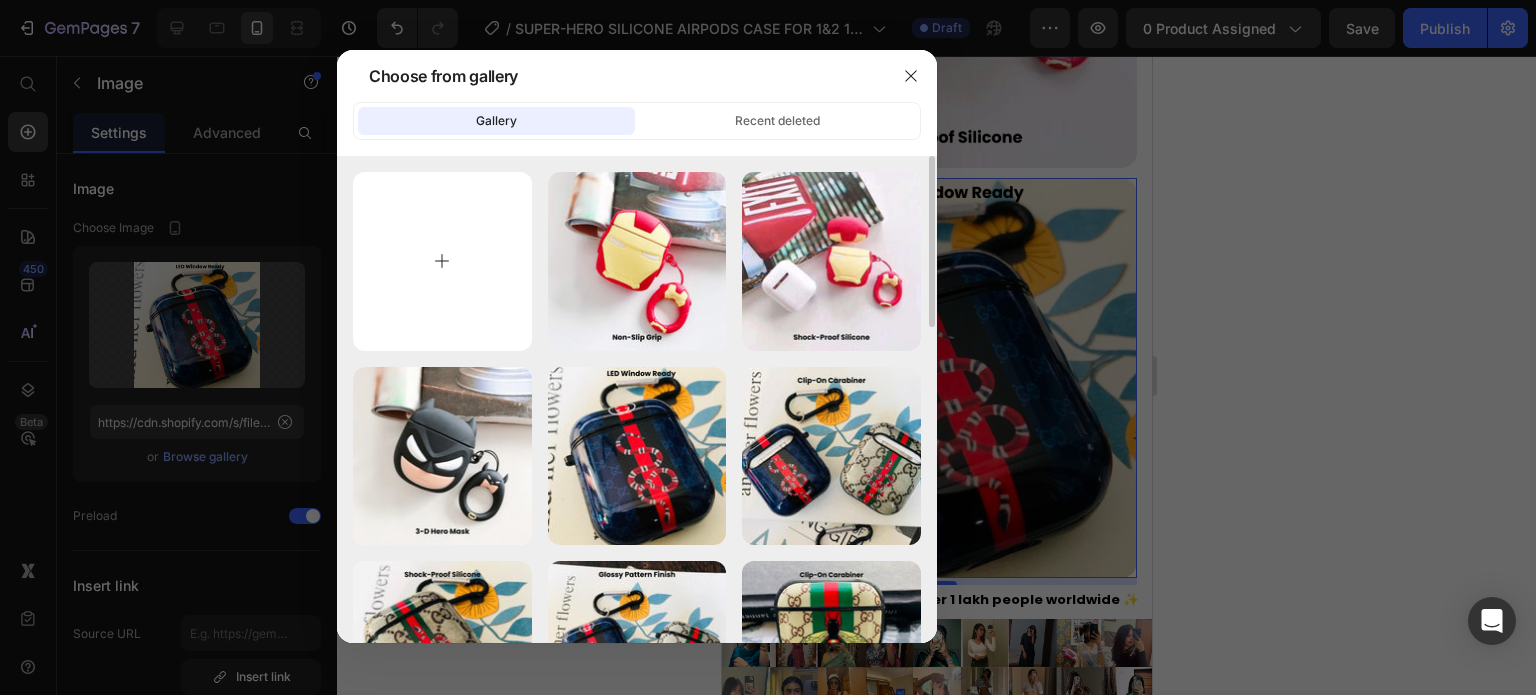 type on "C:\fakepath\Rhinestone Sparkle Frame - 2025-07-12T171504.095.jpg" 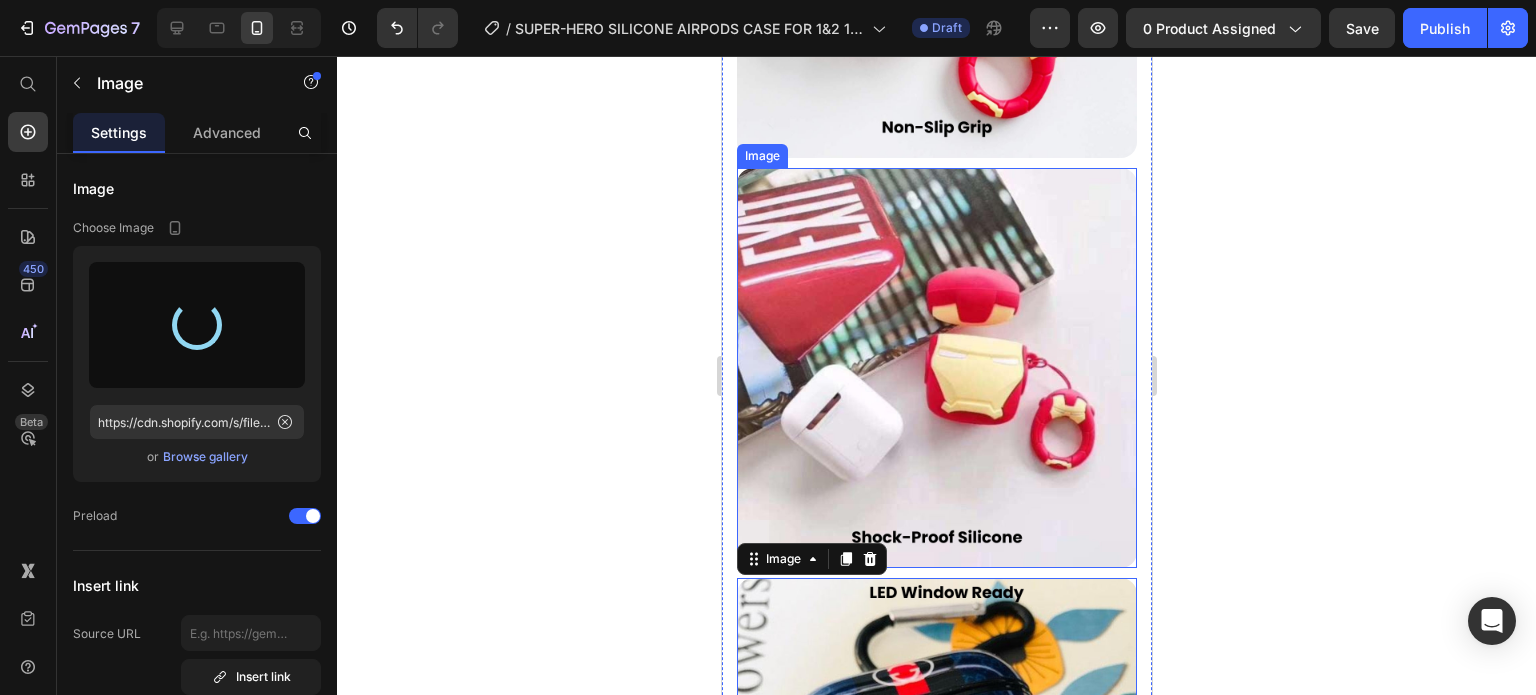 scroll, scrollTop: 3431, scrollLeft: 0, axis: vertical 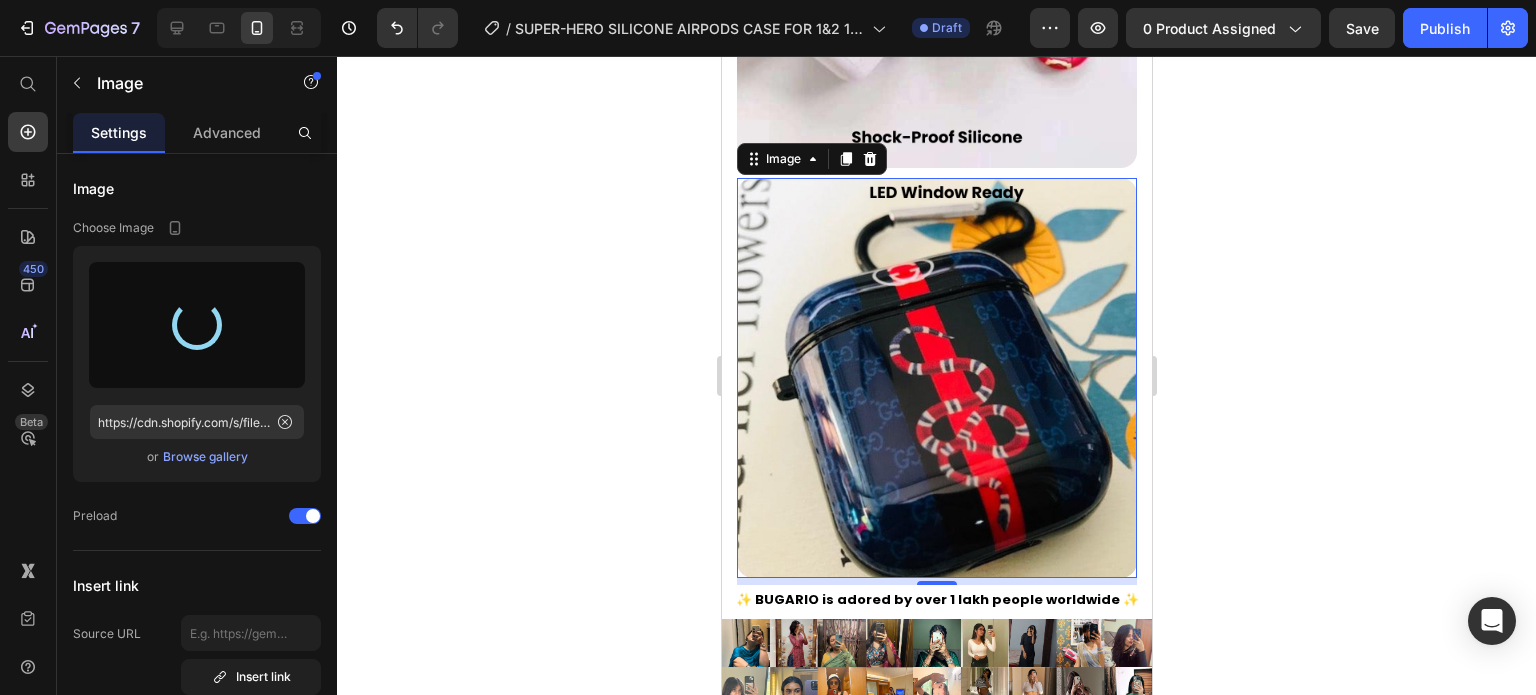 type on "https://cdn.shopify.com/s/files/1/0835/5119/1341/files/gempages_553512382287054019-0dbc06dc-7ddb-4a3b-9c54-0dd8f6a14f0d.jpg" 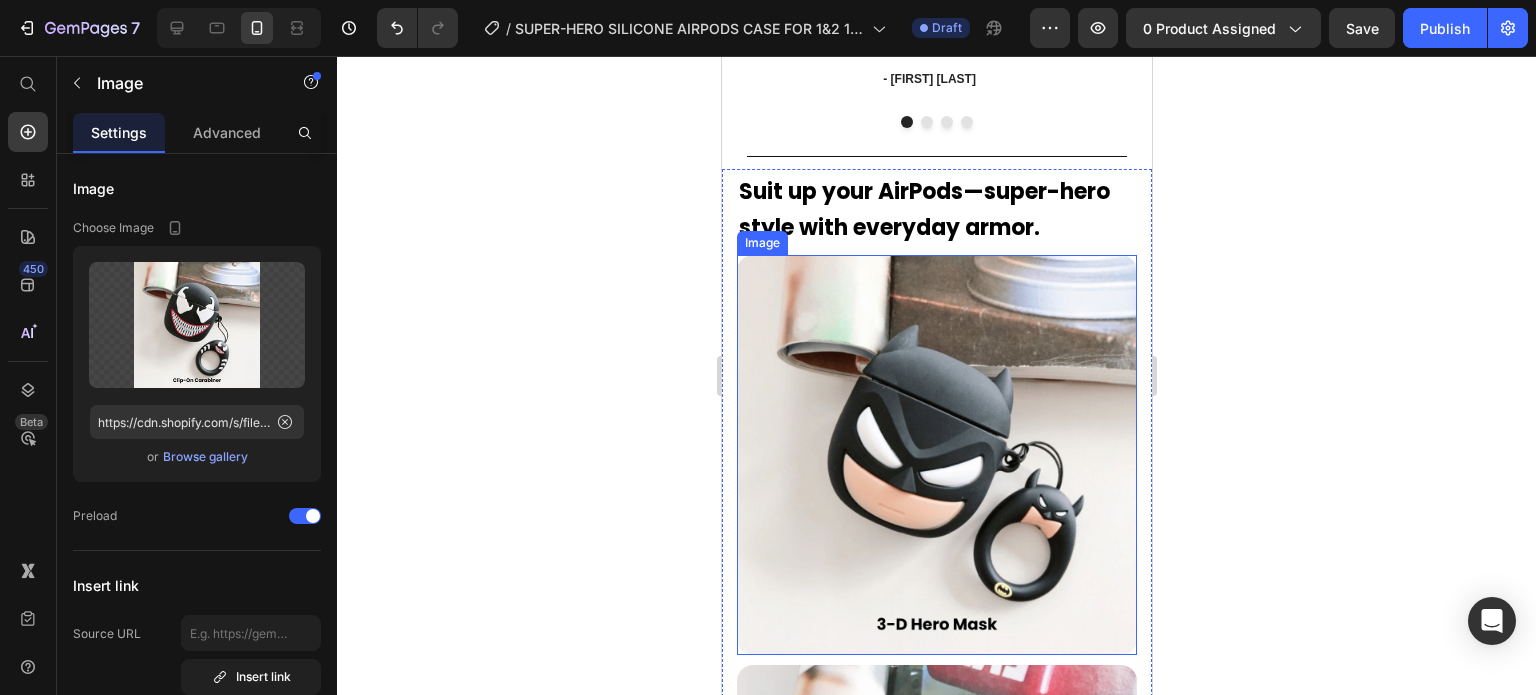 scroll, scrollTop: 1000, scrollLeft: 0, axis: vertical 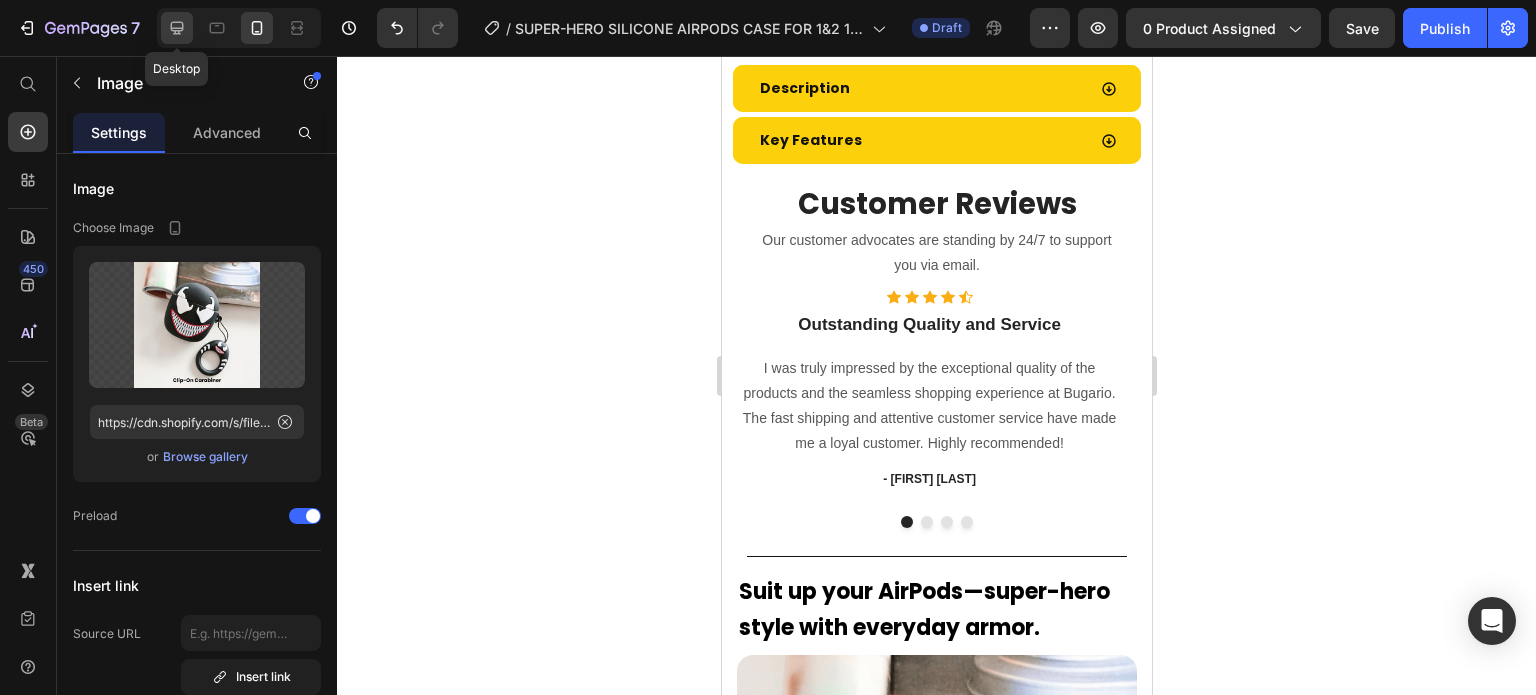 click 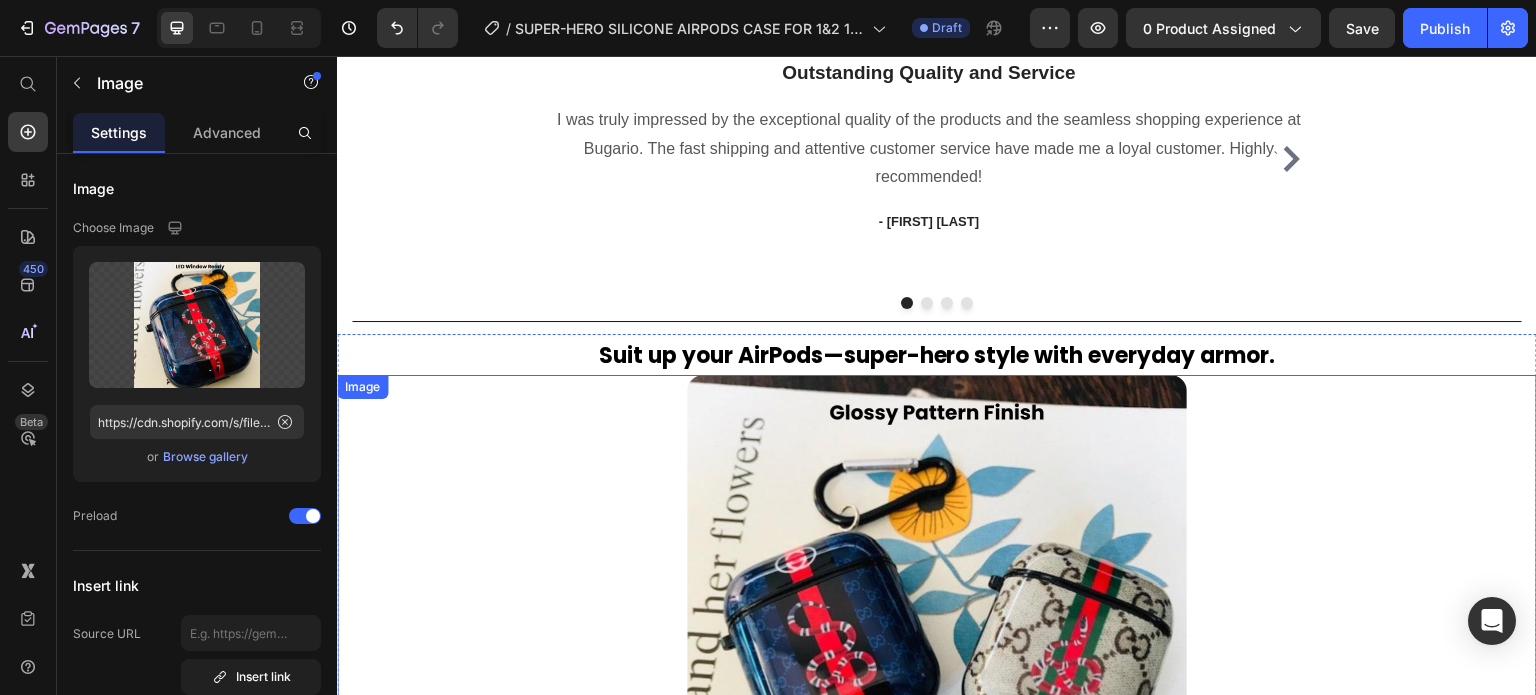scroll, scrollTop: 1497, scrollLeft: 0, axis: vertical 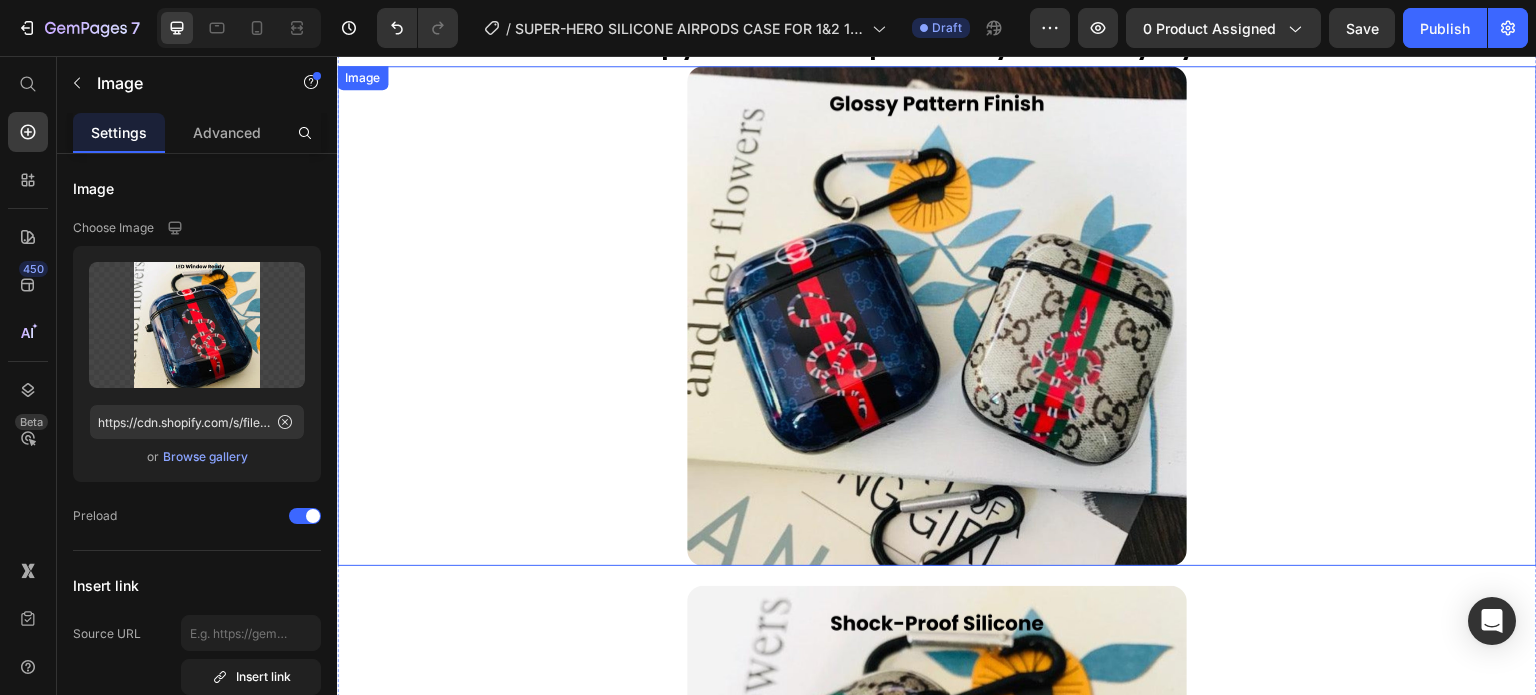 click at bounding box center (937, 316) 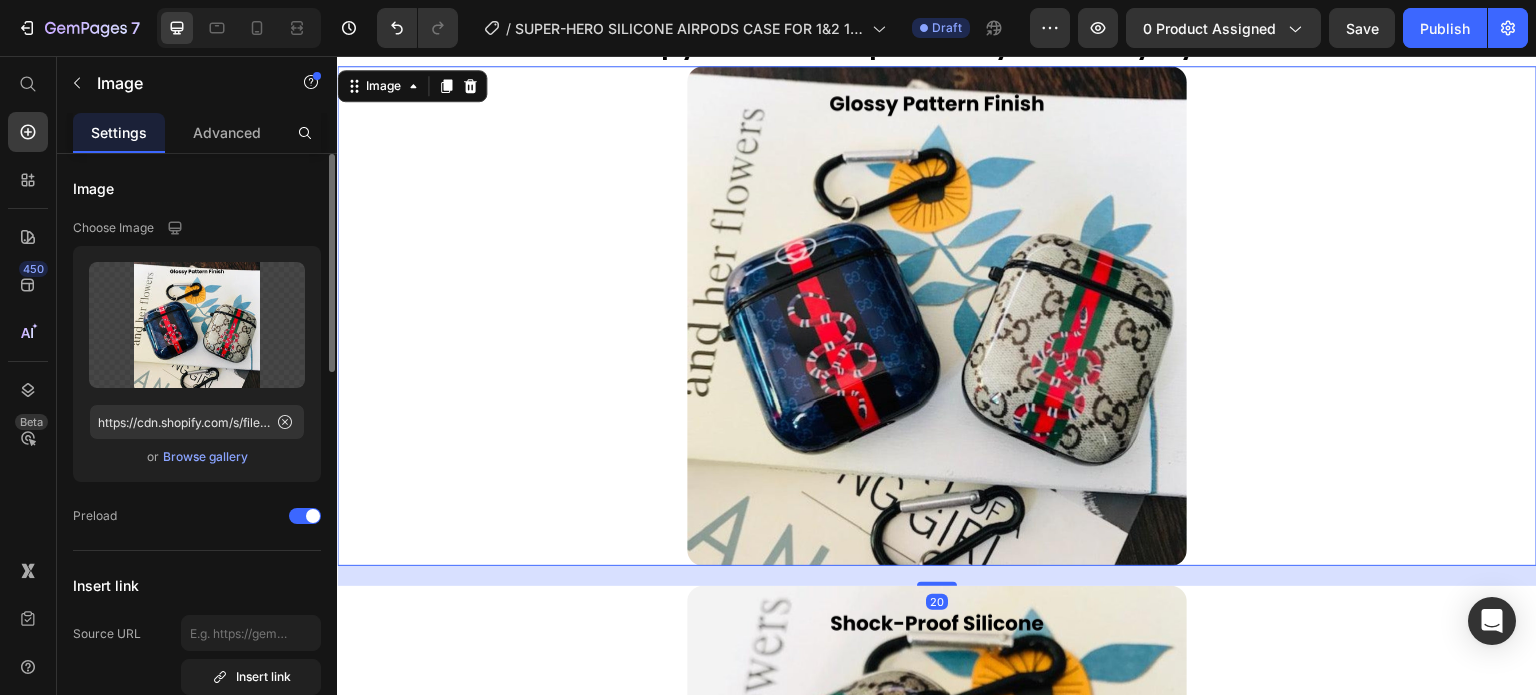 click on "Browse gallery" at bounding box center [205, 457] 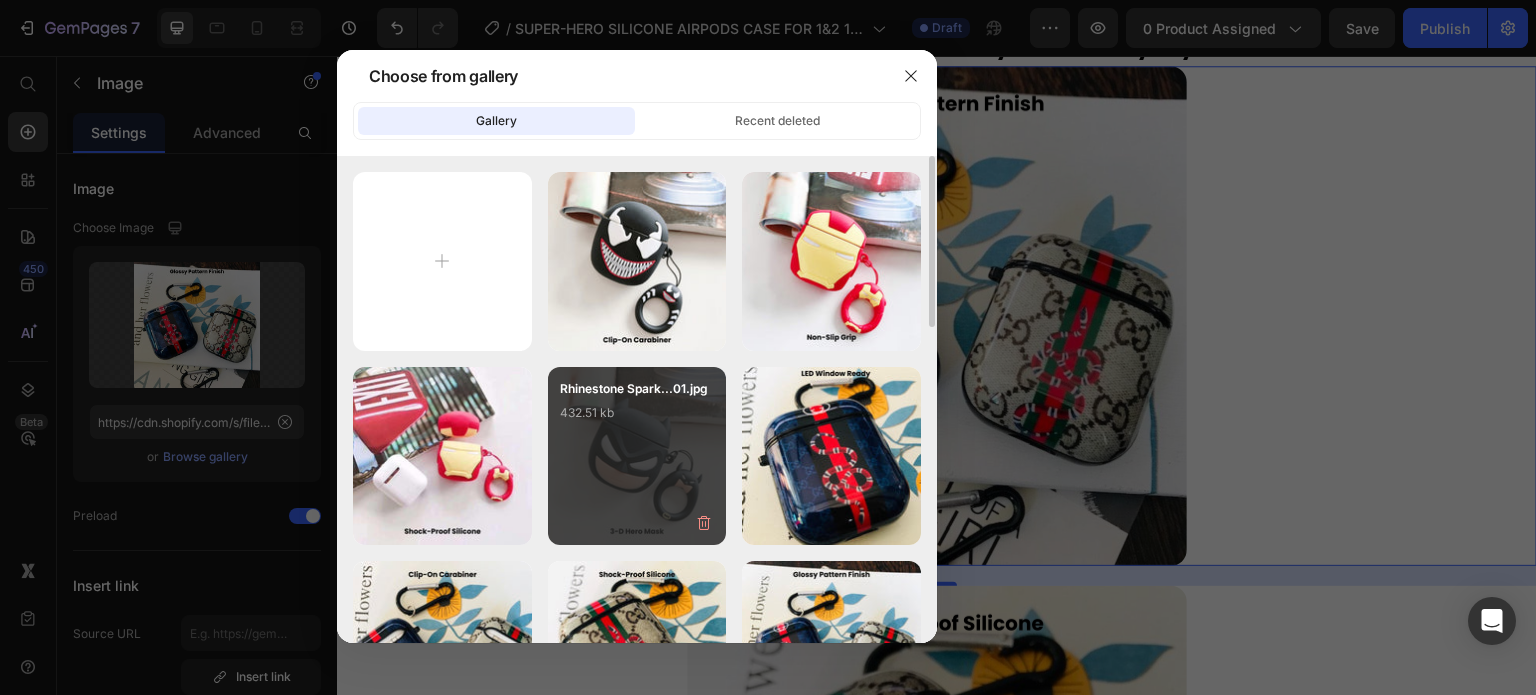 click on "Rhinestone Spark...01.jpg 432.51 kb" at bounding box center (637, 419) 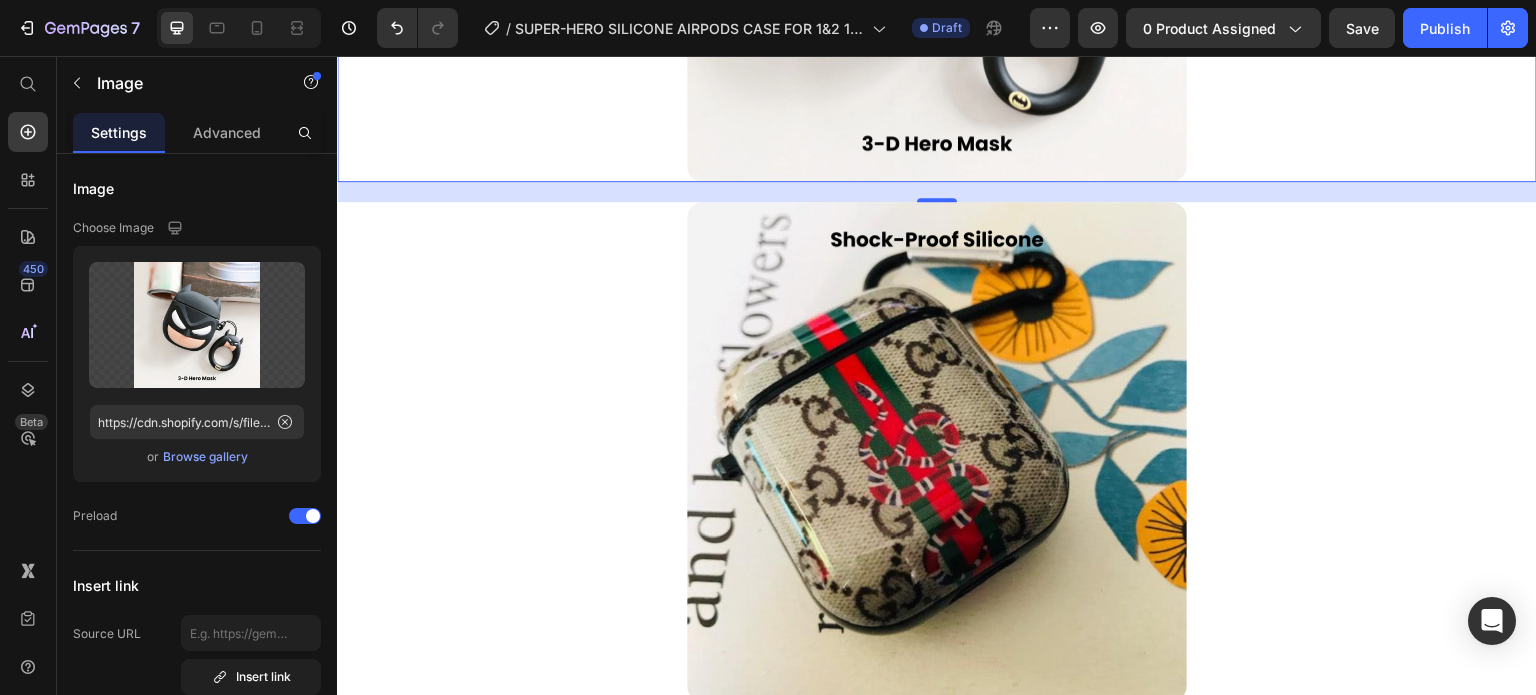 scroll, scrollTop: 1997, scrollLeft: 0, axis: vertical 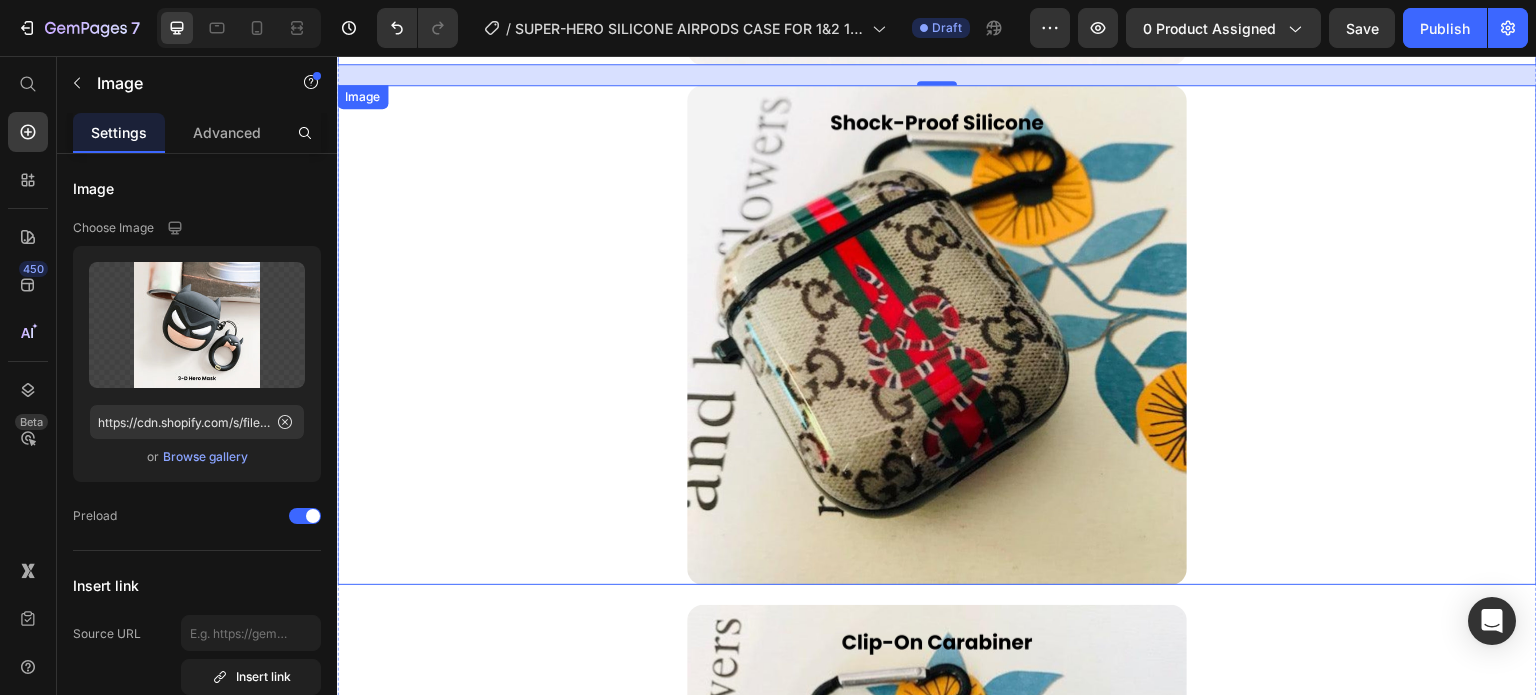 click at bounding box center [937, 335] 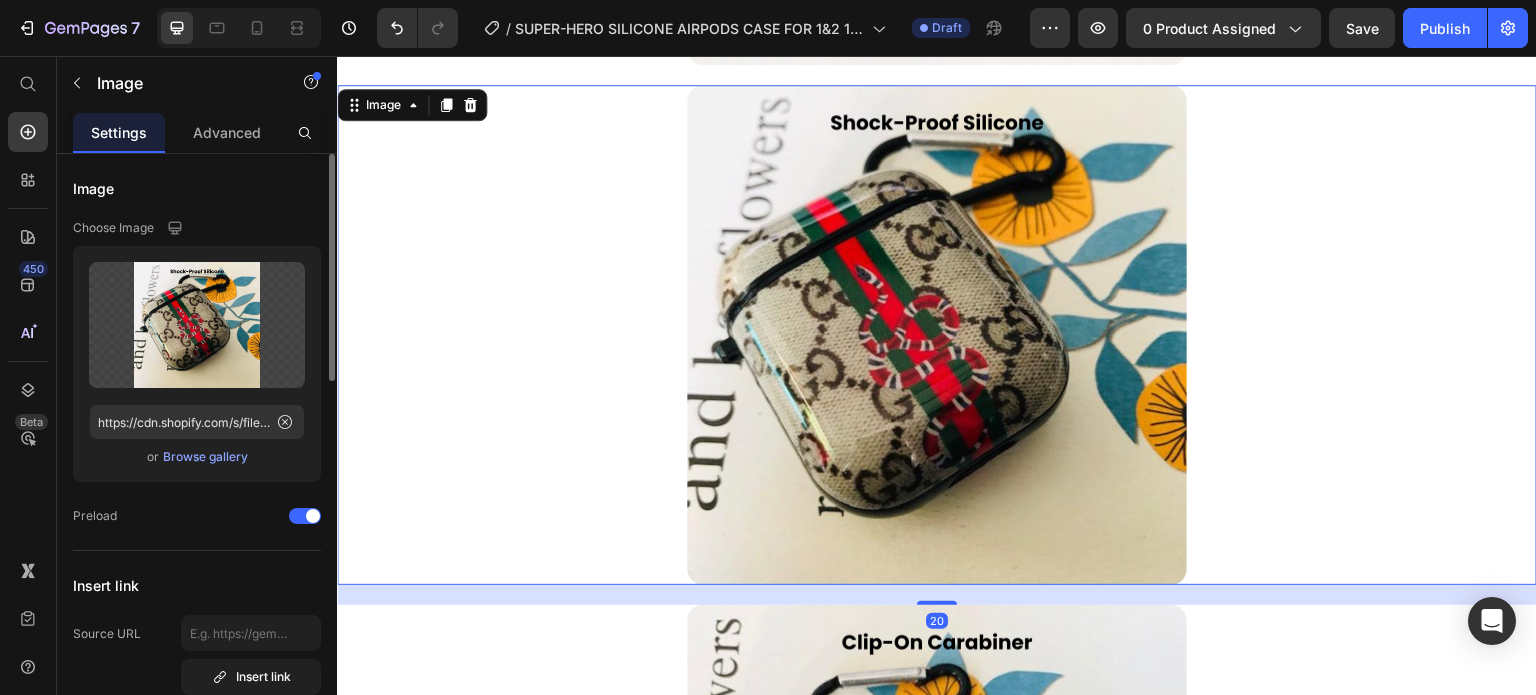 click on "Browse gallery" at bounding box center (205, 457) 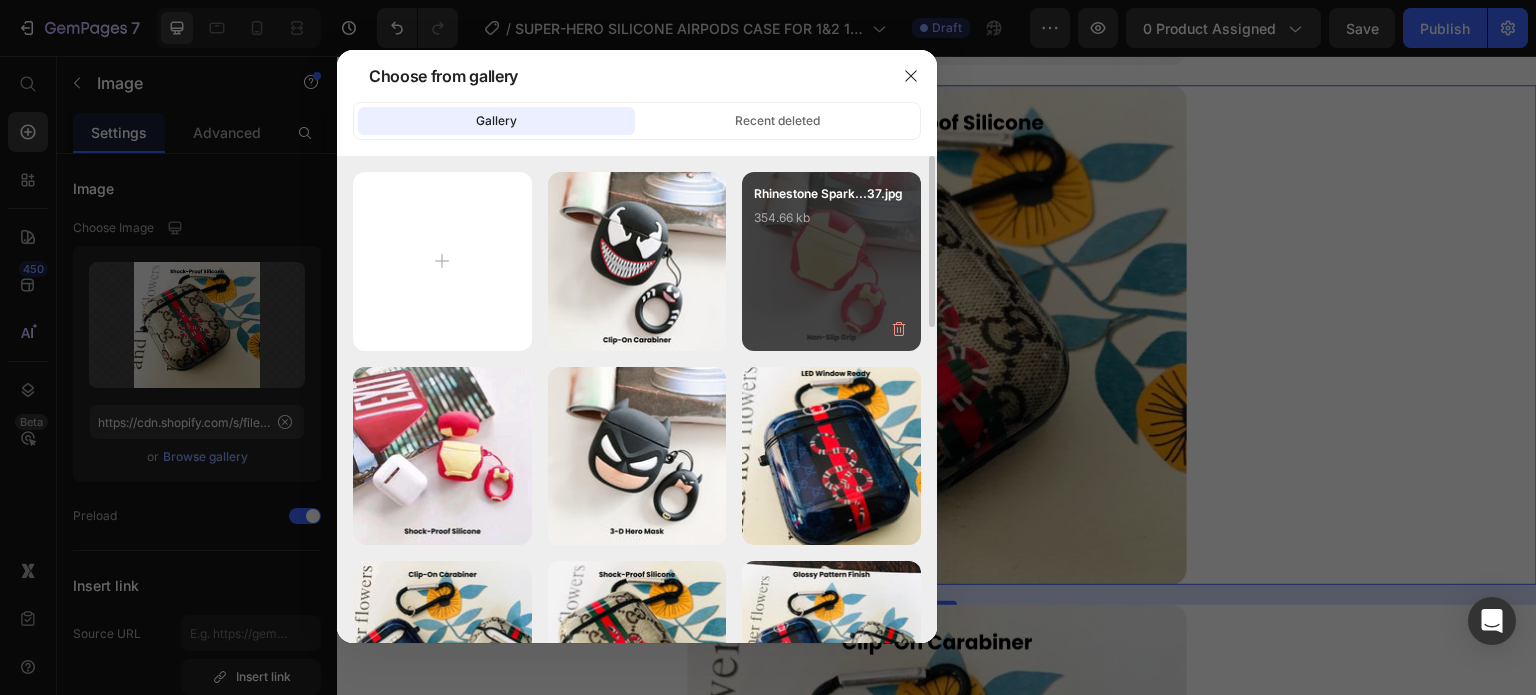 click on "Rhinestone Spark...37.jpg 354.66 kb" at bounding box center (831, 261) 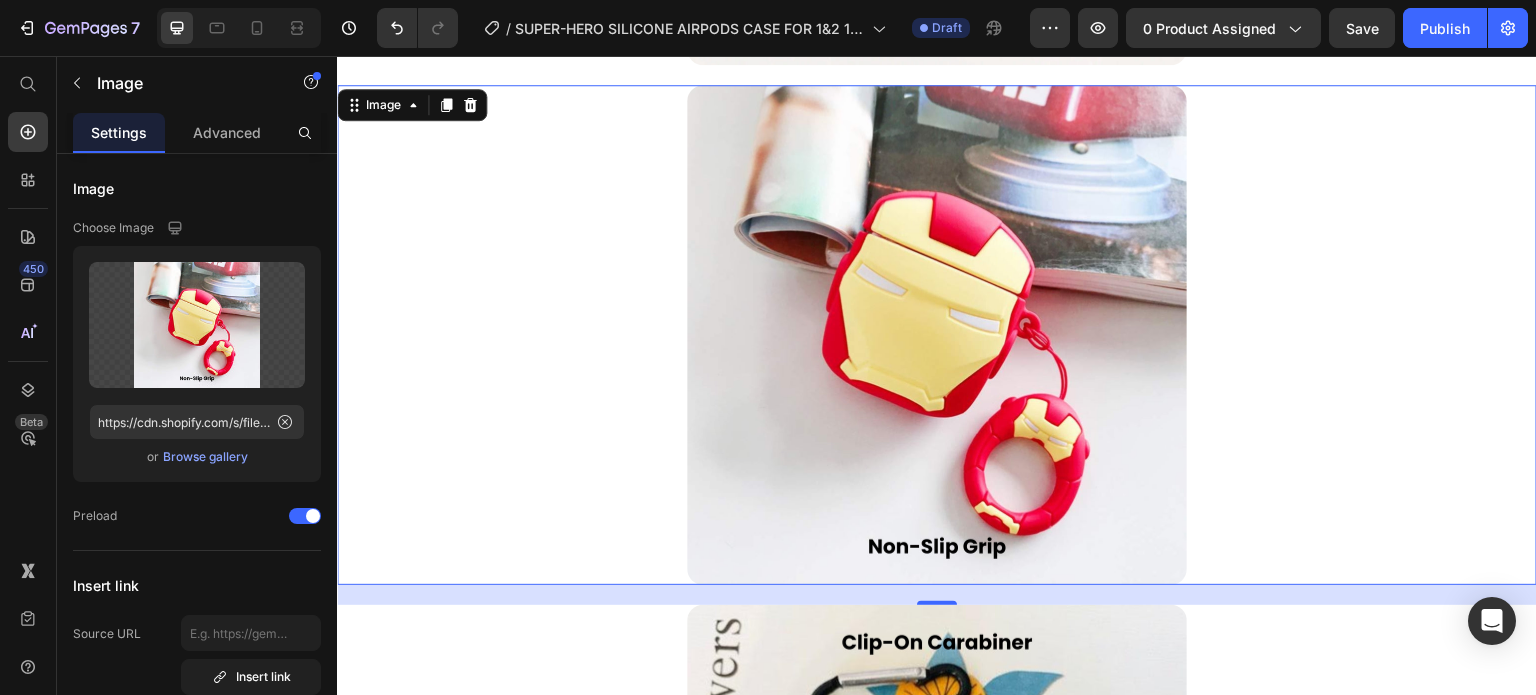 scroll, scrollTop: 2397, scrollLeft: 0, axis: vertical 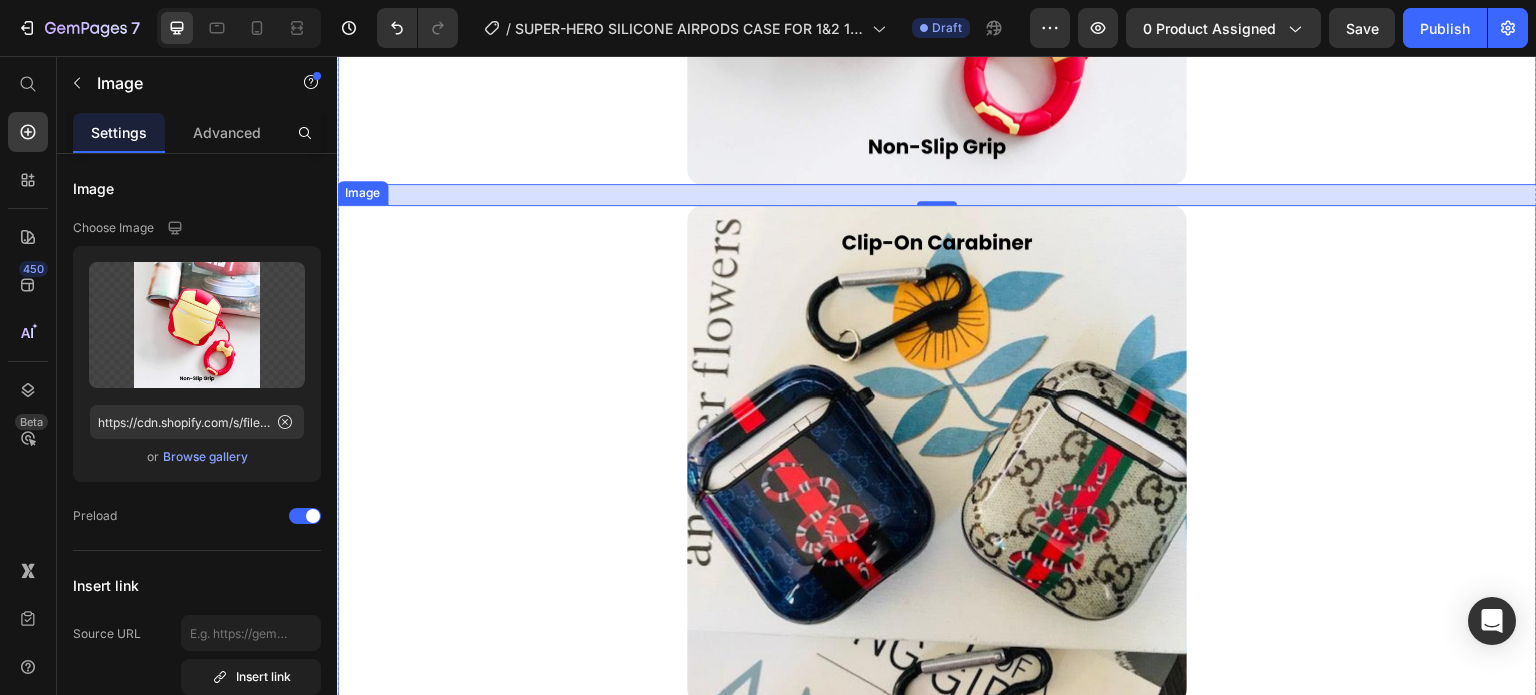 click at bounding box center (937, 455) 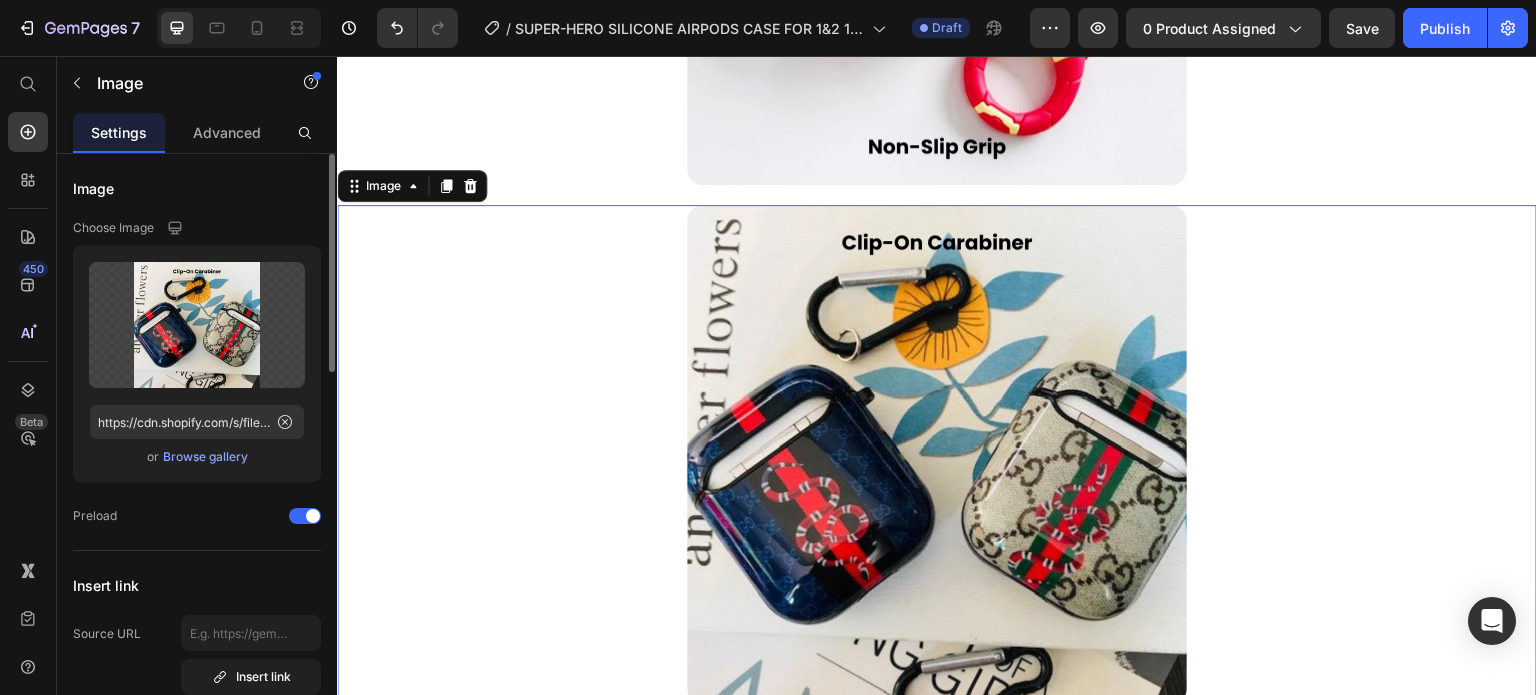 click on "Browse gallery" at bounding box center [205, 457] 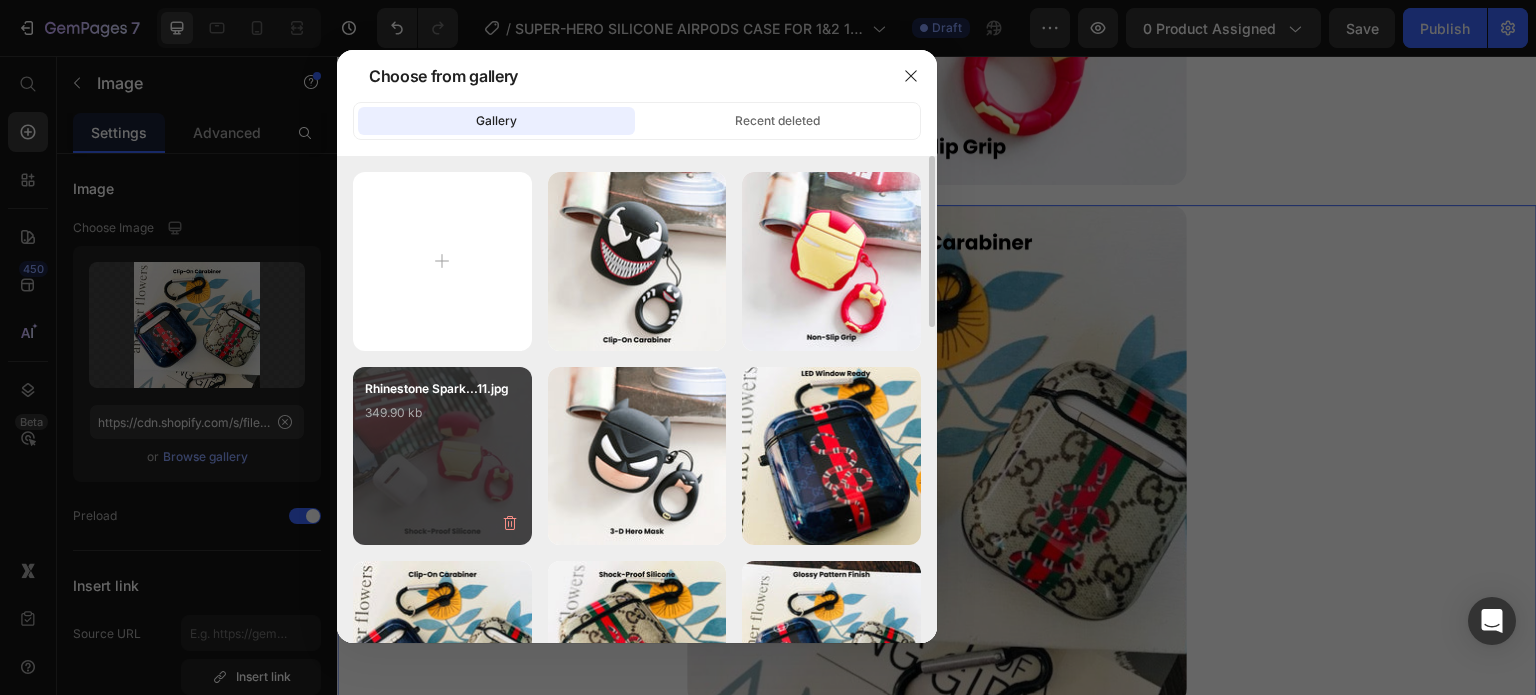 drag, startPoint x: 468, startPoint y: 447, endPoint x: 496, endPoint y: 443, distance: 28.284271 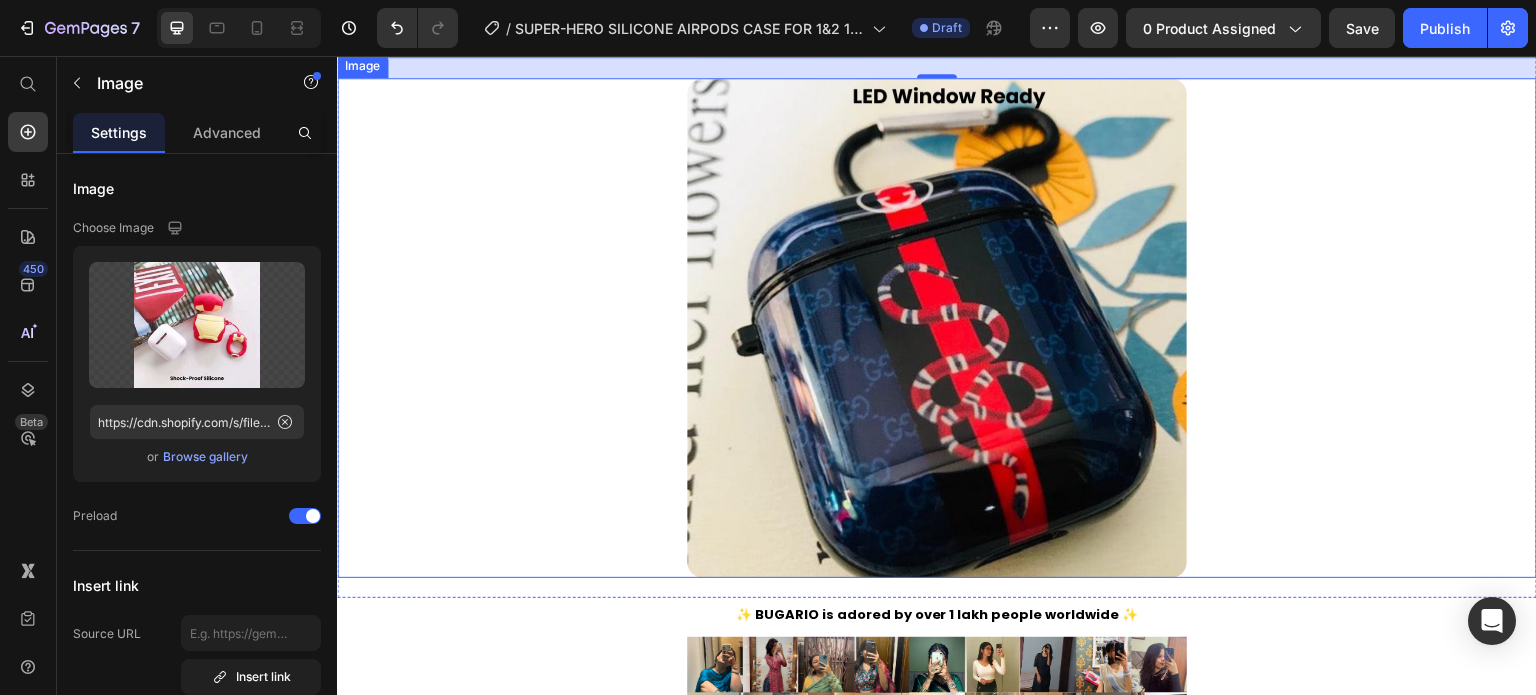 scroll, scrollTop: 3097, scrollLeft: 0, axis: vertical 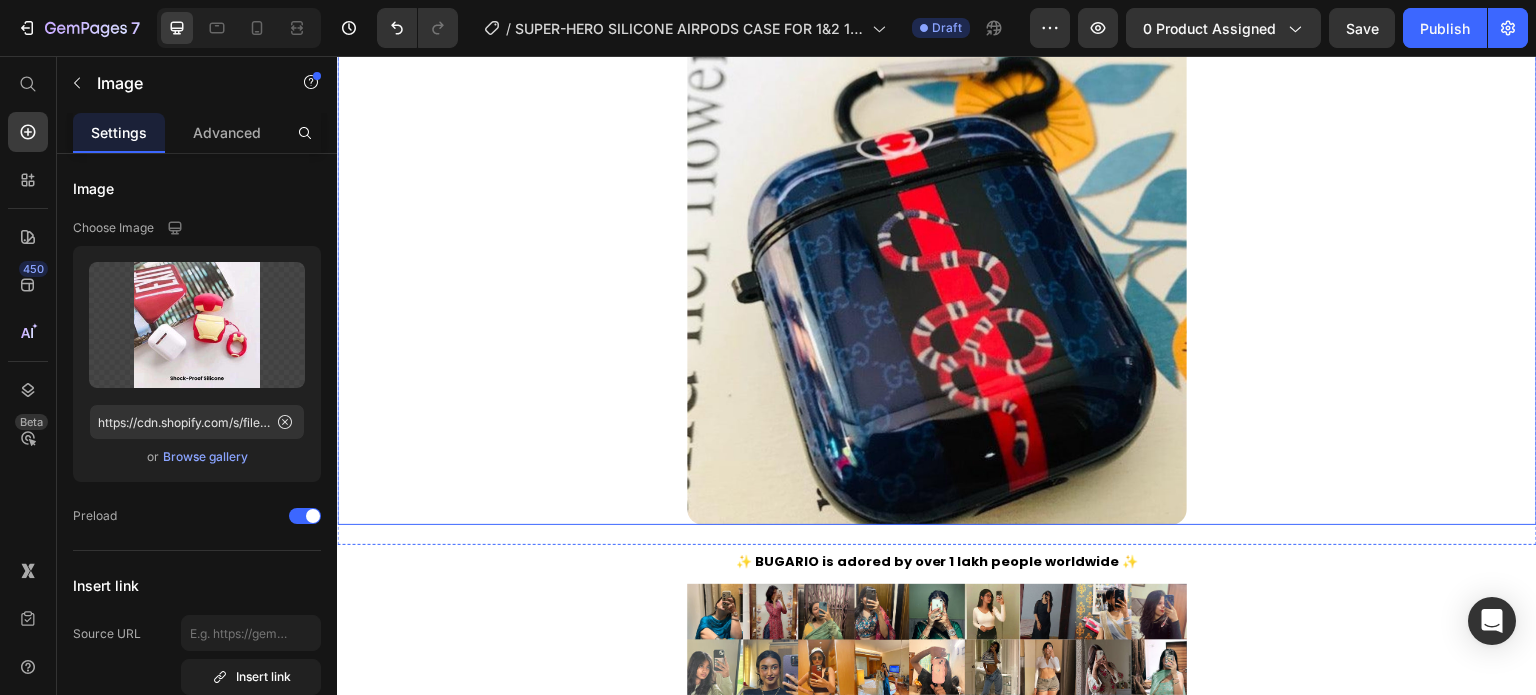 click at bounding box center (937, 275) 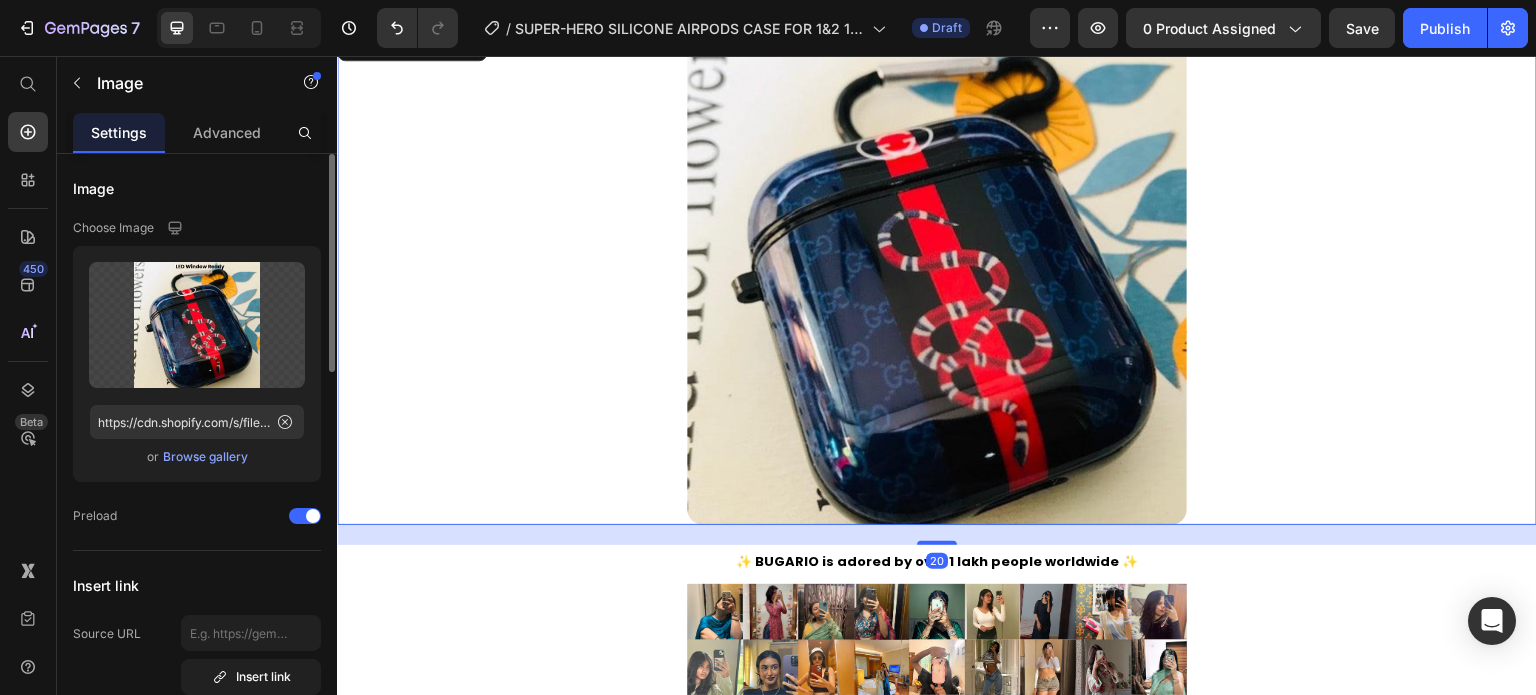 click on "Browse gallery" at bounding box center [205, 457] 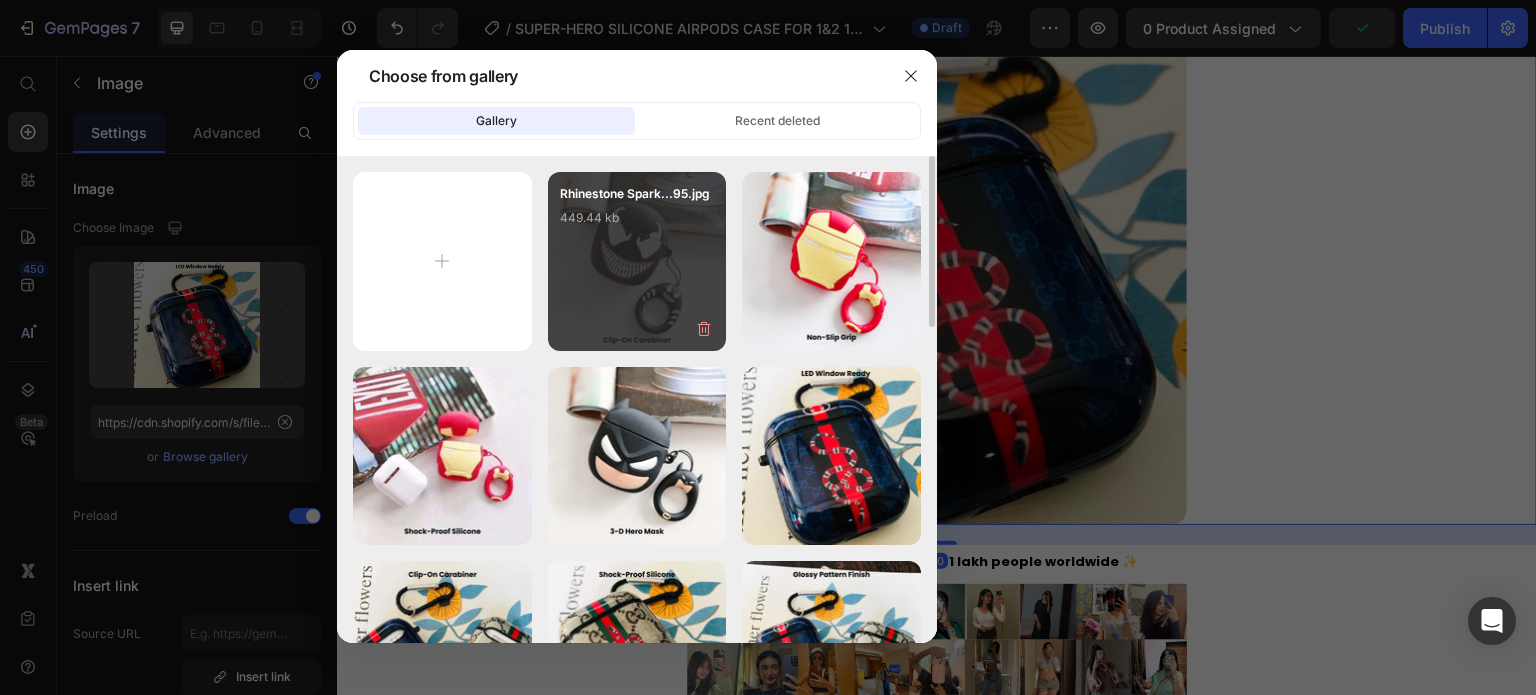 click on "Rhinestone Spark...95.jpg 449.44 kb" at bounding box center (637, 224) 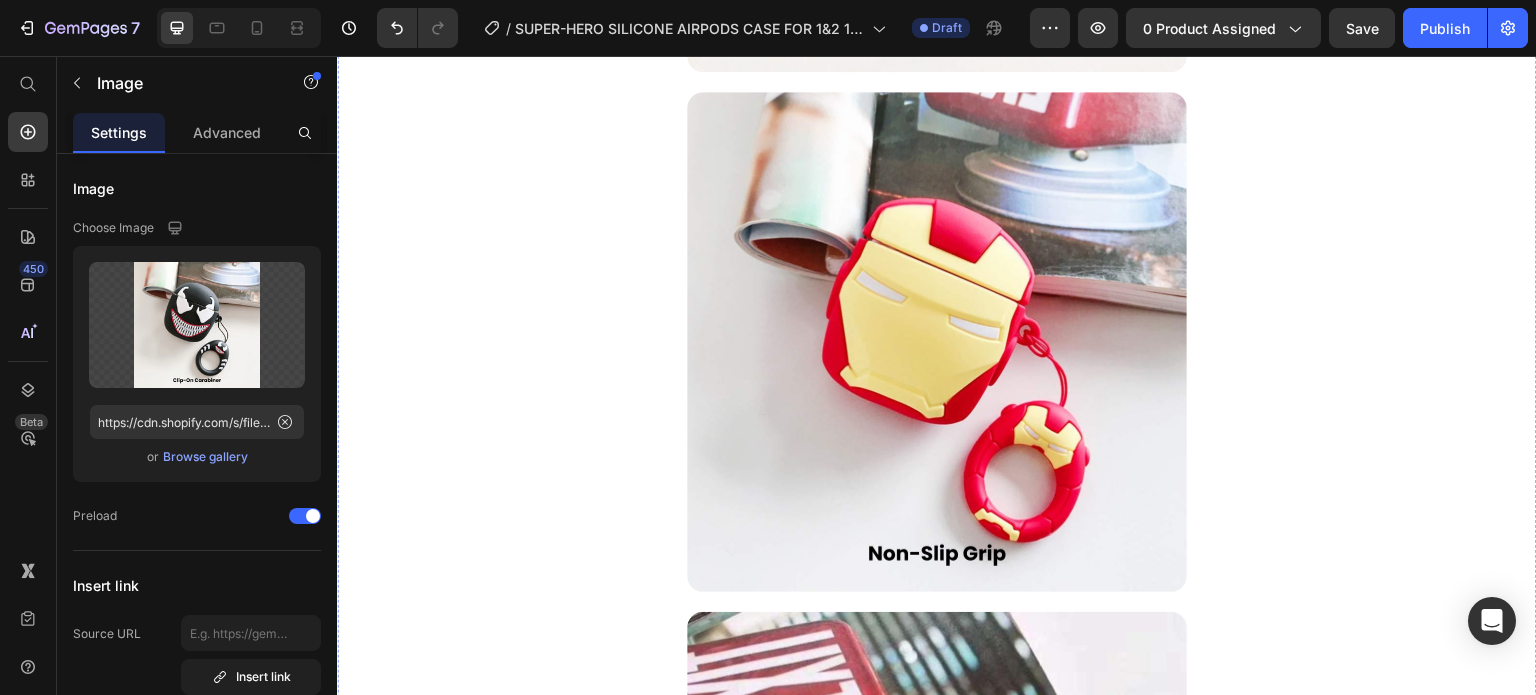 scroll, scrollTop: 1297, scrollLeft: 0, axis: vertical 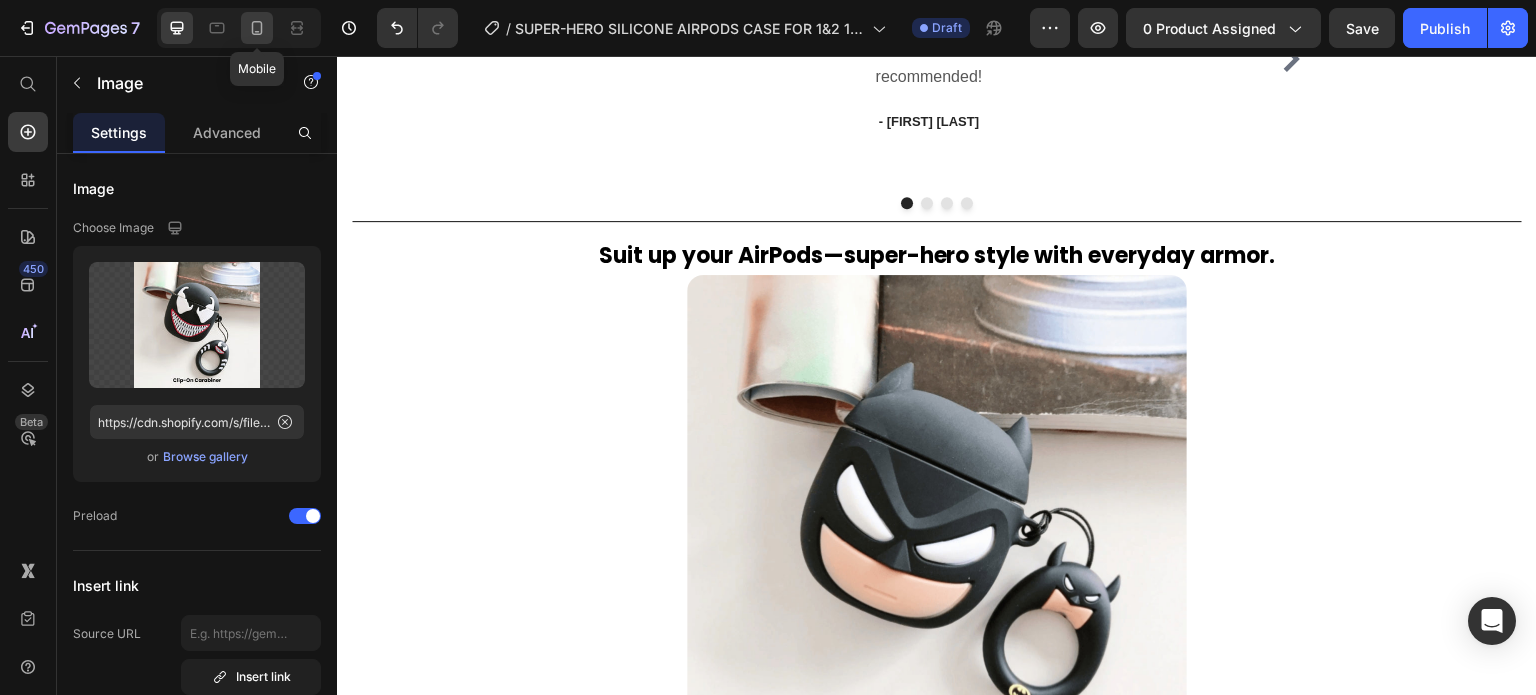 click 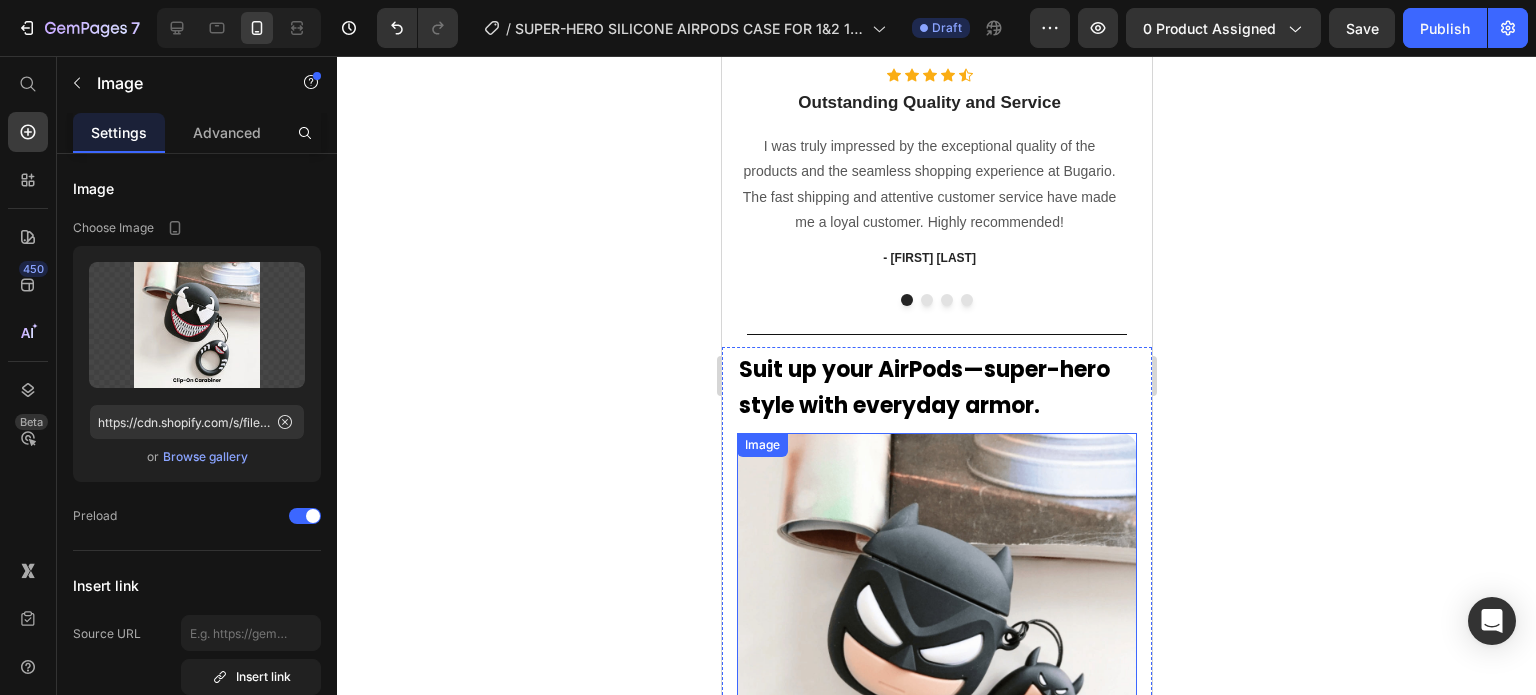 scroll, scrollTop: 1217, scrollLeft: 0, axis: vertical 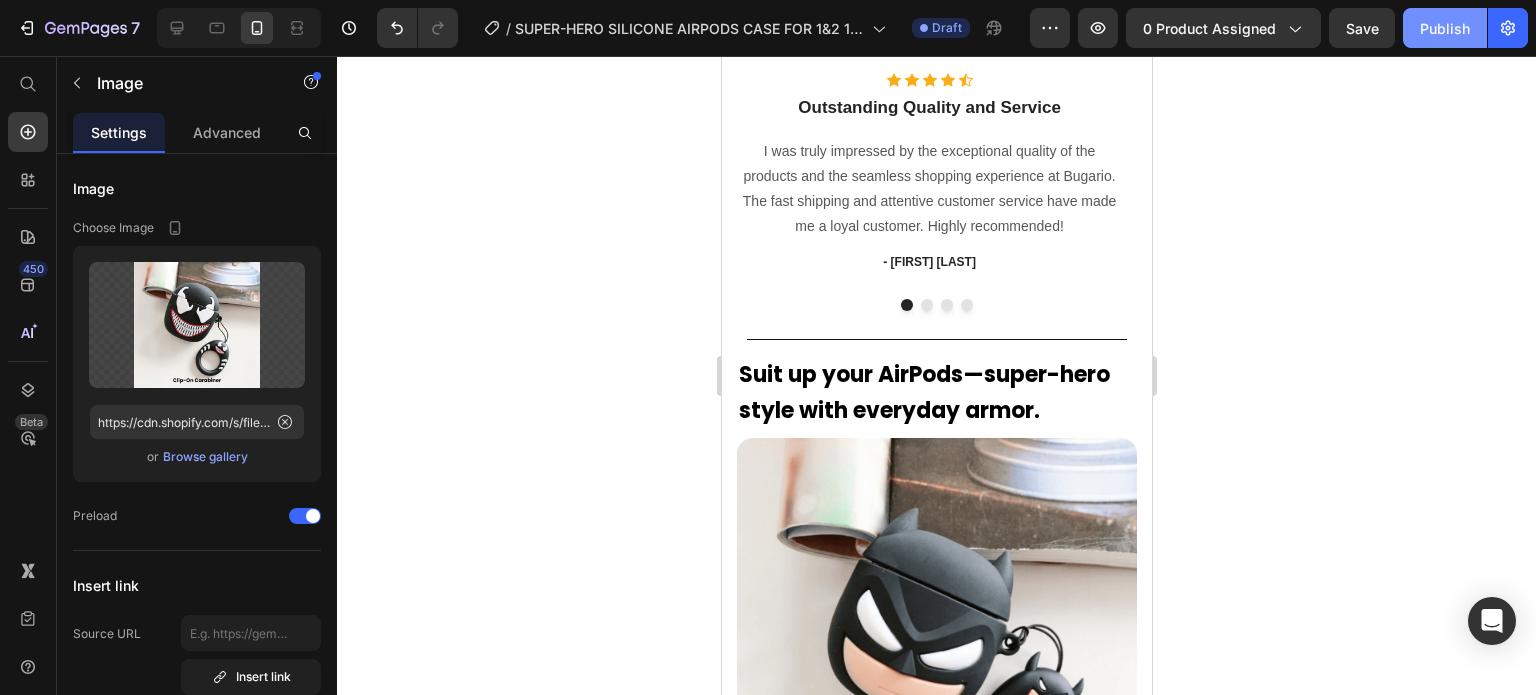 click on "Publish" 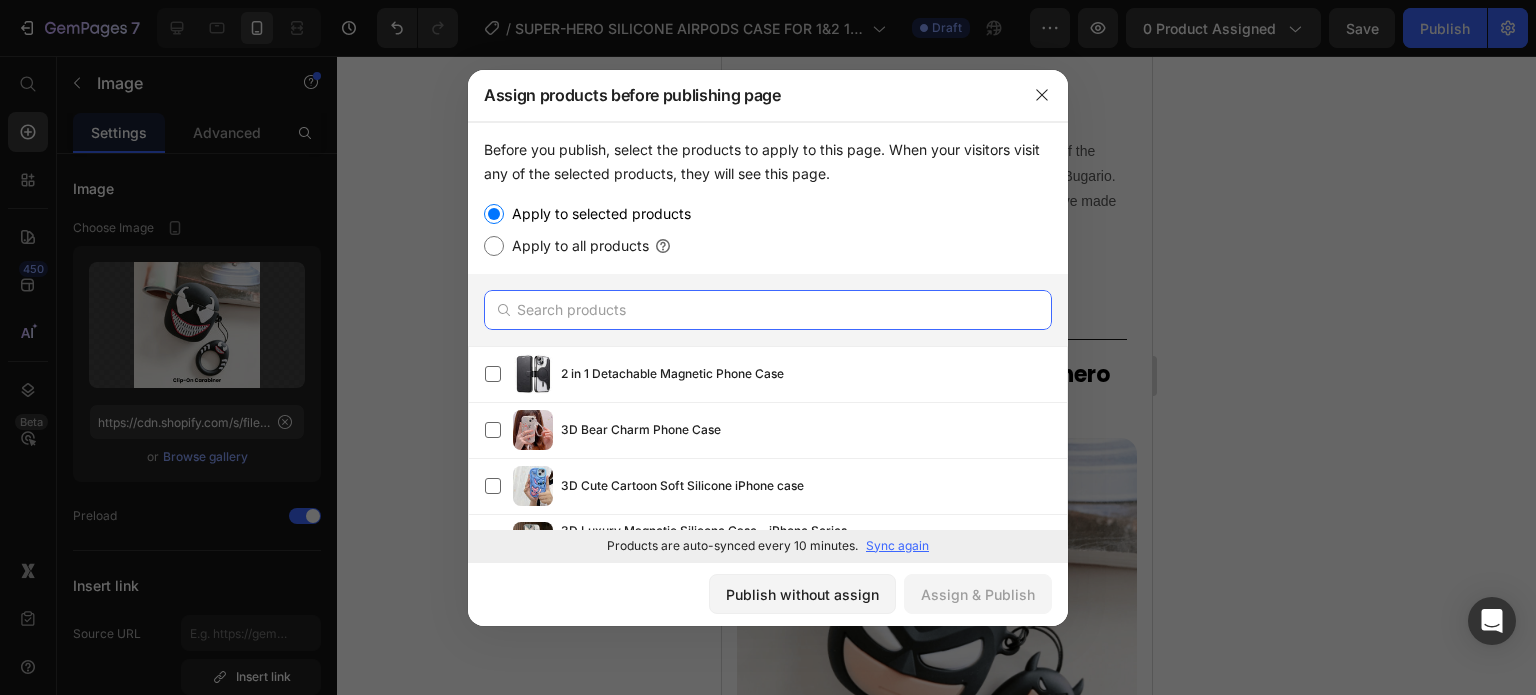 click at bounding box center (768, 310) 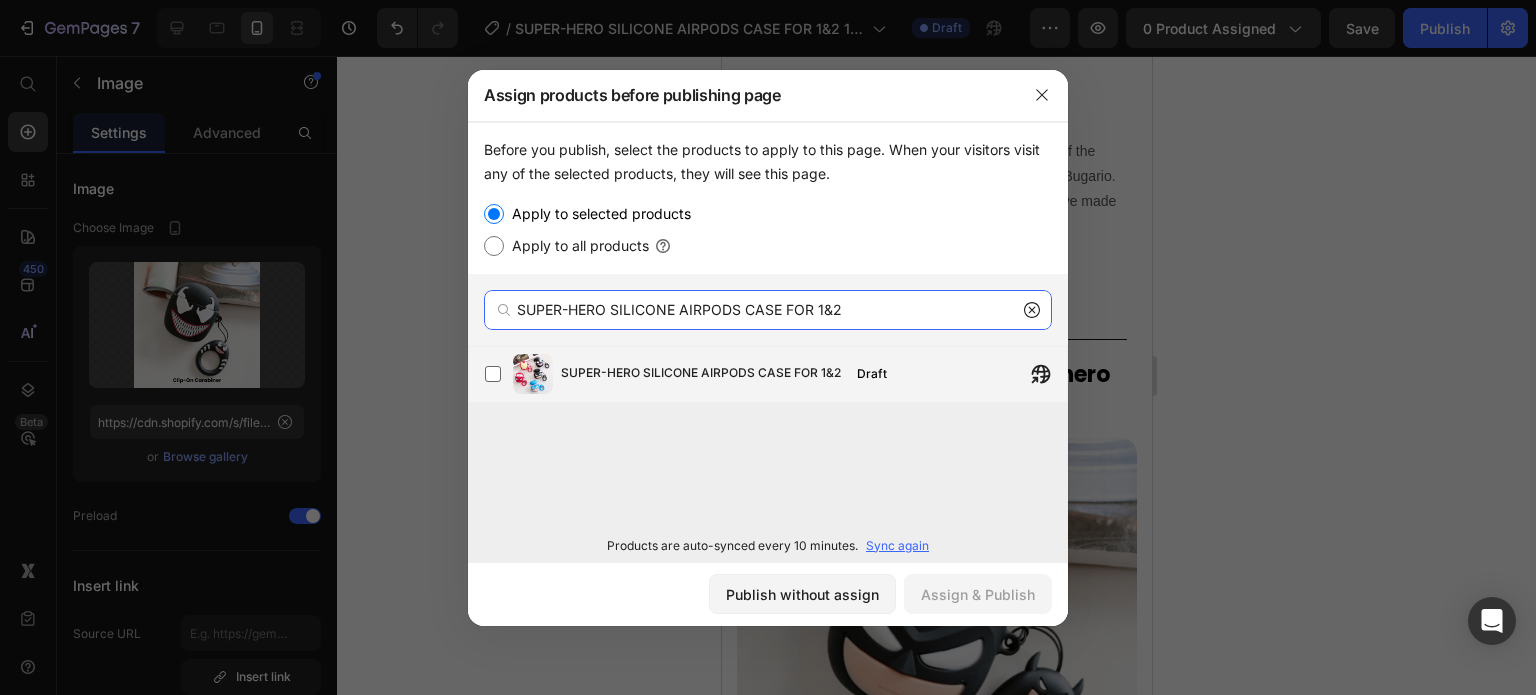 type on "SUPER-HERO SILICONE AIRPODS CASE FOR 1&2" 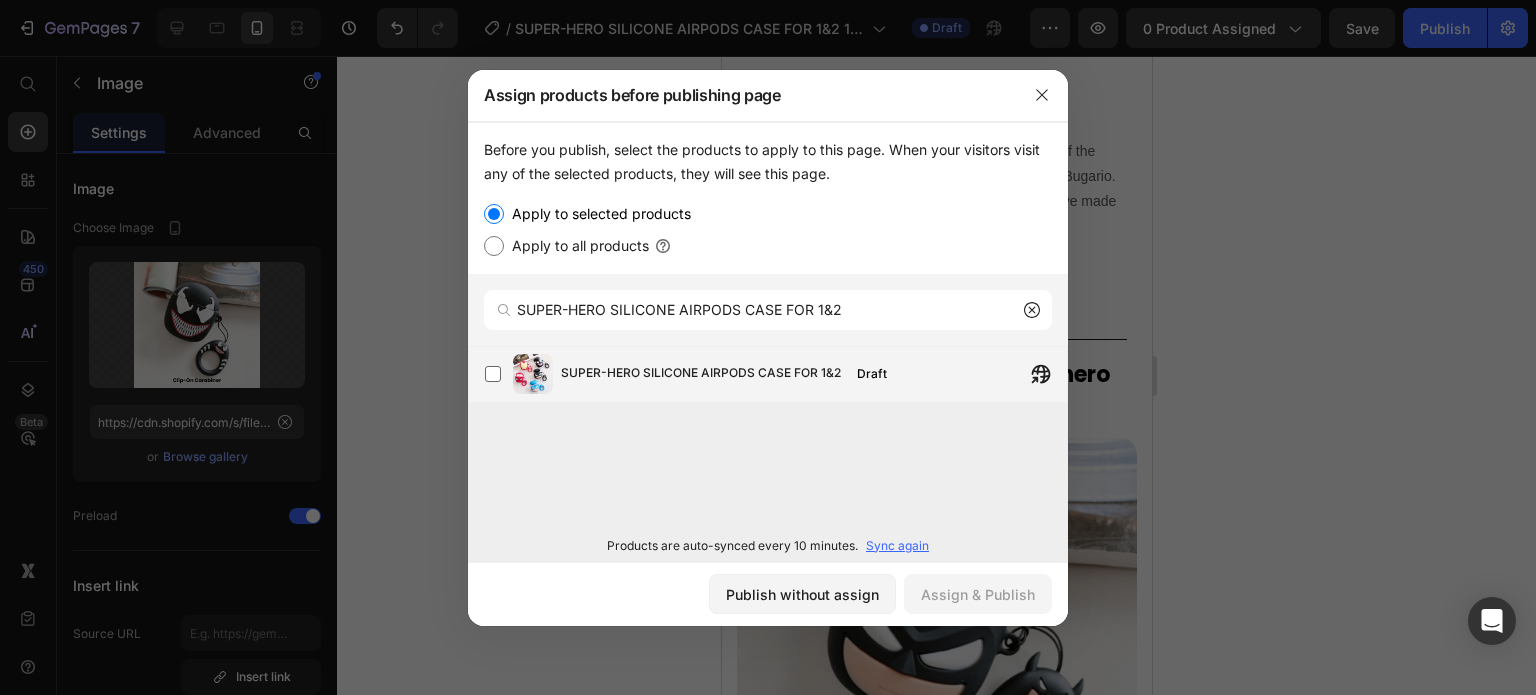 click on "SUPER-HERO SILICONE AIRPODS CASE FOR 1&2" at bounding box center (701, 374) 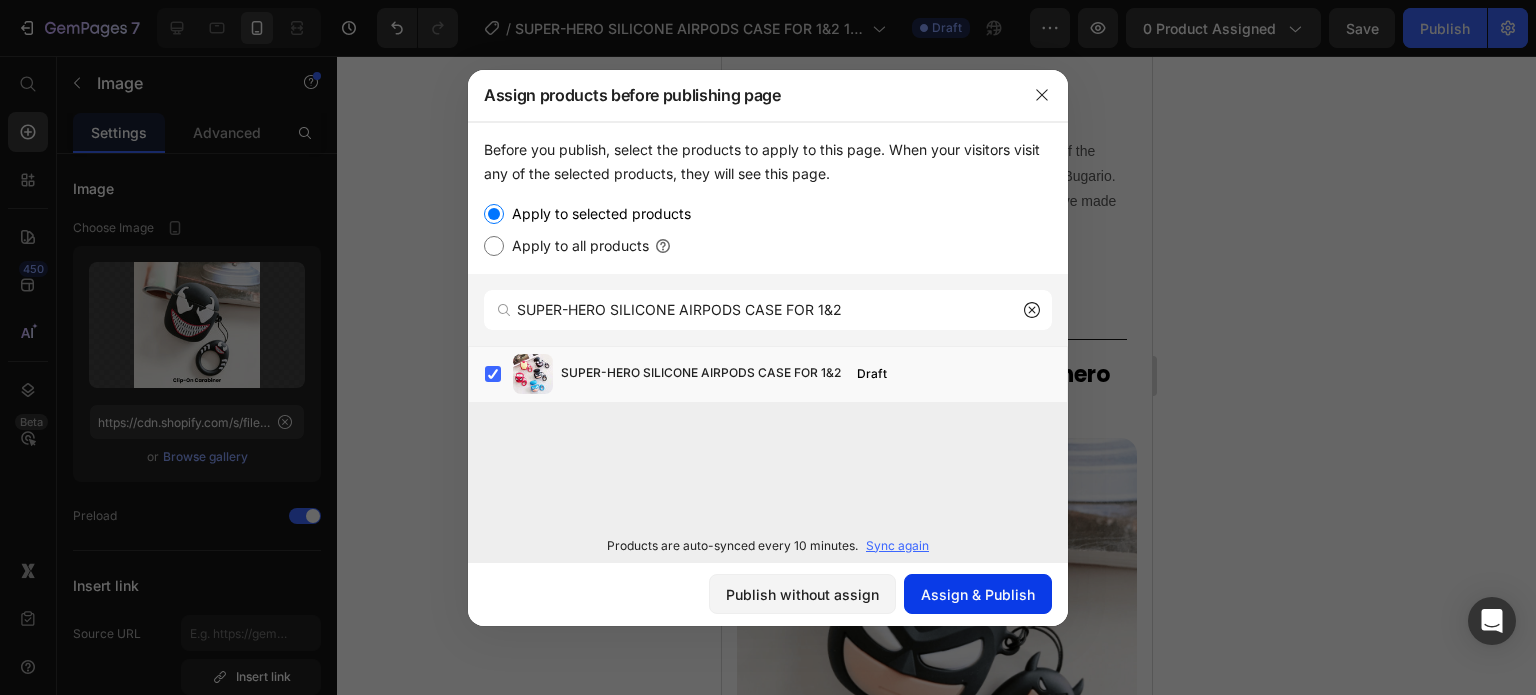 click on "Assign & Publish" 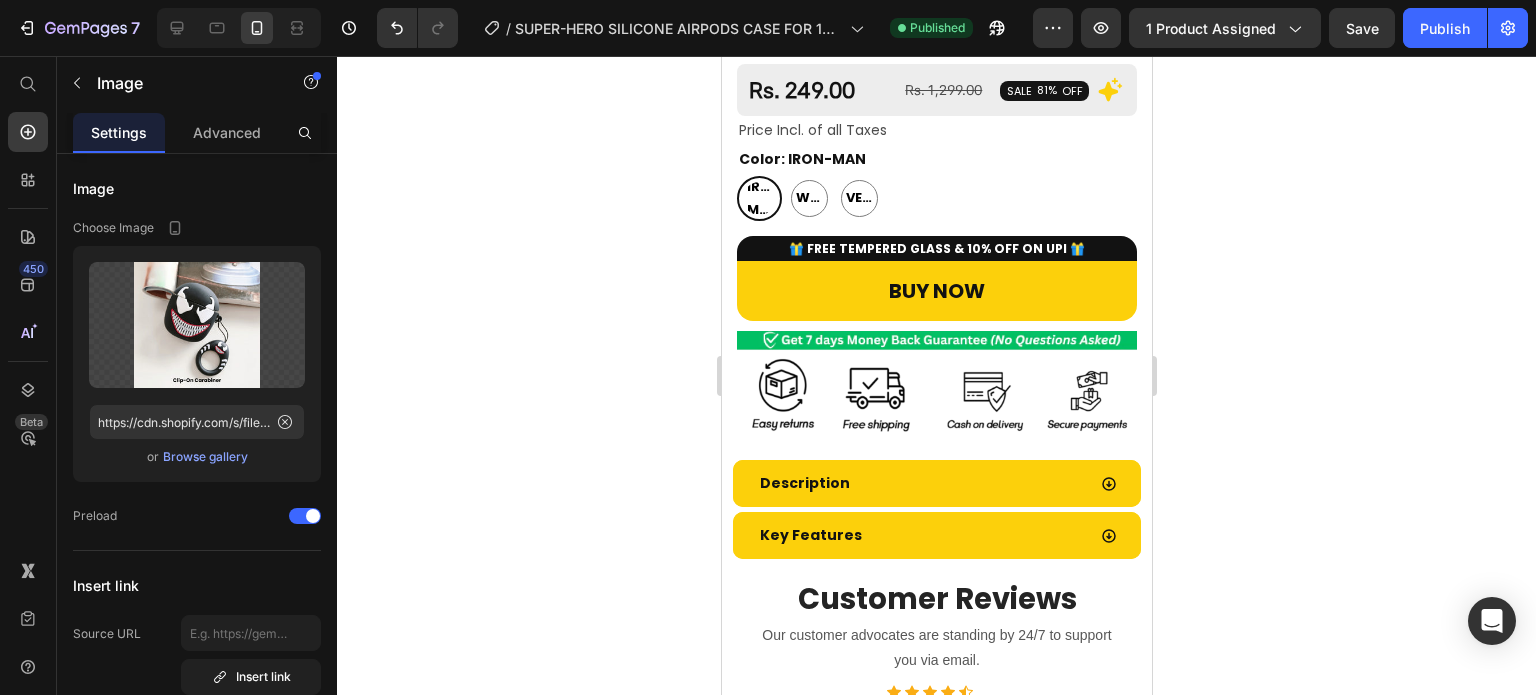 scroll, scrollTop: 517, scrollLeft: 0, axis: vertical 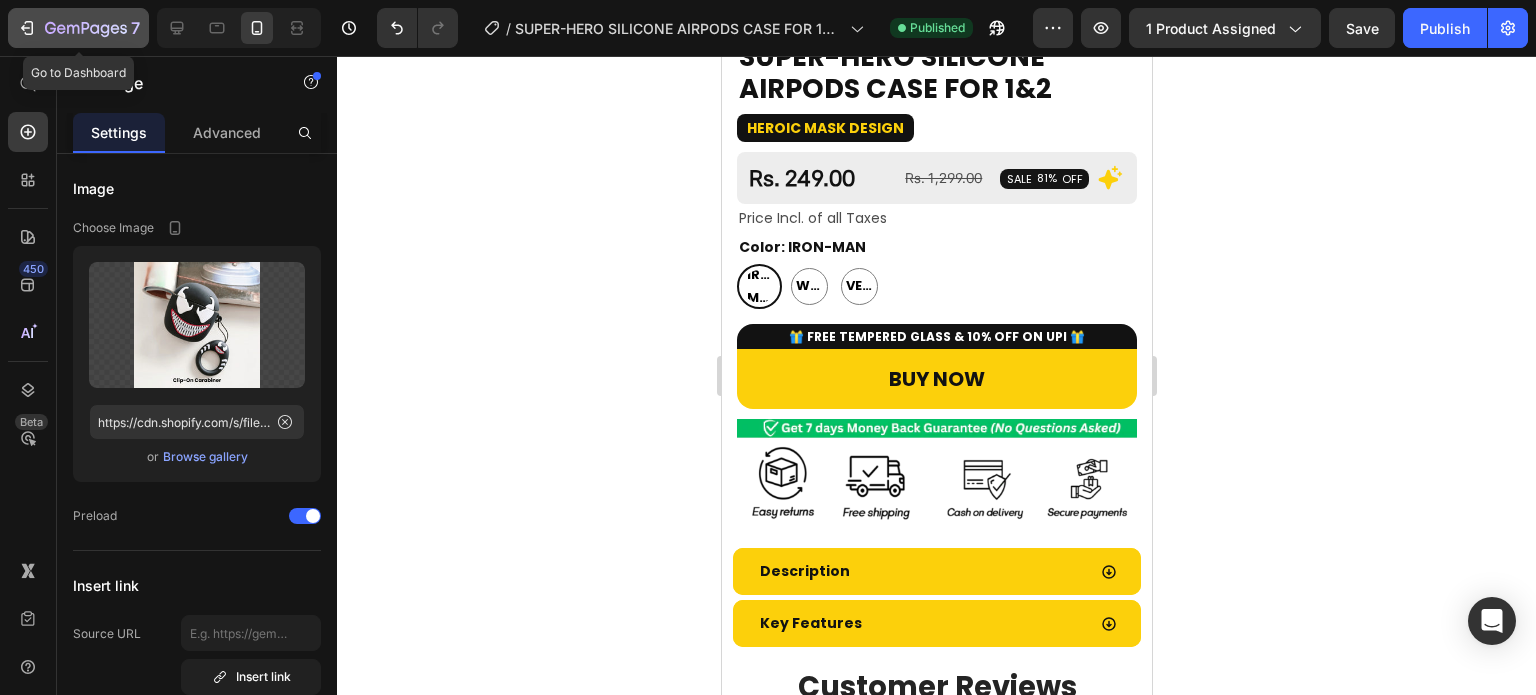 click on "7" 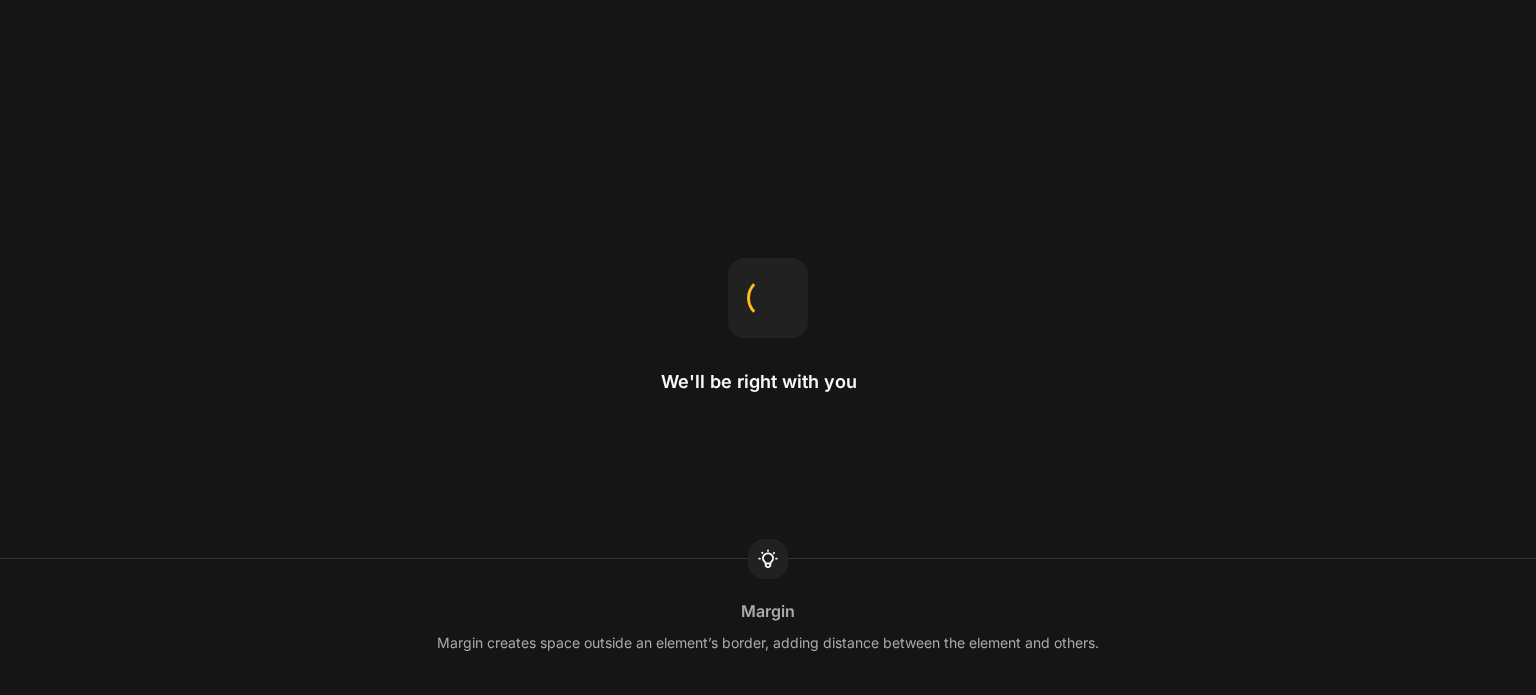 scroll, scrollTop: 0, scrollLeft: 0, axis: both 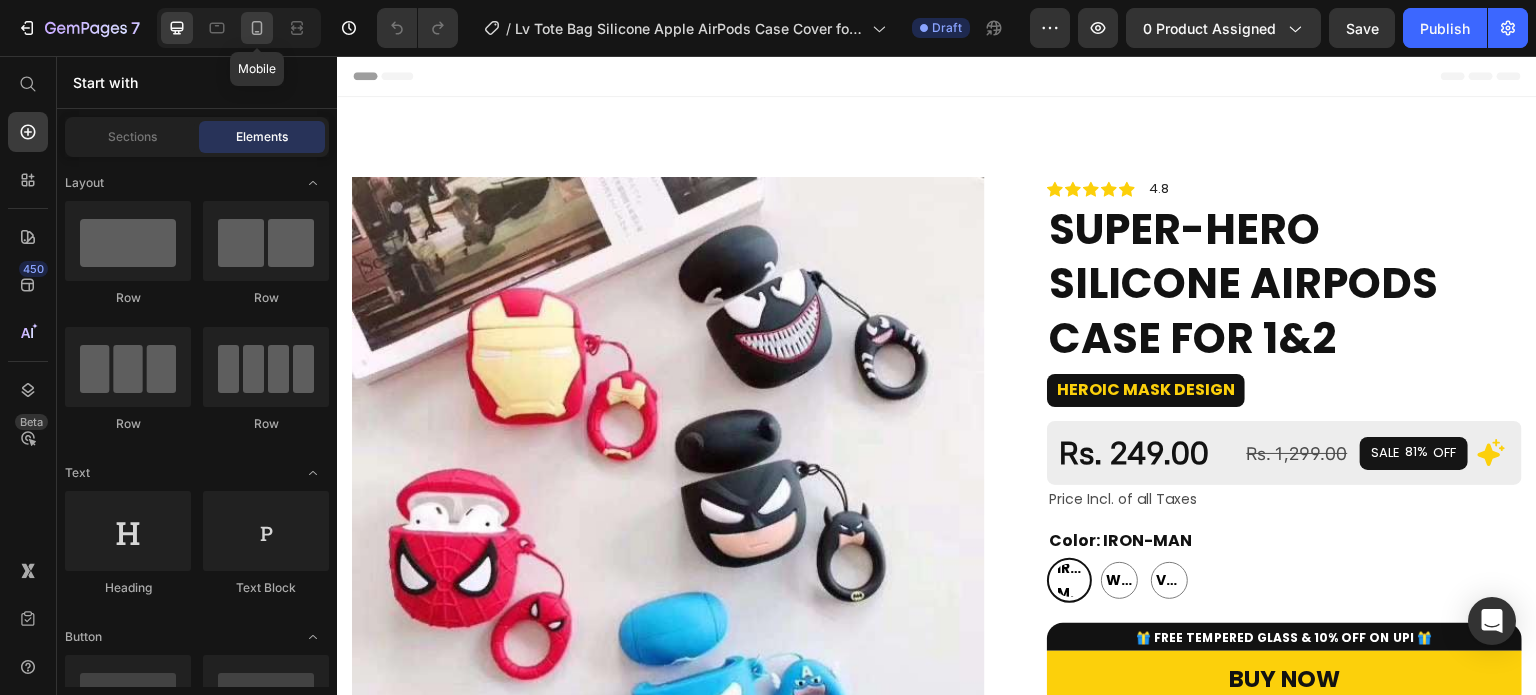 click 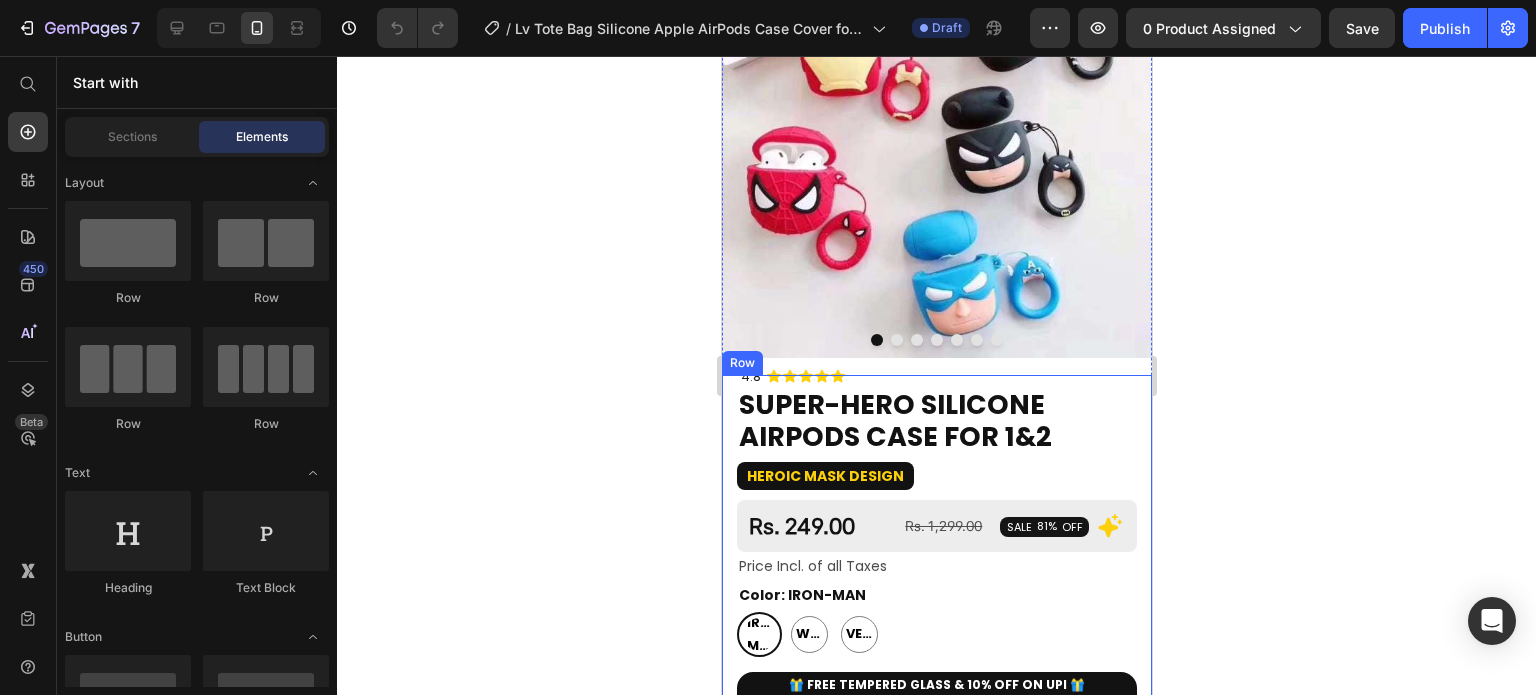 scroll, scrollTop: 0, scrollLeft: 0, axis: both 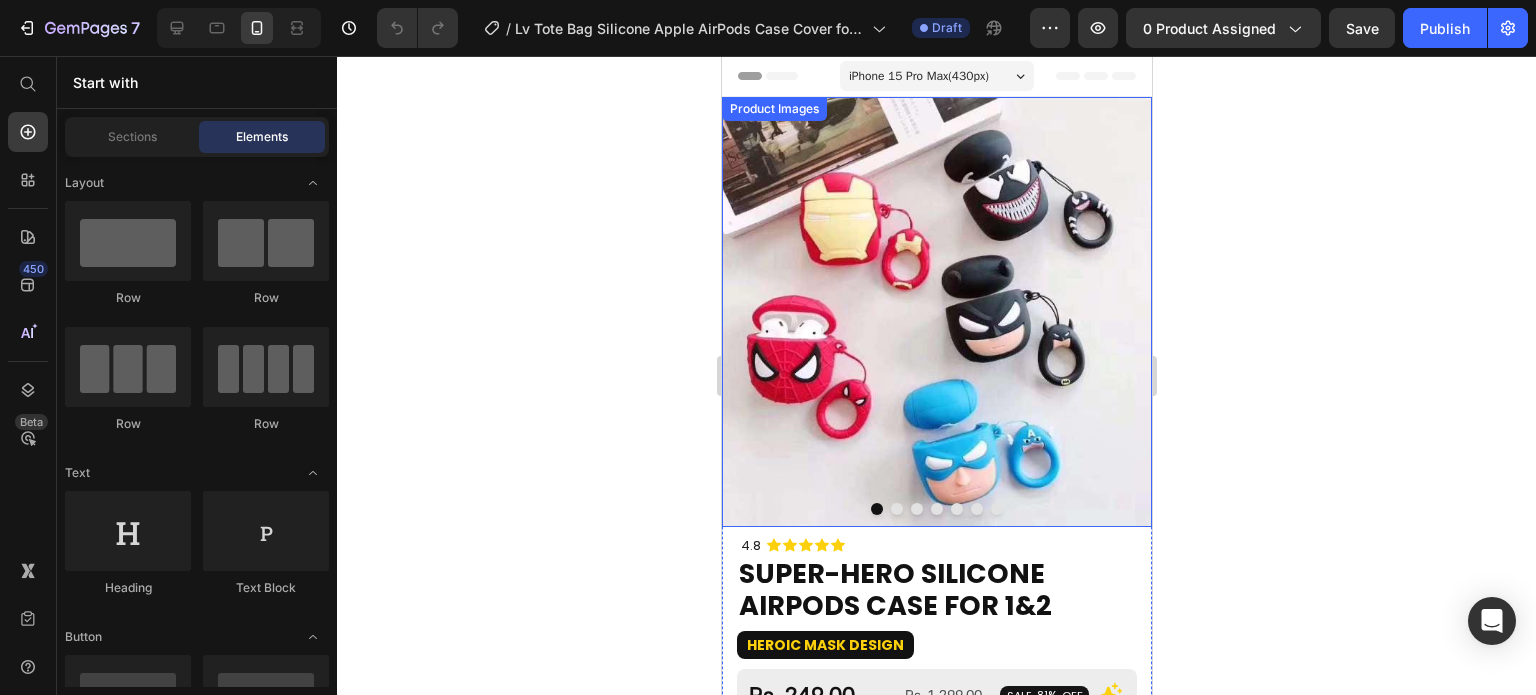 click at bounding box center [936, 312] 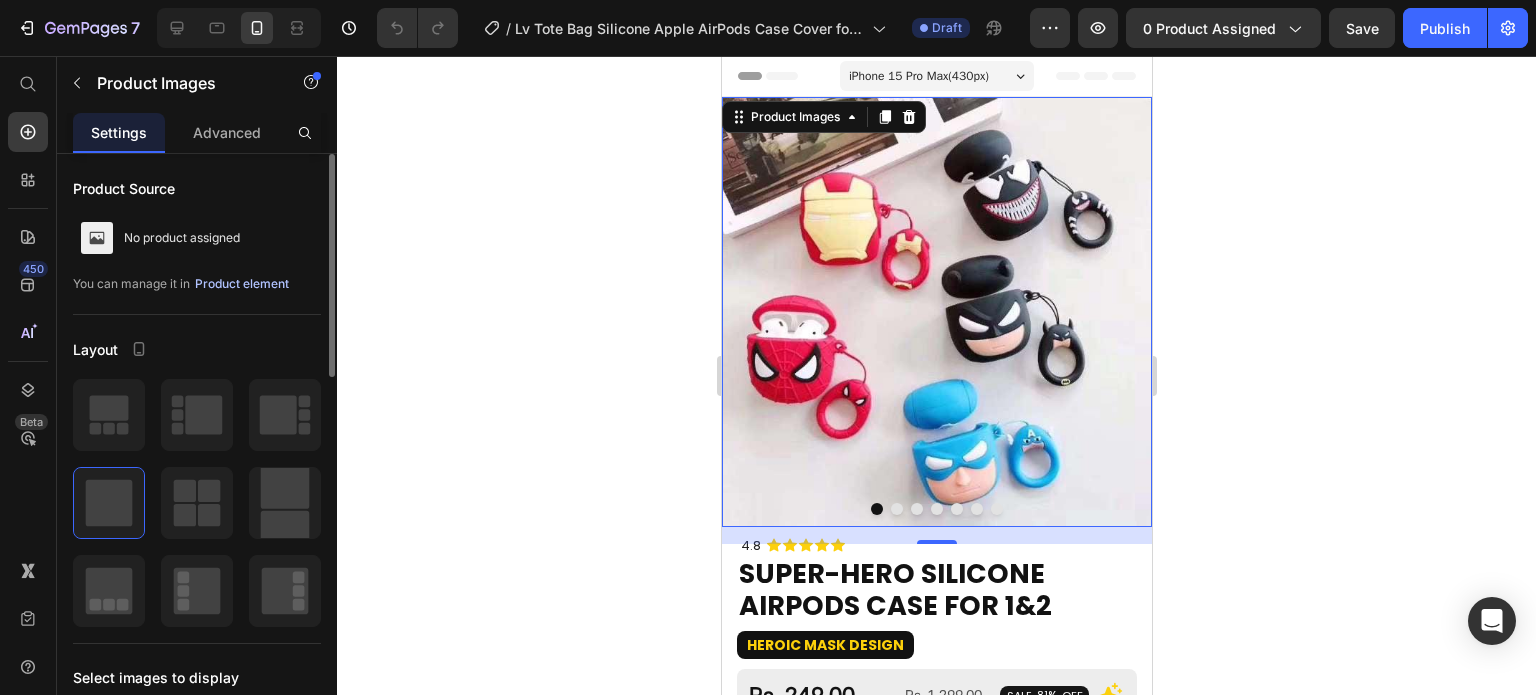 click on "Product element" at bounding box center [242, 284] 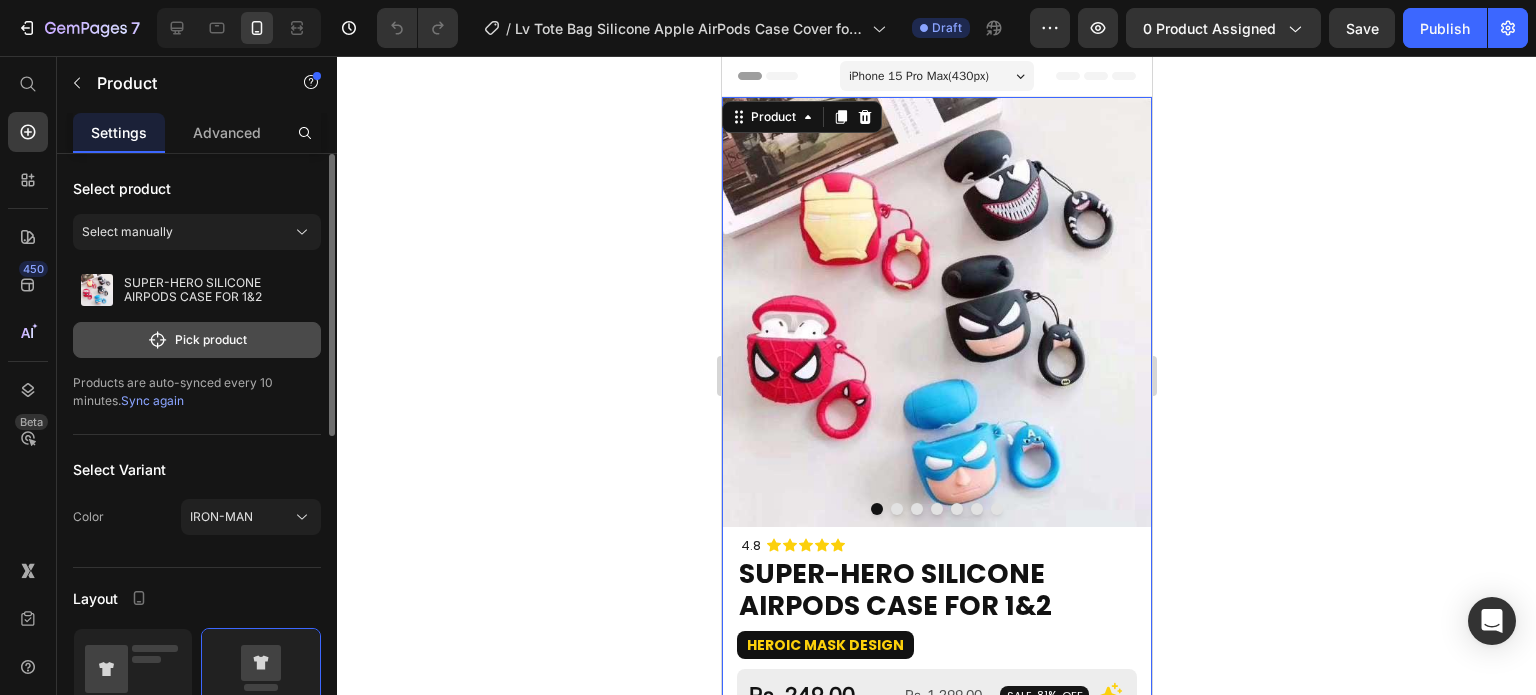 click on "Pick product" at bounding box center [197, 340] 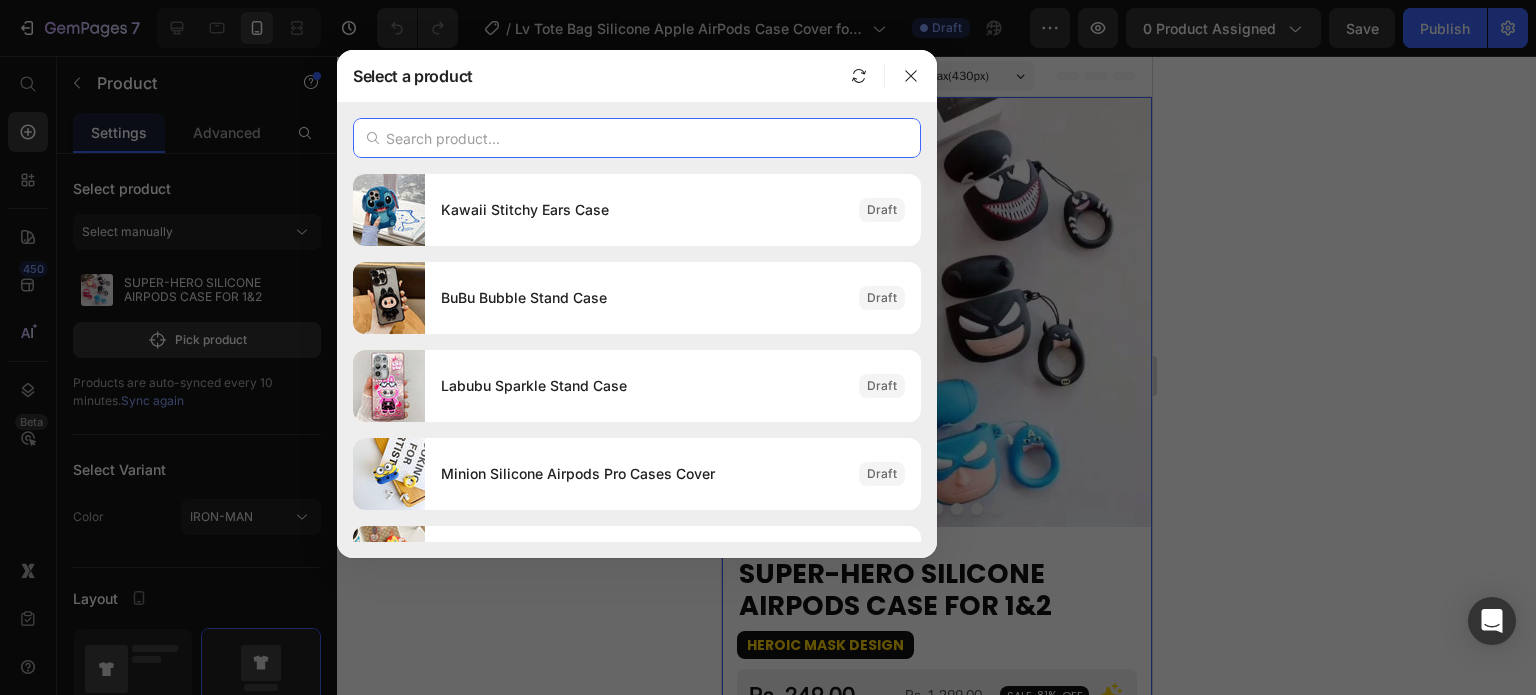 click at bounding box center (637, 138) 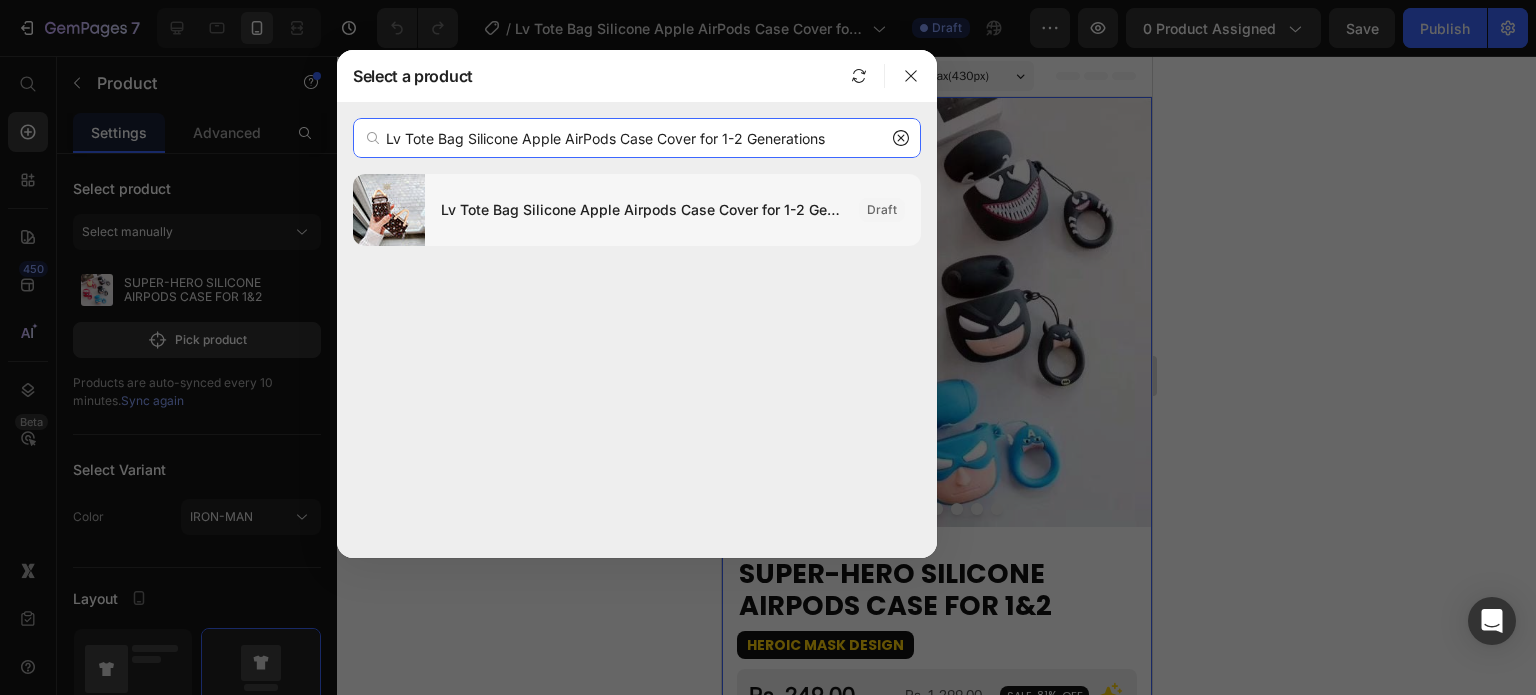type on "Lv Tote Bag Silicone Apple AirPods Case Cover for 1-2 Generations" 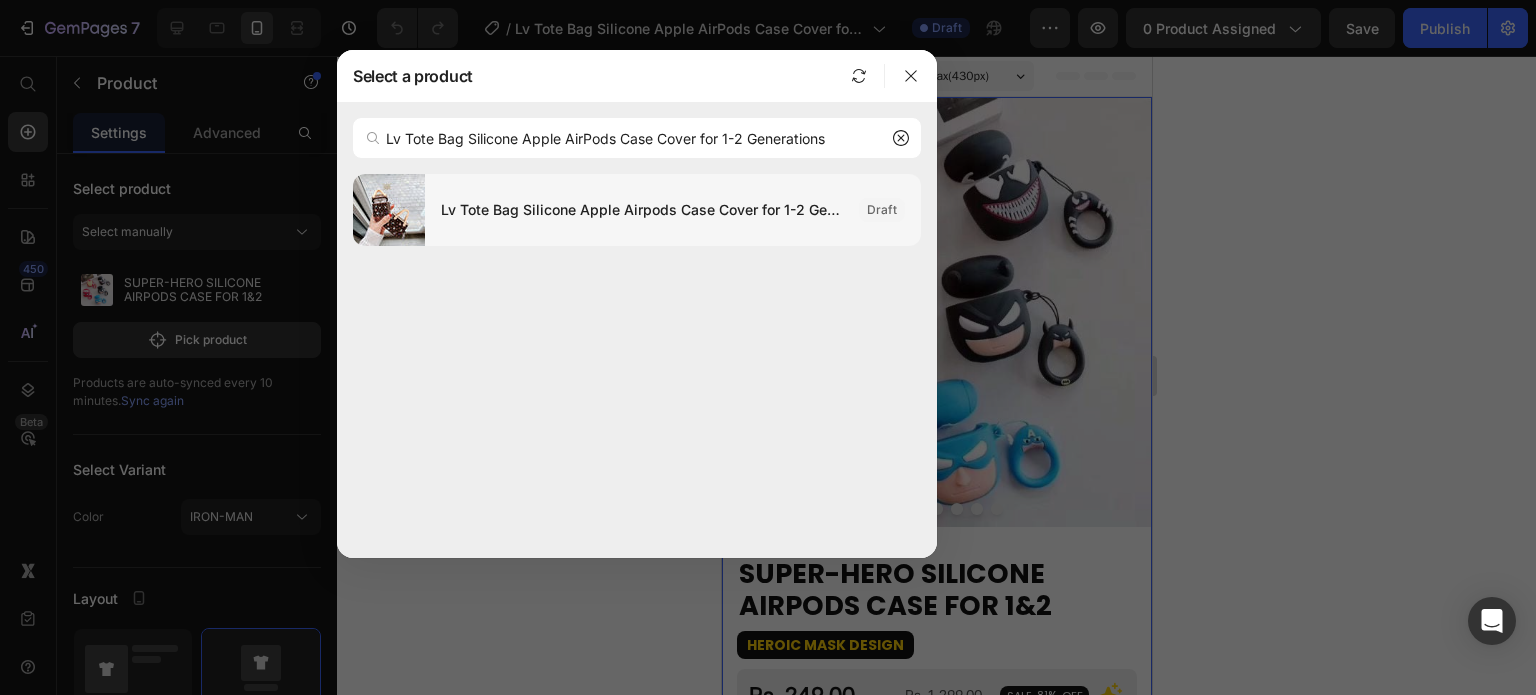 click on "Lv Tote Bag Silicone Apple Airpods Case Cover for 1-2 Generations" at bounding box center [642, 210] 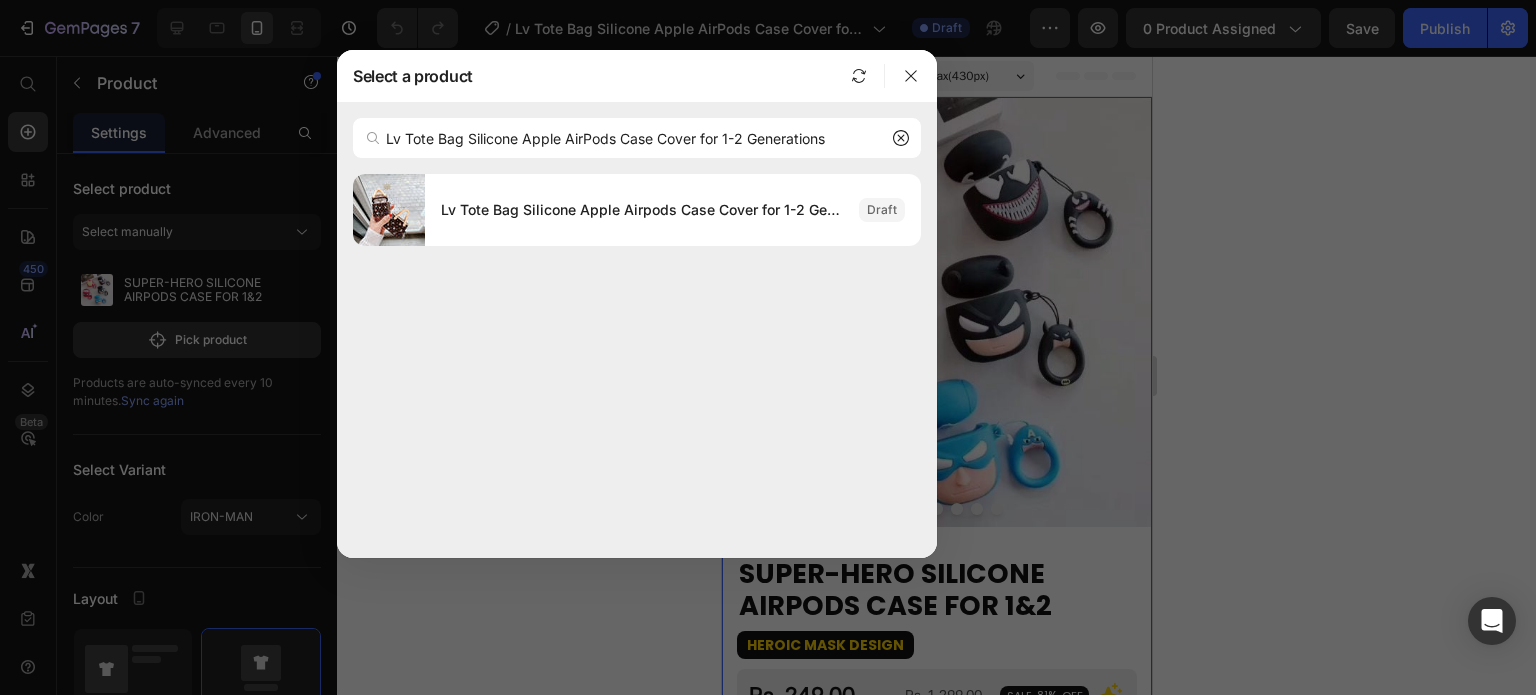 type 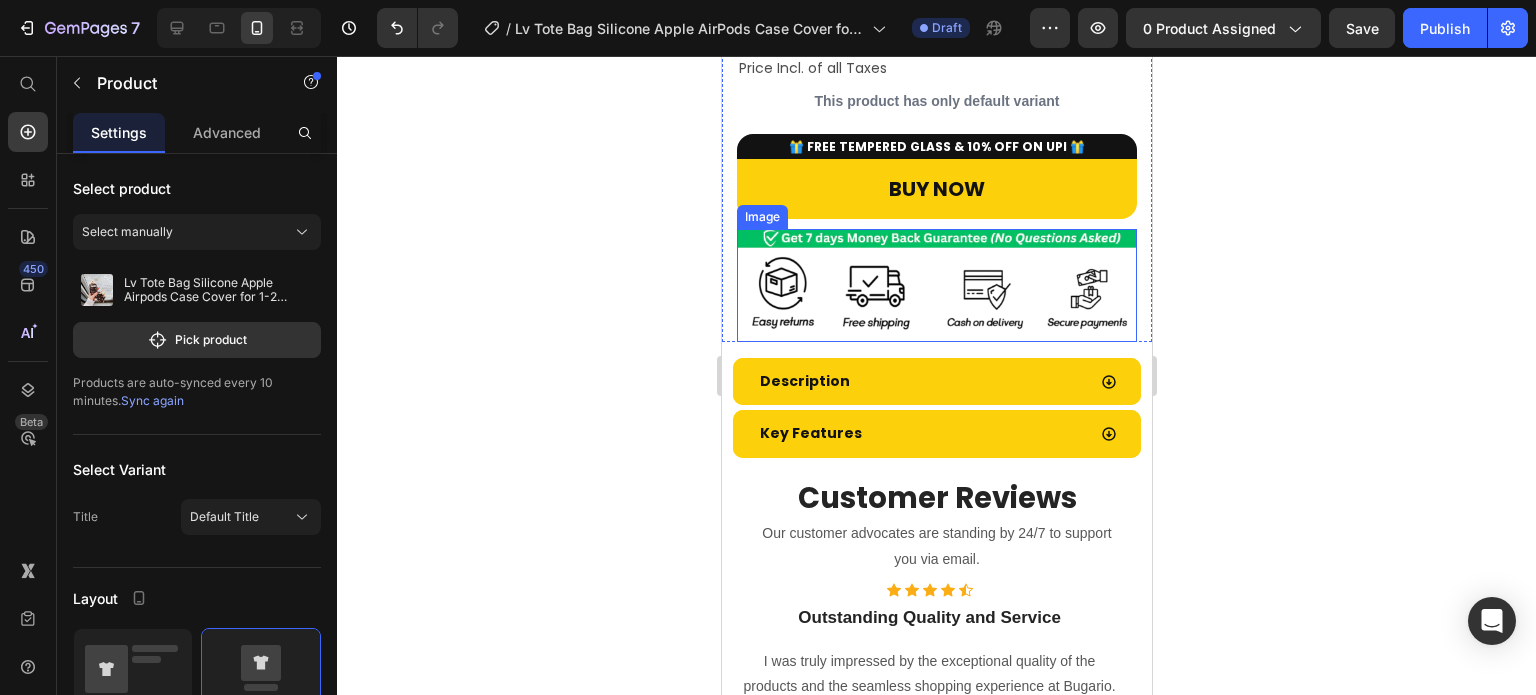 scroll, scrollTop: 500, scrollLeft: 0, axis: vertical 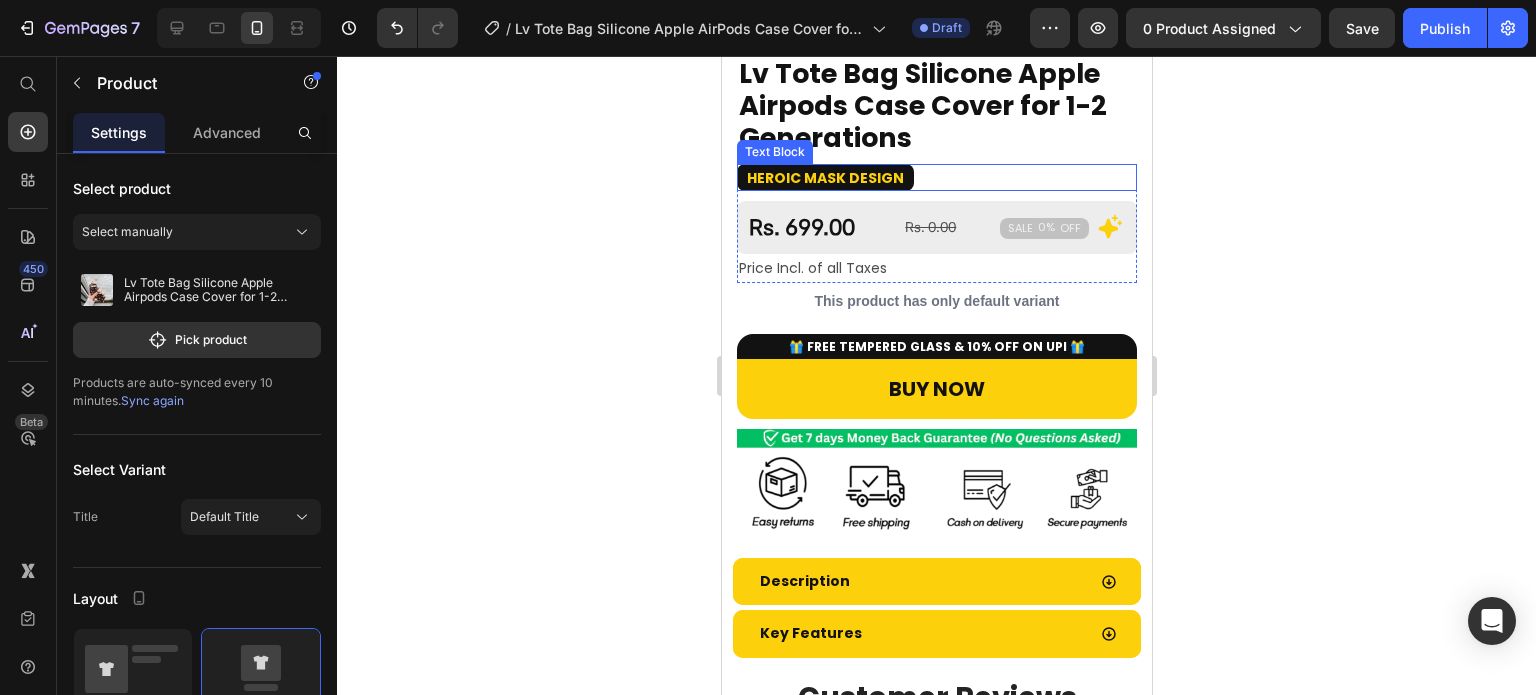 click on "Heroic Mask Design" at bounding box center (824, 178) 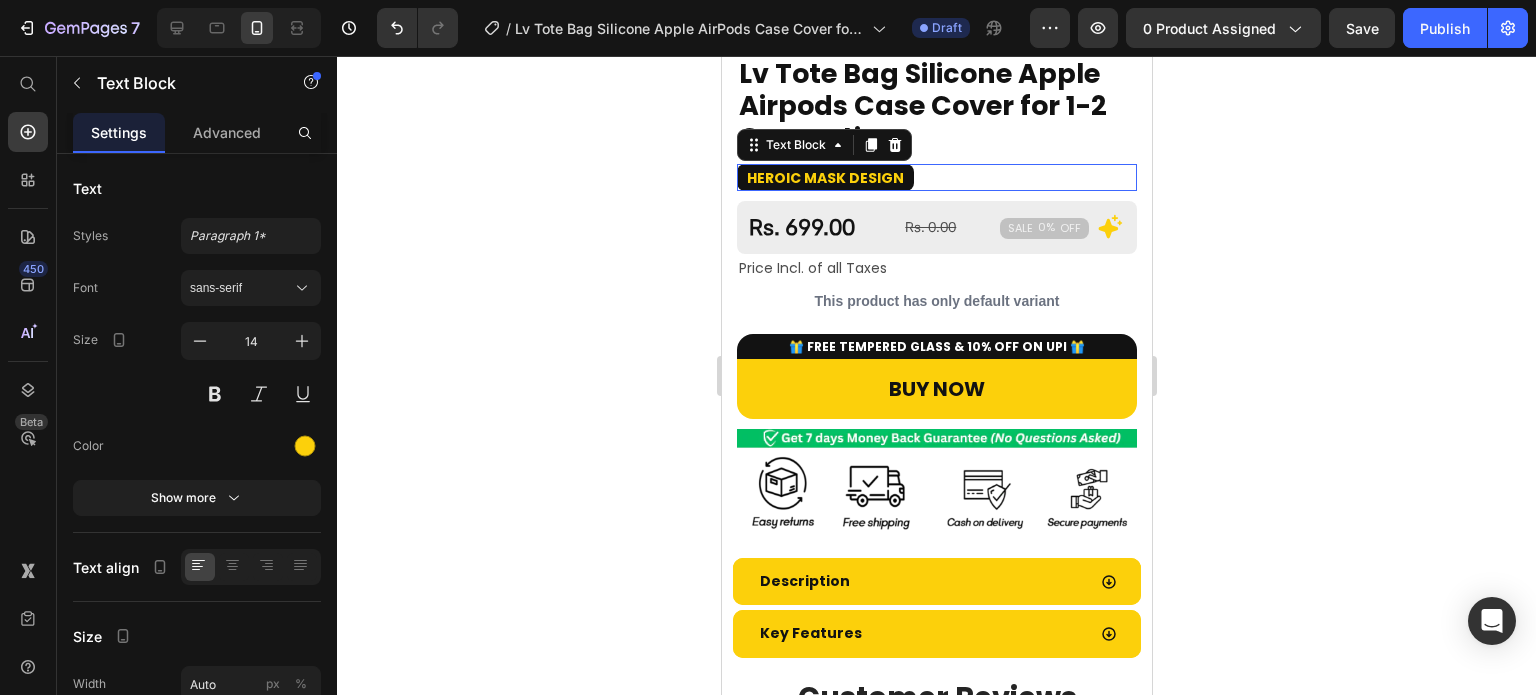 click on "Heroic Mask Design" at bounding box center (824, 178) 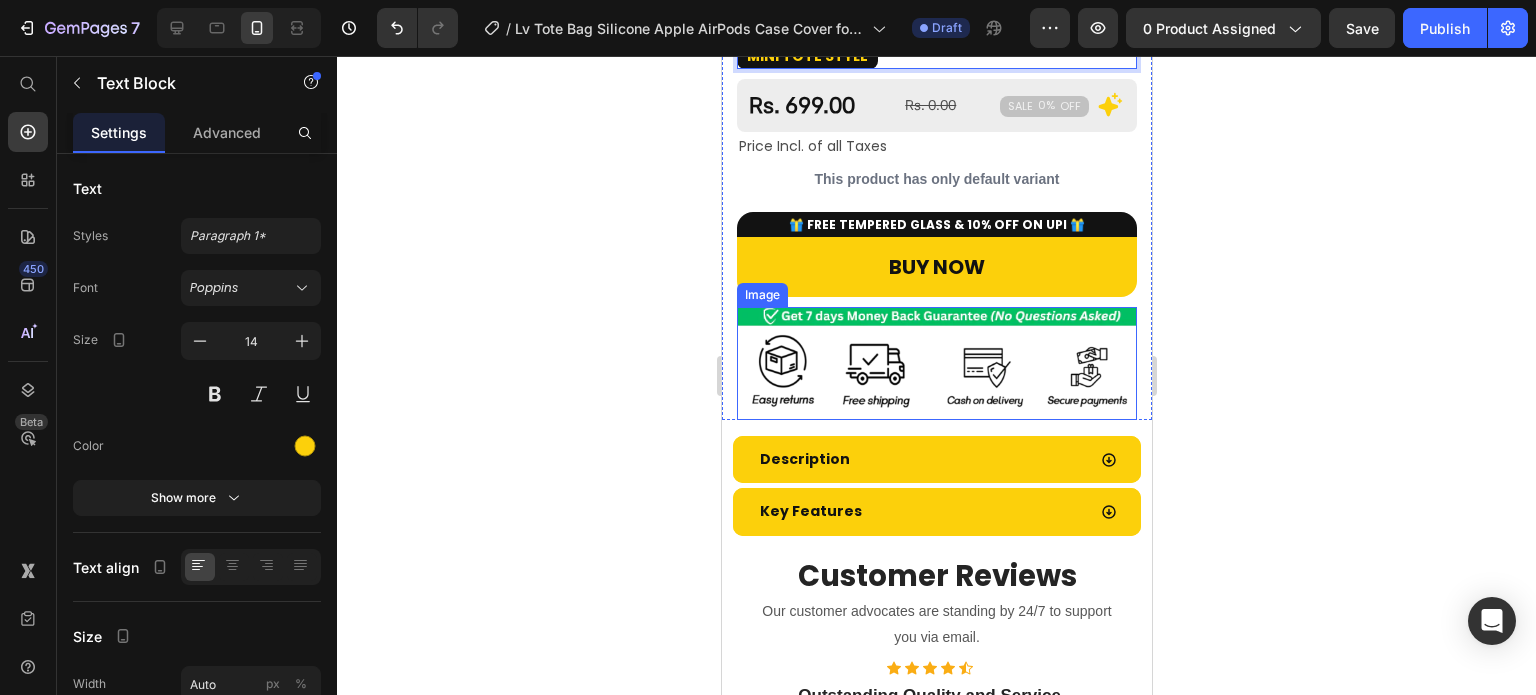 scroll, scrollTop: 800, scrollLeft: 0, axis: vertical 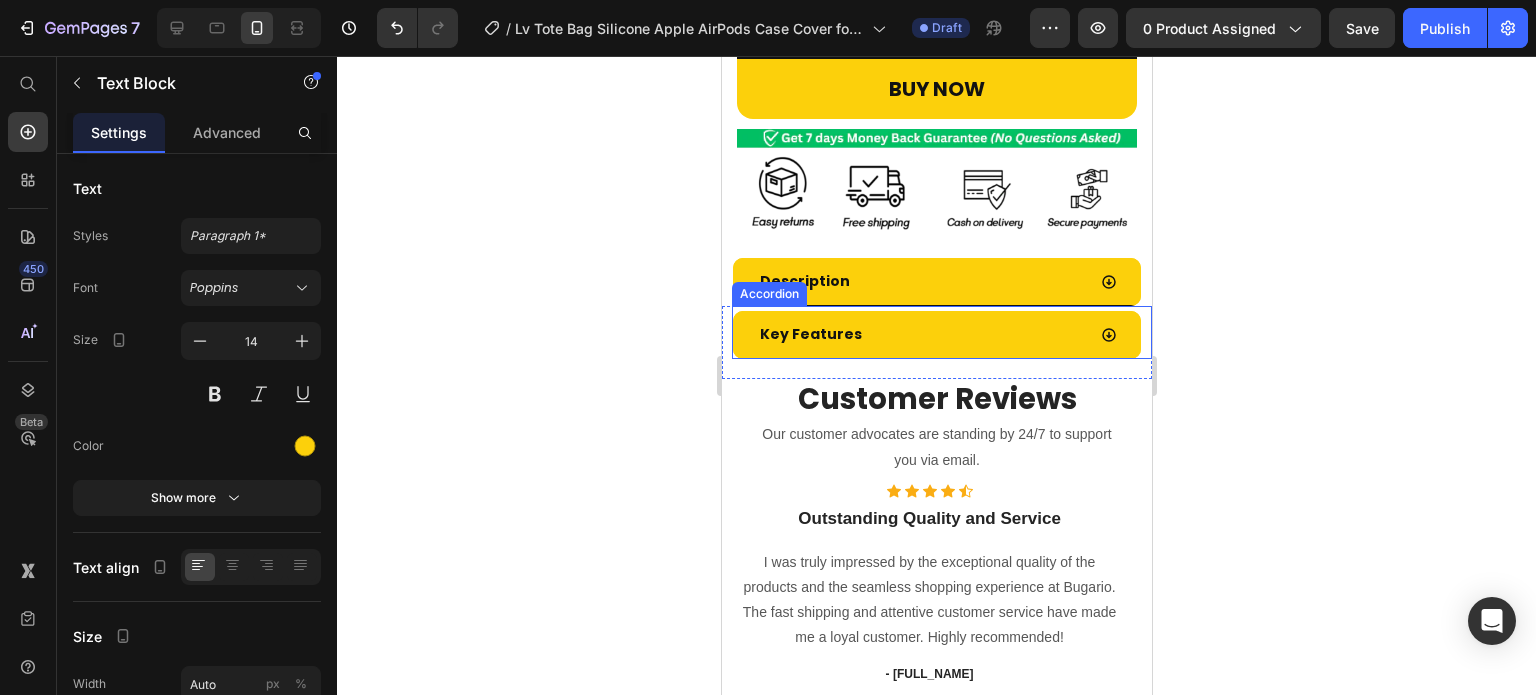 click on "Description" at bounding box center [920, 281] 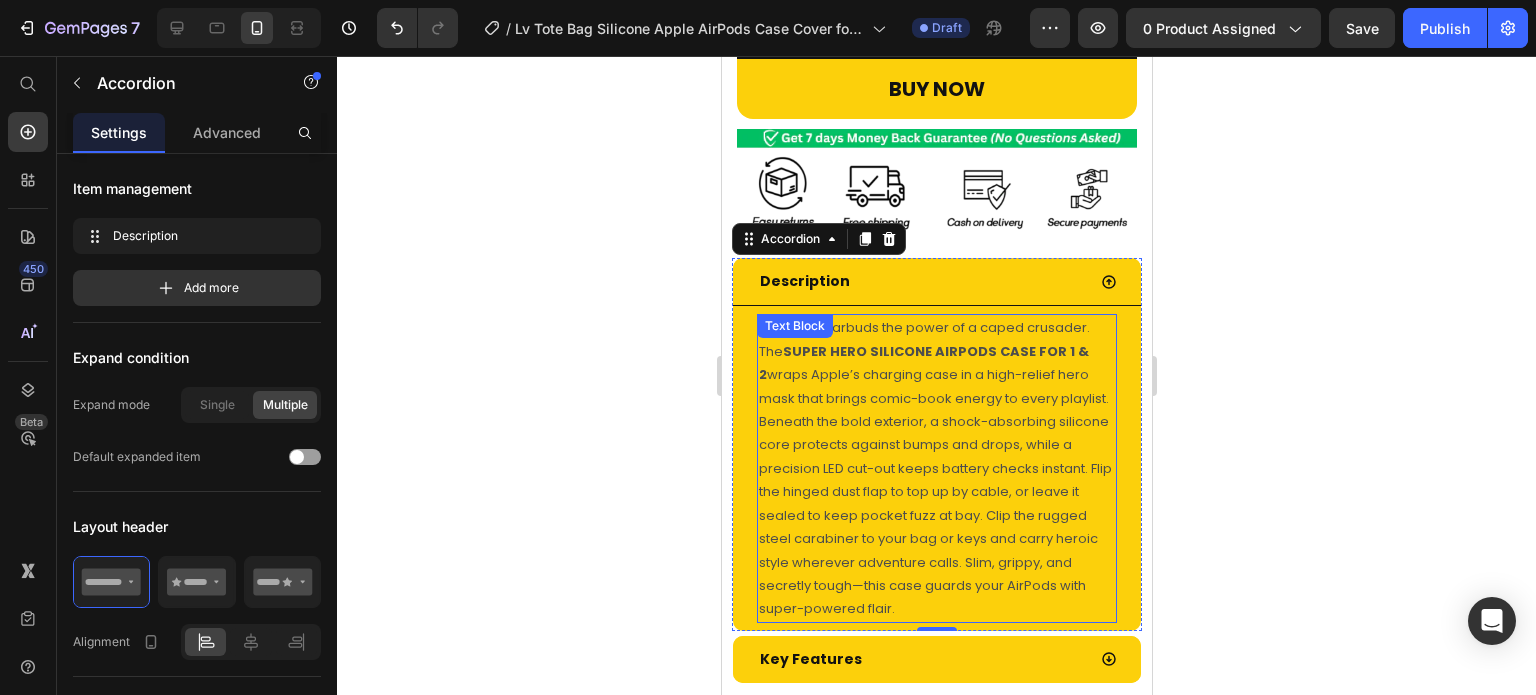 click on "Give your earbuds the power of a caped crusader. The  SUPER HERO SILICONE AIRPODS CASE FOR 1 & 2  wraps Apple’s charging case in a high-relief hero mask that brings comic-book energy to every playlist. Beneath the bold exterior, a shock-absorbing silicone core protects against bumps and drops, while a precision LED cut-out keeps battery checks instant. Flip the hinged dust flap to top up by cable, or leave it sealed to keep pocket fuzz at bay. Clip the rugged steel carabiner to your bag or keys and carry heroic style wherever adventure calls. Slim, grippy, and secretly tough—this case guards your AirPods with super-powered flair. Text Block" at bounding box center [936, 468] 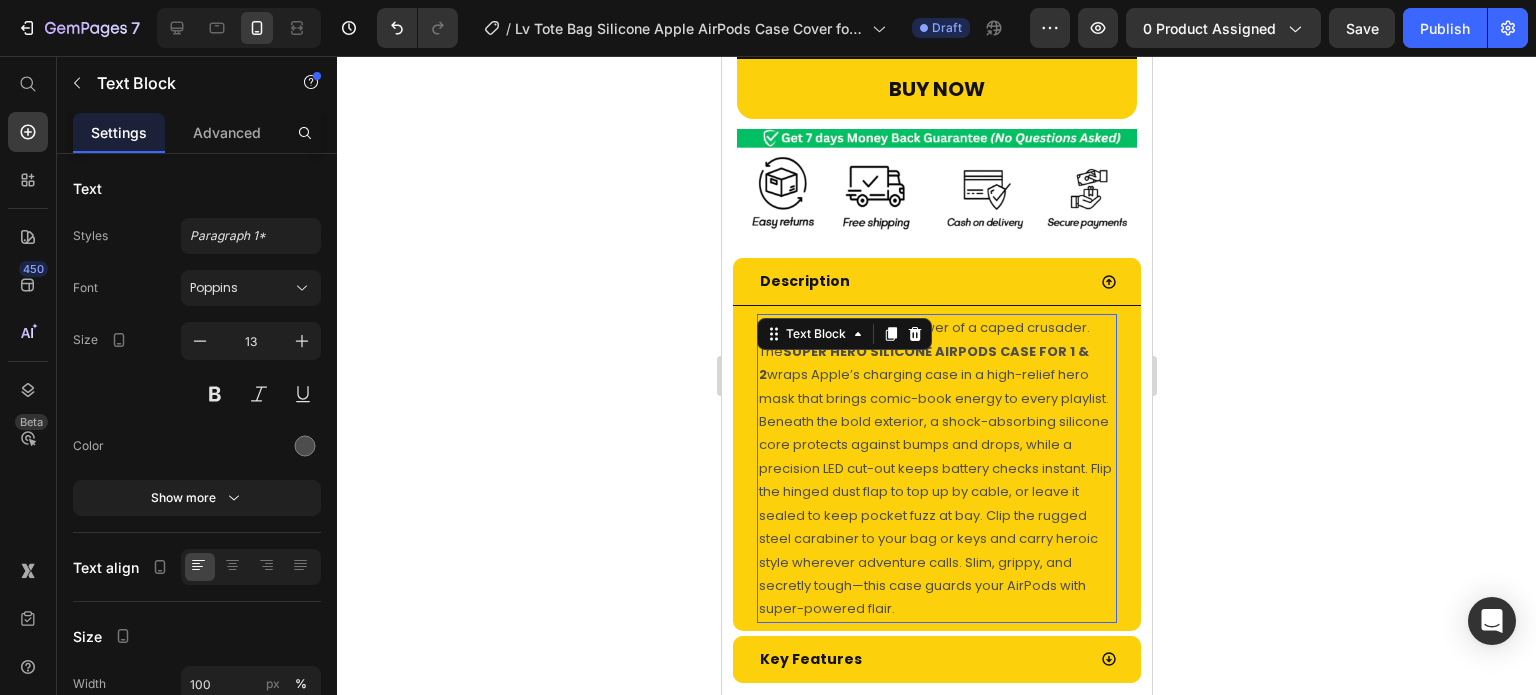 click on "Text Block" at bounding box center [815, 334] 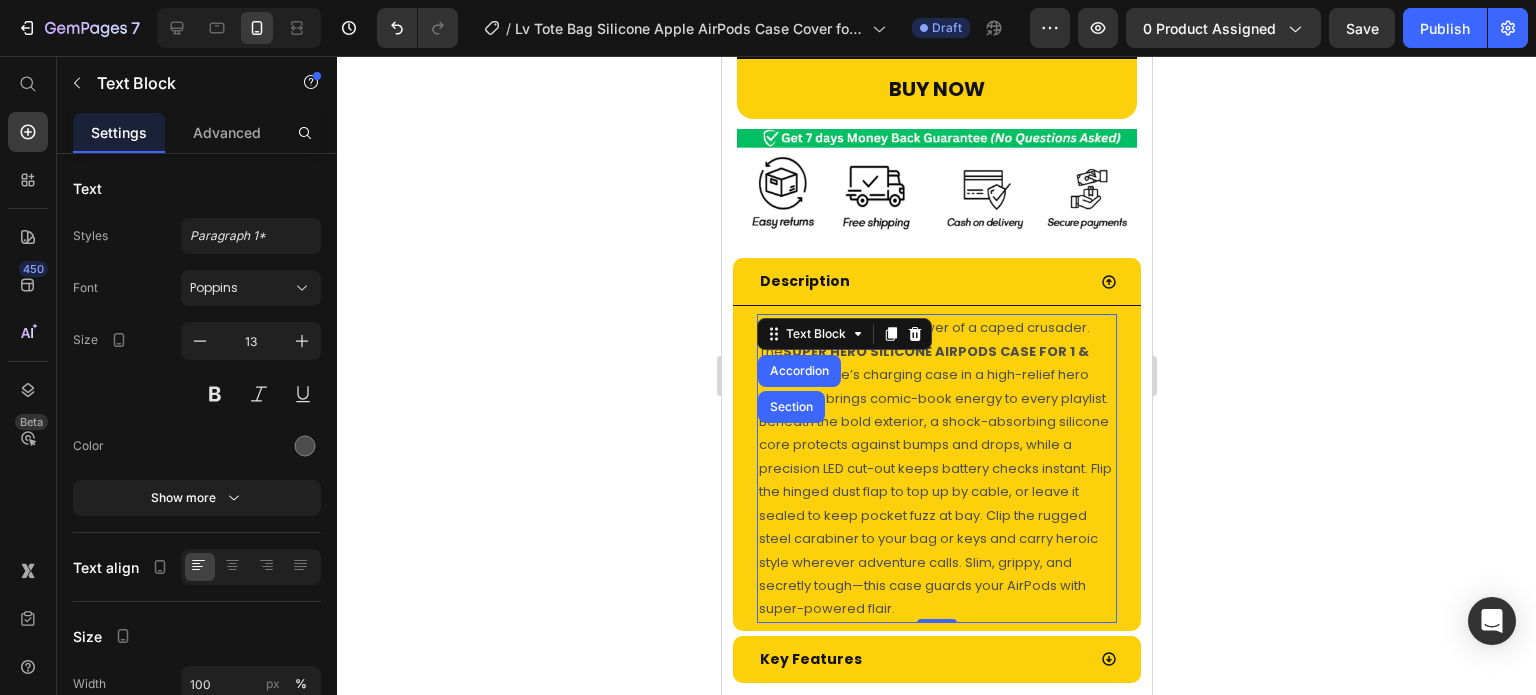 click on "Text Block" at bounding box center [815, 334] 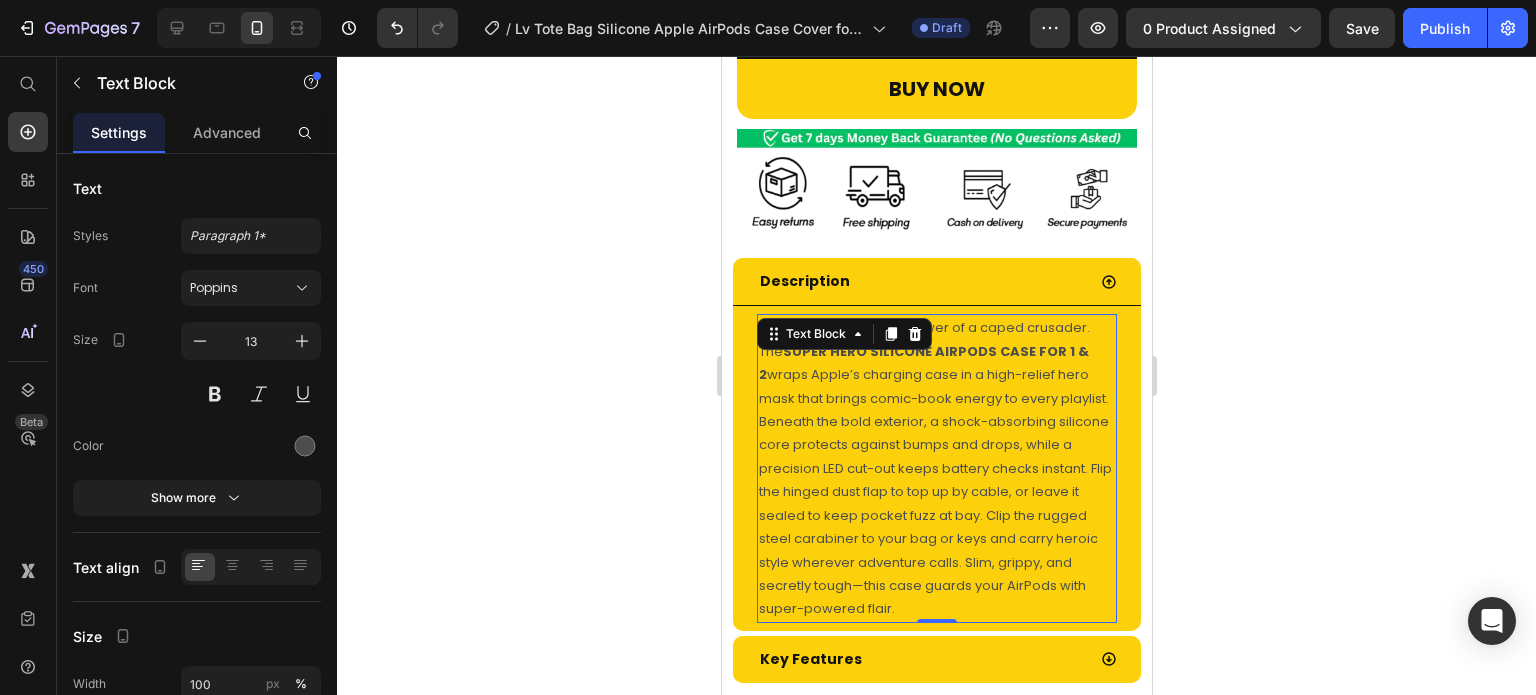 click on "Give your earbuds the power of a caped crusader. The  SUPER HERO SILICONE AIRPODS CASE FOR 1 & 2  wraps Apple’s charging case in a high-relief hero mask that brings comic-book energy to every playlist. Beneath the bold exterior, a shock-absorbing silicone core protects against bumps and drops, while a precision LED cut-out keeps battery checks instant. Flip the hinged dust flap to top up by cable, or leave it sealed to keep pocket fuzz at bay. Clip the rugged steel carabiner to your bag or keys and carry heroic style wherever adventure calls. Slim, grippy, and secretly tough—this case guards your AirPods with super-powered flair." at bounding box center [936, 468] 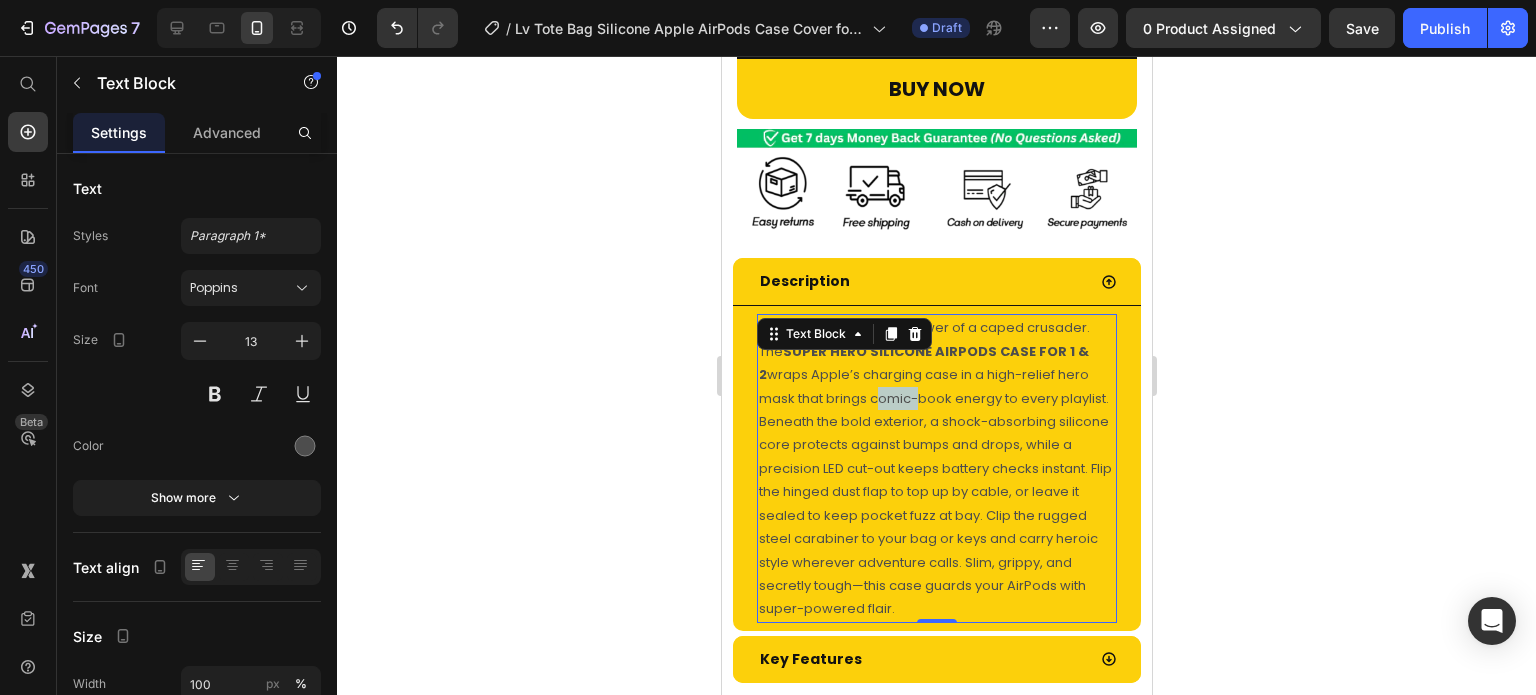 click on "Give your earbuds the power of a caped crusader. The  SUPER HERO SILICONE AIRPODS CASE FOR 1 & 2  wraps Apple’s charging case in a high-relief hero mask that brings comic-book energy to every playlist. Beneath the bold exterior, a shock-absorbing silicone core protects against bumps and drops, while a precision LED cut-out keeps battery checks instant. Flip the hinged dust flap to top up by cable, or leave it sealed to keep pocket fuzz at bay. Clip the rugged steel carabiner to your bag or keys and carry heroic style wherever adventure calls. Slim, grippy, and secretly tough—this case guards your AirPods with super-powered flair." at bounding box center (936, 468) 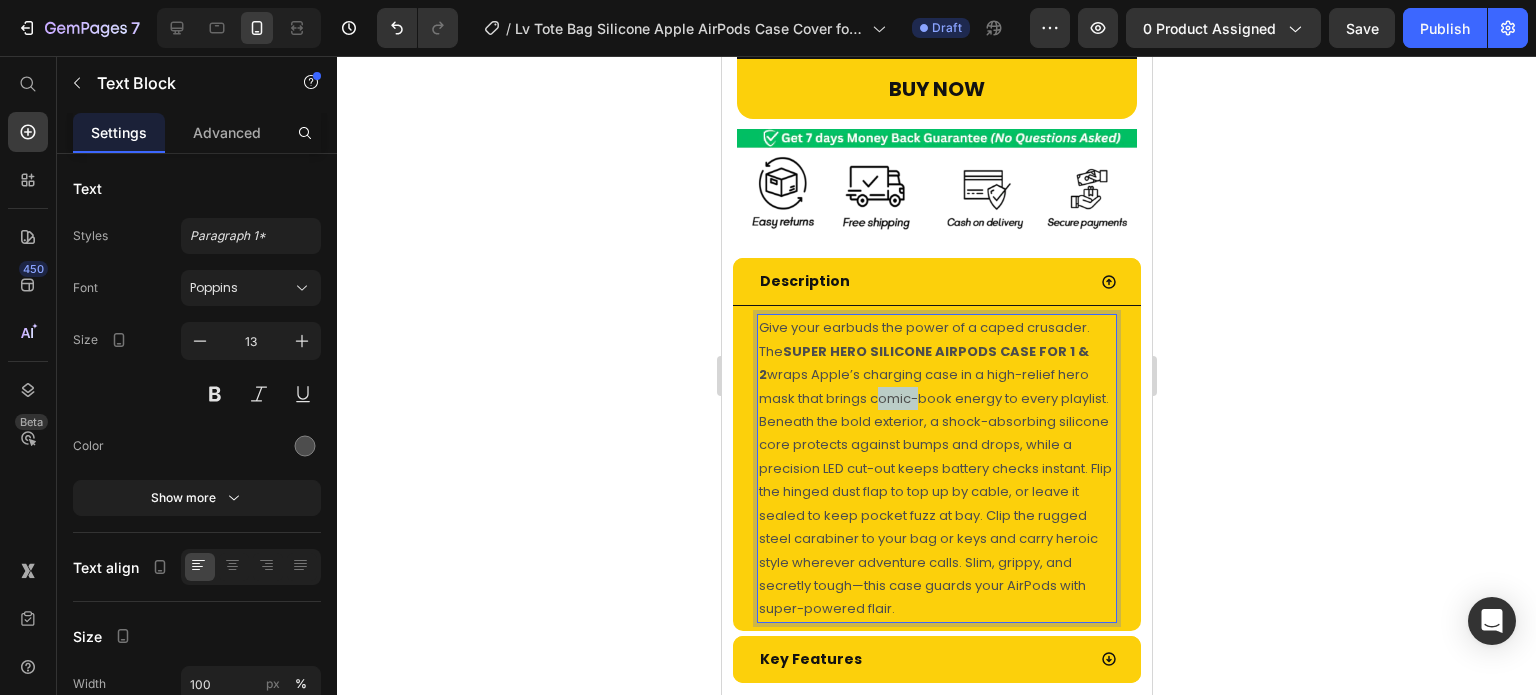 click on "Give your earbuds the power of a caped crusader. The  SUPER HERO SILICONE AIRPODS CASE FOR 1 & 2  wraps Apple’s charging case in a high-relief hero mask that brings comic-book energy to every playlist. Beneath the bold exterior, a shock-absorbing silicone core protects against bumps and drops, while a precision LED cut-out keeps battery checks instant. Flip the hinged dust flap to top up by cable, or leave it sealed to keep pocket fuzz at bay. Clip the rugged steel carabiner to your bag or keys and carry heroic style wherever adventure calls. Slim, grippy, and secretly tough—this case guards your AirPods with super-powered flair." at bounding box center (936, 468) 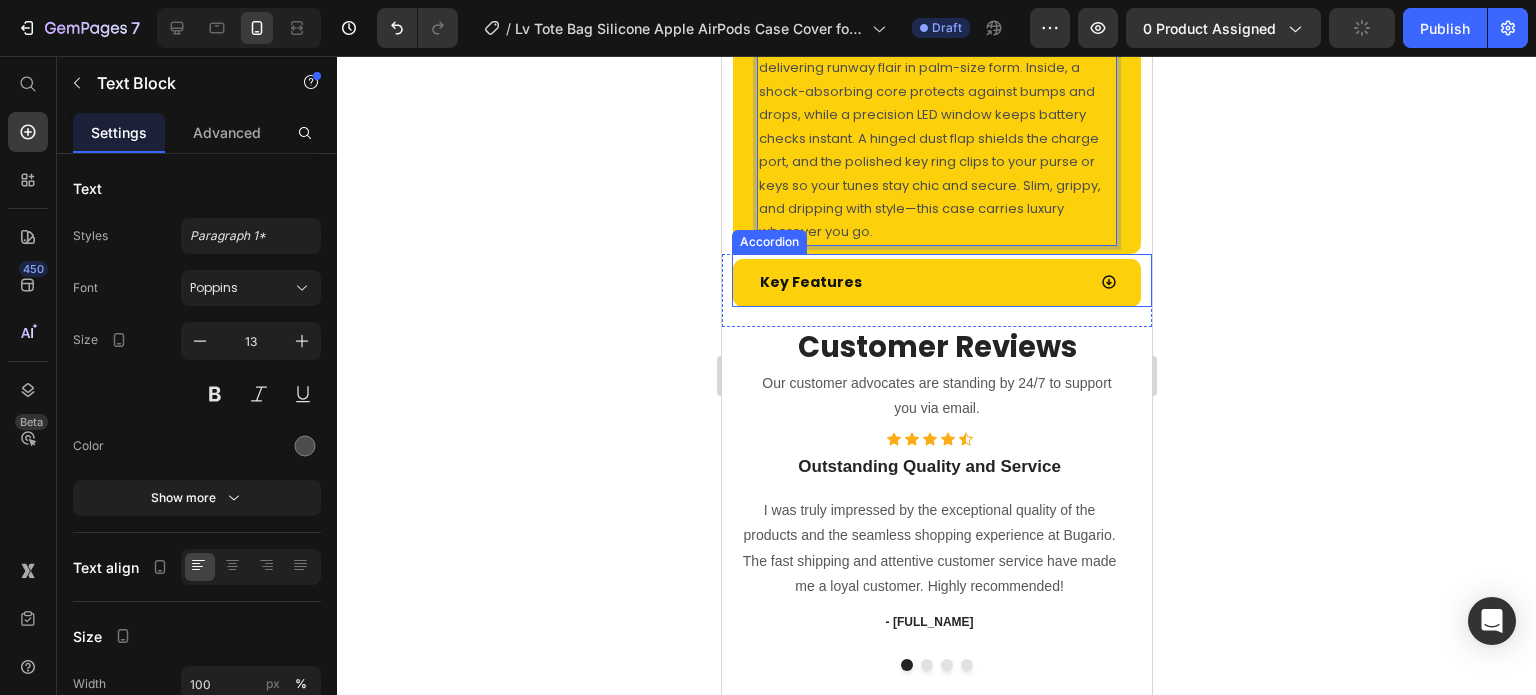 scroll, scrollTop: 1300, scrollLeft: 0, axis: vertical 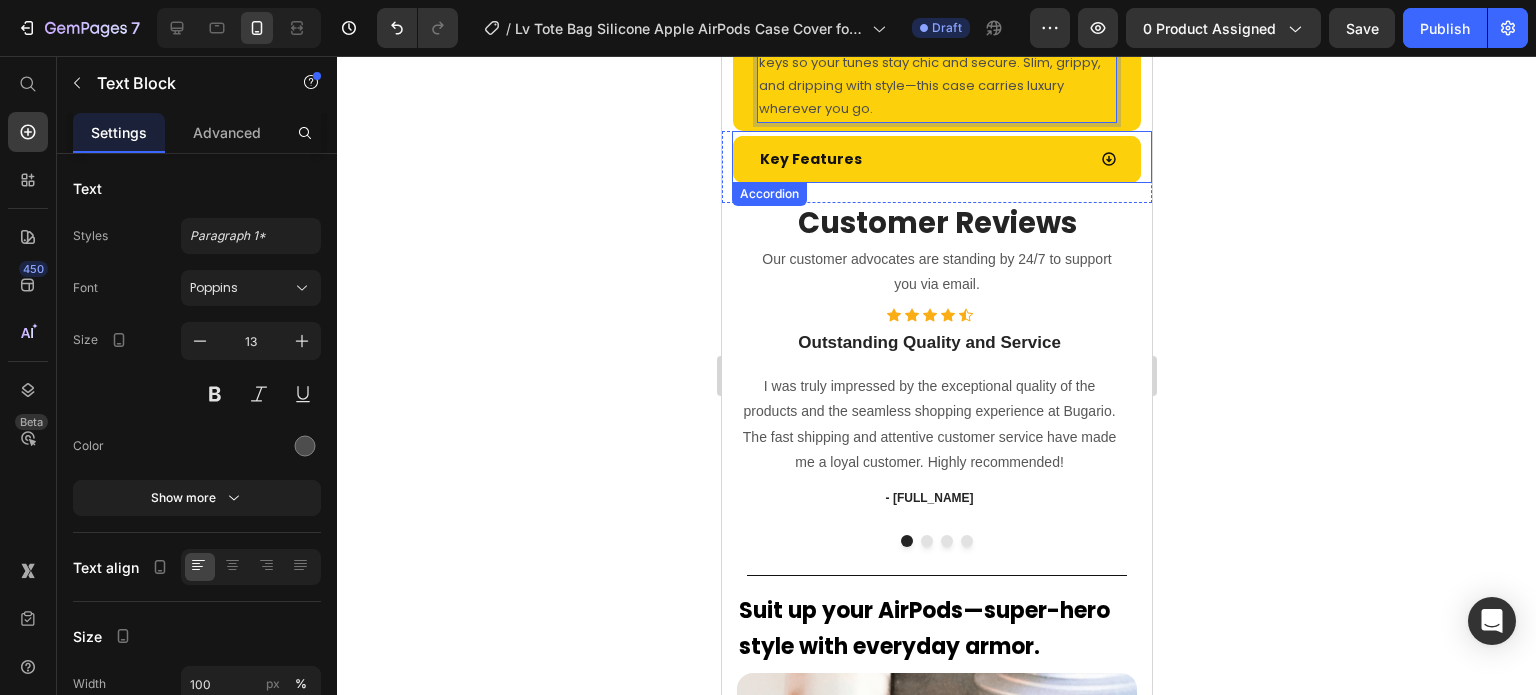 click on "Key Features" at bounding box center [920, 159] 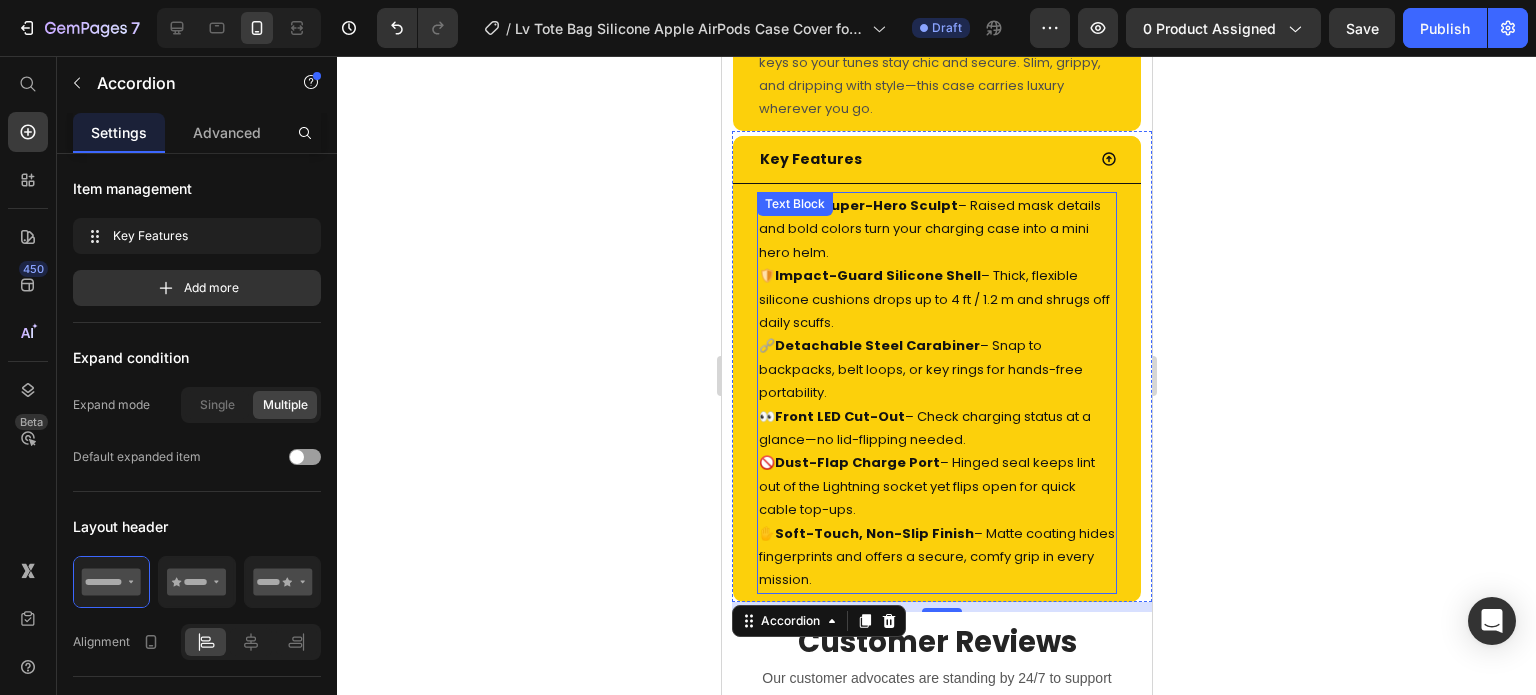 click on "Iconic Super-Hero Sculpt" at bounding box center (865, 205) 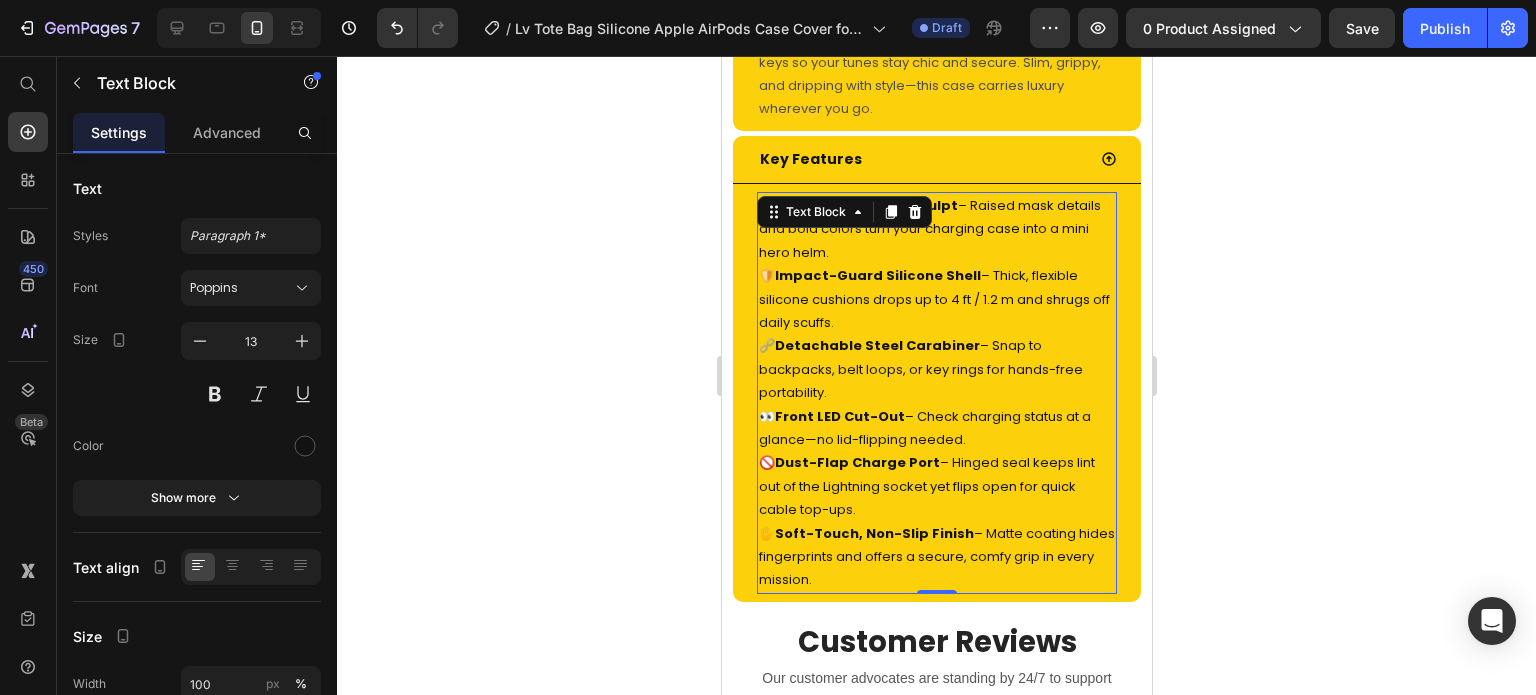 click on "Text Block" at bounding box center (843, 212) 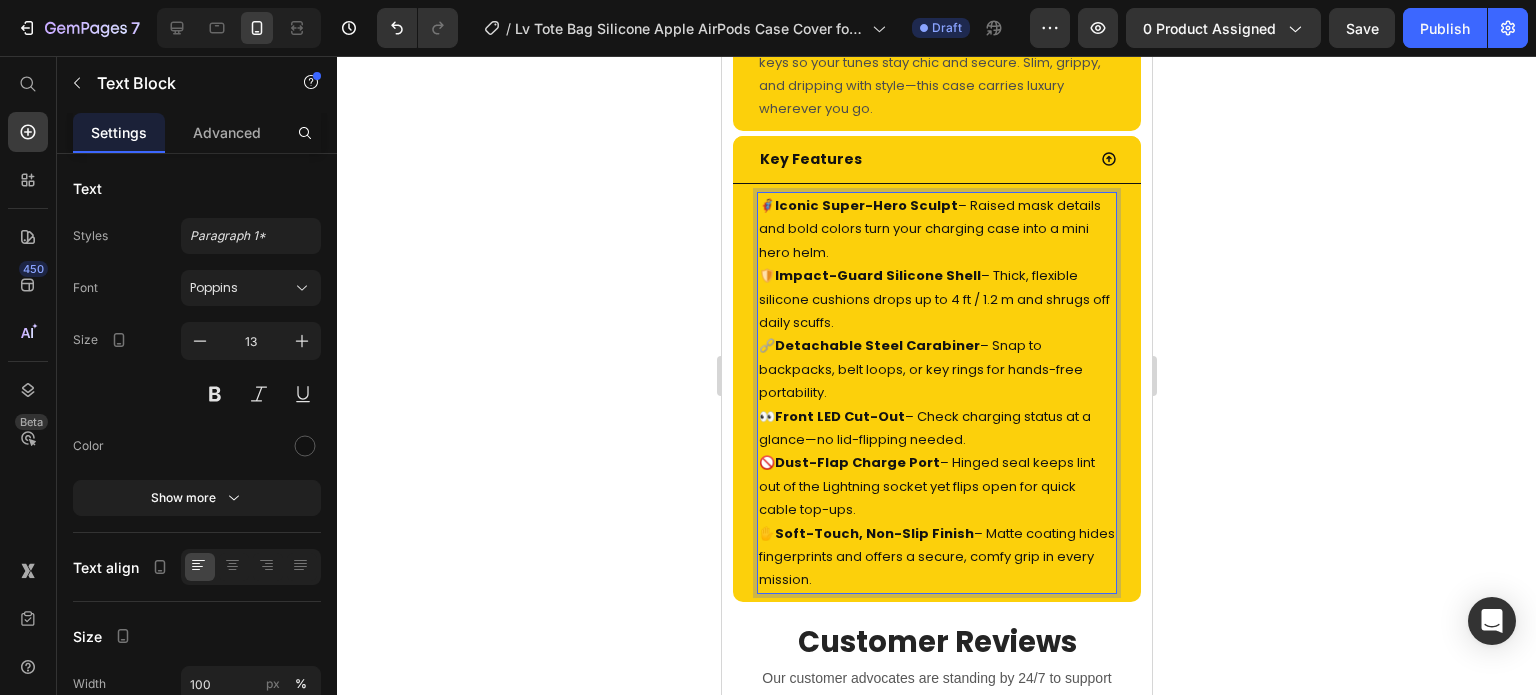 click on "Impact-Guard Silicone Shell" at bounding box center (877, 275) 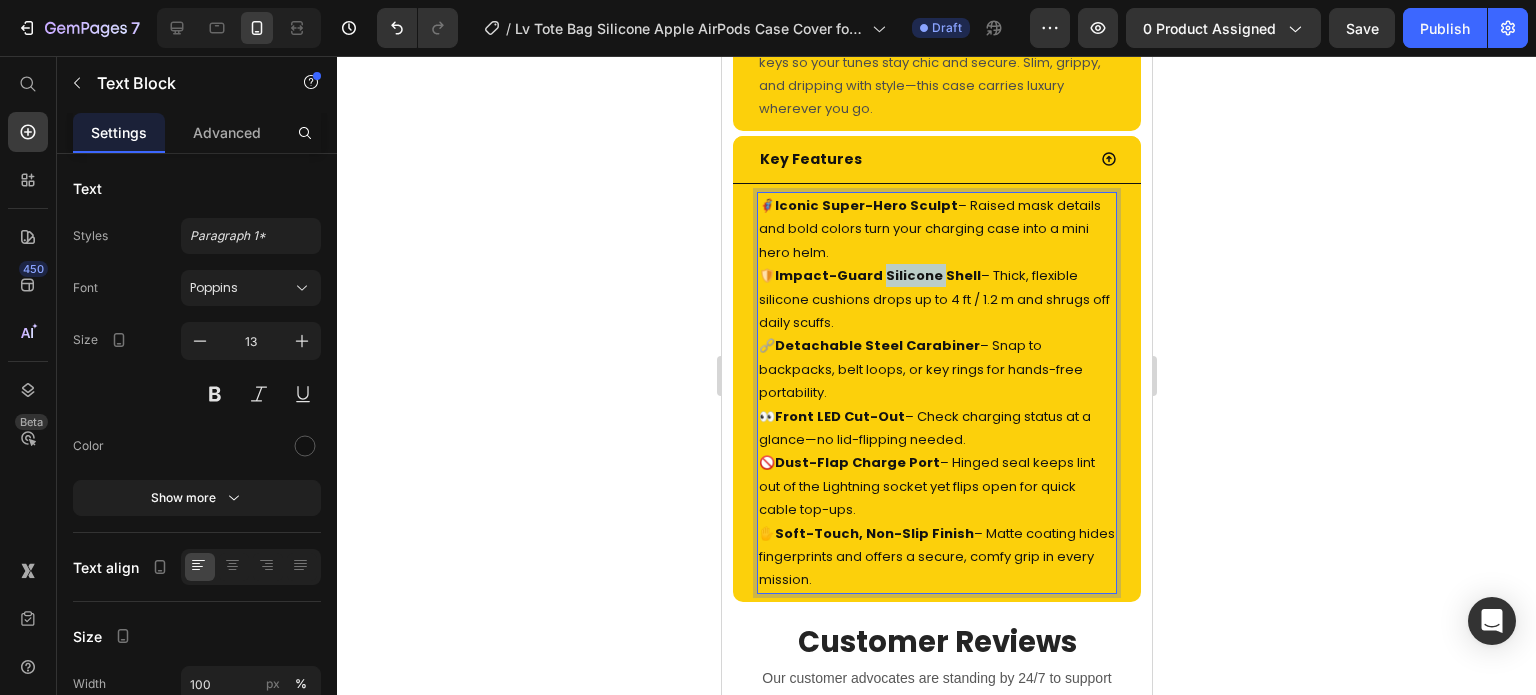 click on "Impact-Guard Silicone Shell" at bounding box center (877, 275) 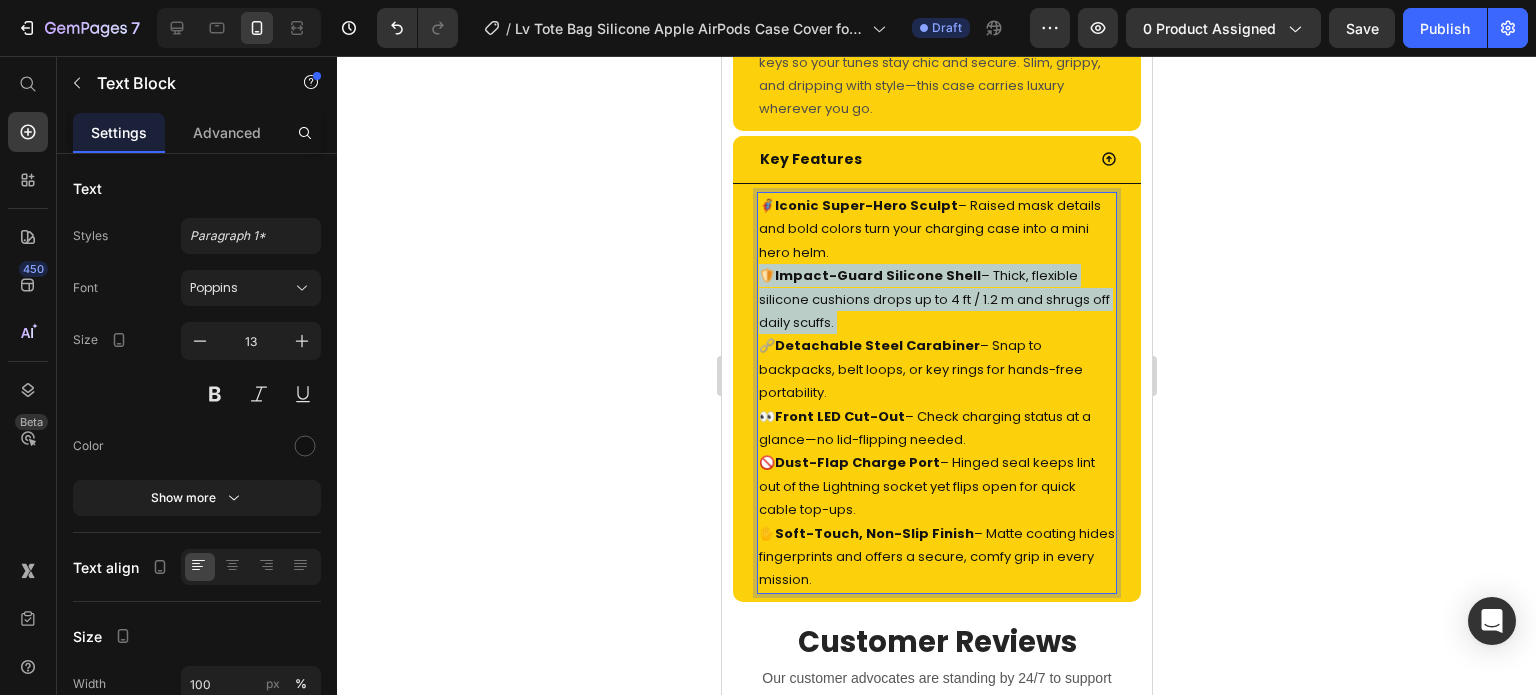 click on "Impact-Guard Silicone Shell" at bounding box center (877, 275) 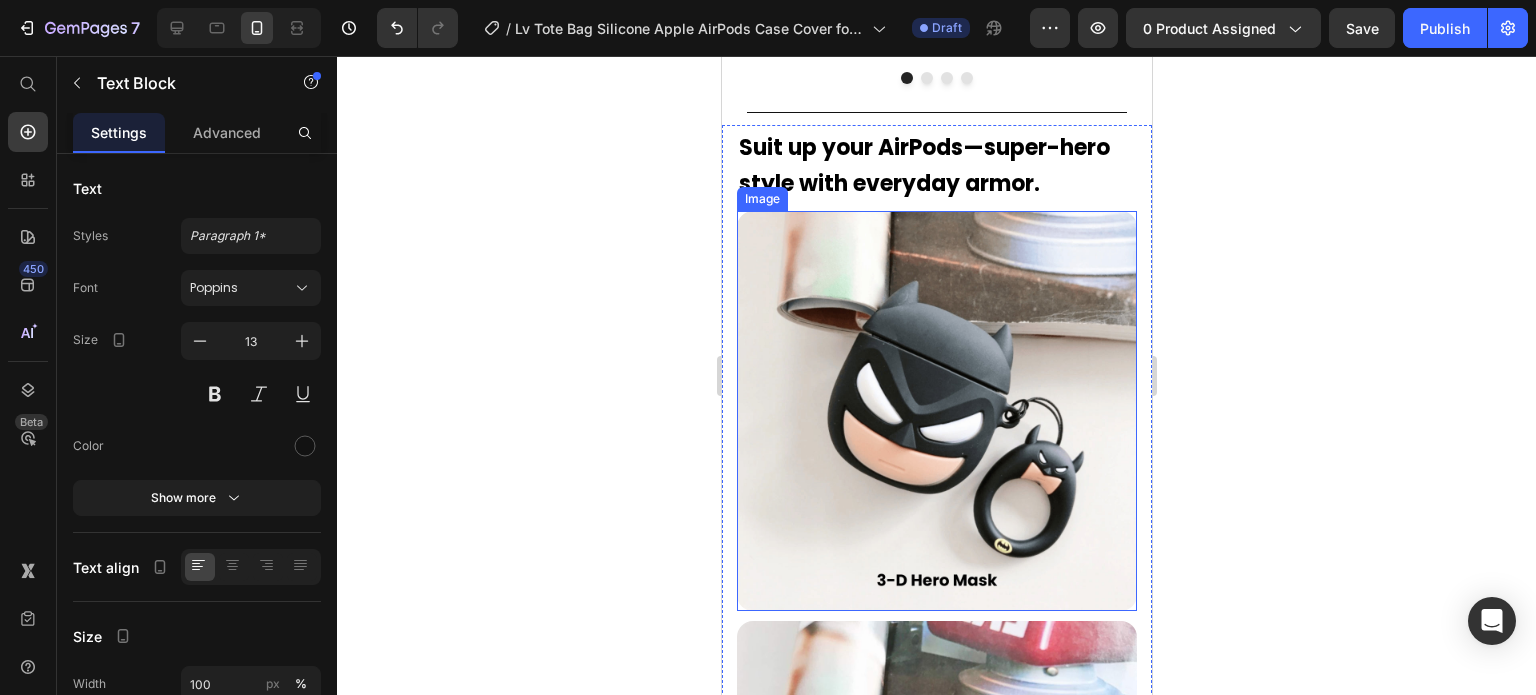 scroll, scrollTop: 2000, scrollLeft: 0, axis: vertical 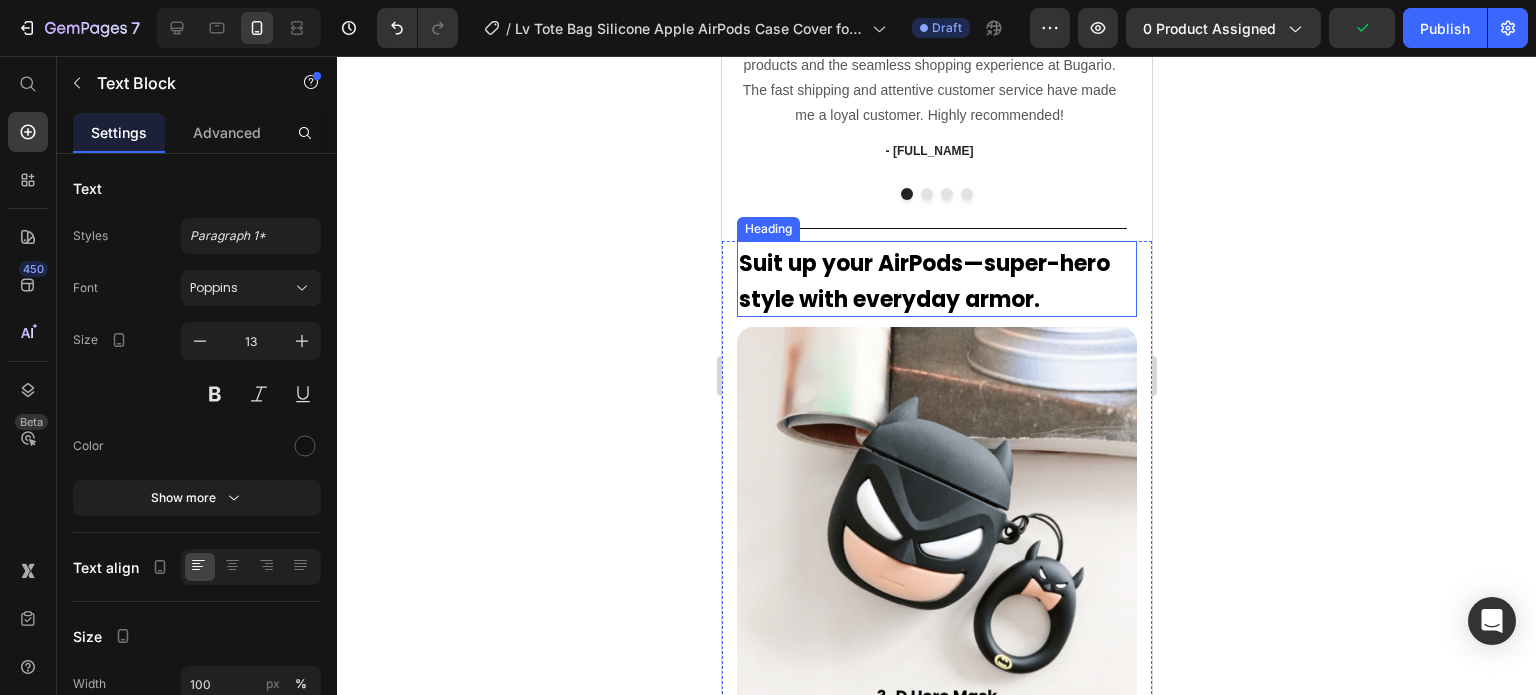 click on "Suit up your AirPods—super-hero style with everyday armor." at bounding box center [923, 281] 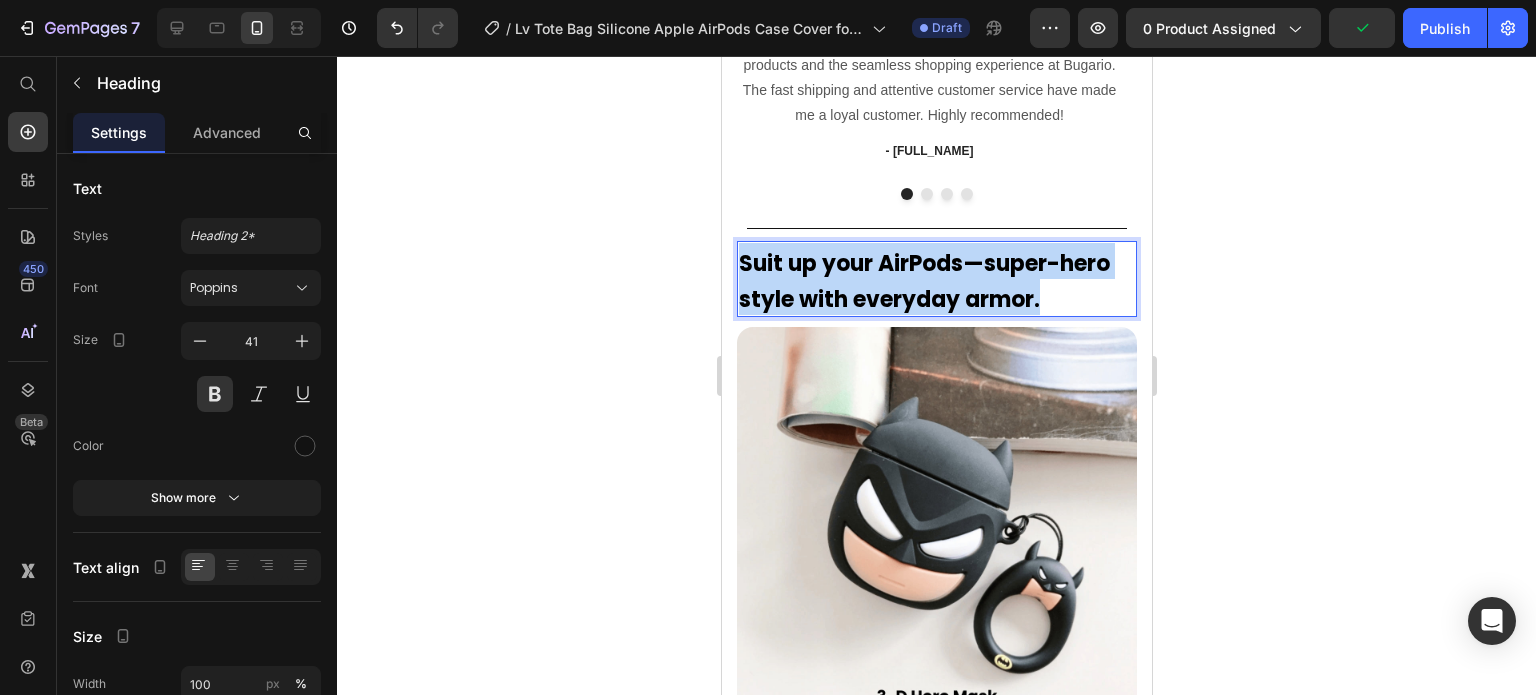 click on "Suit up your AirPods—super-hero style with everyday armor." at bounding box center (923, 281) 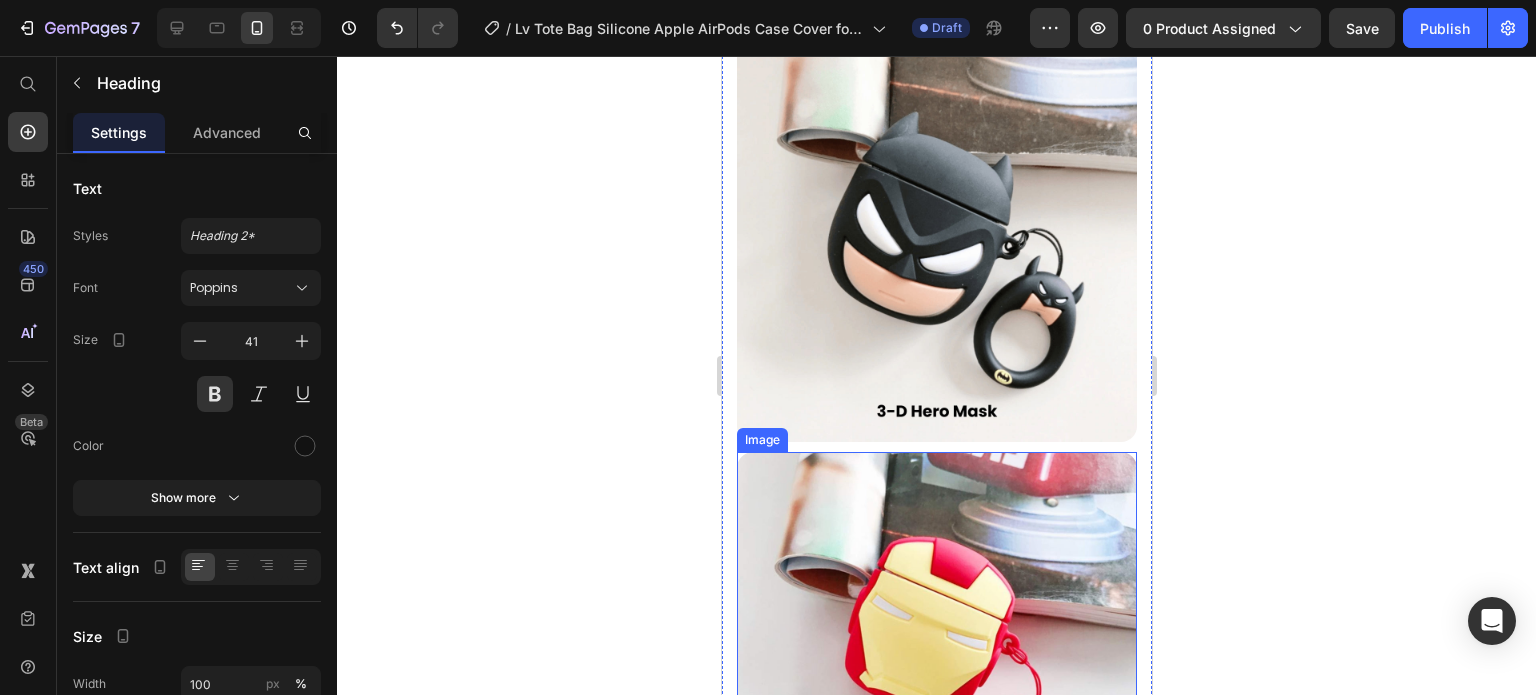 scroll, scrollTop: 2300, scrollLeft: 0, axis: vertical 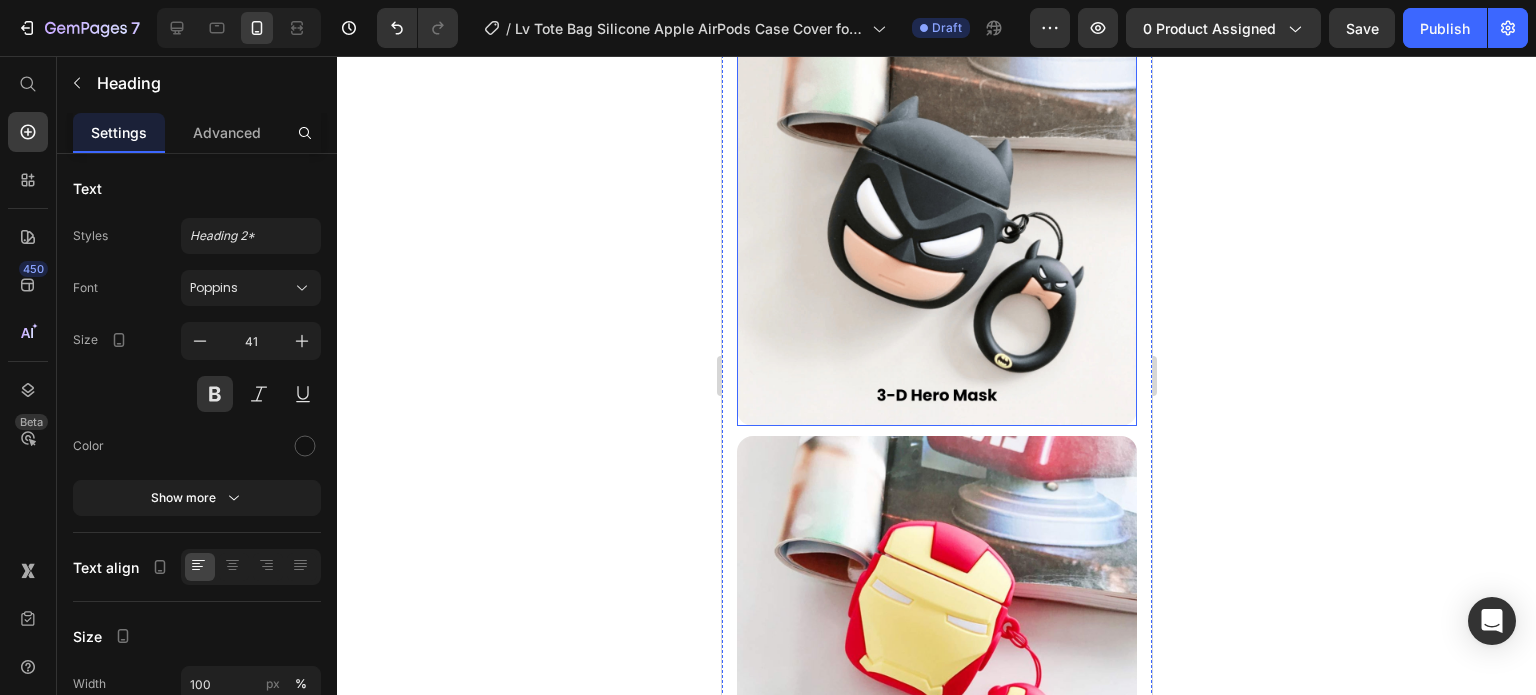 click at bounding box center [936, 226] 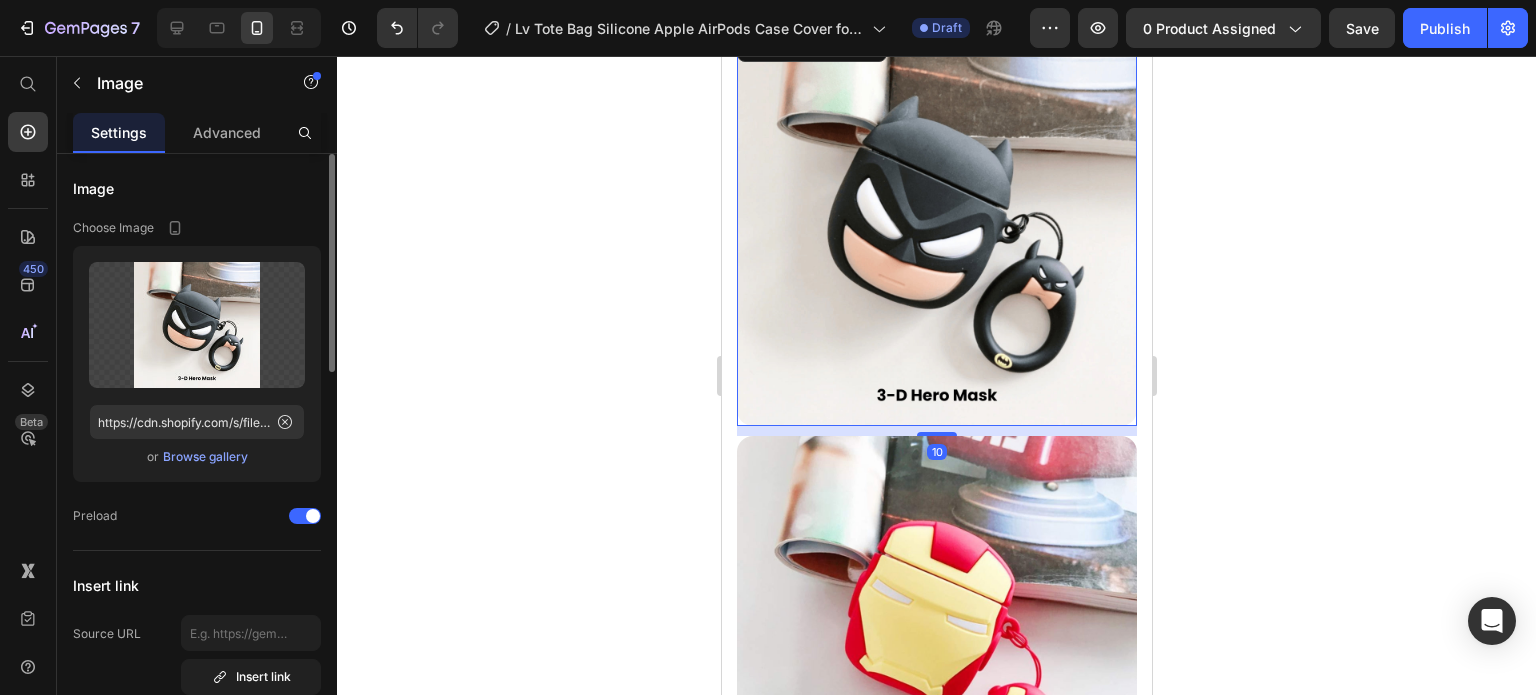 click on "Upload Image https://cdn.shopify.com/s/files/1/0835/5119/1341/files/gempages_553512382287054019-00d6b2aa-79a1-41bf-a472-630fa21e8558.jpg  or   Browse gallery" 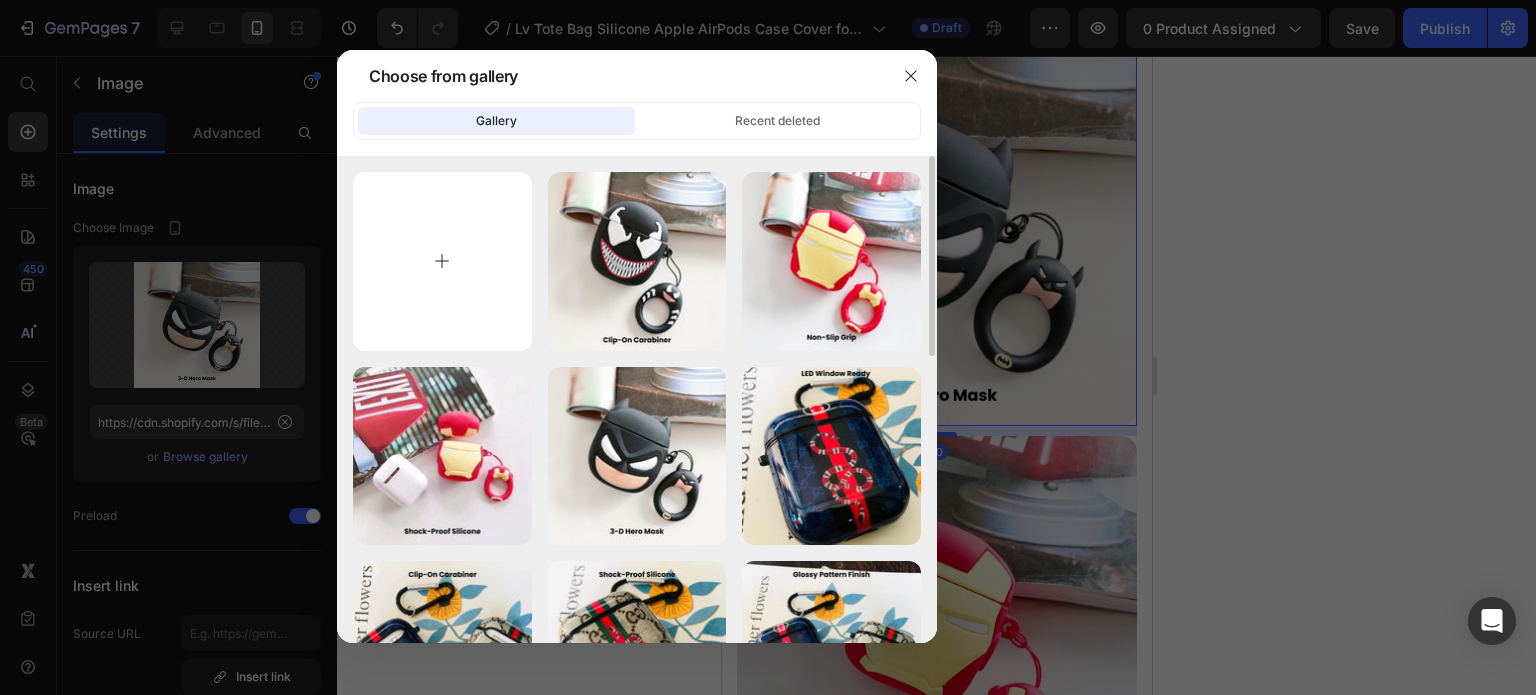 click at bounding box center [442, 261] 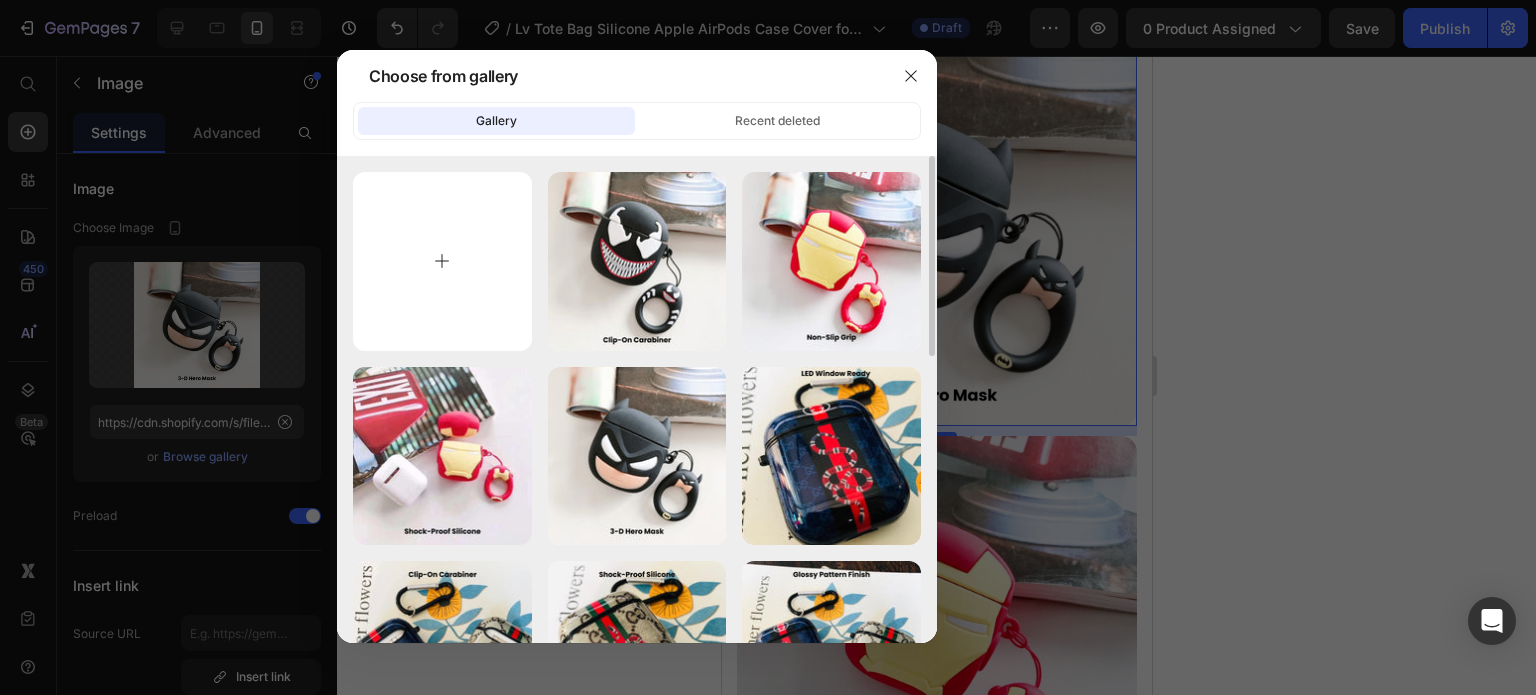 type on "C:\fakepath\Rhinestone Sparkle Frame - 2025-07-12T172335.694.jpg" 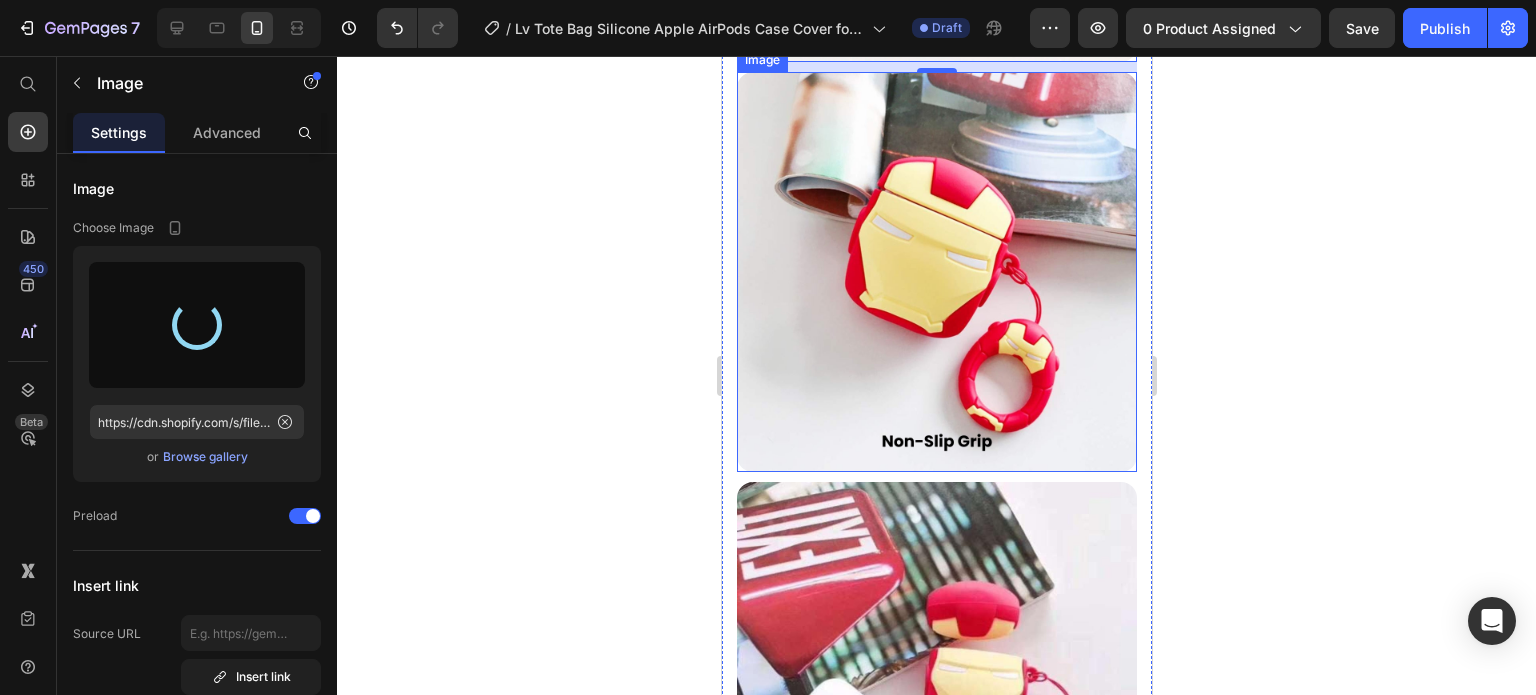 scroll, scrollTop: 2700, scrollLeft: 0, axis: vertical 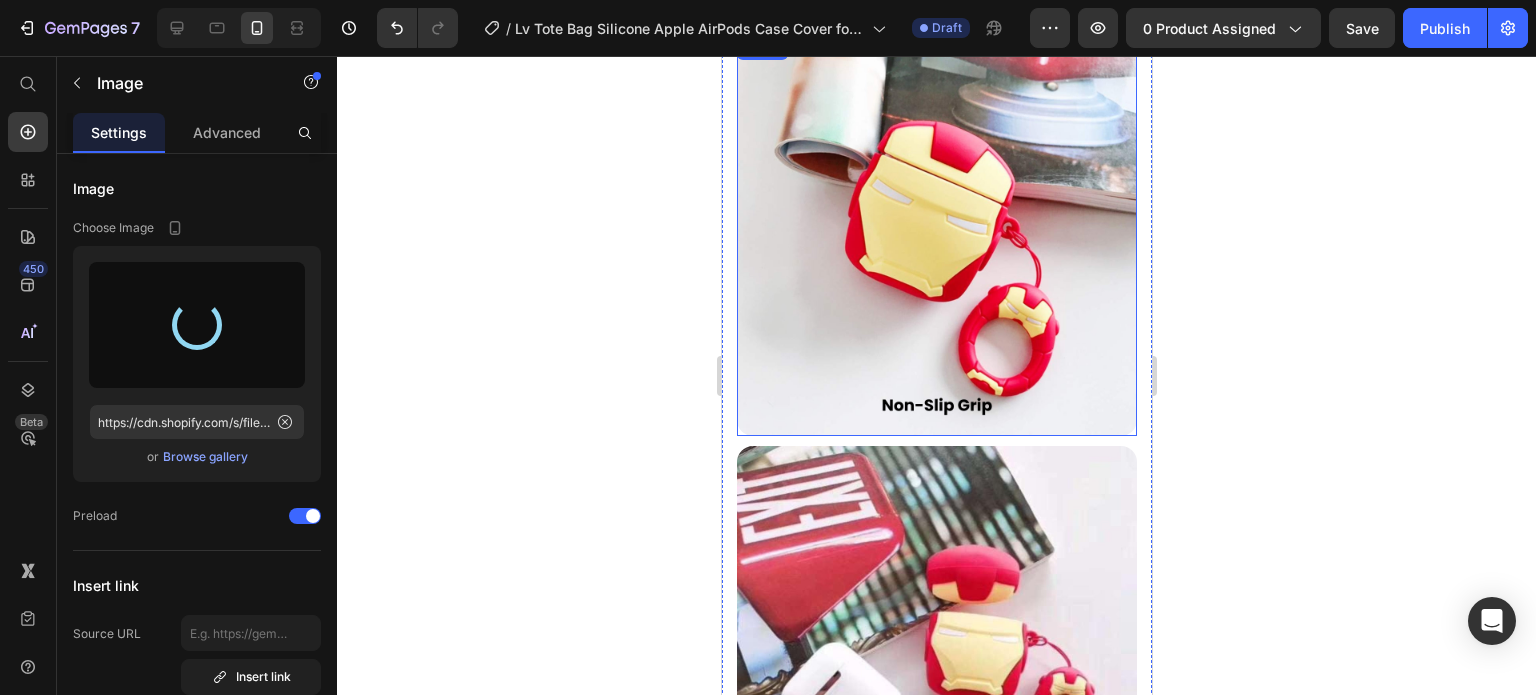click at bounding box center [936, 236] 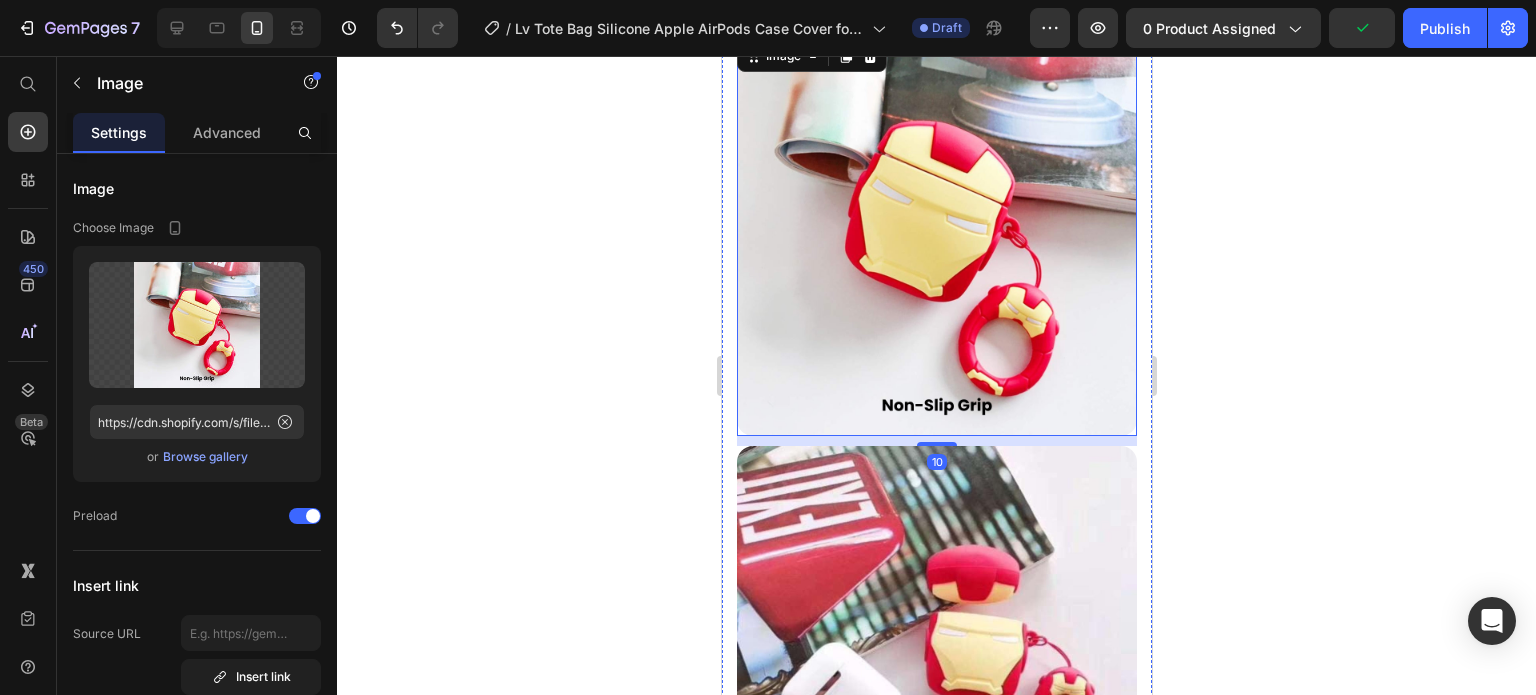 scroll, scrollTop: 2300, scrollLeft: 0, axis: vertical 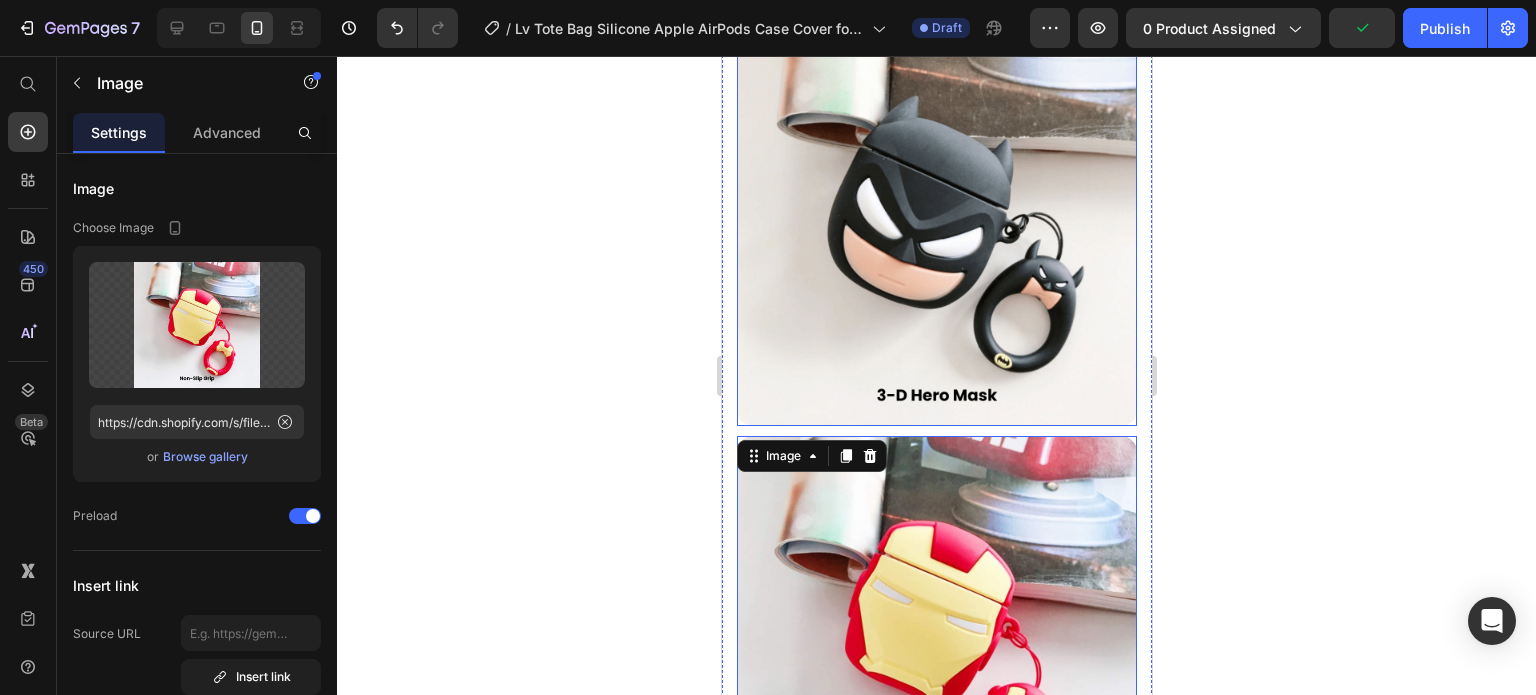 click at bounding box center [936, 226] 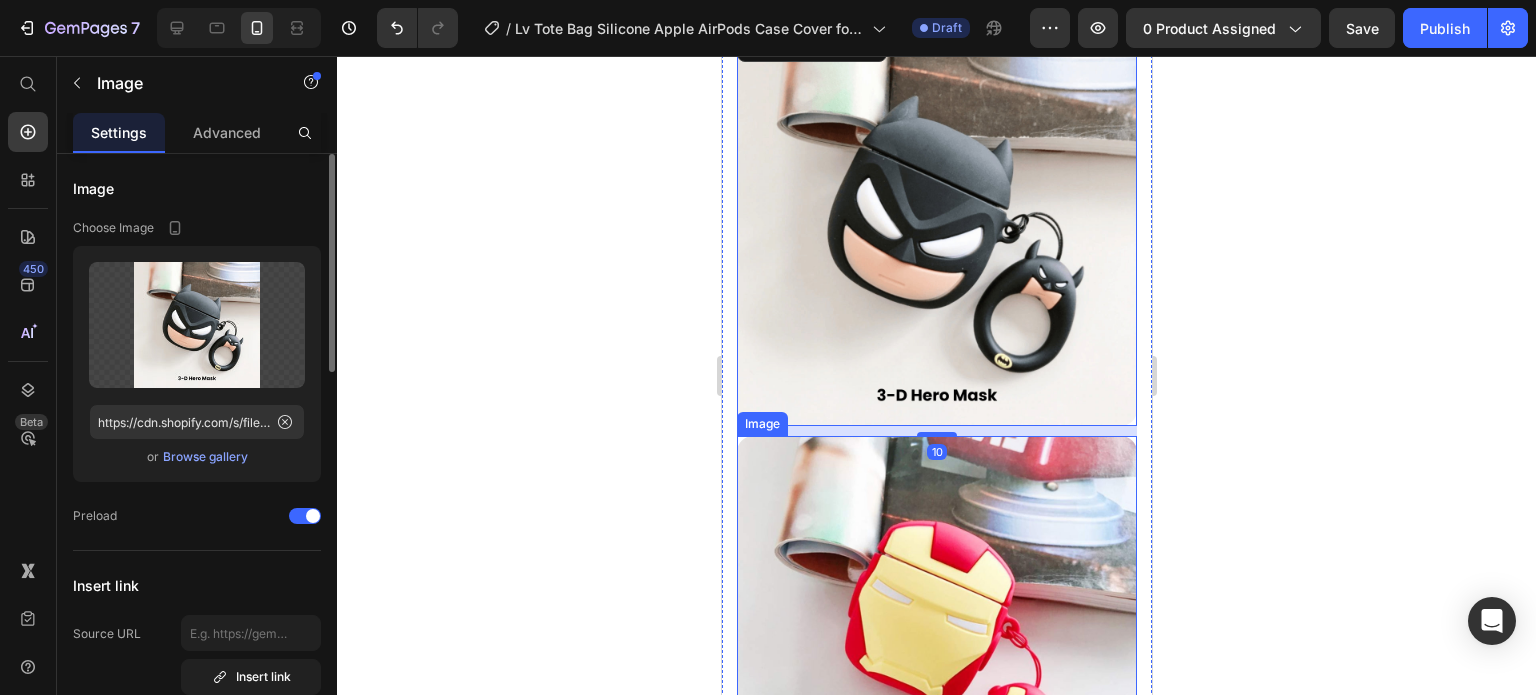 click on "Browse gallery" at bounding box center (205, 457) 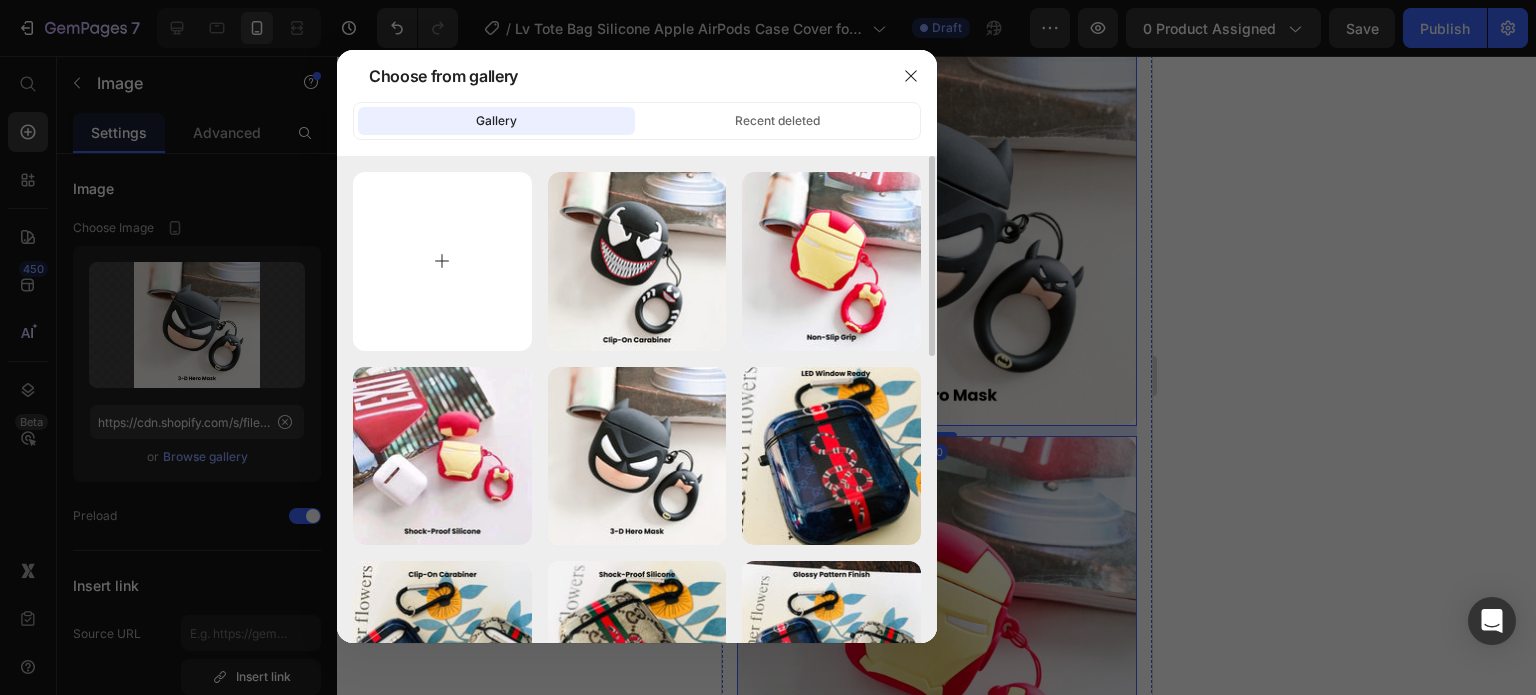 click at bounding box center (442, 261) 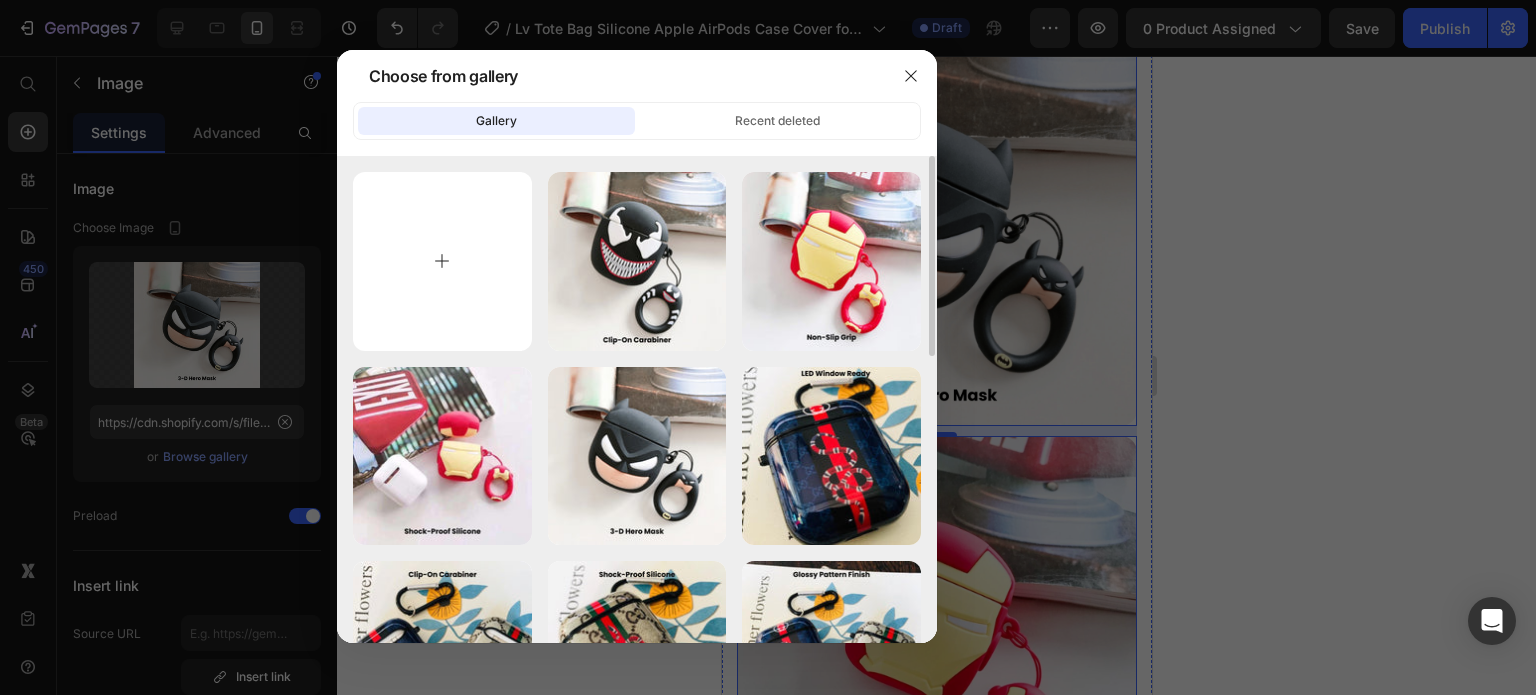 type on "C:\fakepath\Rhinestone Sparkle Frame - 2025-07-12T172335.694.jpg" 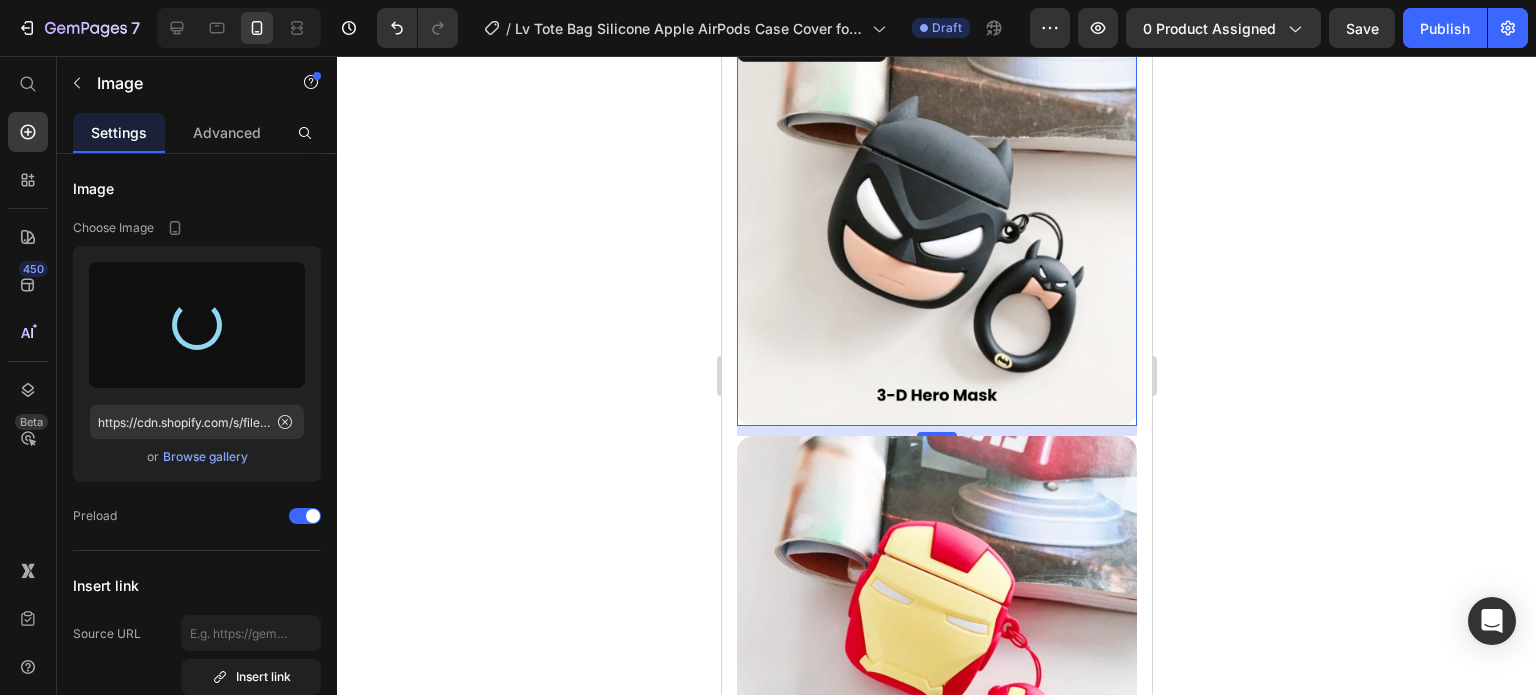 type on "https://cdn.shopify.com/s/files/1/0835/5119/1341/files/gempages_553512382287054019-e8d9c3de-cf92-44ed-84c5-6fb109210175.jpg" 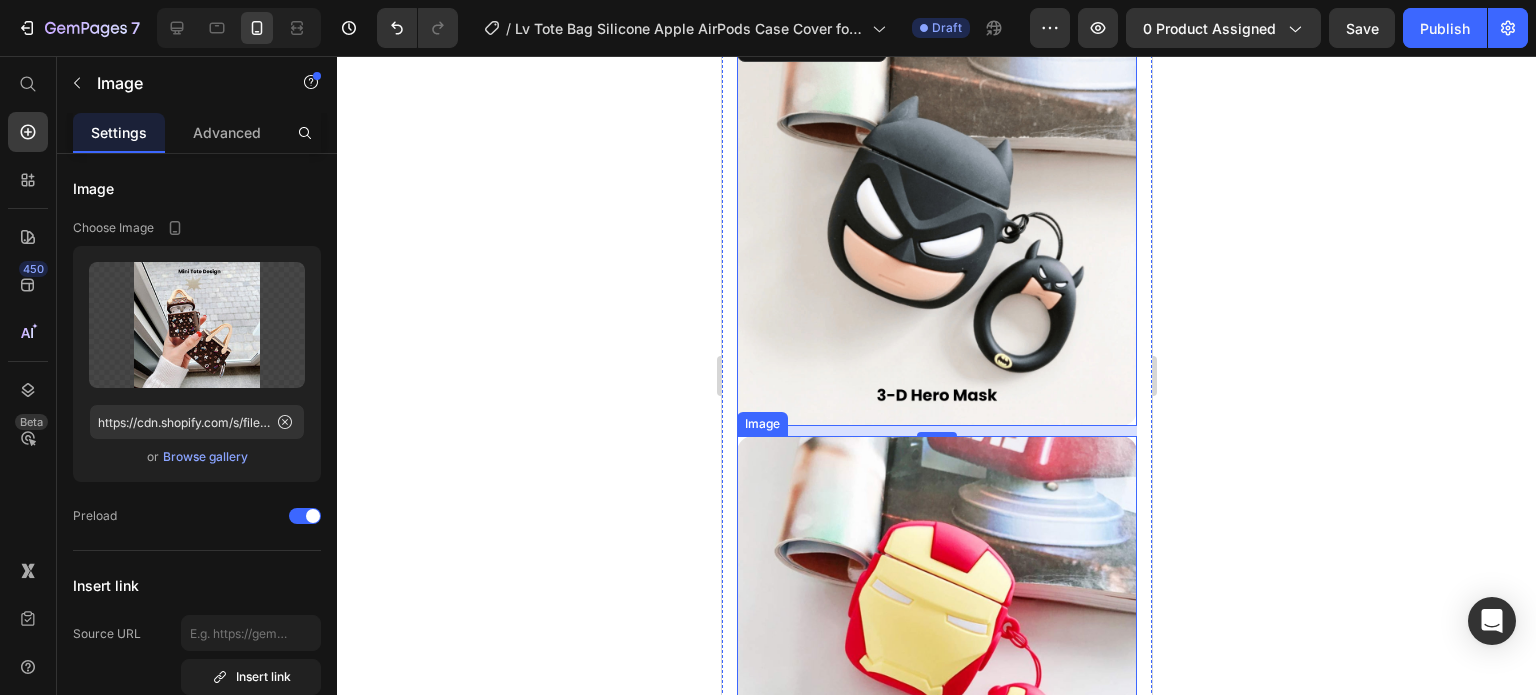 scroll, scrollTop: 2600, scrollLeft: 0, axis: vertical 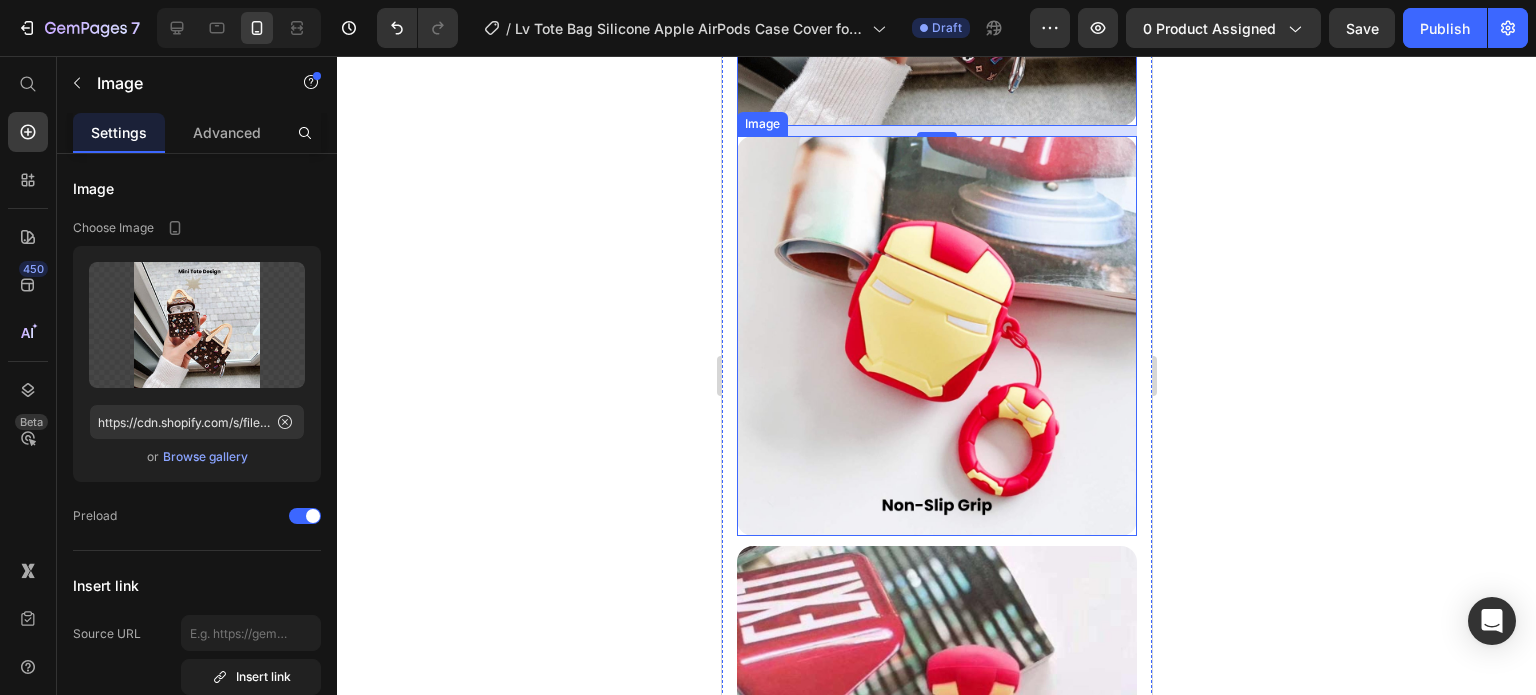 click at bounding box center (936, 336) 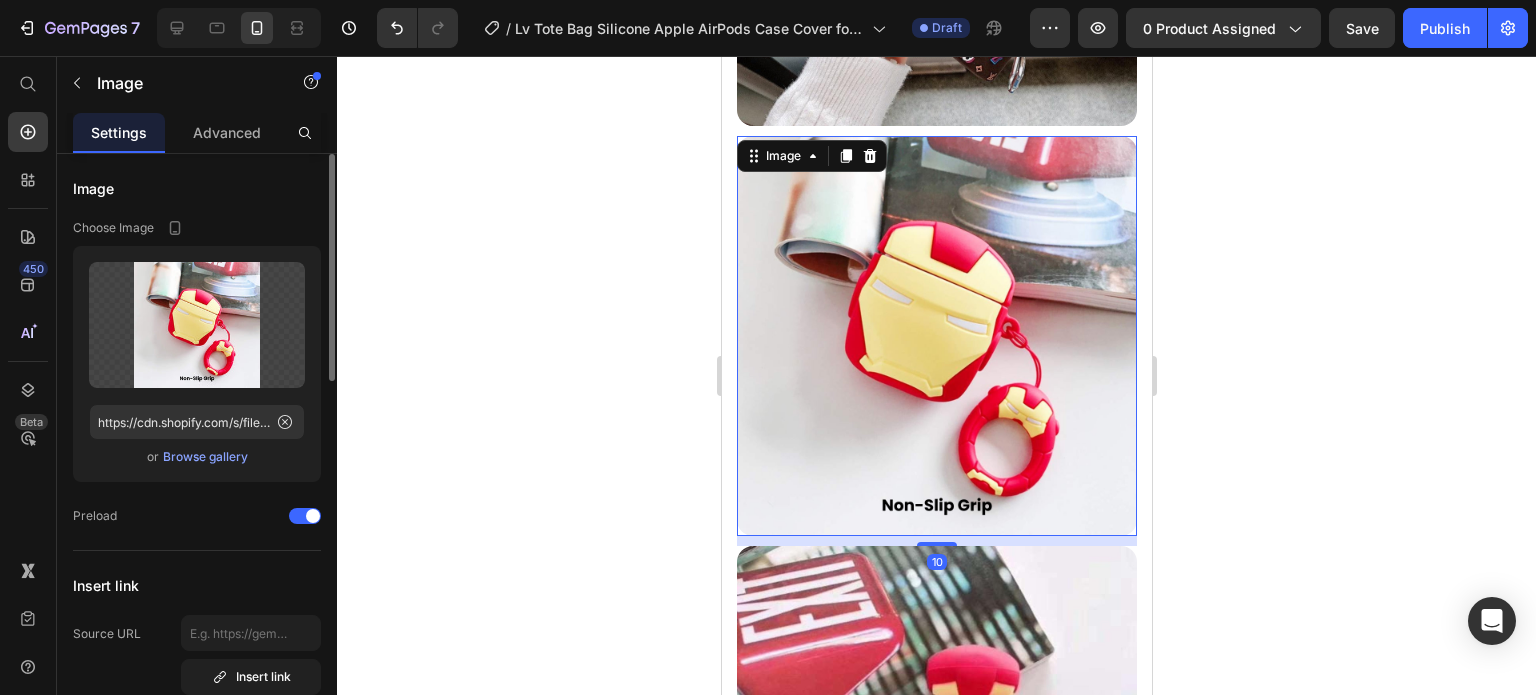 click on "Browse gallery" at bounding box center [205, 457] 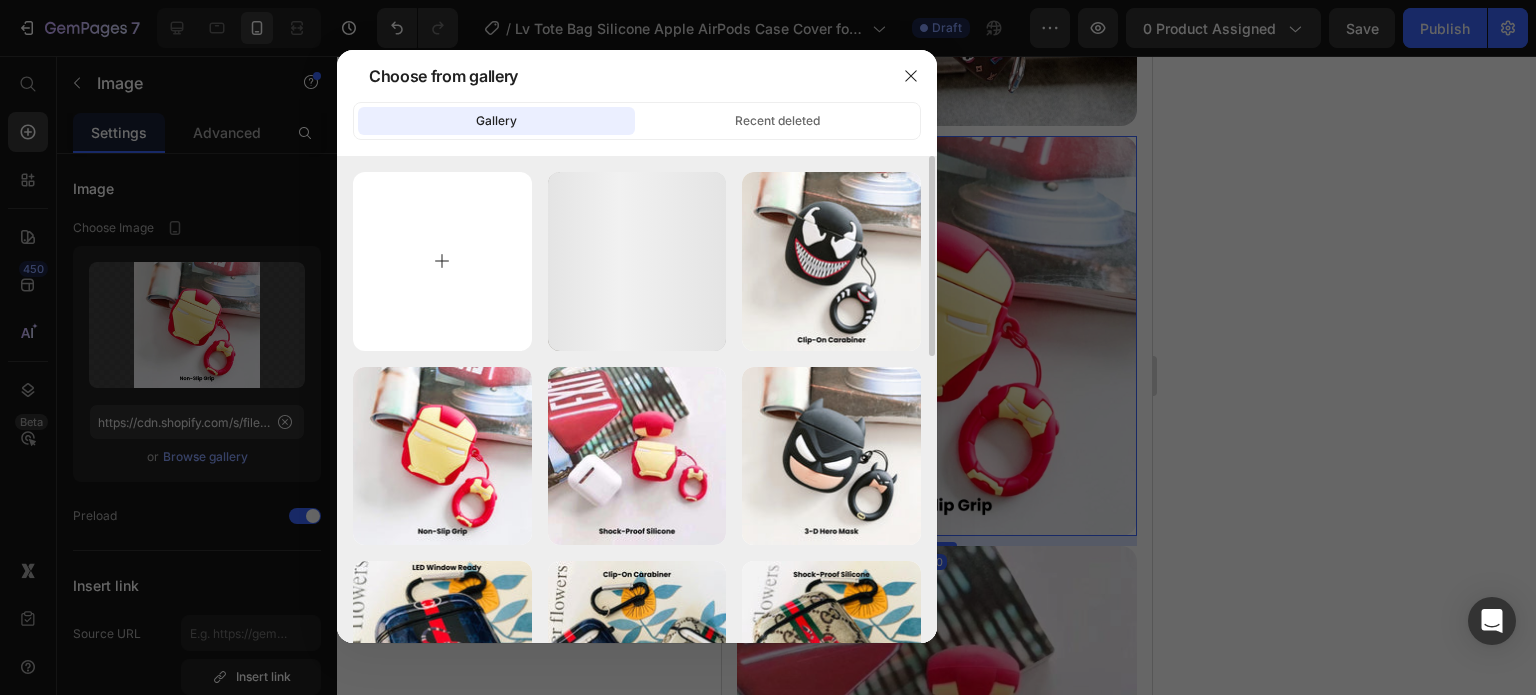 click at bounding box center [442, 261] 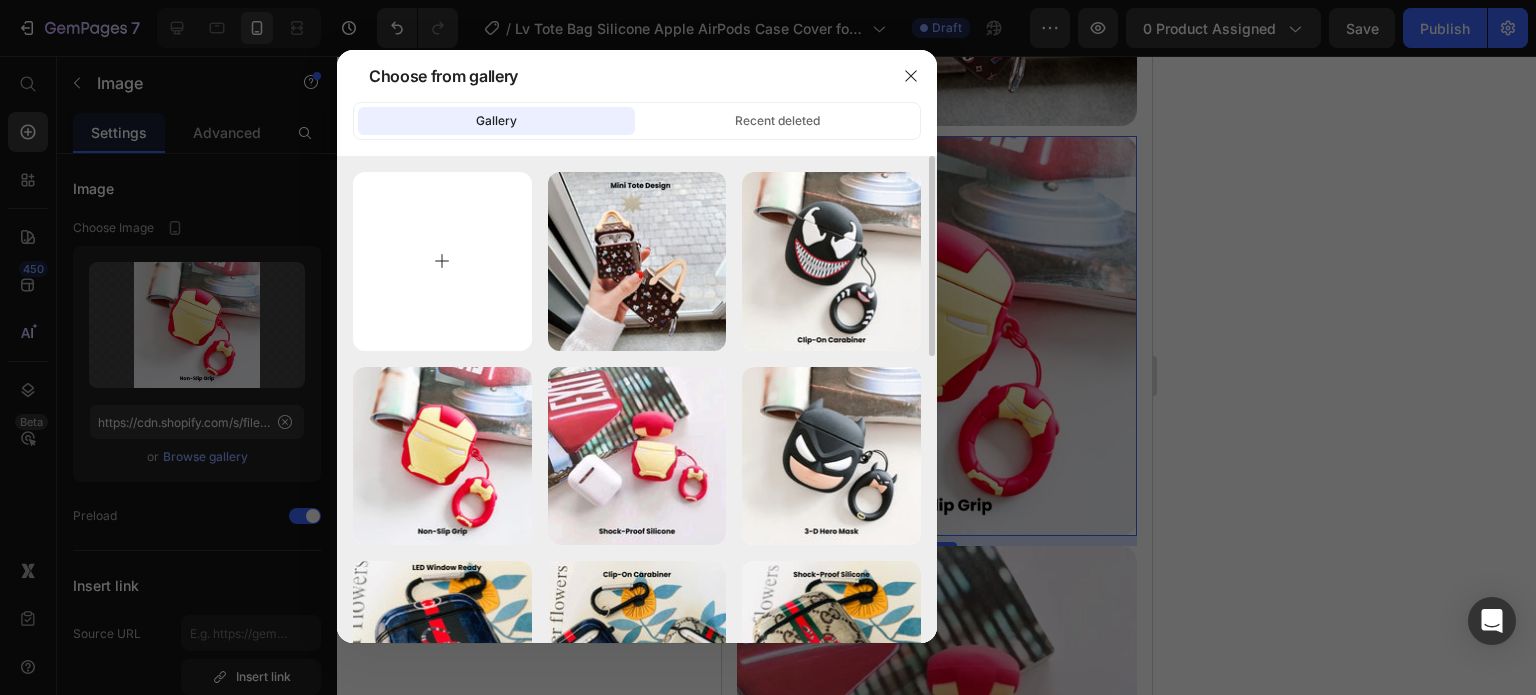 type on "C:\fakepath\Rhinestone Sparkle Frame - 2025-07-12T172354.353.jpg" 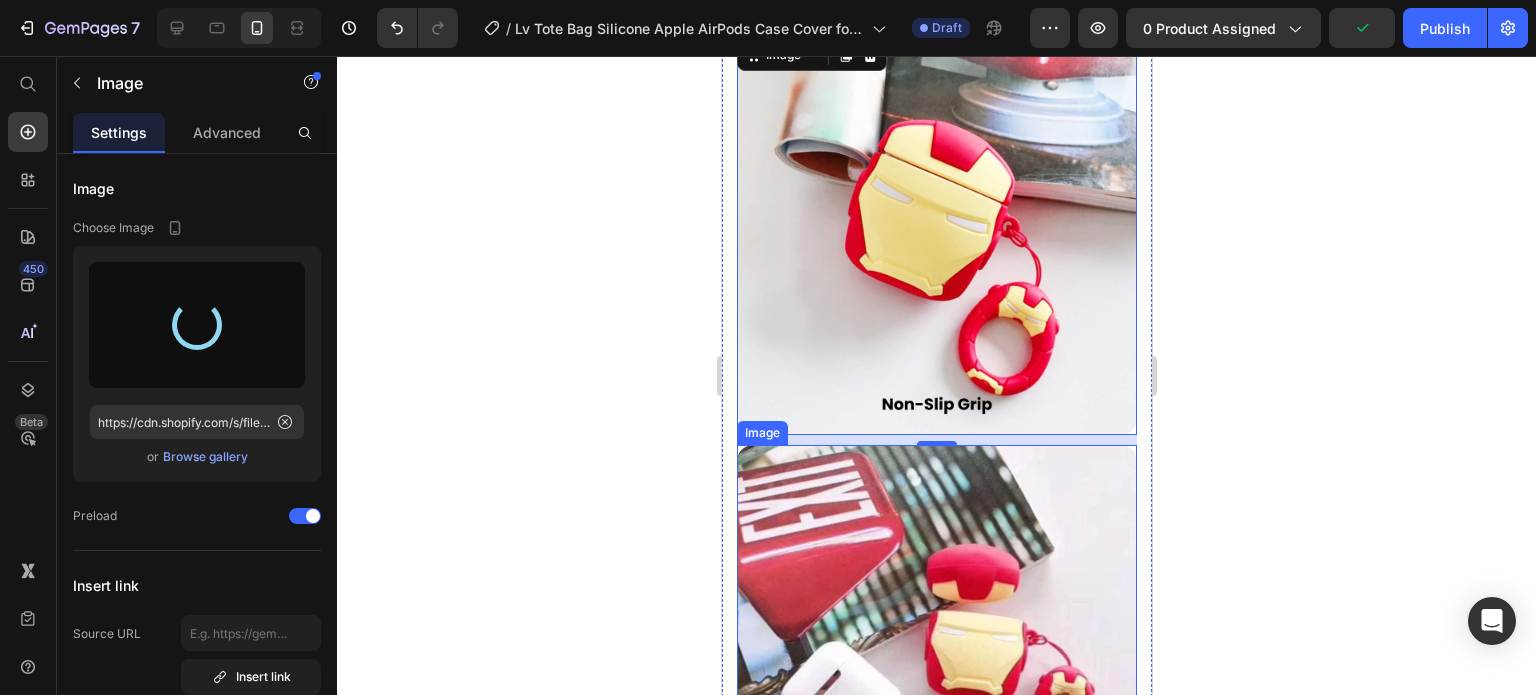 type on "https://cdn.shopify.com/s/files/1/0835/5119/1341/files/gempages_553512382287054019-d22a6f18-899e-4f55-aae5-1a62f719c79c.jpg" 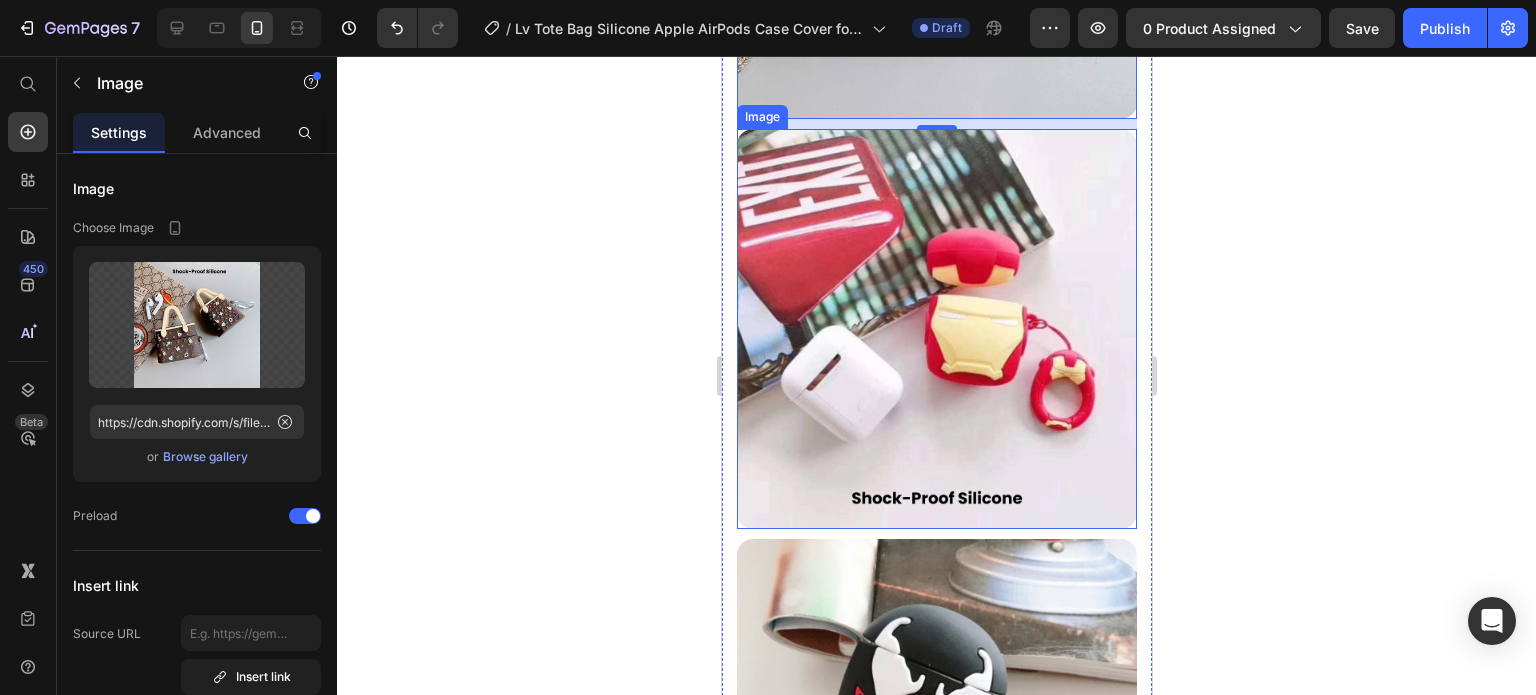 scroll, scrollTop: 2504, scrollLeft: 0, axis: vertical 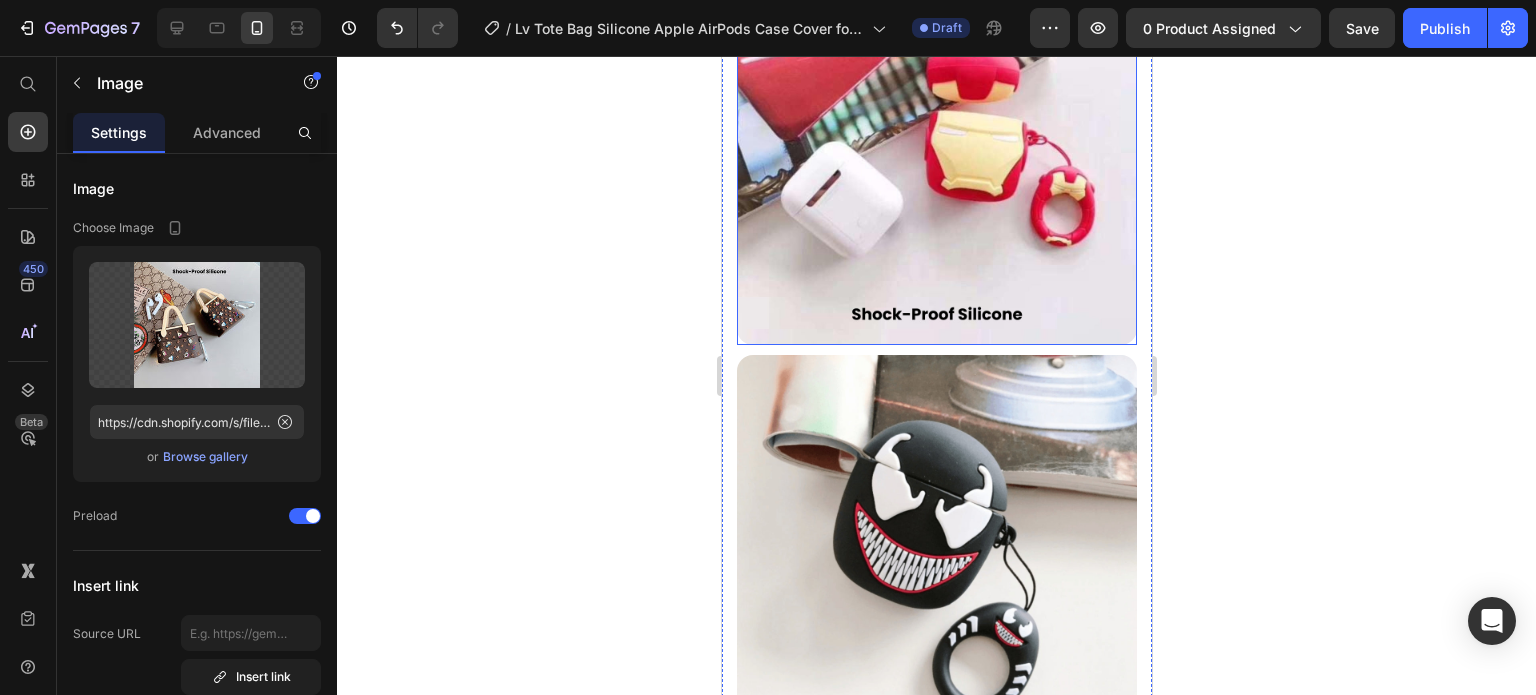click at bounding box center [936, 145] 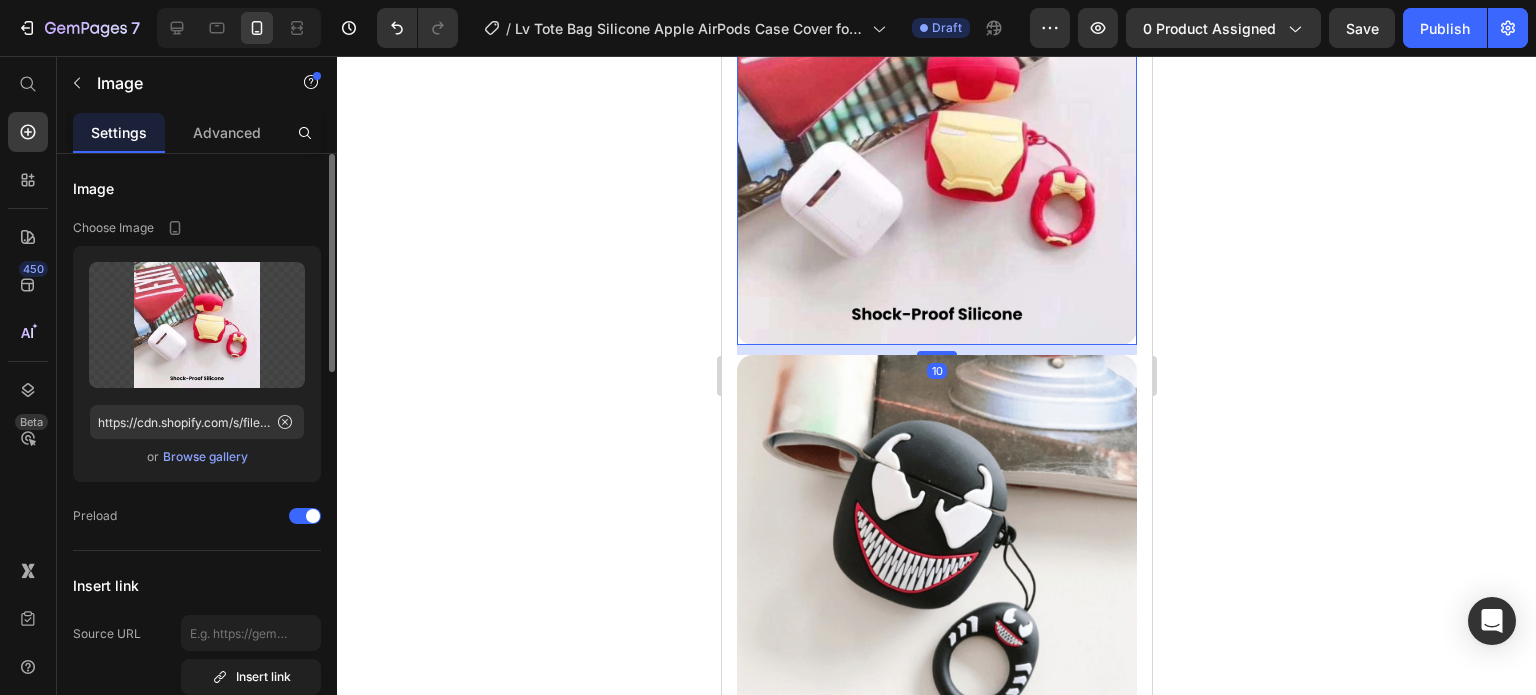 click on "Browse gallery" at bounding box center (205, 457) 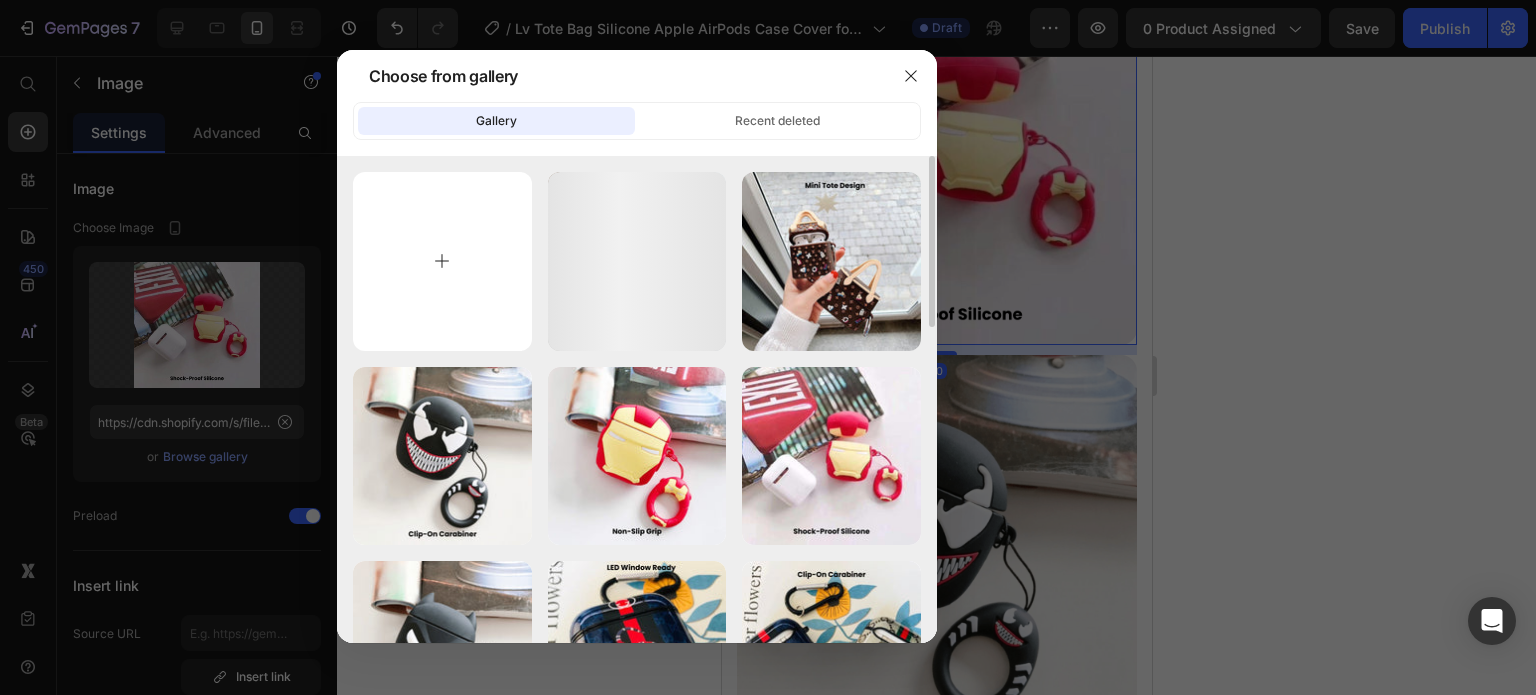 click at bounding box center (442, 261) 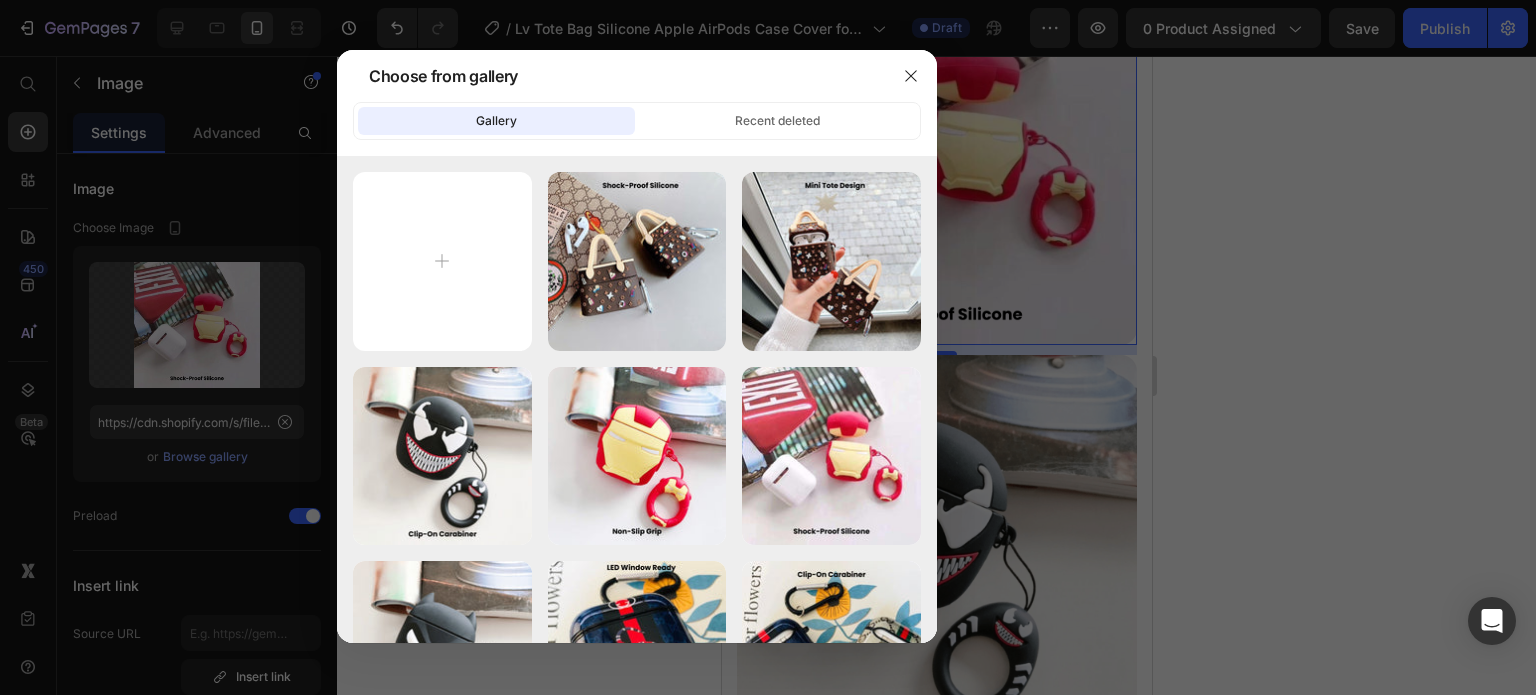 type on "C:\fakepath\Rhinestone Sparkle Frame - 2025-07-12T172417.087.jpg" 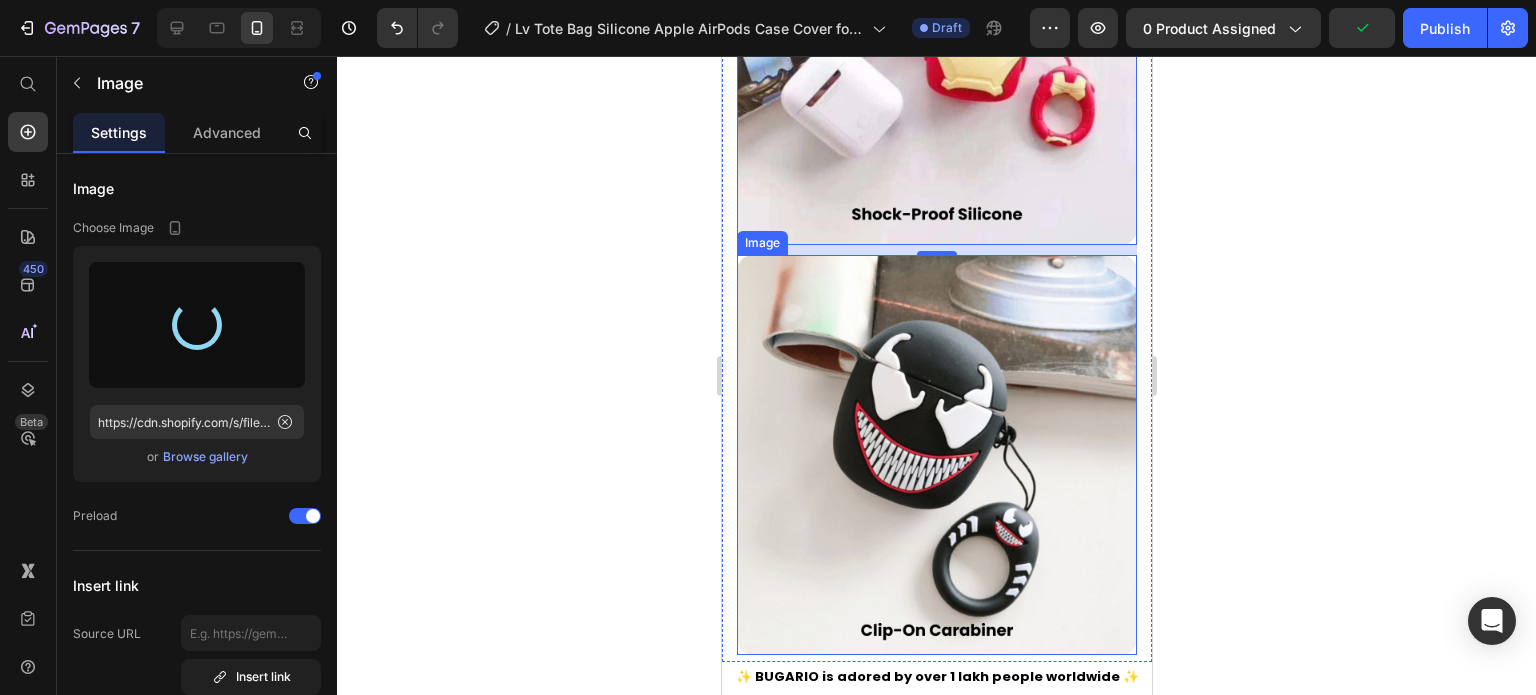 scroll, scrollTop: 2504, scrollLeft: 0, axis: vertical 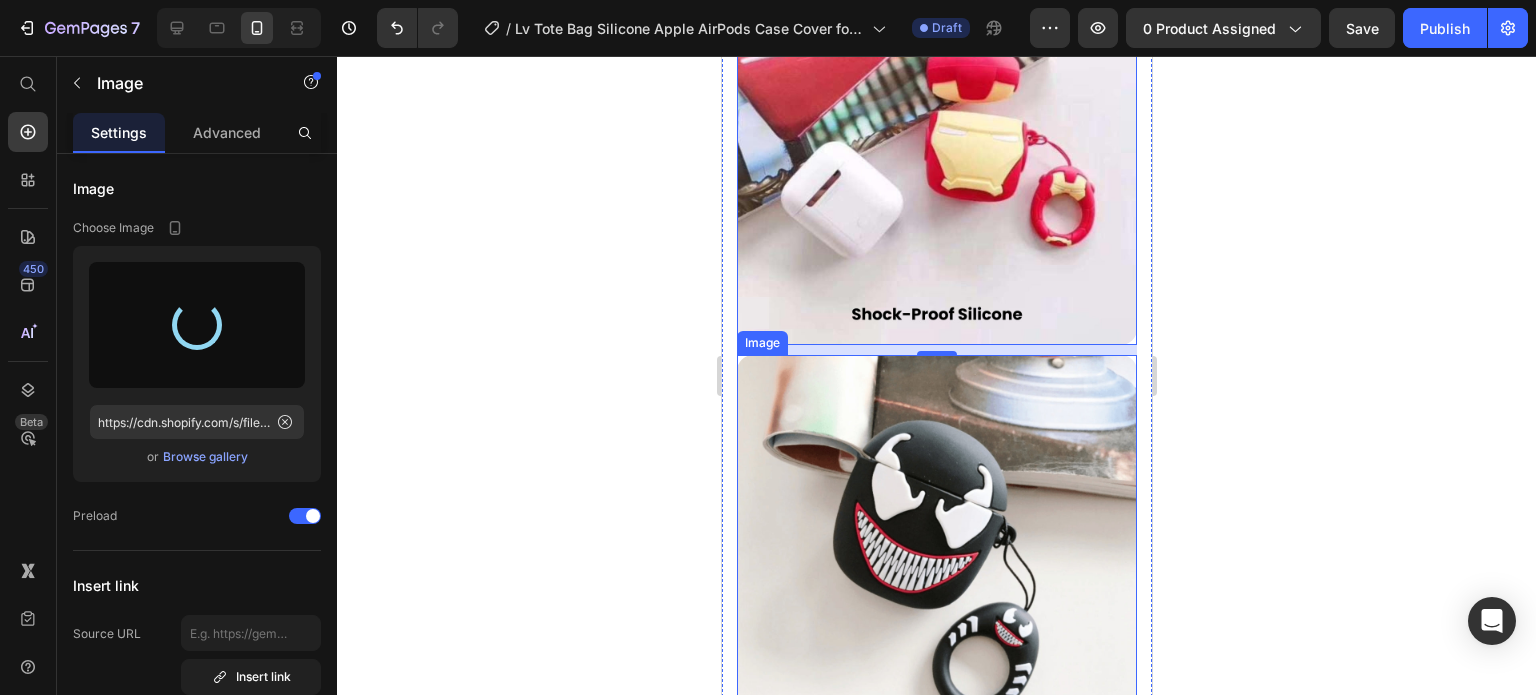 type on "https://cdn.shopify.com/s/files/1/0835/5119/1341/files/gempages_553512382287054019-4fe0e5ee-dcc4-4ded-af13-c2b5bbe436b0.jpg" 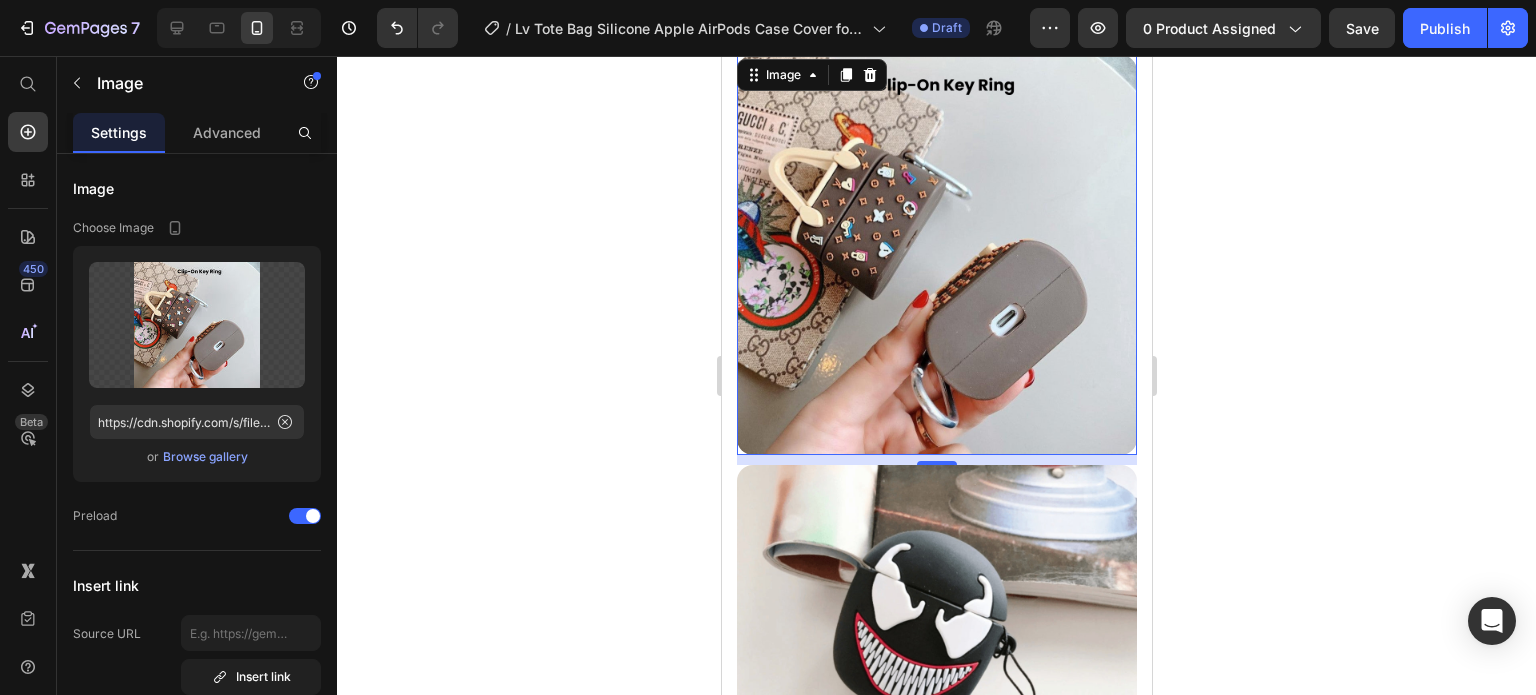scroll, scrollTop: 2604, scrollLeft: 0, axis: vertical 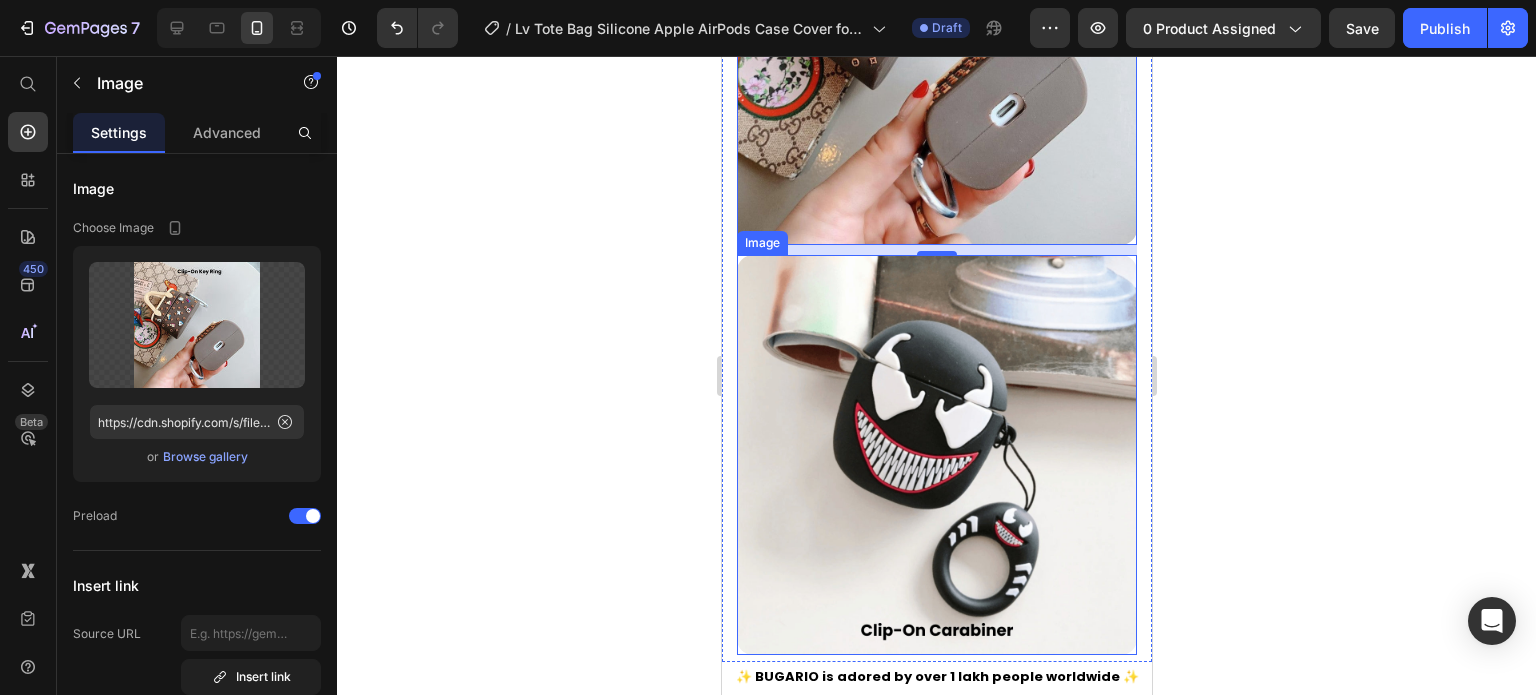 click at bounding box center [936, 455] 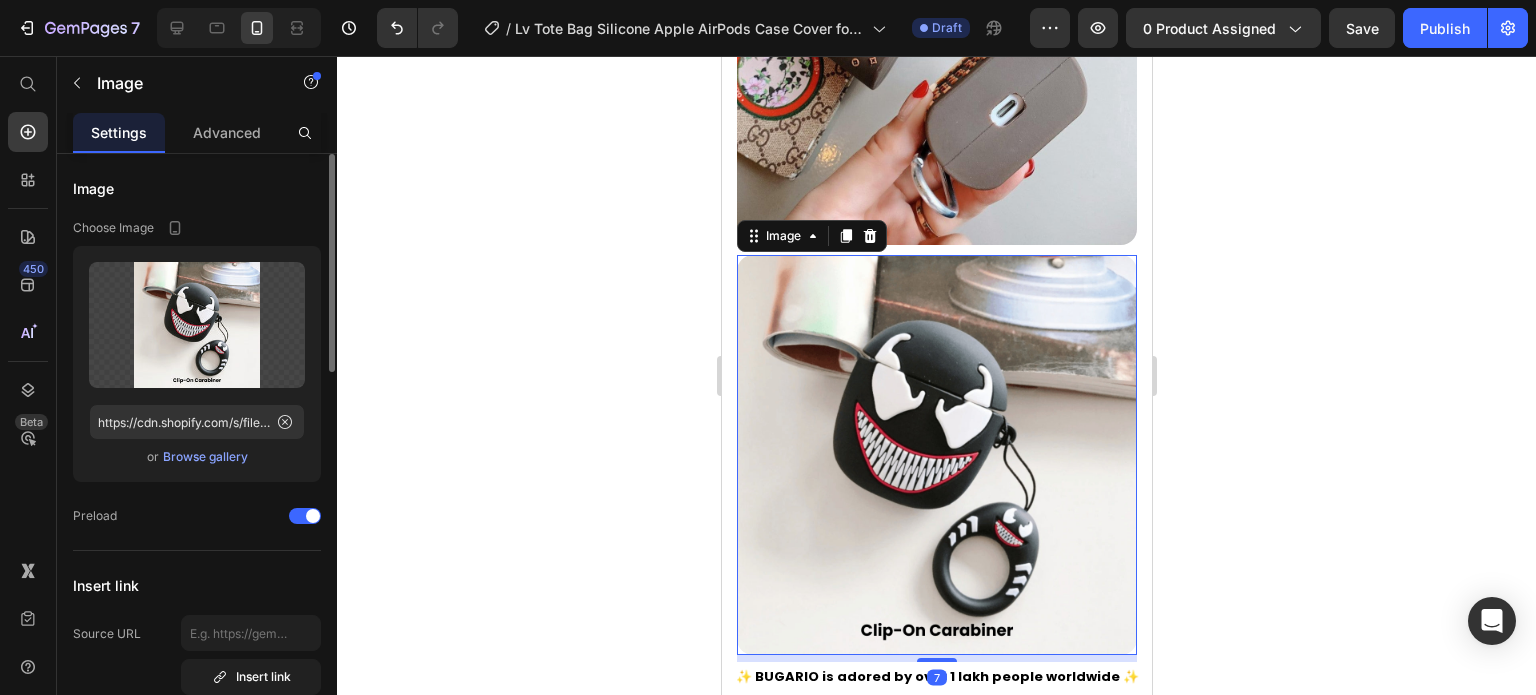 click on "Browse gallery" at bounding box center (205, 457) 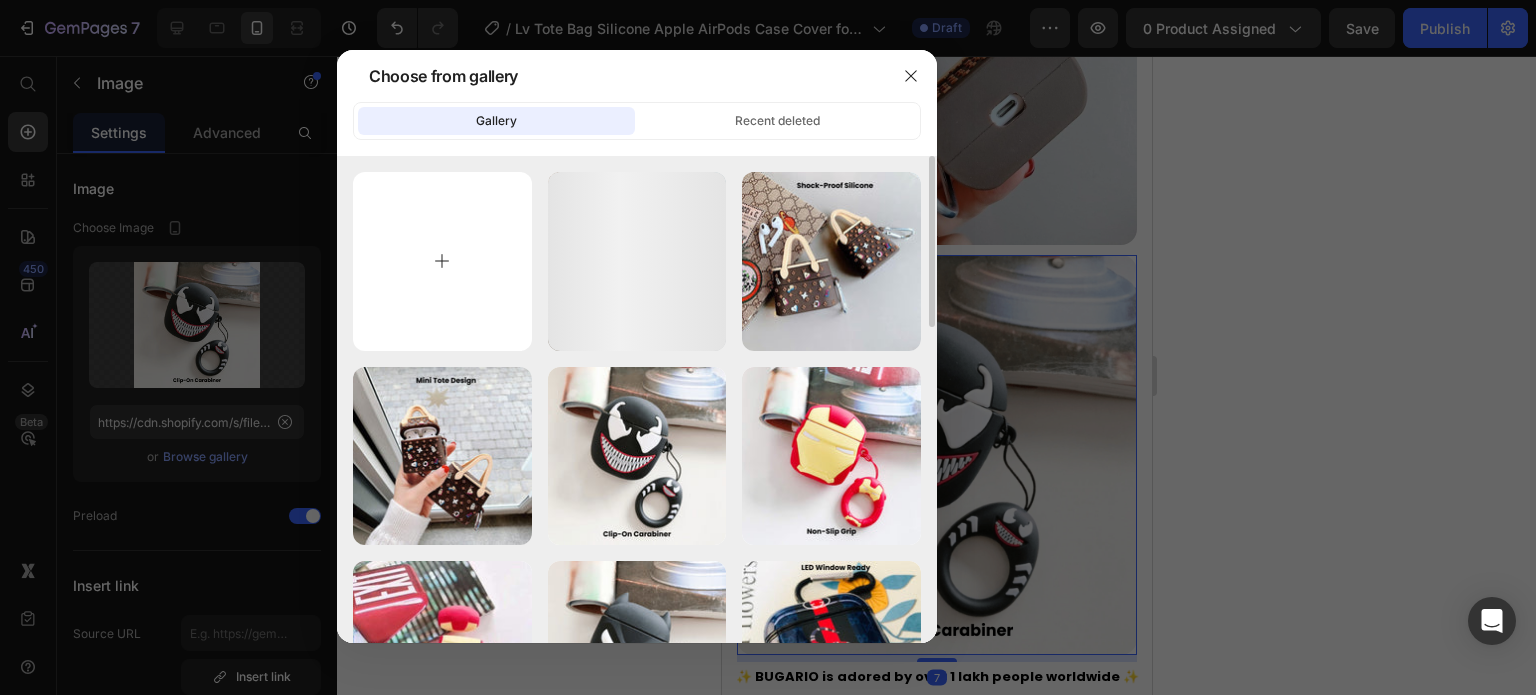 click at bounding box center [442, 261] 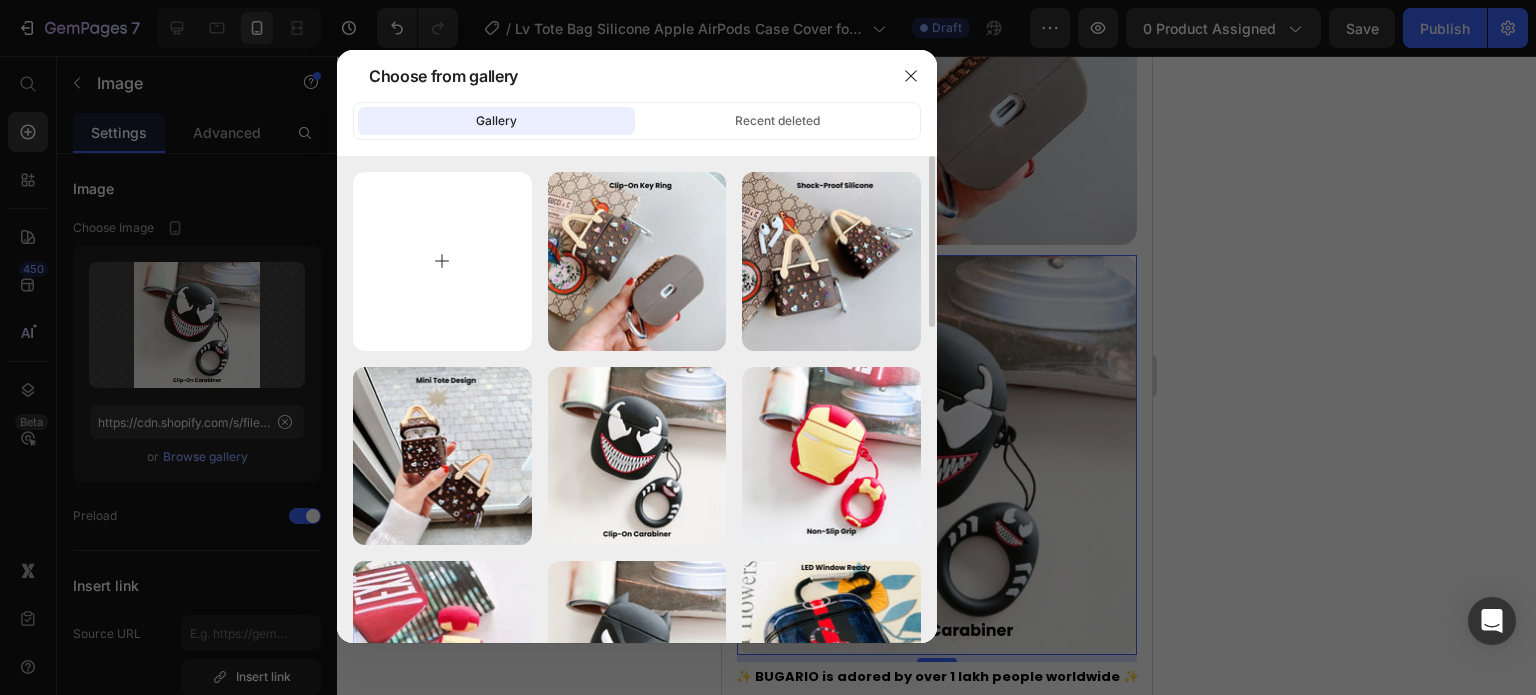 type on "C:\fakepath\Rhinestone Sparkle Frame - 2025-07-12T172550.607.jpg" 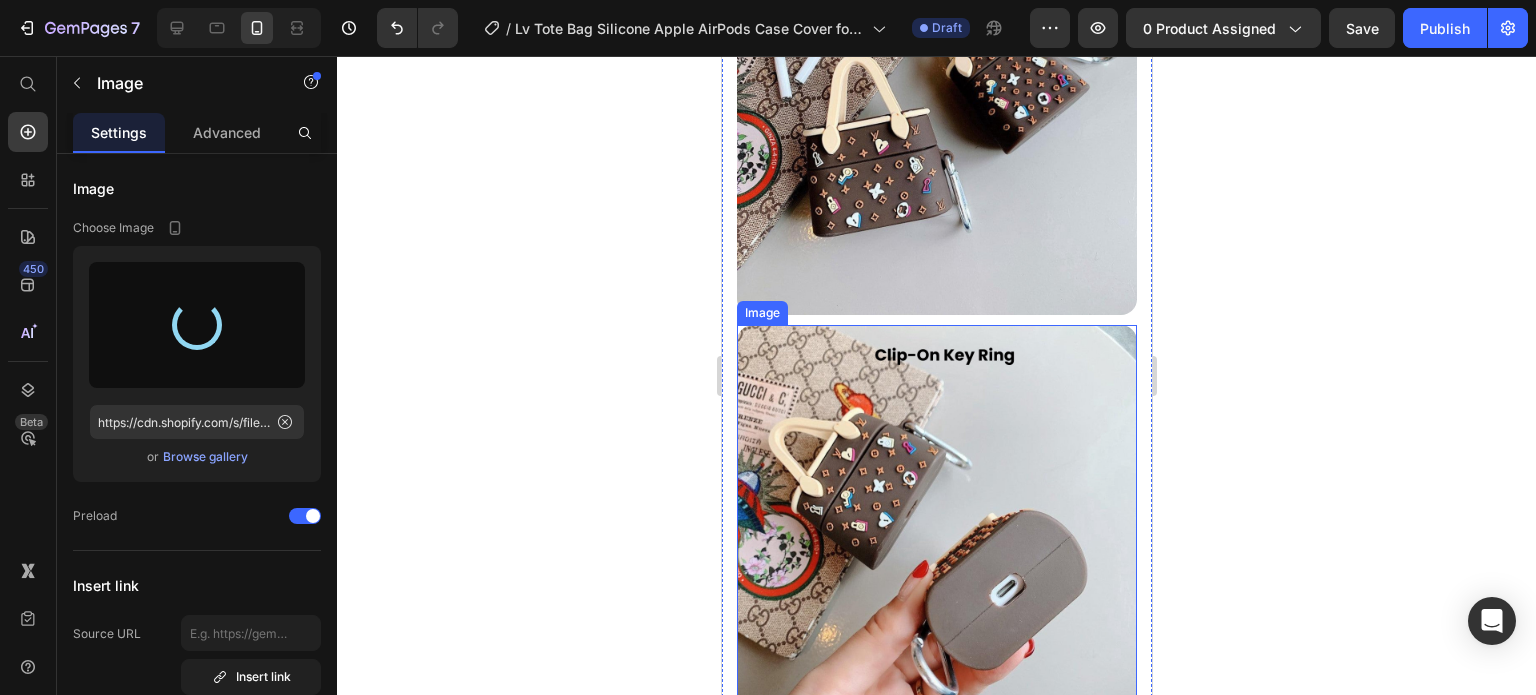 scroll, scrollTop: 2104, scrollLeft: 0, axis: vertical 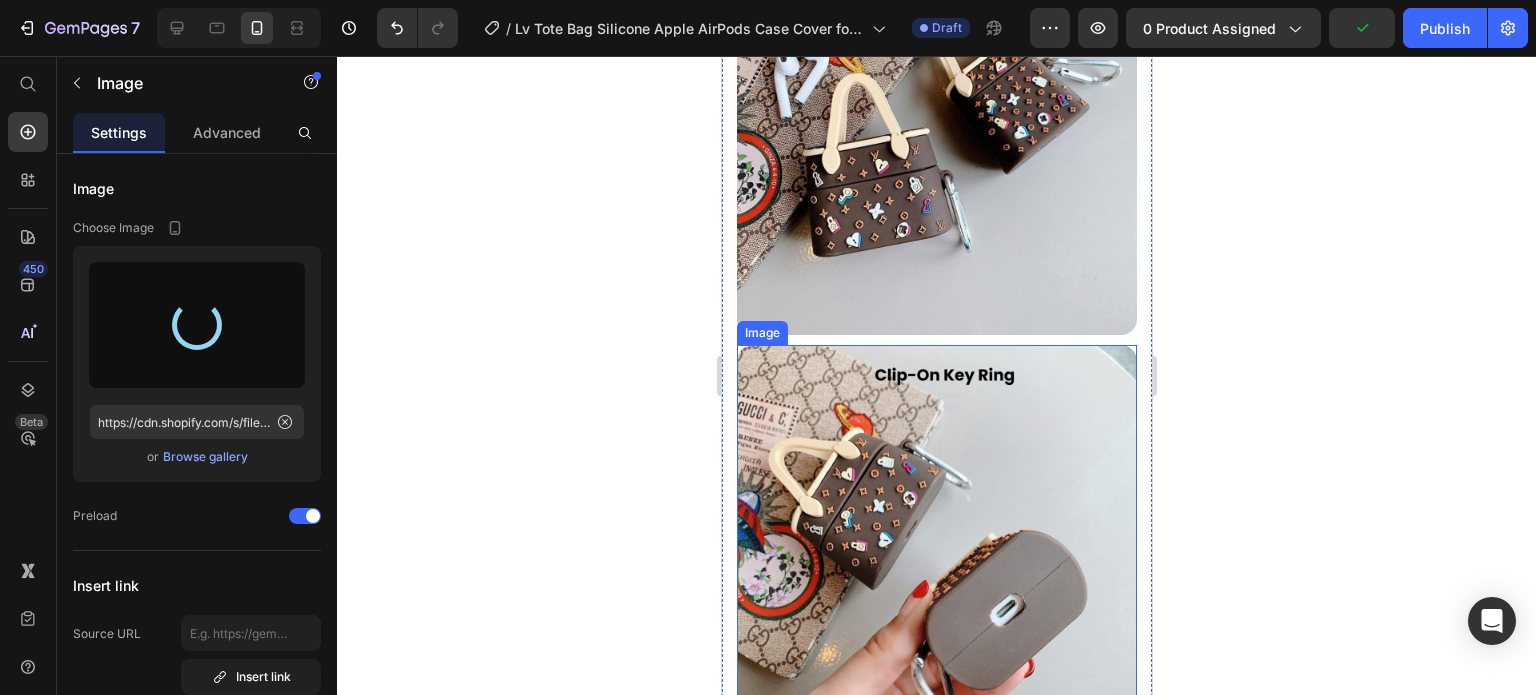 type on "https://cdn.shopify.com/s/files/1/0835/5119/1341/files/gempages_553512382287054019-6e7d8b61-719e-4962-8ce6-8442740be3e3.jpg" 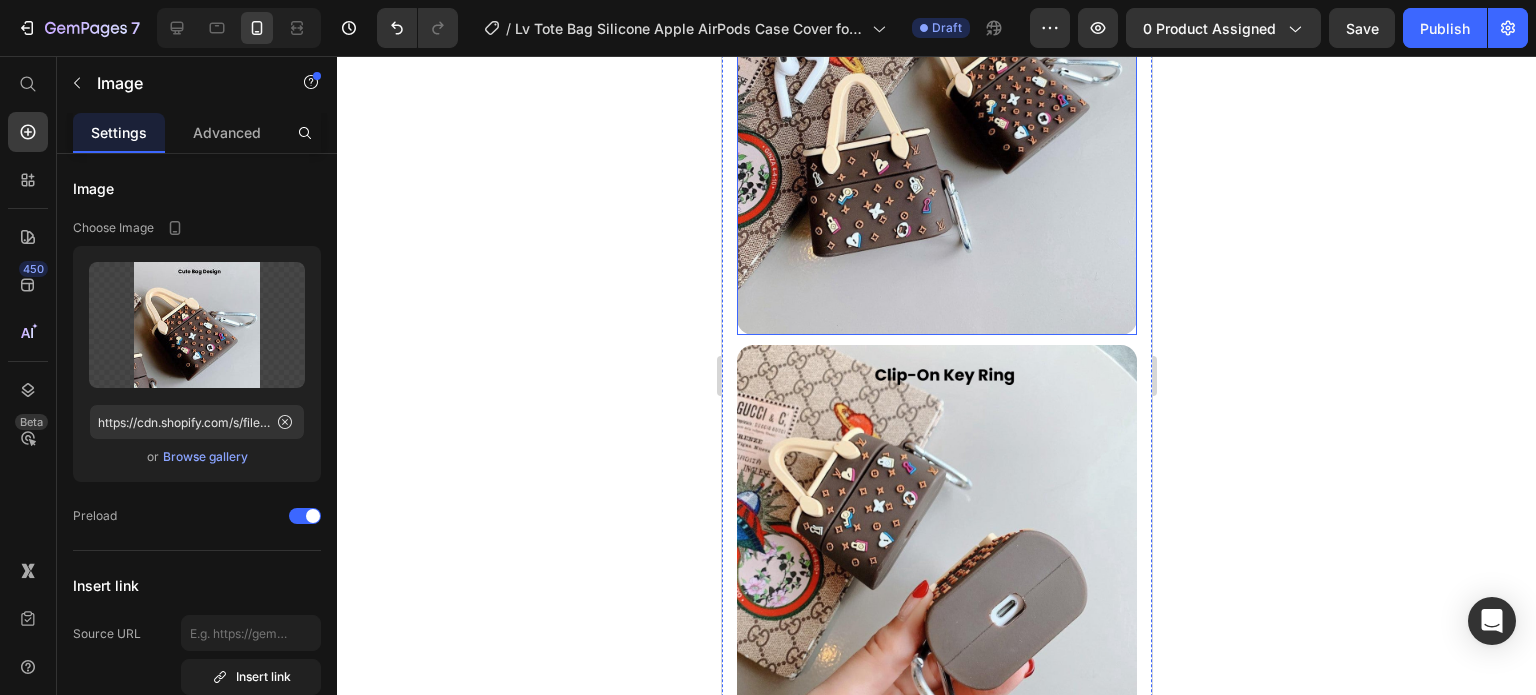 scroll, scrollTop: 1304, scrollLeft: 0, axis: vertical 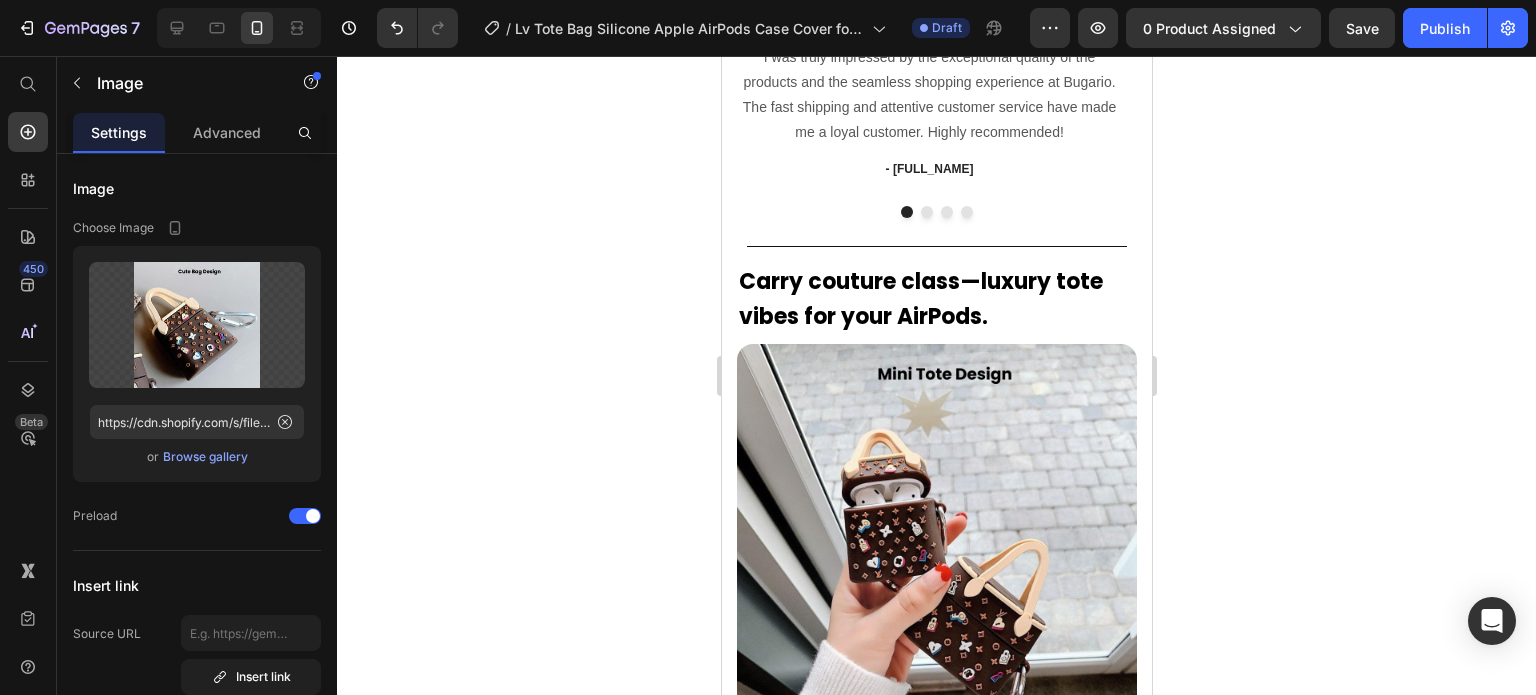 click at bounding box center (235, 28) 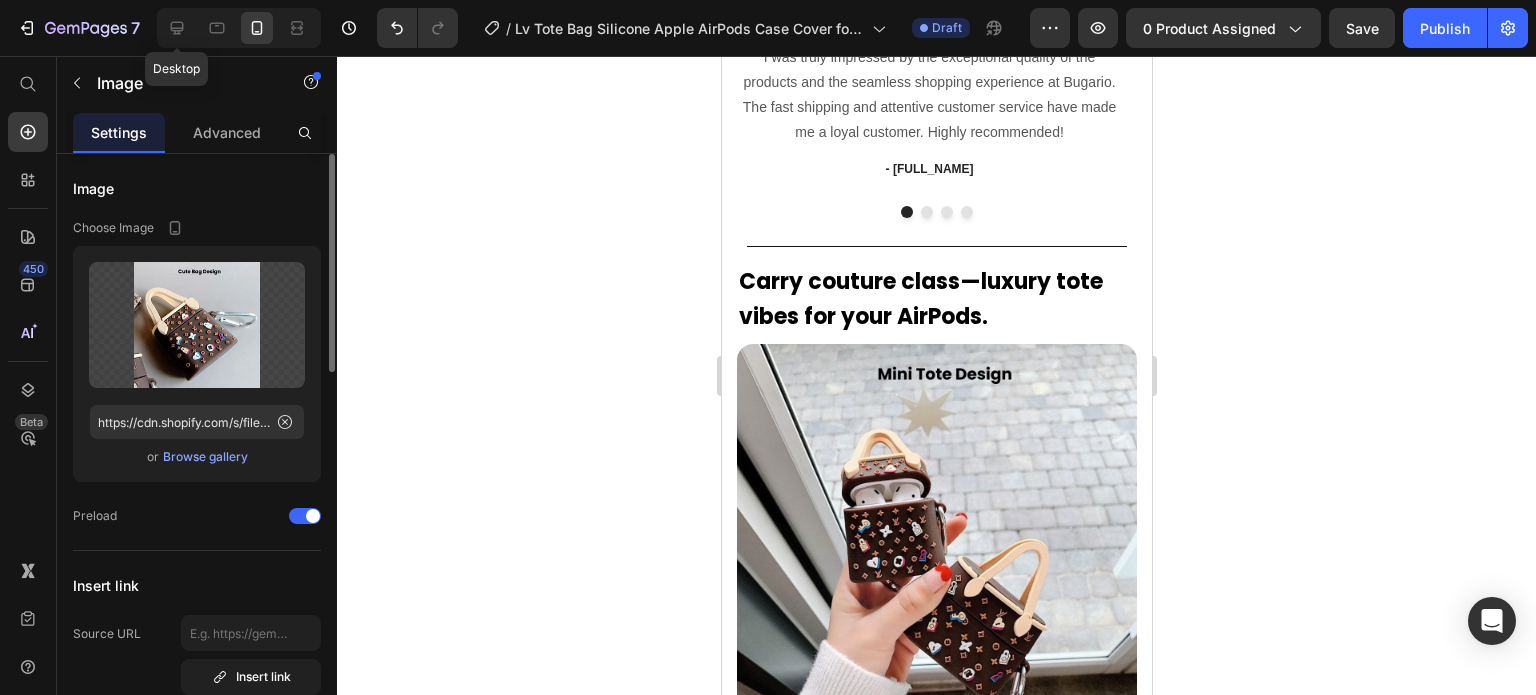 drag, startPoint x: 162, startPoint y: 23, endPoint x: 308, endPoint y: 180, distance: 214.3945 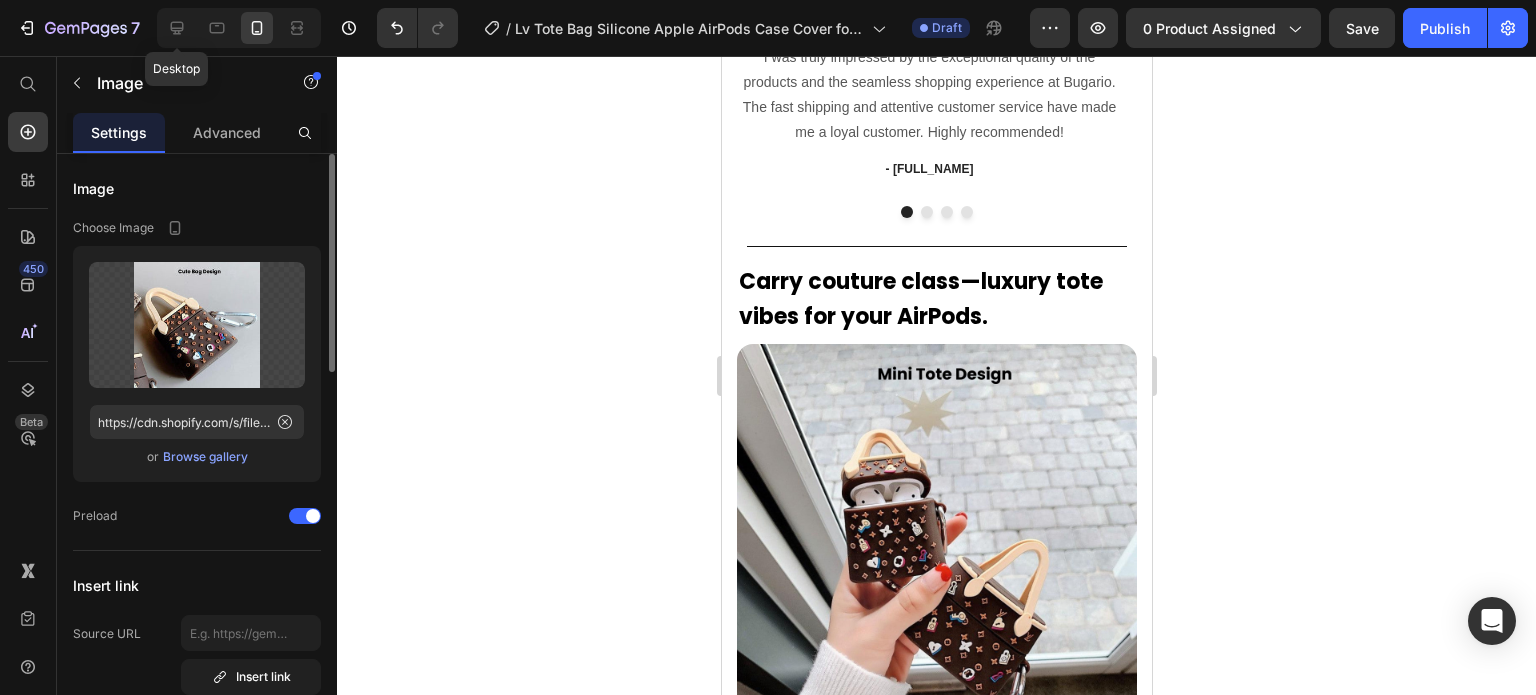 click 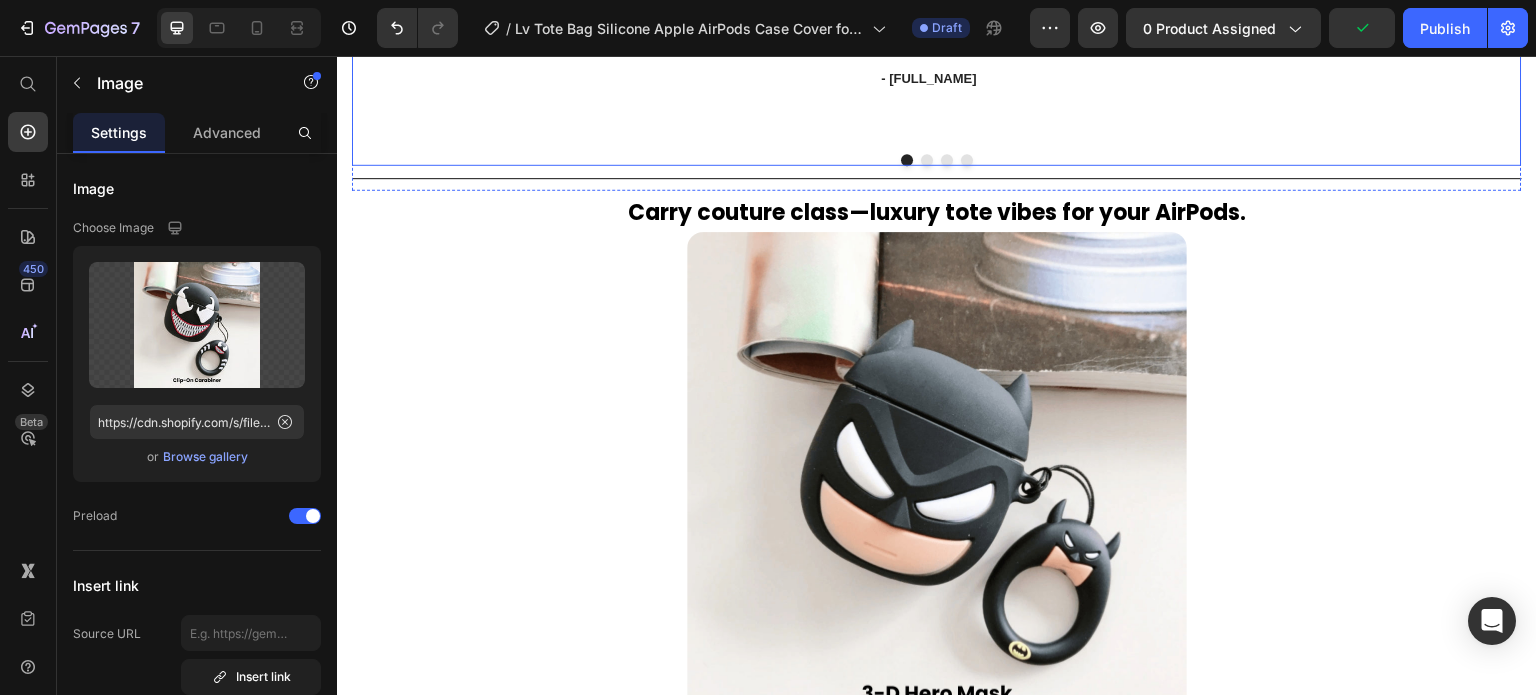 scroll, scrollTop: 1580, scrollLeft: 0, axis: vertical 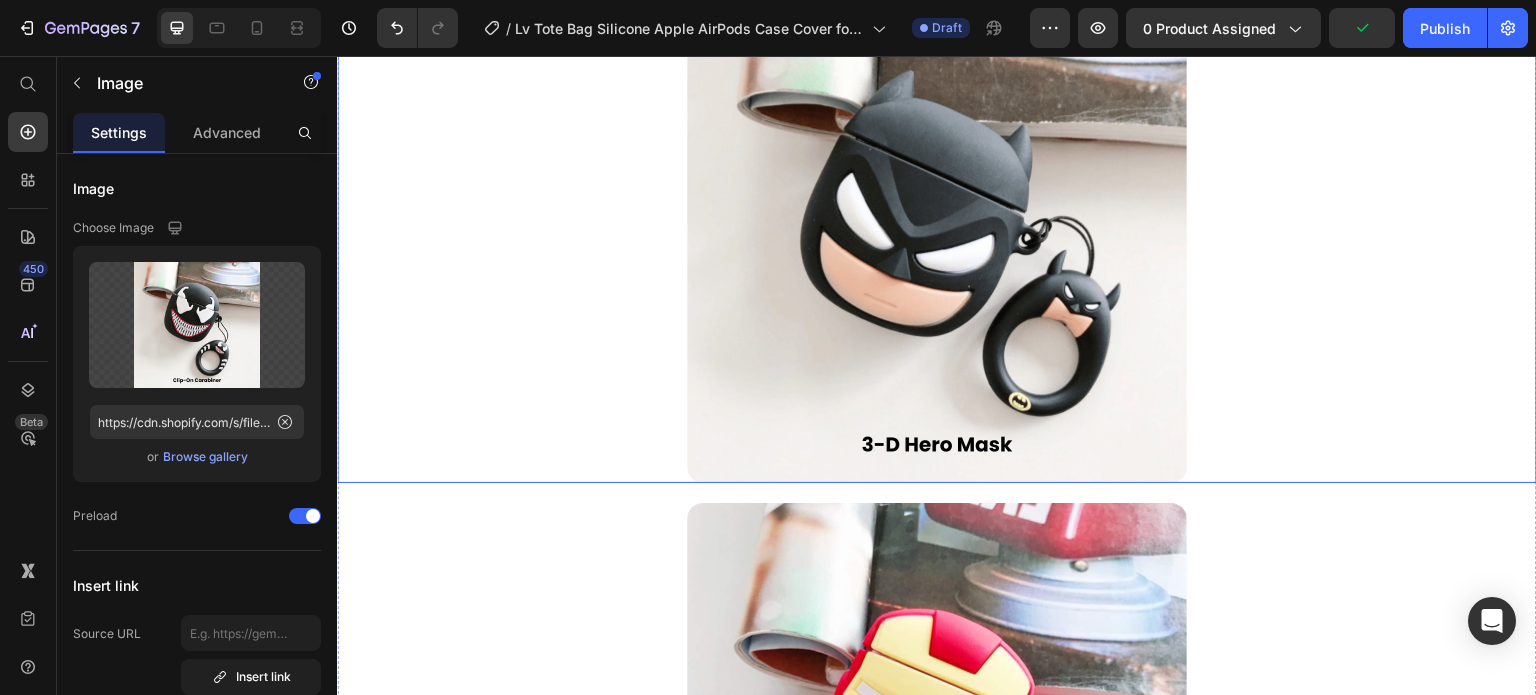 click at bounding box center [937, 233] 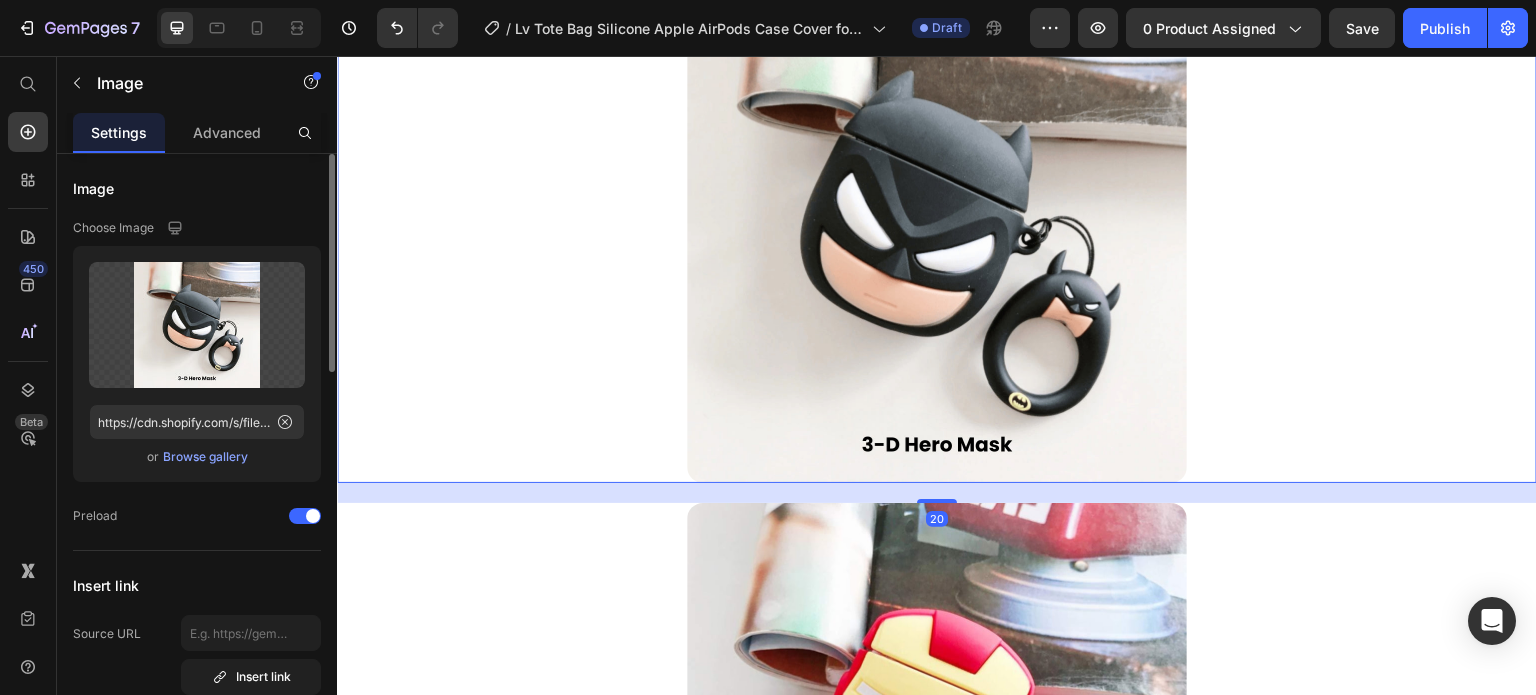 click on "Browse gallery" at bounding box center [205, 457] 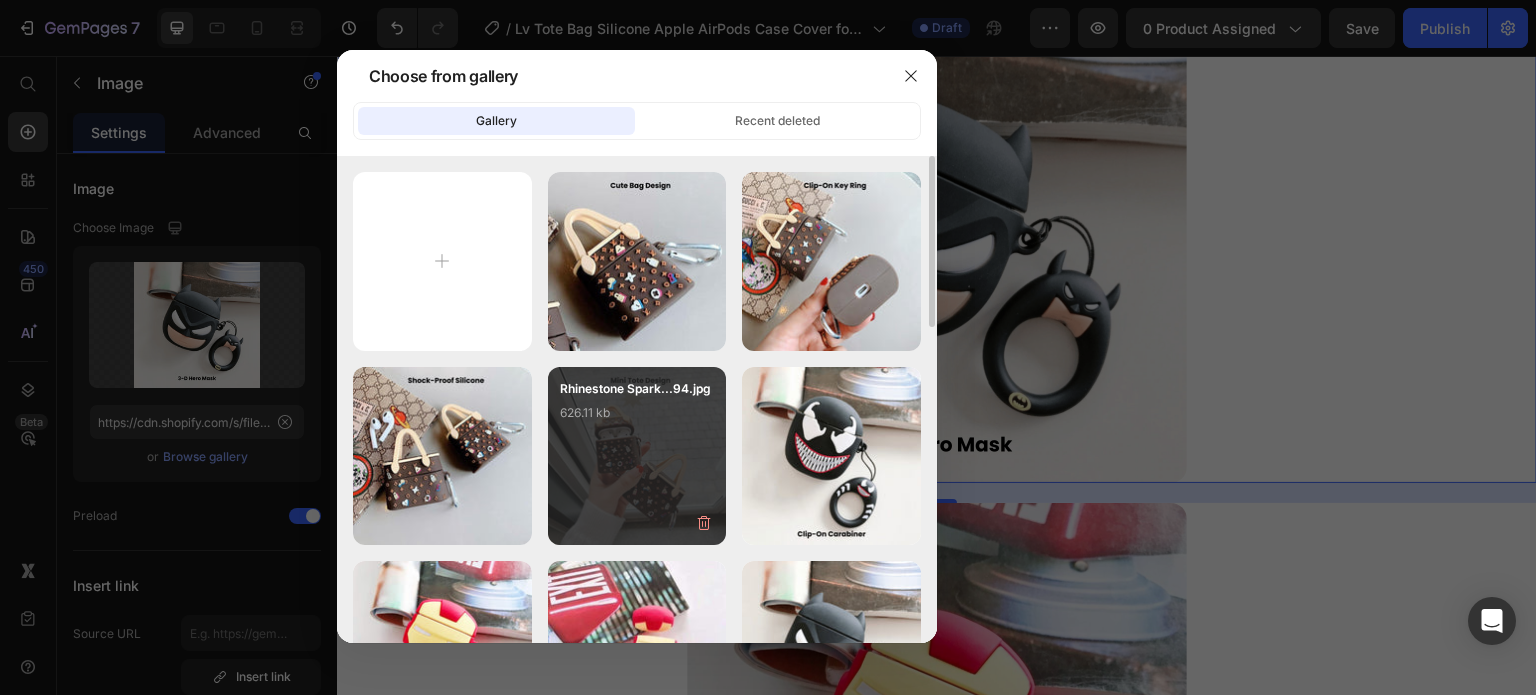 click on "Rhinestone Spark...94.jpg 626.11 kb" at bounding box center (637, 419) 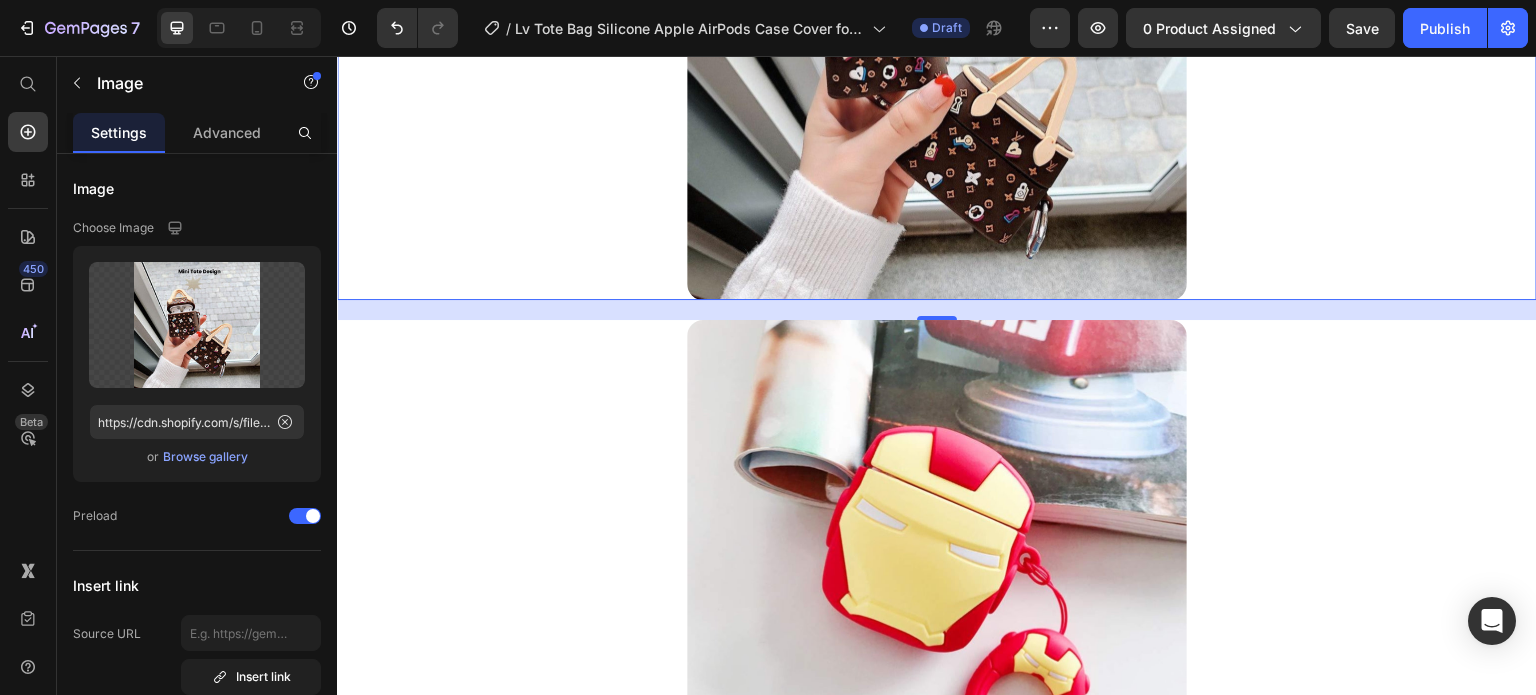 scroll, scrollTop: 1980, scrollLeft: 0, axis: vertical 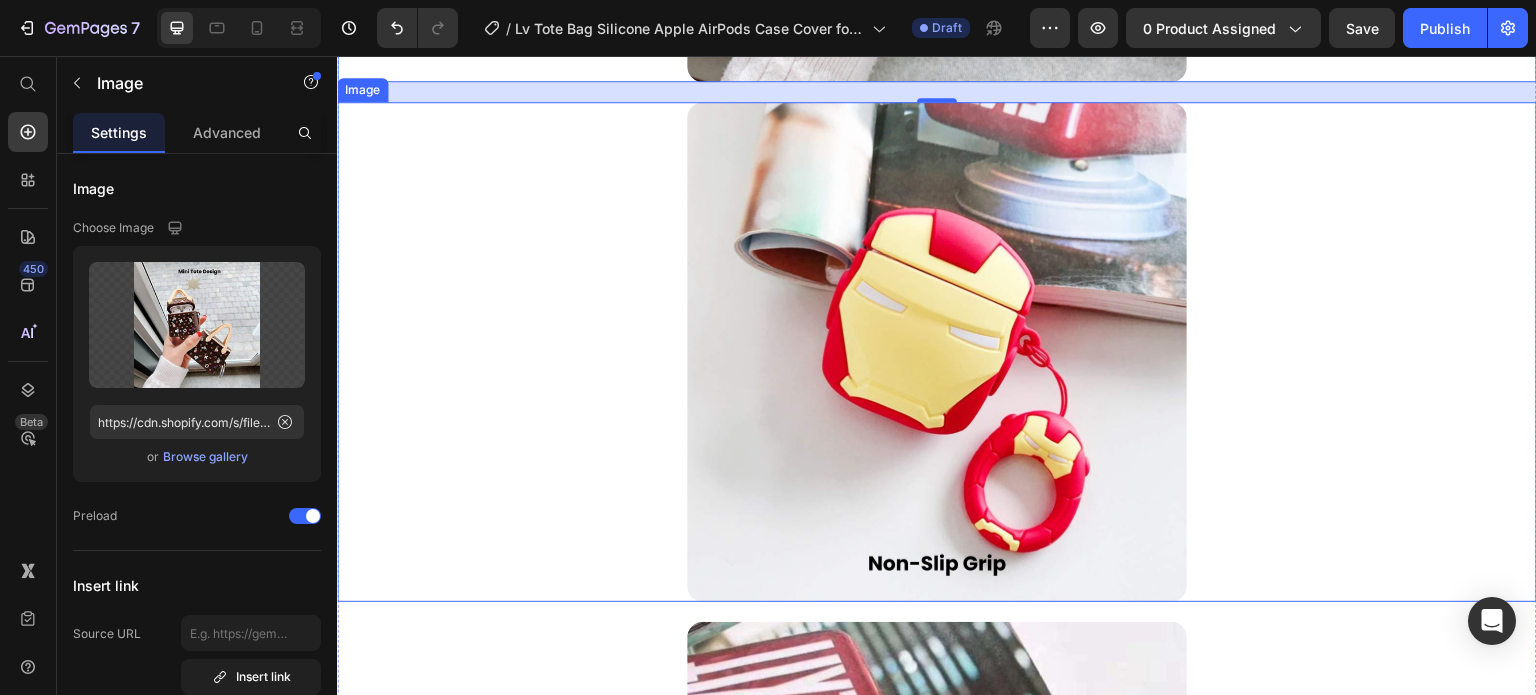 click at bounding box center (937, 352) 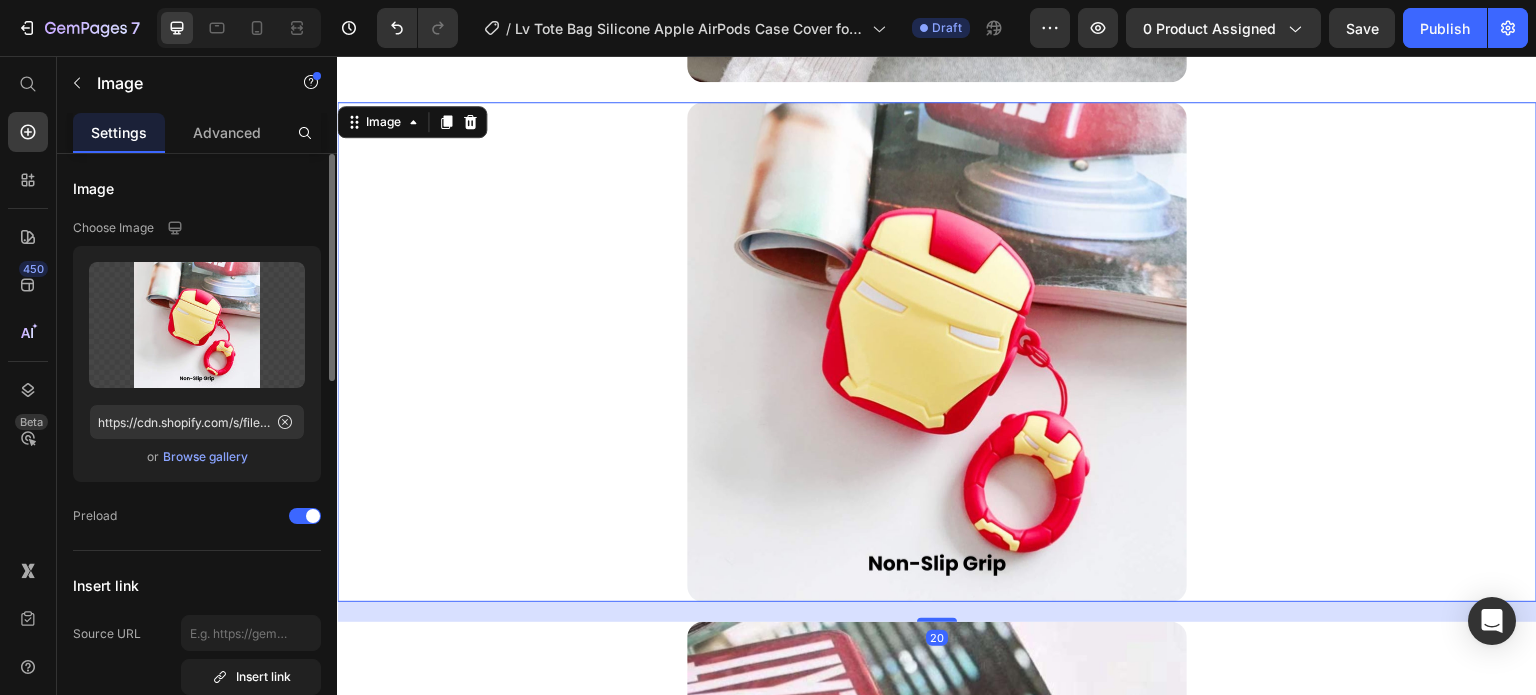 click on "Browse gallery" at bounding box center (205, 457) 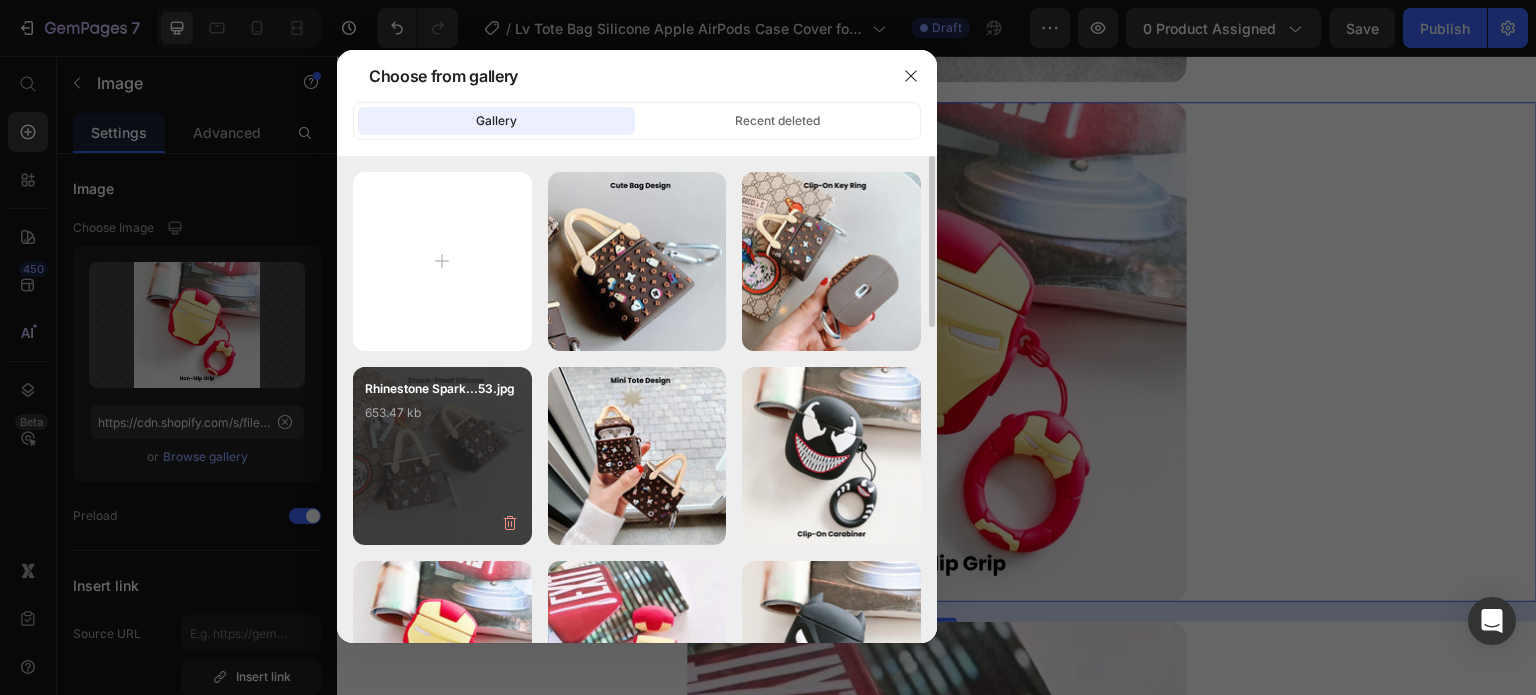 click on "Rhinestone Spark...53.jpg 653.47 kb" at bounding box center [442, 456] 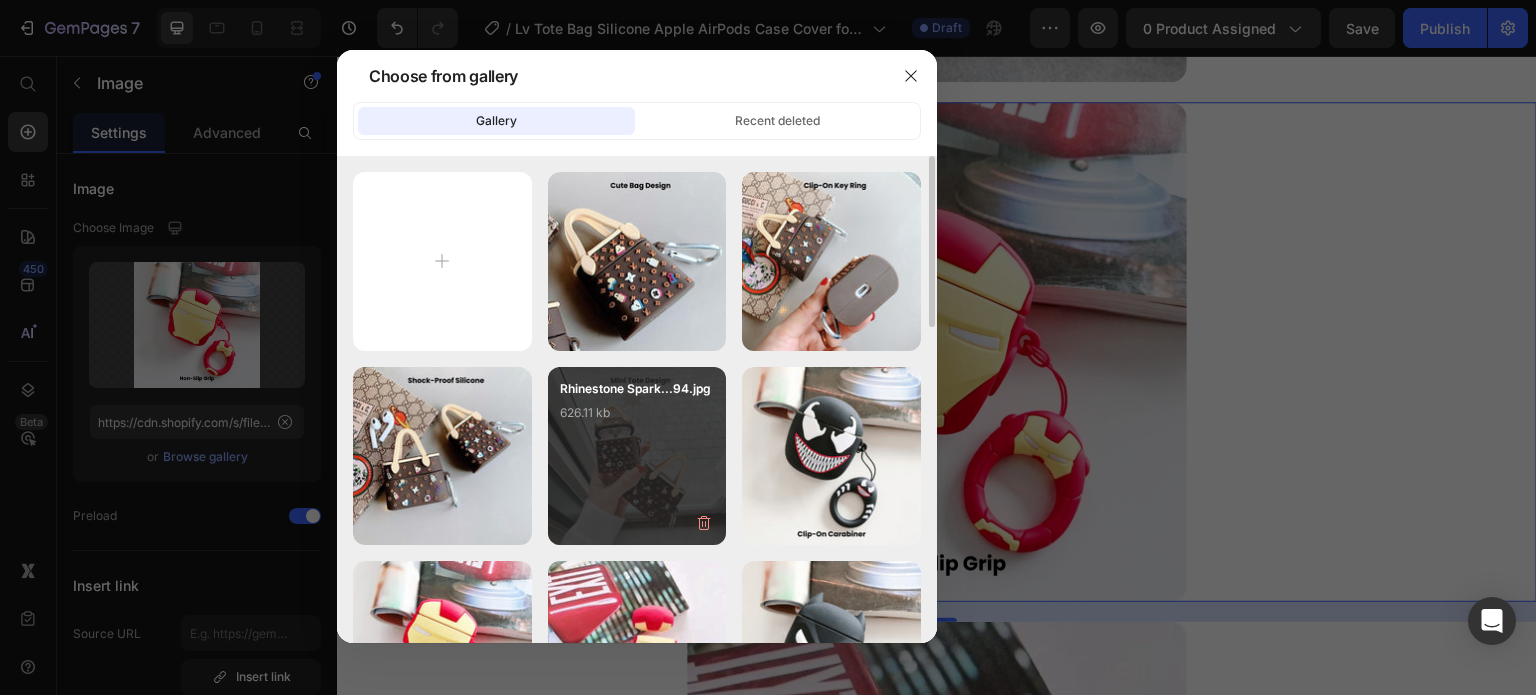 type on "https://cdn.shopify.com/s/files/1/0835/5119/1341/files/gempages_553512382287054019-d22a6f18-899e-4f55-aae5-1a62f719c79c.jpg" 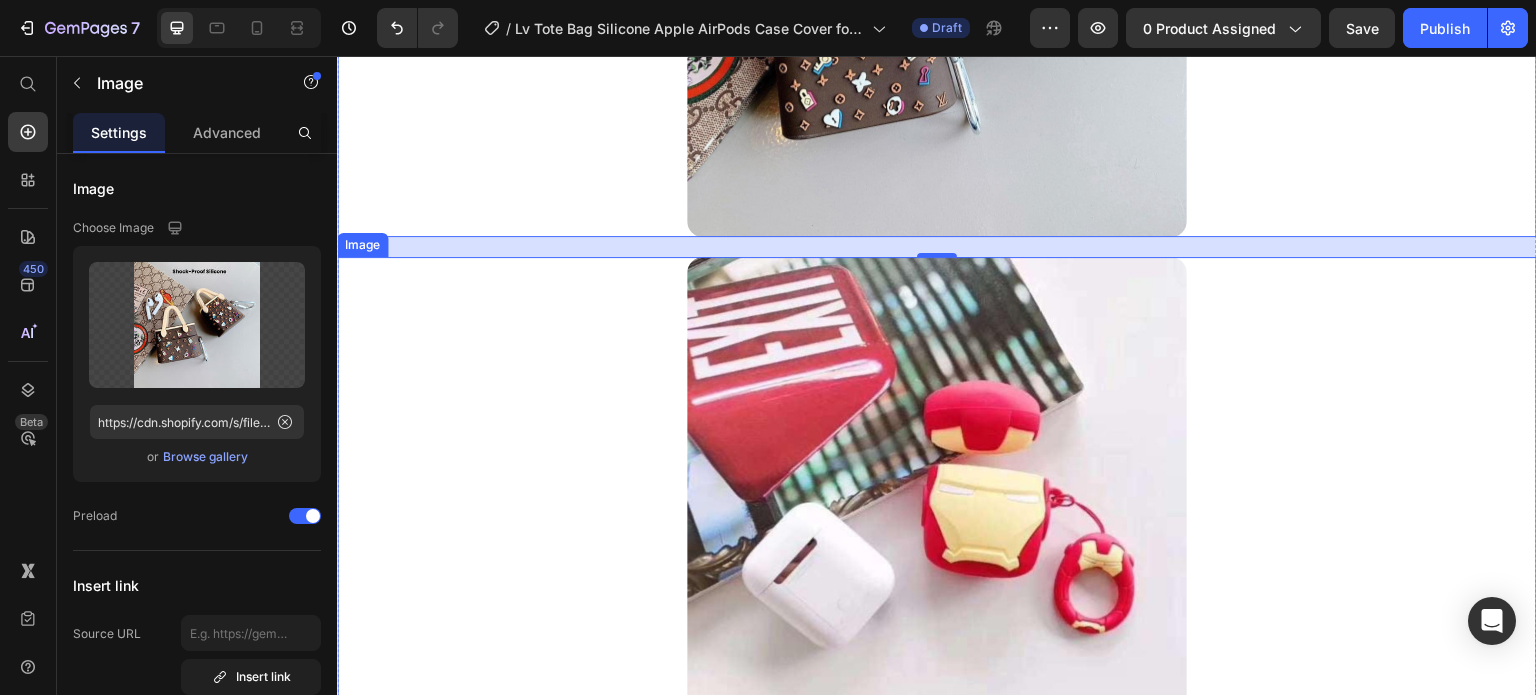 scroll, scrollTop: 2480, scrollLeft: 0, axis: vertical 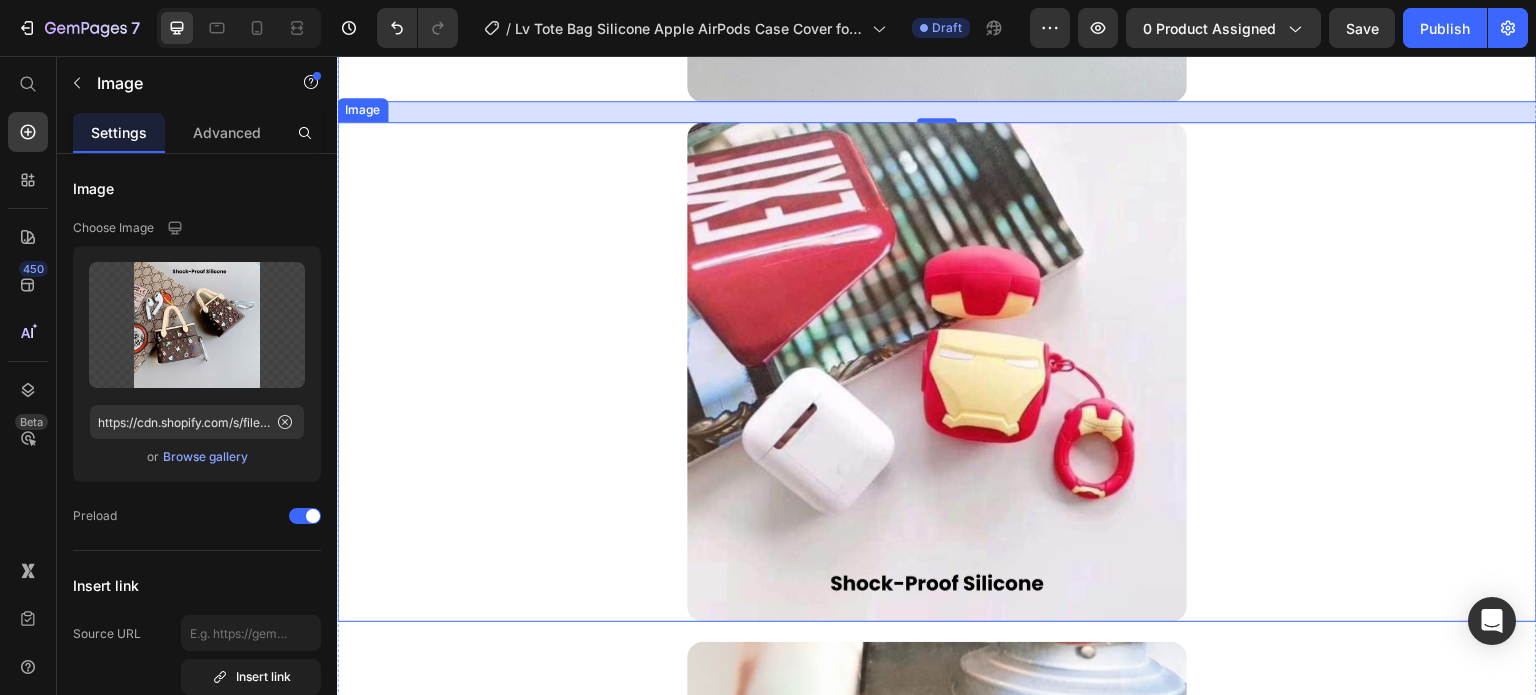 click at bounding box center [937, 372] 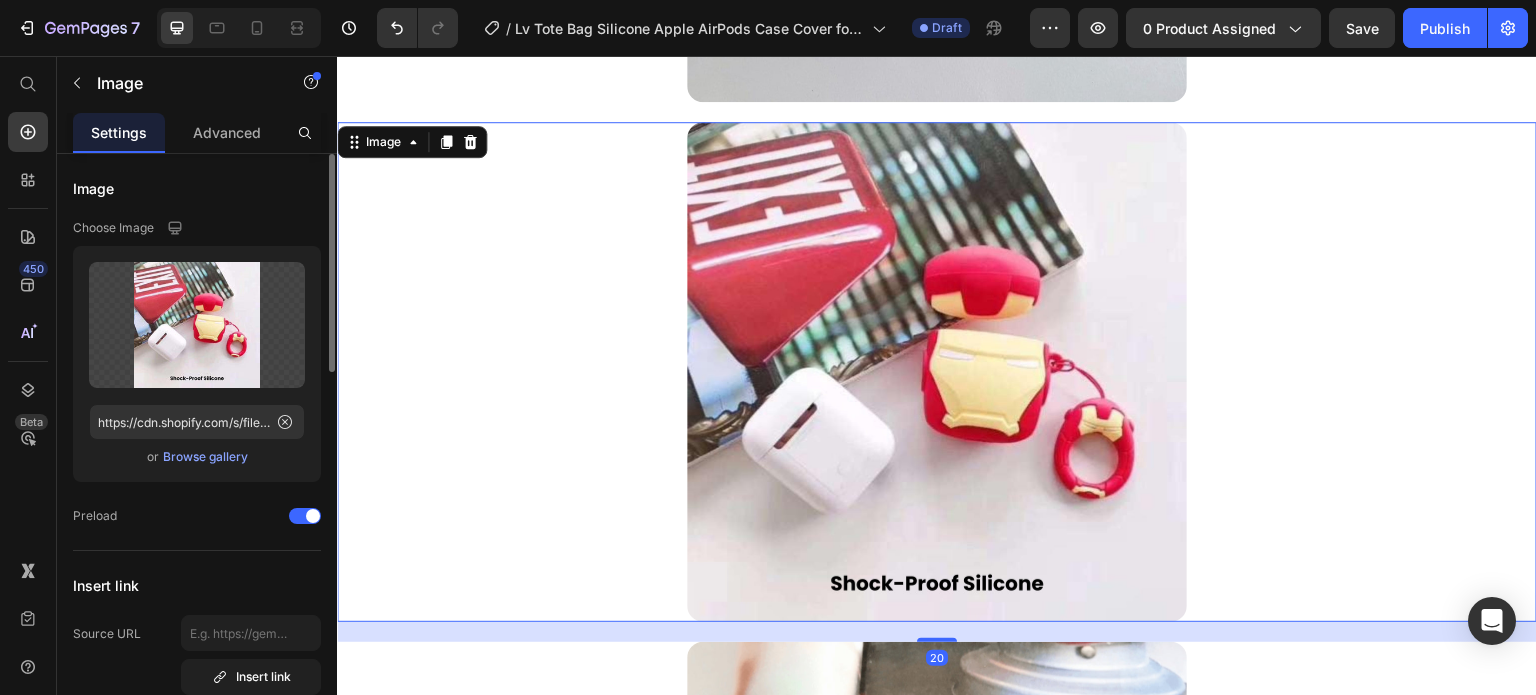 click on "Browse gallery" at bounding box center (205, 457) 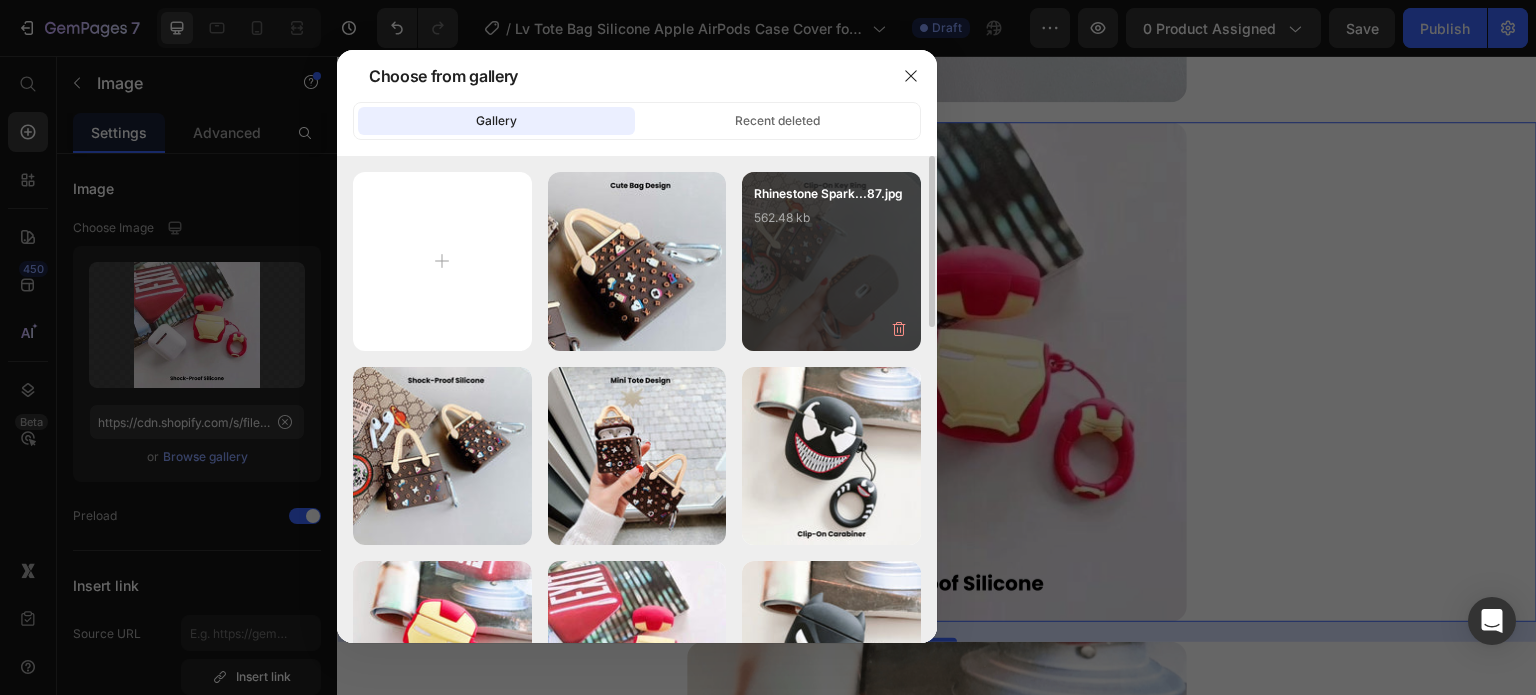 click on "Rhinestone Spark...87.jpg 562.48 kb" at bounding box center (831, 224) 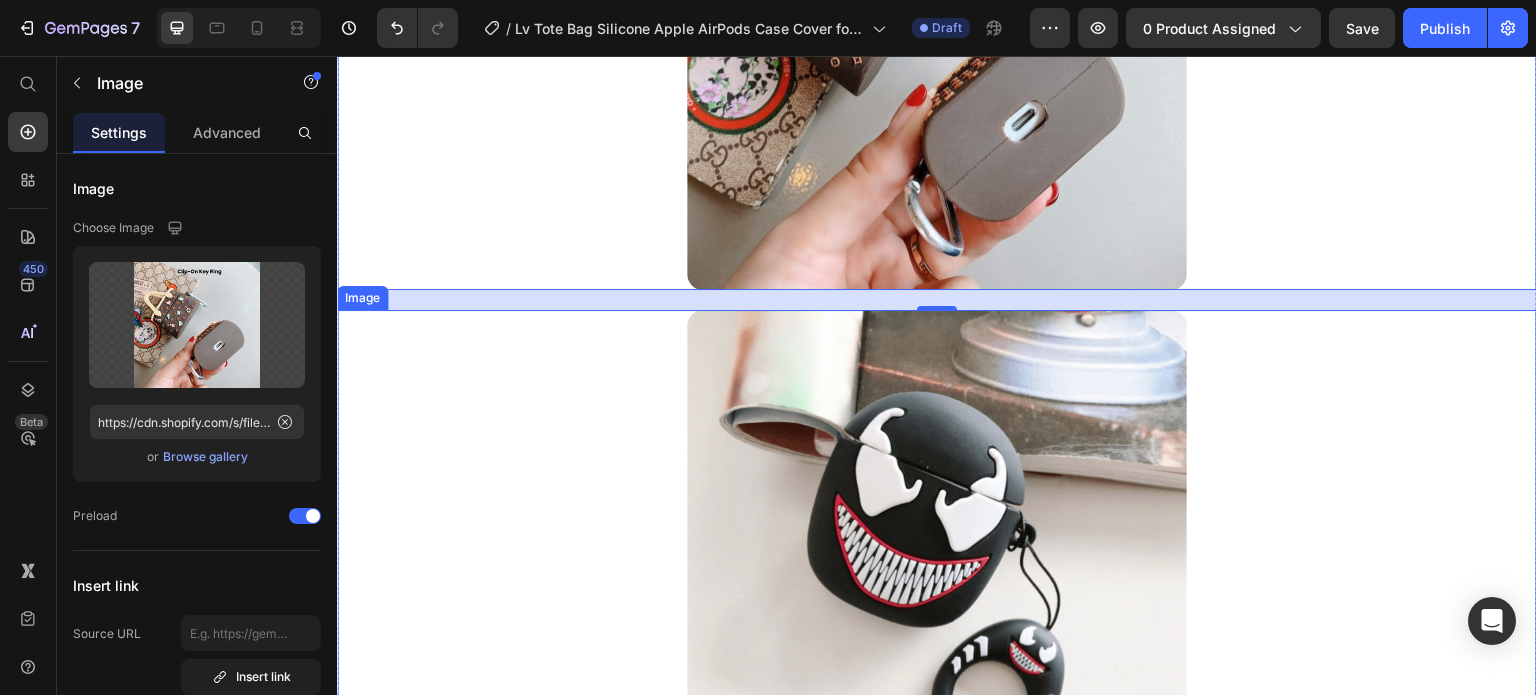 scroll, scrollTop: 2880, scrollLeft: 0, axis: vertical 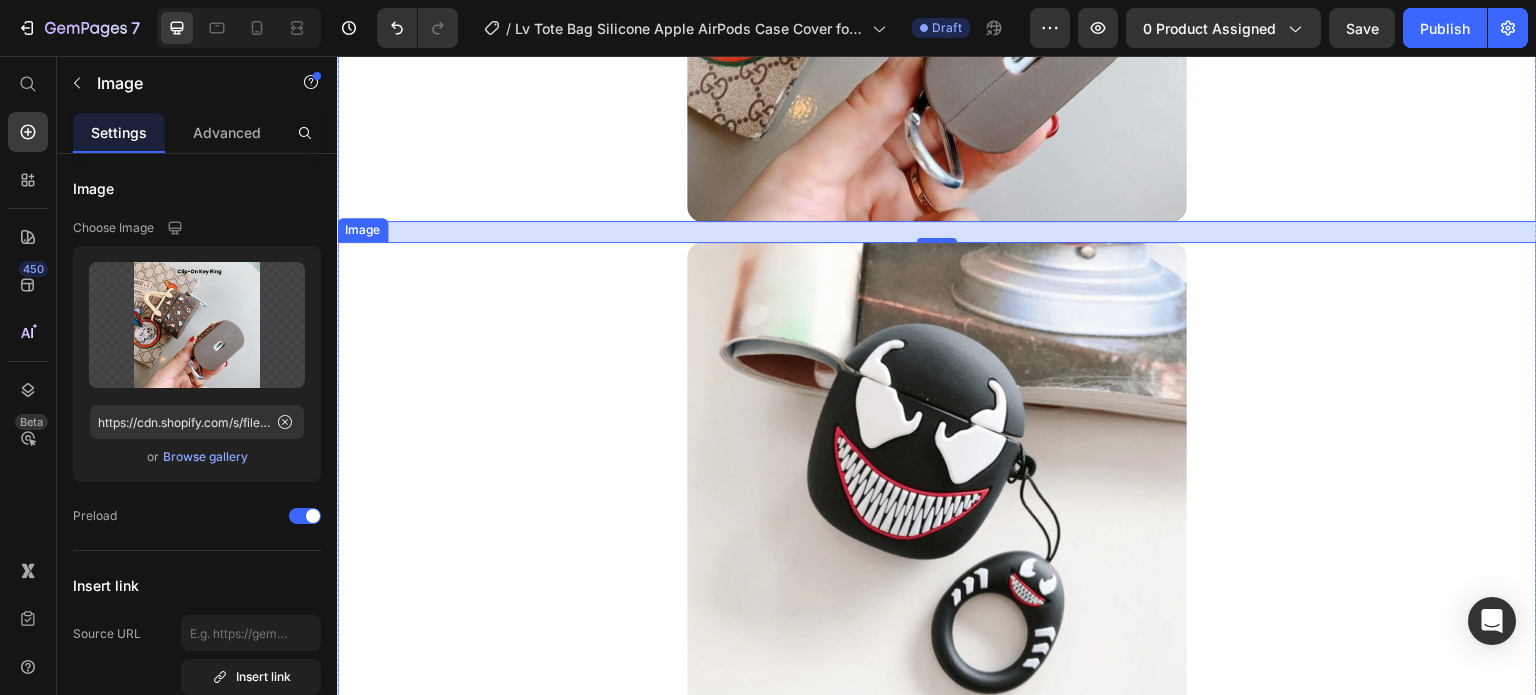 click at bounding box center (937, 492) 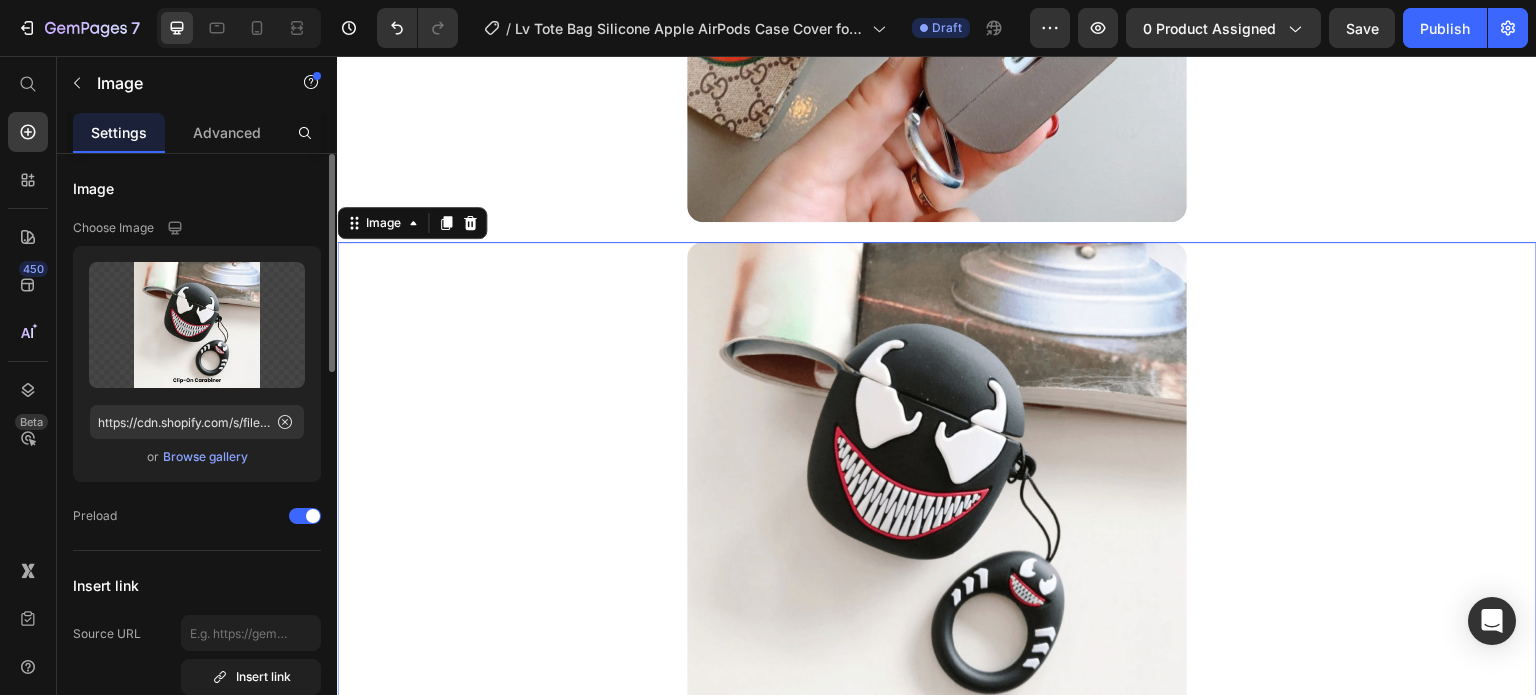 click on "Browse gallery" at bounding box center [205, 457] 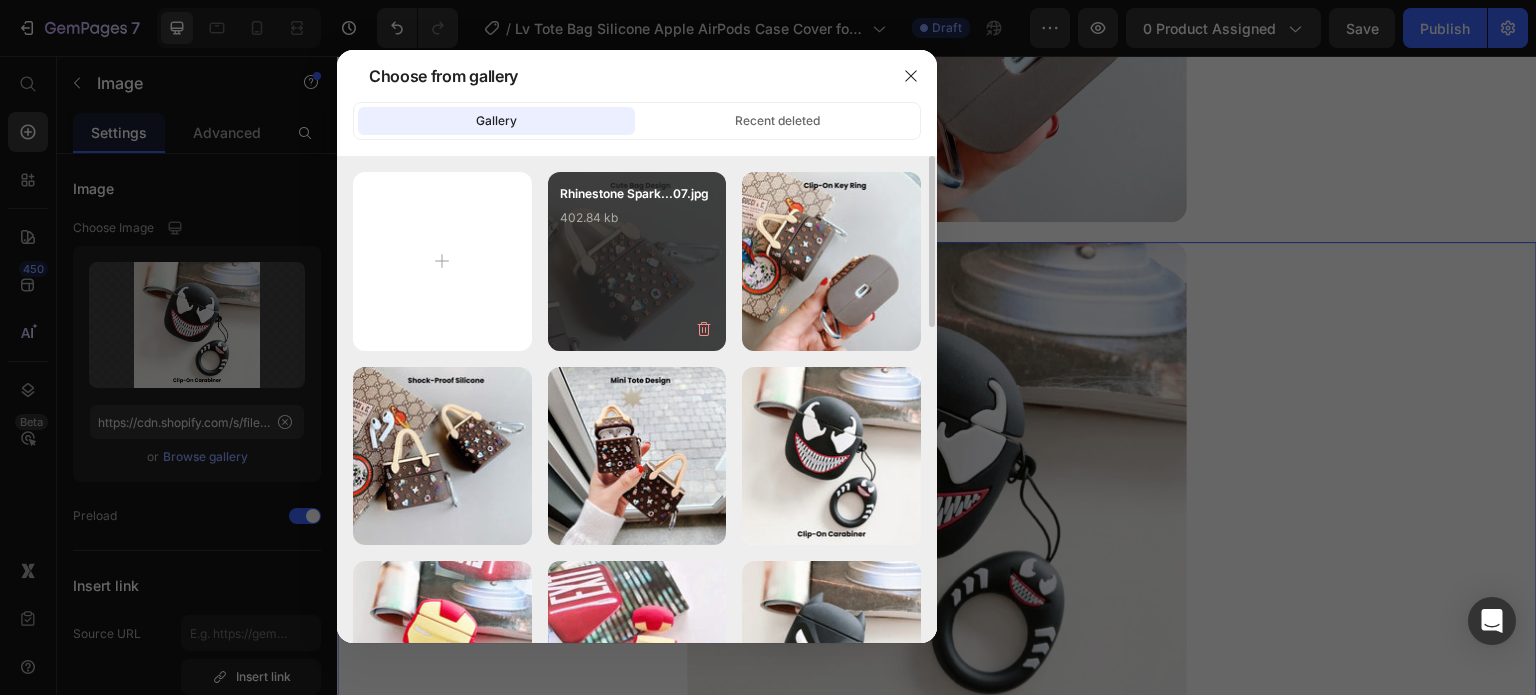 click on "Rhinestone Spark...07.jpg 402.84 kb" at bounding box center (637, 261) 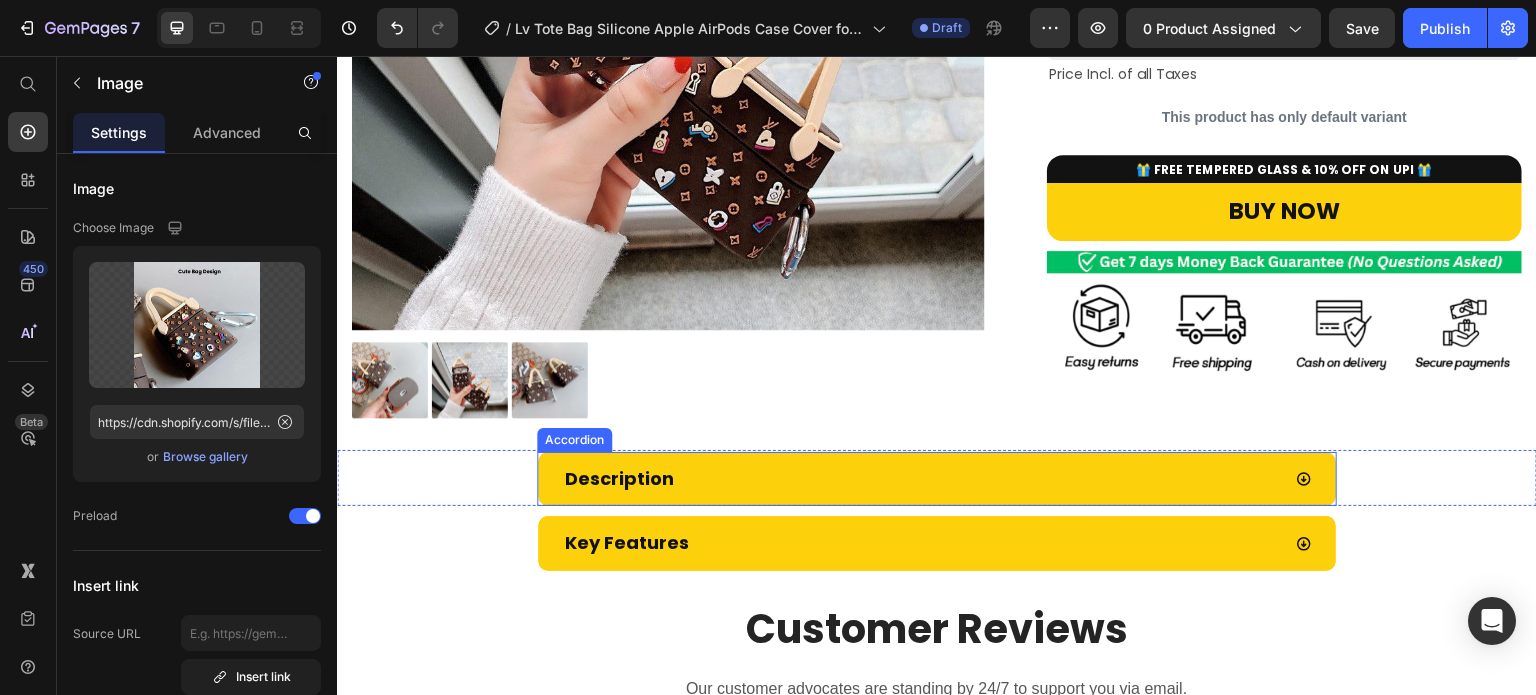 scroll, scrollTop: 380, scrollLeft: 0, axis: vertical 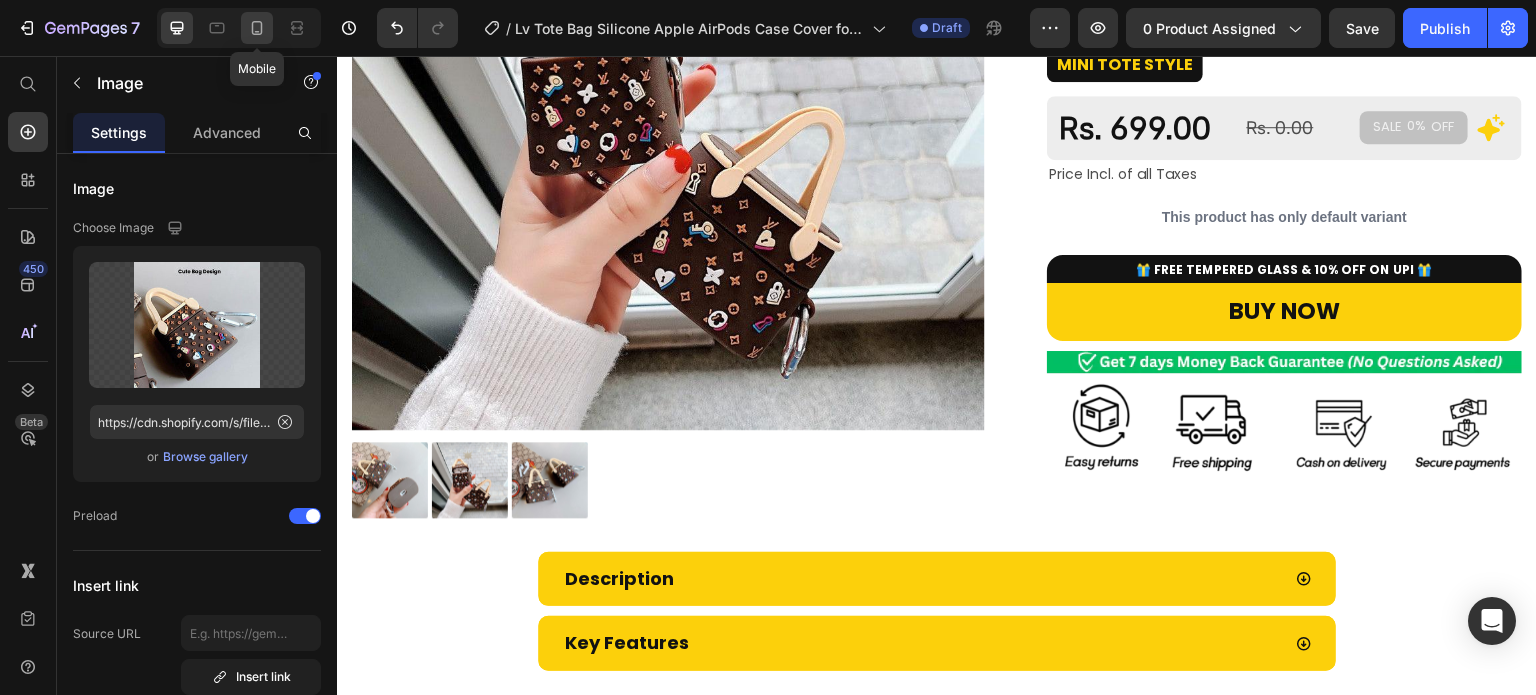 click 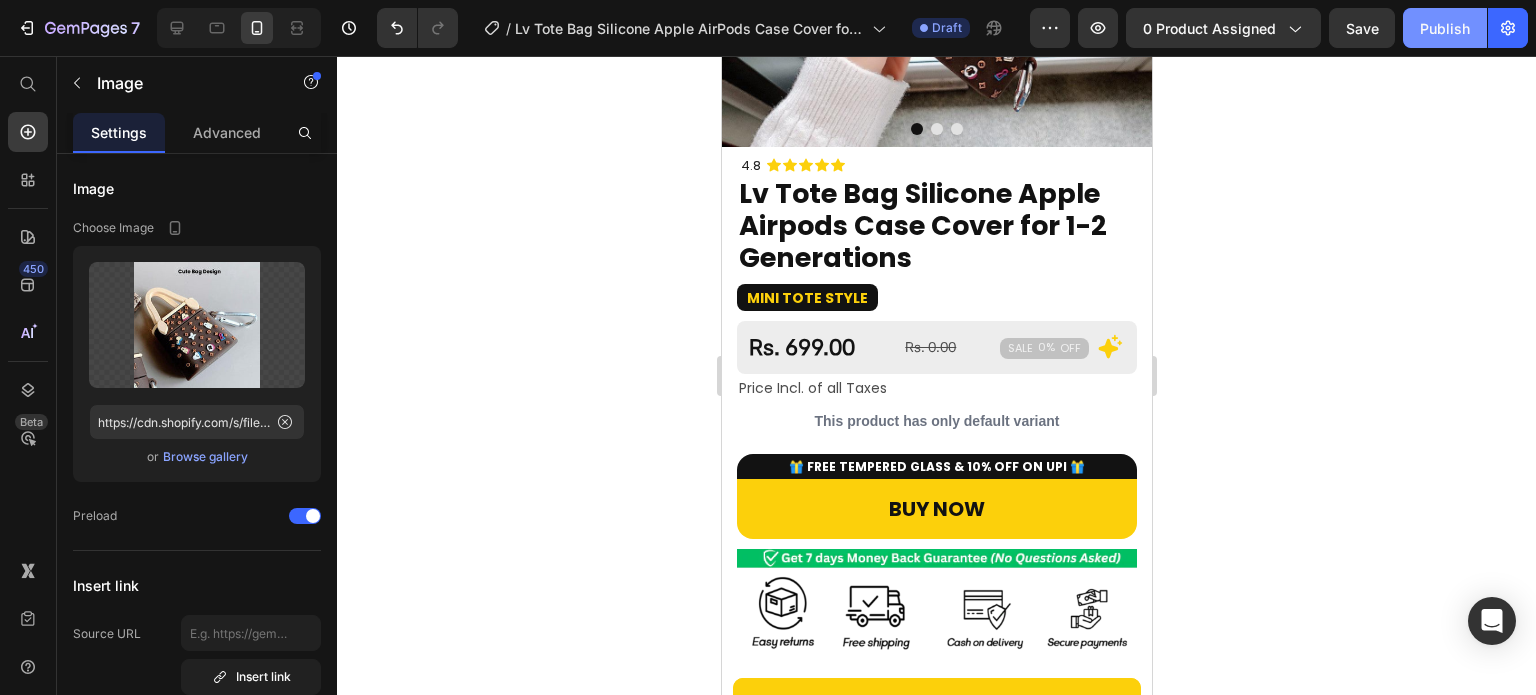 click on "Publish" 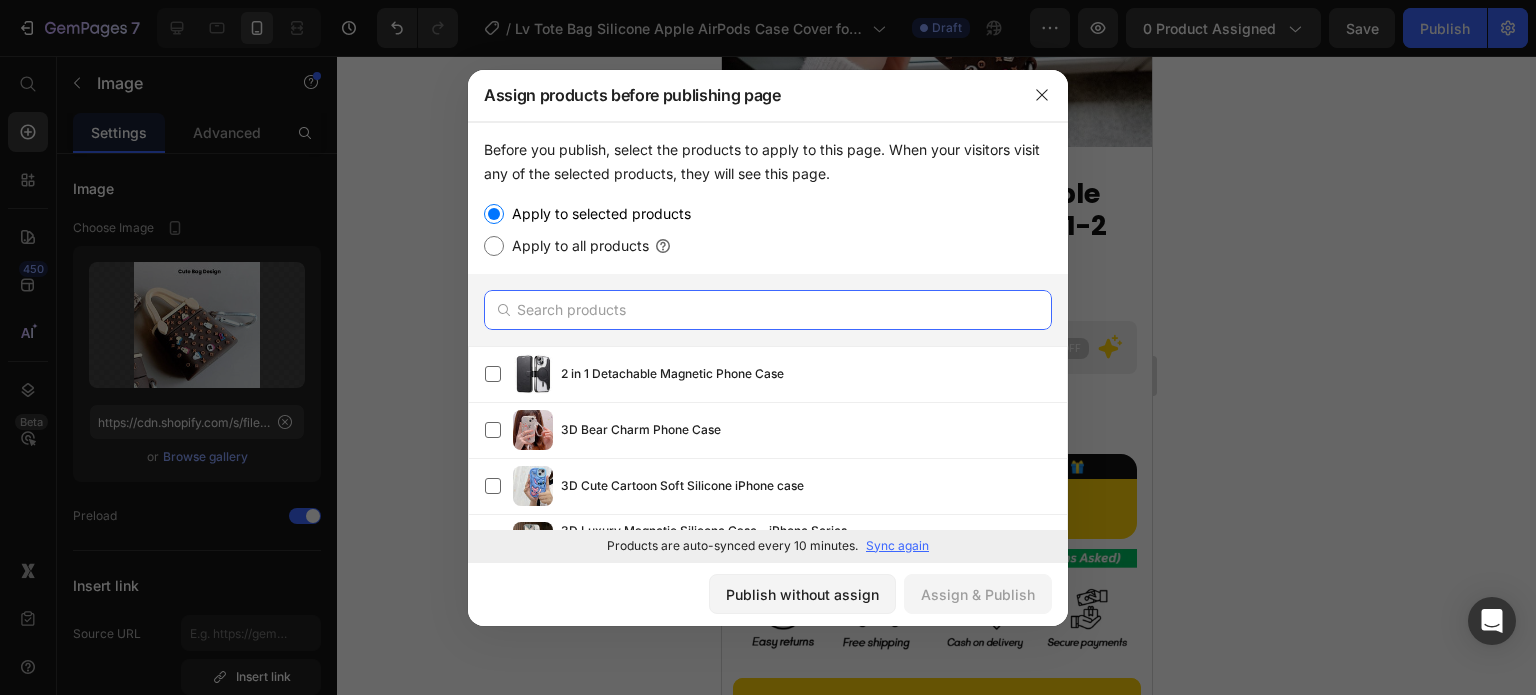 click at bounding box center (768, 310) 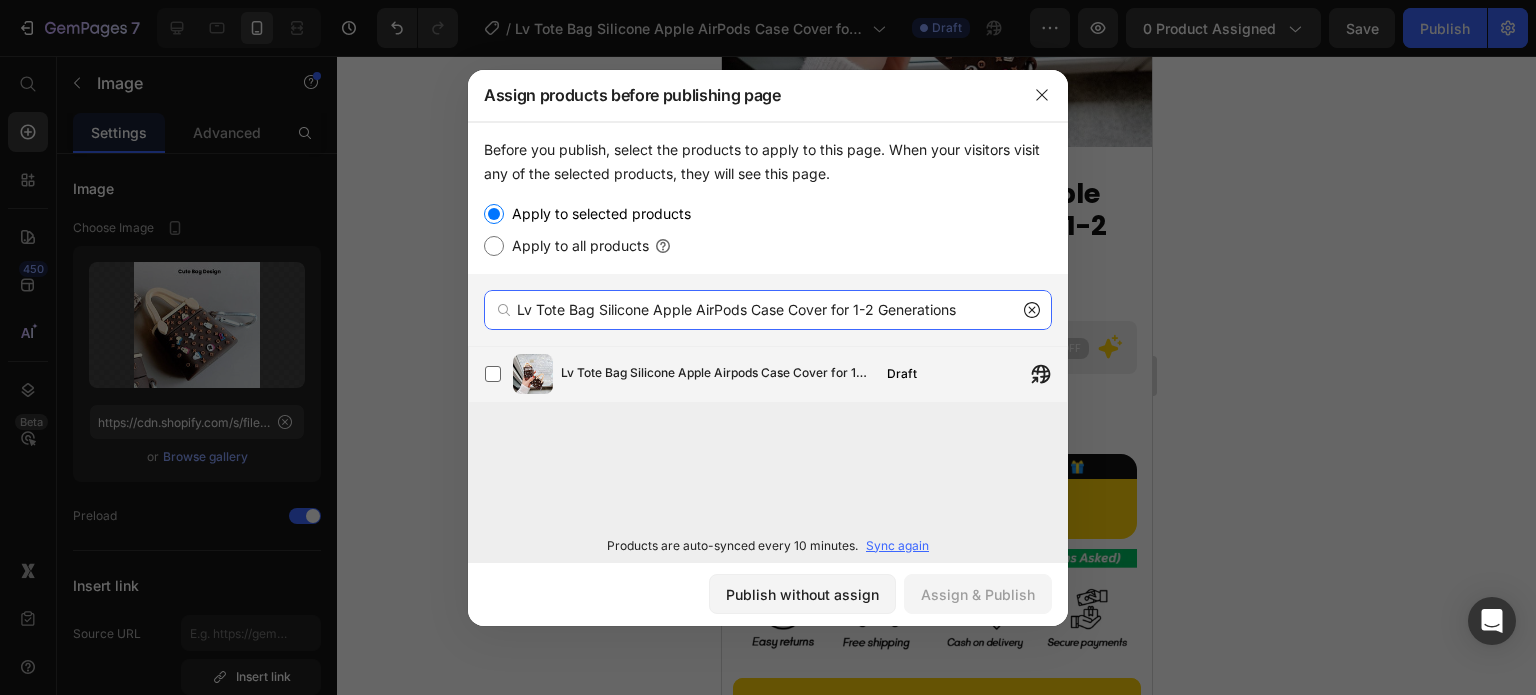 type on "Lv Tote Bag Silicone Apple AirPods Case Cover for 1-2 Generations" 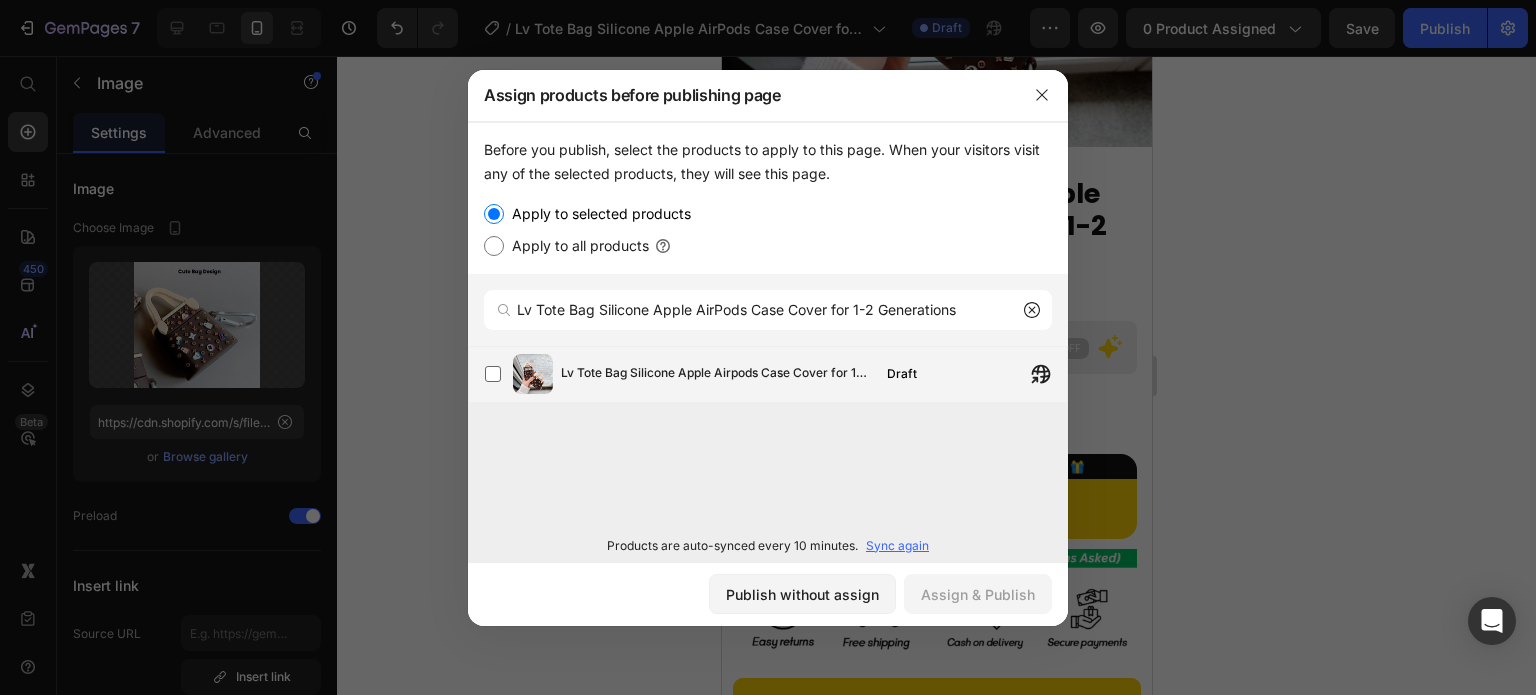click on "Lv Tote Bag Silicone Apple Airpods Case Cover for 1-2 Generations Draft" at bounding box center (814, 374) 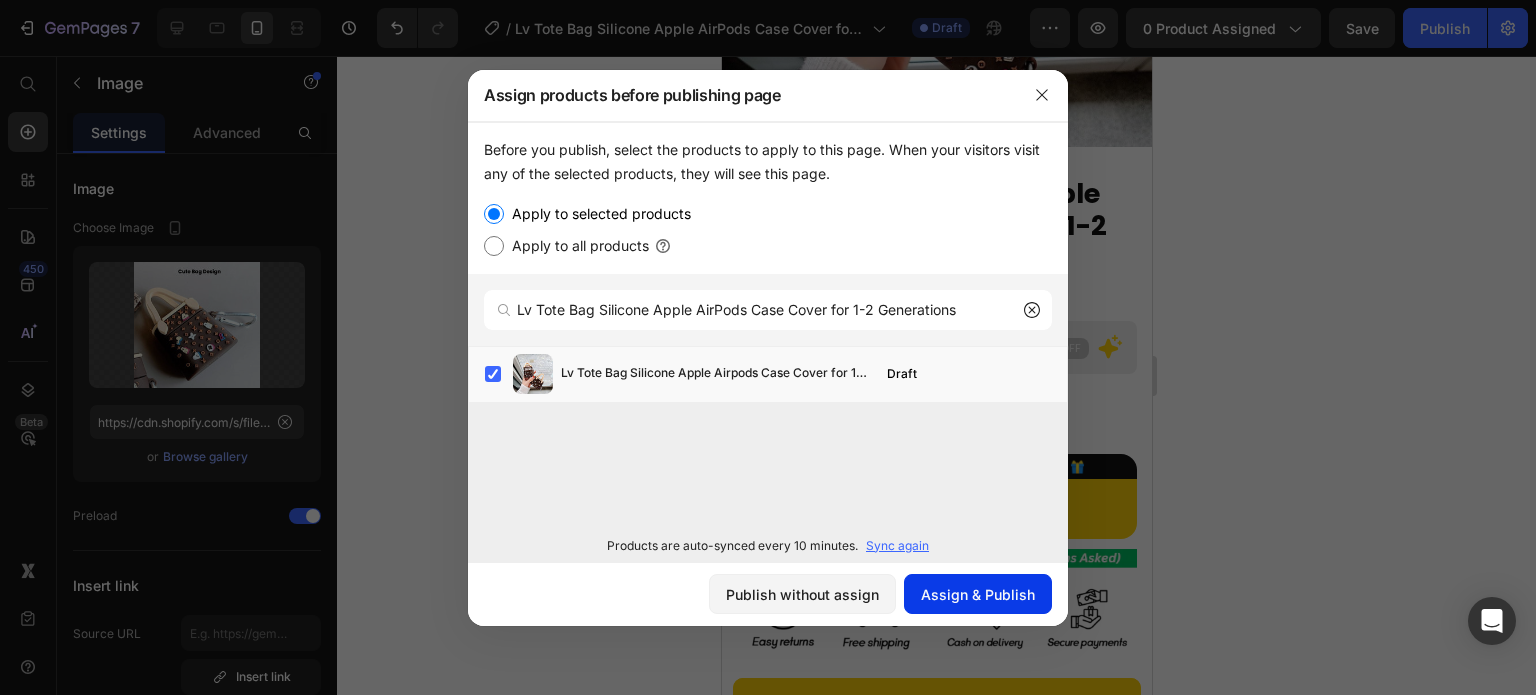 click on "Assign & Publish" at bounding box center (978, 594) 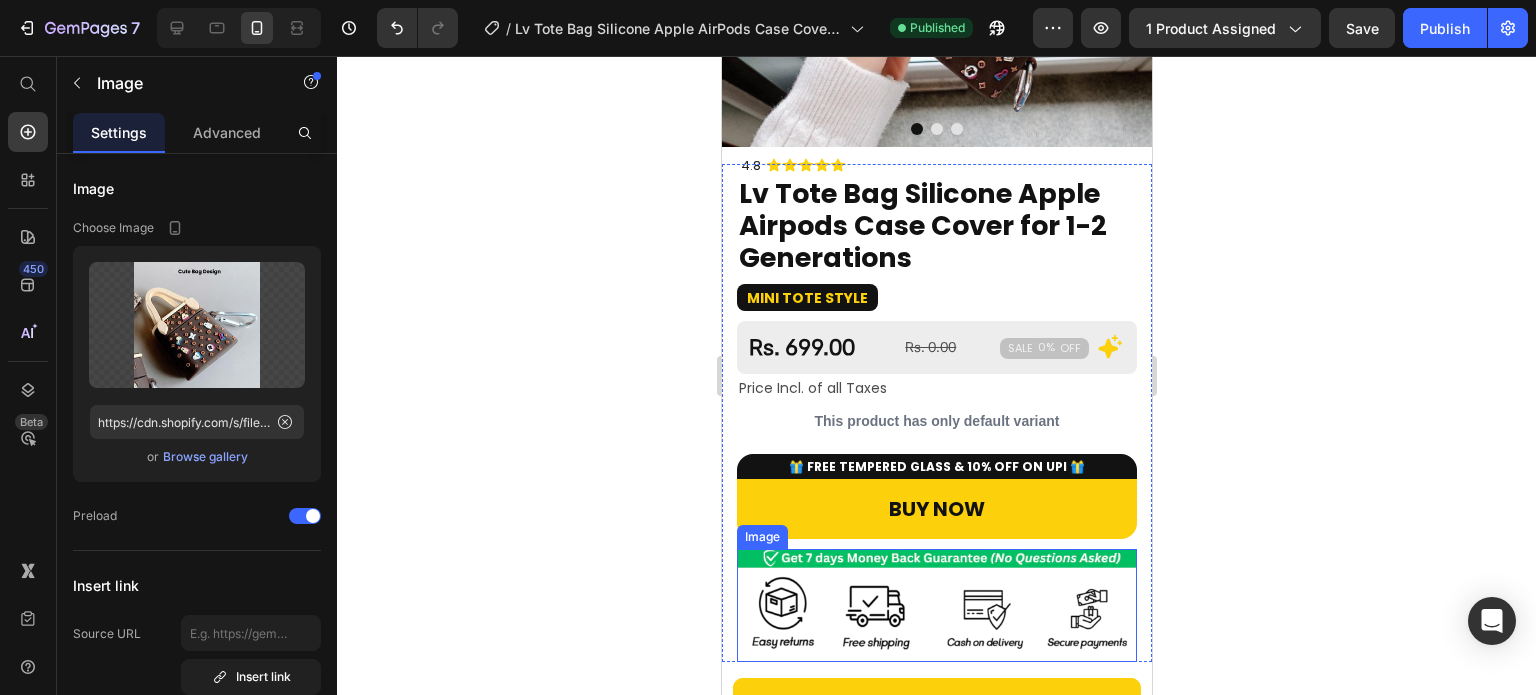 scroll, scrollTop: 0, scrollLeft: 0, axis: both 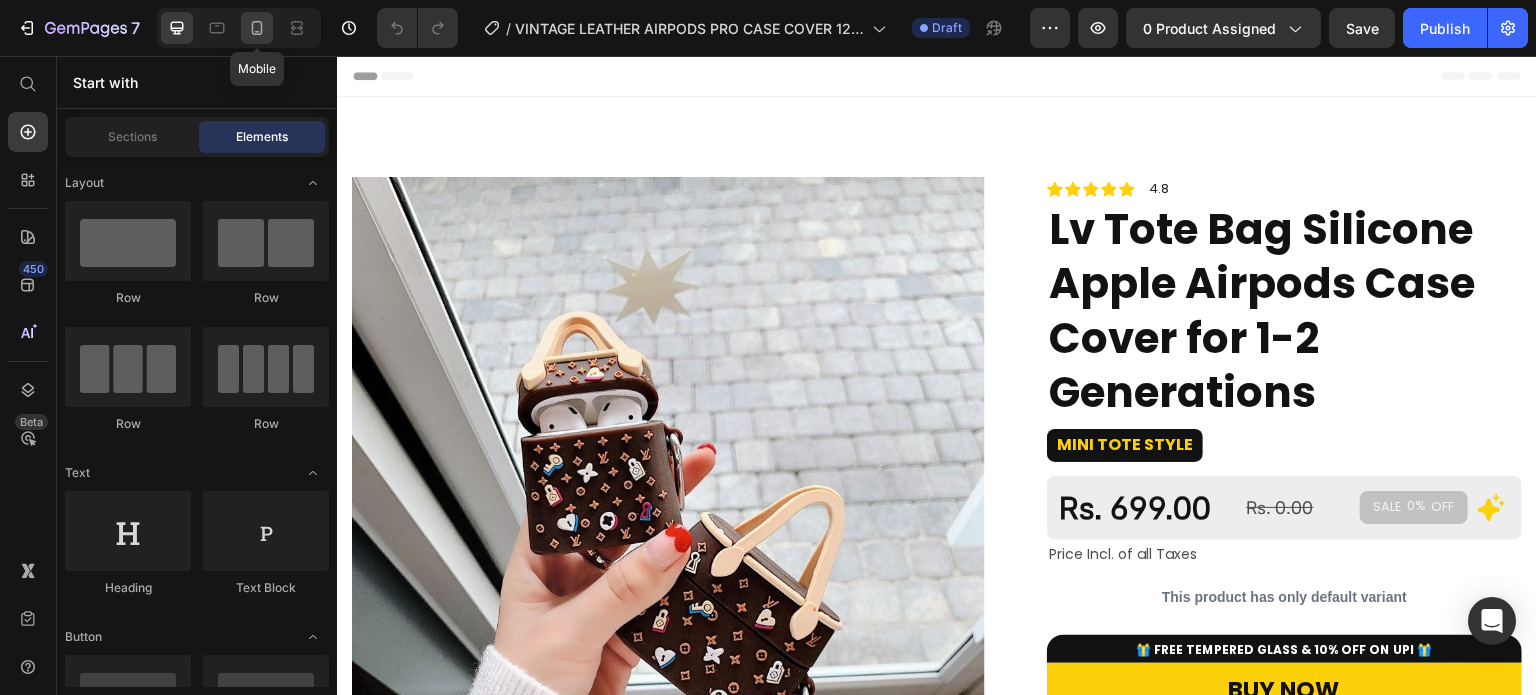 click 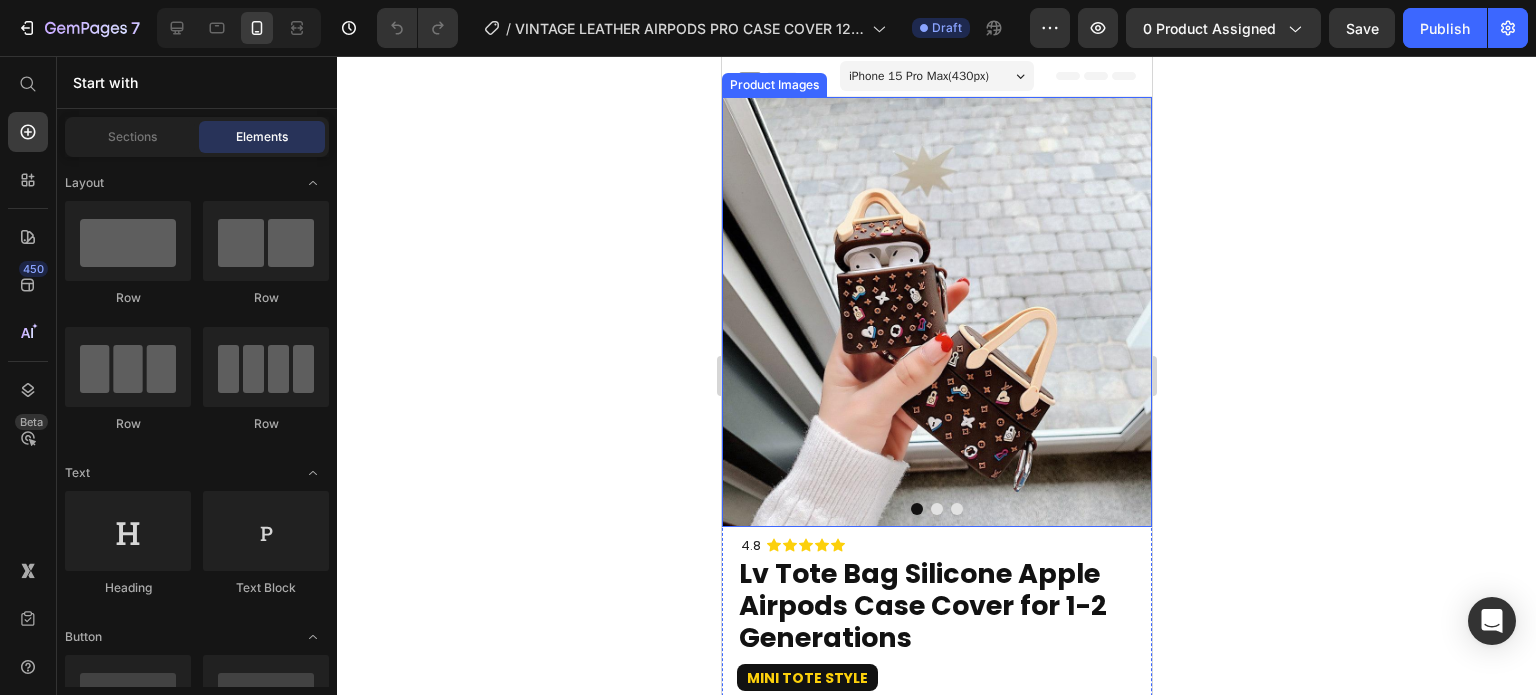 click at bounding box center [936, 312] 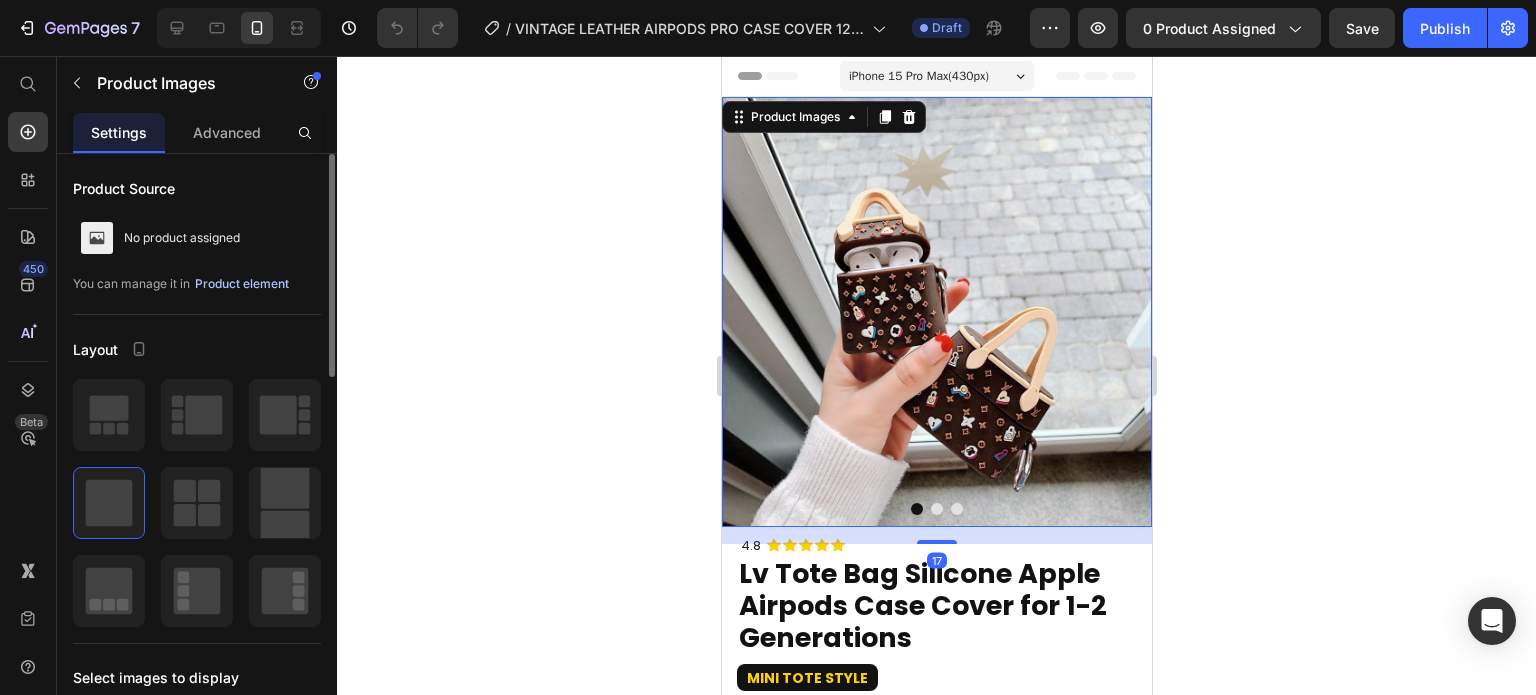 click on "Product element" at bounding box center (242, 284) 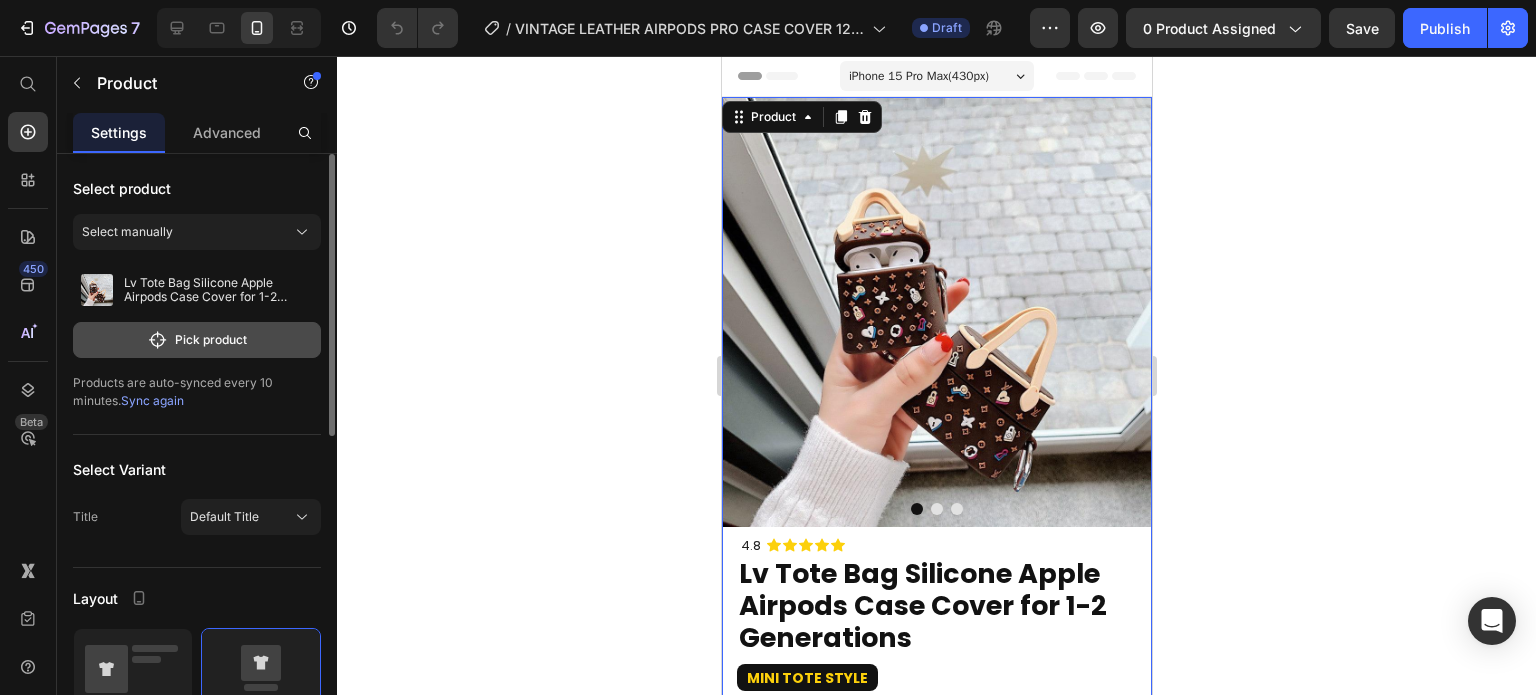 click on "Pick product" at bounding box center (197, 340) 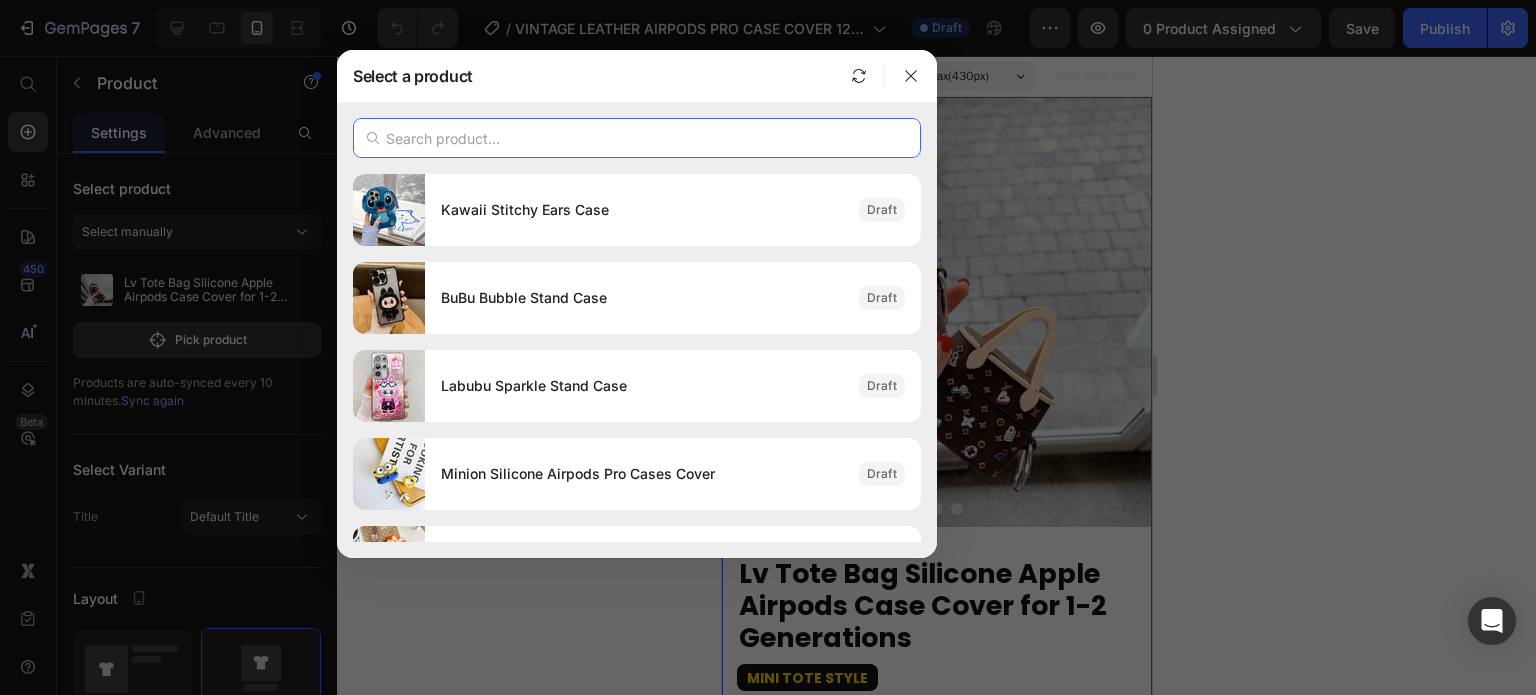 click at bounding box center (637, 138) 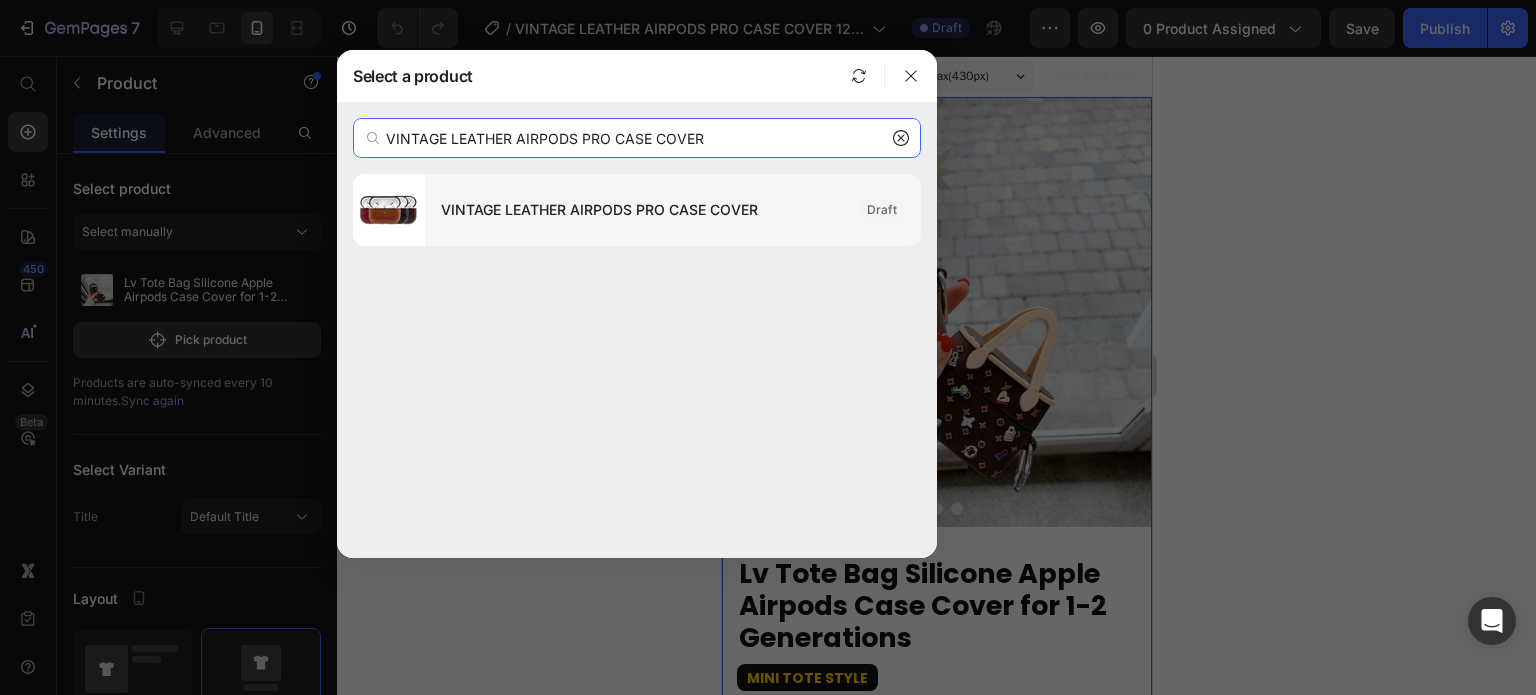 type on "VINTAGE LEATHER AIRPODS PRO CASE COVER" 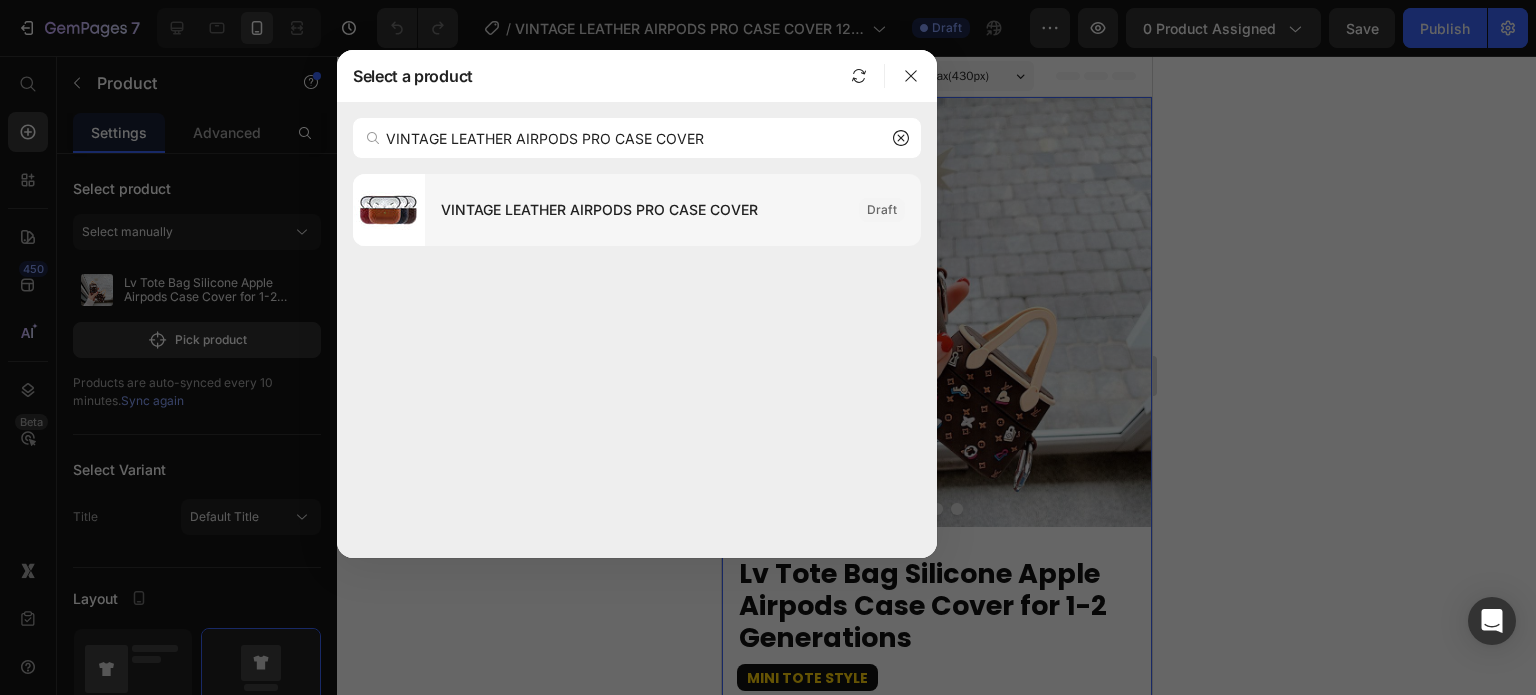 click on "VINTAGE LEATHER AIRPODS PRO CASE COVER" at bounding box center (642, 210) 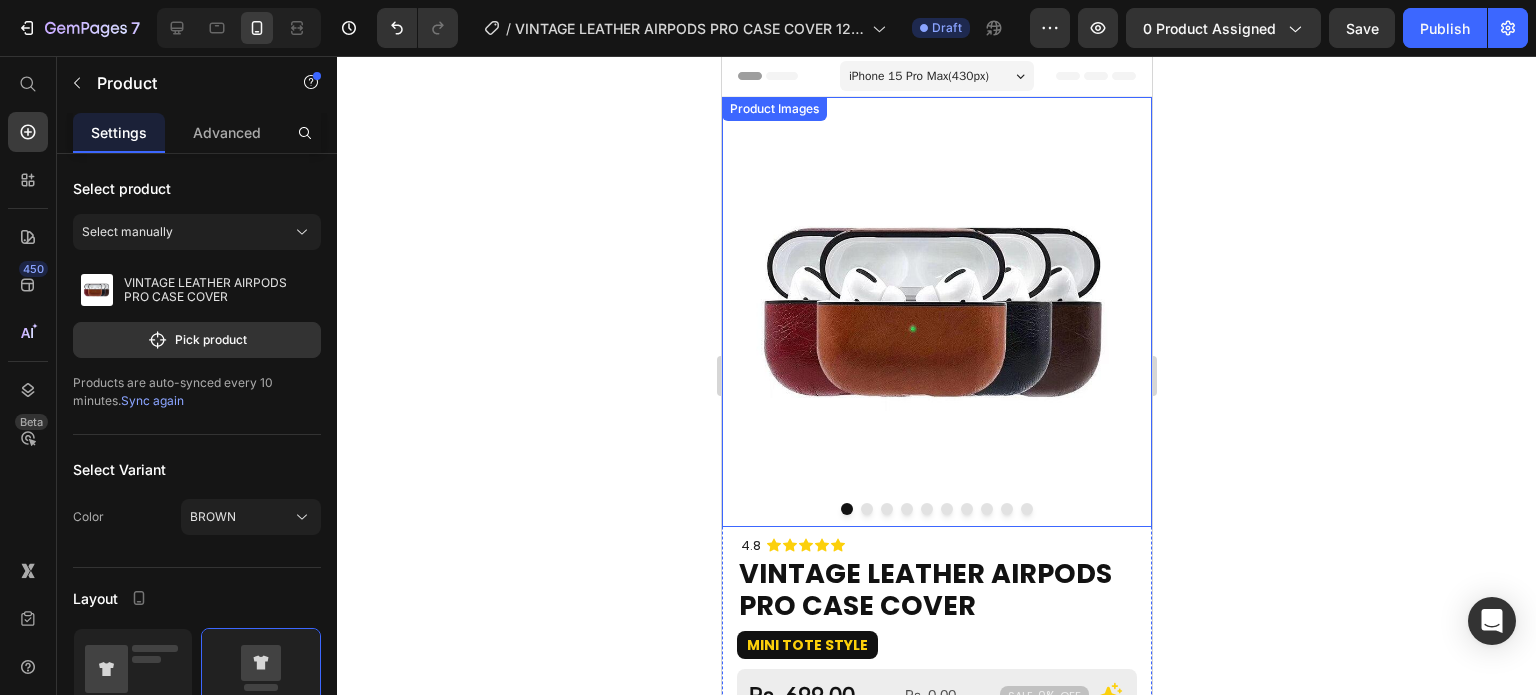scroll, scrollTop: 300, scrollLeft: 0, axis: vertical 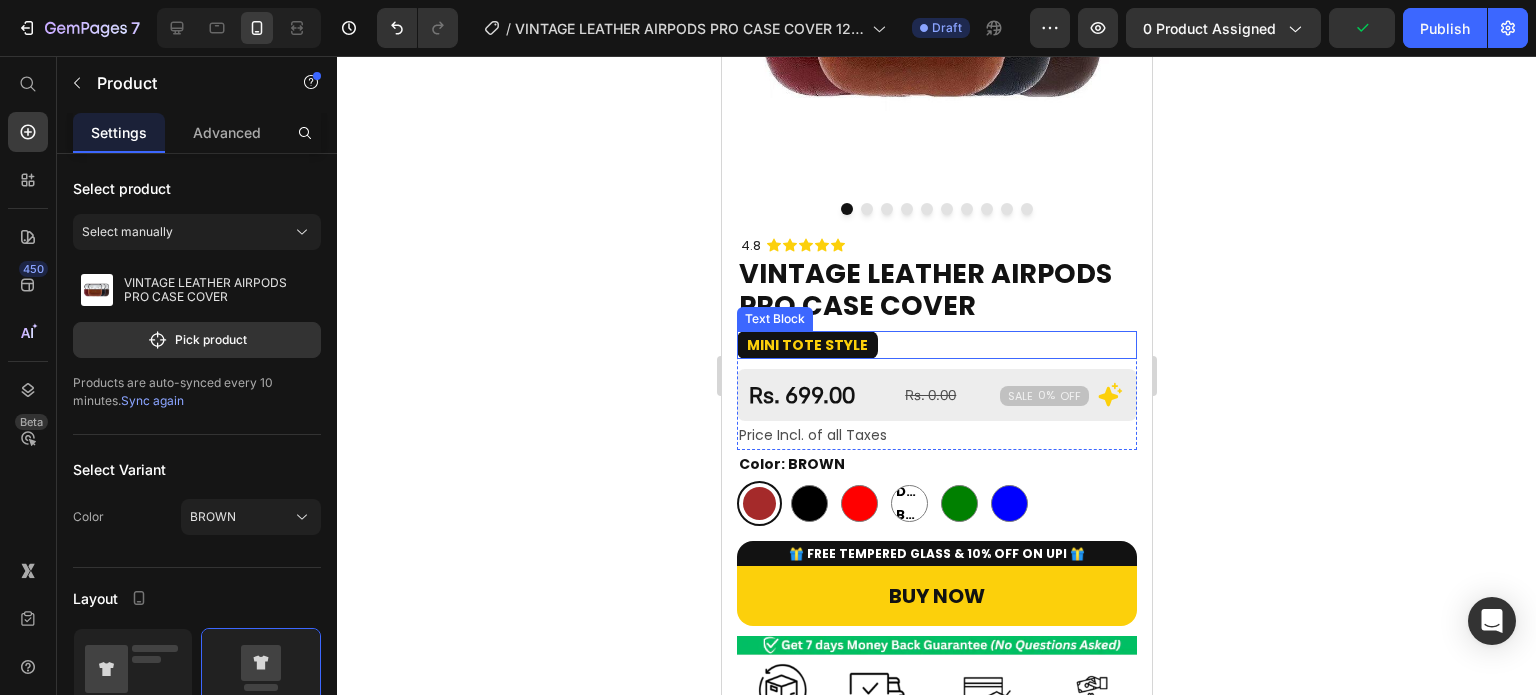 click on "Mini Tote Style" at bounding box center (806, 345) 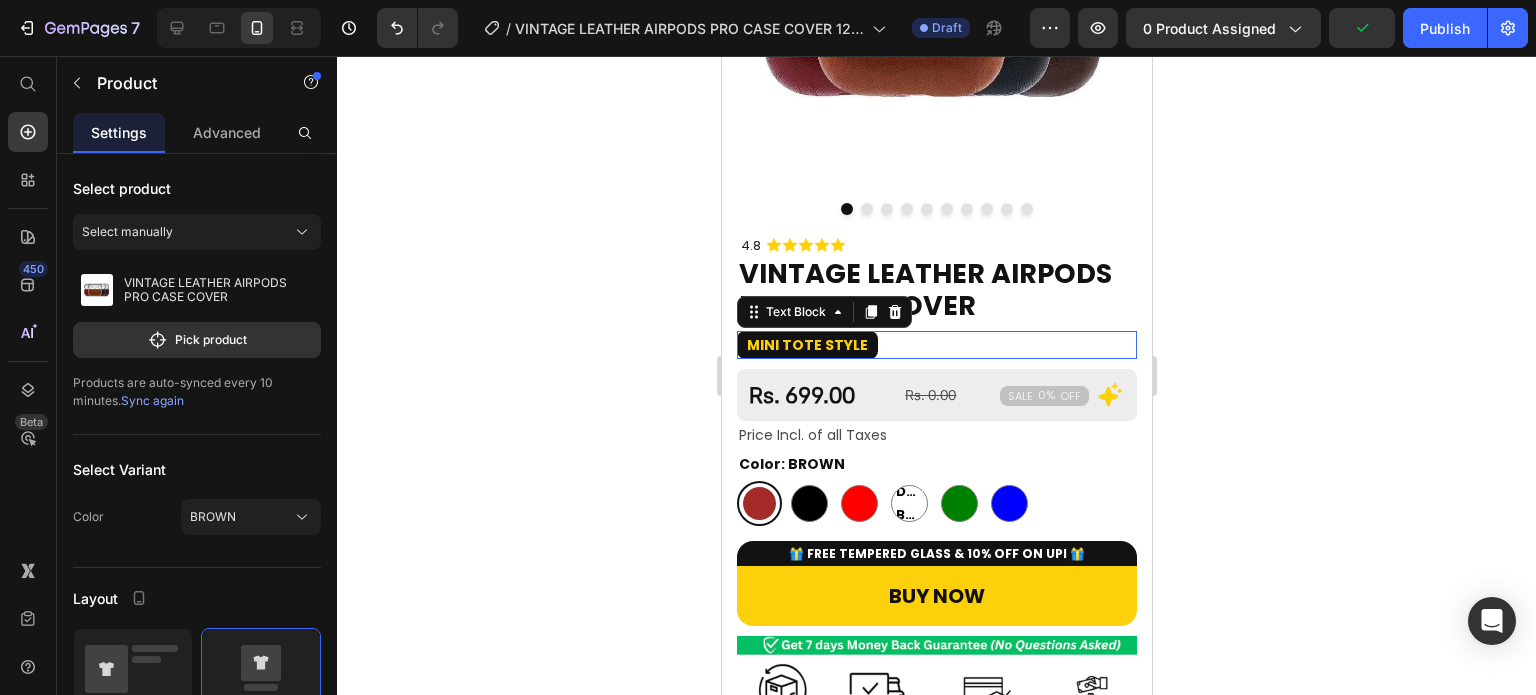 click on "Mini Tote Style" at bounding box center [806, 345] 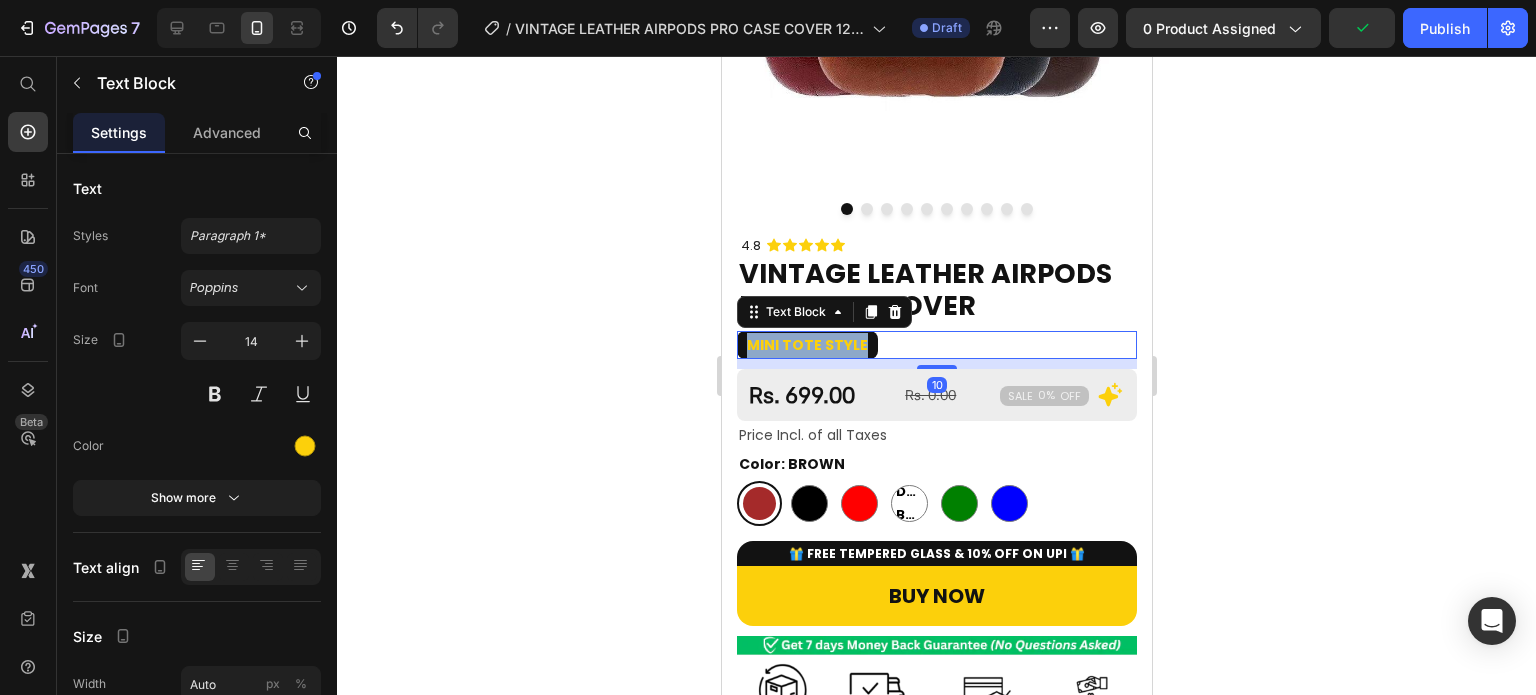 click on "Mini Tote Style" at bounding box center (806, 345) 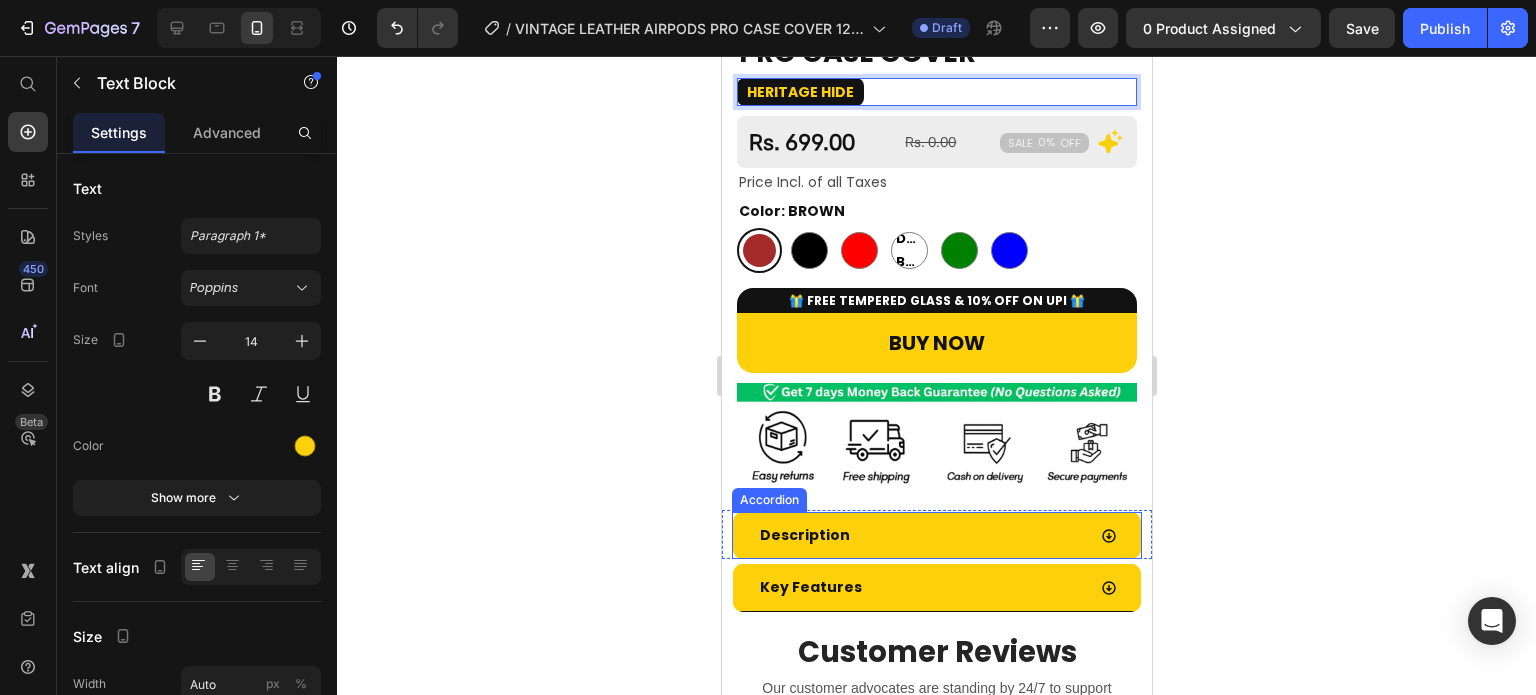 scroll, scrollTop: 600, scrollLeft: 0, axis: vertical 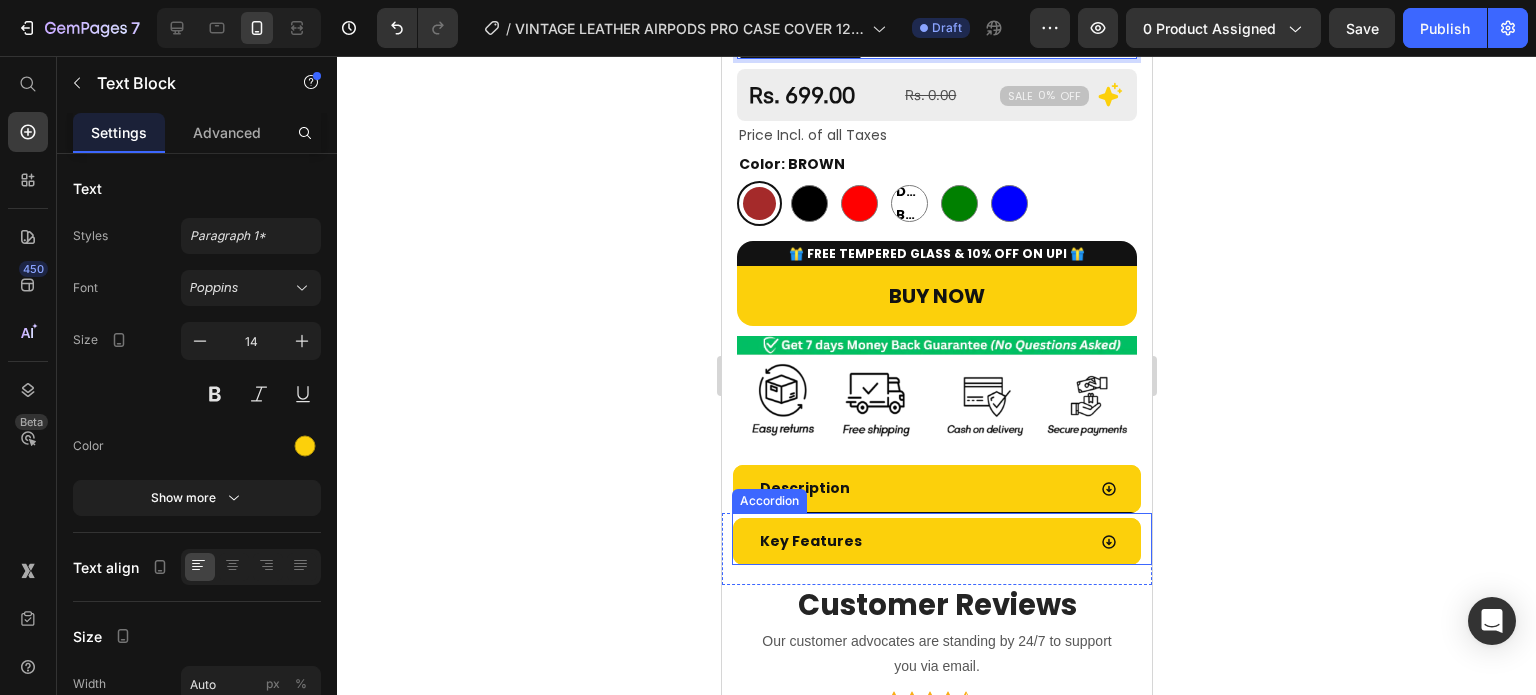 click on "Description" at bounding box center (920, 488) 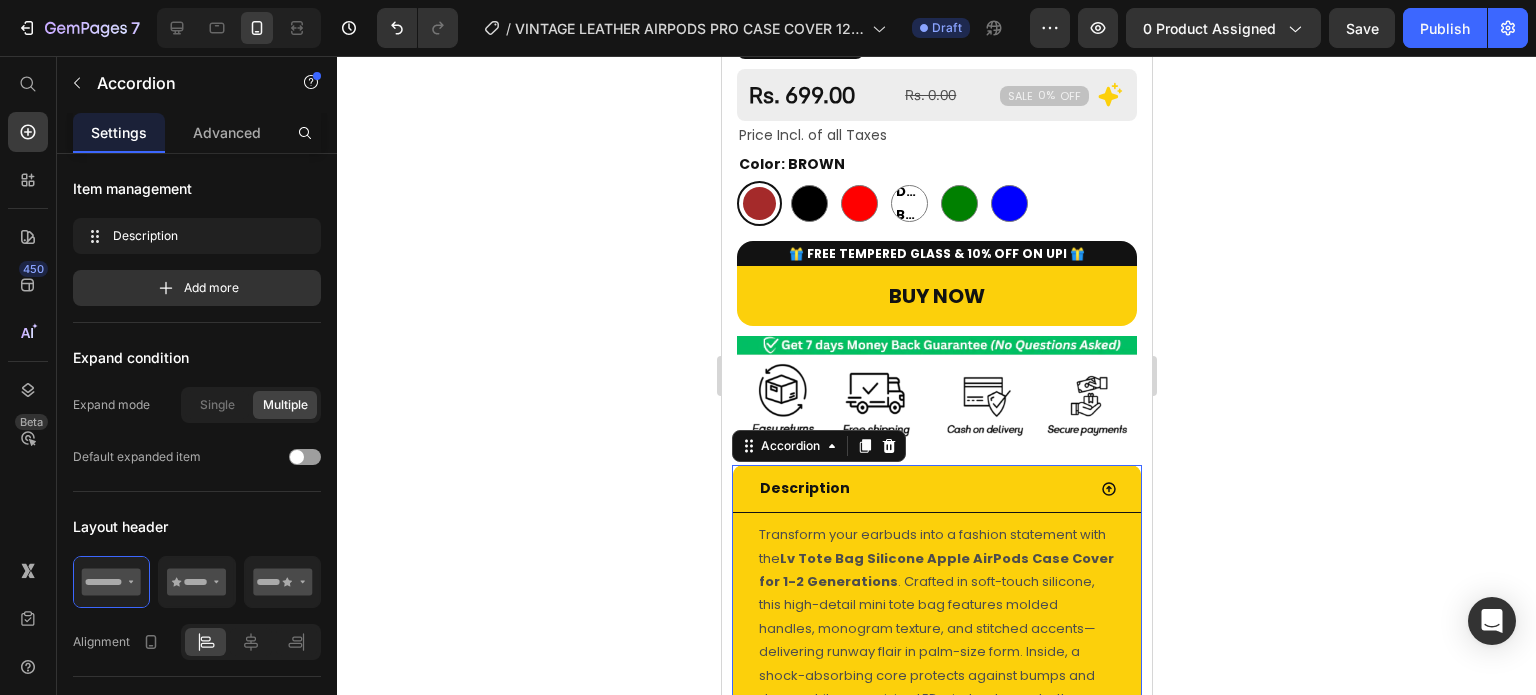 click on "Transform your earbuds into a fashion statement with the  Lv Tote Bag Silicone Apple AirPods Case Cover for 1-2 Generations . Crafted in soft-touch silicone, this high-detail mini tote bag features molded handles, monogram texture, and stitched accents—delivering runway flair in palm-size form. Inside, a shock-absorbing core protects against bumps and drops, while a precision LED window keeps battery checks instant. A hinged dust flap shields the charge port, and the polished key ring clips to your purse or keys so your tunes stay chic and secure. Slim, grippy, and dripping with style—this case carries luxury wherever you go. Text Block" at bounding box center (936, 675) 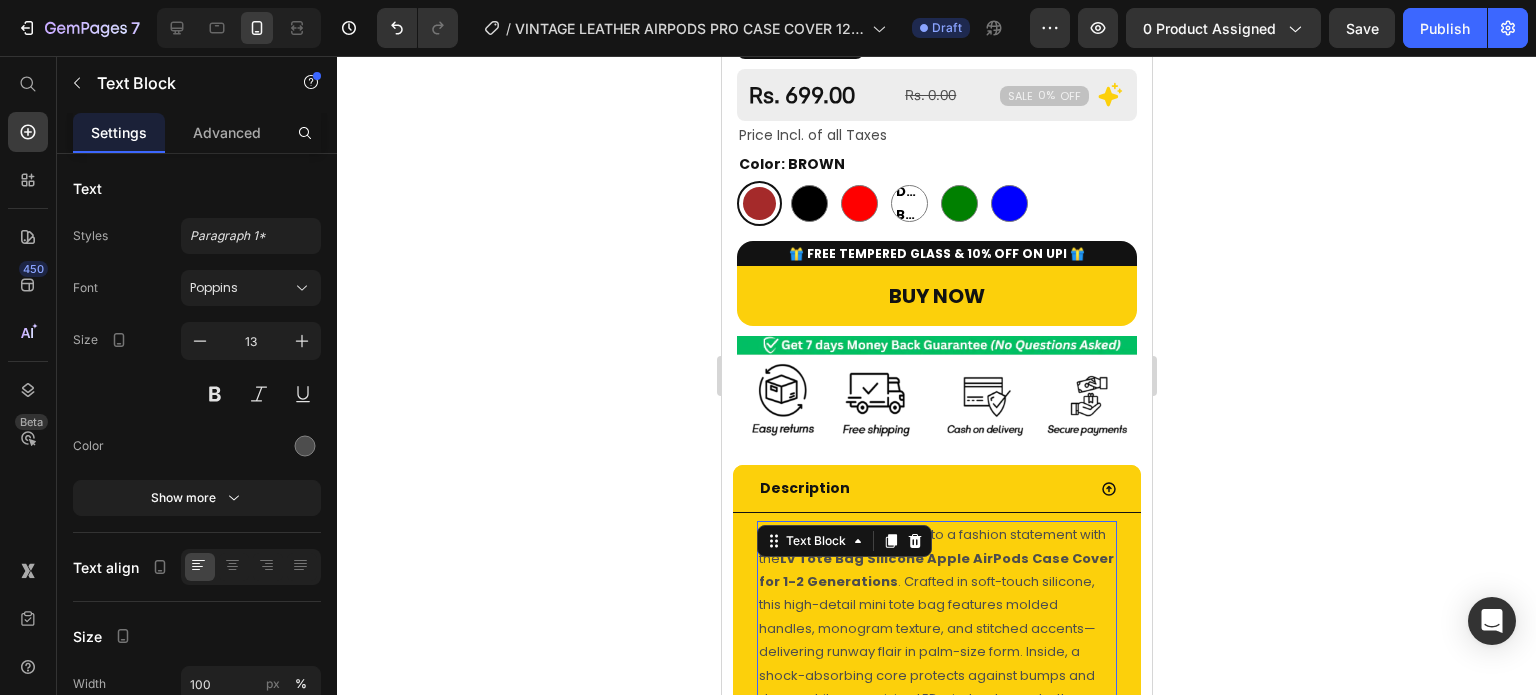 click on "Text Block" at bounding box center [843, 541] 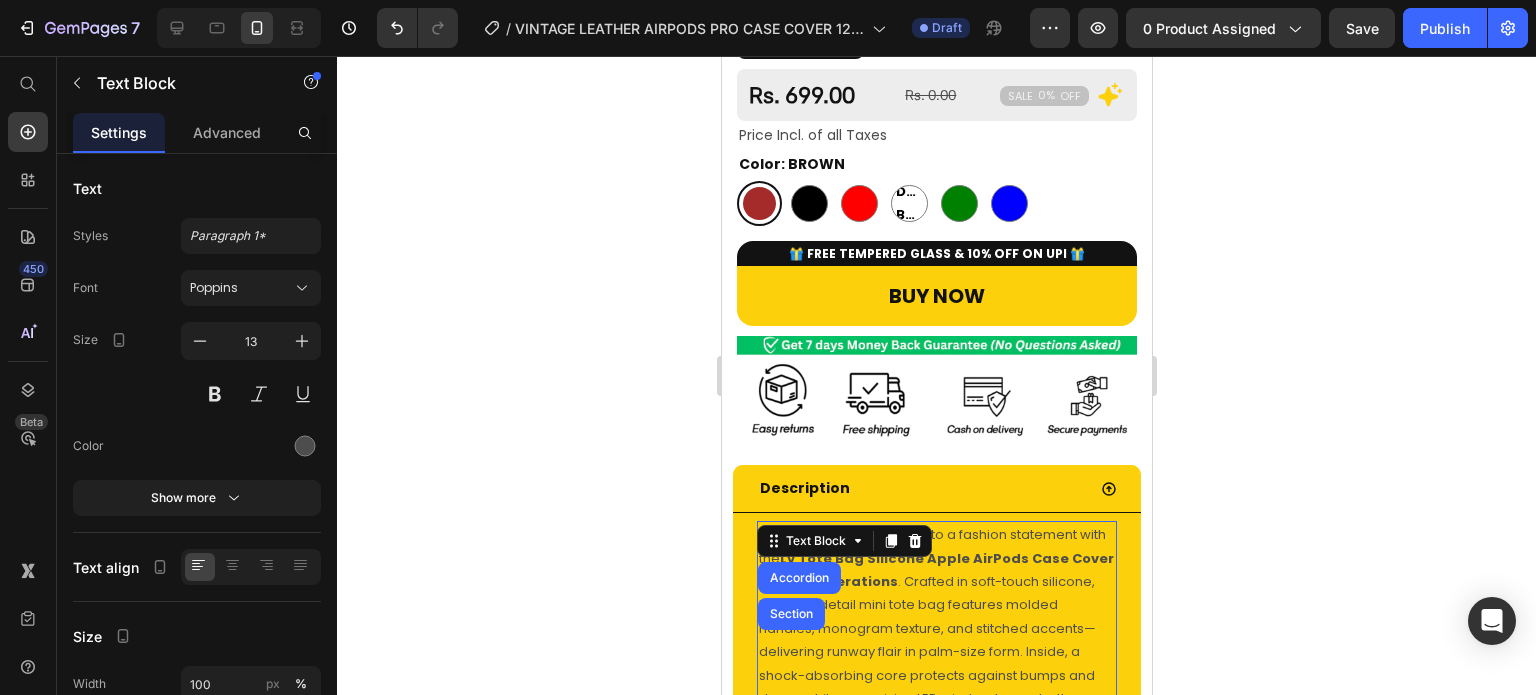 click on "Lv Tote Bag Silicone Apple AirPods Case Cover for 1-2 Generations" at bounding box center (935, 570) 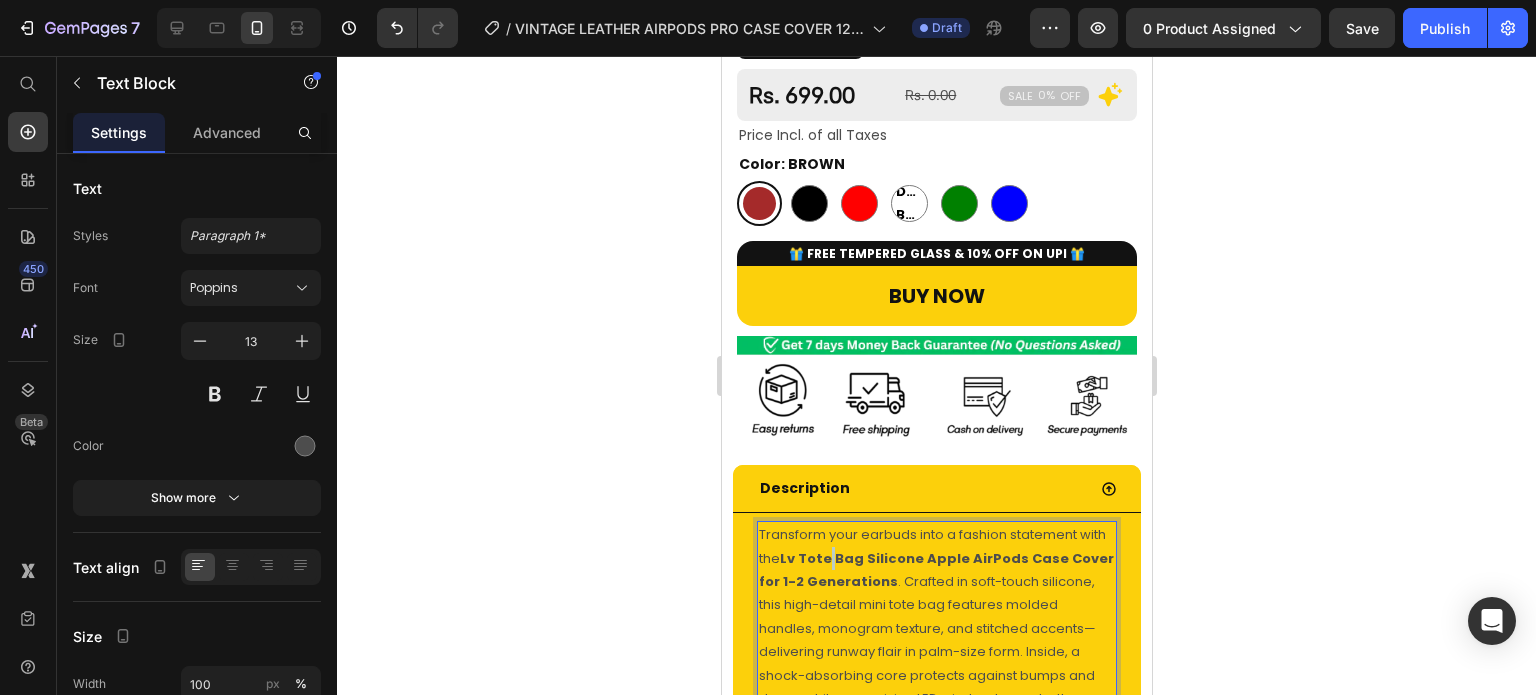 click on "Lv Tote Bag Silicone Apple AirPods Case Cover for 1-2 Generations" at bounding box center [935, 570] 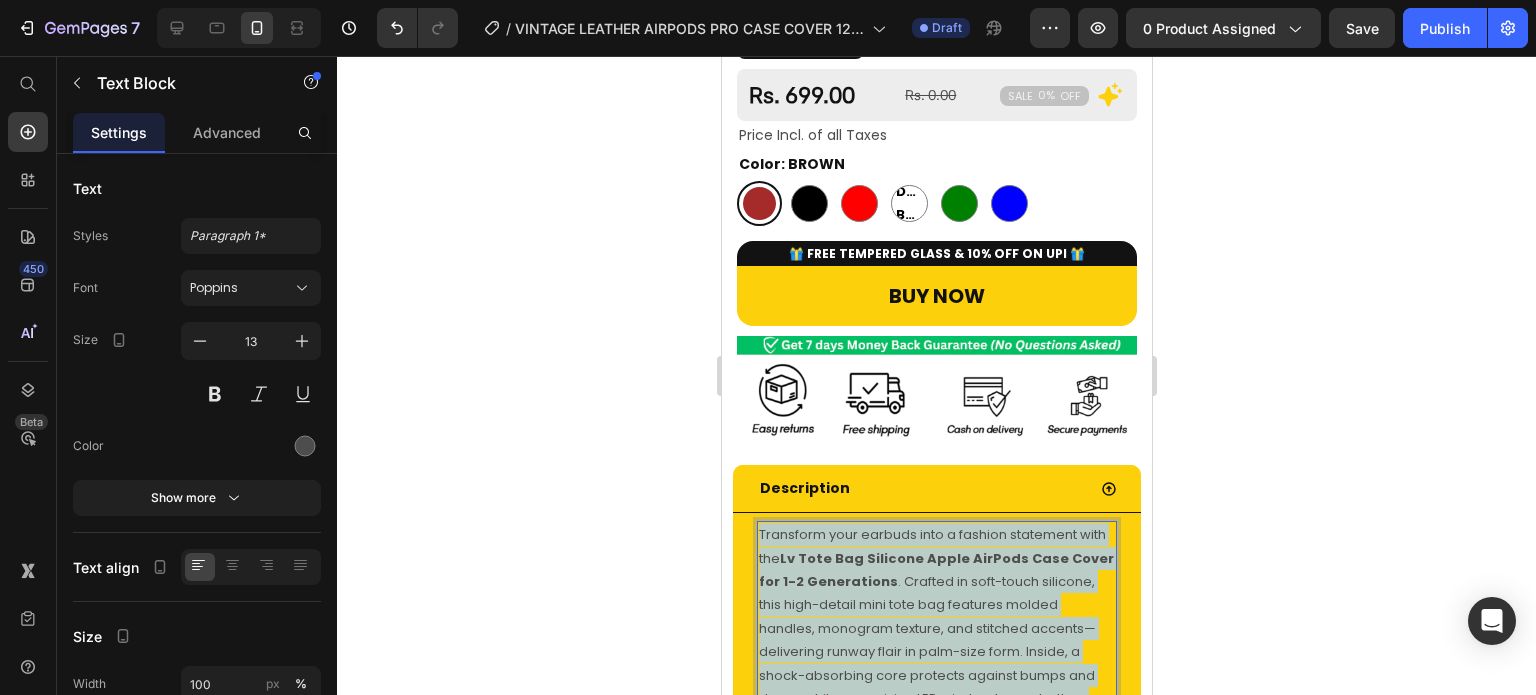 click on "Lv Tote Bag Silicone Apple AirPods Case Cover for 1-2 Generations" at bounding box center [935, 570] 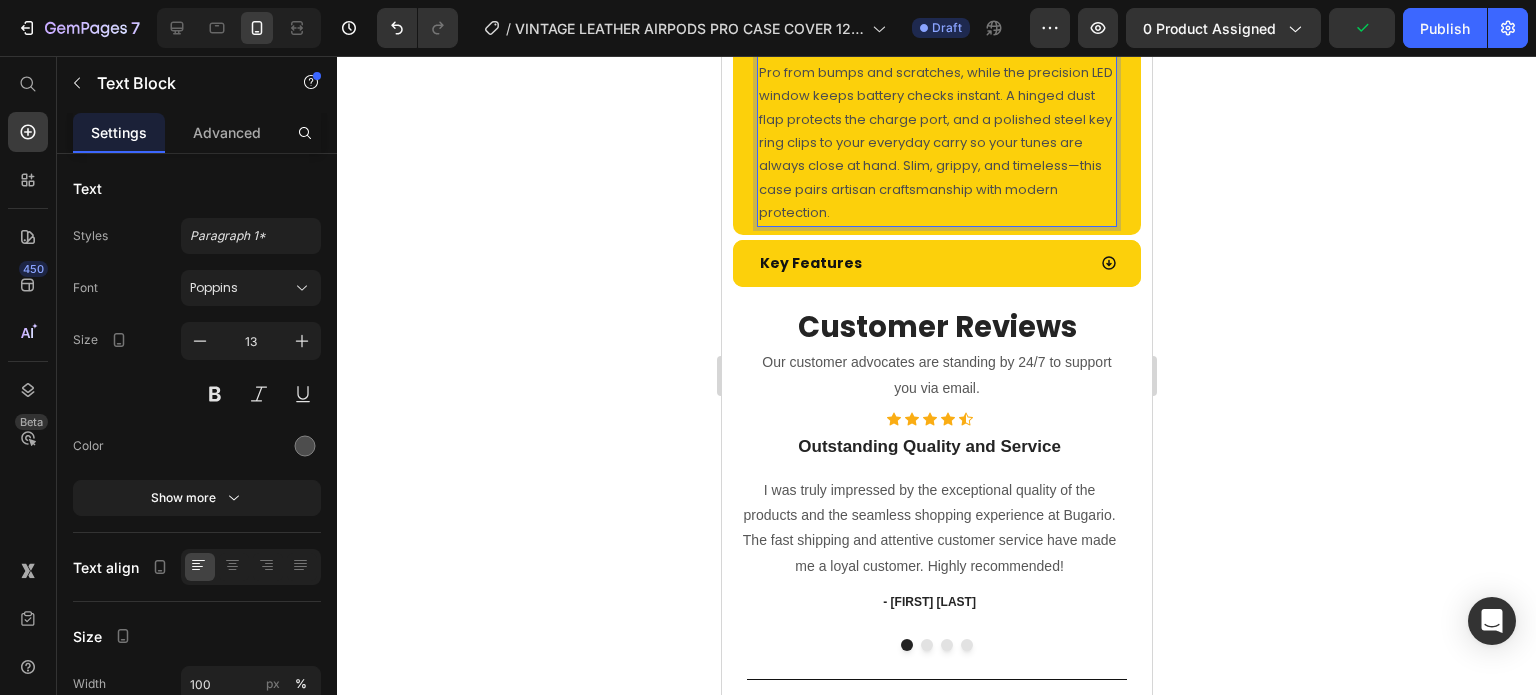 scroll, scrollTop: 1231, scrollLeft: 0, axis: vertical 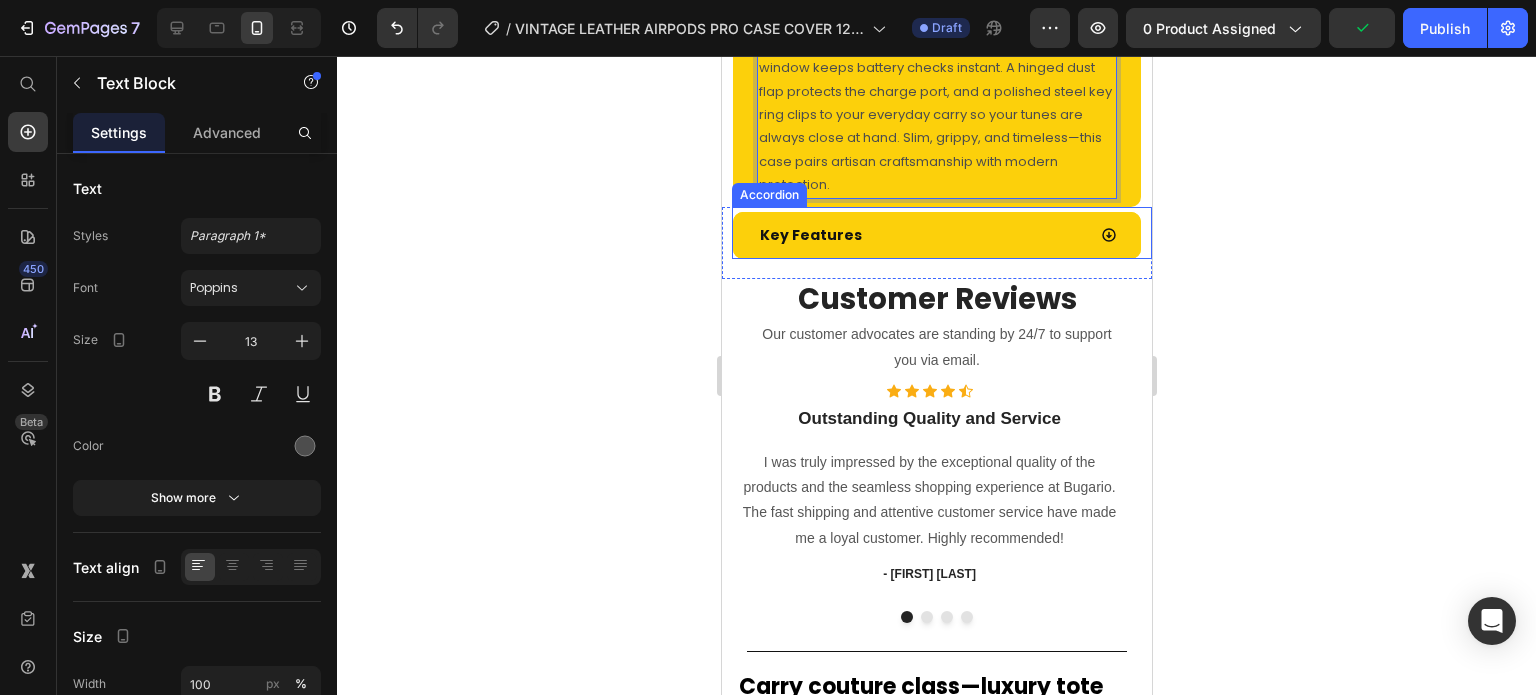 click on "Key Features" at bounding box center [920, 235] 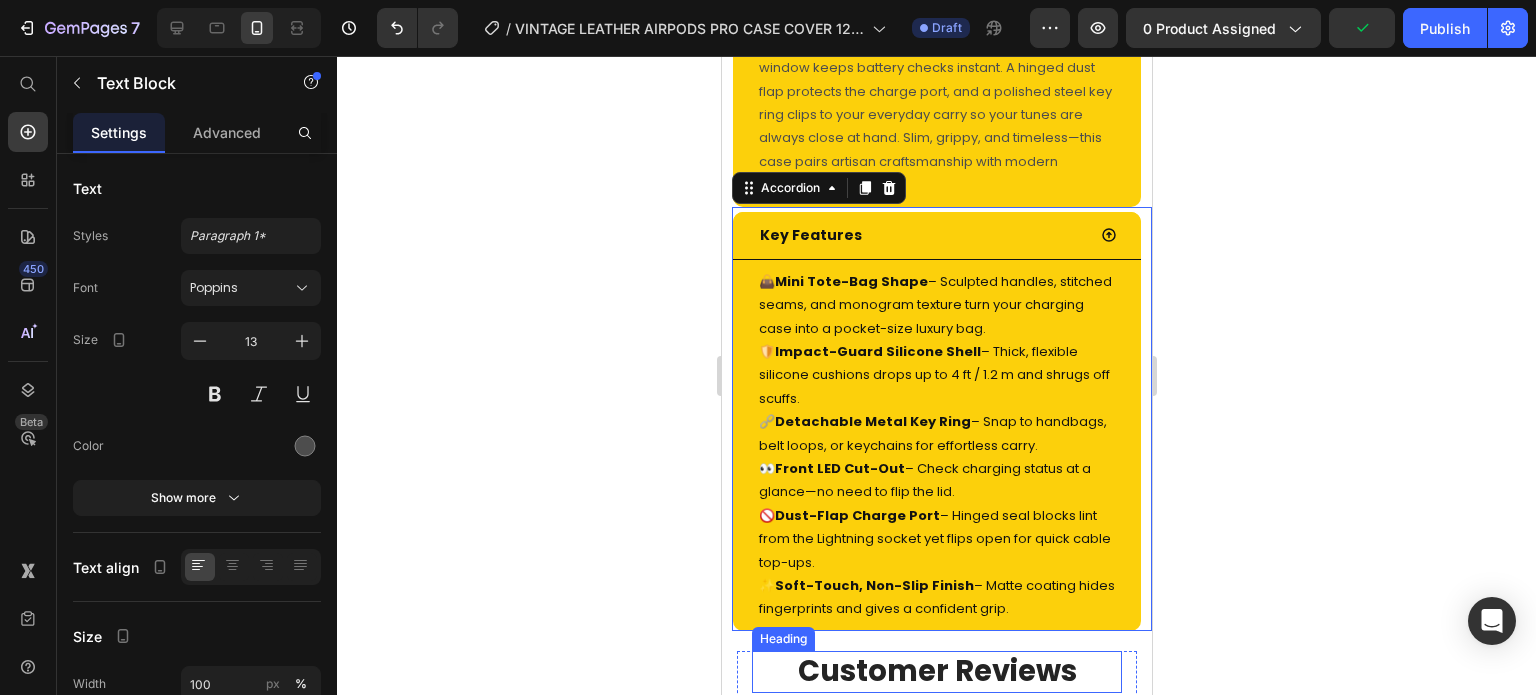 scroll, scrollTop: 0, scrollLeft: 0, axis: both 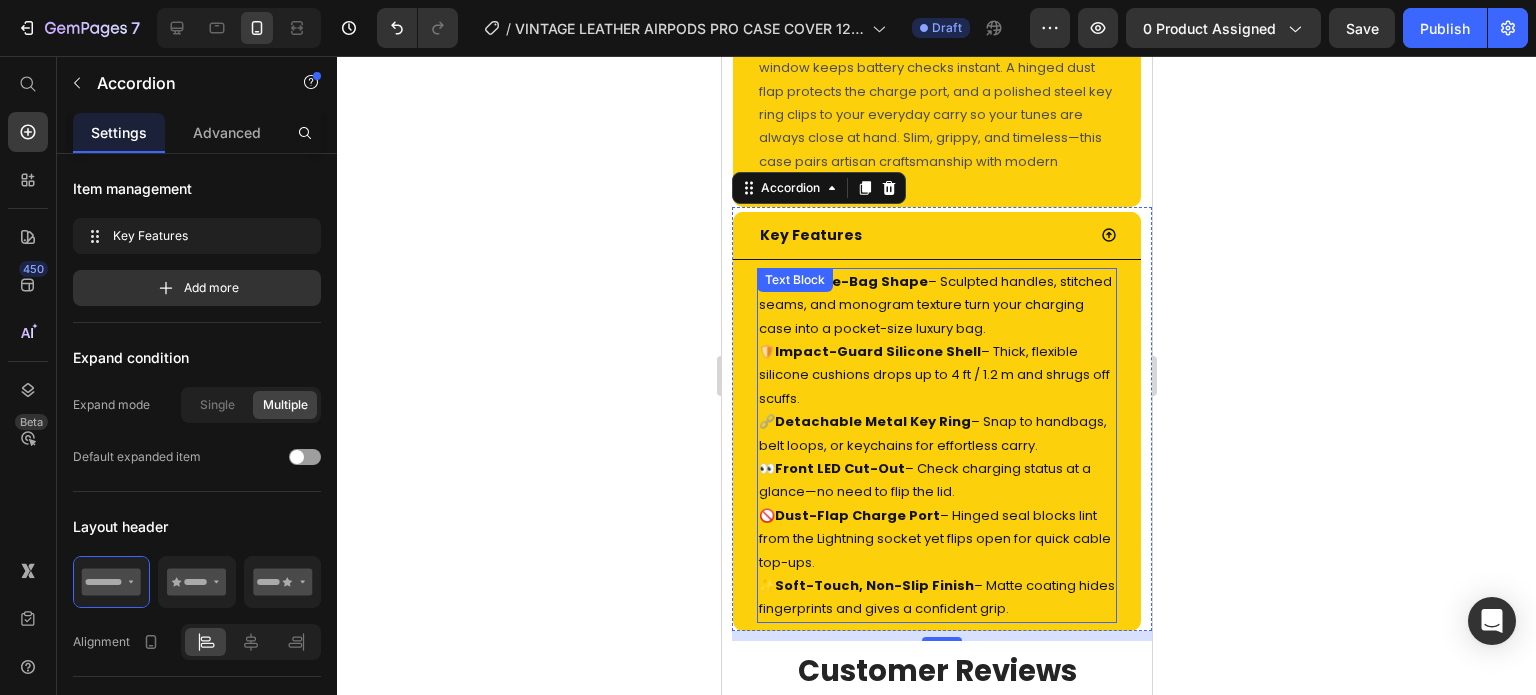 click on "👜  Mini Tote-Bag Shape  – Sculpted handles, stitched seams, and monogram texture turn your charging case into a pocket-size luxury bag. 🛡️  Impact-Guard Silicone Shell  – Thick, flexible silicone cushions drops up to 4 ft / 1.2 m and shrugs off scuffs. 🔗  Detachable Metal Key Ring  – Snap to handbags, belt loops, or keychains for effortless carry. 👀  Front LED Cut-Out  – Check charging status at a glance—no need to flip the lid. 🚫  Dust-Flap Charge Port  – Hinged seal blocks lint from the Lightning socket yet flips open for quick cable top-ups. ✨  Soft-Touch, Non-Slip Finish  – Matte coating hides fingerprints and gives a confident grip. Text Block" at bounding box center (936, 445) 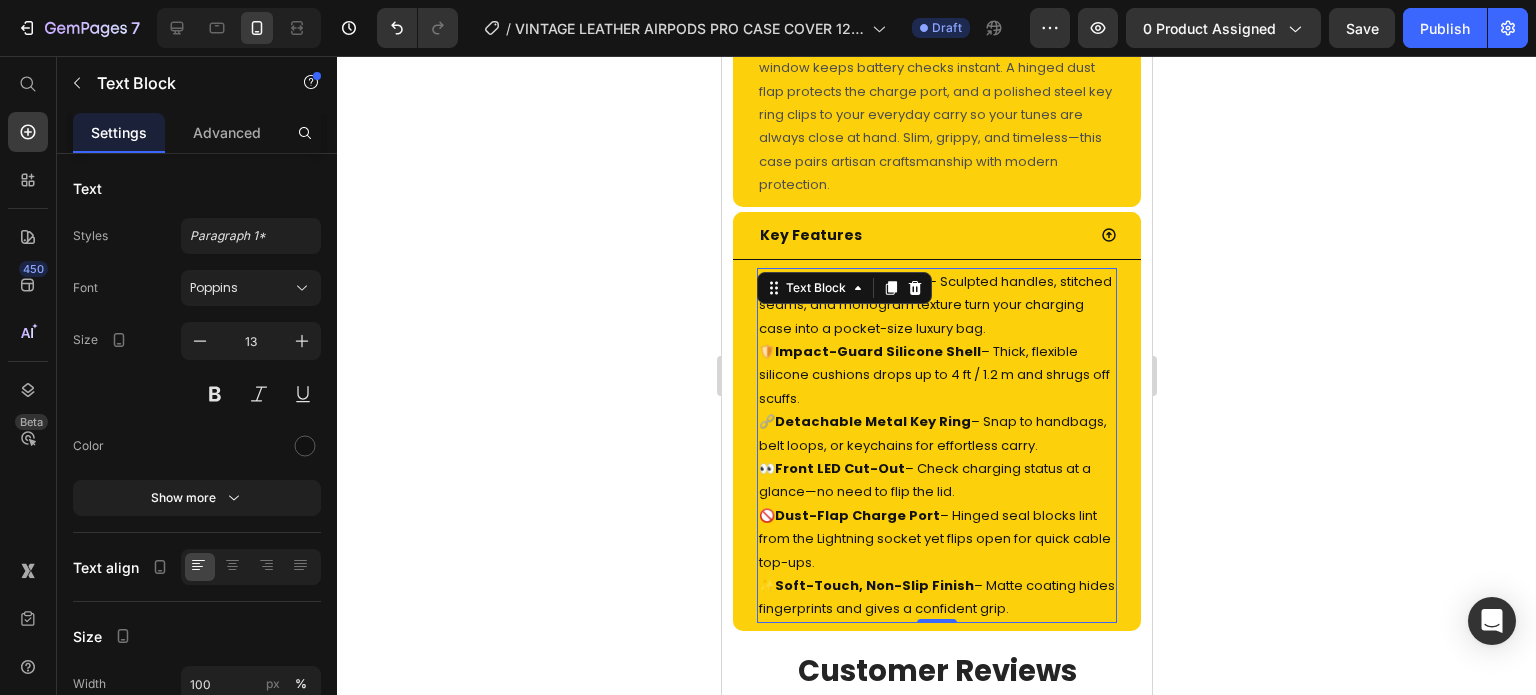 click on "👜  Mini Tote-Bag Shape  – Sculpted handles, stitched seams, and monogram texture turn your charging case into a pocket-size luxury bag." at bounding box center [936, 305] 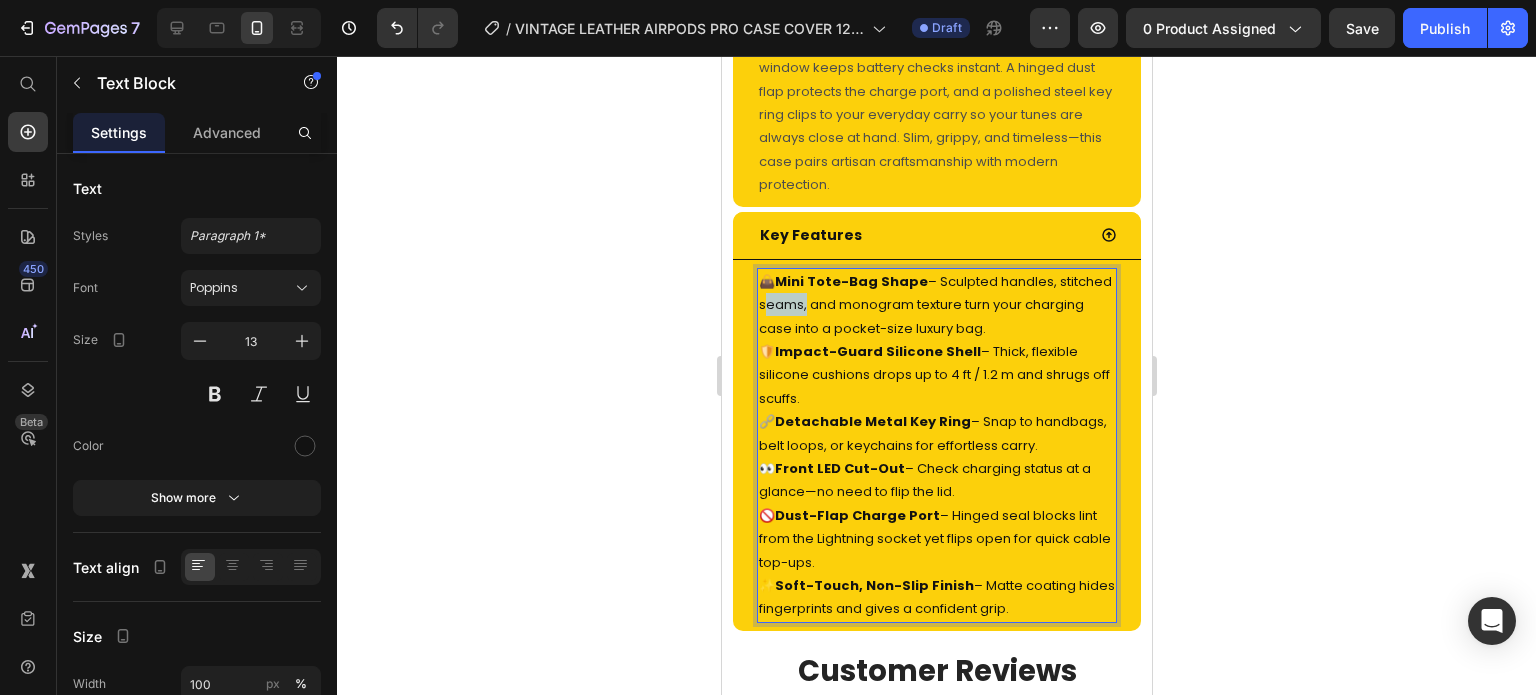 click on "👜  Mini Tote-Bag Shape  – Sculpted handles, stitched seams, and monogram texture turn your charging case into a pocket-size luxury bag." at bounding box center (936, 305) 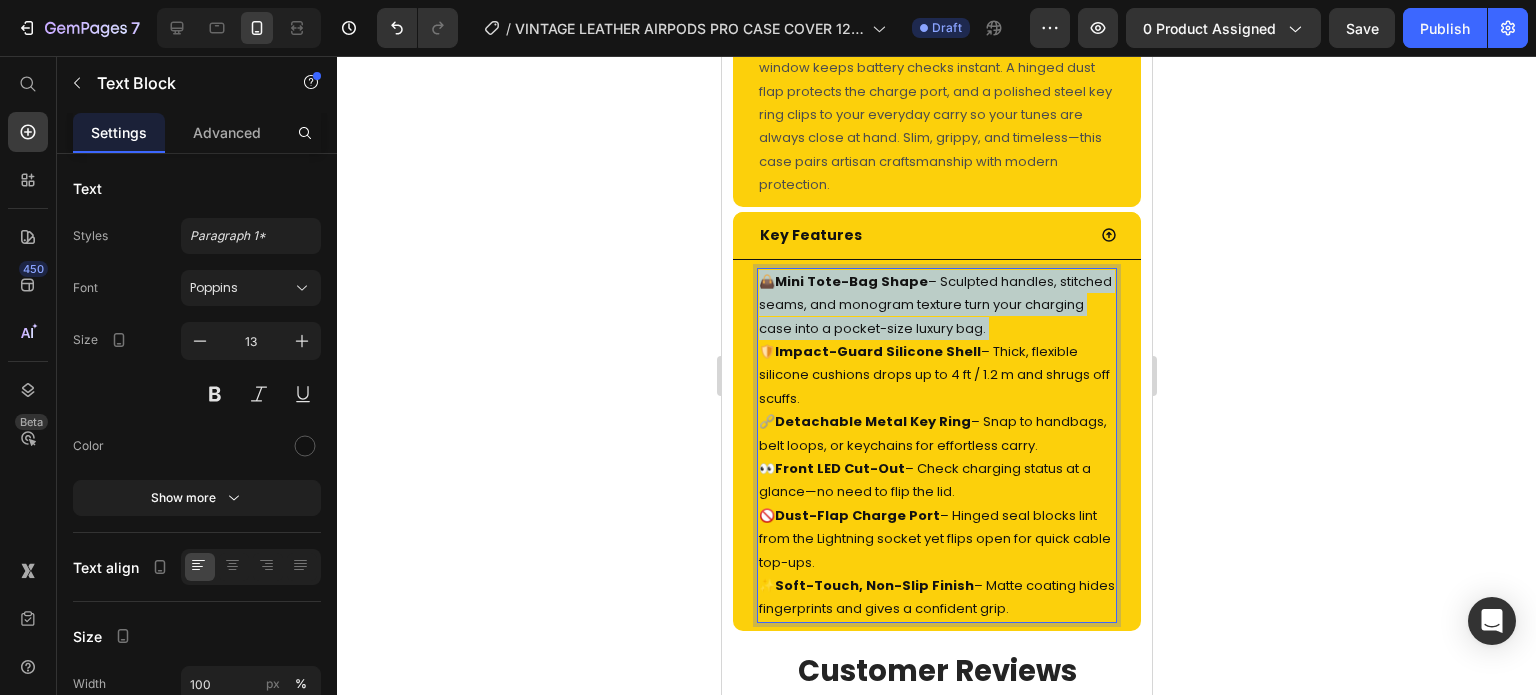 click on "👜  Mini Tote-Bag Shape  – Sculpted handles, stitched seams, and monogram texture turn your charging case into a pocket-size luxury bag." at bounding box center [936, 305] 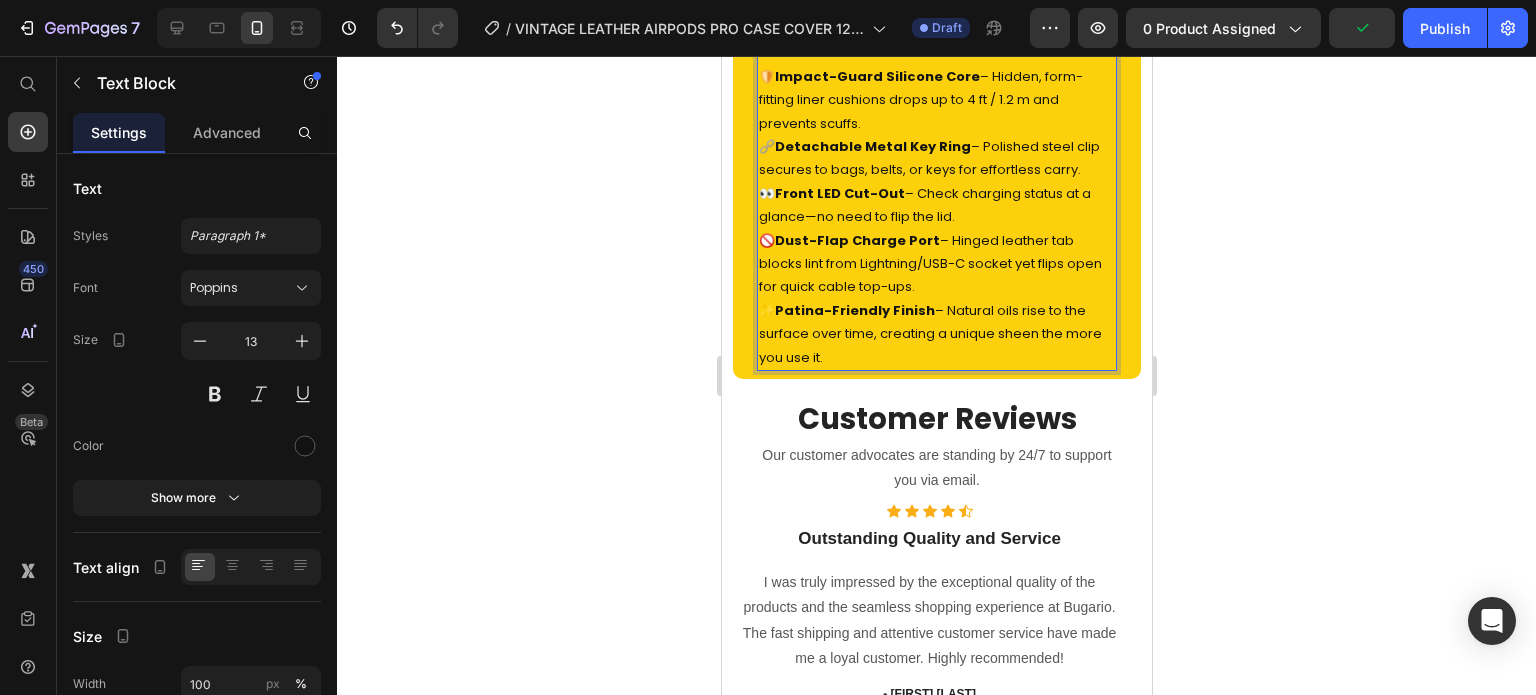scroll, scrollTop: 1731, scrollLeft: 0, axis: vertical 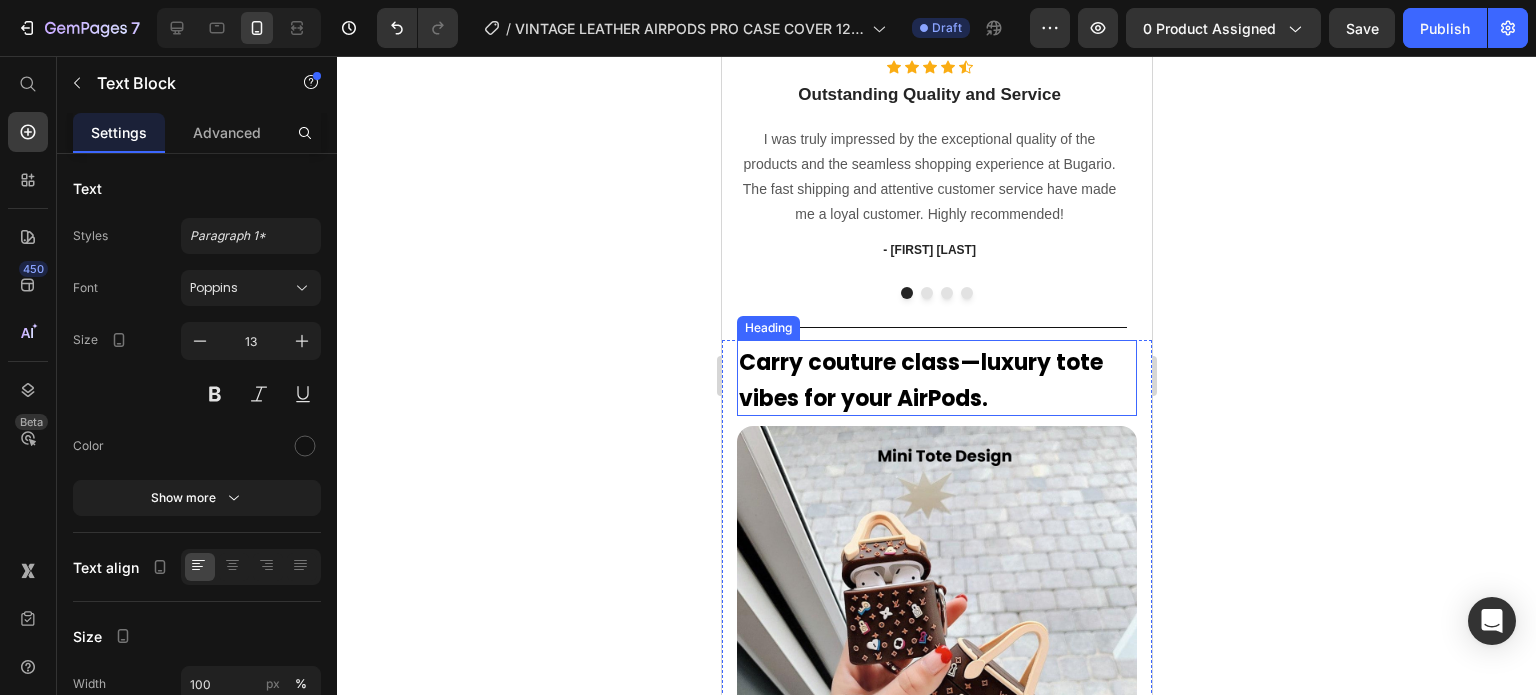 click on "Carry couture class—luxury tote vibes for your AirPods." at bounding box center (920, 380) 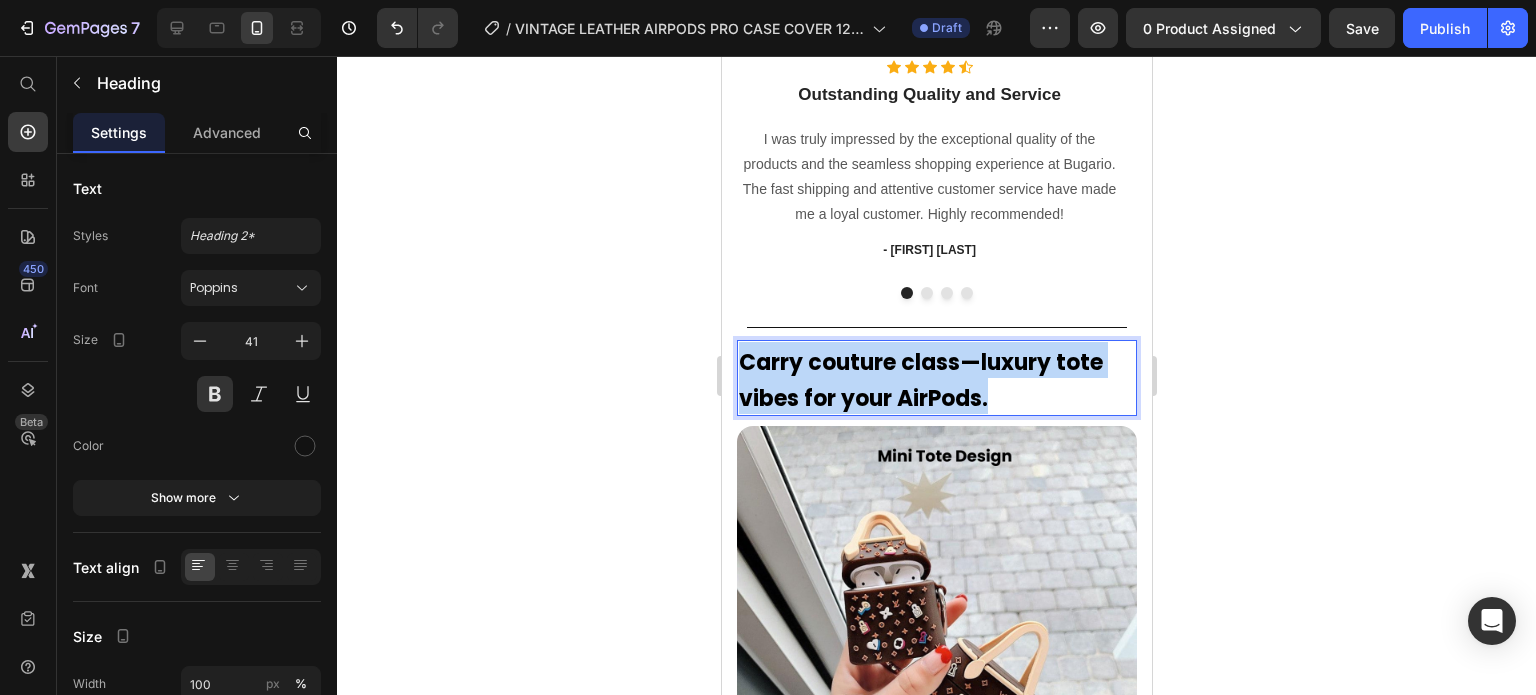 click on "Carry couture class—luxury tote vibes for your AirPods." at bounding box center (920, 380) 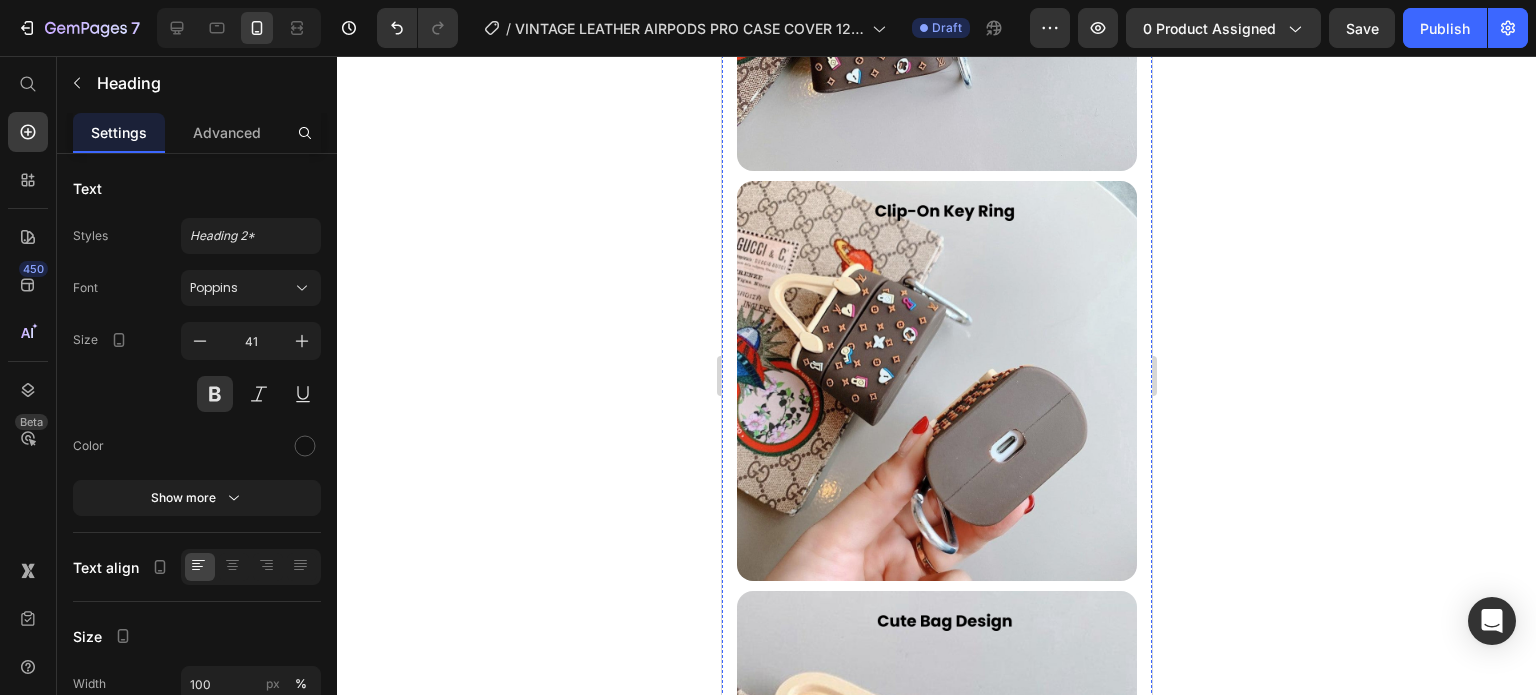 scroll, scrollTop: 1511, scrollLeft: 0, axis: vertical 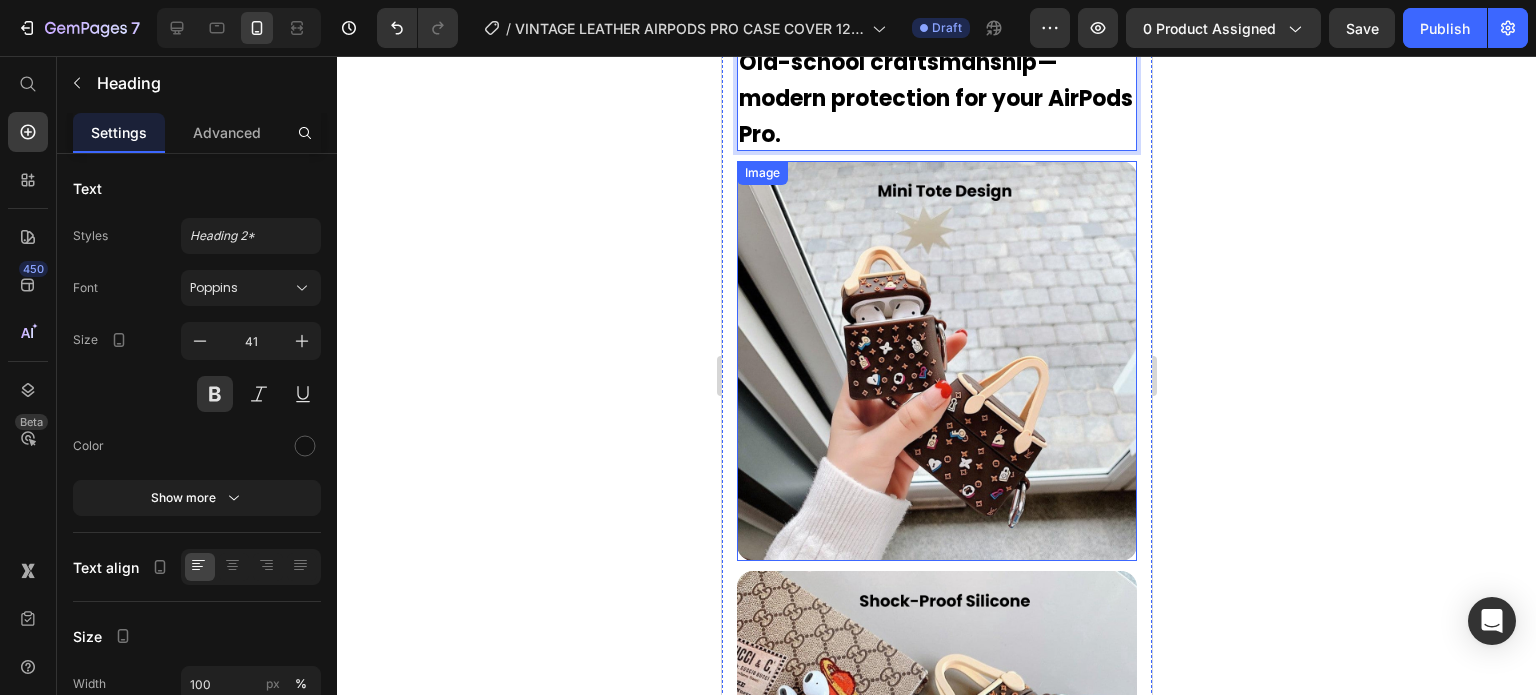click at bounding box center (936, 361) 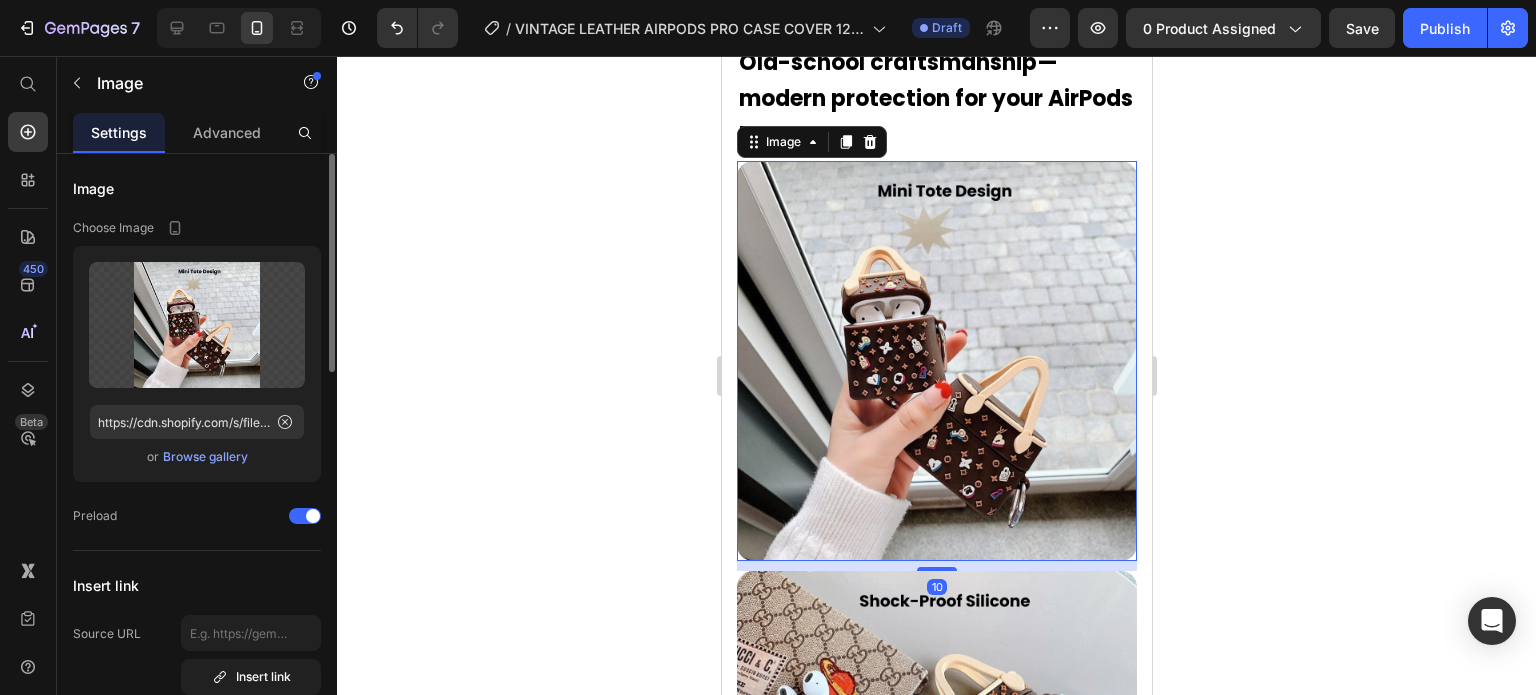 click on "Browse gallery" at bounding box center [205, 457] 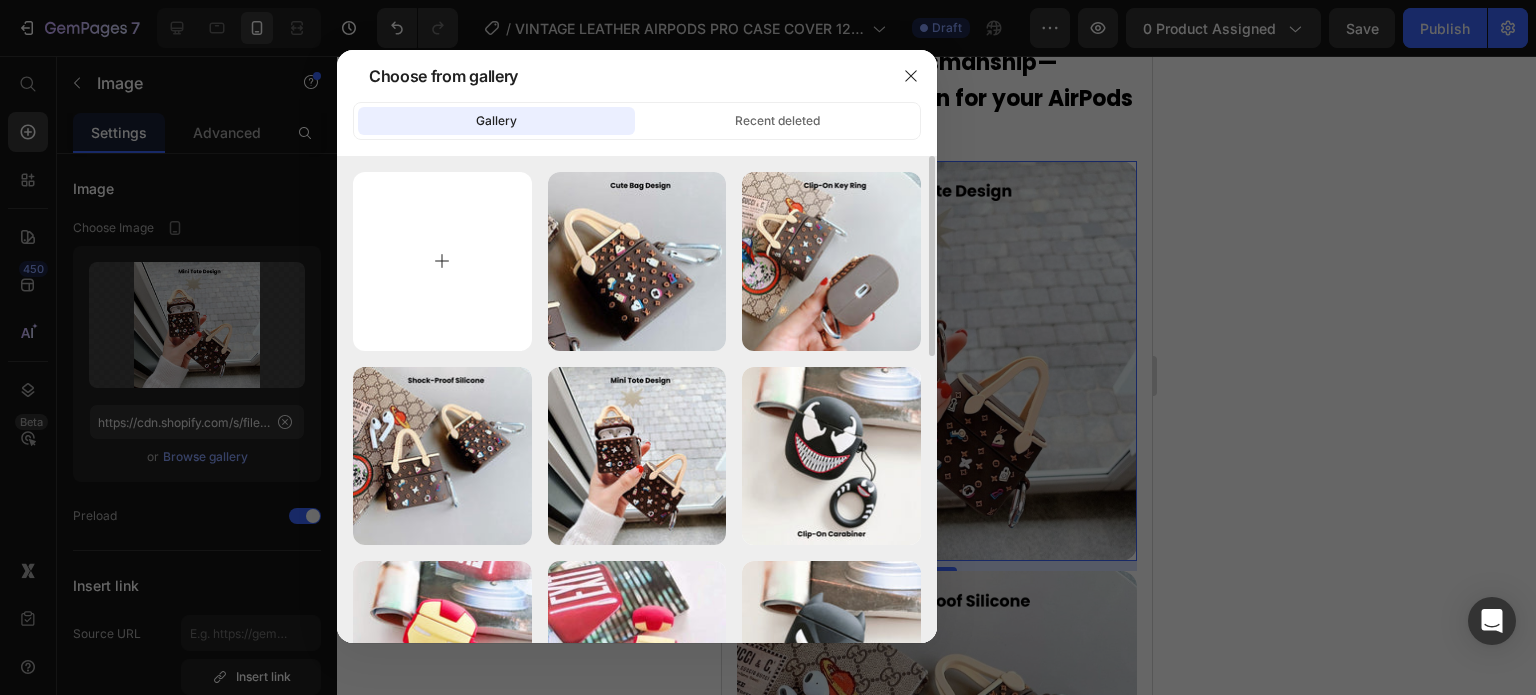click at bounding box center [442, 261] 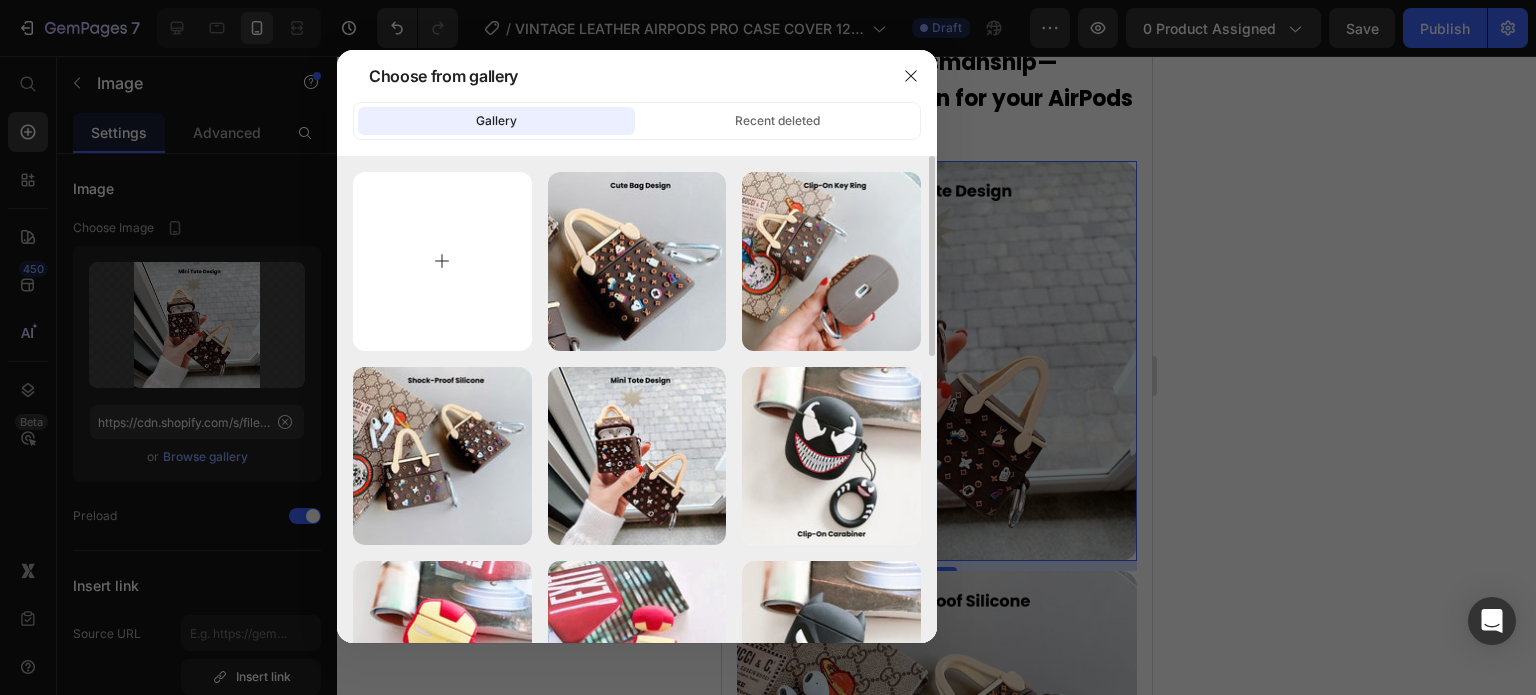 type on "C:\fakepath\Rhinestone Sparkle Frame - 2025-07-12T173428.004.jpg" 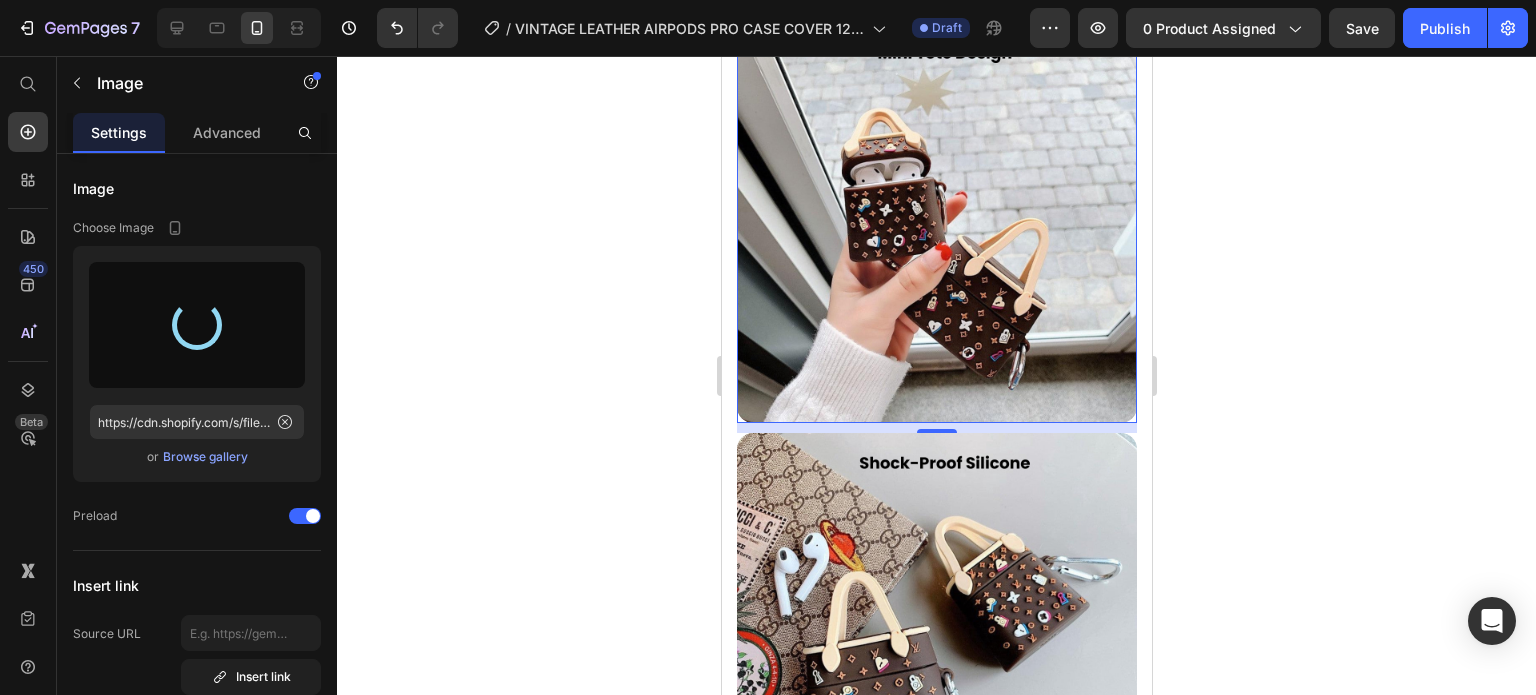 scroll, scrollTop: 1711, scrollLeft: 0, axis: vertical 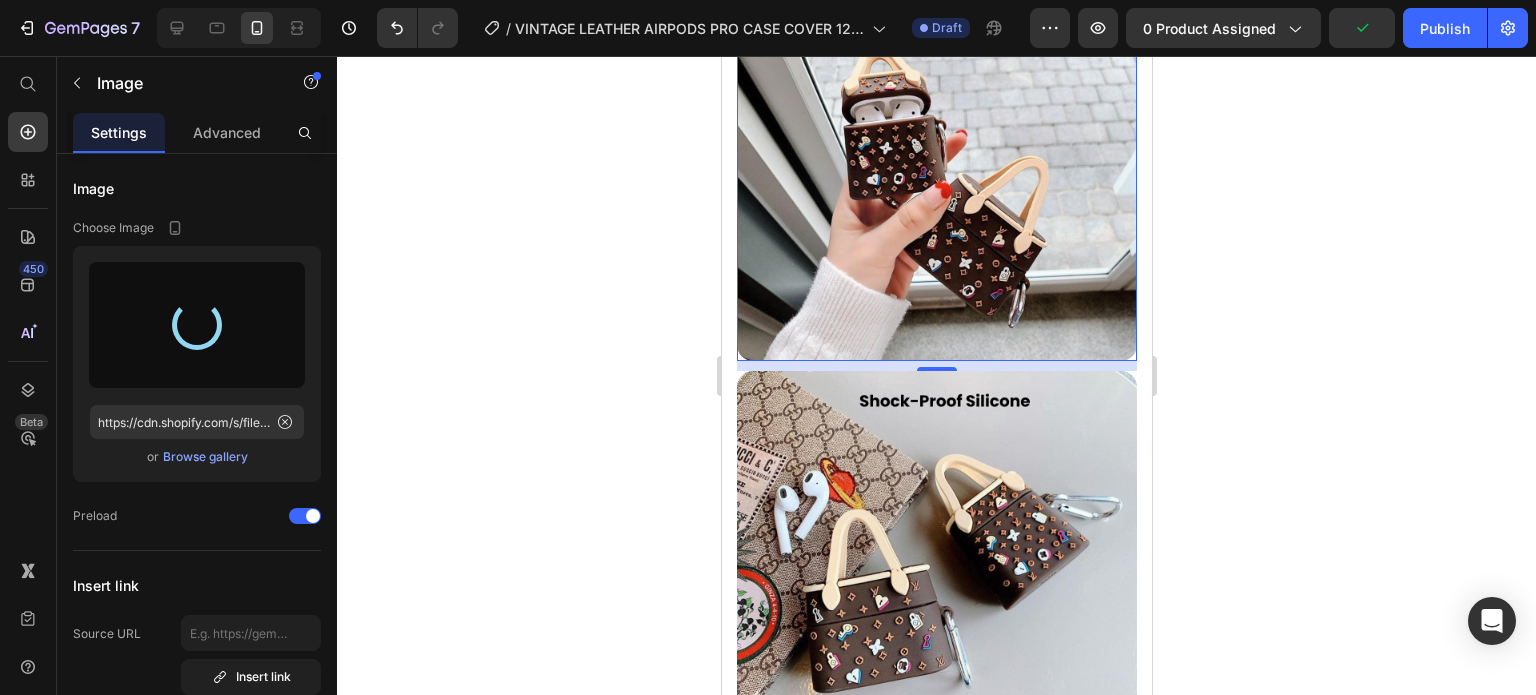 type on "https://cdn.shopify.com/s/files/1/0835/5119/1341/files/gempages_553512382287054019-ece183e8-f04f-4248-8000-858453ee488f.jpg" 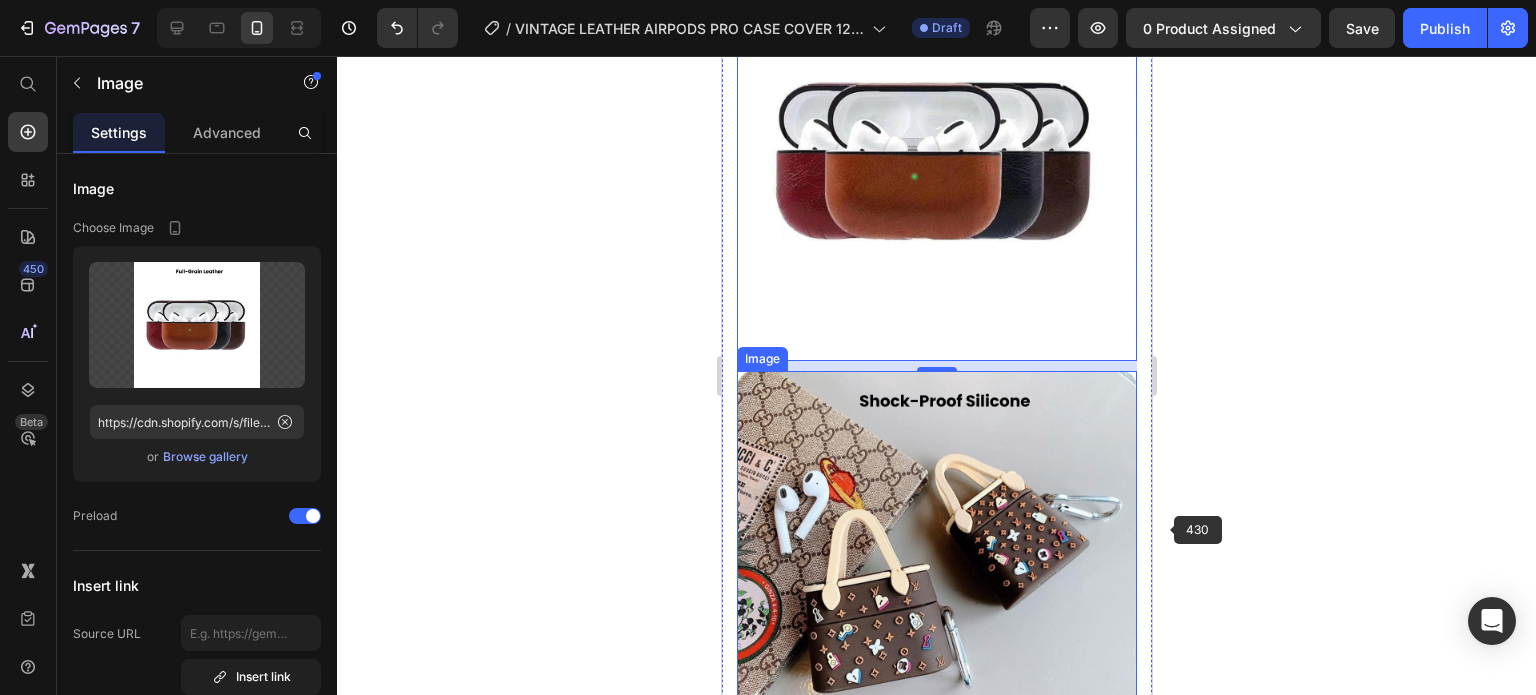 drag, startPoint x: 901, startPoint y: 500, endPoint x: 913, endPoint y: 501, distance: 12.0415945 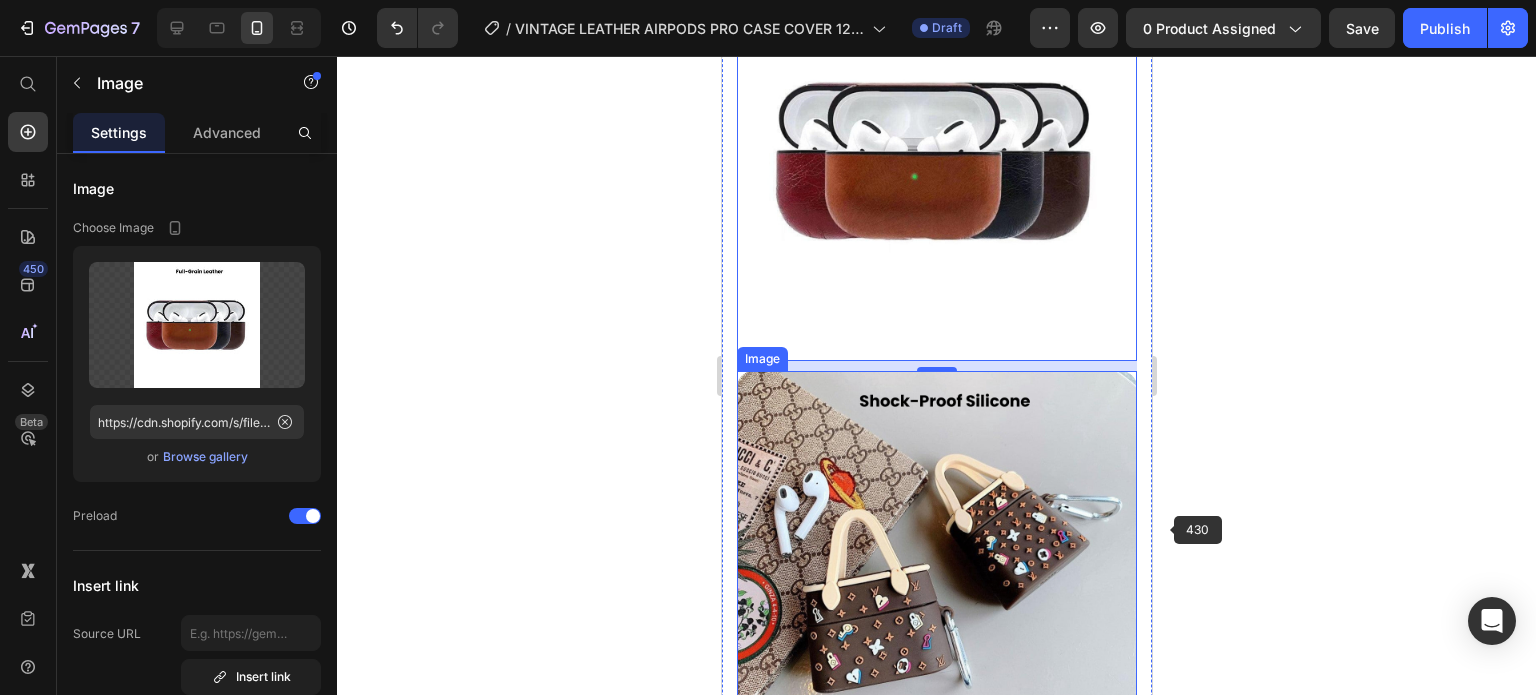 click at bounding box center (936, 571) 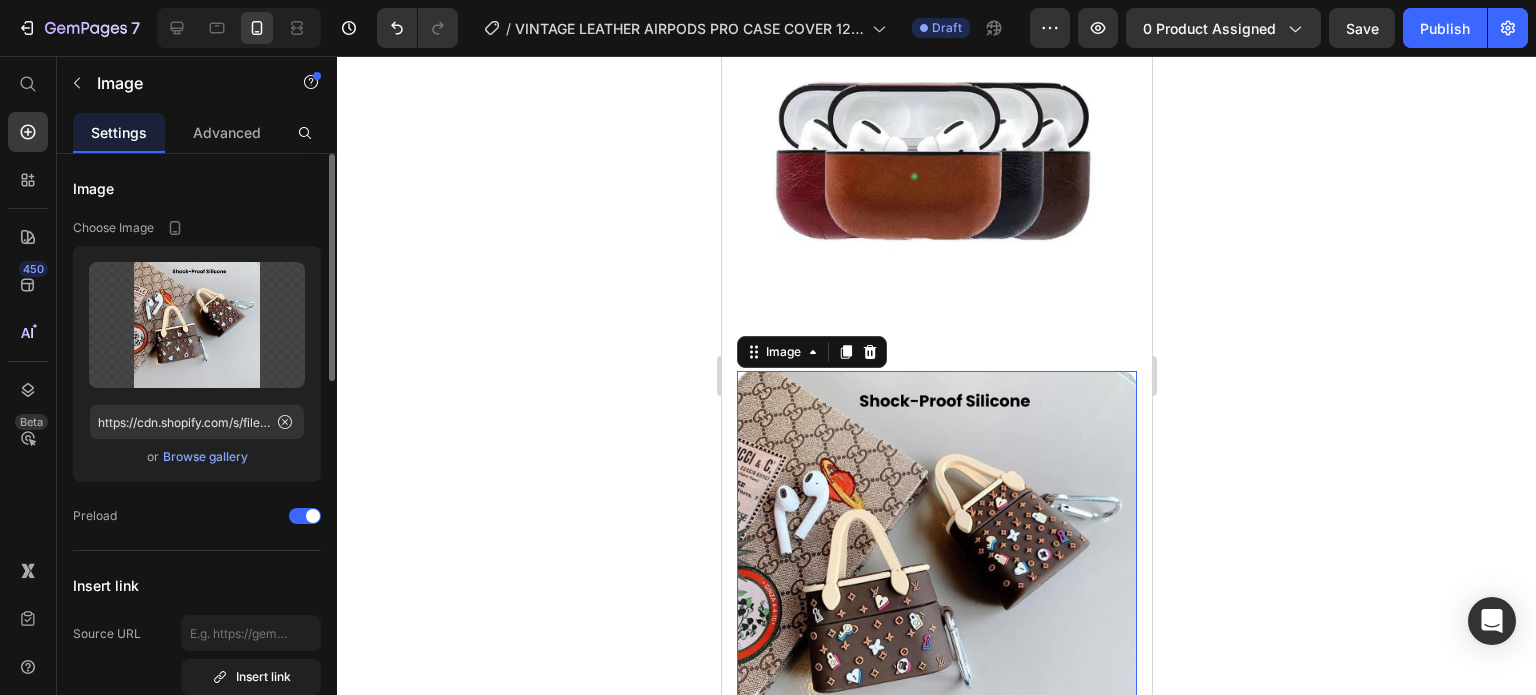 click on "Browse gallery" at bounding box center (205, 457) 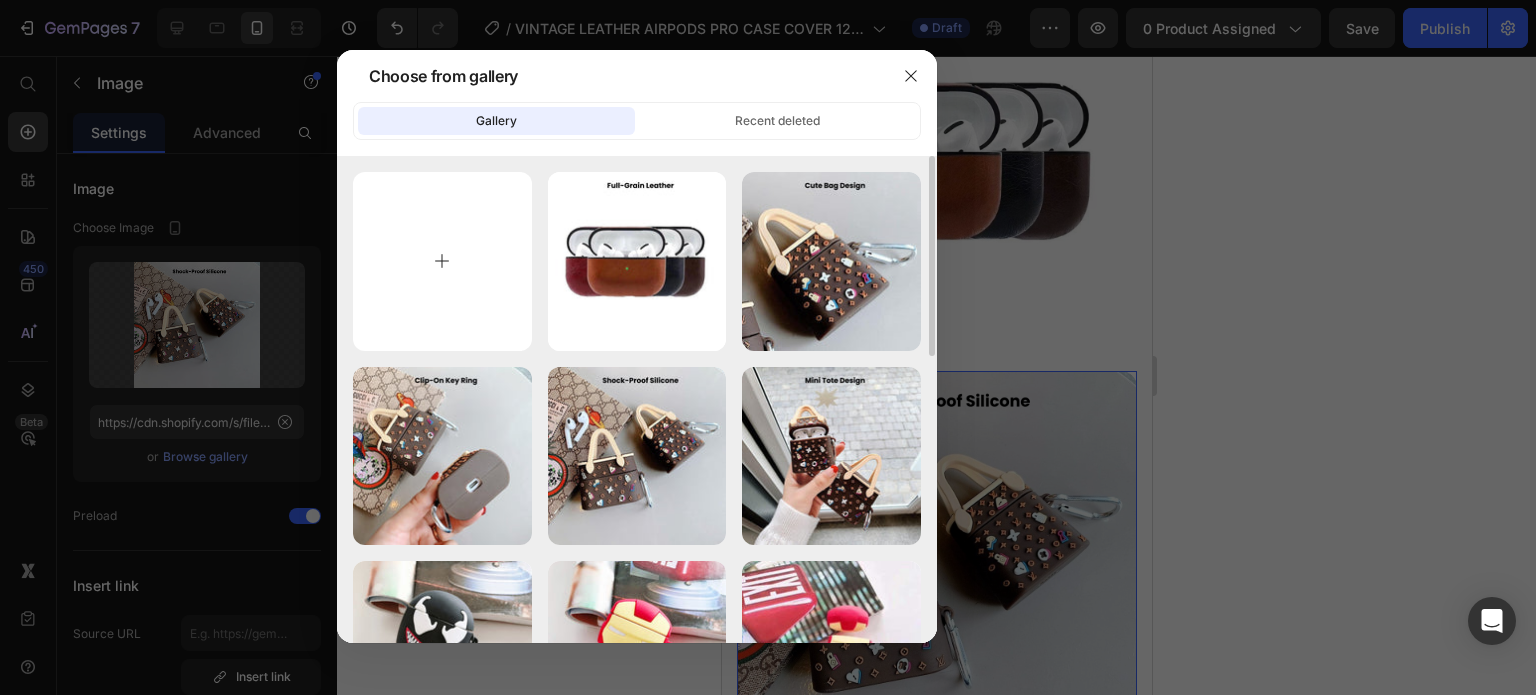 click at bounding box center (442, 261) 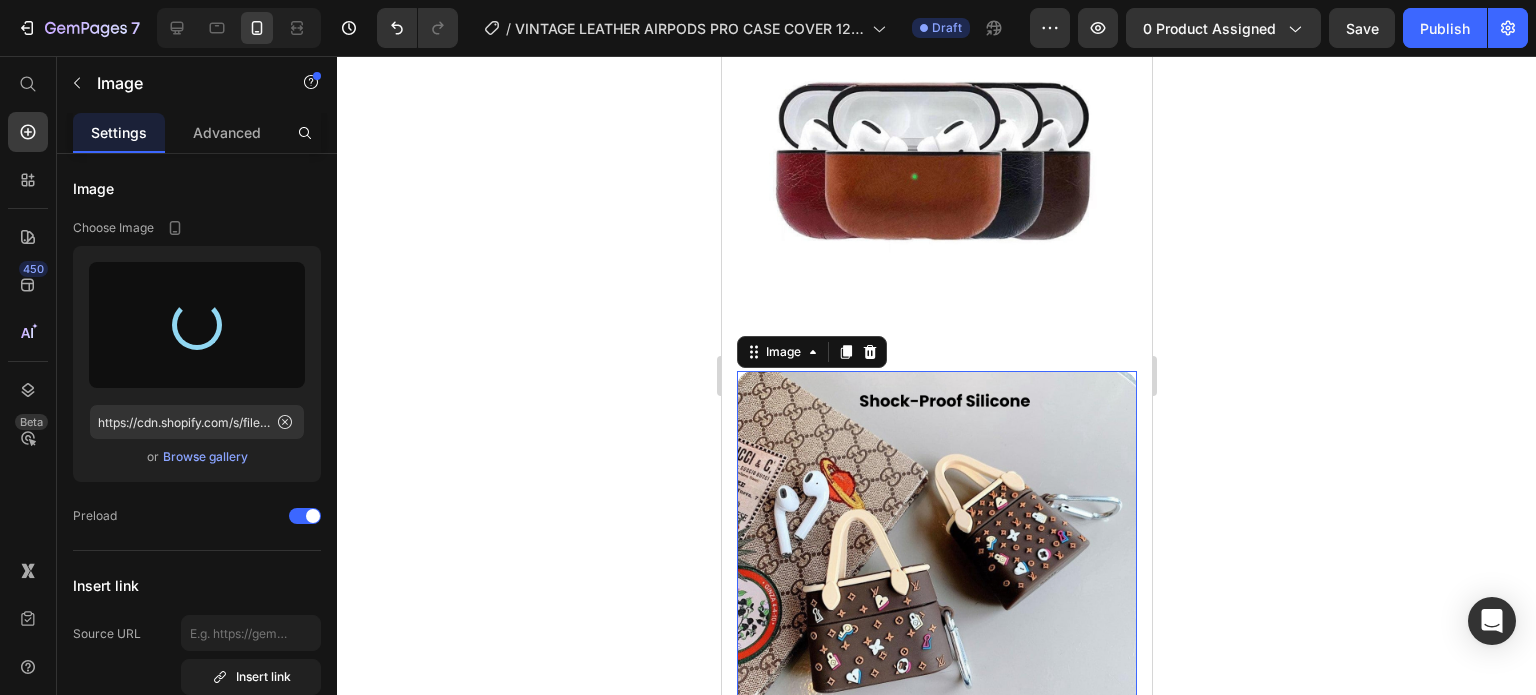 type on "https://cdn.shopify.com/s/files/1/0835/5119/1341/files/gempages_553512382287054019-ff607391-0928-4f79-9d69-78307af60ddb.jpg" 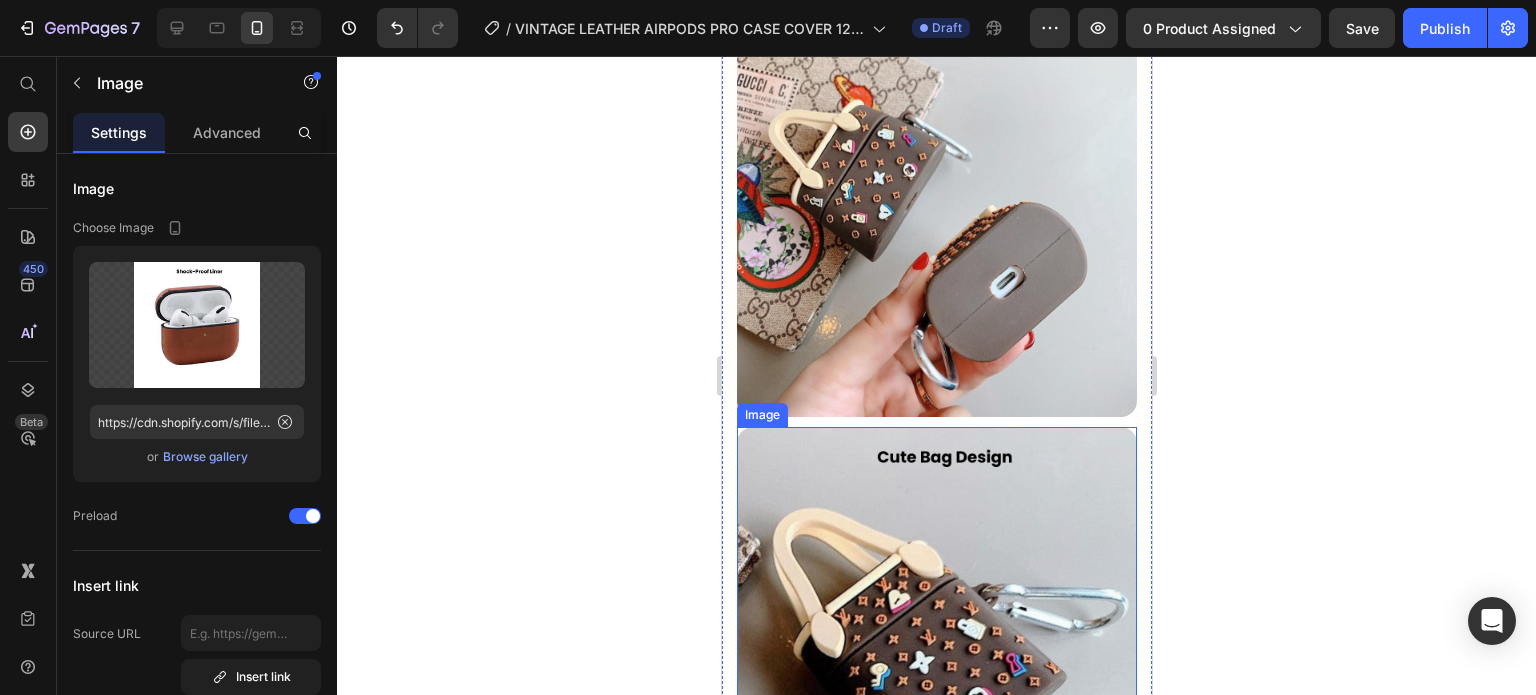scroll, scrollTop: 2111, scrollLeft: 0, axis: vertical 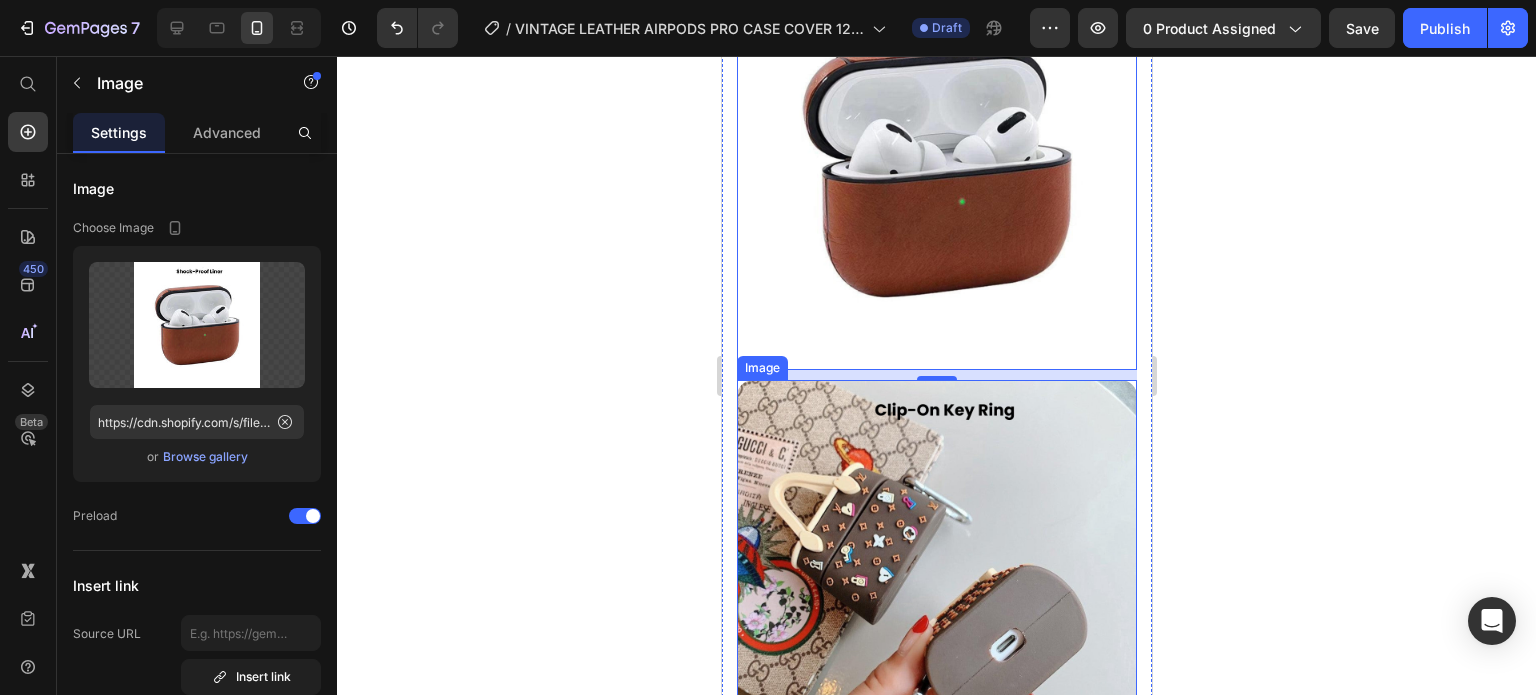 click at bounding box center (936, 580) 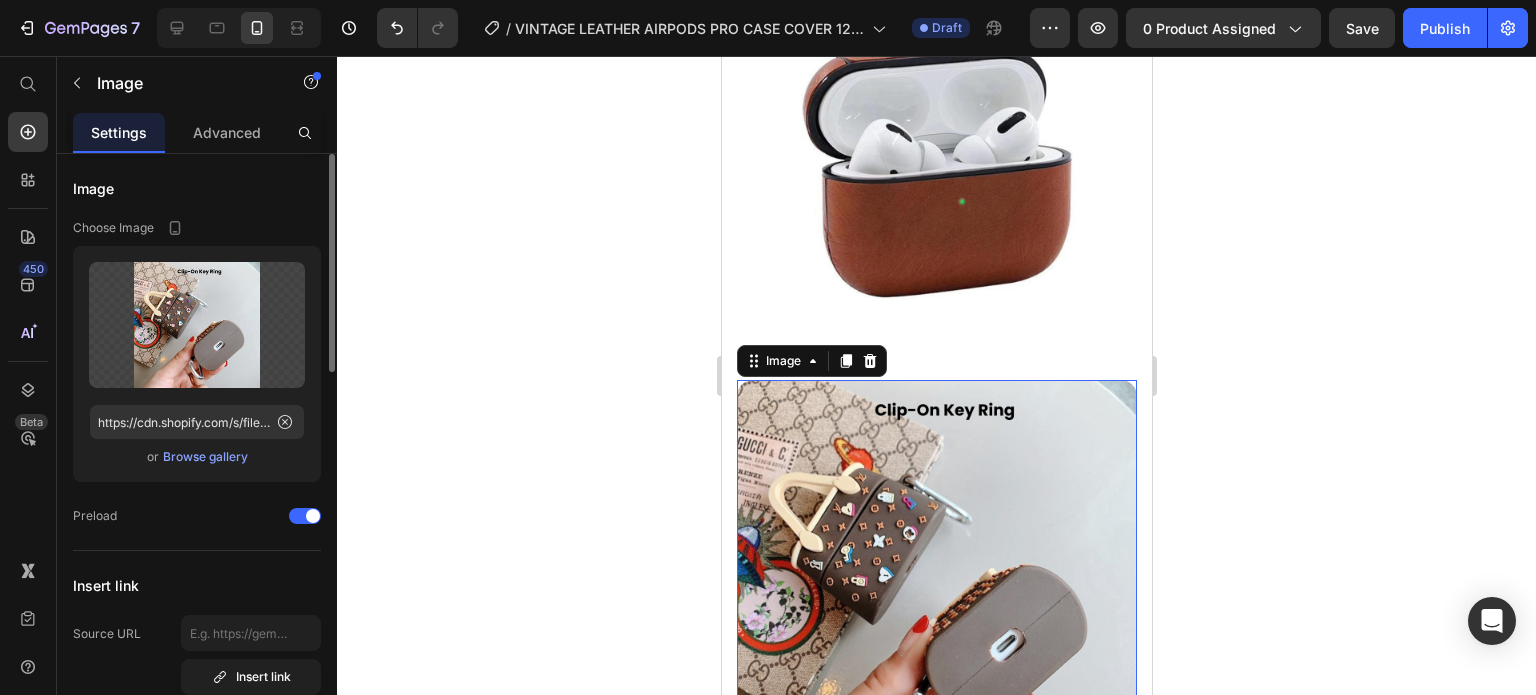 click on "Browse gallery" at bounding box center (205, 457) 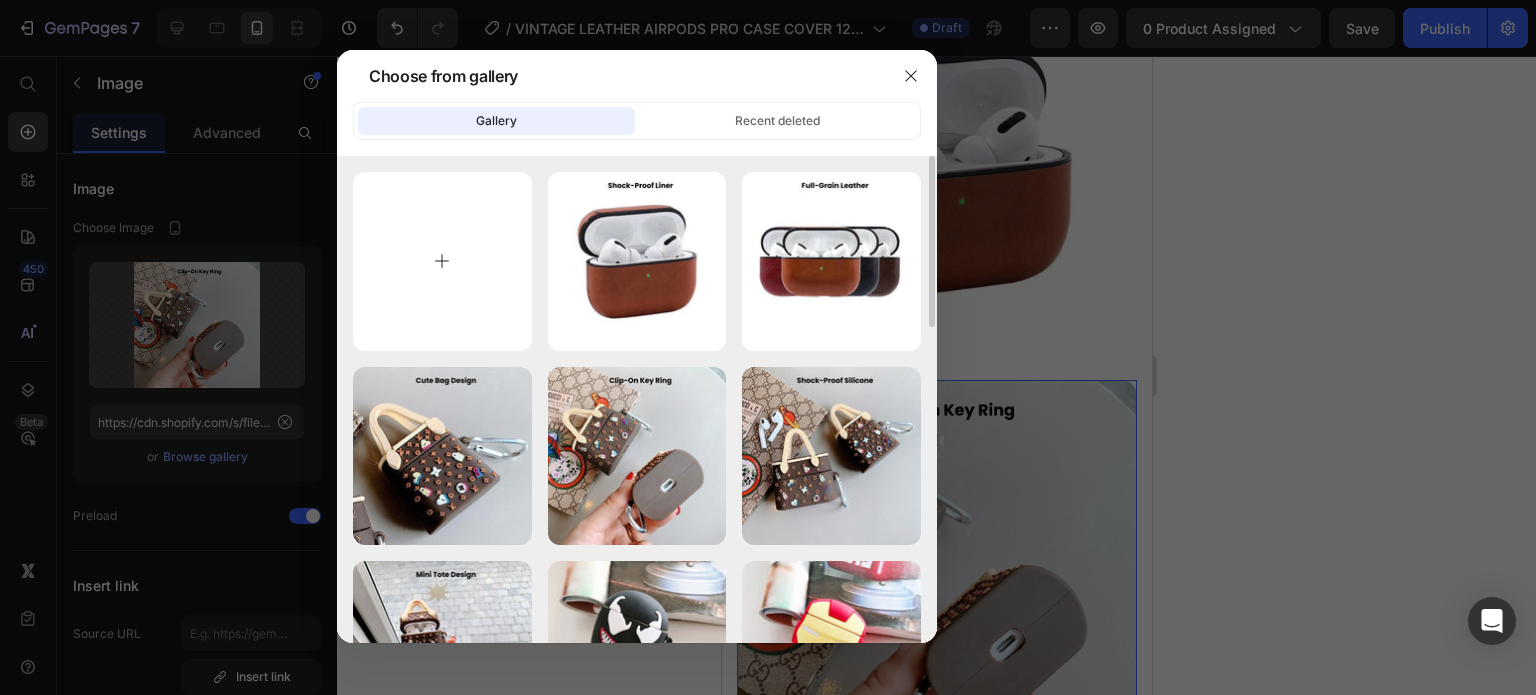 click at bounding box center (442, 261) 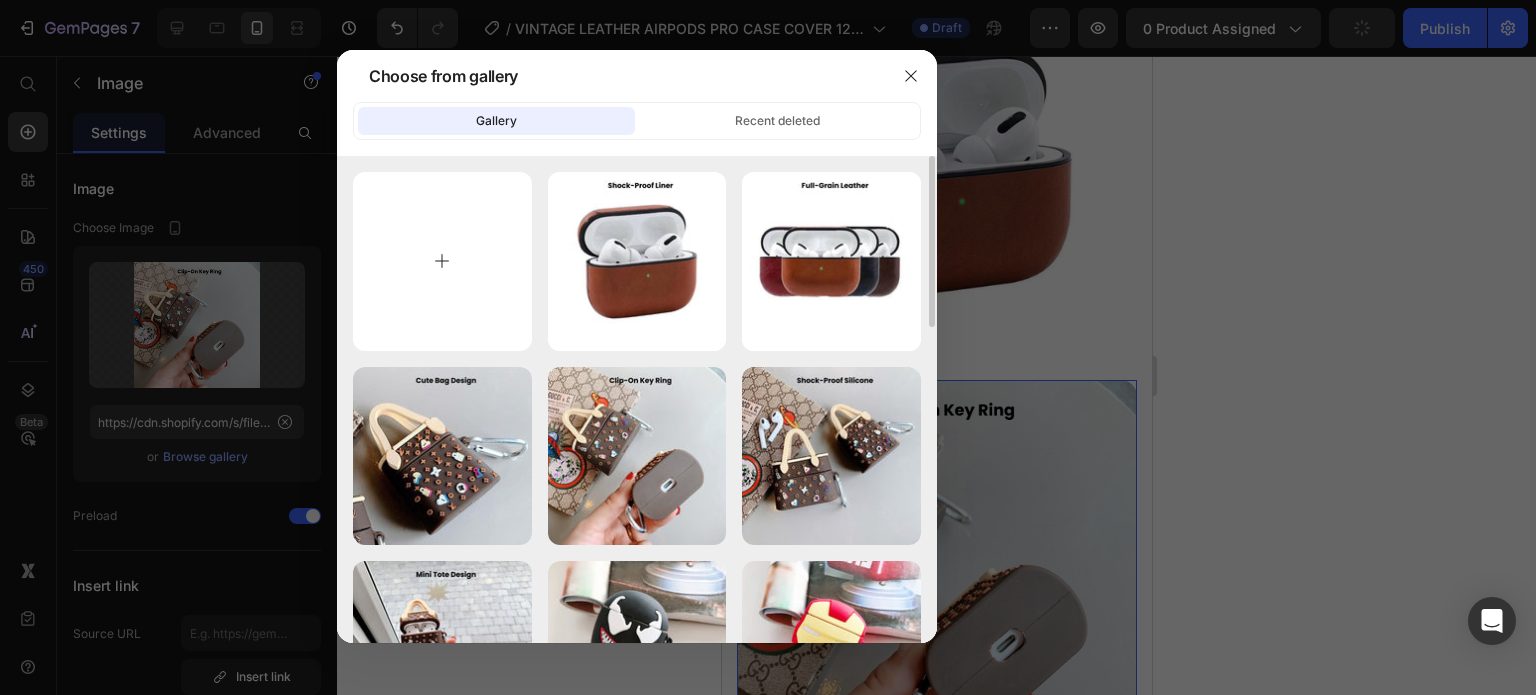 type on "C:\fakepath\Rhinestone Sparkle Frame - 2025-07-12T173503.825.jpg" 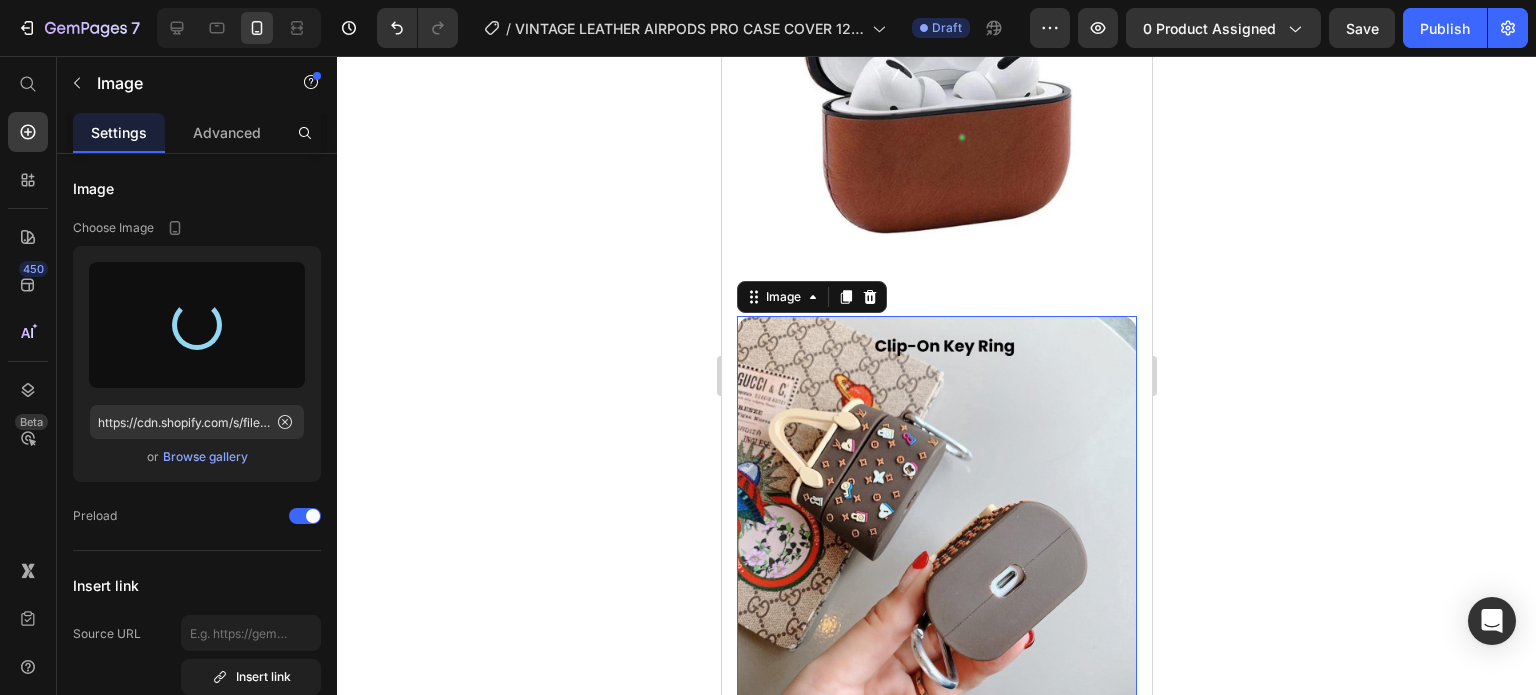 scroll, scrollTop: 2311, scrollLeft: 0, axis: vertical 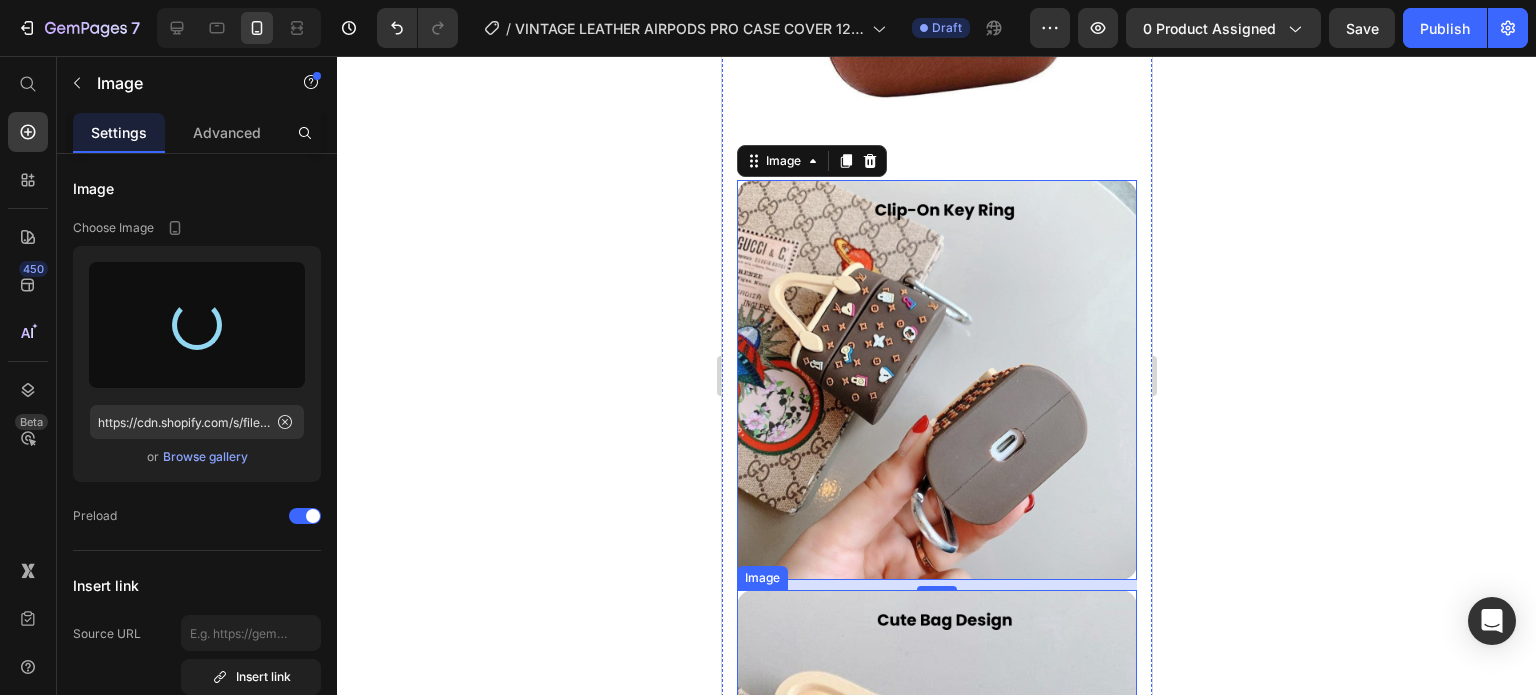 type on "https://cdn.shopify.com/s/files/1/0835/5119/1341/files/gempages_553512382287054019-d0303b84-093c-4b46-9d5f-9c71004064c2.jpg" 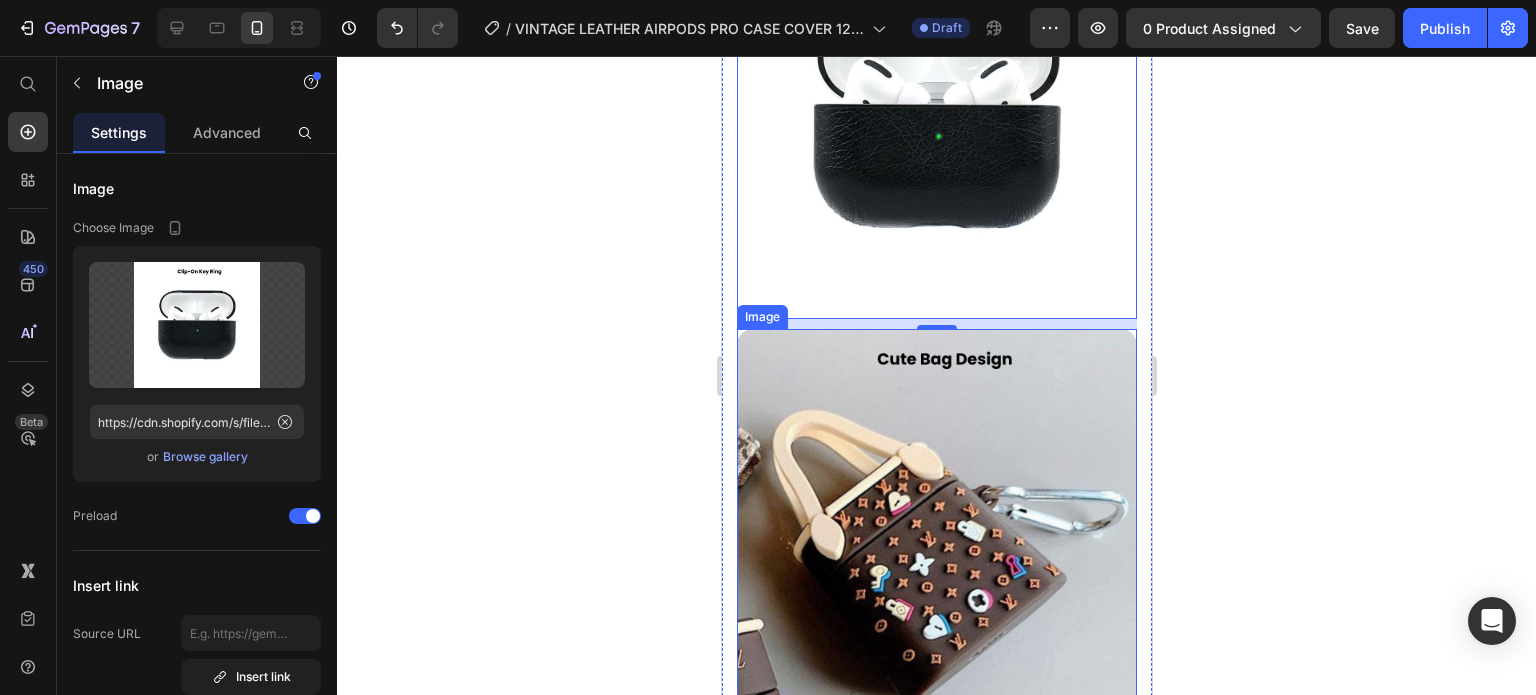 scroll, scrollTop: 2811, scrollLeft: 0, axis: vertical 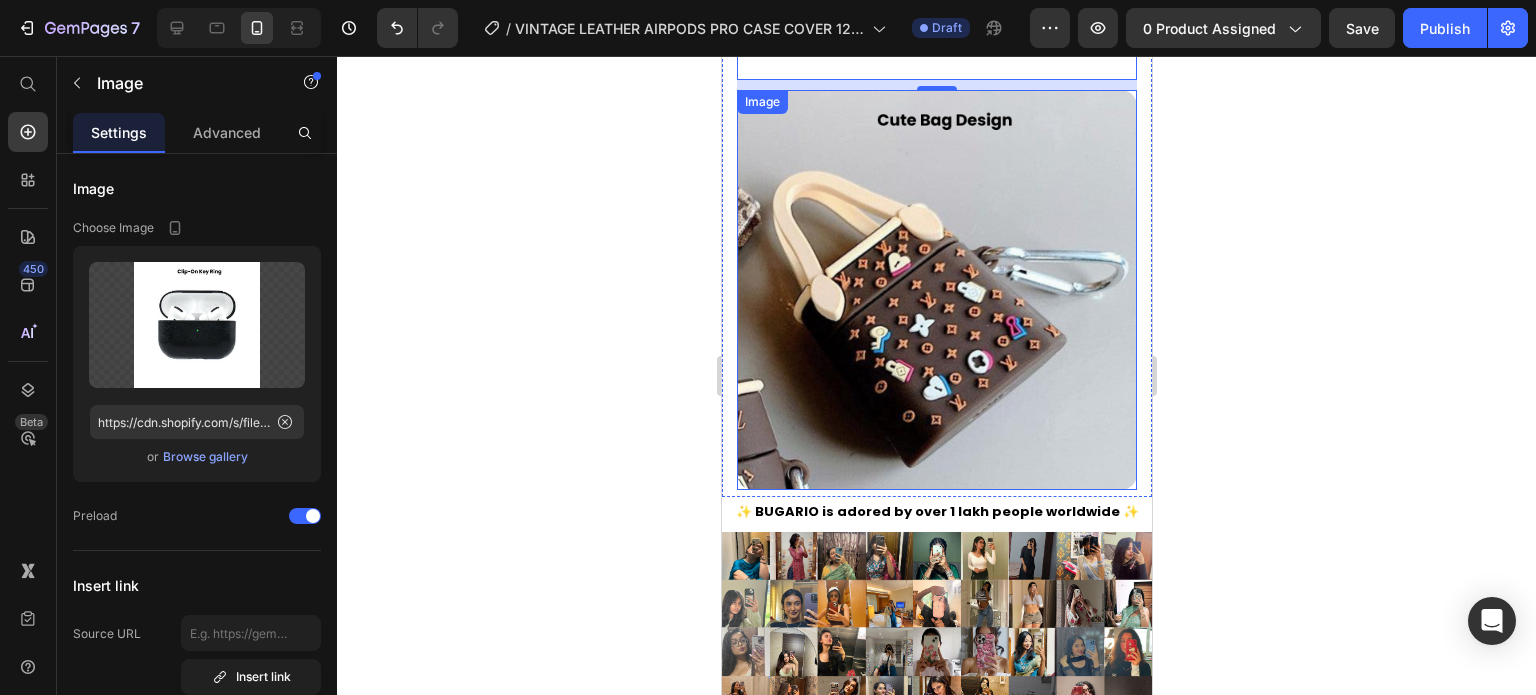 click at bounding box center (936, 290) 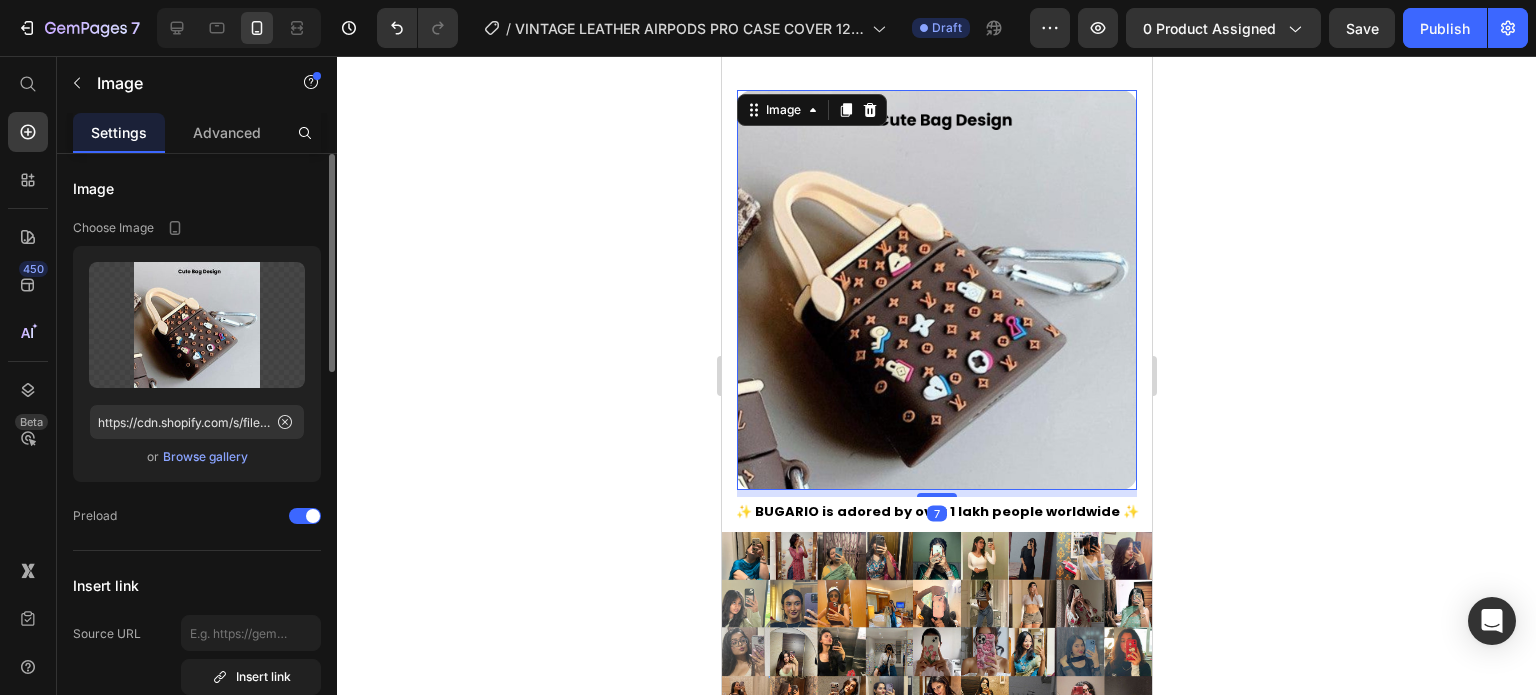 click on "or   Browse gallery" at bounding box center [197, 457] 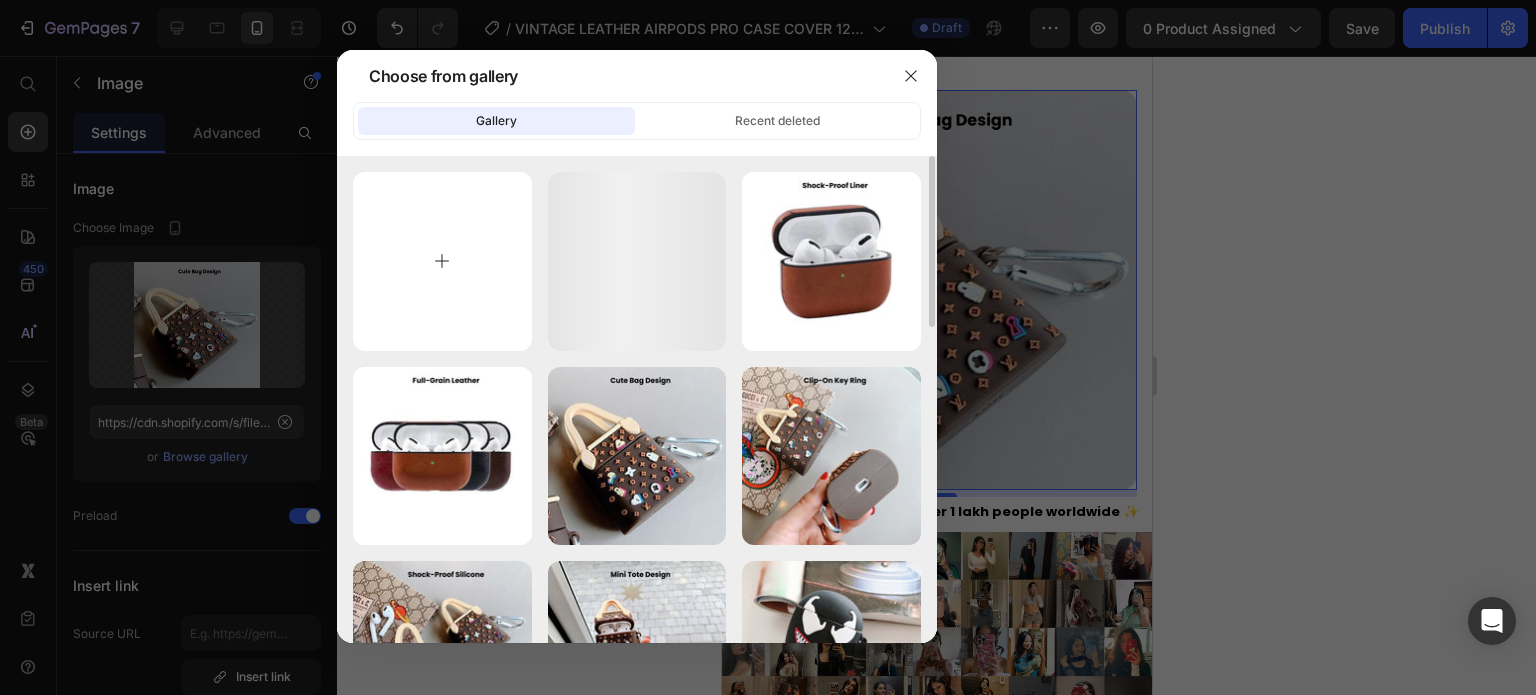 click at bounding box center [442, 261] 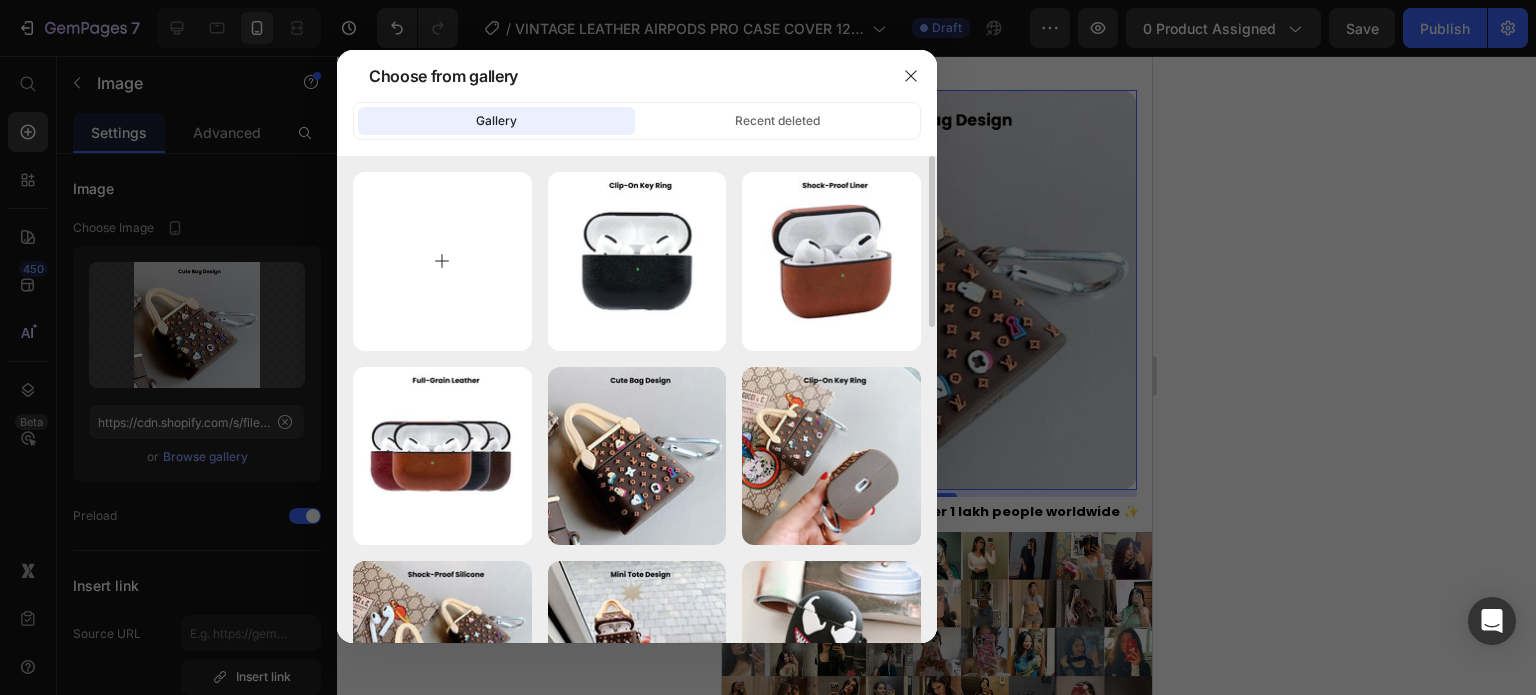 type on "C:\fakepath\Rhinestone Sparkle Frame - 2025-07-12T173523.579.jpg" 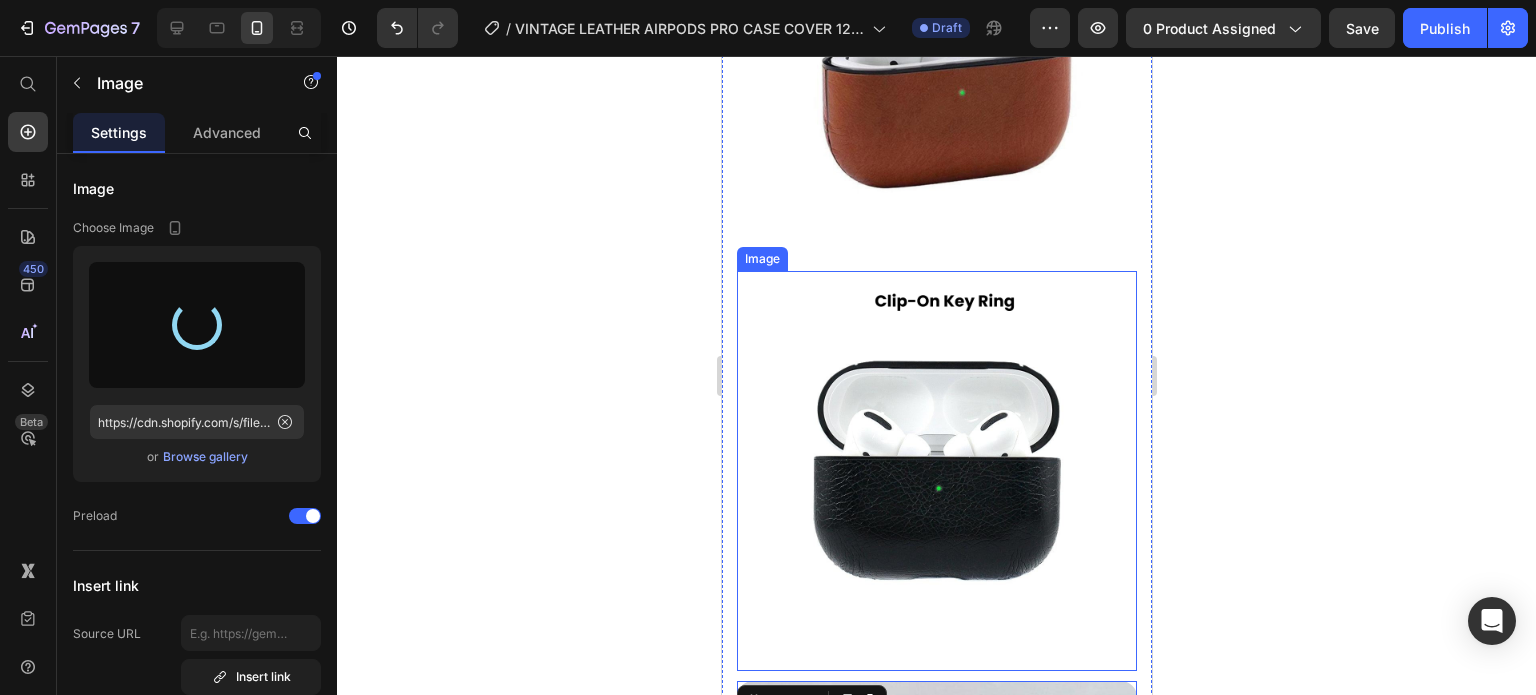 scroll, scrollTop: 2211, scrollLeft: 0, axis: vertical 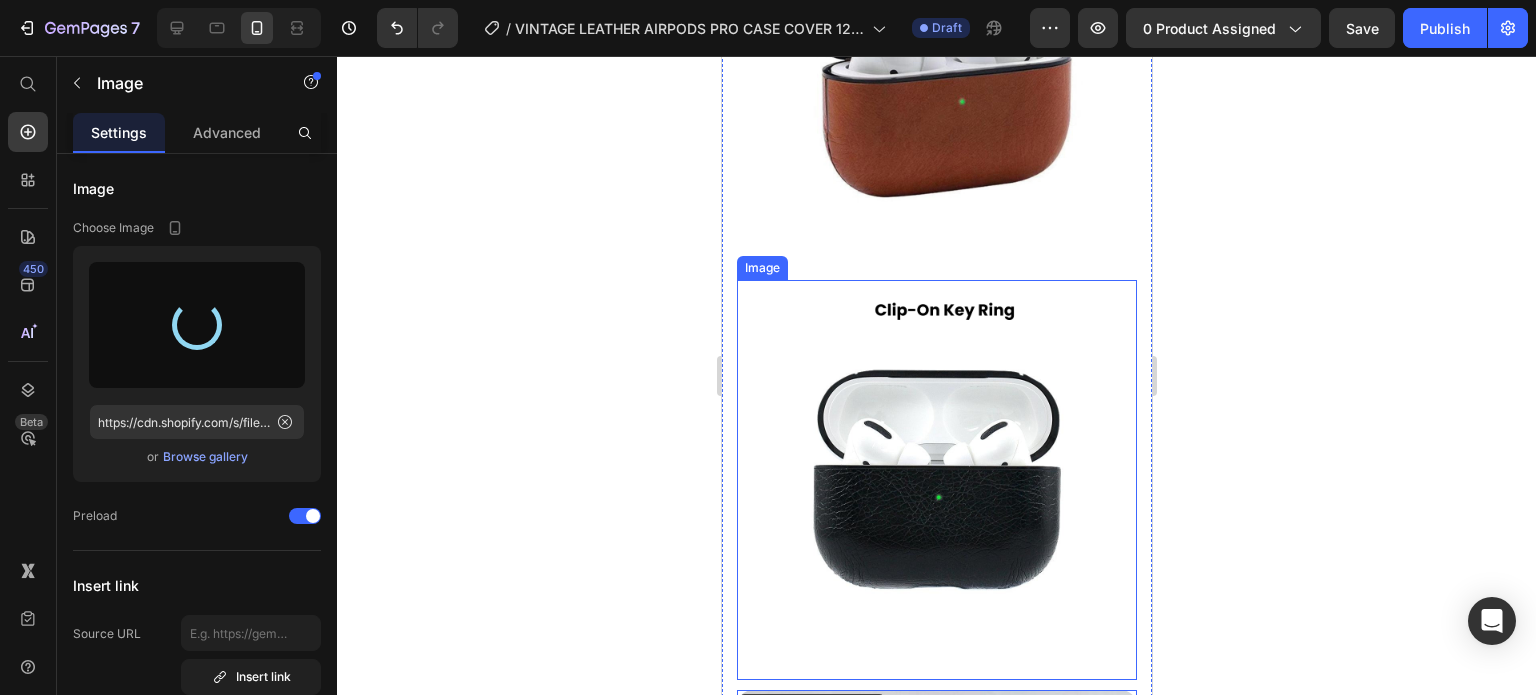type on "https://cdn.shopify.com/s/files/1/0835/5119/1341/files/gempages_553512382287054019-689363ee-bc95-49e8-8213-ddea5574883a.jpg" 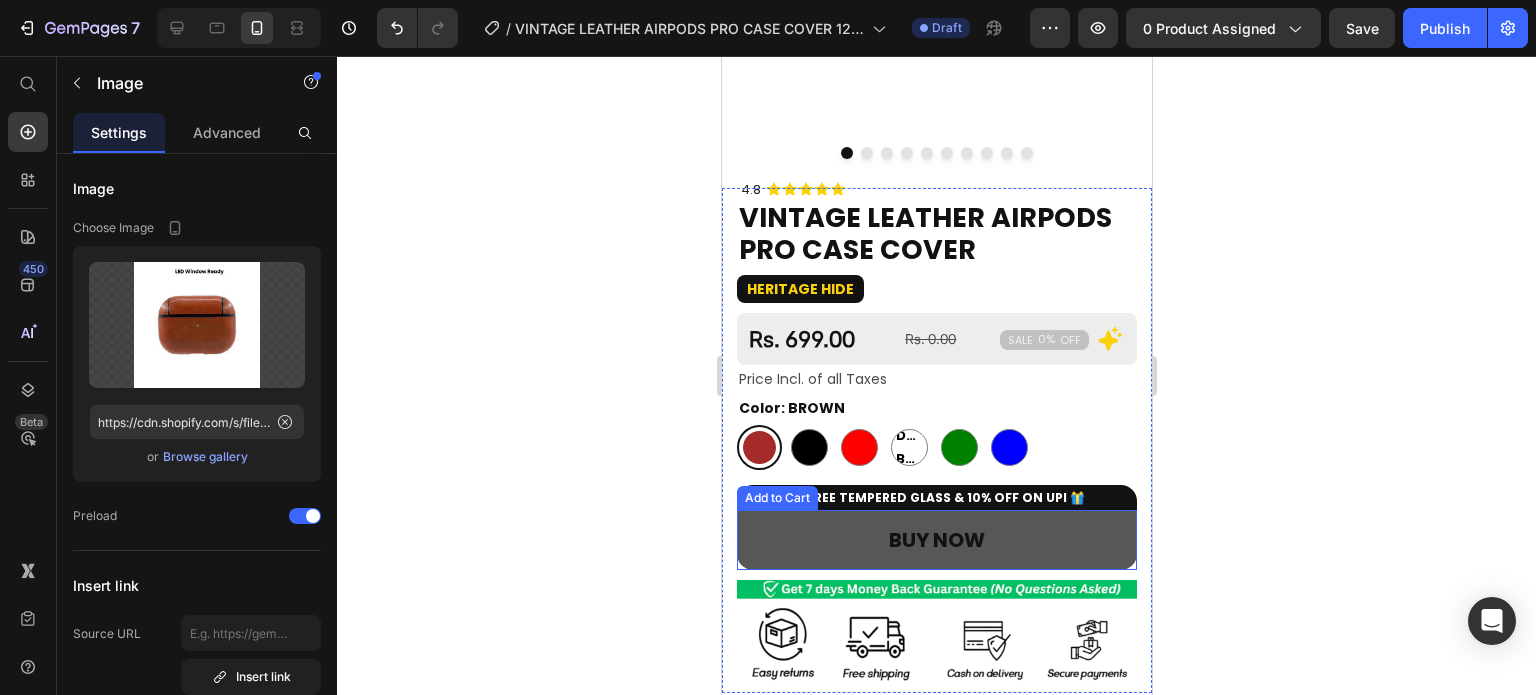 scroll, scrollTop: 400, scrollLeft: 0, axis: vertical 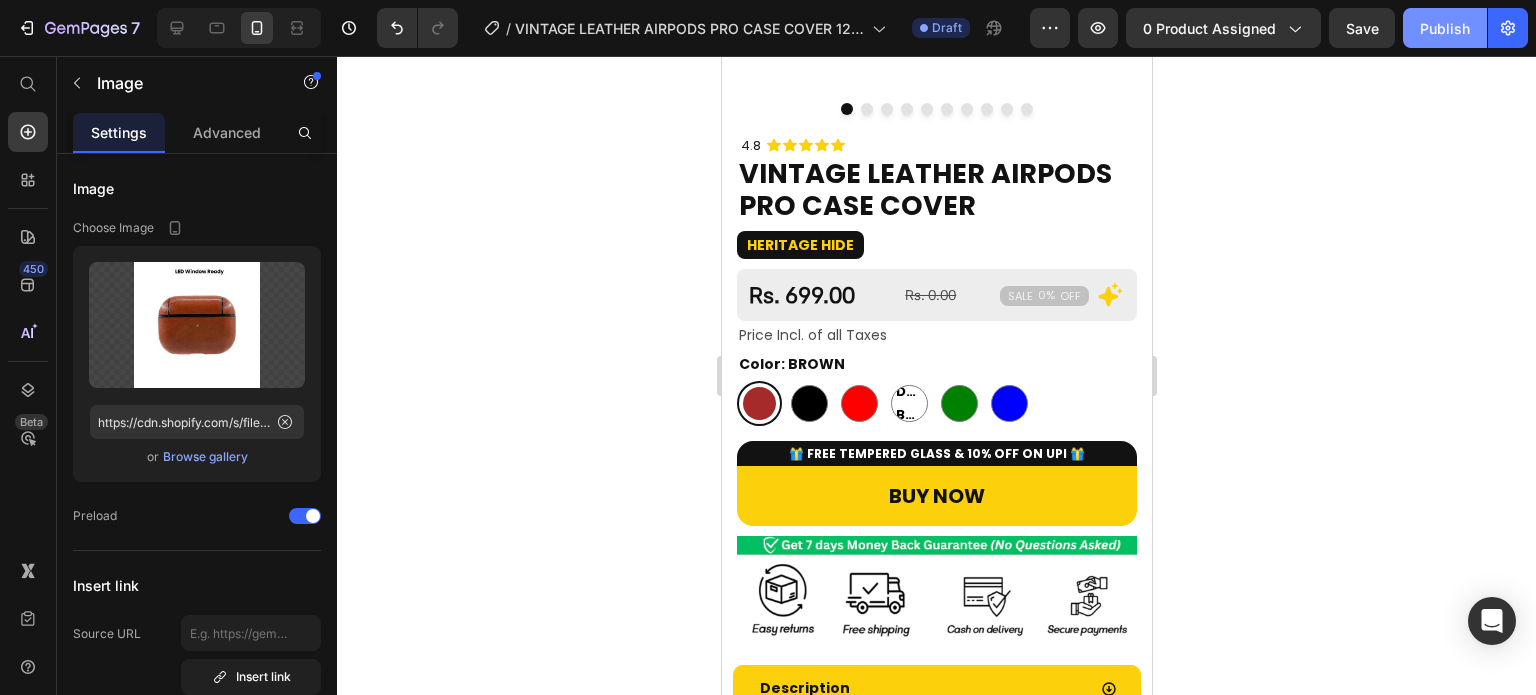 click on "Publish" at bounding box center (1445, 28) 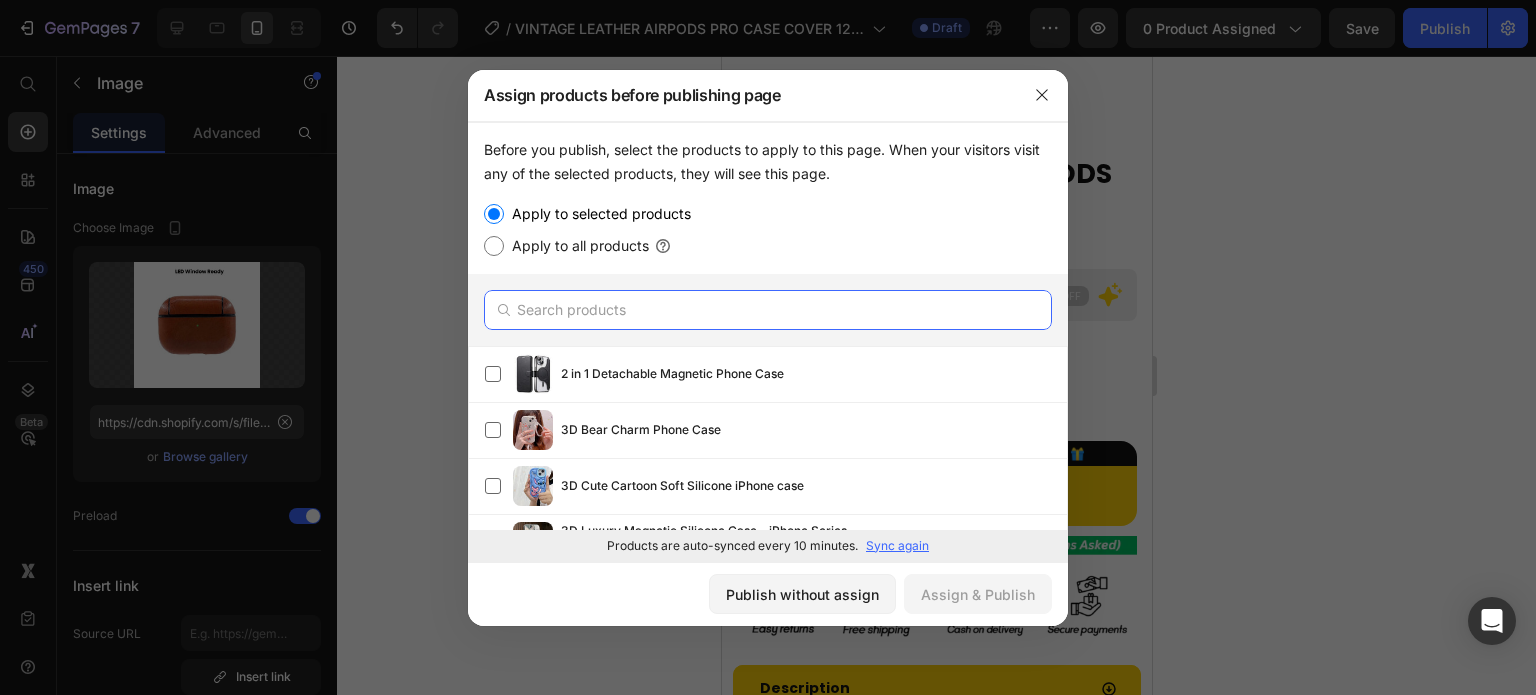 click at bounding box center [768, 310] 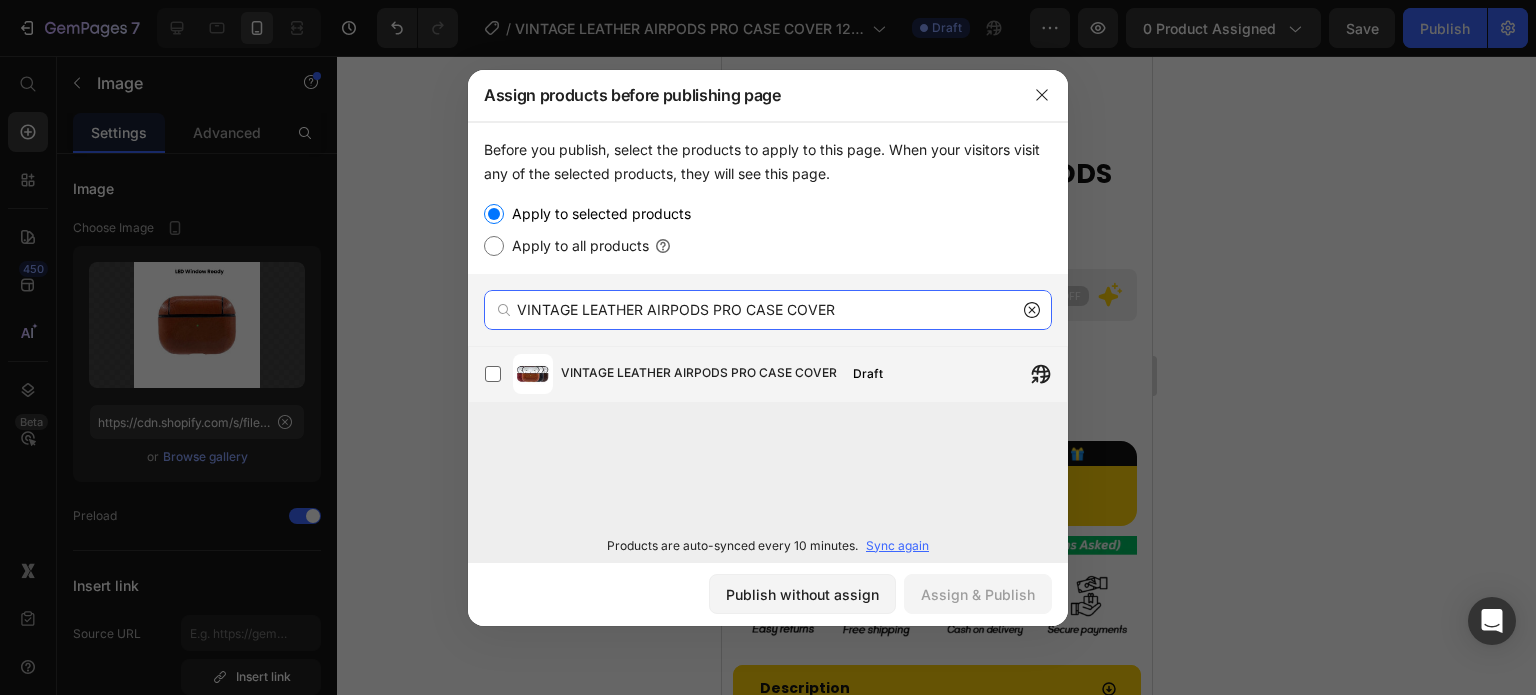 type on "VINTAGE LEATHER AIRPODS PRO CASE COVER" 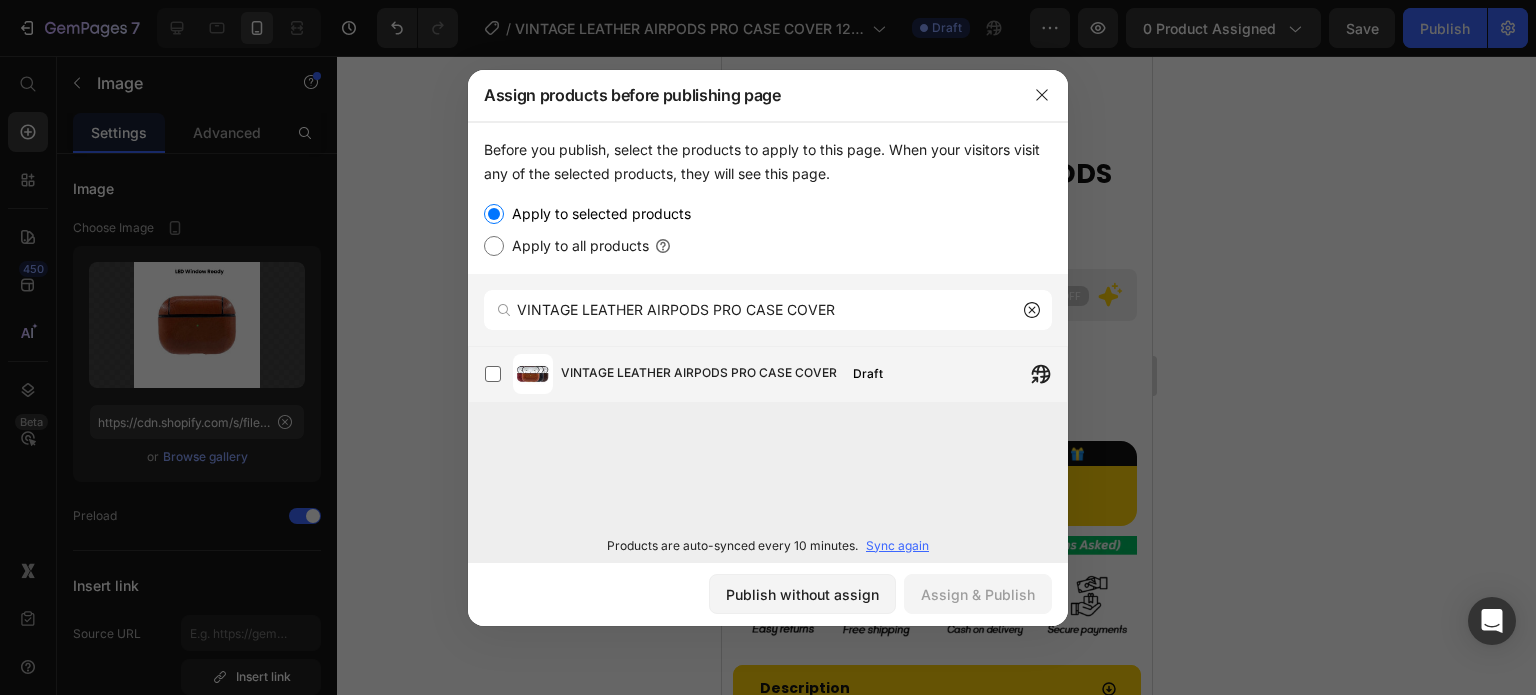 click on "VINTAGE LEATHER AIRPODS PRO CASE COVER" at bounding box center [699, 374] 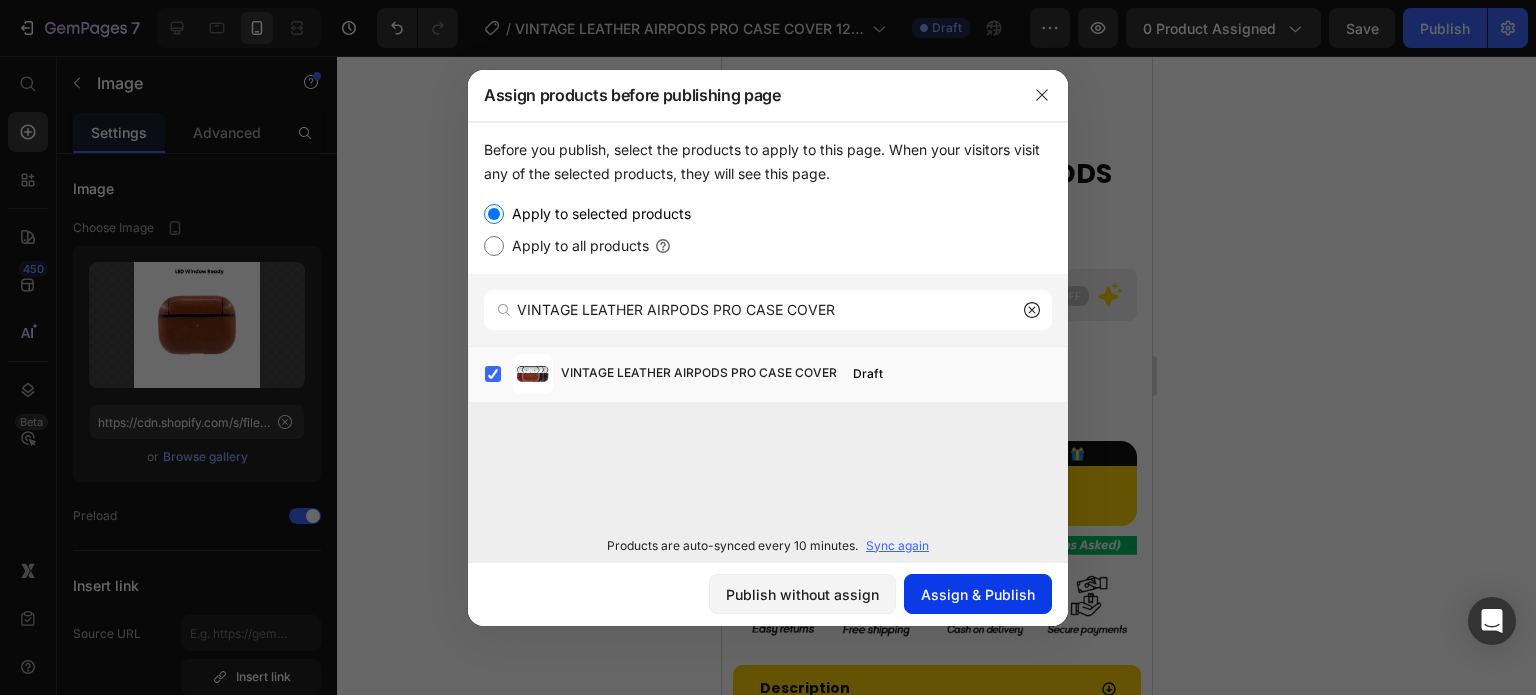 click on "Assign & Publish" at bounding box center [978, 594] 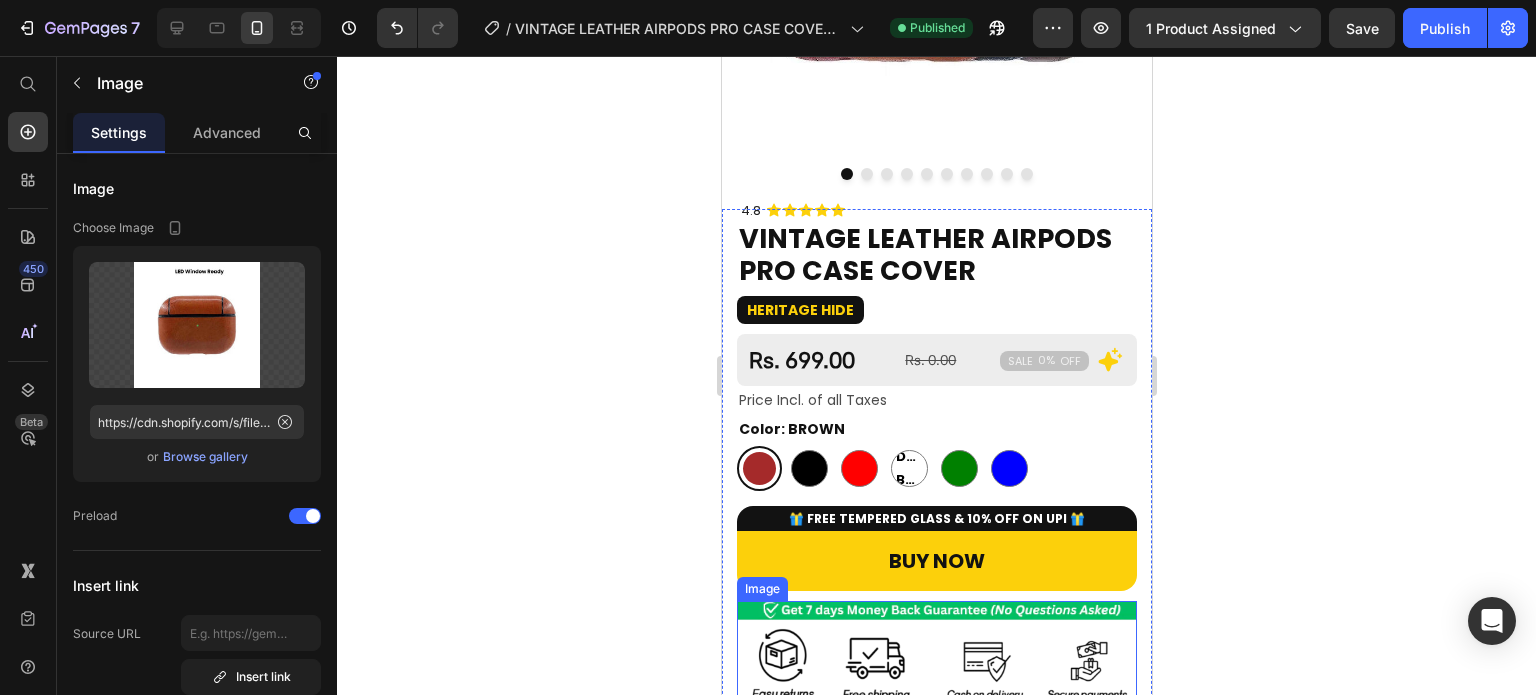 scroll, scrollTop: 300, scrollLeft: 0, axis: vertical 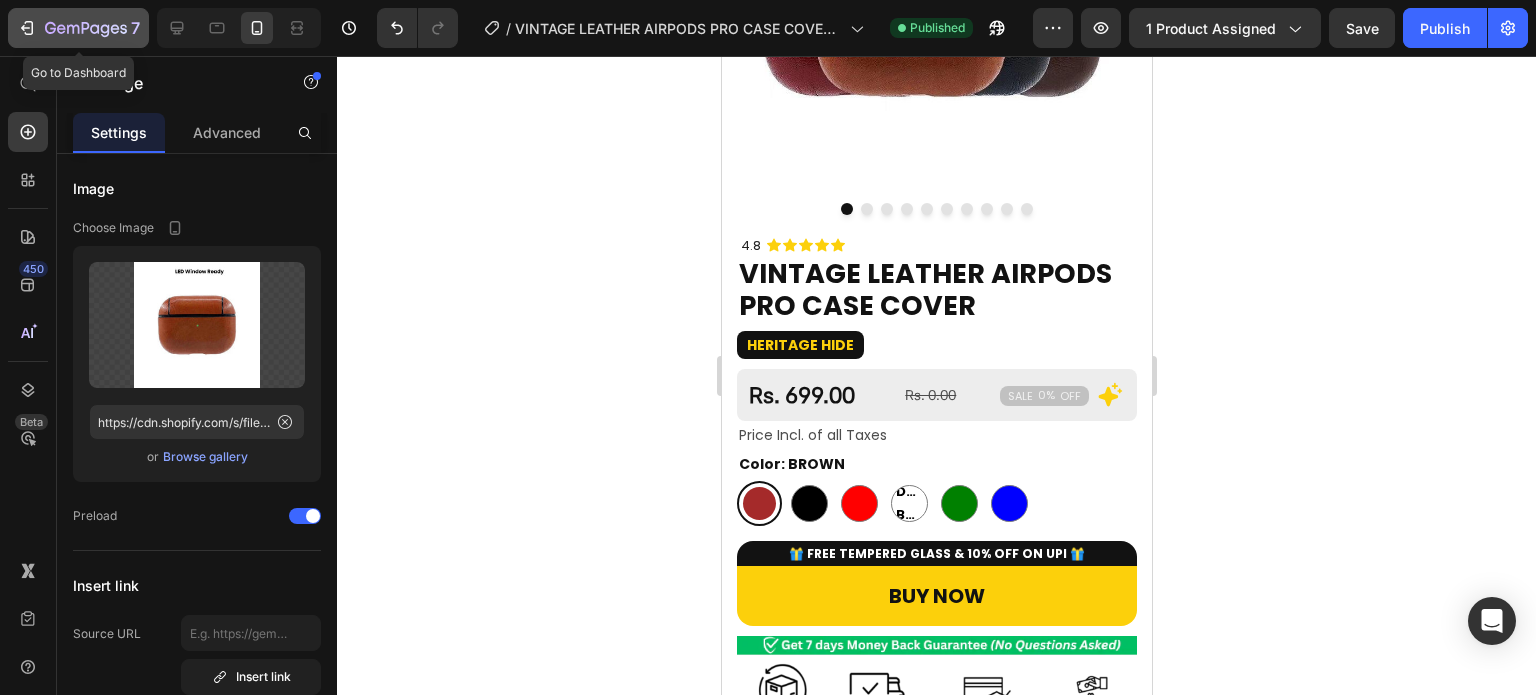 click 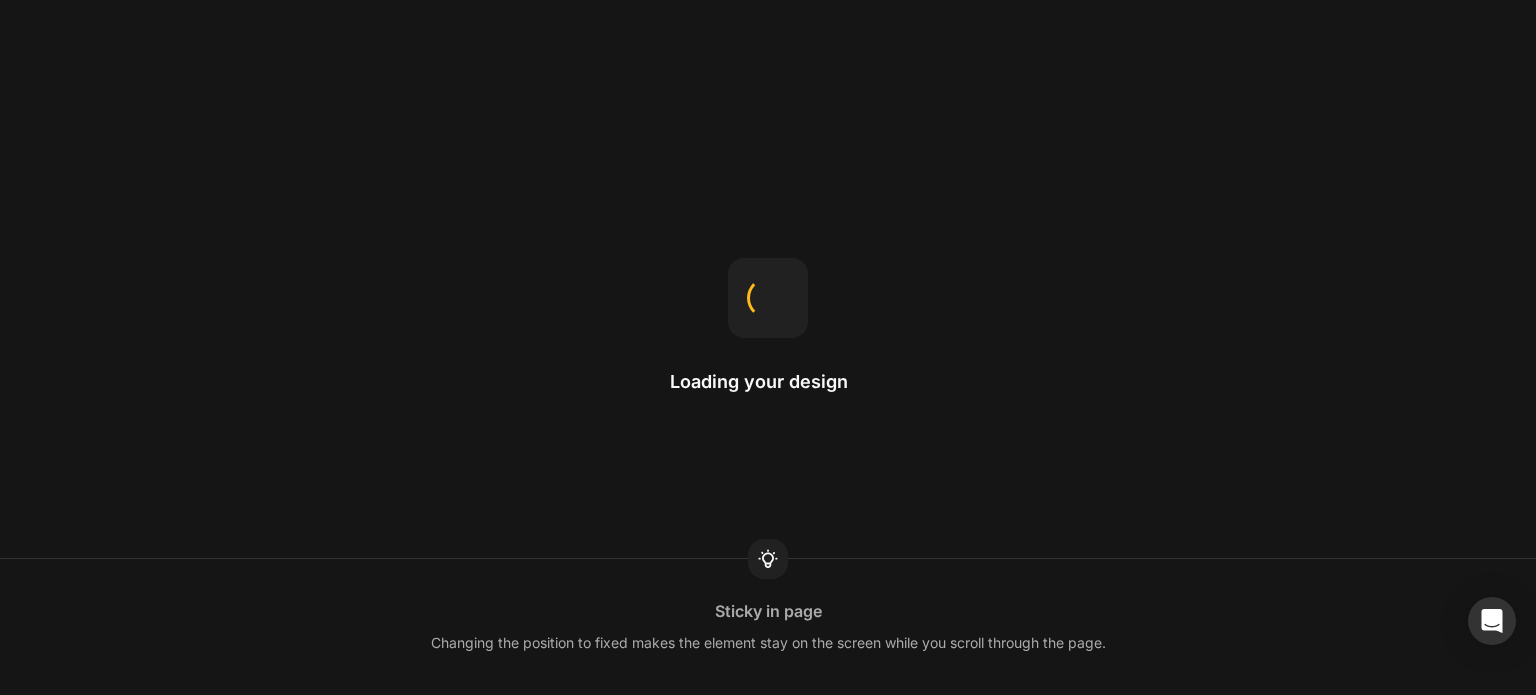 scroll, scrollTop: 0, scrollLeft: 0, axis: both 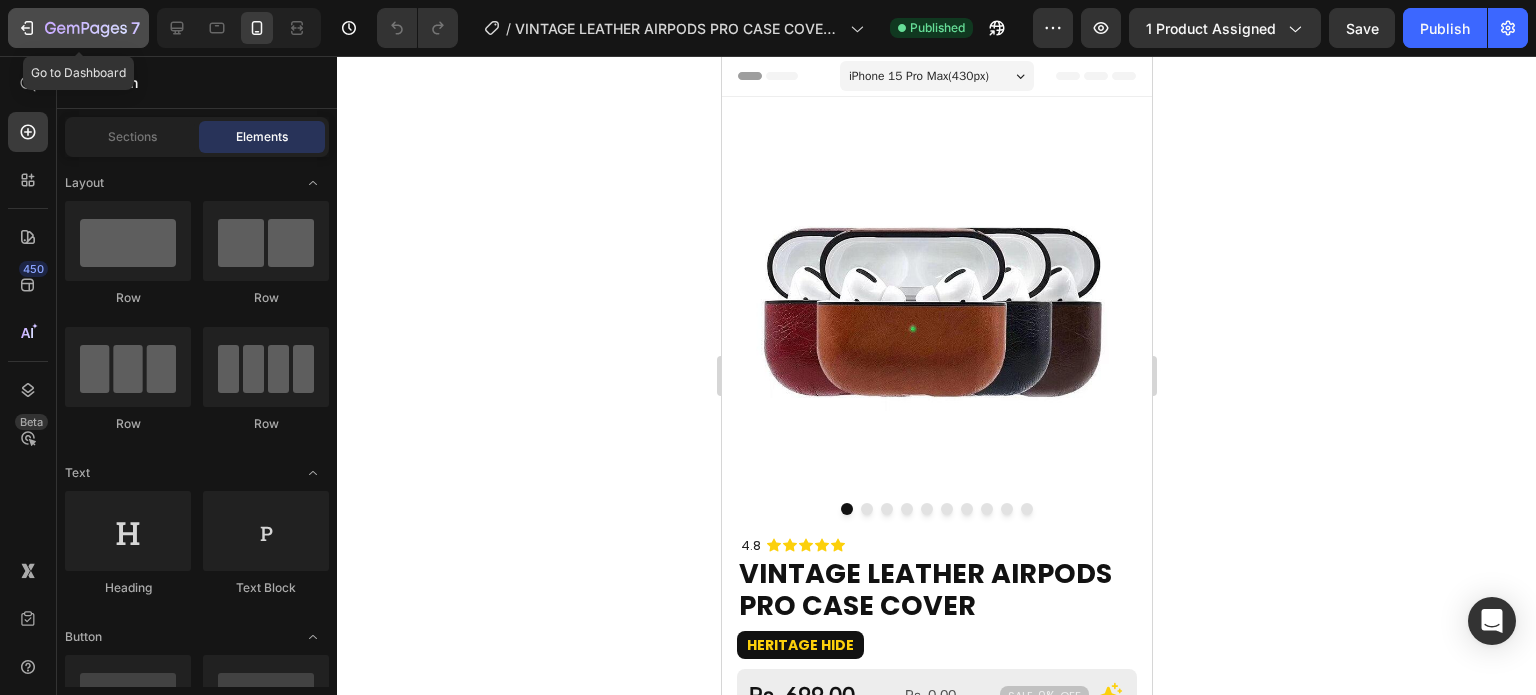 click on "7" 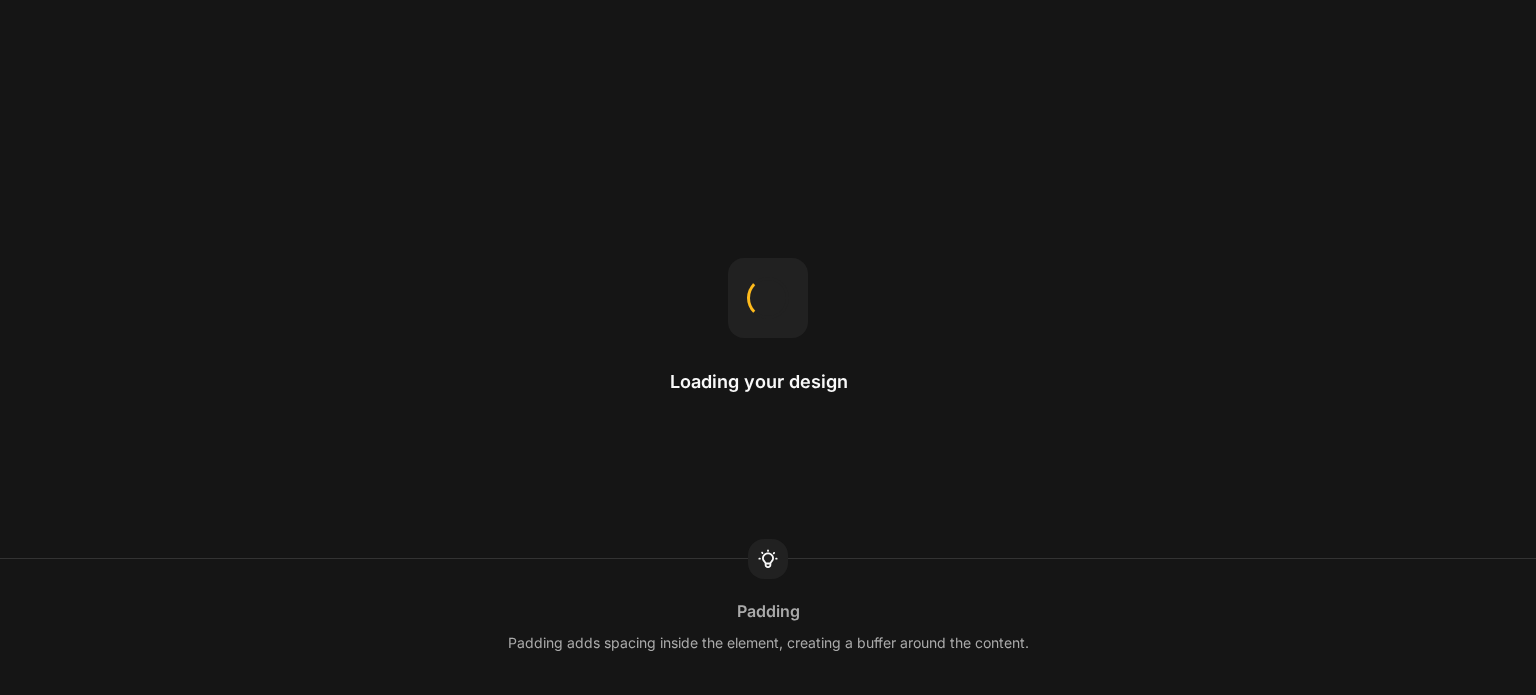 scroll, scrollTop: 0, scrollLeft: 0, axis: both 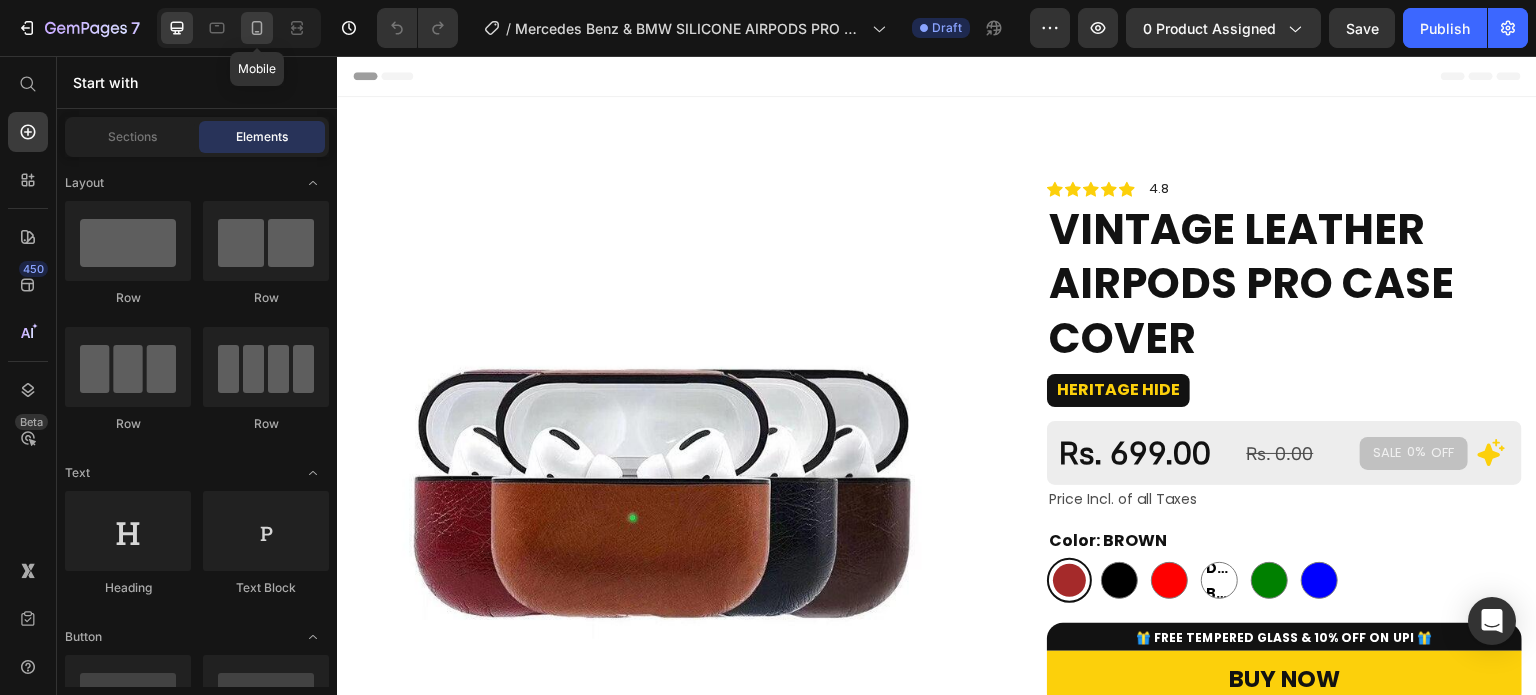 click 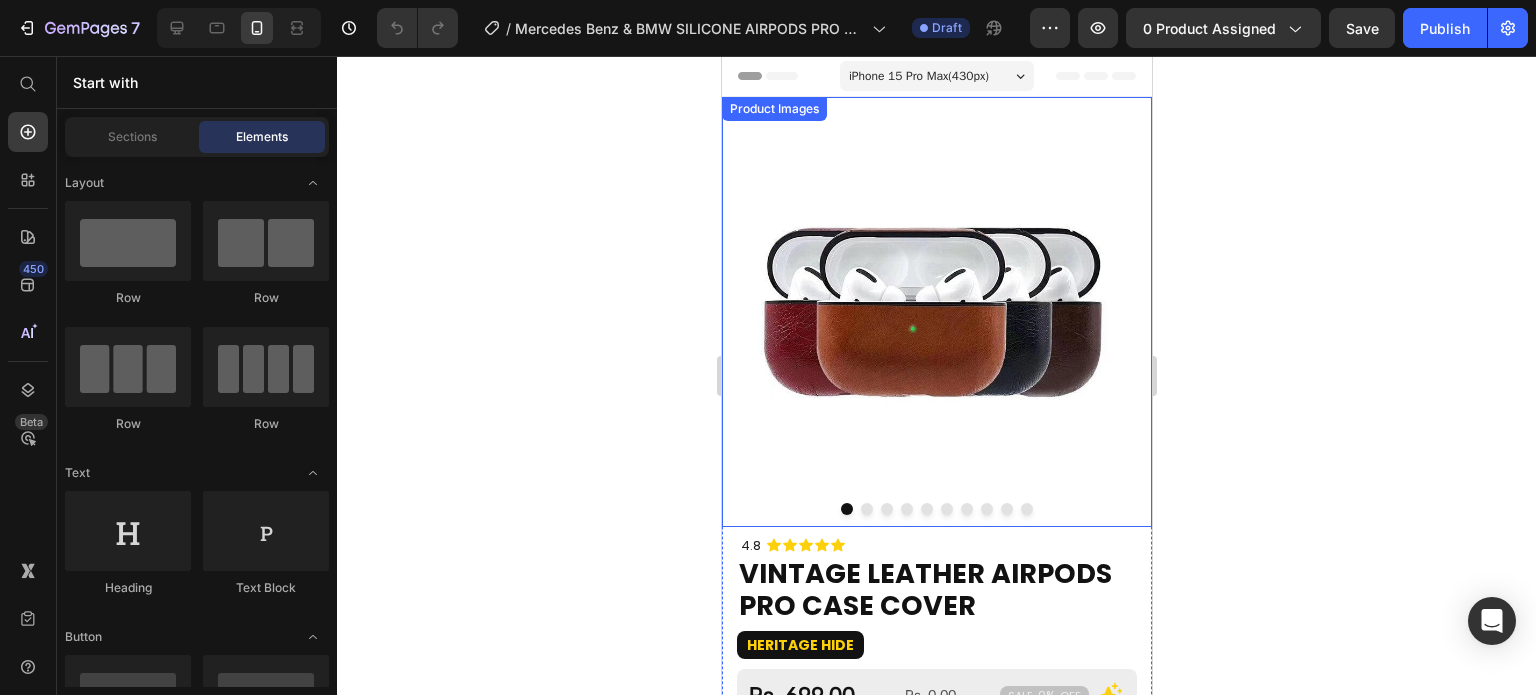 click at bounding box center [936, 312] 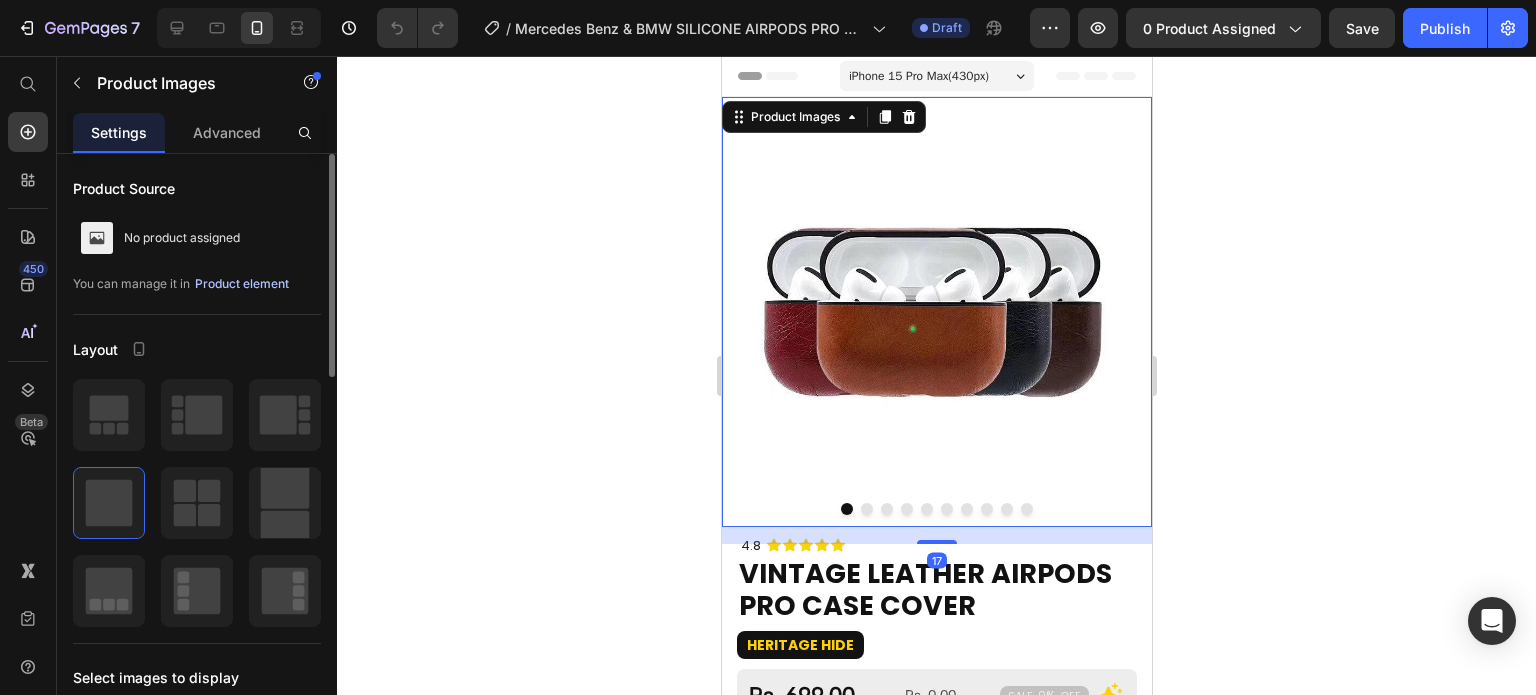 click on "Product element" at bounding box center [242, 284] 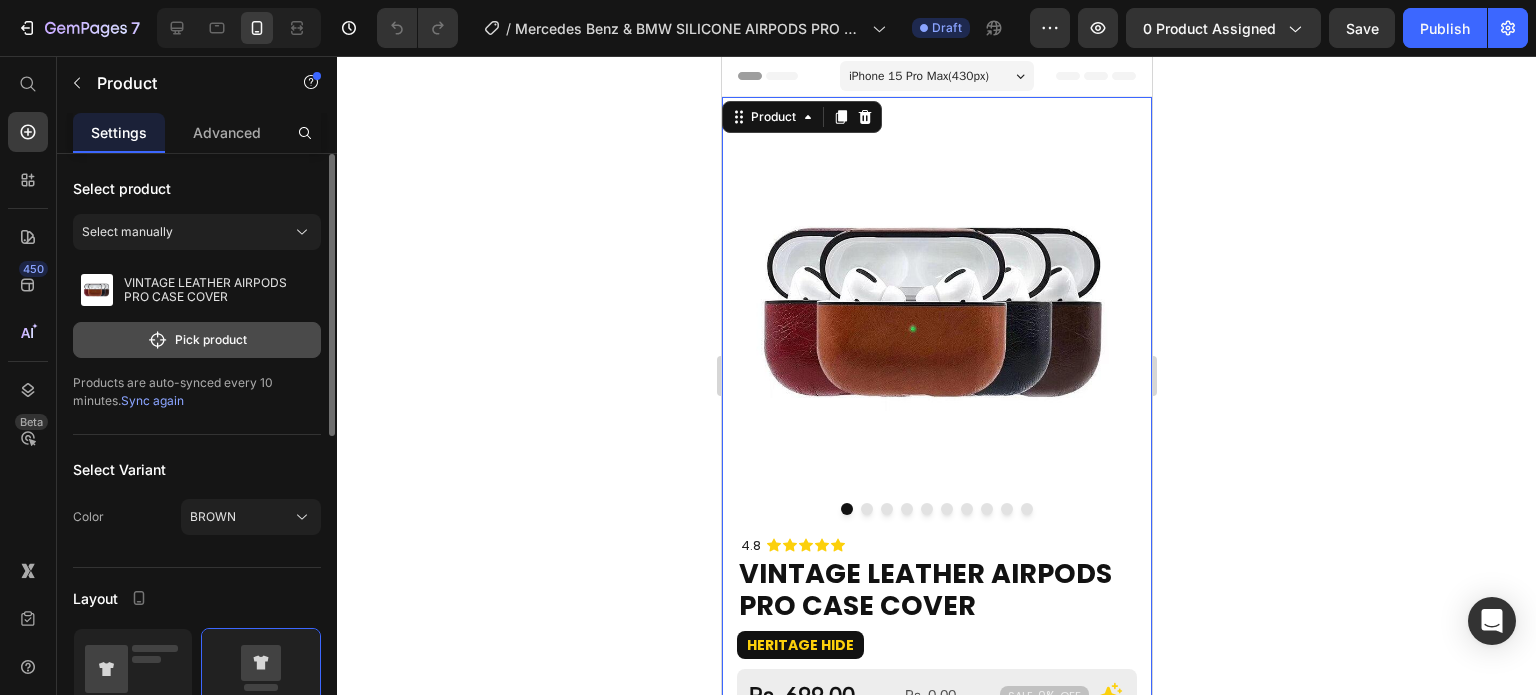 click on "Pick product" at bounding box center (197, 340) 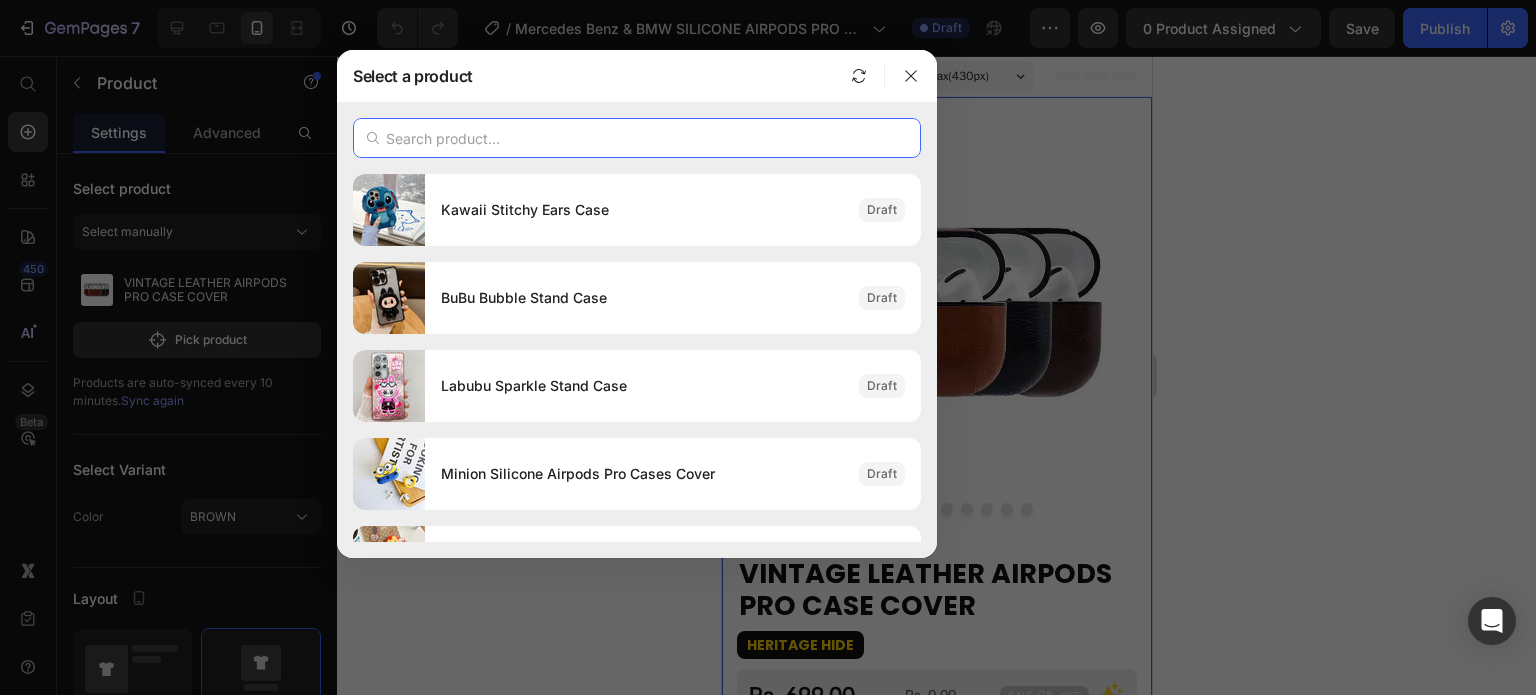 click at bounding box center [637, 138] 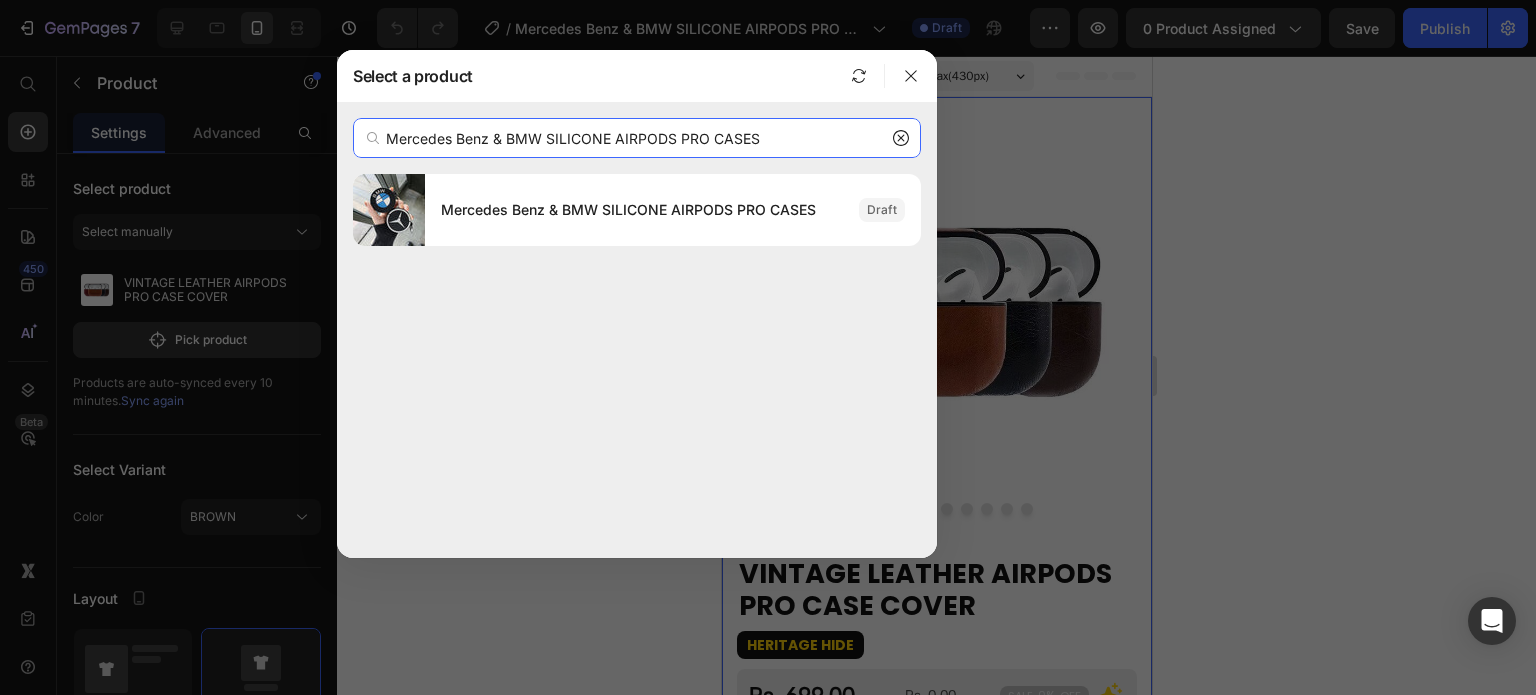 type on "Mercedes Benz & BMW SILICONE AIRPODS PRO CASES" 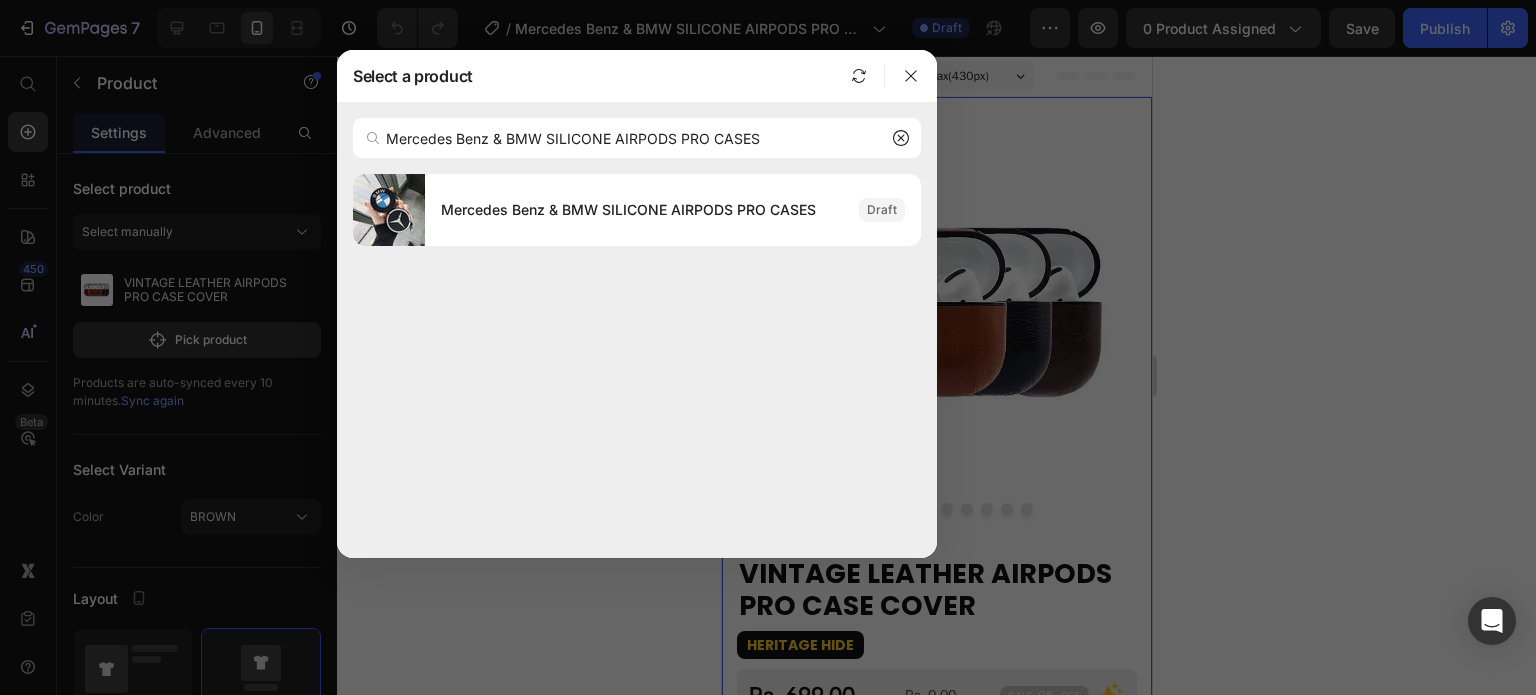 click on "Mercedes Benz & BMW SILICONE AIRPODS PRO CASES" at bounding box center (642, 210) 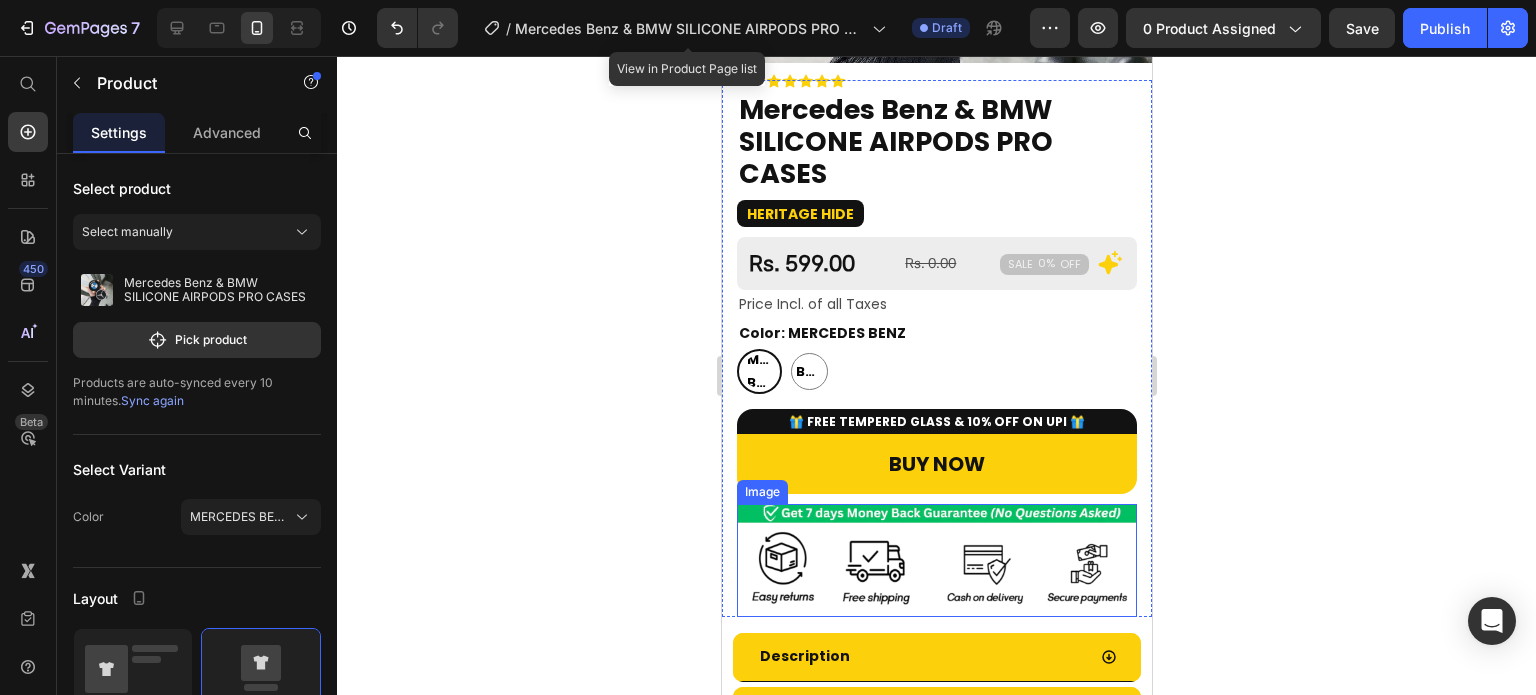 scroll, scrollTop: 500, scrollLeft: 0, axis: vertical 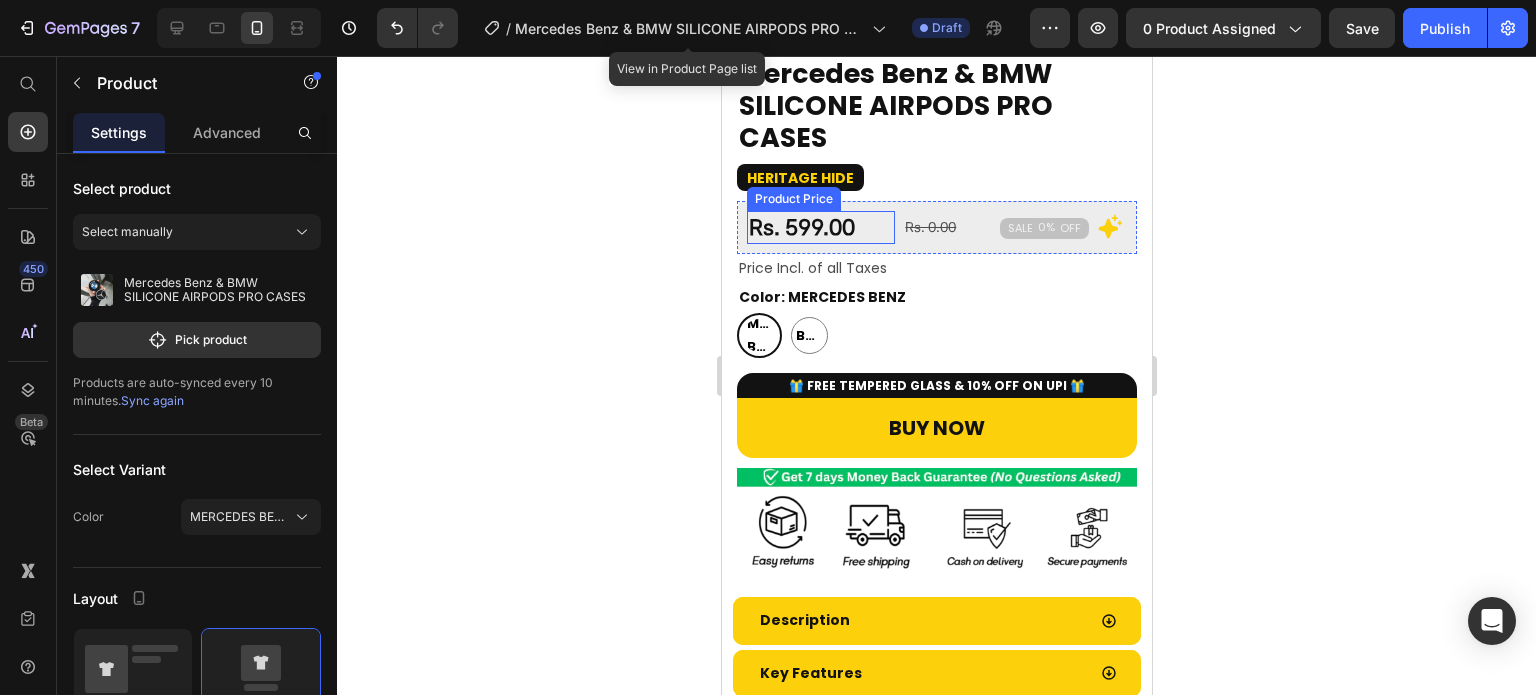 click on "Heritage Hide" at bounding box center (799, 178) 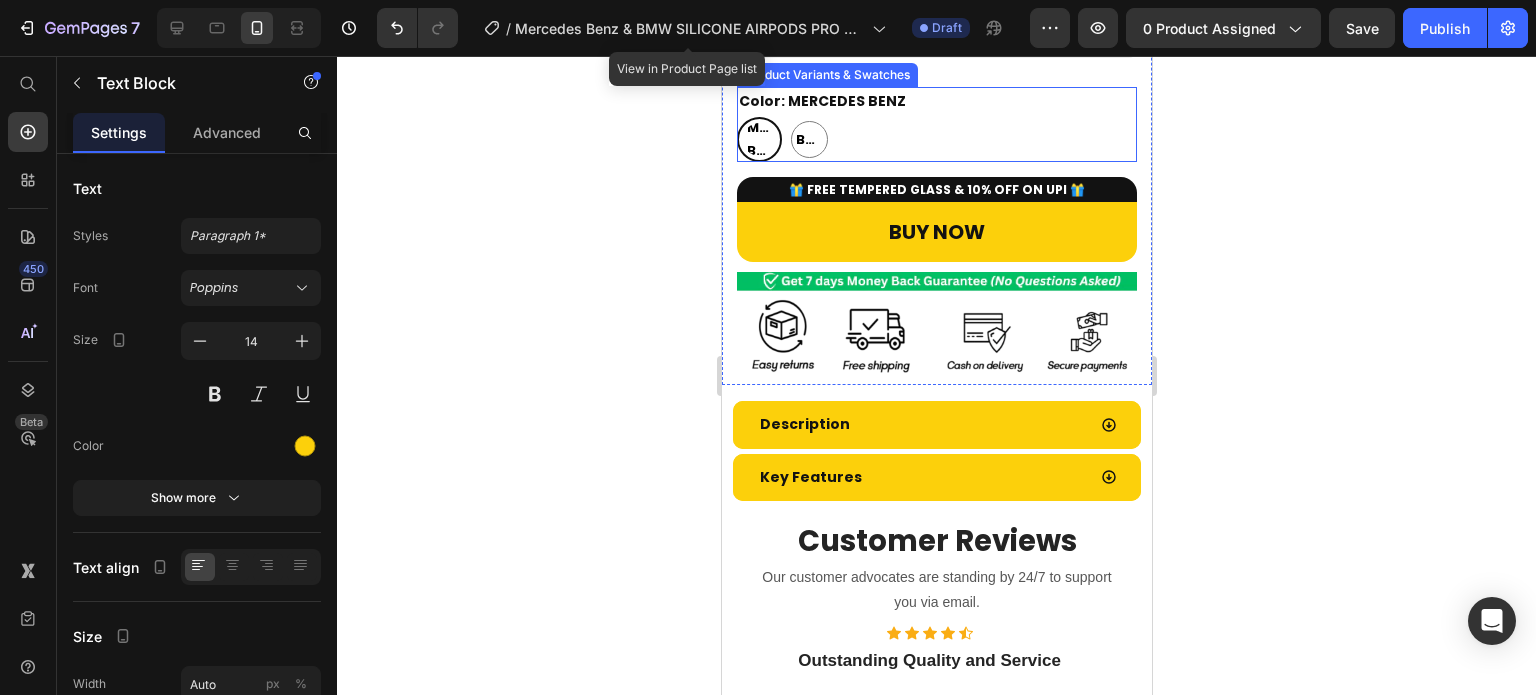 scroll, scrollTop: 700, scrollLeft: 0, axis: vertical 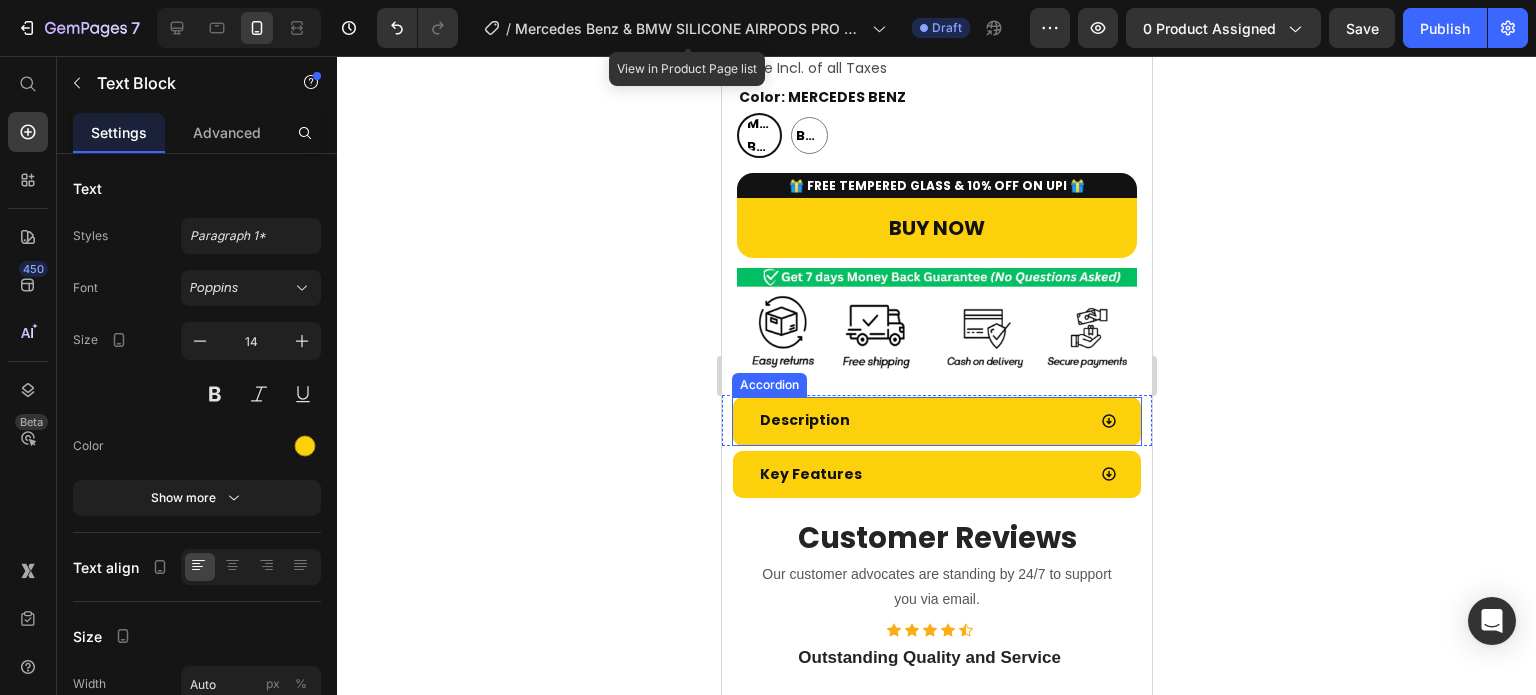 click on "Description" at bounding box center [920, 420] 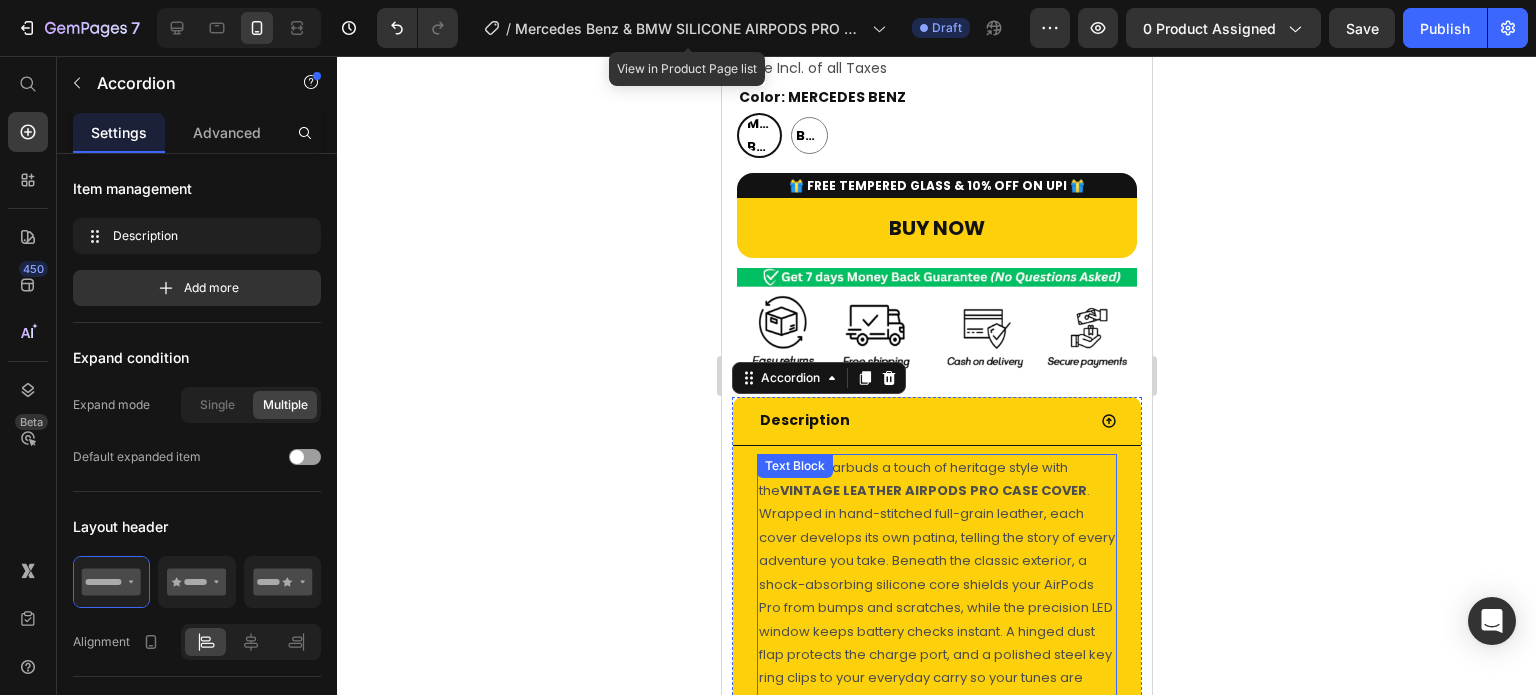 click on "Give your earbuds a touch of heritage style with the  VINTAGE LEATHER AIRPODS PRO CASE COVER . Wrapped in hand-stitched full-grain leather, each cover develops its own patina, telling the story of every adventure you take. Beneath the classic exterior, a shock-absorbing silicone core shields your AirPods Pro from bumps and scratches, while the precision LED window keeps battery checks instant. A hinged dust flap protects the charge port, and a polished steel key ring clips to your everyday carry so your tunes are always close at hand. Slim, grippy, and timeless—this case pairs artisan craftsmanship with modern protection." at bounding box center [936, 608] 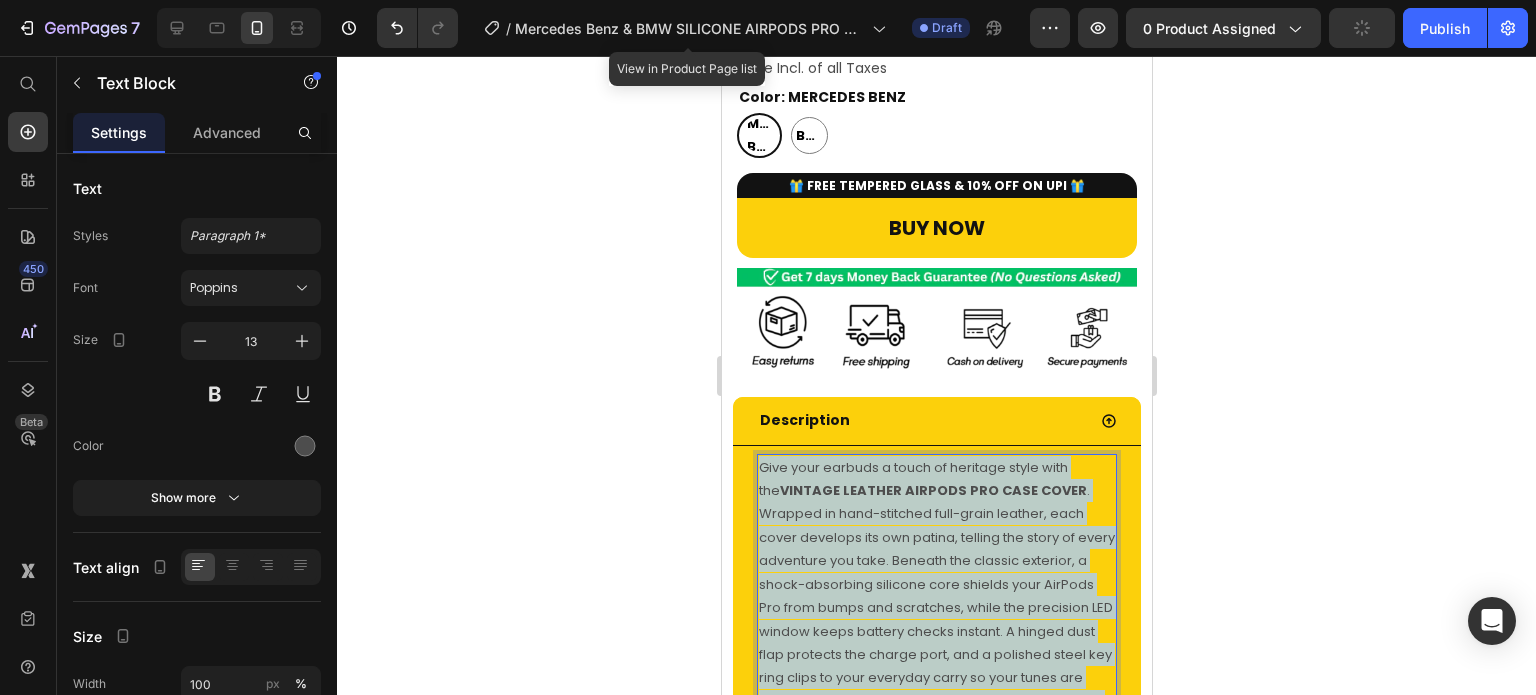 click on "Give your earbuds a touch of heritage style with the  VINTAGE LEATHER AIRPODS PRO CASE COVER . Wrapped in hand-stitched full-grain leather, each cover develops its own patina, telling the story of every adventure you take. Beneath the classic exterior, a shock-absorbing silicone core shields your AirPods Pro from bumps and scratches, while the precision LED window keeps battery checks instant. A hinged dust flap protects the charge port, and a polished steel key ring clips to your everyday carry so your tunes are always close at hand. Slim, grippy, and timeless—this case pairs artisan craftsmanship with modern protection." at bounding box center [936, 608] 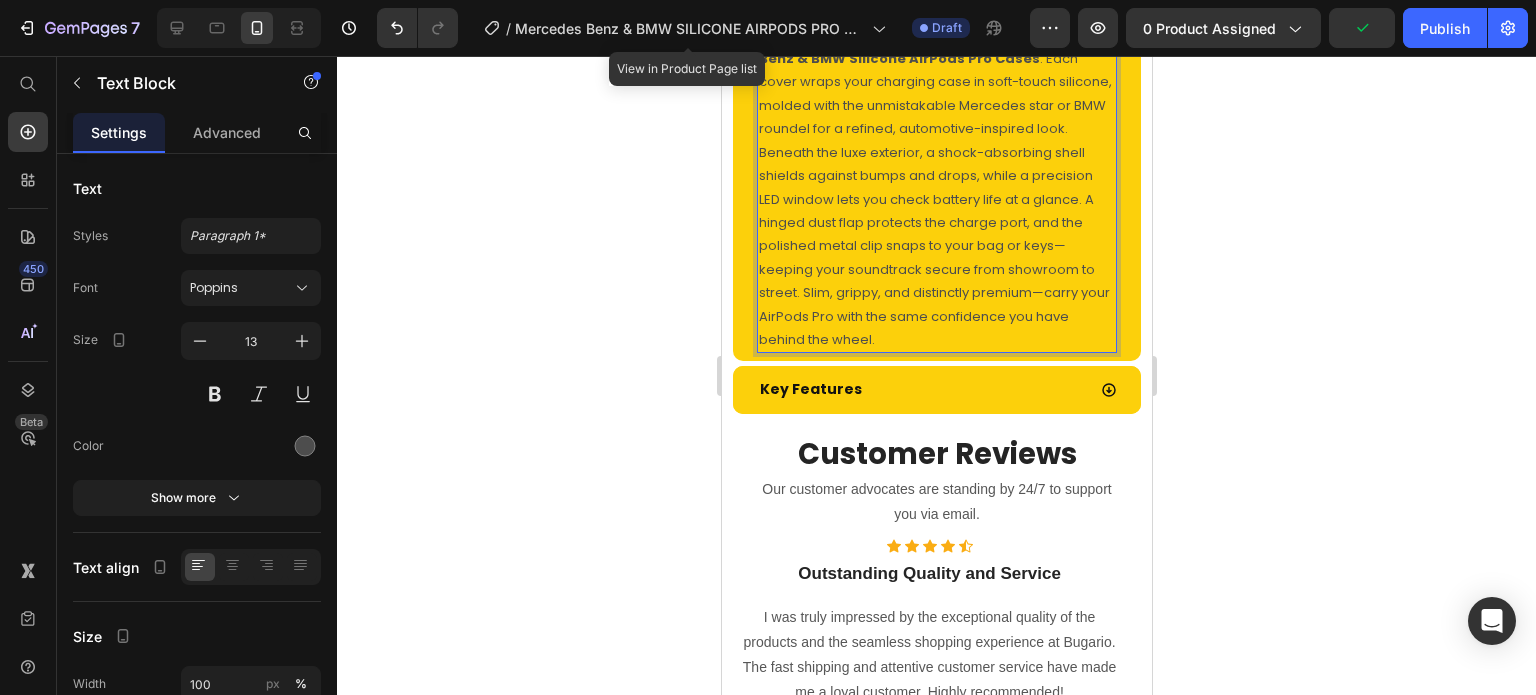 scroll, scrollTop: 1186, scrollLeft: 0, axis: vertical 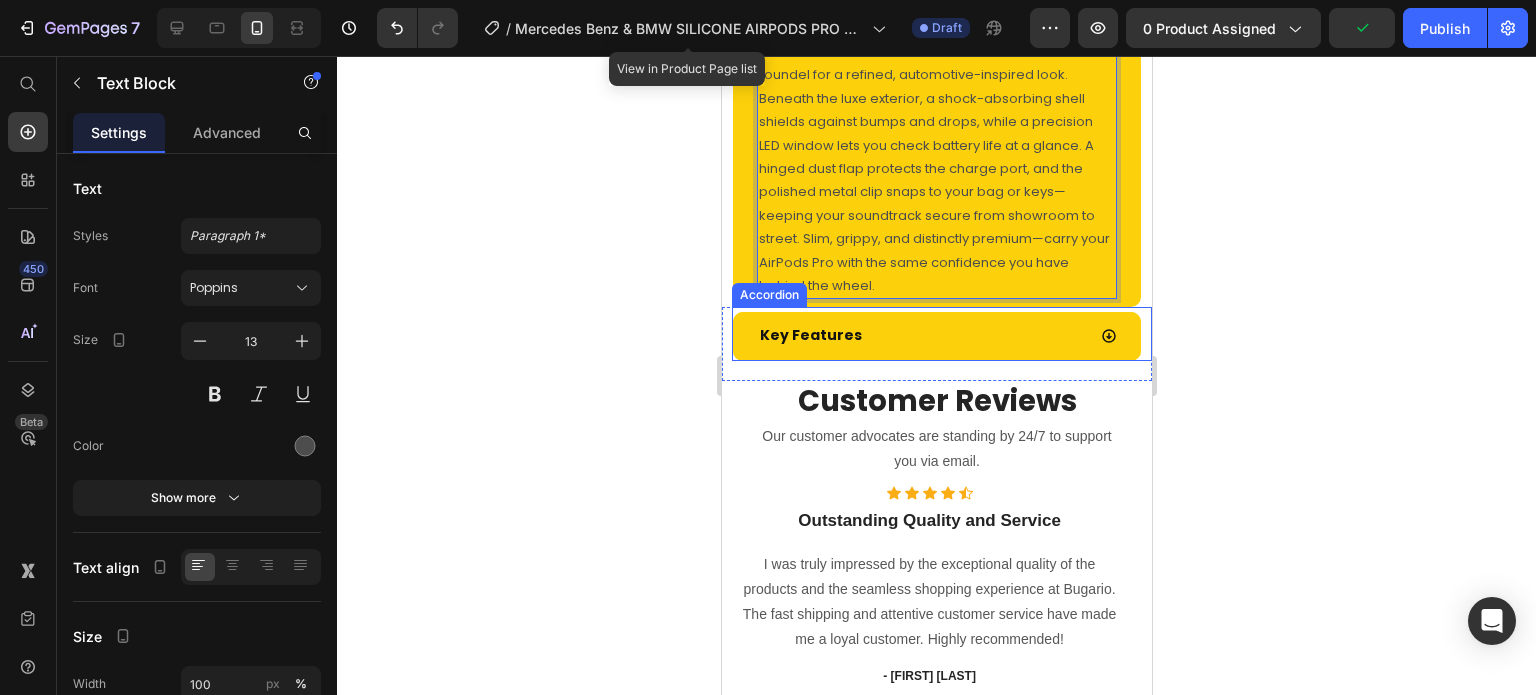 click on "Key Features" at bounding box center (920, 335) 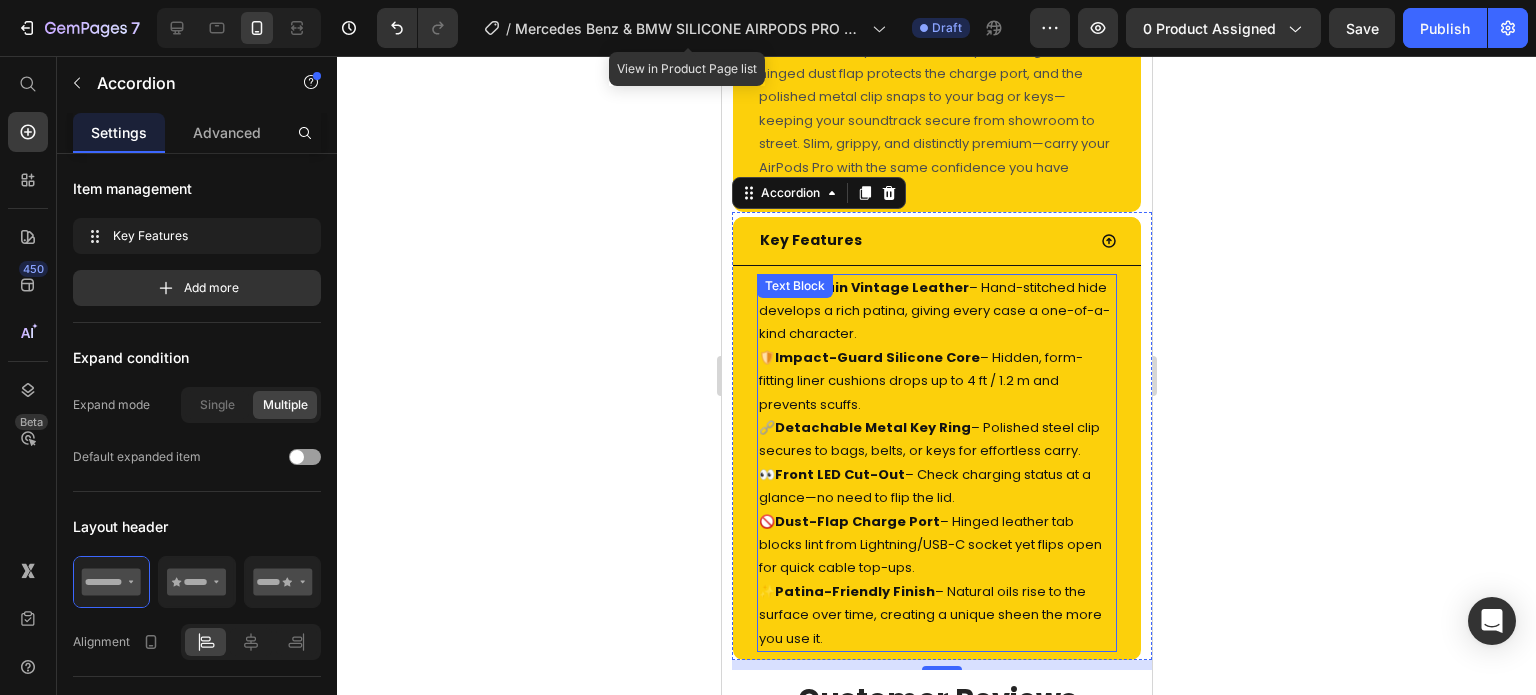scroll, scrollTop: 1386, scrollLeft: 0, axis: vertical 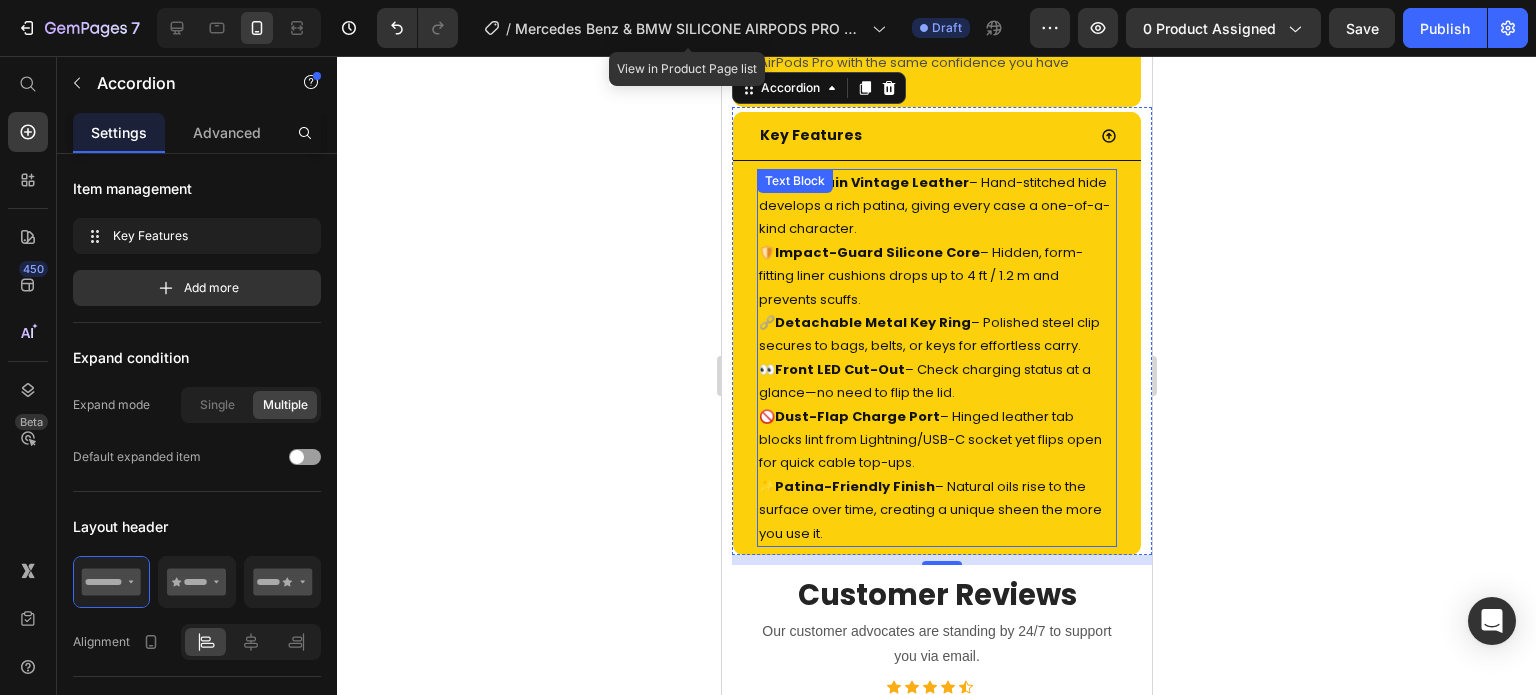 click on "🛡️  Impact-Guard Silicone Core  – Hidden, form-fitting liner cushions drops up to 4 ft / 1.2 m and prevents scuffs." at bounding box center (936, 276) 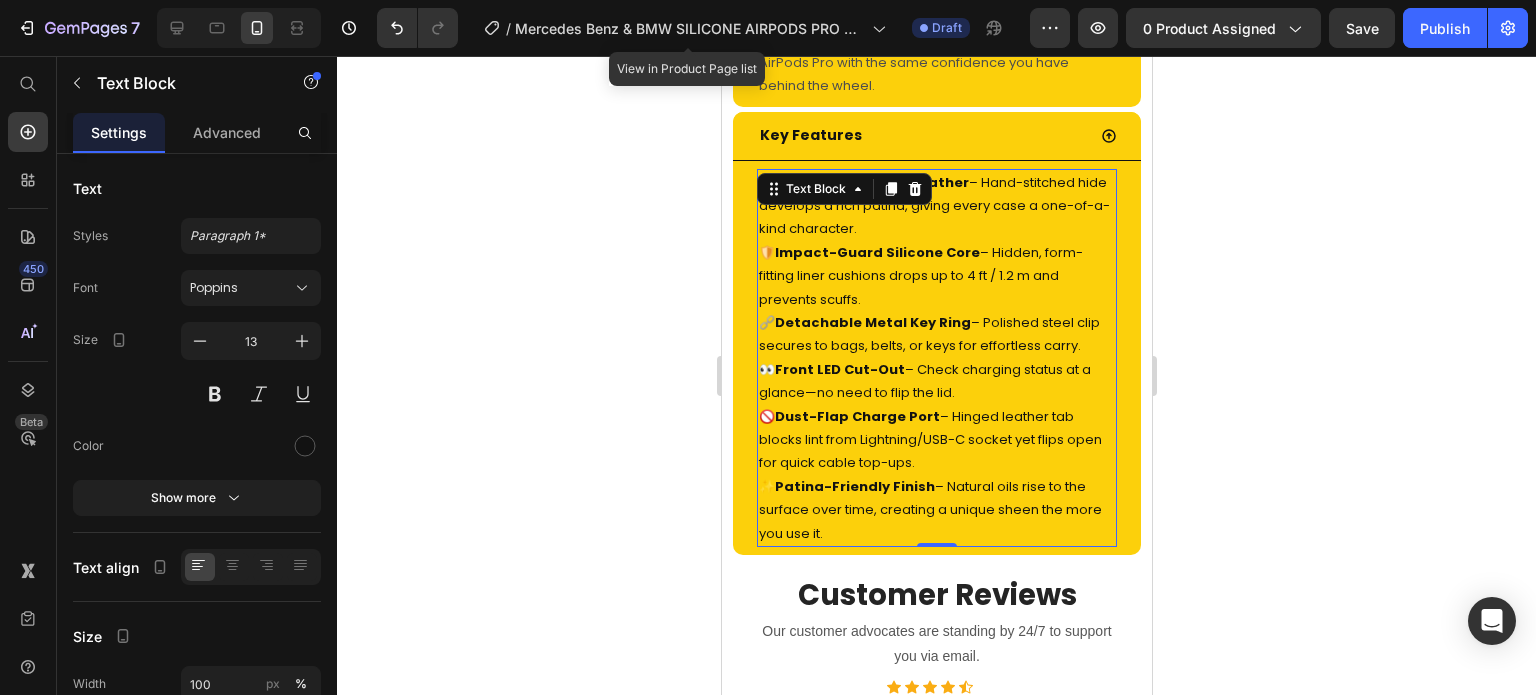click on "🛡️  Impact-Guard Silicone Core  – Hidden, form-fitting liner cushions drops up to 4 ft / 1.2 m and prevents scuffs." at bounding box center (936, 276) 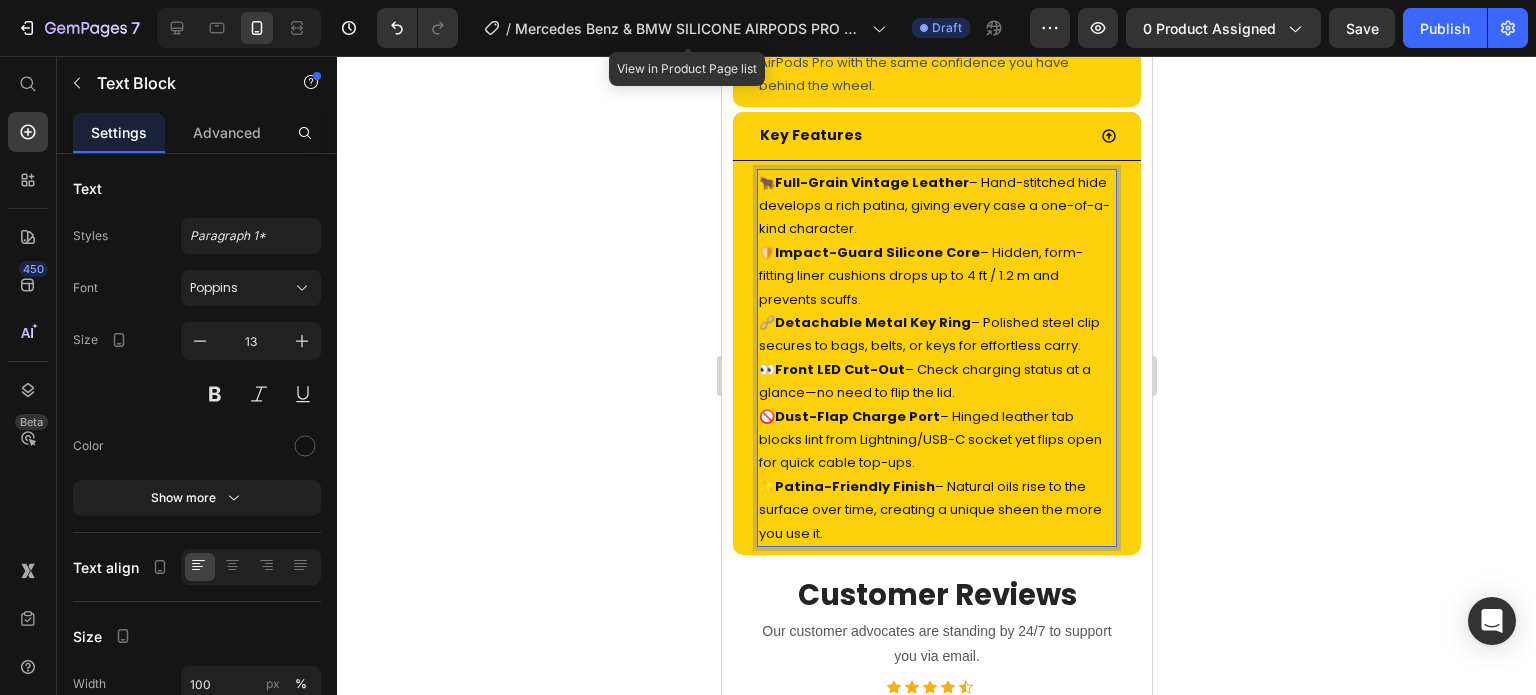 click on "🛡️  Impact-Guard Silicone Core  – Hidden, form-fitting liner cushions drops up to 4 ft / 1.2 m and prevents scuffs." at bounding box center (936, 276) 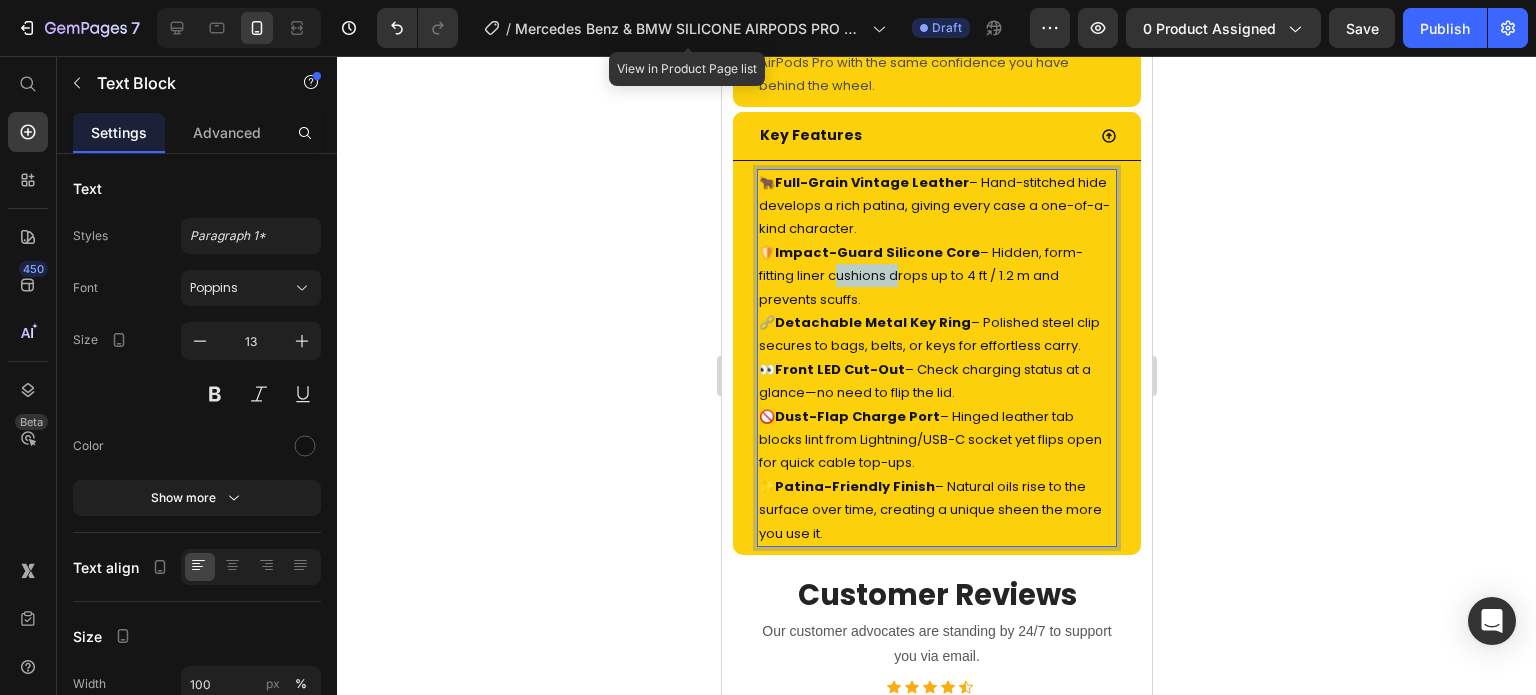 click on "🛡️  Impact-Guard Silicone Core  – Hidden, form-fitting liner cushions drops up to 4 ft / 1.2 m and prevents scuffs." at bounding box center [936, 276] 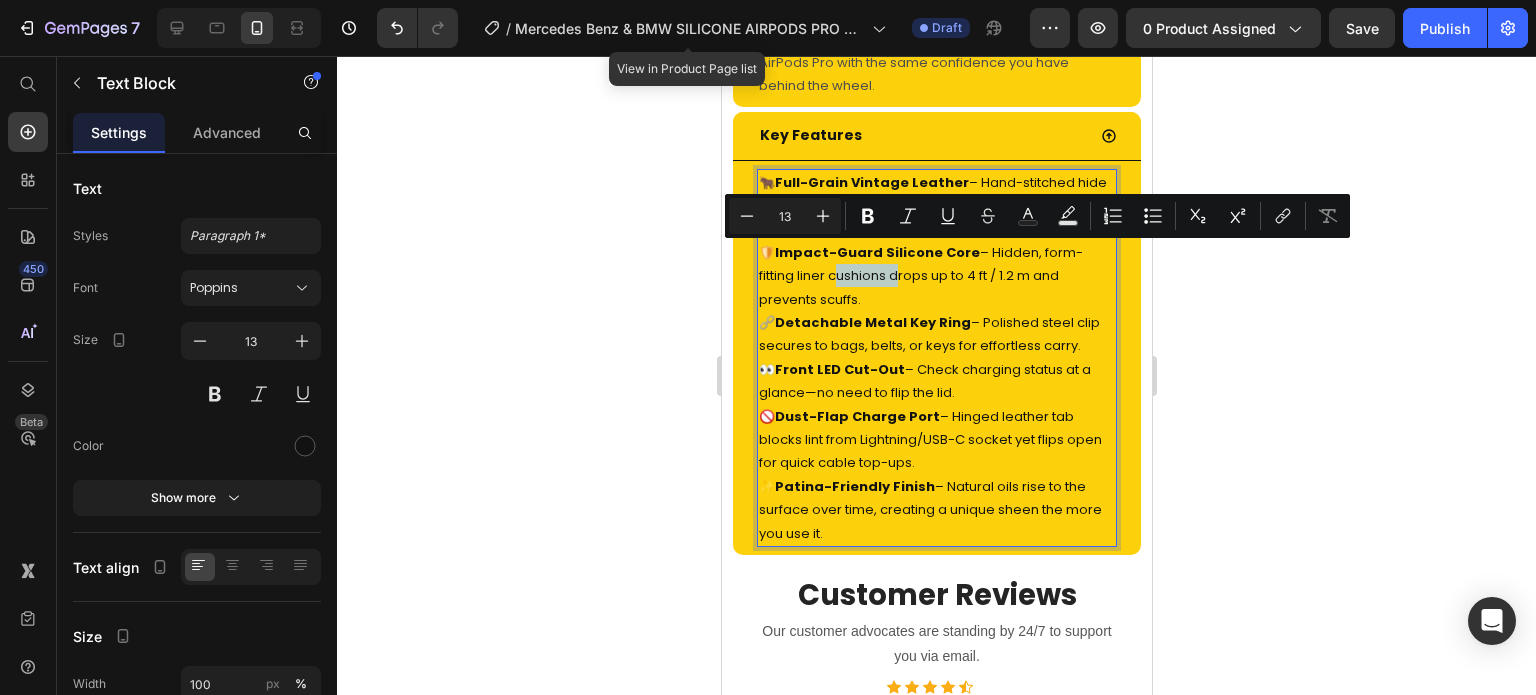 click on "🛡️  Impact-Guard Silicone Core  – Hidden, form-fitting liner cushions drops up to 4 ft / 1.2 m and prevents scuffs." at bounding box center (936, 276) 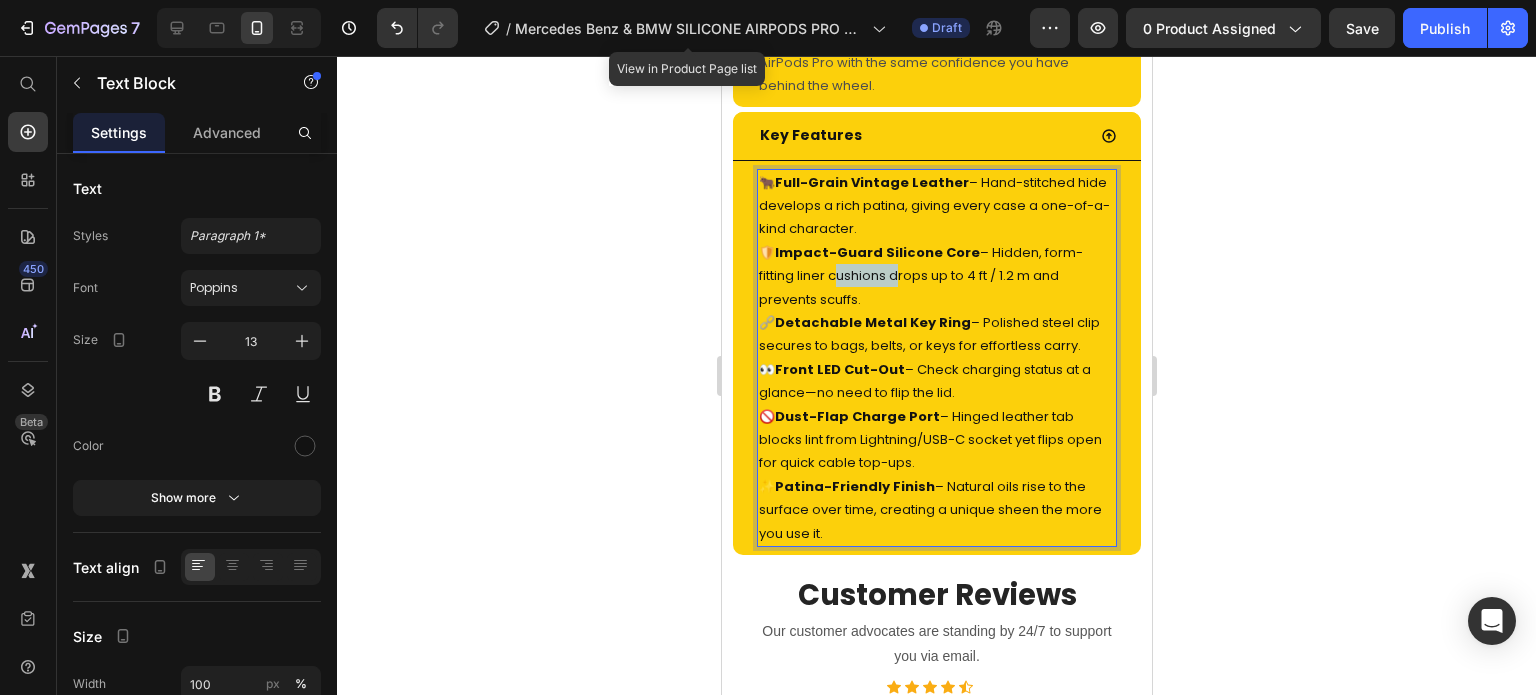 click on "🛡️  Impact-Guard Silicone Core  – Hidden, form-fitting liner cushions drops up to 4 ft / 1.2 m and prevents scuffs." at bounding box center (936, 276) 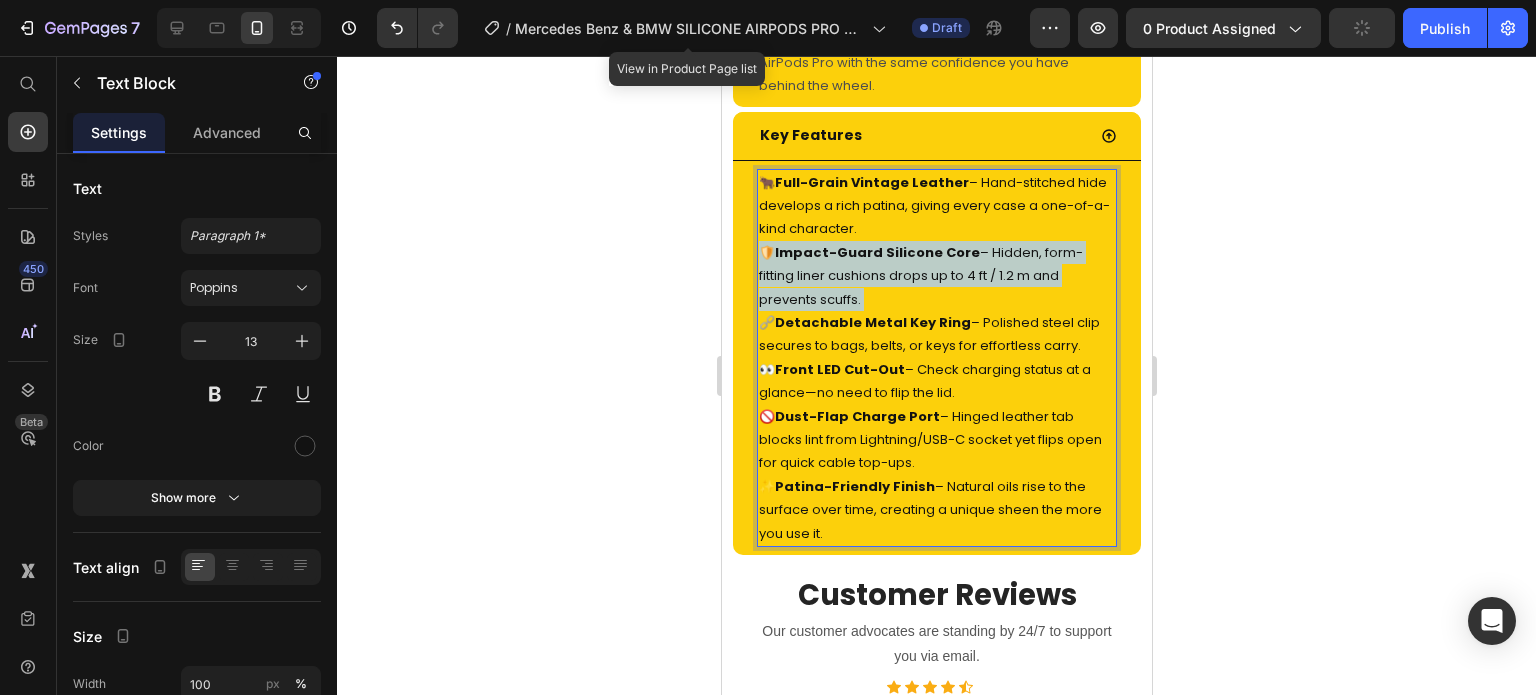 click on "🛡️  Impact-Guard Silicone Core  – Hidden, form-fitting liner cushions drops up to 4 ft / 1.2 m and prevents scuffs." at bounding box center (936, 276) 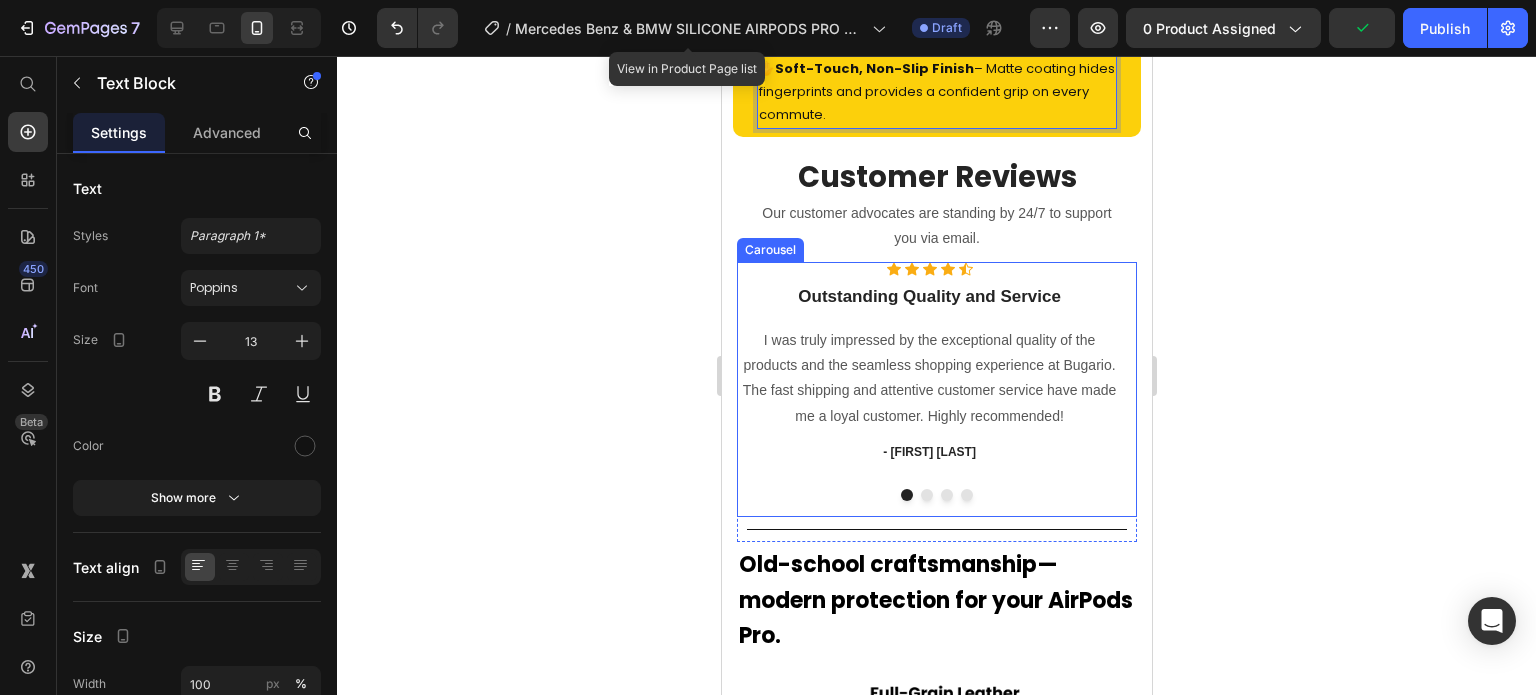 scroll, scrollTop: 1886, scrollLeft: 0, axis: vertical 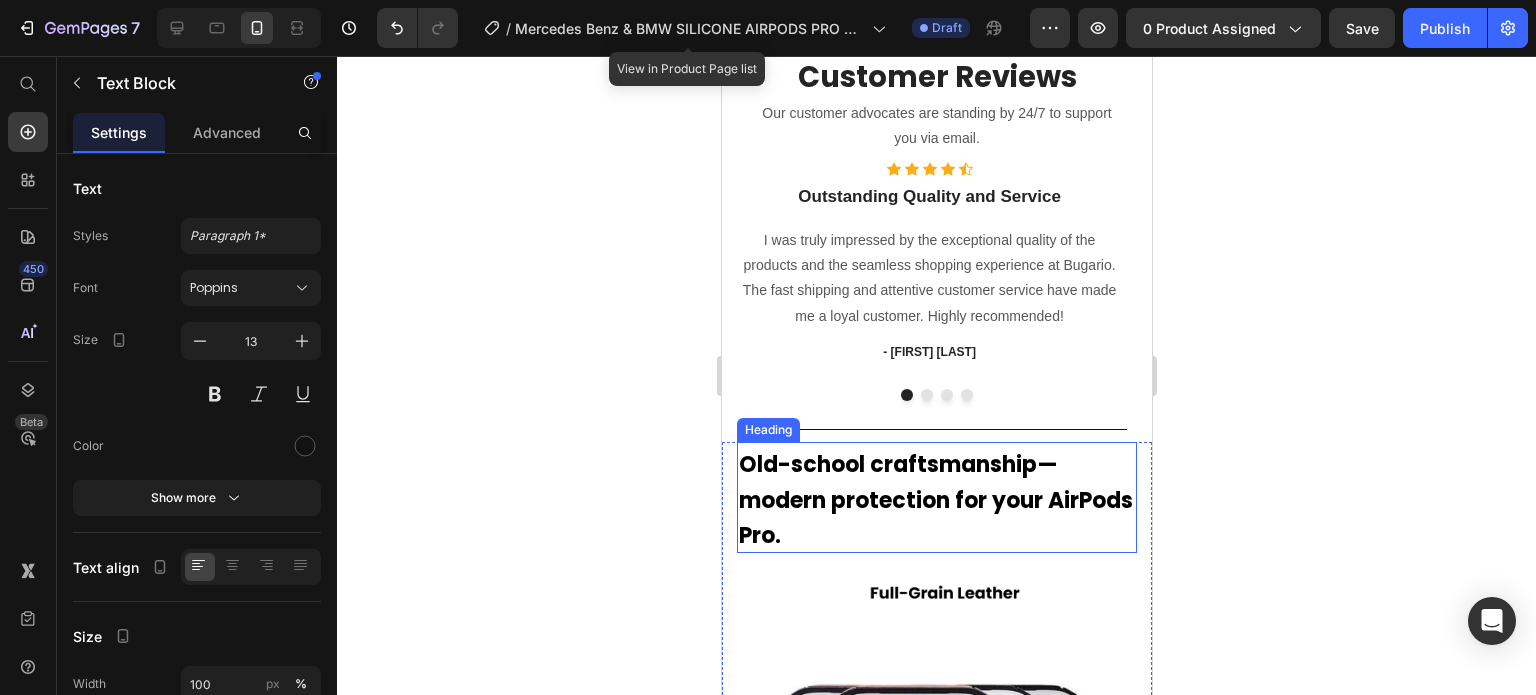 click on "Old-school craftsmanship—modern protection for your AirPods Pro." at bounding box center (935, 500) 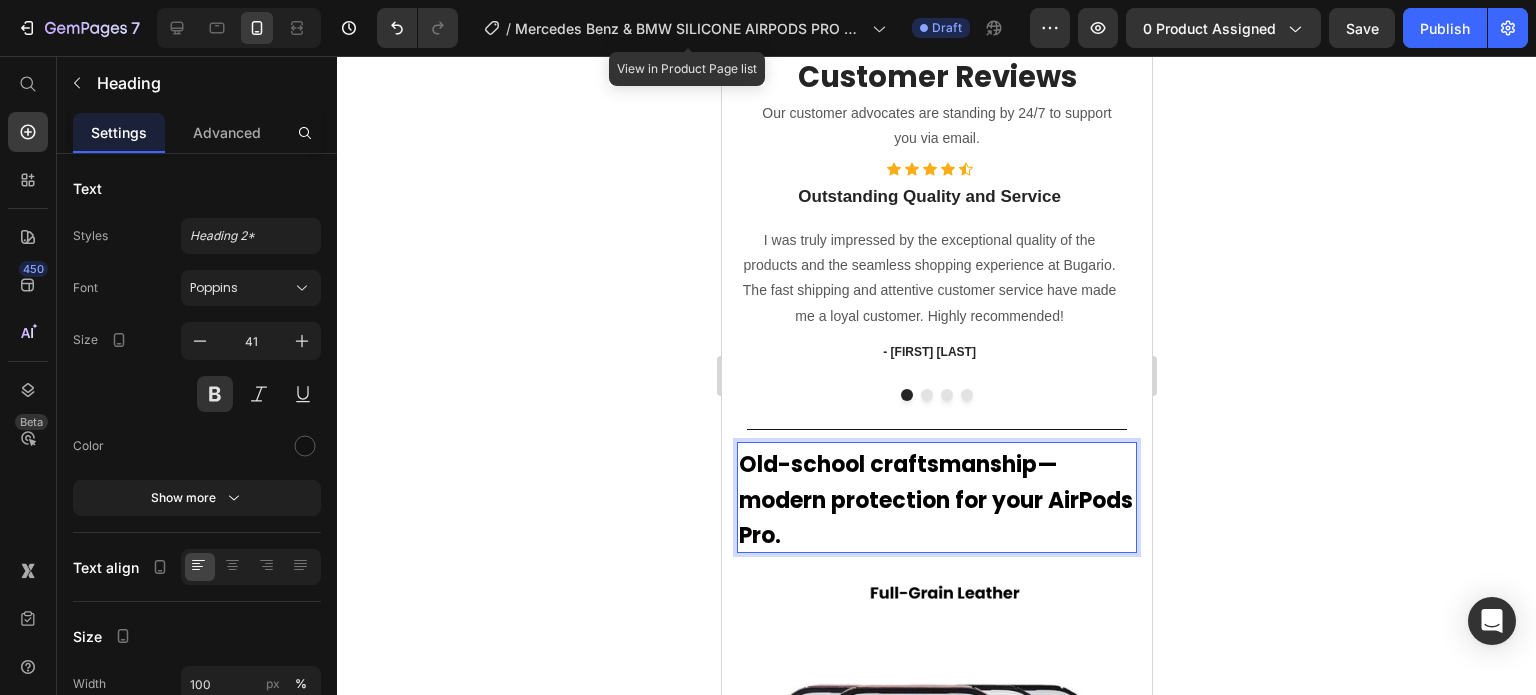 click on "Old-school craftsmanship—modern protection for your AirPods Pro." at bounding box center [935, 500] 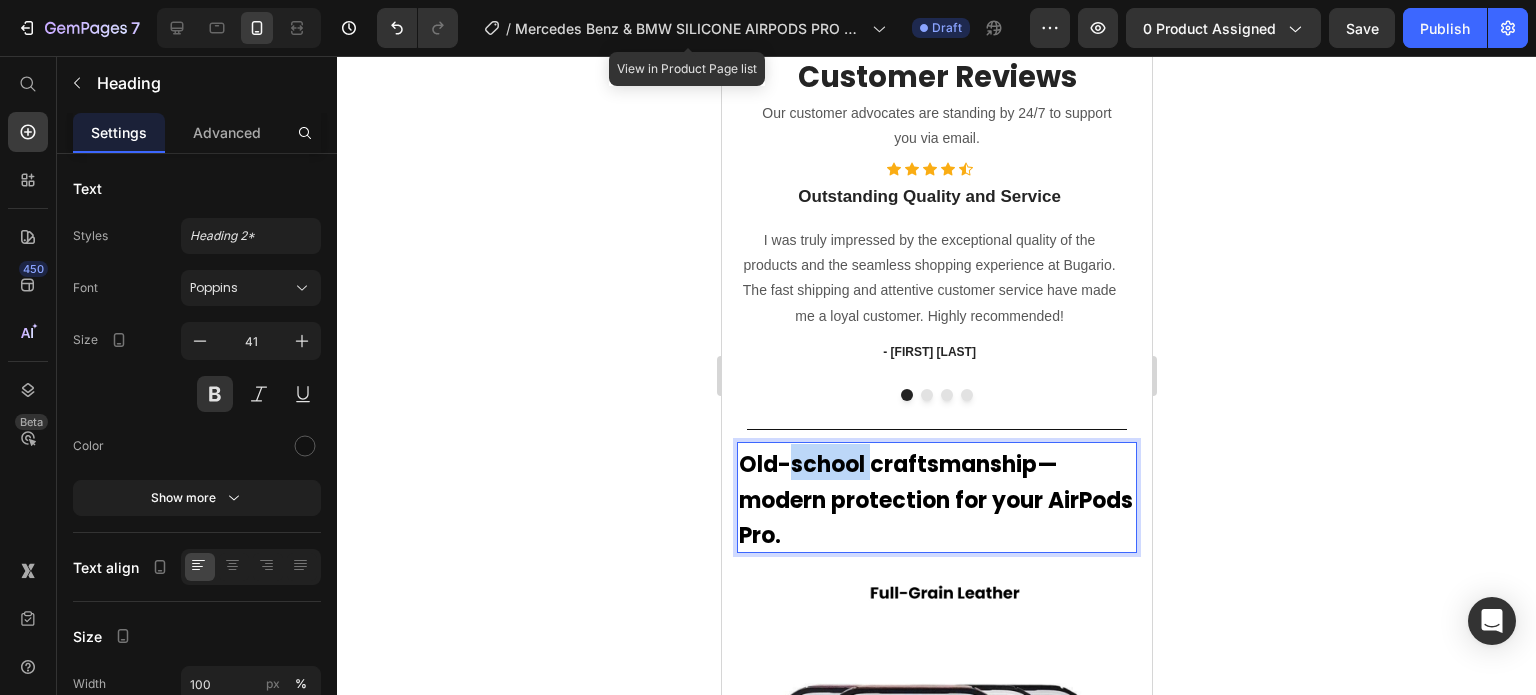 click on "Old-school craftsmanship—modern protection for your AirPods Pro." at bounding box center [935, 500] 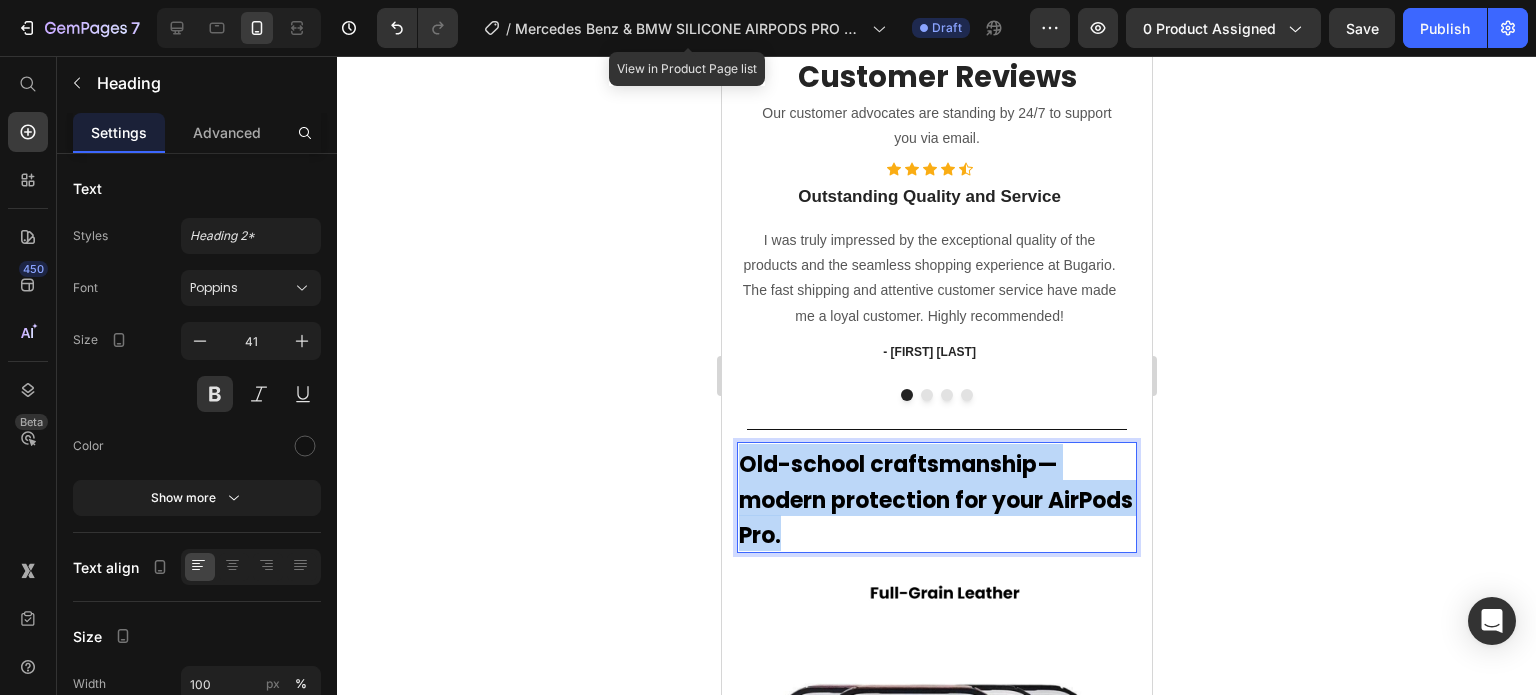 click on "Old-school craftsmanship—modern protection for your AirPods Pro." at bounding box center [935, 500] 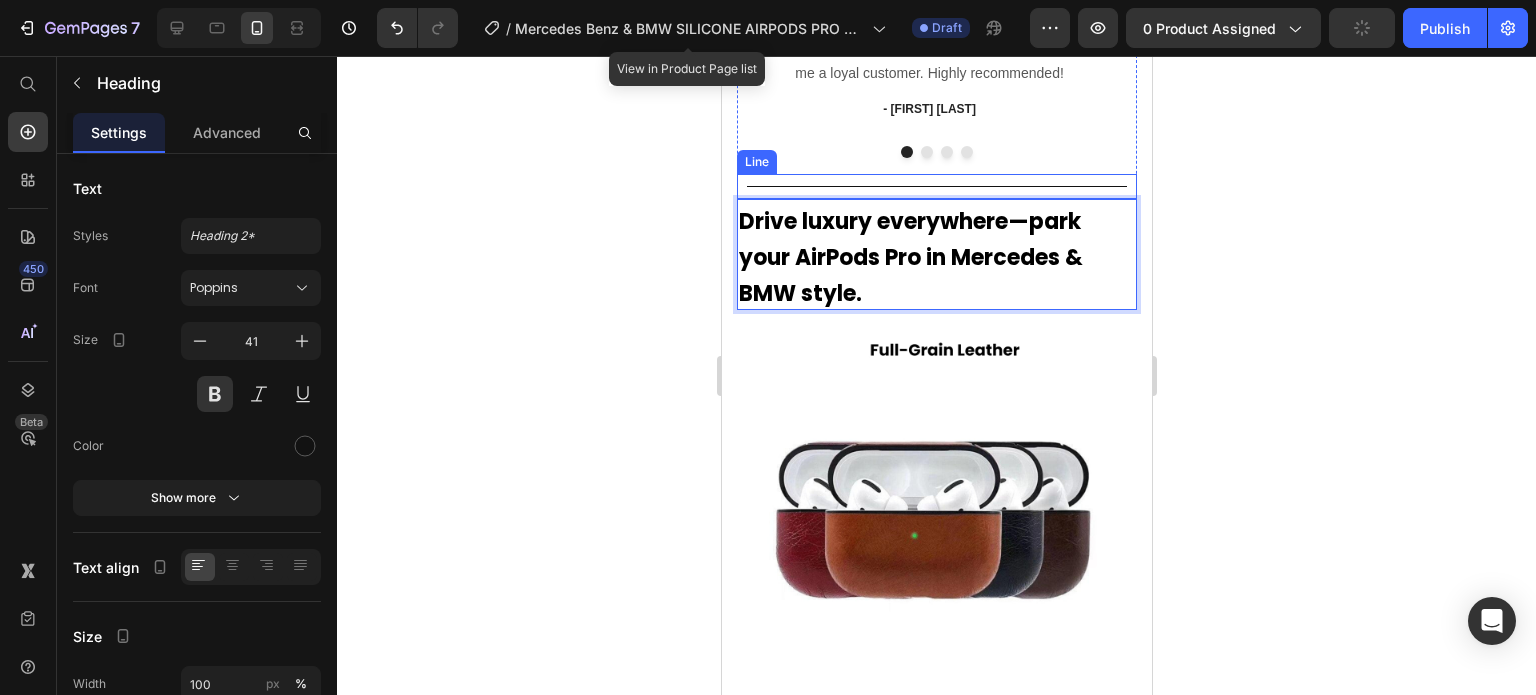 scroll, scrollTop: 2386, scrollLeft: 0, axis: vertical 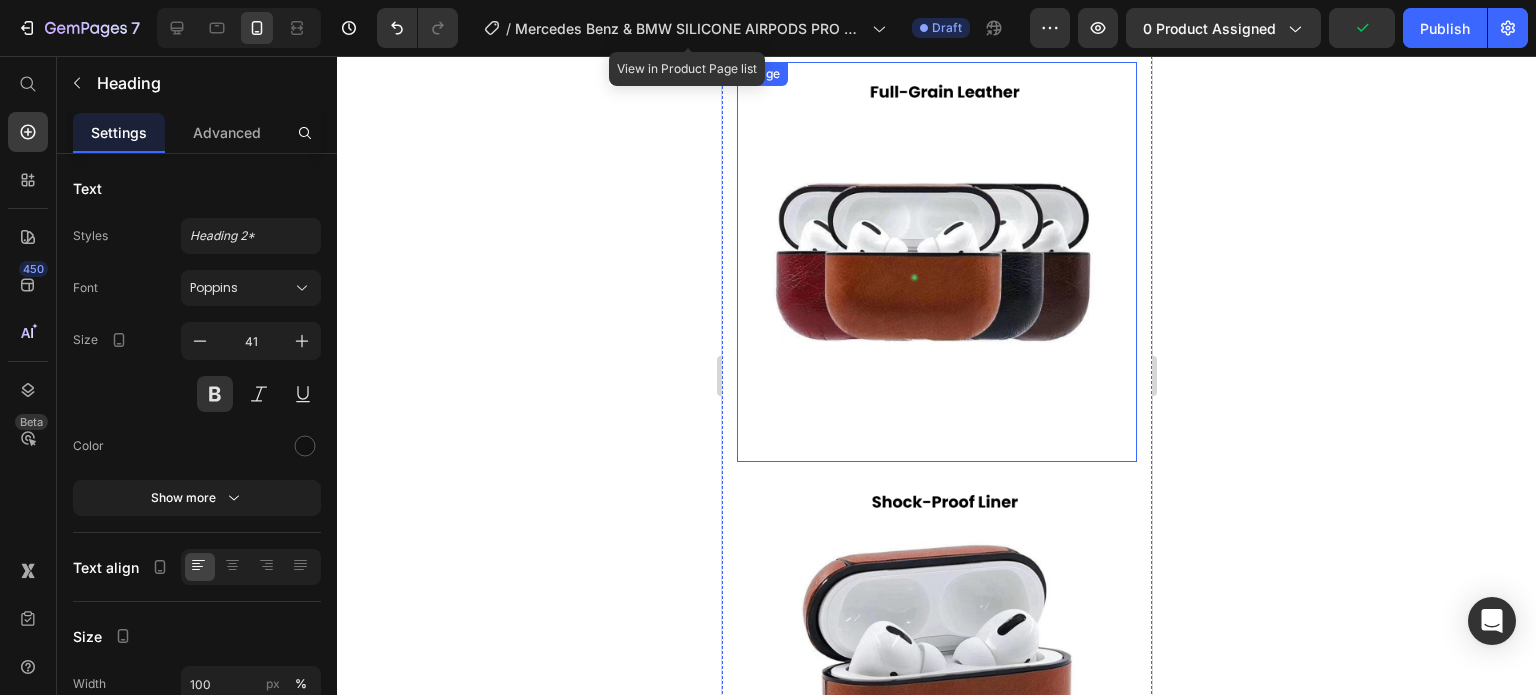 click at bounding box center [936, 262] 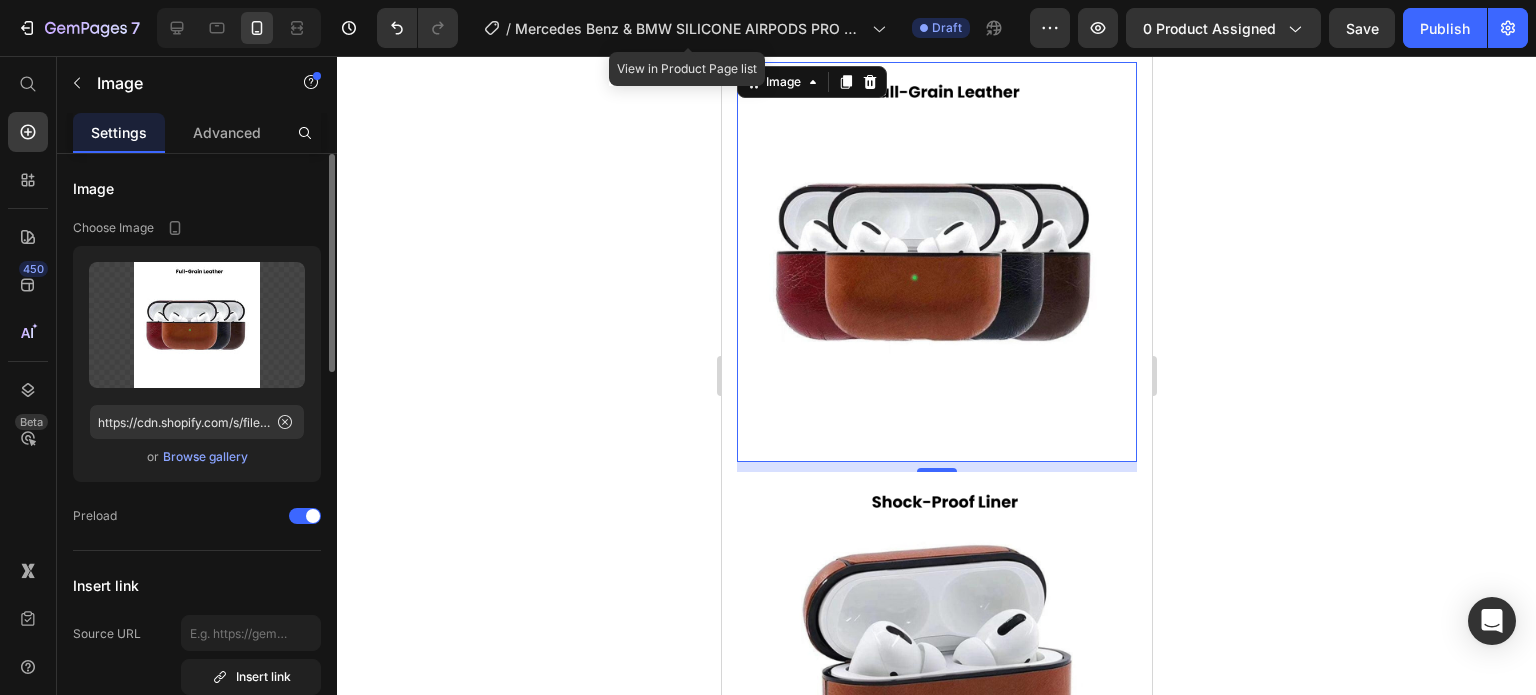 click on "Browse gallery" at bounding box center [205, 457] 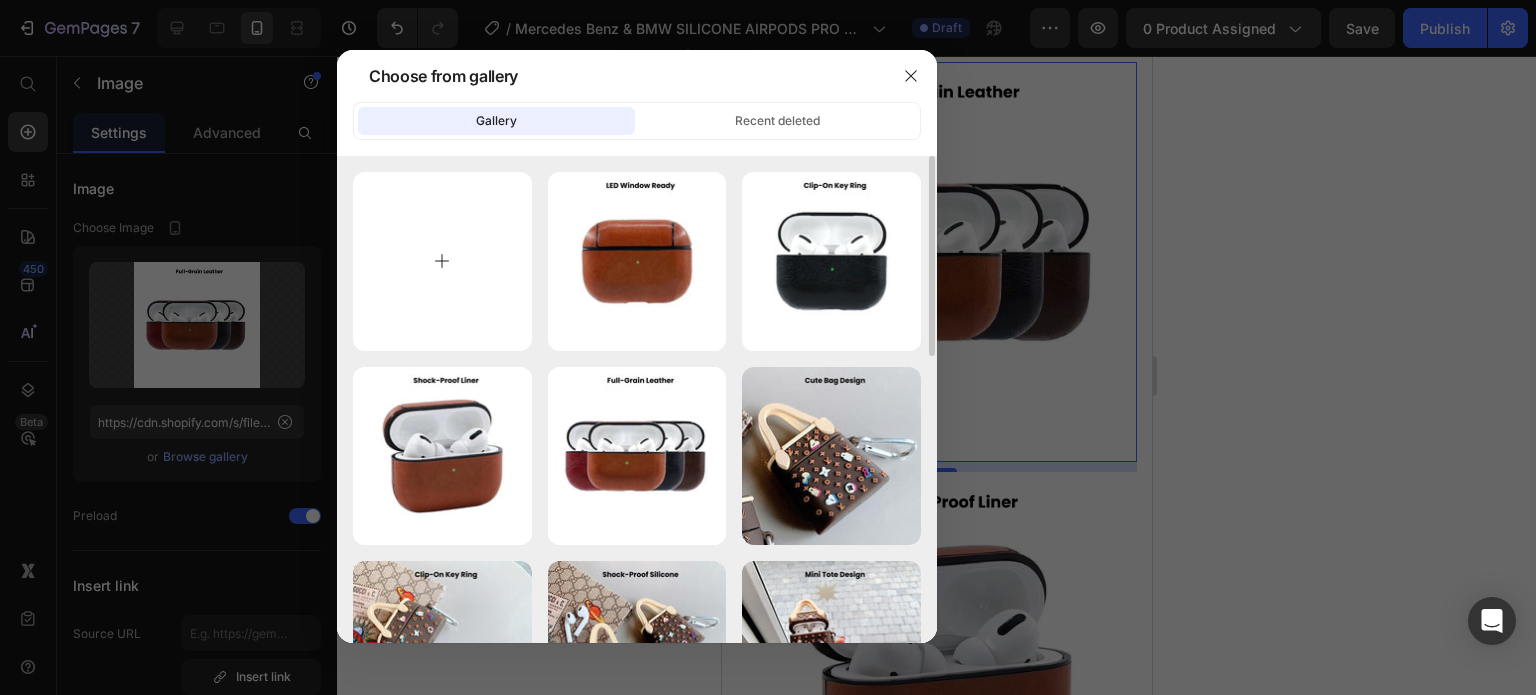 click at bounding box center (442, 261) 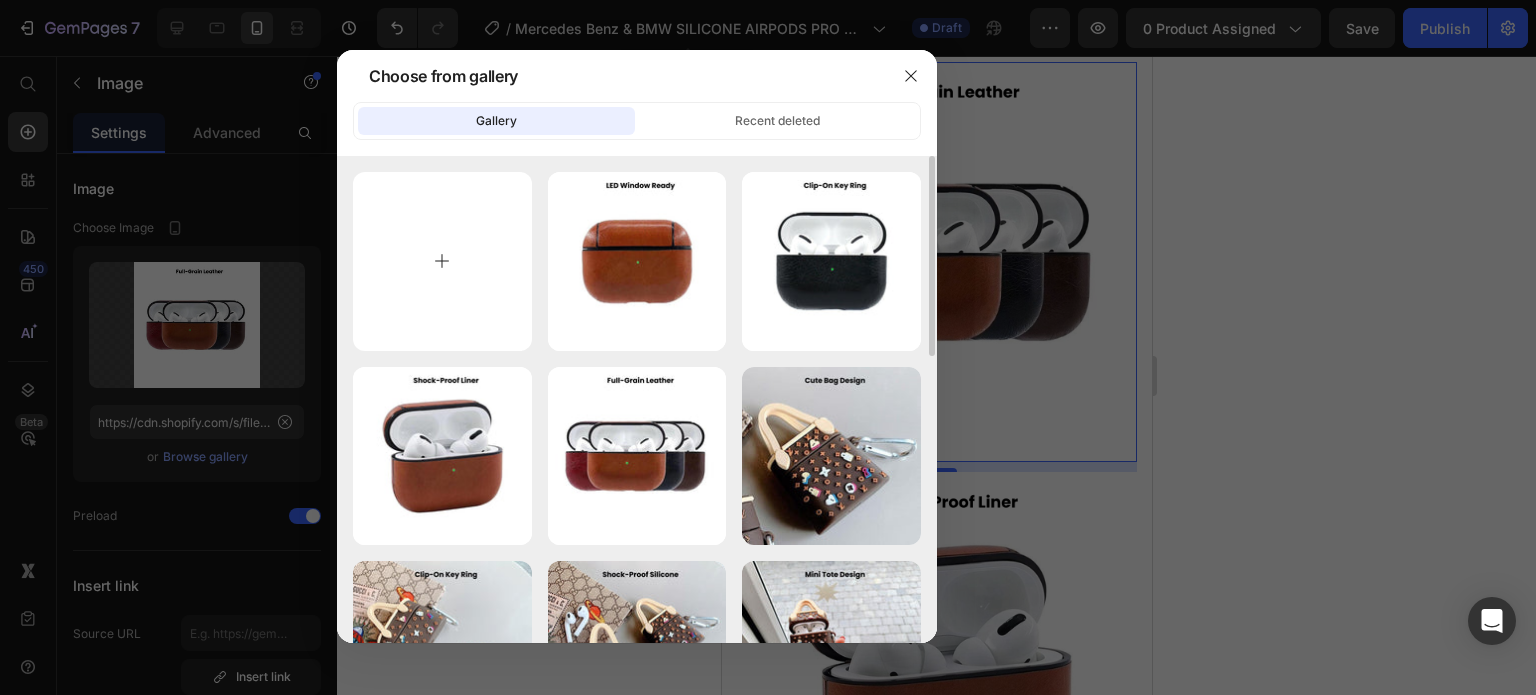 type on "C:\fakepath\Rhinestone Sparkle Frame - 2025-07-12T174245.684.jpg" 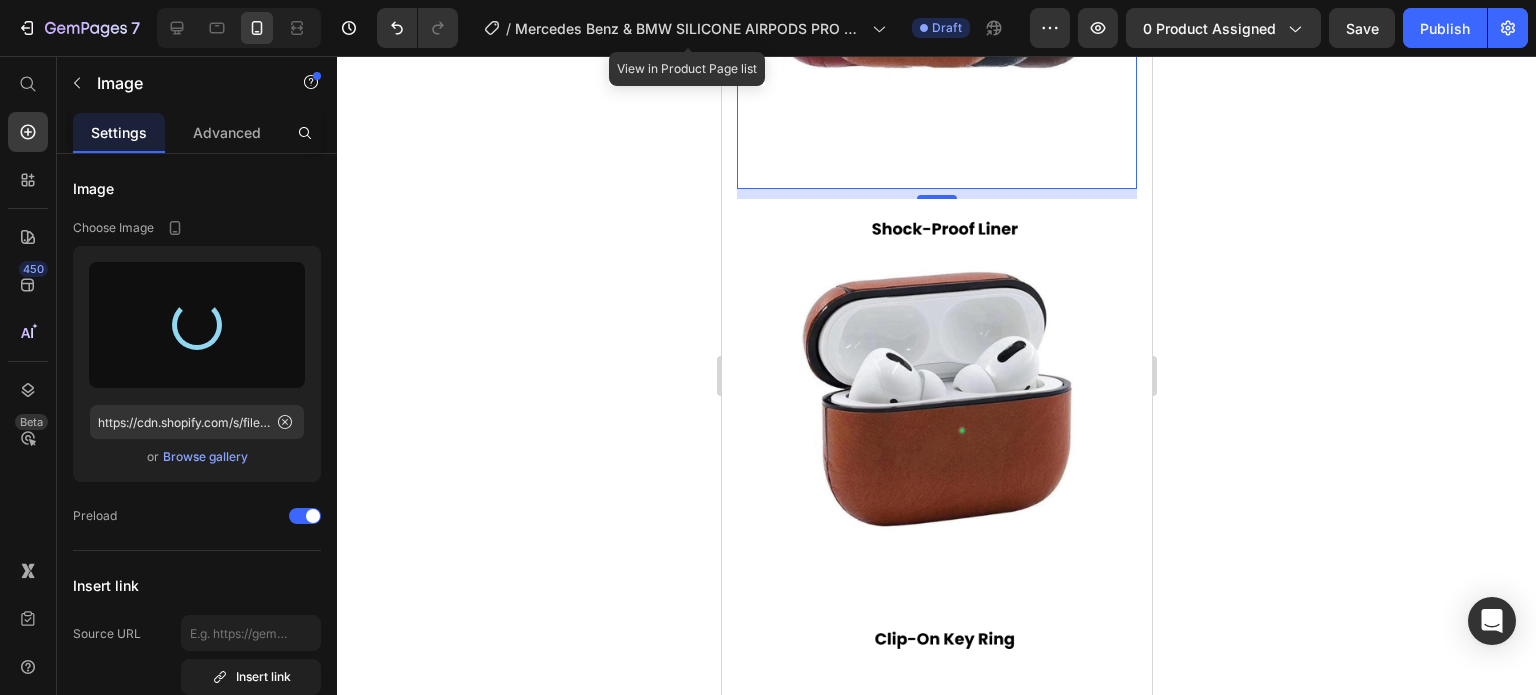 scroll, scrollTop: 2686, scrollLeft: 0, axis: vertical 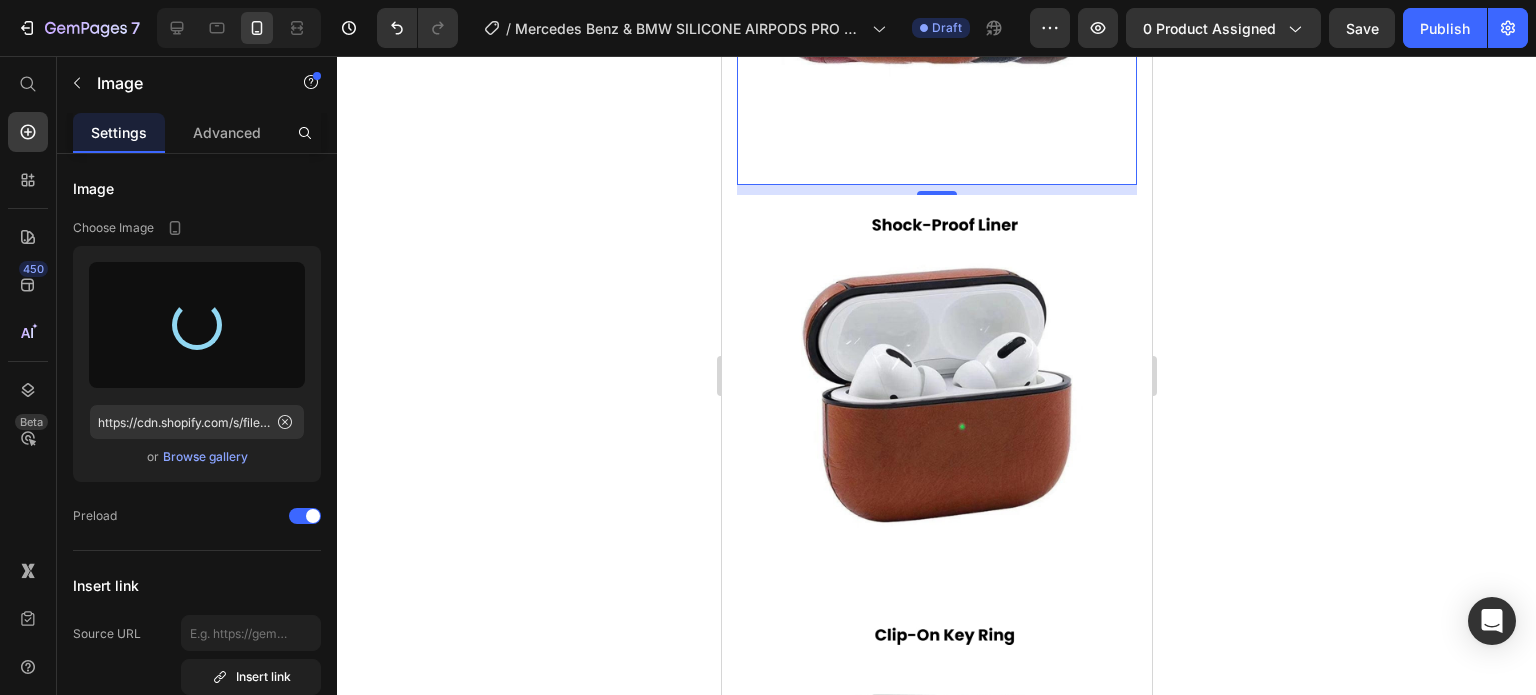 type on "https://cdn.shopify.com/s/files/1/0835/5119/1341/files/gempages_553512382287054019-431b59c5-e4e4-4389-b93e-881c9382f7ed.jpg" 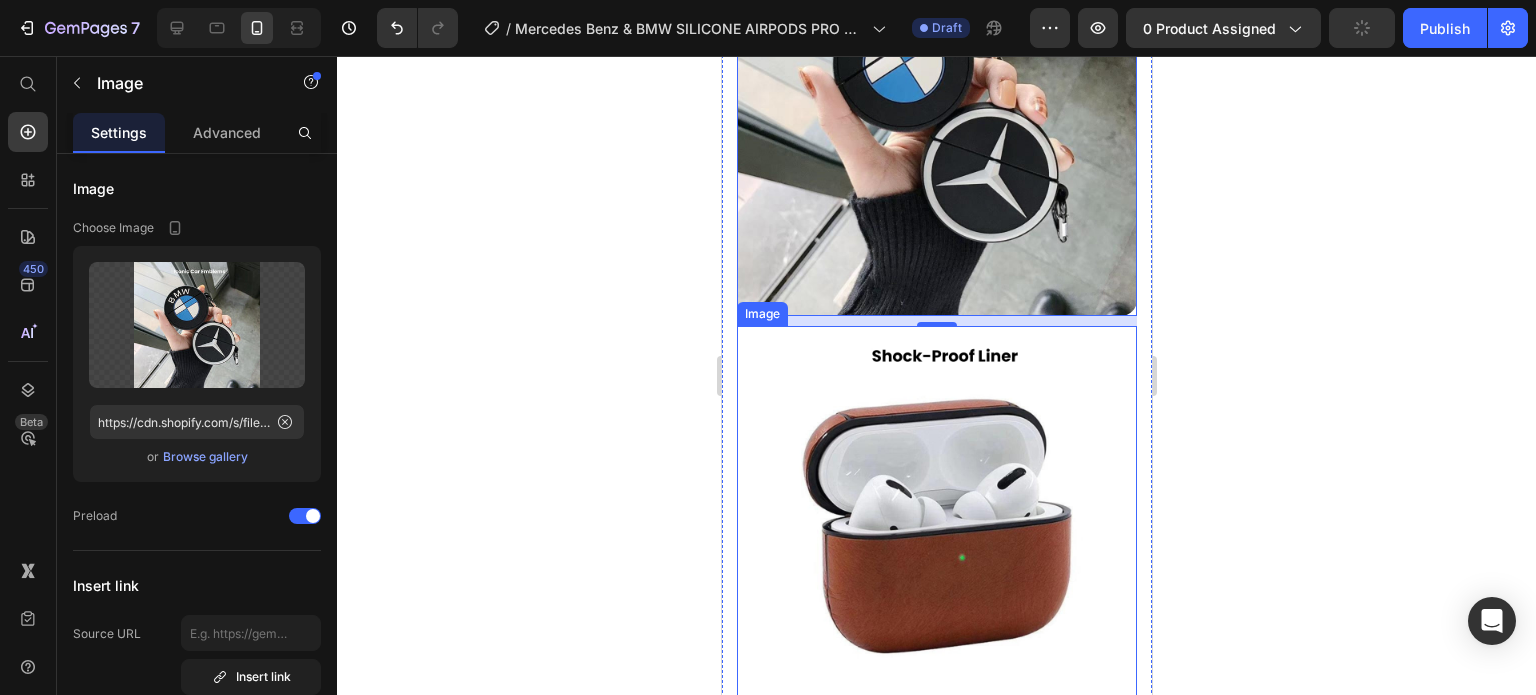 scroll, scrollTop: 1820, scrollLeft: 0, axis: vertical 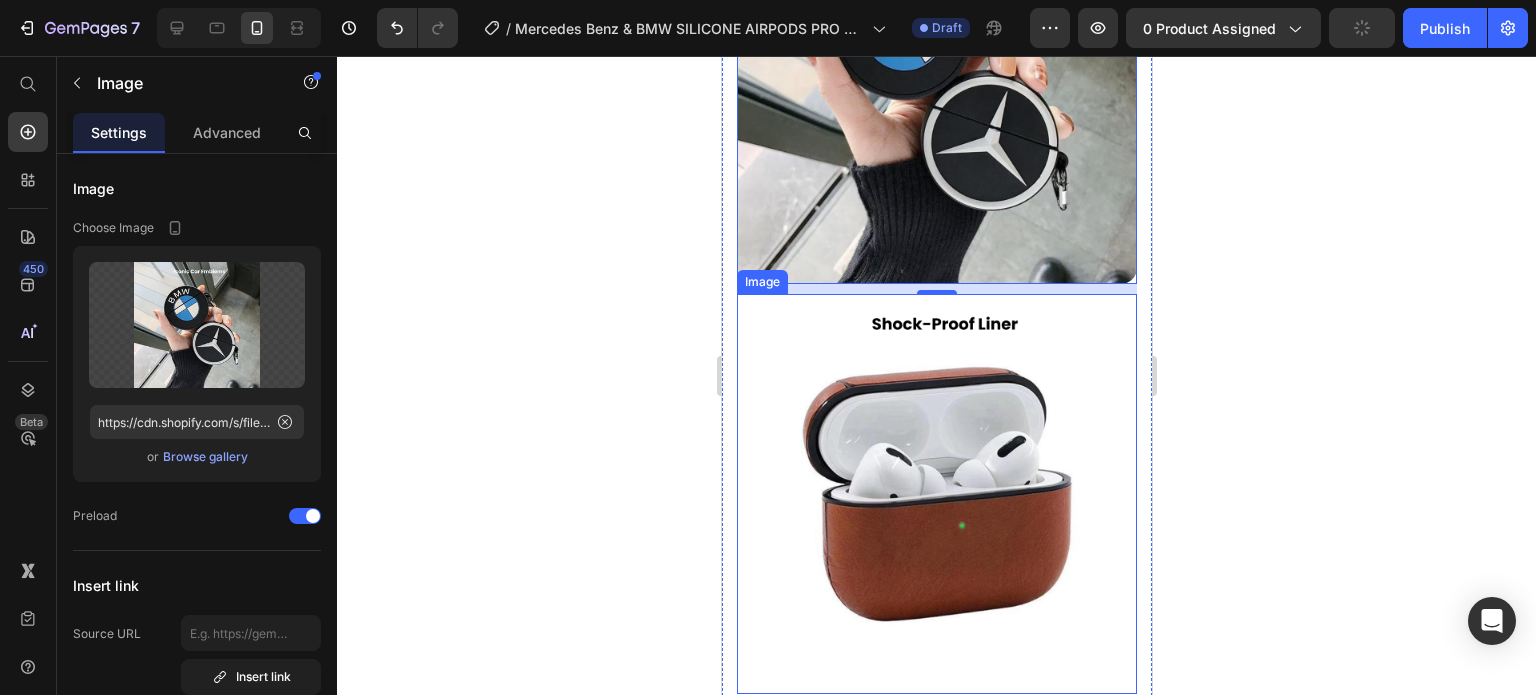 click at bounding box center [936, 494] 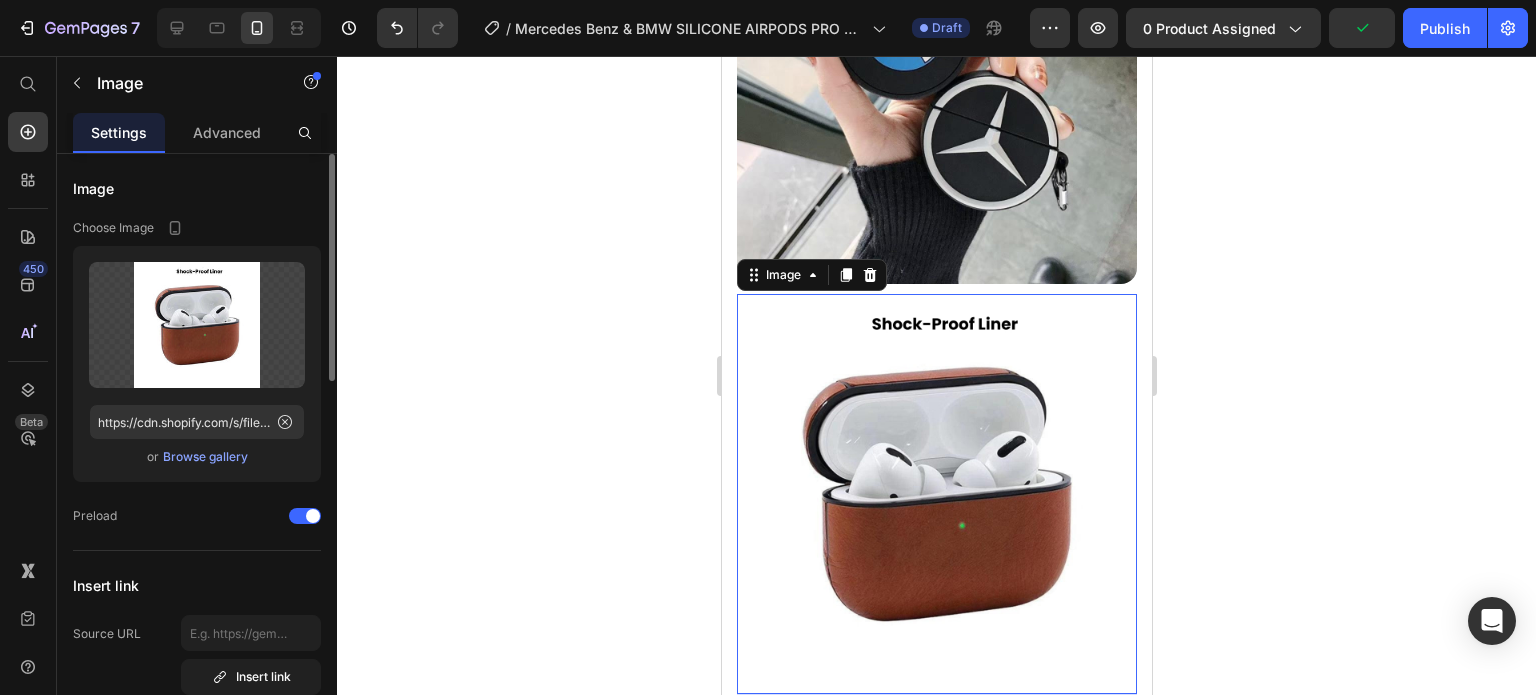 click on "Browse gallery" at bounding box center (205, 457) 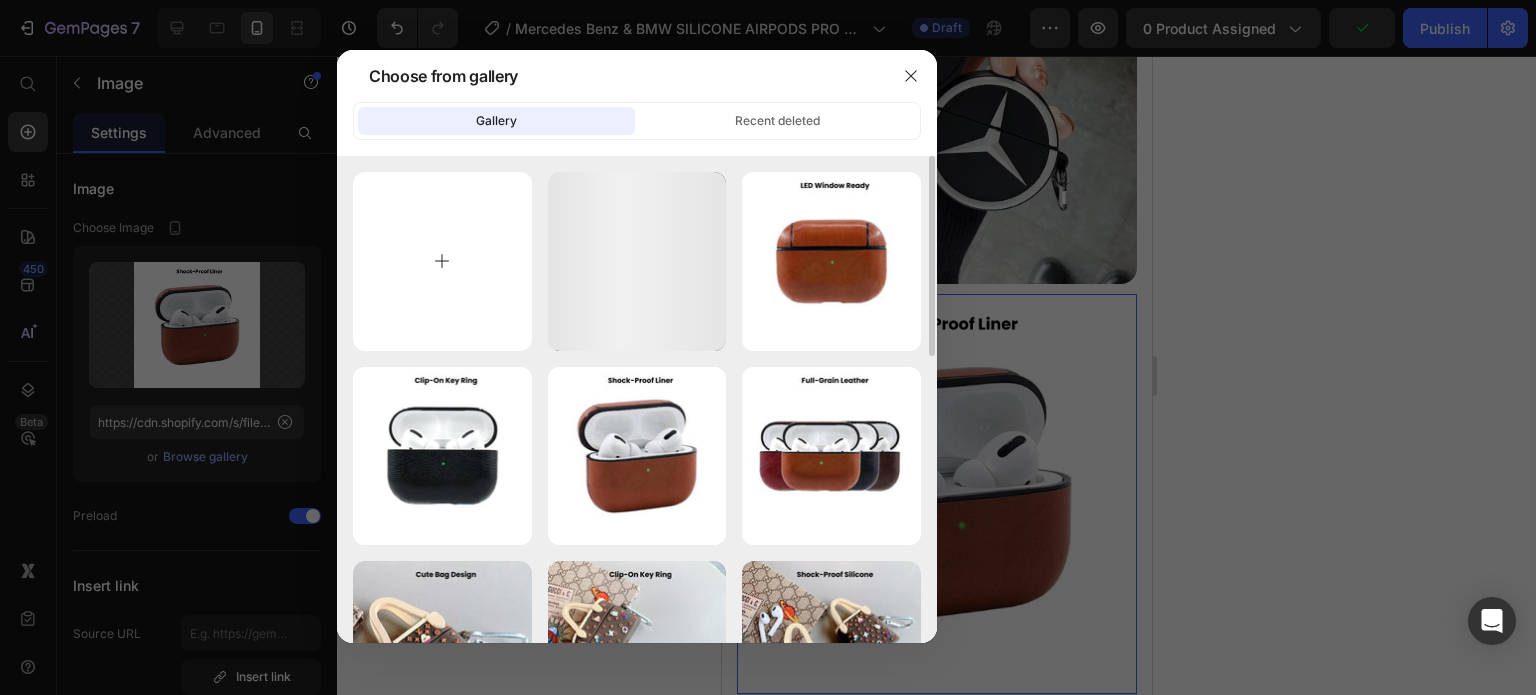 click at bounding box center (442, 261) 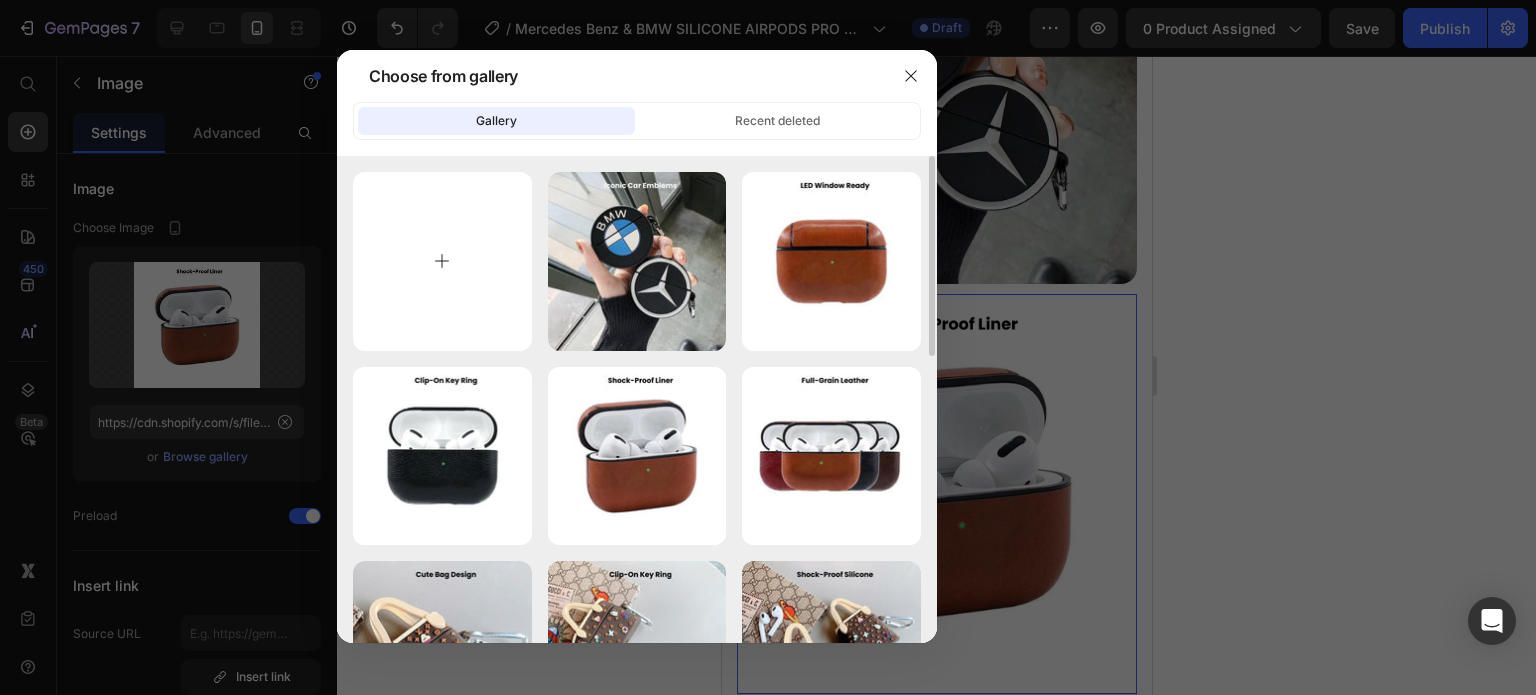 type on "C:\fakepath\Rhinestone Sparkle Frame - 2025-07-12T174229.130.jpg" 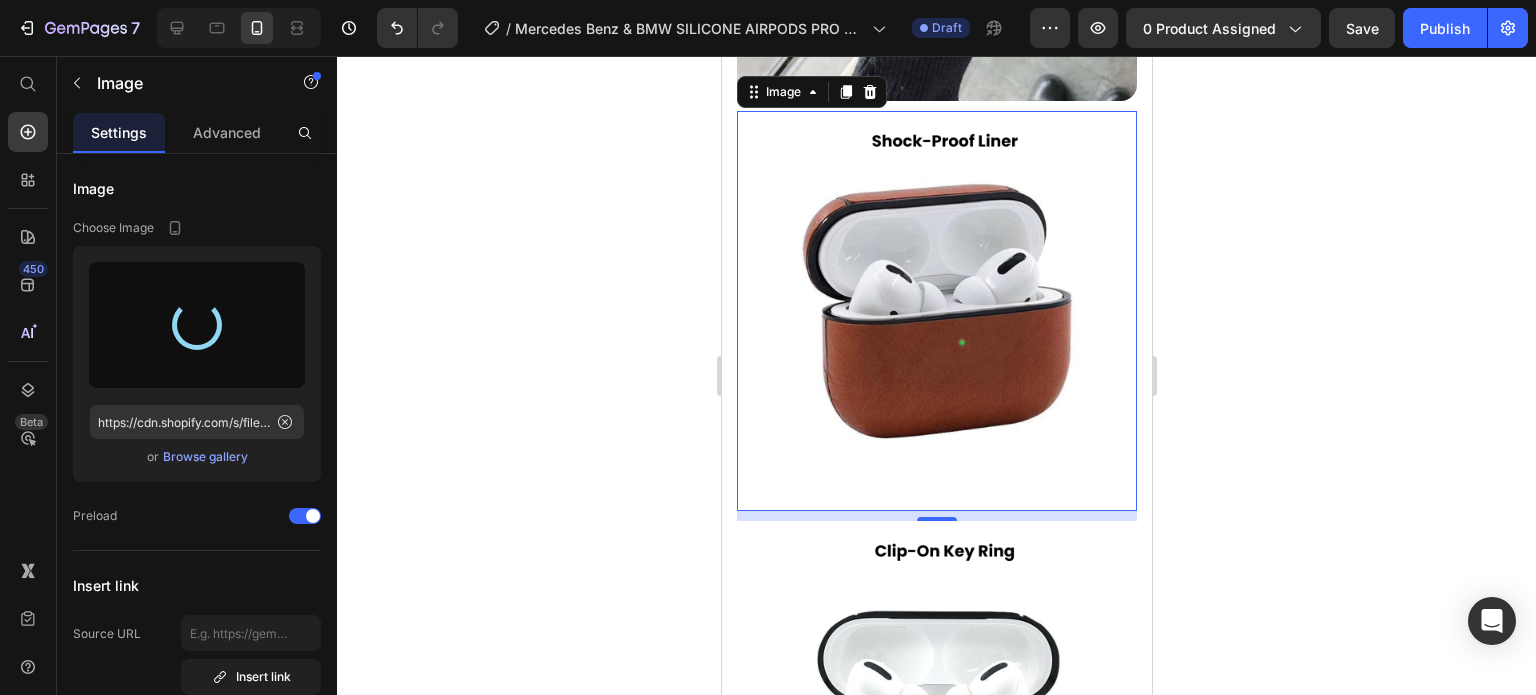 scroll, scrollTop: 2020, scrollLeft: 0, axis: vertical 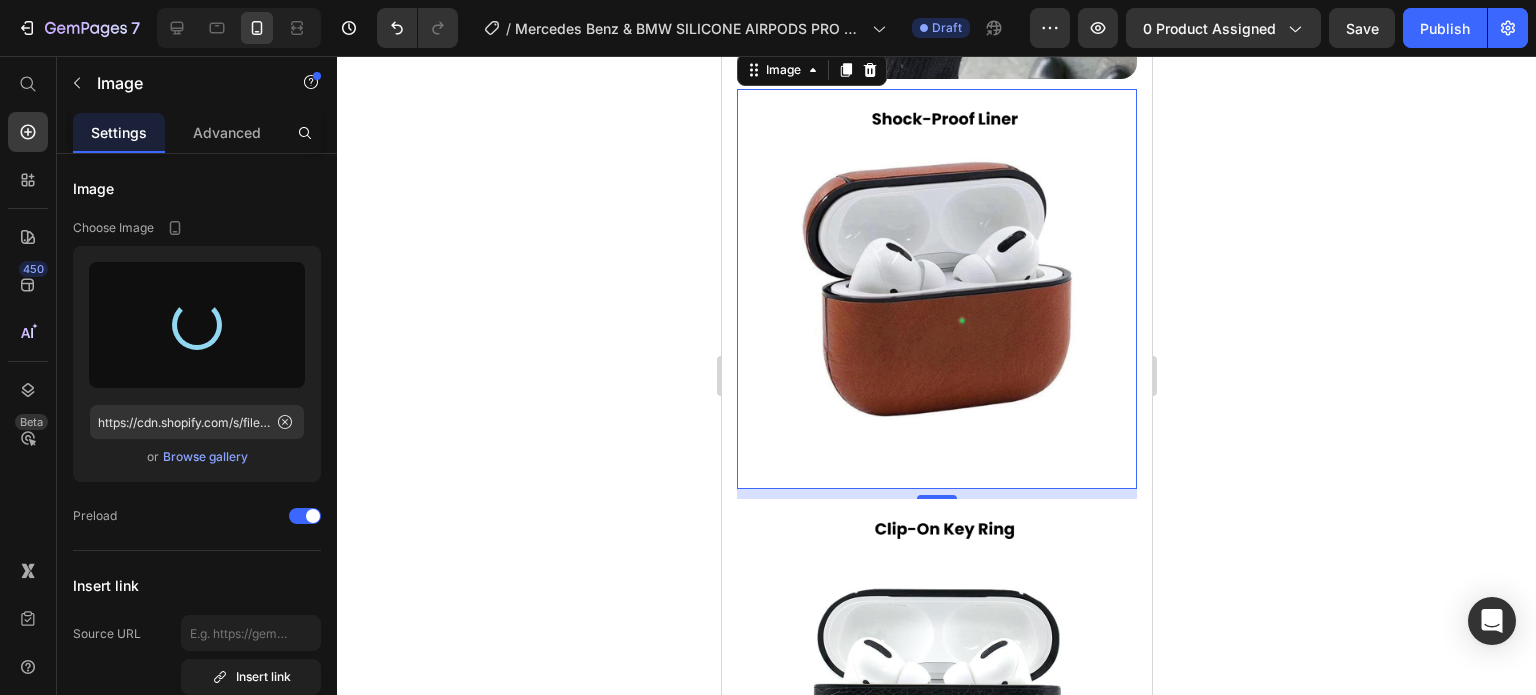 type on "https://cdn.shopify.com/s/files/1/0835/5119/1341/files/gempages_553512382287054019-7272a963-c48b-4875-8060-553e00d63430.jpg" 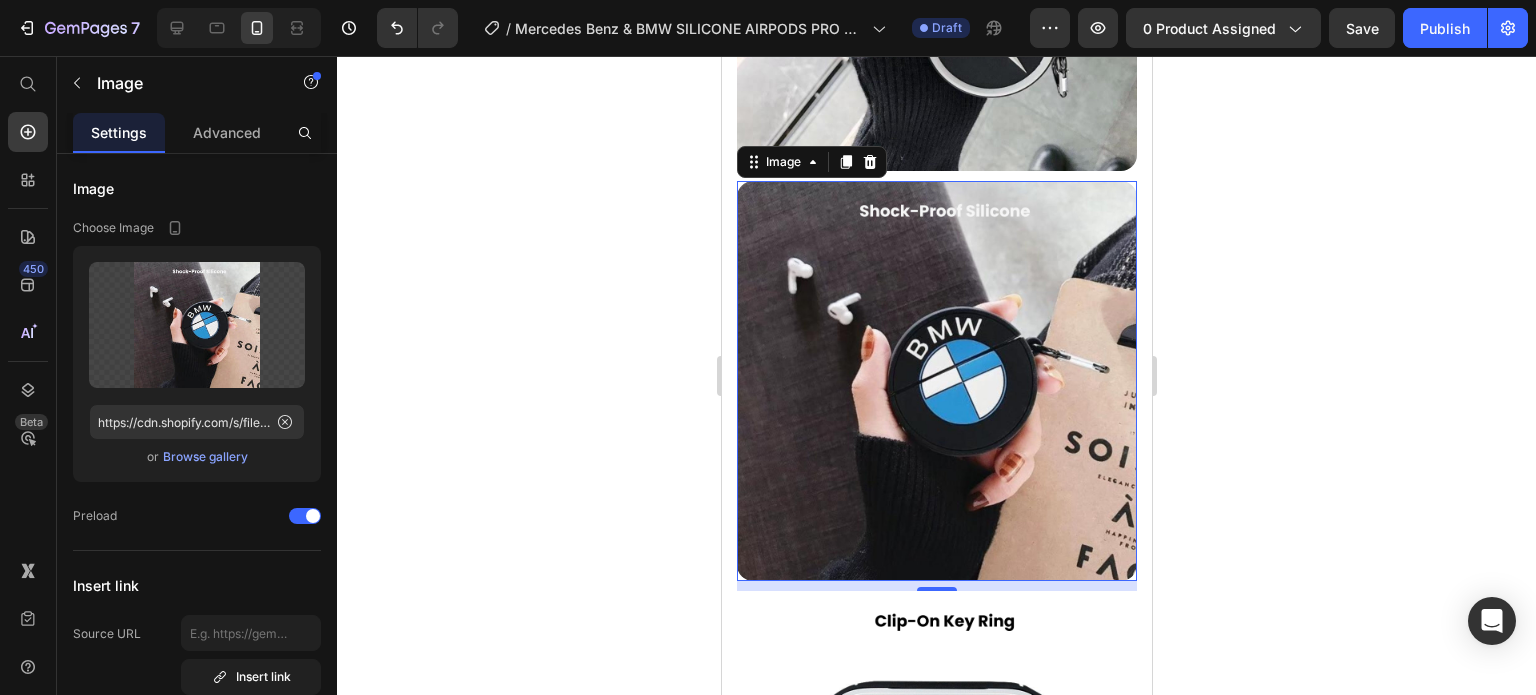 scroll, scrollTop: 2320, scrollLeft: 0, axis: vertical 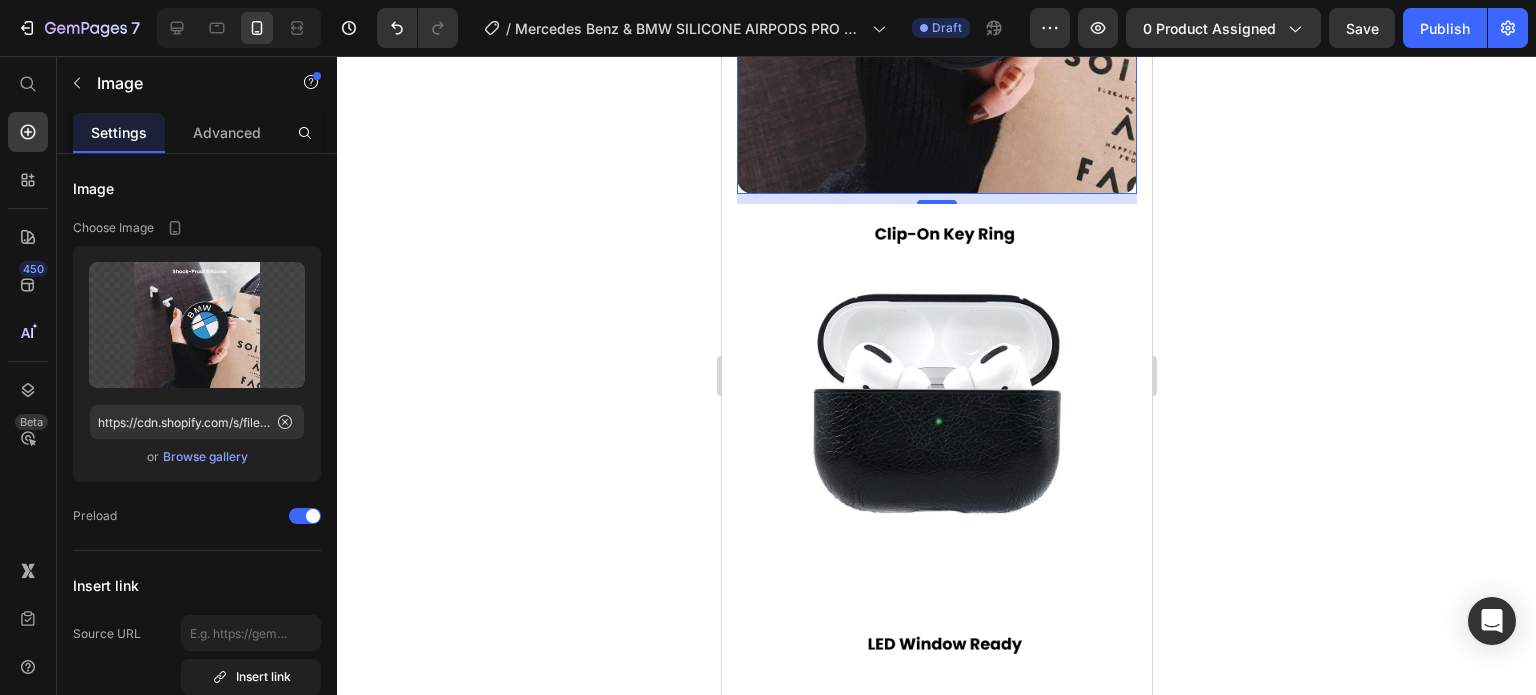 click at bounding box center (936, 404) 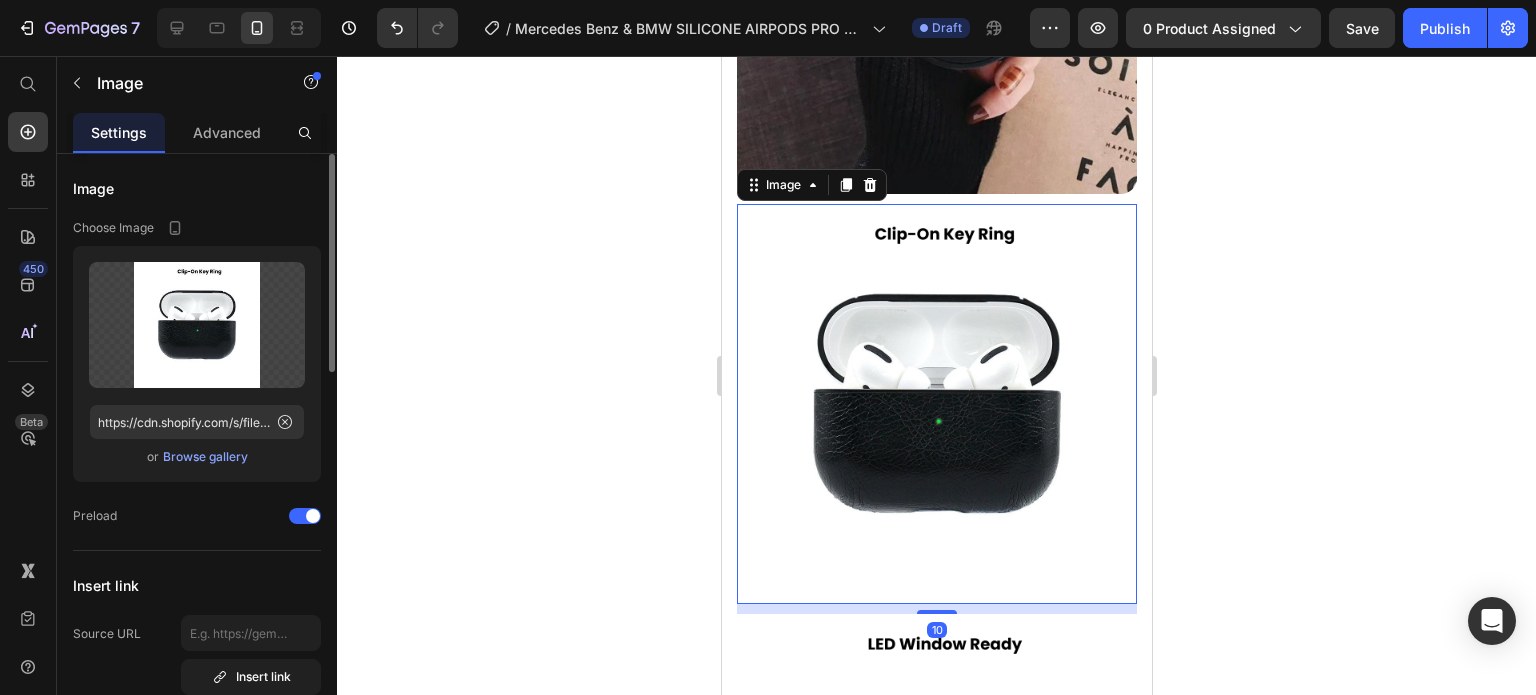 click on "Browse gallery" at bounding box center (205, 457) 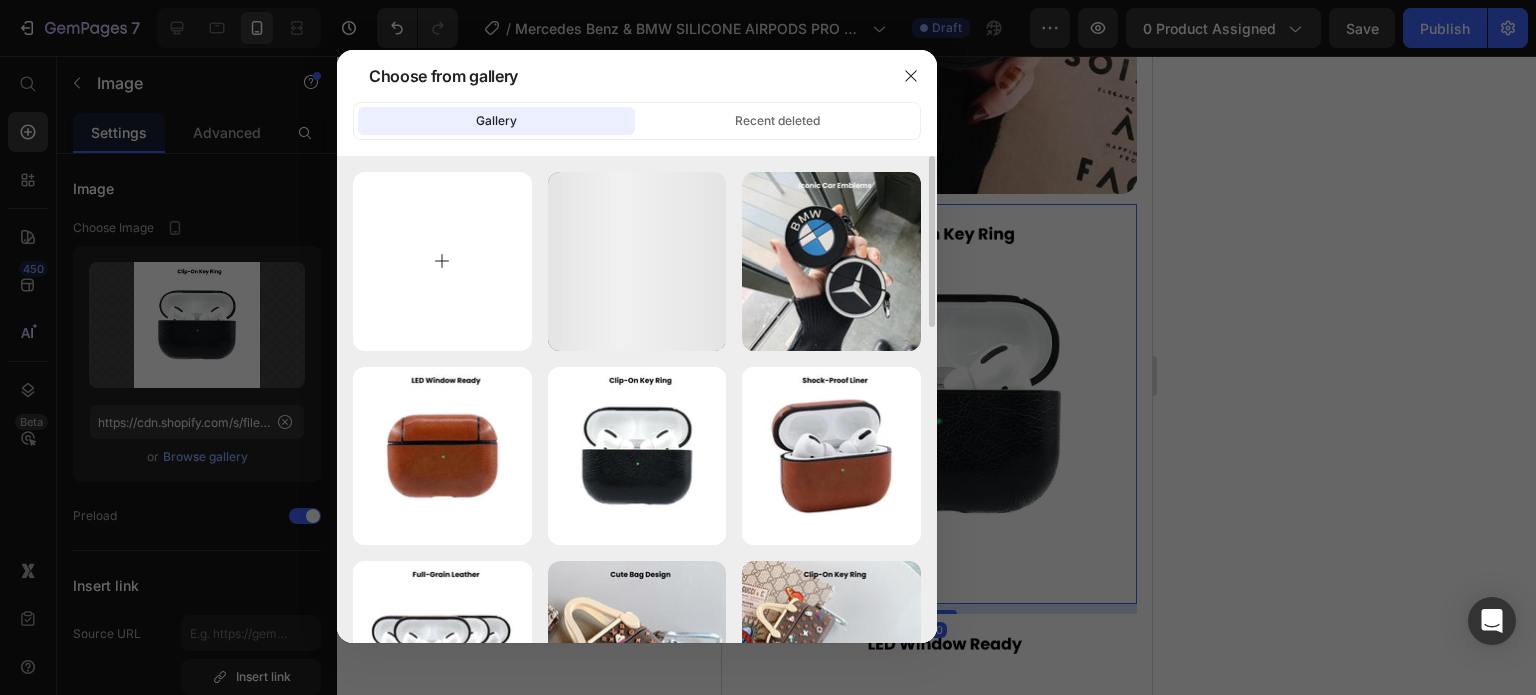 click at bounding box center (442, 261) 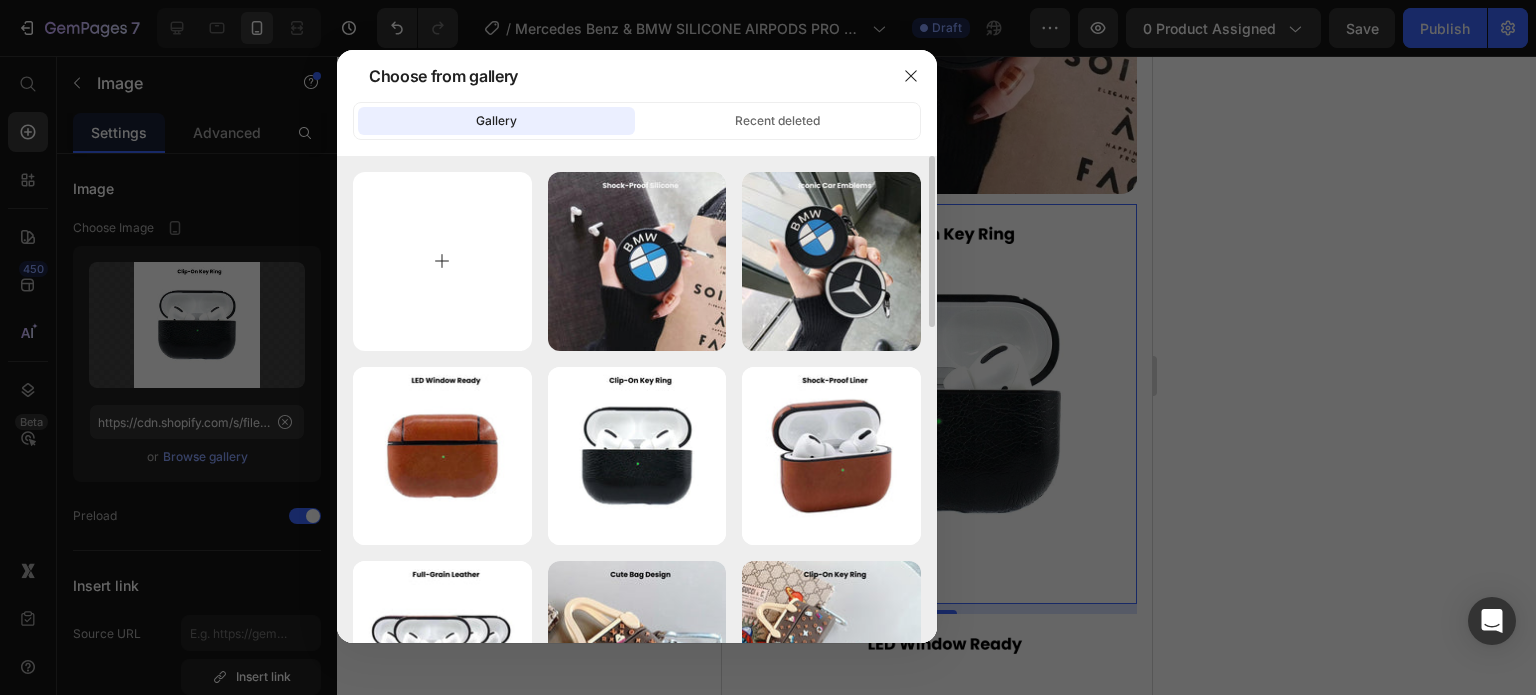 type on "C:\fakepath\Rhinestone Sparkle Frame - 2025-07-12T174204.451.jpg" 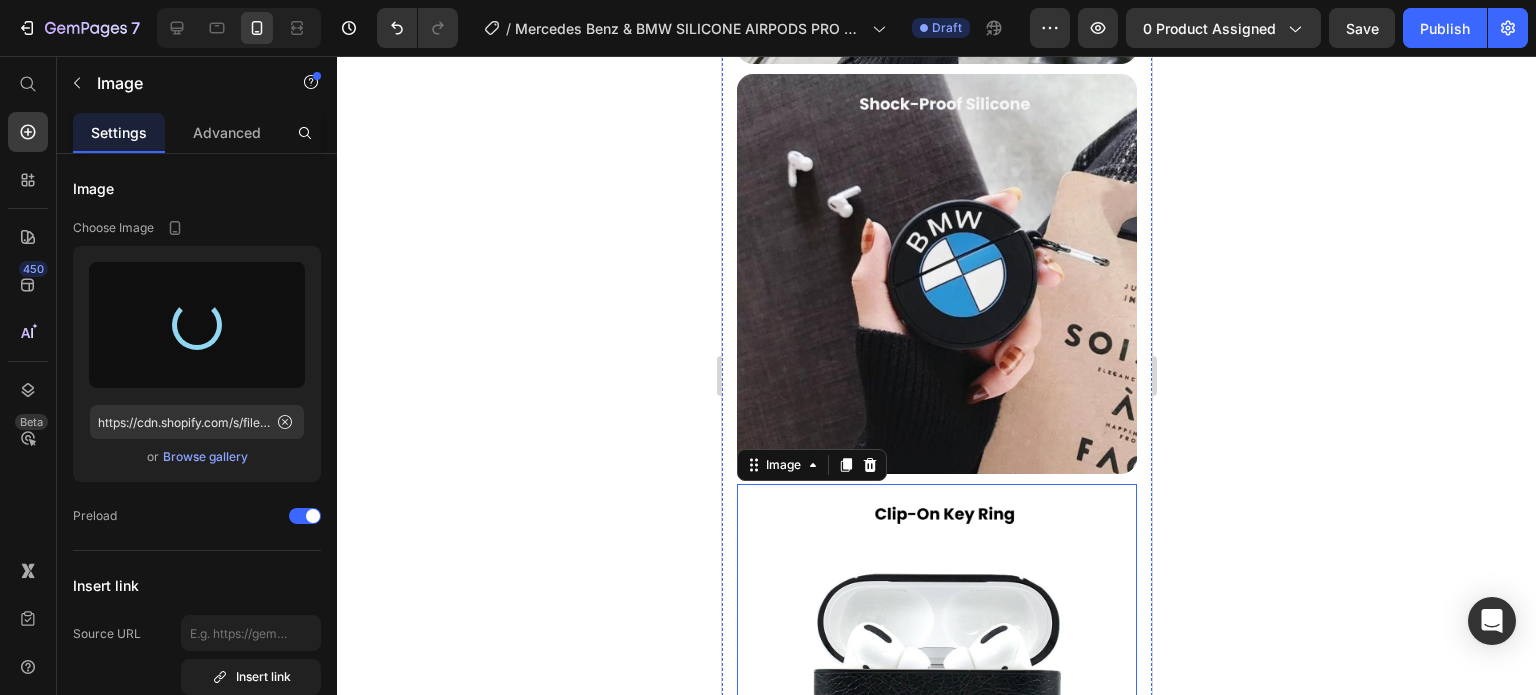 type on "https://cdn.shopify.com/s/files/1/0835/5119/1341/files/gempages_553512382287054019-c5d7026b-9668-4dc6-9c88-52ac38ec30e9.jpg" 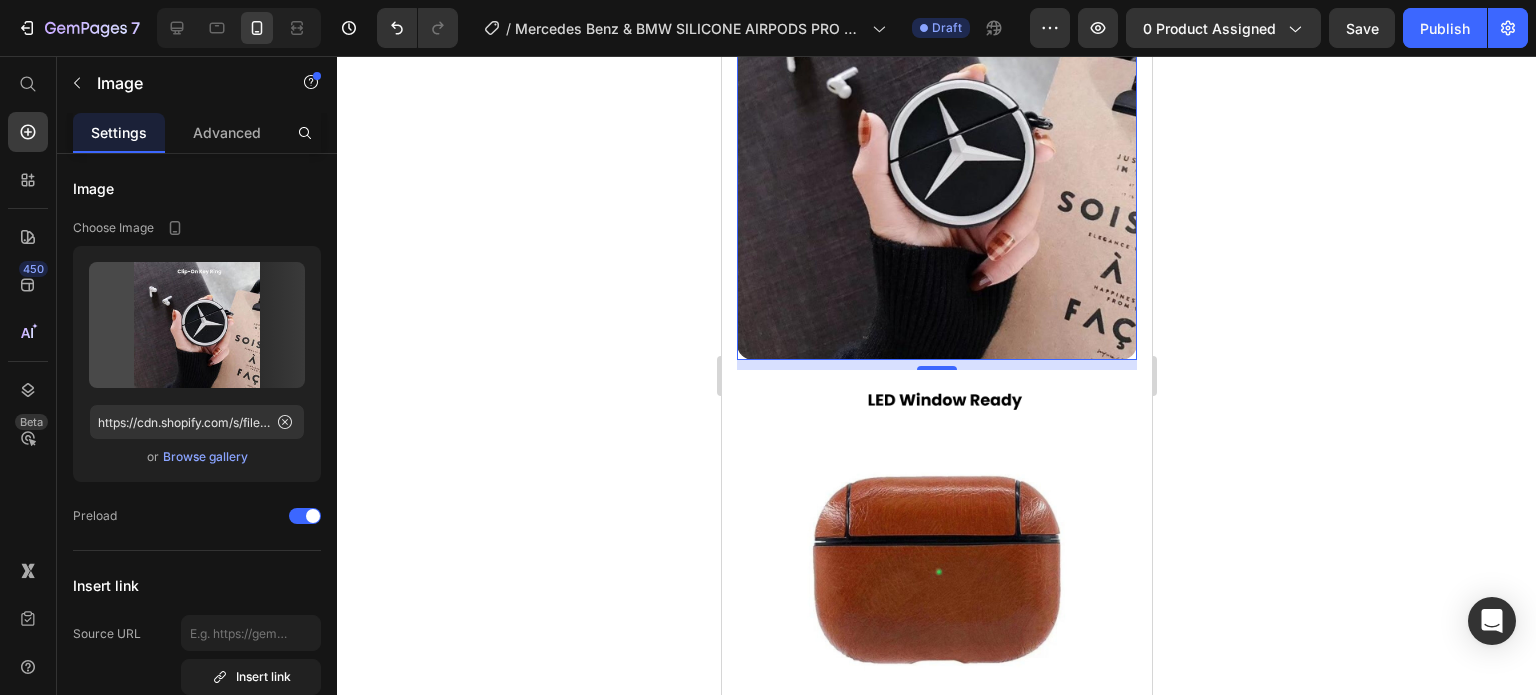 scroll, scrollTop: 2620, scrollLeft: 0, axis: vertical 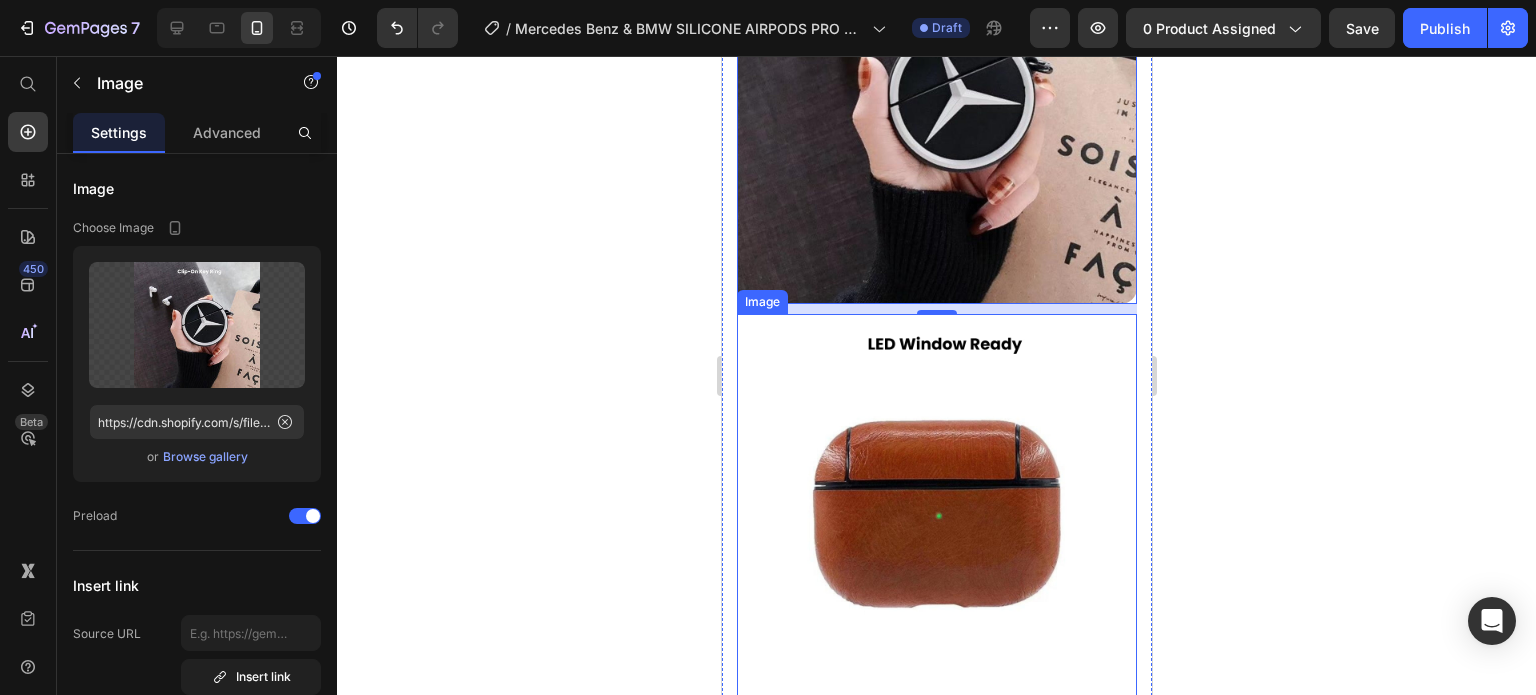 click at bounding box center [936, 514] 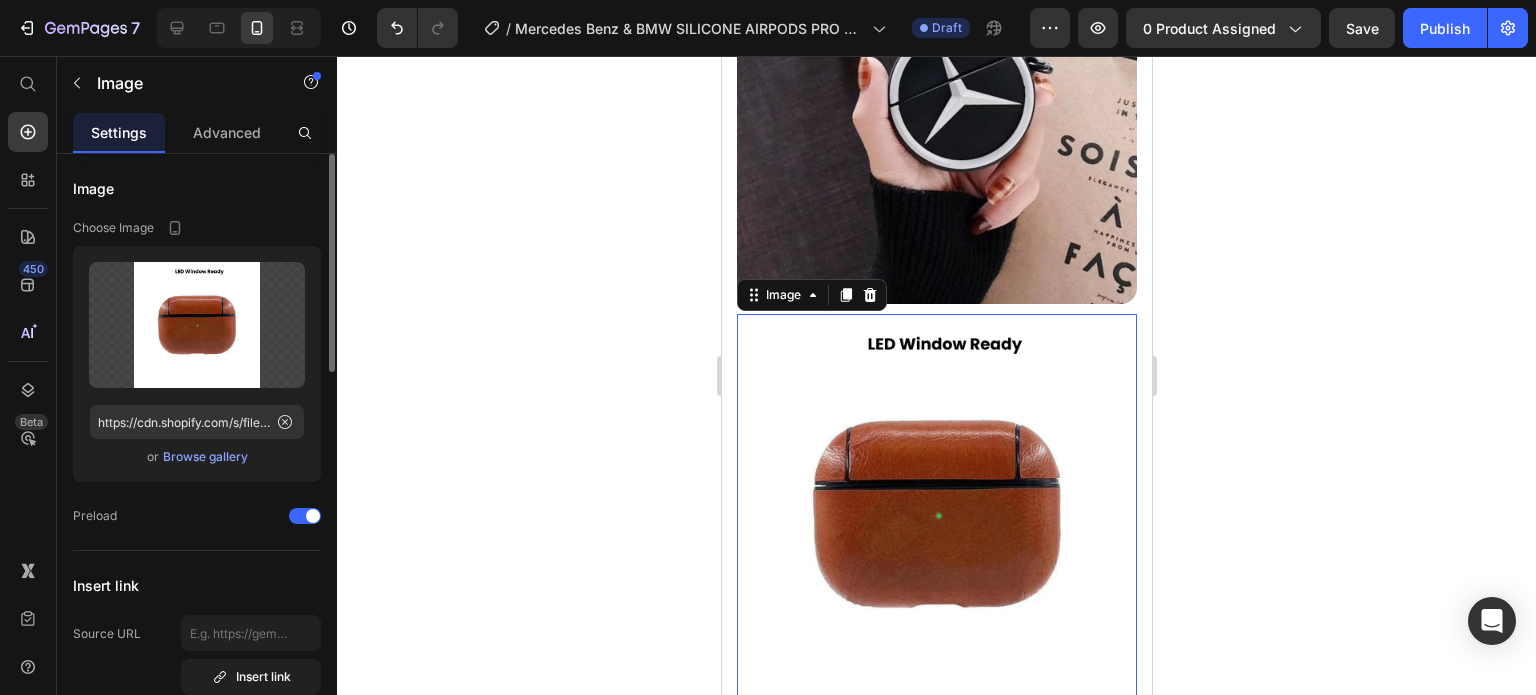 click on "Browse gallery" at bounding box center (205, 457) 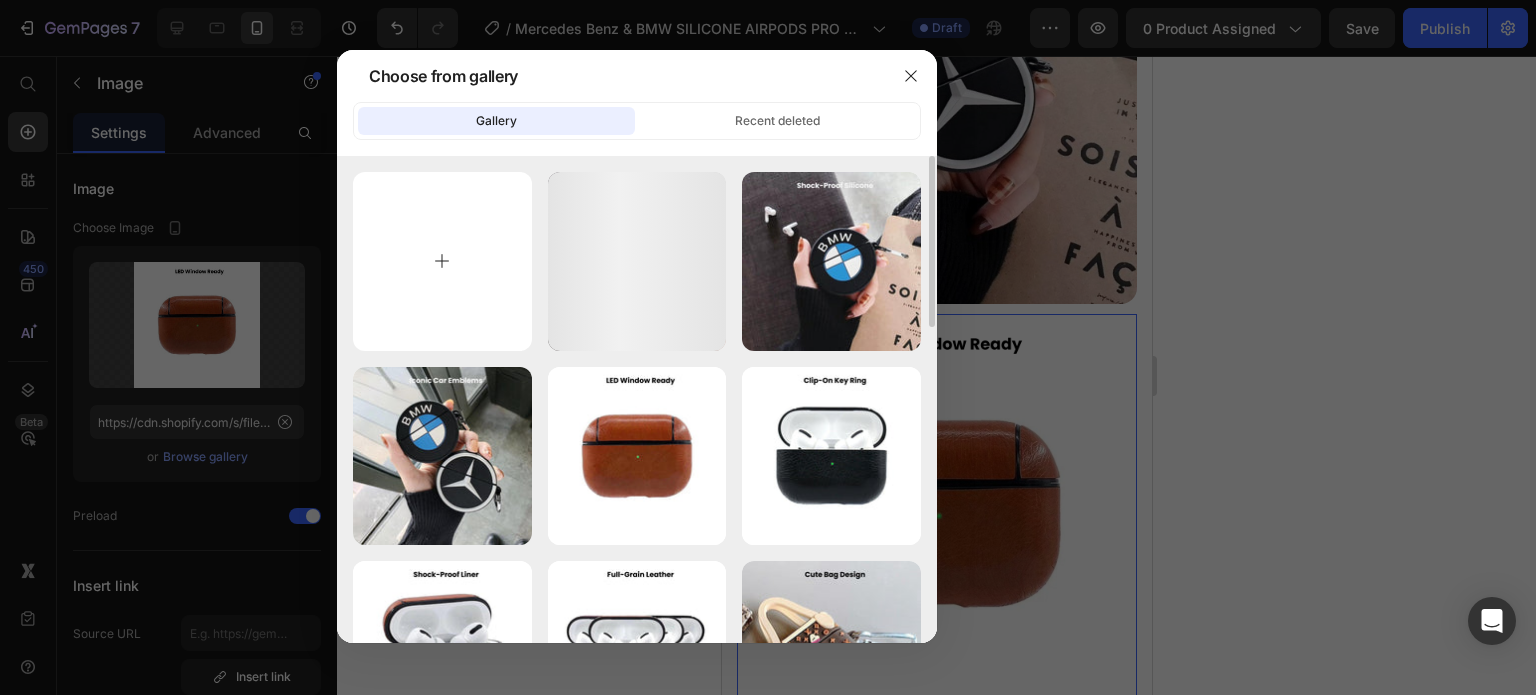 click at bounding box center (442, 261) 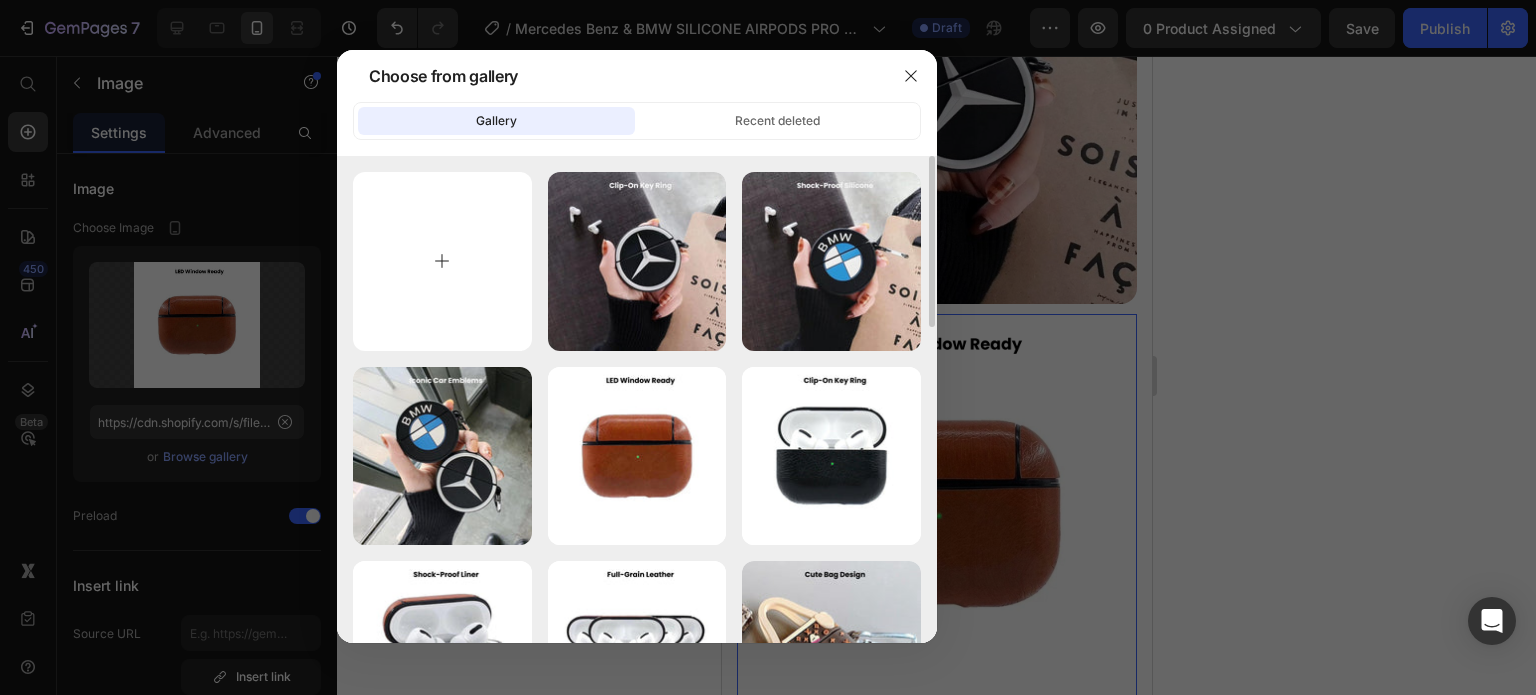 type on "C:\fakepath\Rhinestone Sparkle Frame - 2025-07-12T174141.242.jpg" 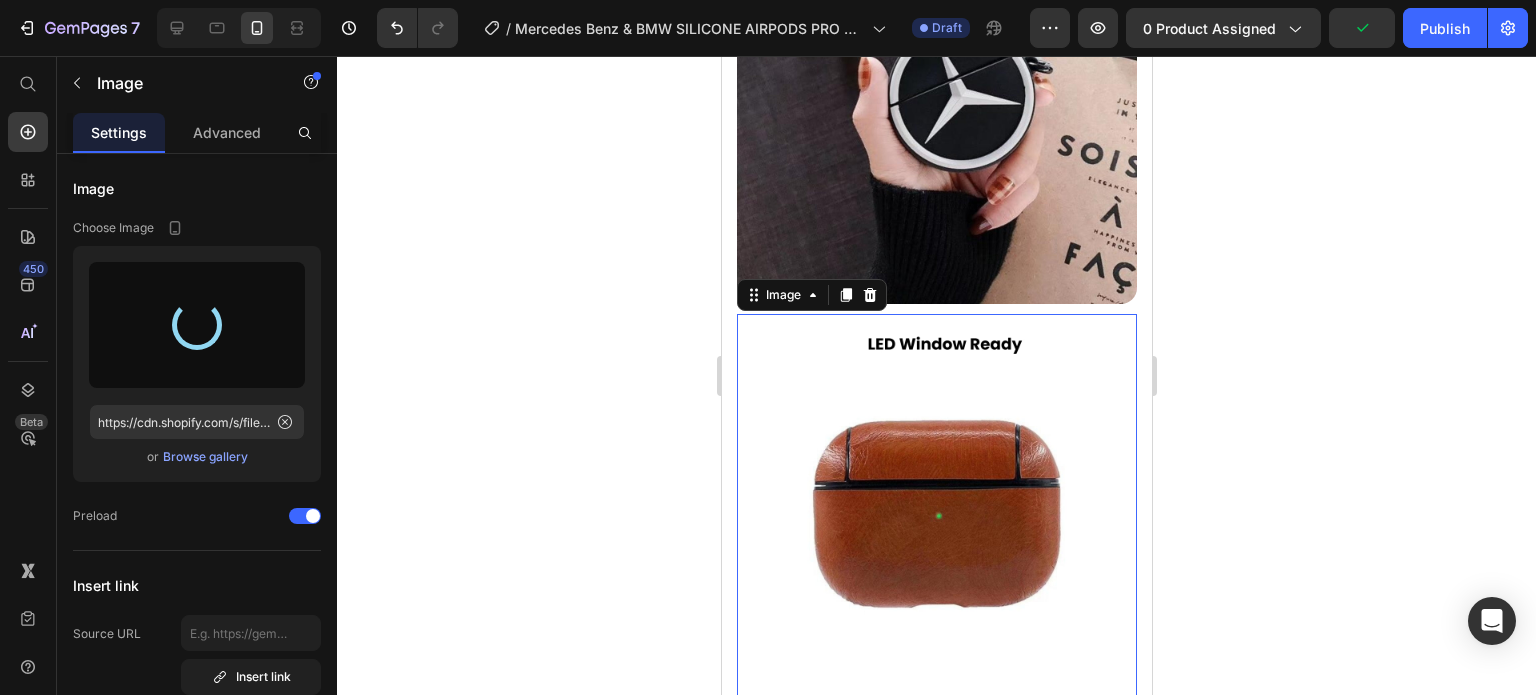 type on "https://cdn.shopify.com/s/files/1/0835/5119/1341/files/gempages_553512382287054019-e7bbf8af-1b8b-45f3-ac7a-82443e11e263.jpg" 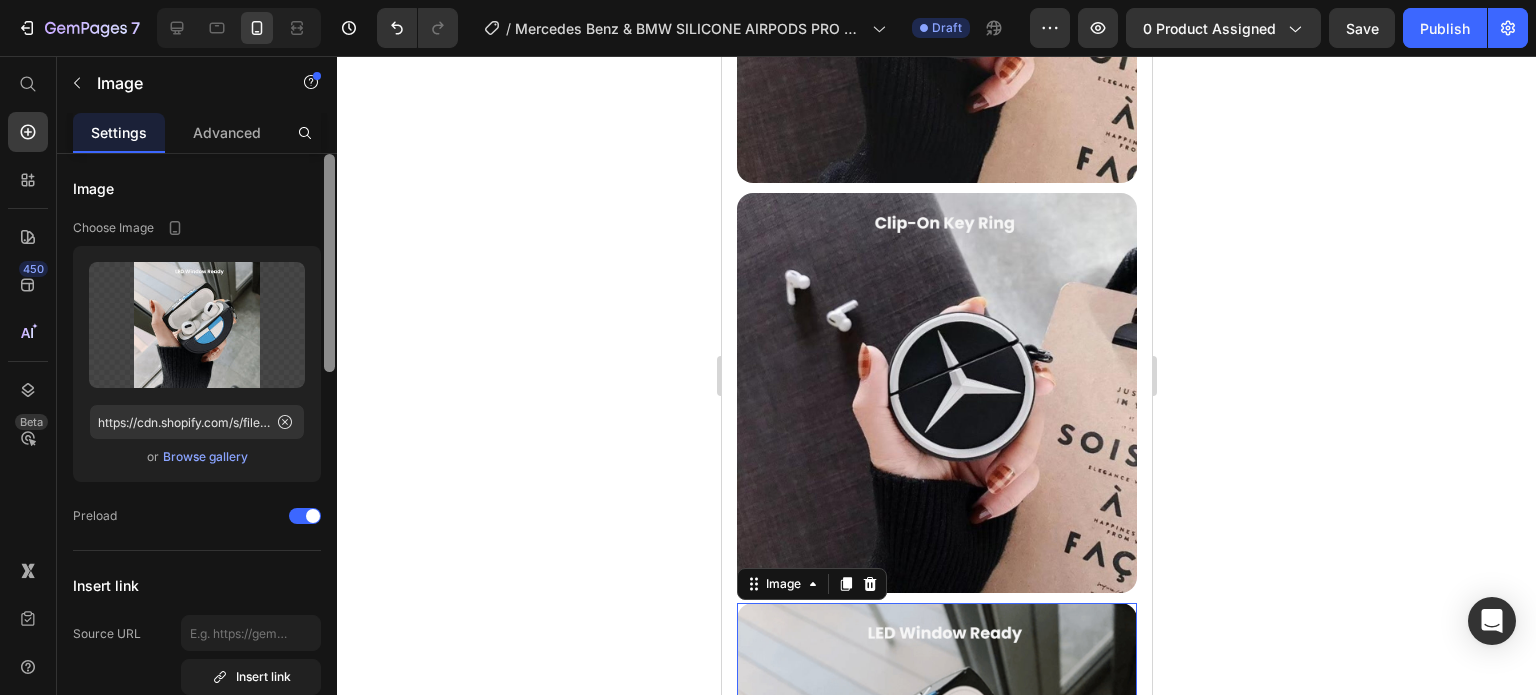 scroll, scrollTop: 2320, scrollLeft: 0, axis: vertical 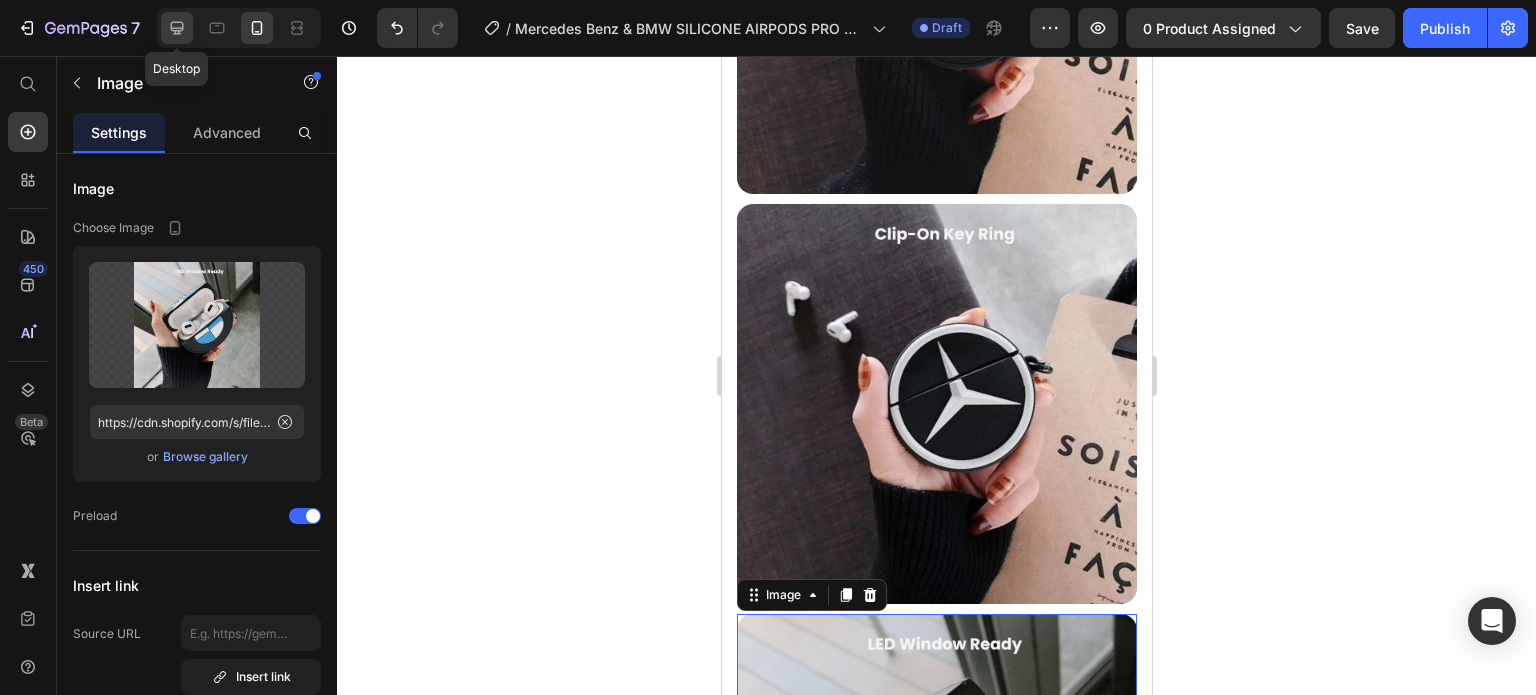 click 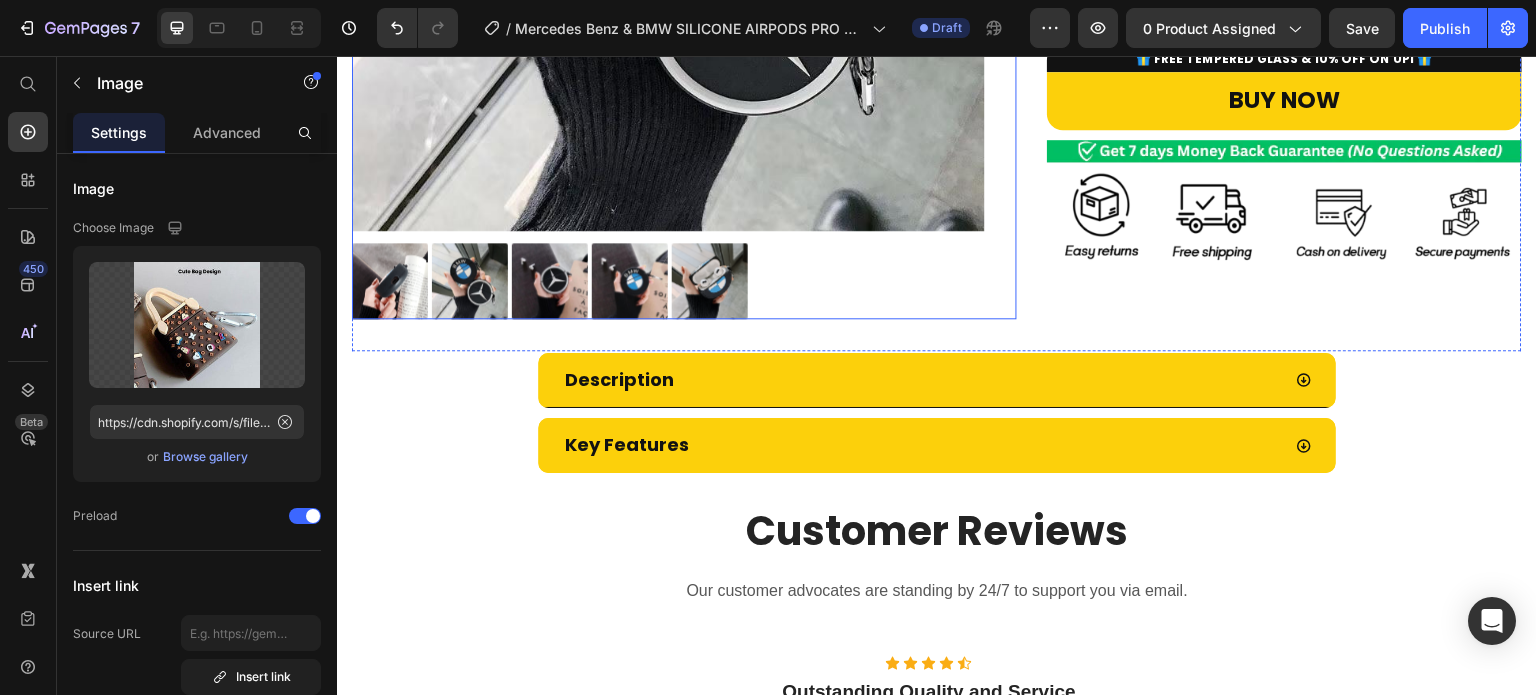 scroll, scrollTop: 600, scrollLeft: 0, axis: vertical 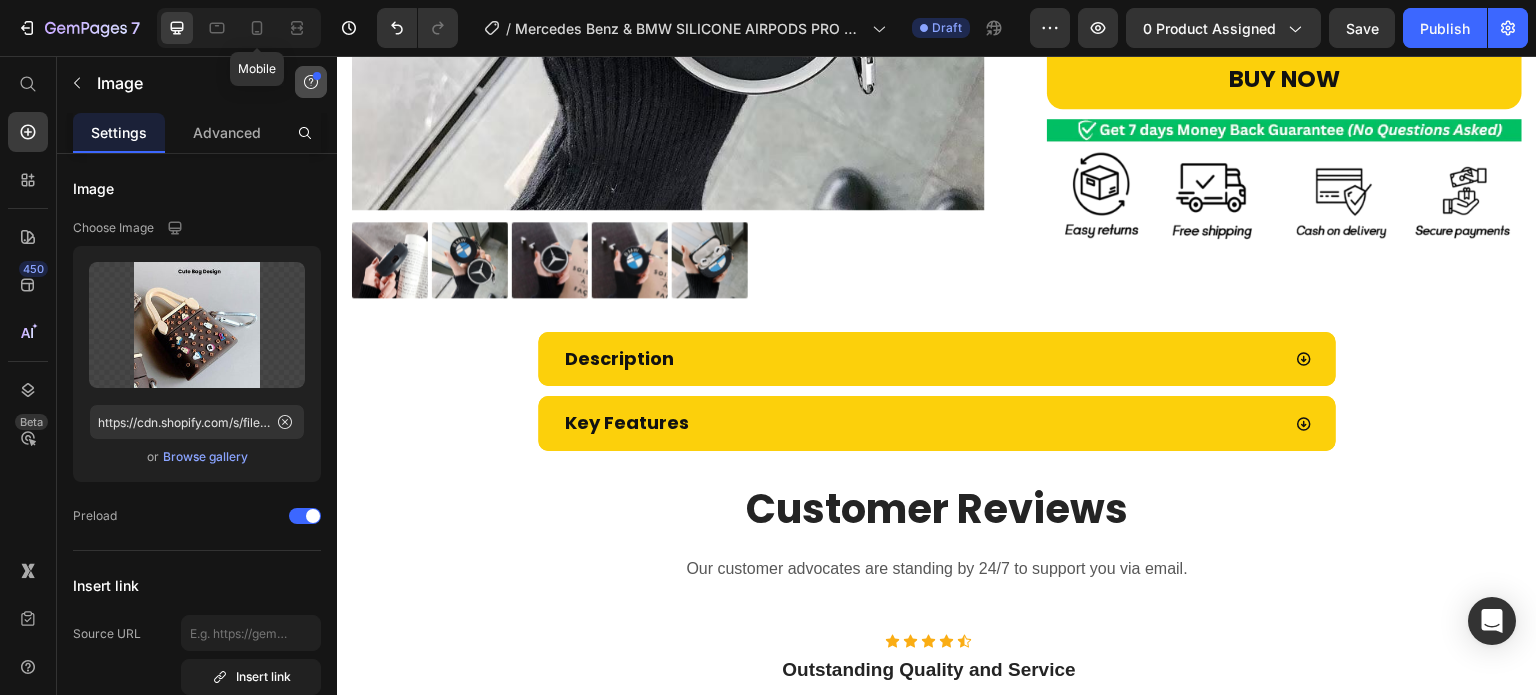 click 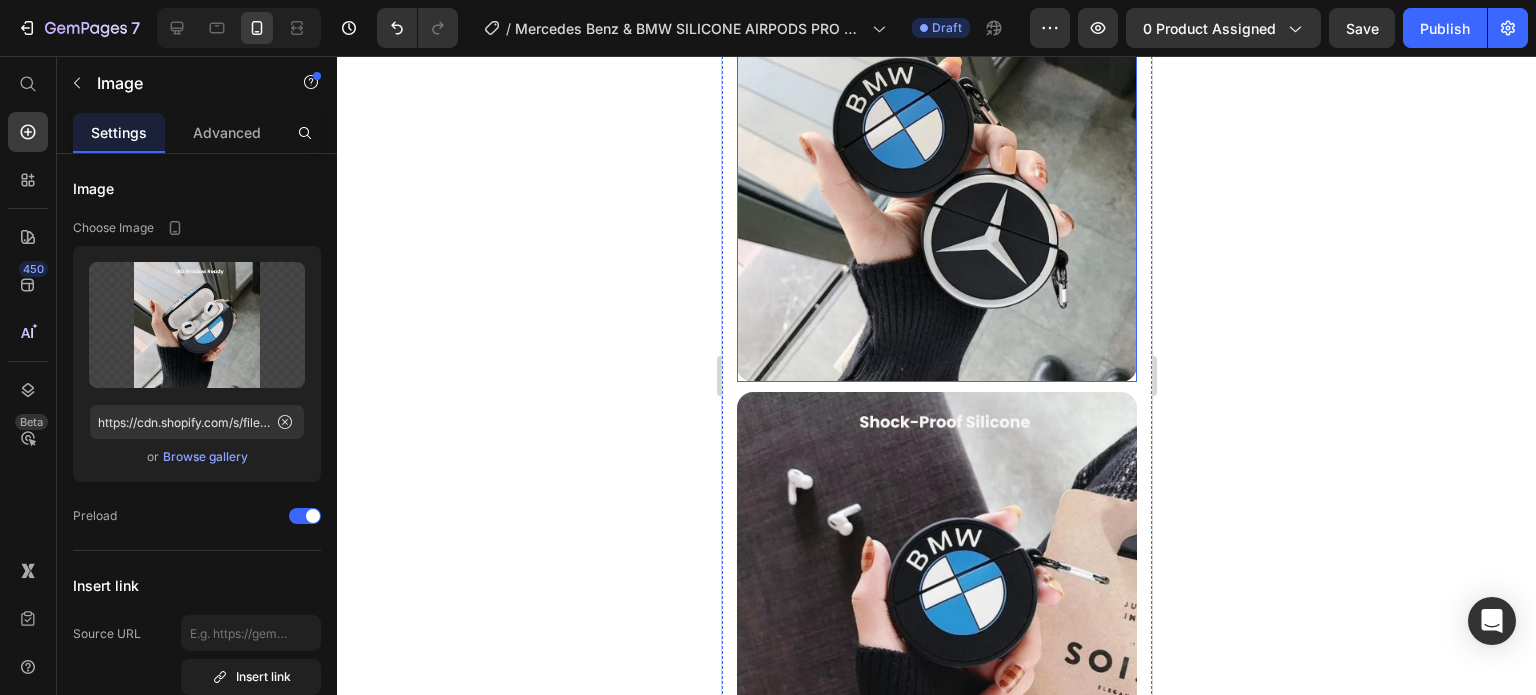 scroll, scrollTop: 2176, scrollLeft: 0, axis: vertical 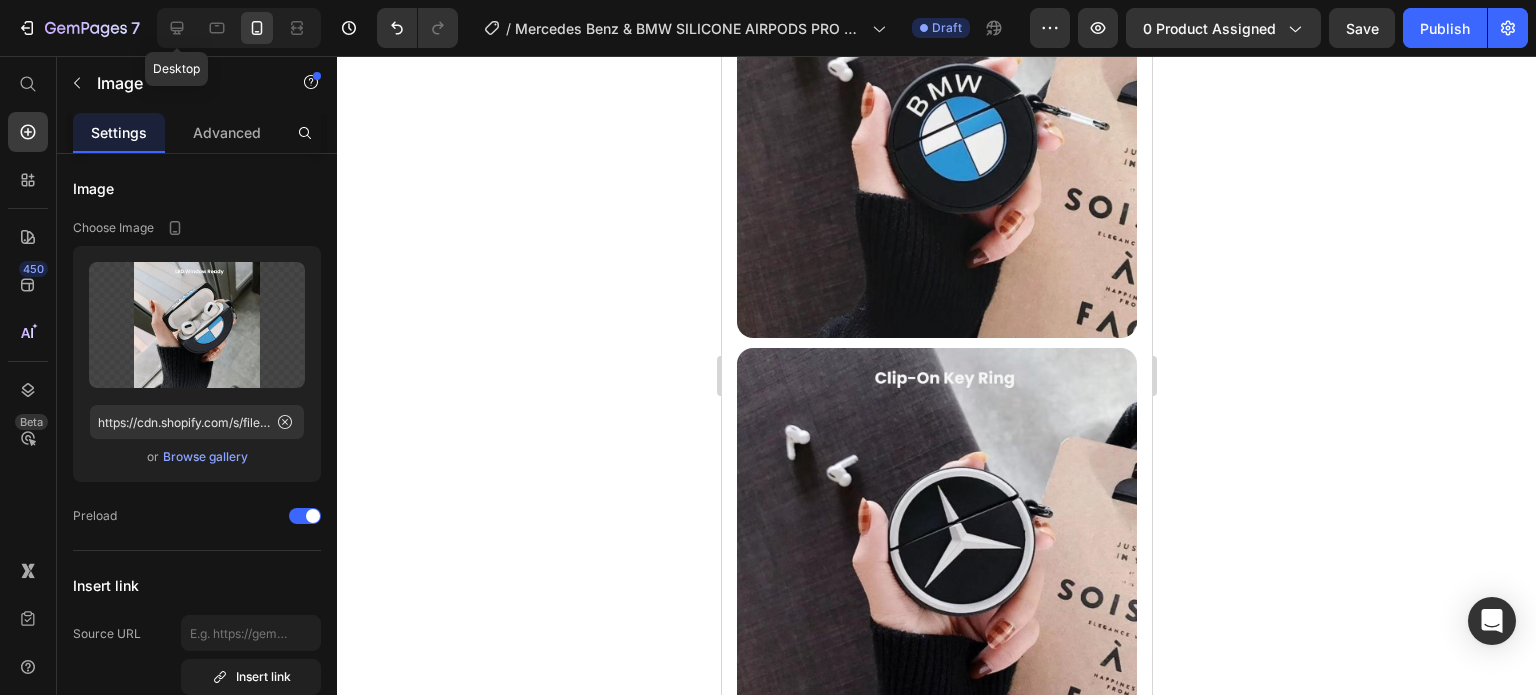 click 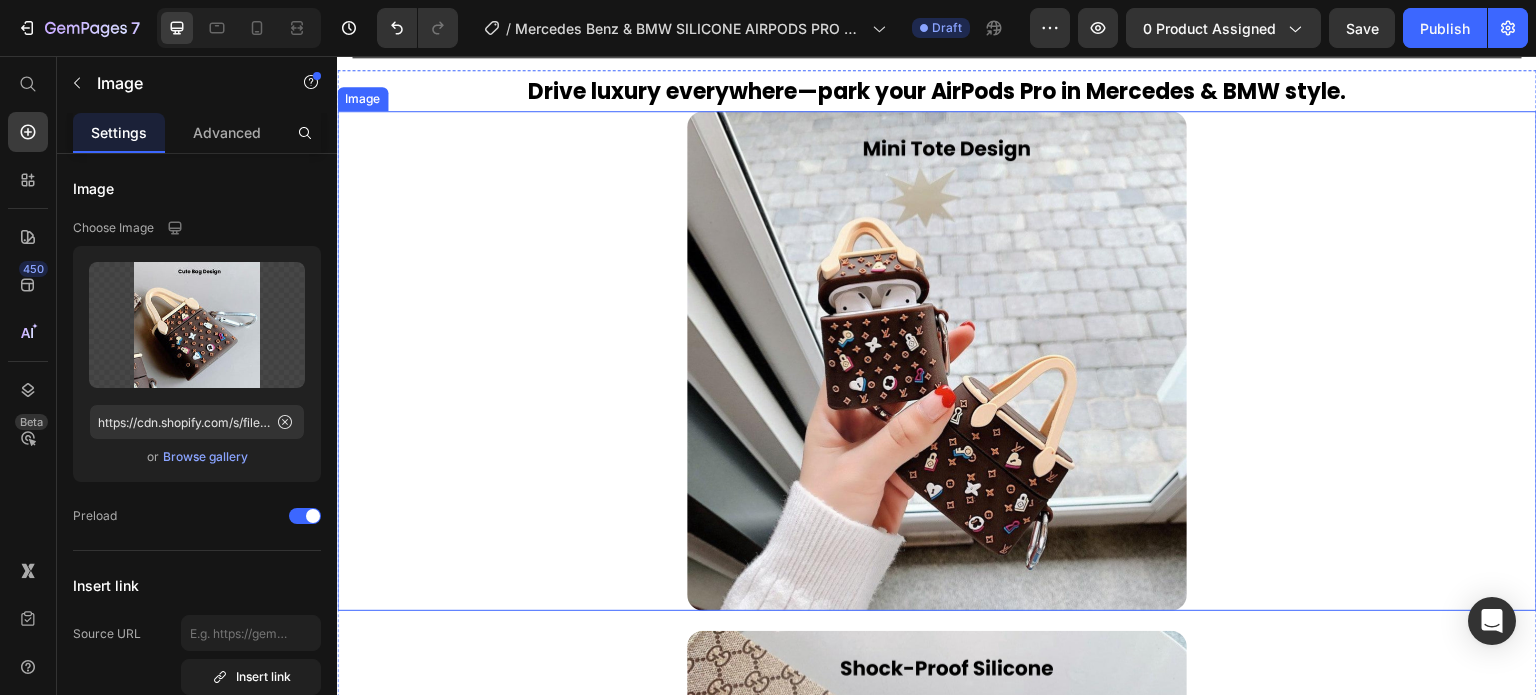 scroll, scrollTop: 1500, scrollLeft: 0, axis: vertical 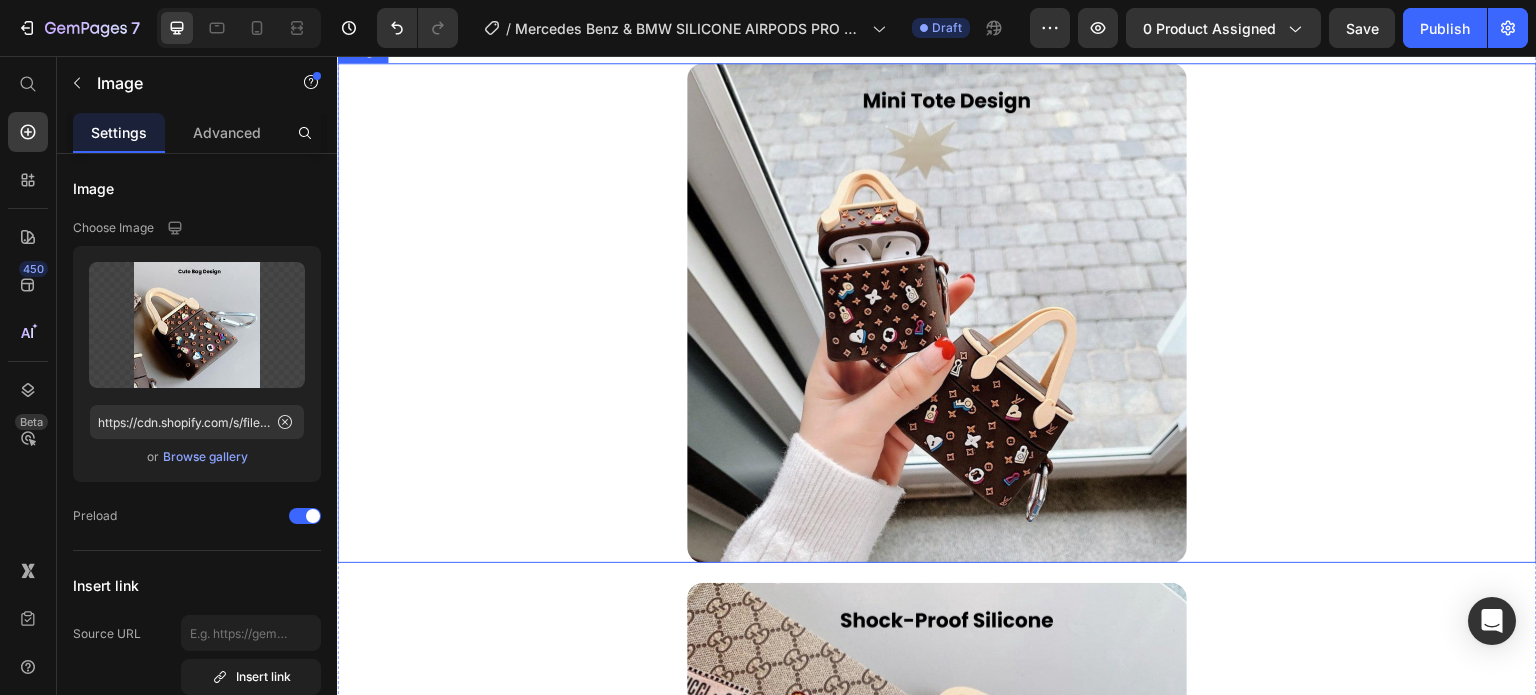 click at bounding box center (937, 313) 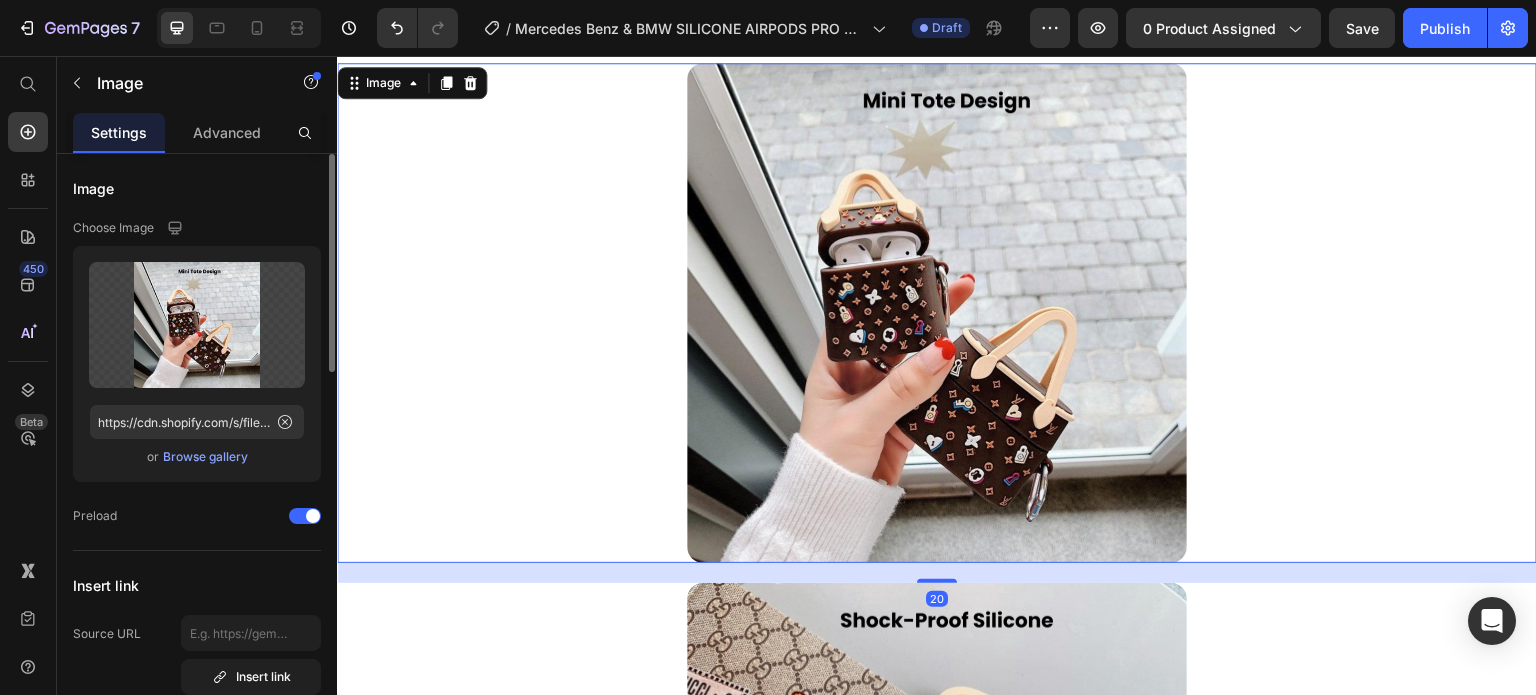 click on "Browse gallery" at bounding box center [205, 457] 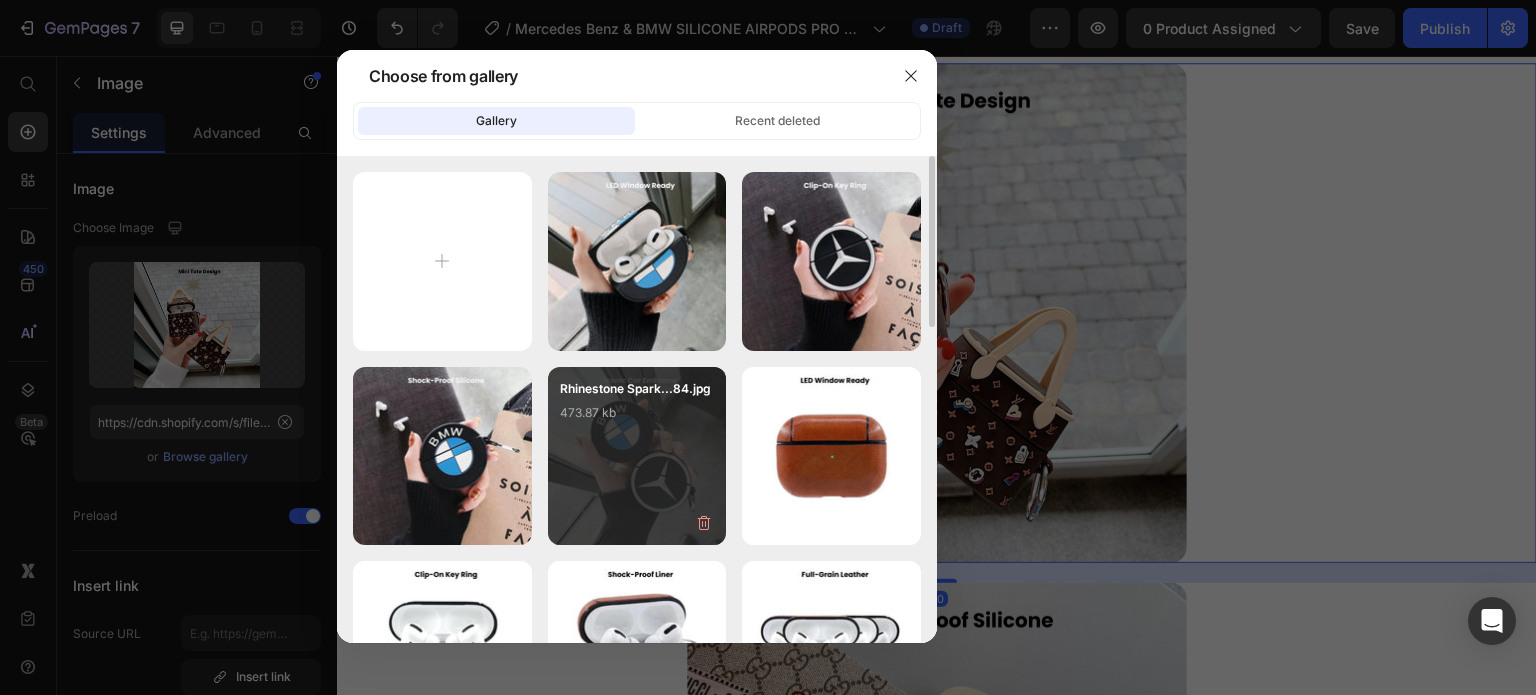 click on "Rhinestone Spark...84.jpg 473.87 kb" at bounding box center [637, 419] 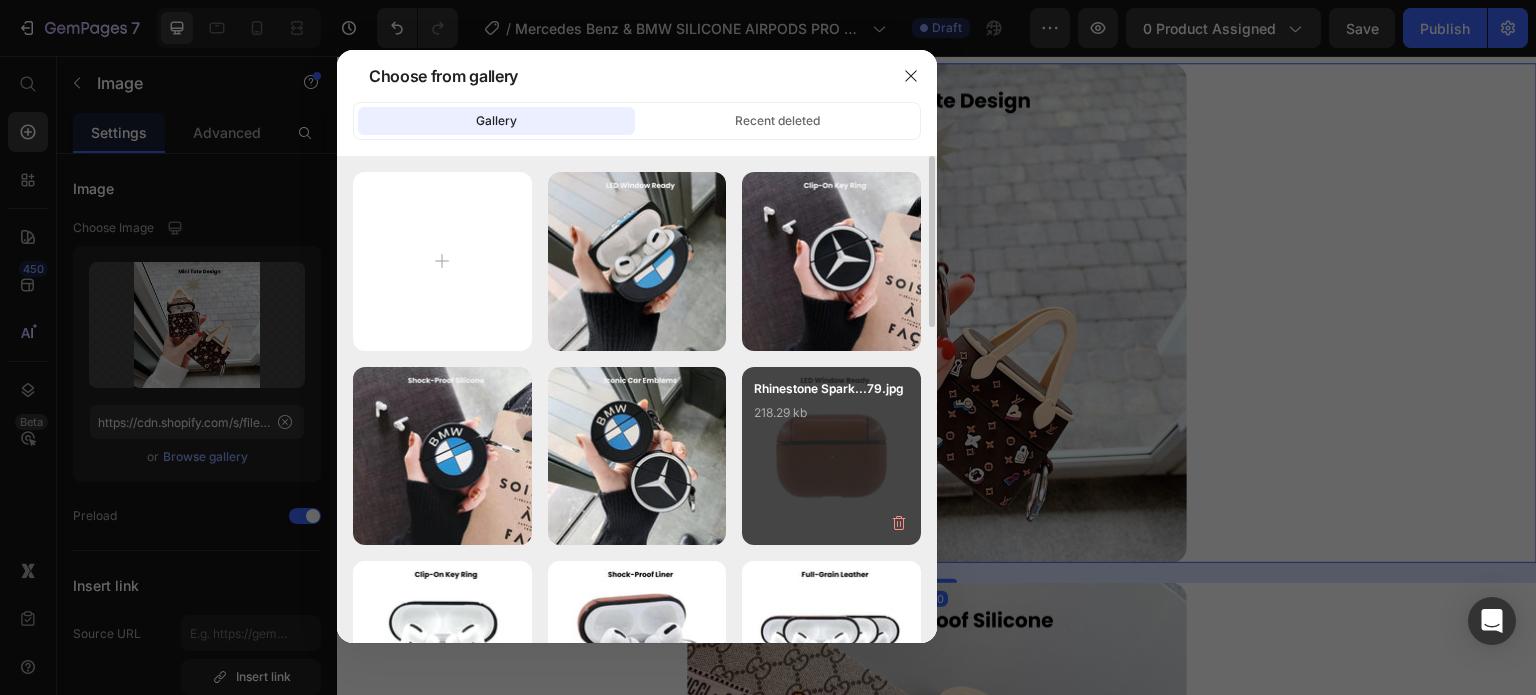type on "https://cdn.shopify.com/s/files/1/0835/5119/1341/files/gempages_553512382287054019-431b59c5-e4e4-4389-b93e-881c9382f7ed.jpg" 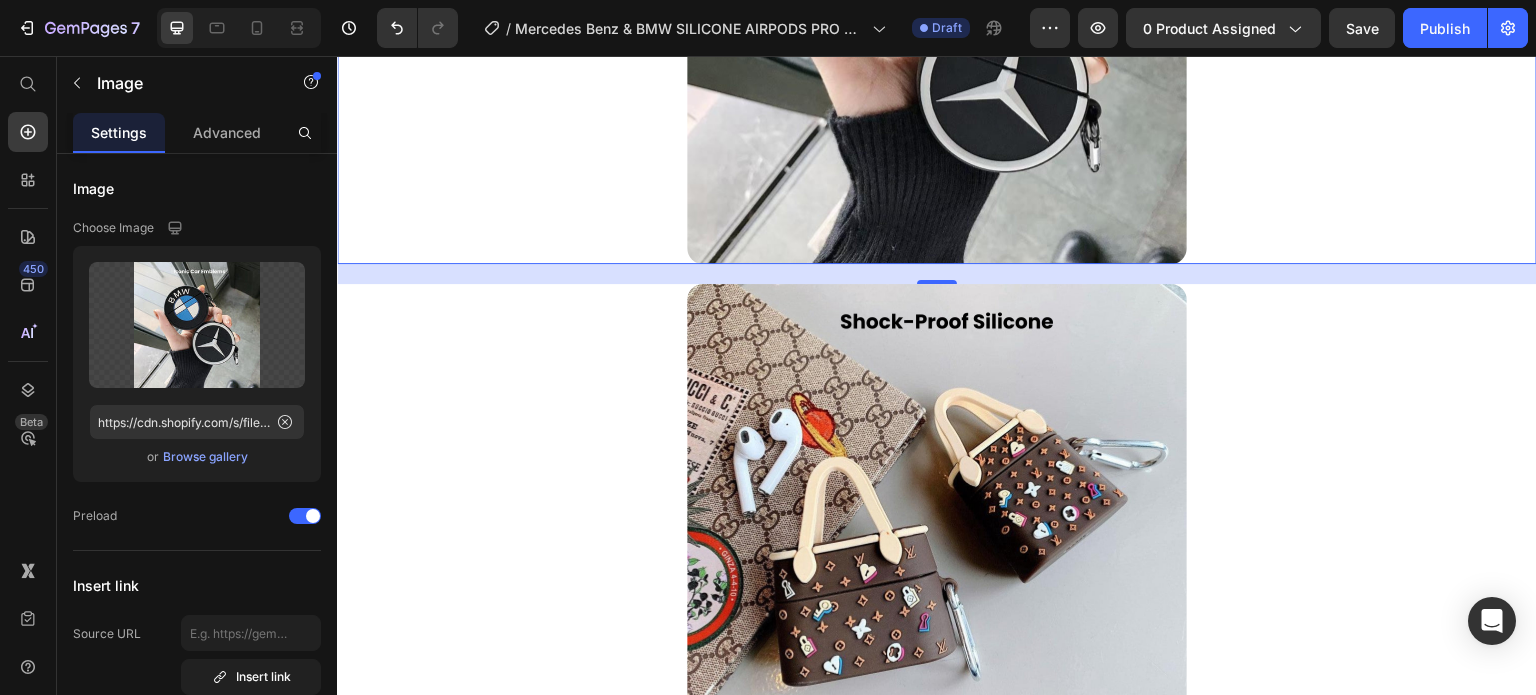 scroll, scrollTop: 1800, scrollLeft: 0, axis: vertical 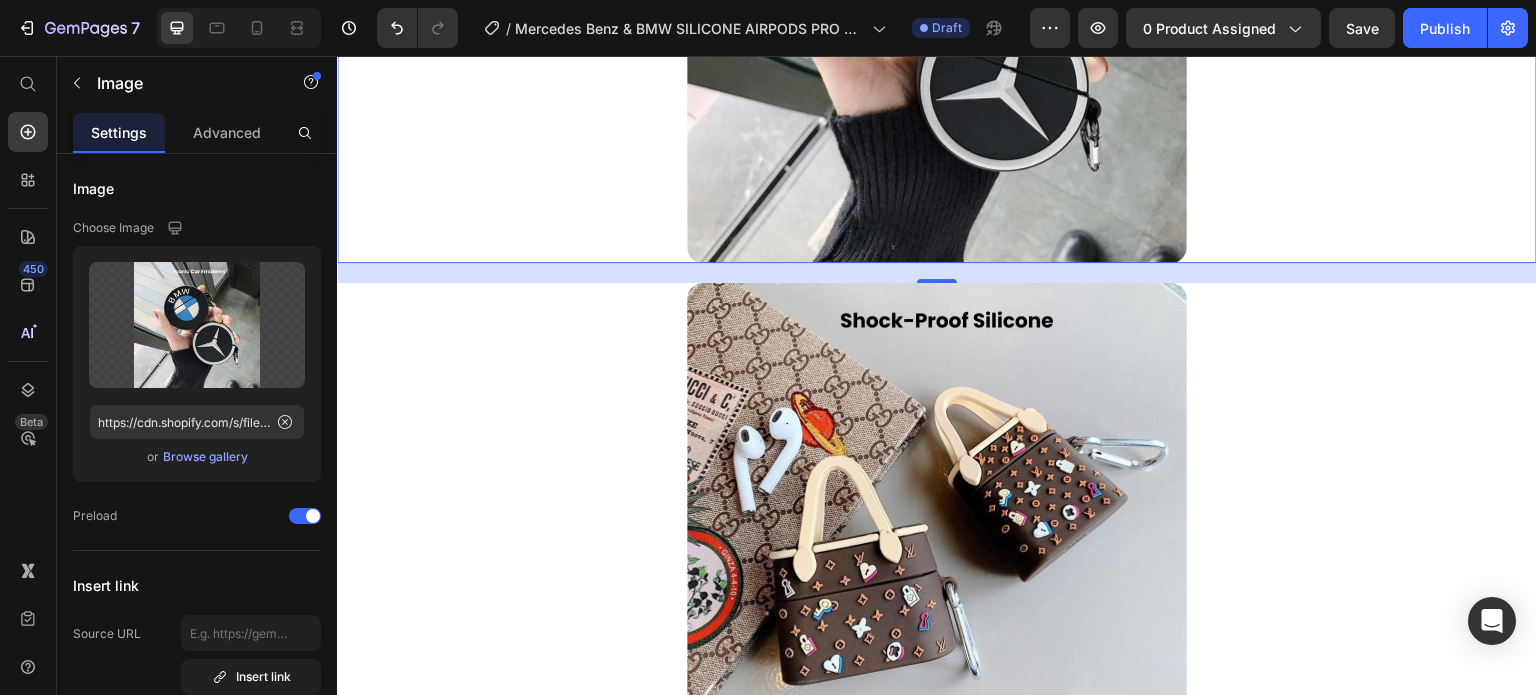 click at bounding box center [937, 533] 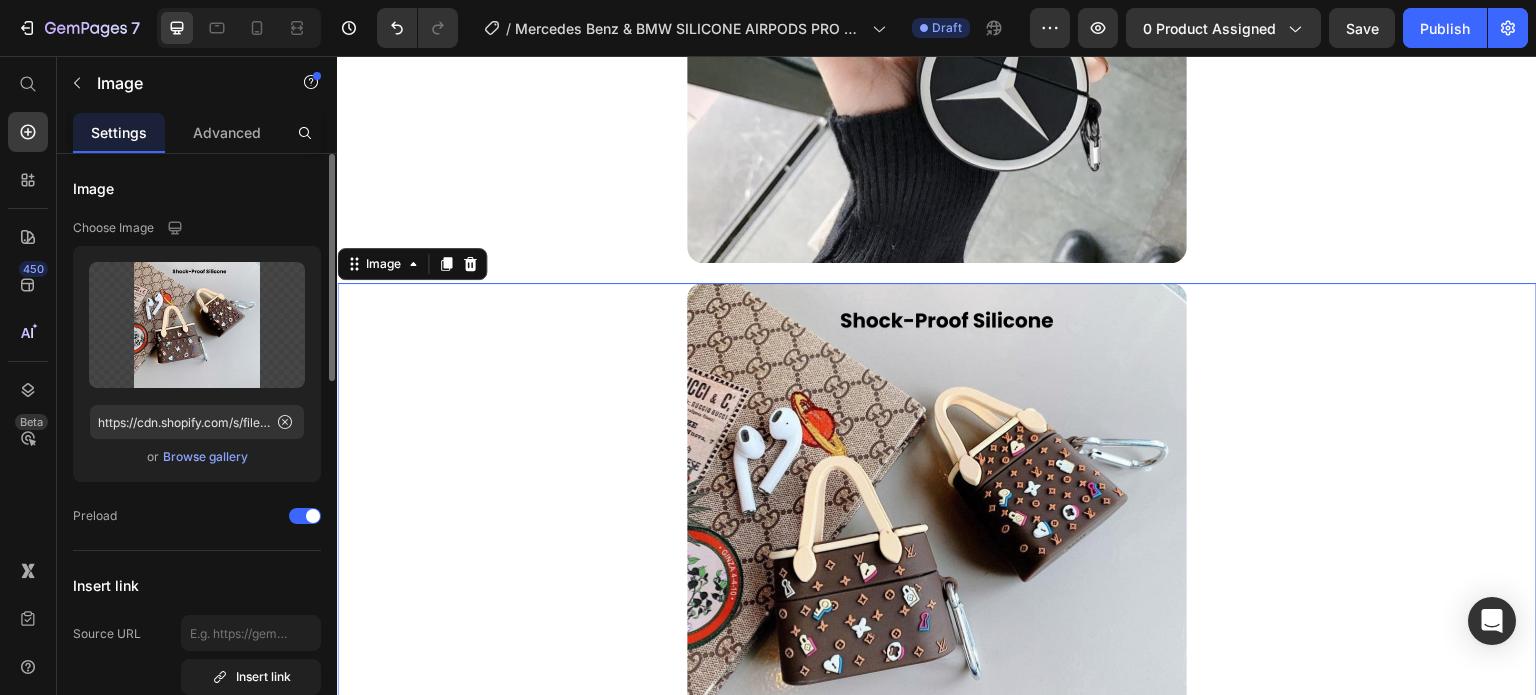 click on "Browse gallery" at bounding box center [205, 457] 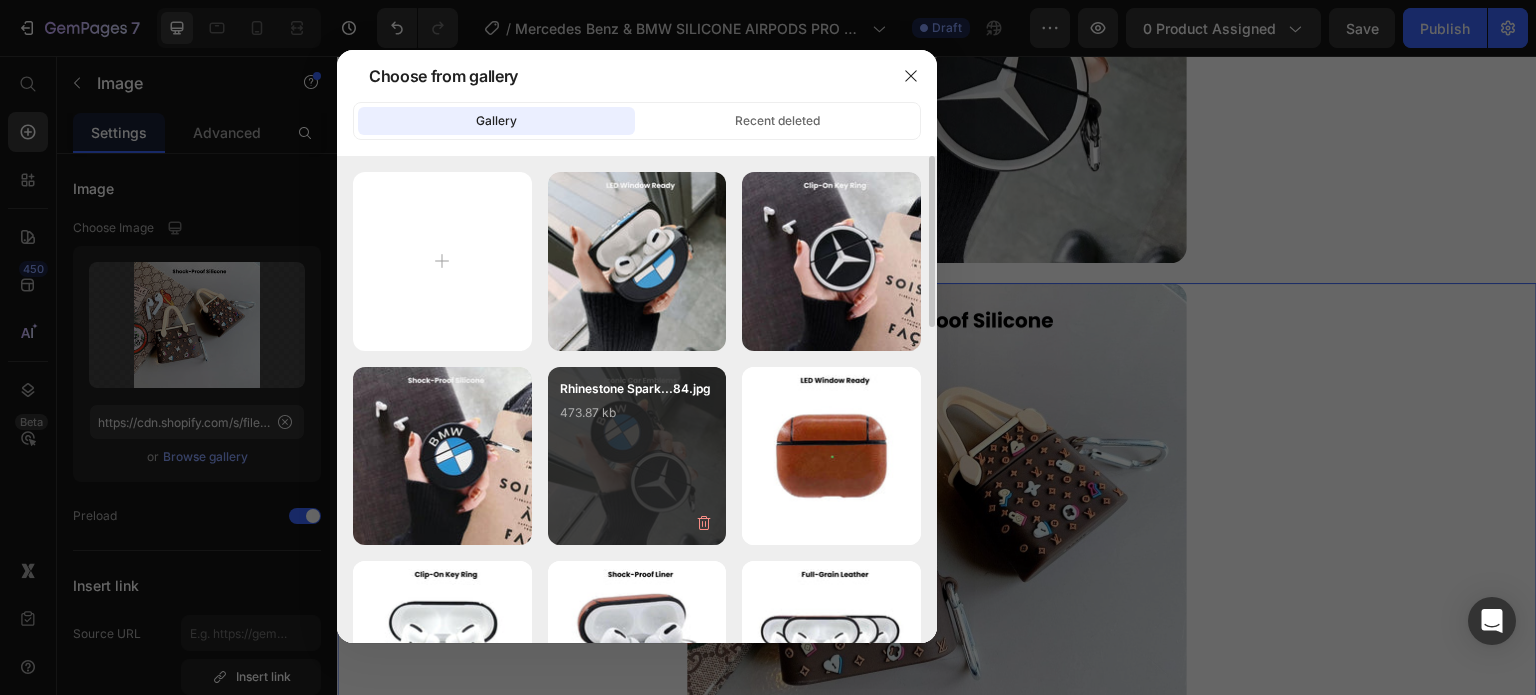 drag, startPoint x: 388, startPoint y: 499, endPoint x: 616, endPoint y: 474, distance: 229.36652 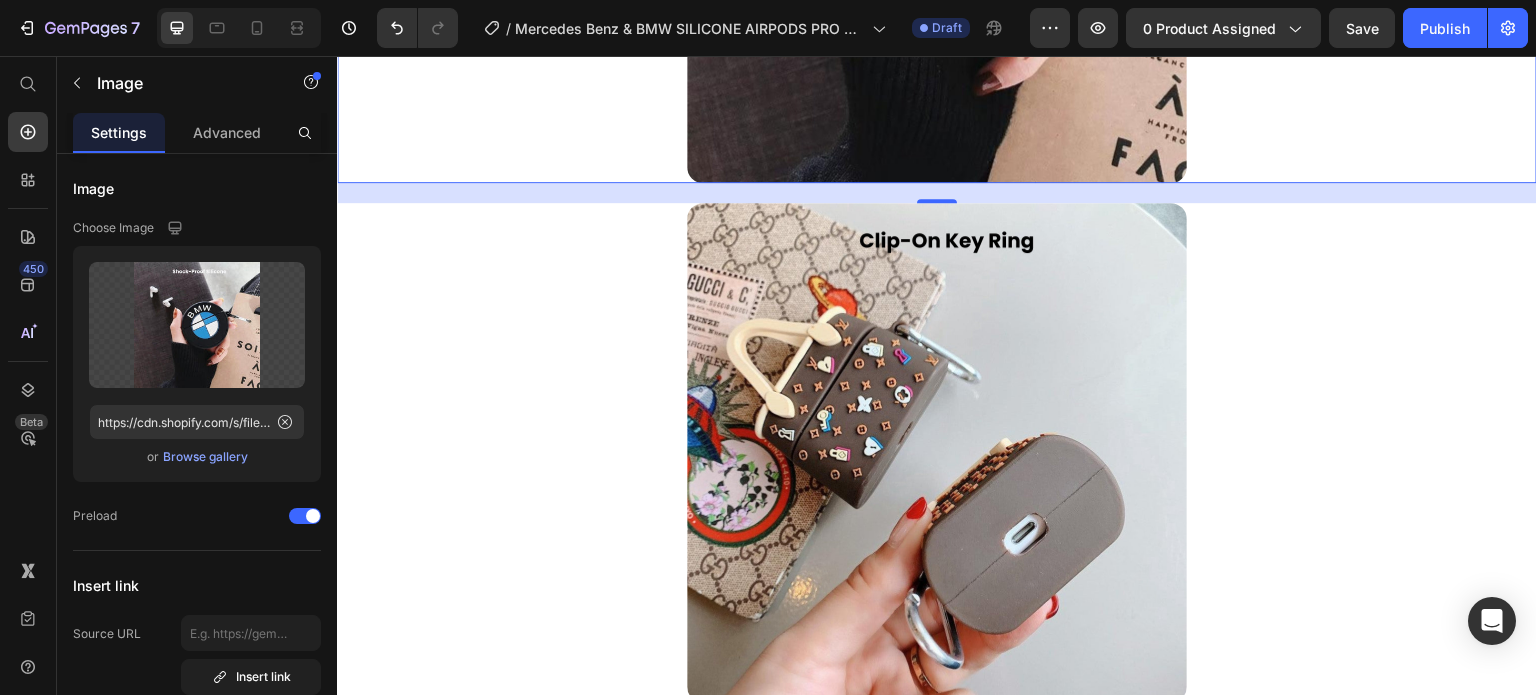 scroll, scrollTop: 2400, scrollLeft: 0, axis: vertical 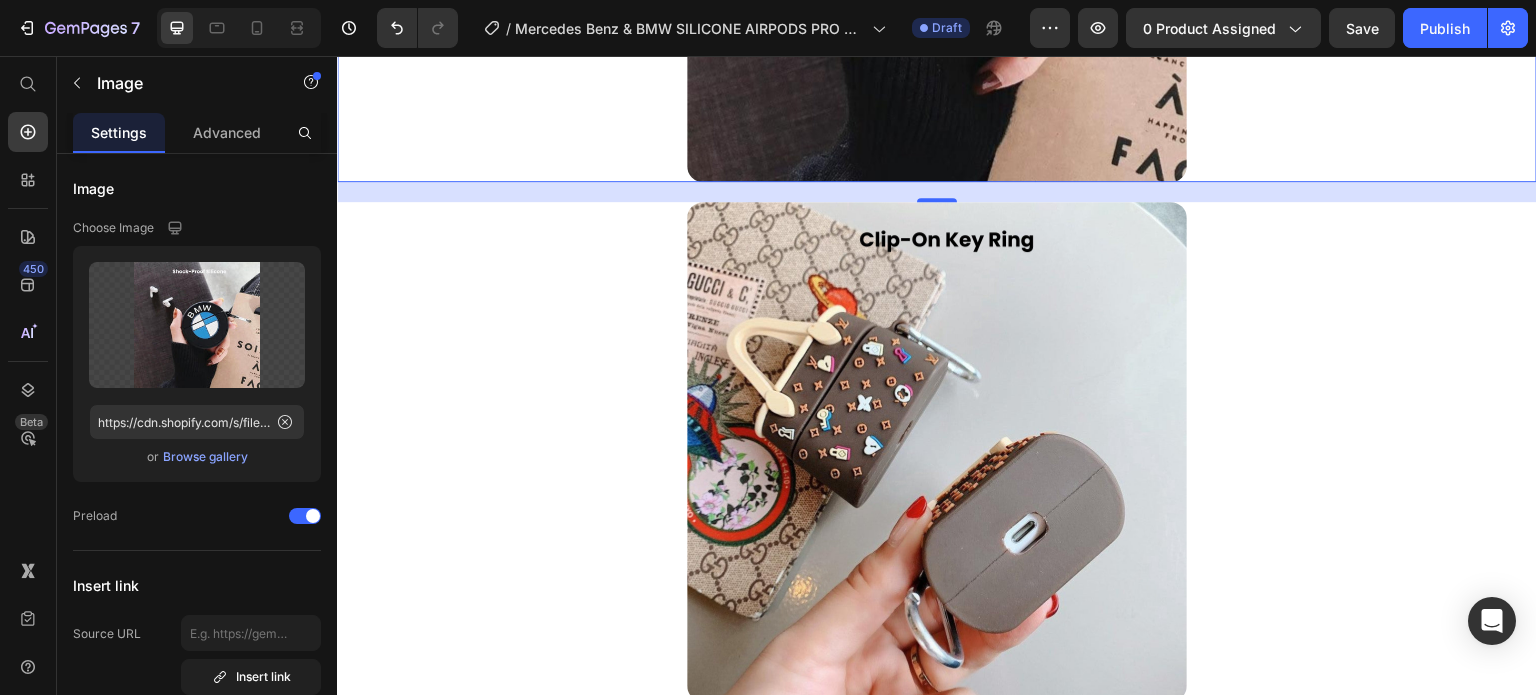click at bounding box center [937, 452] 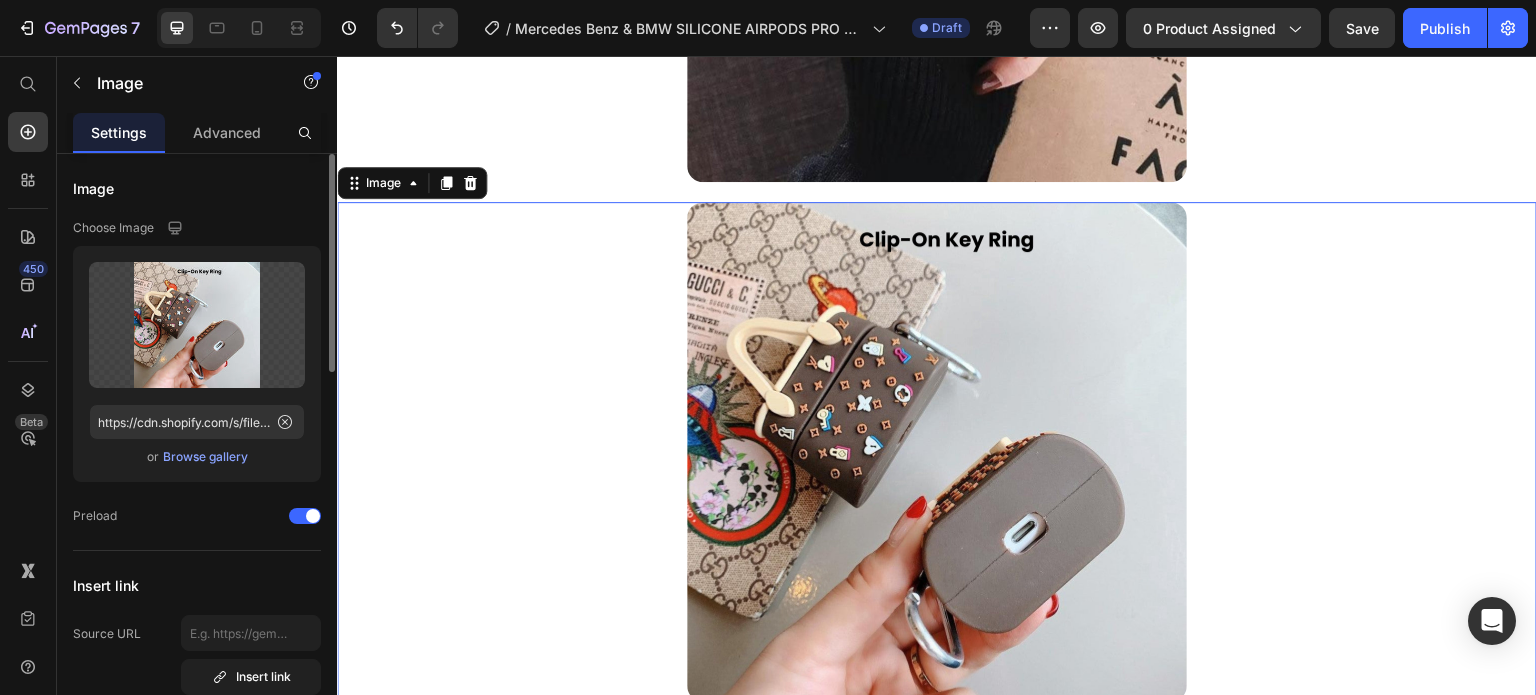 click on "Browse gallery" at bounding box center [205, 457] 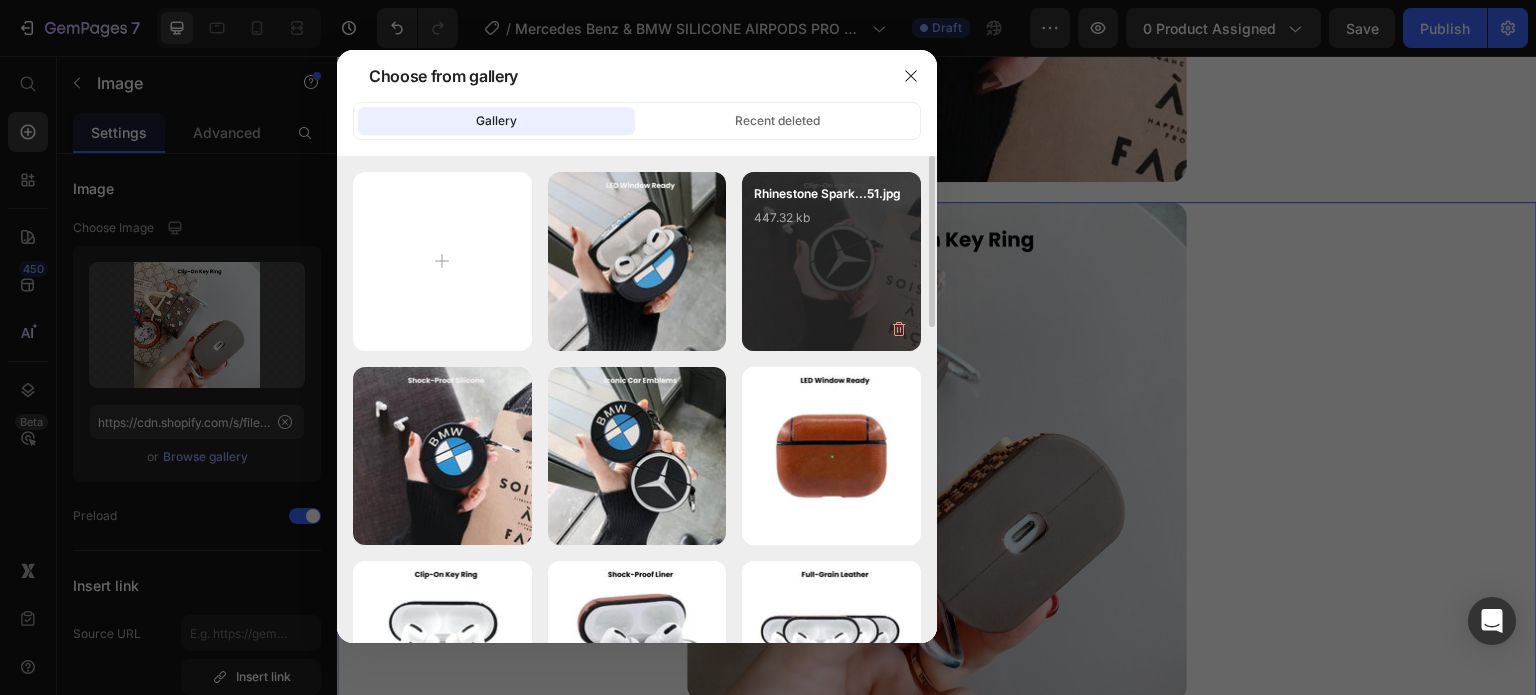 click on "Rhinestone Spark...51.jpg 447.32 kb" at bounding box center (831, 224) 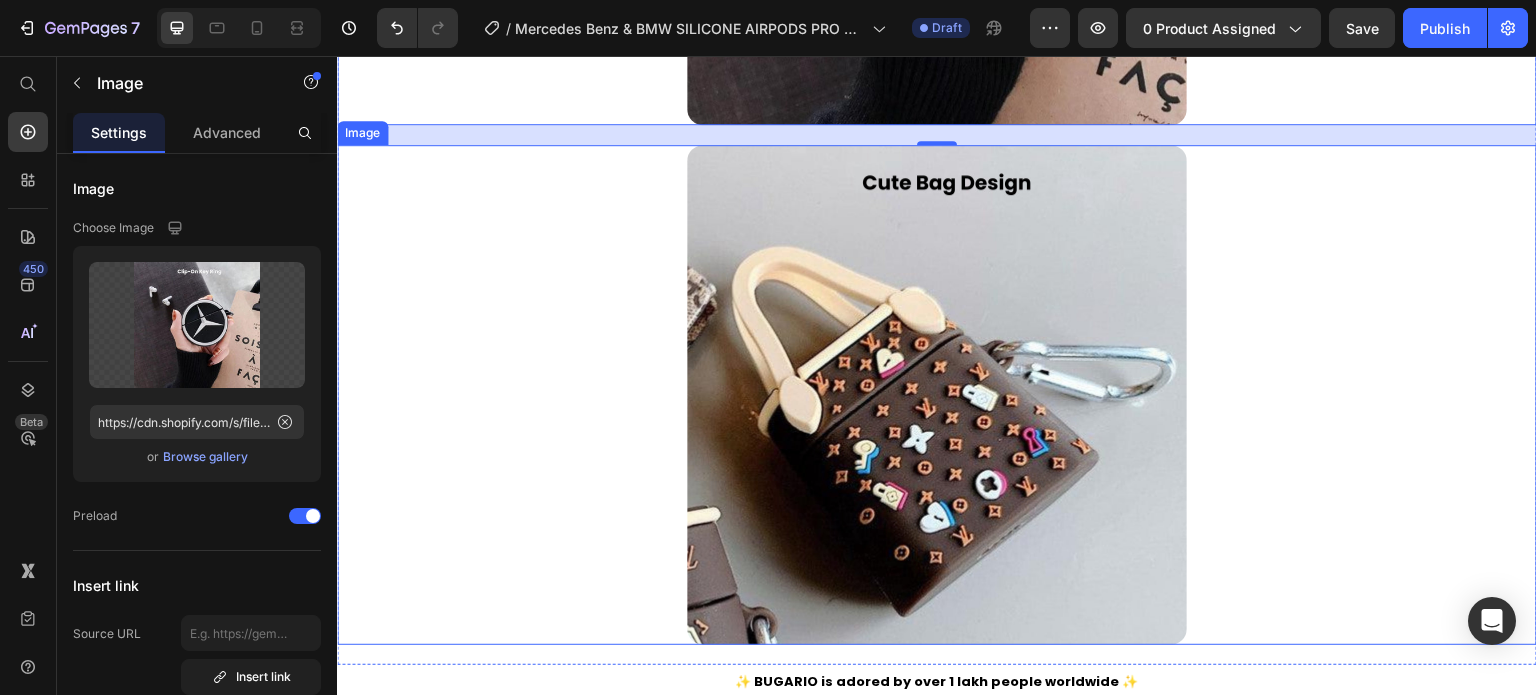 scroll, scrollTop: 3000, scrollLeft: 0, axis: vertical 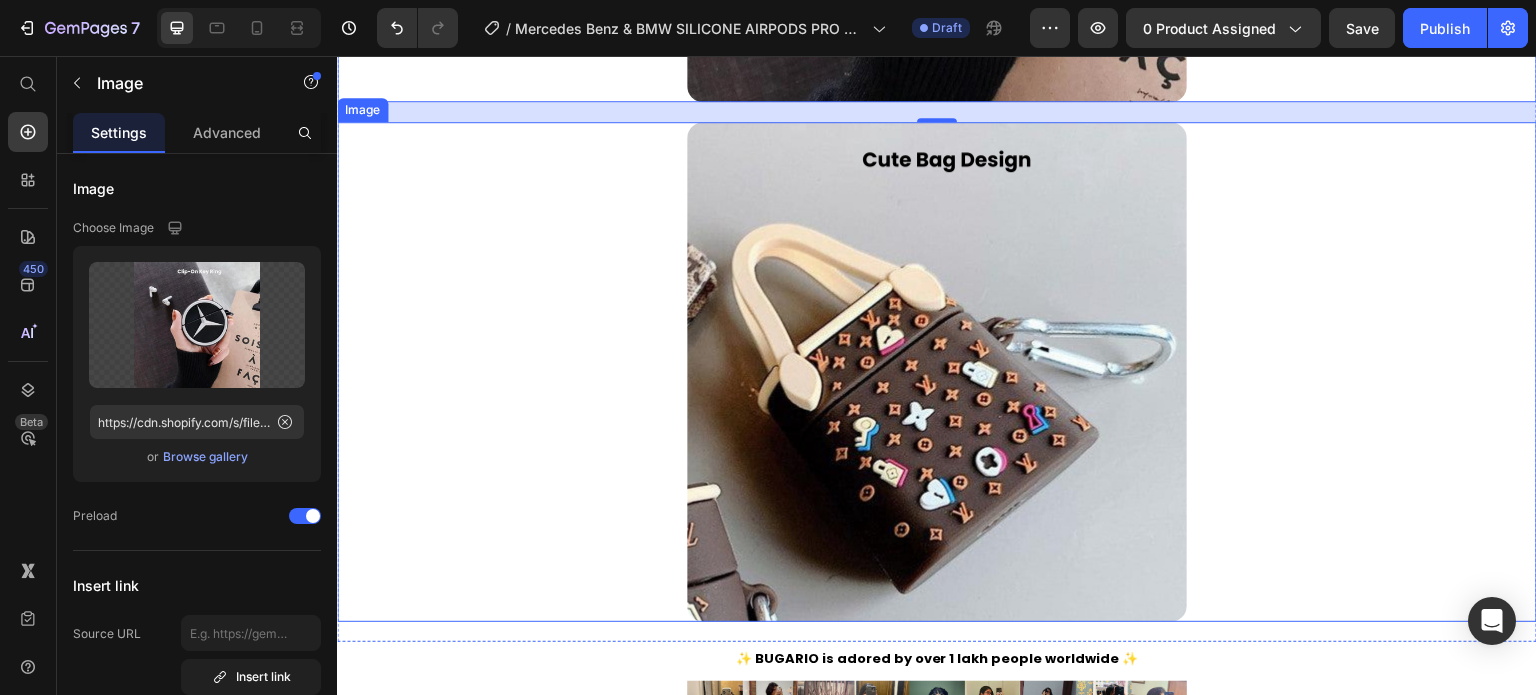 click at bounding box center (937, 372) 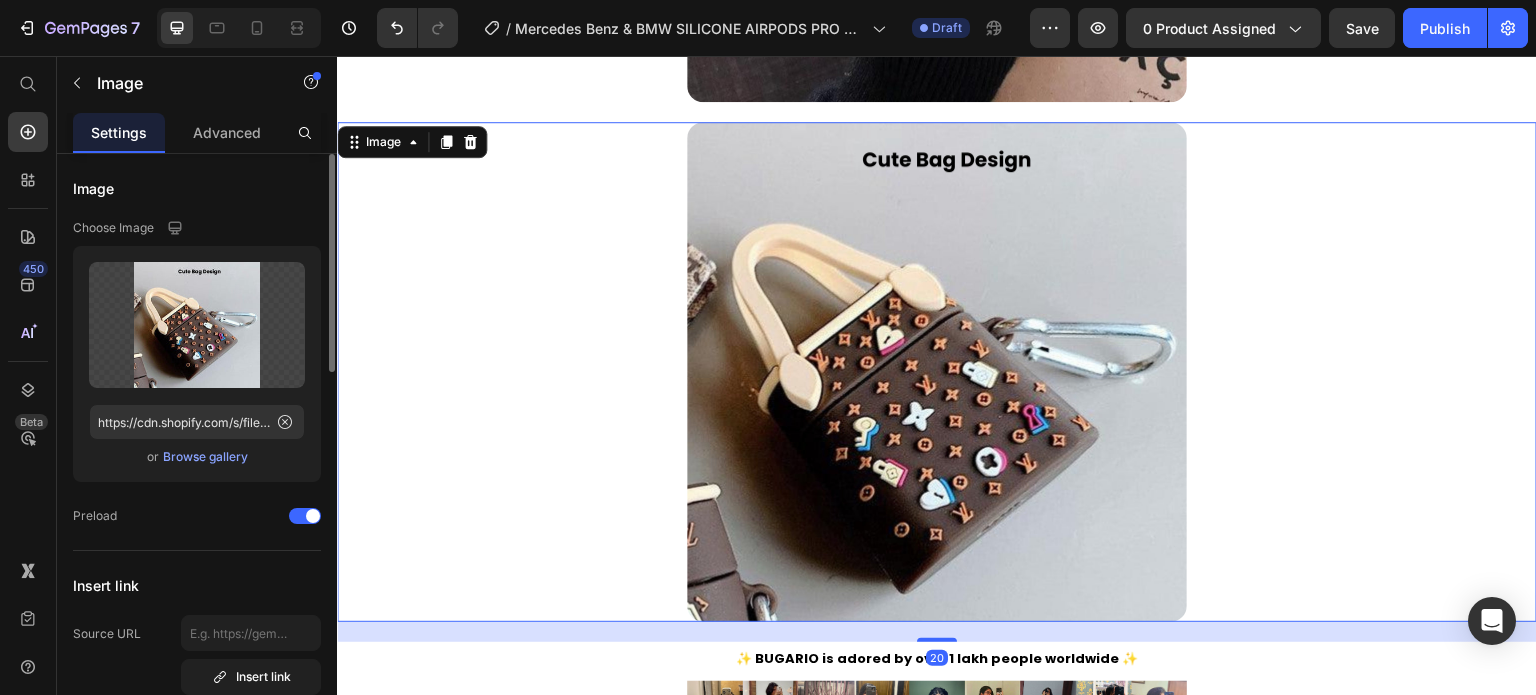 click on "or   Browse gallery" at bounding box center (197, 457) 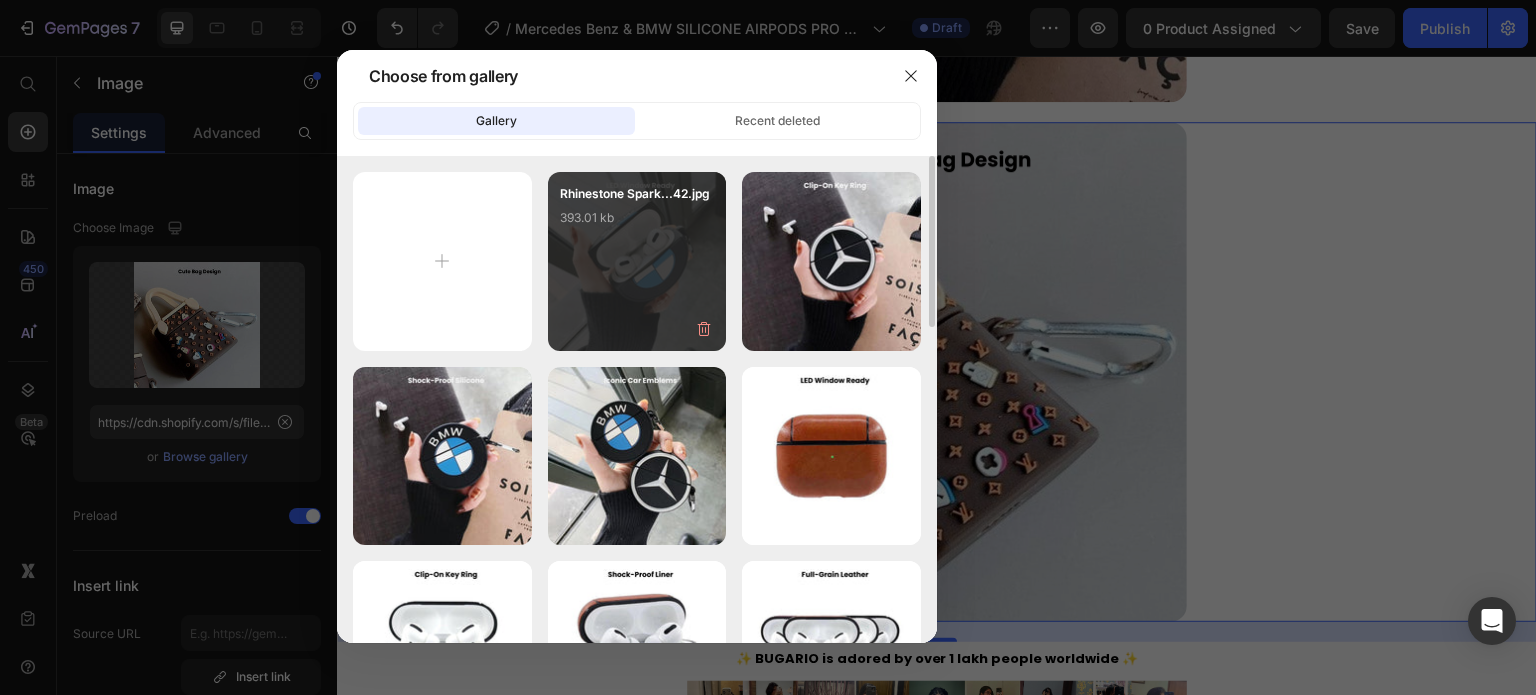 click on "Rhinestone Spark...42.jpg 393.01 kb" at bounding box center [637, 224] 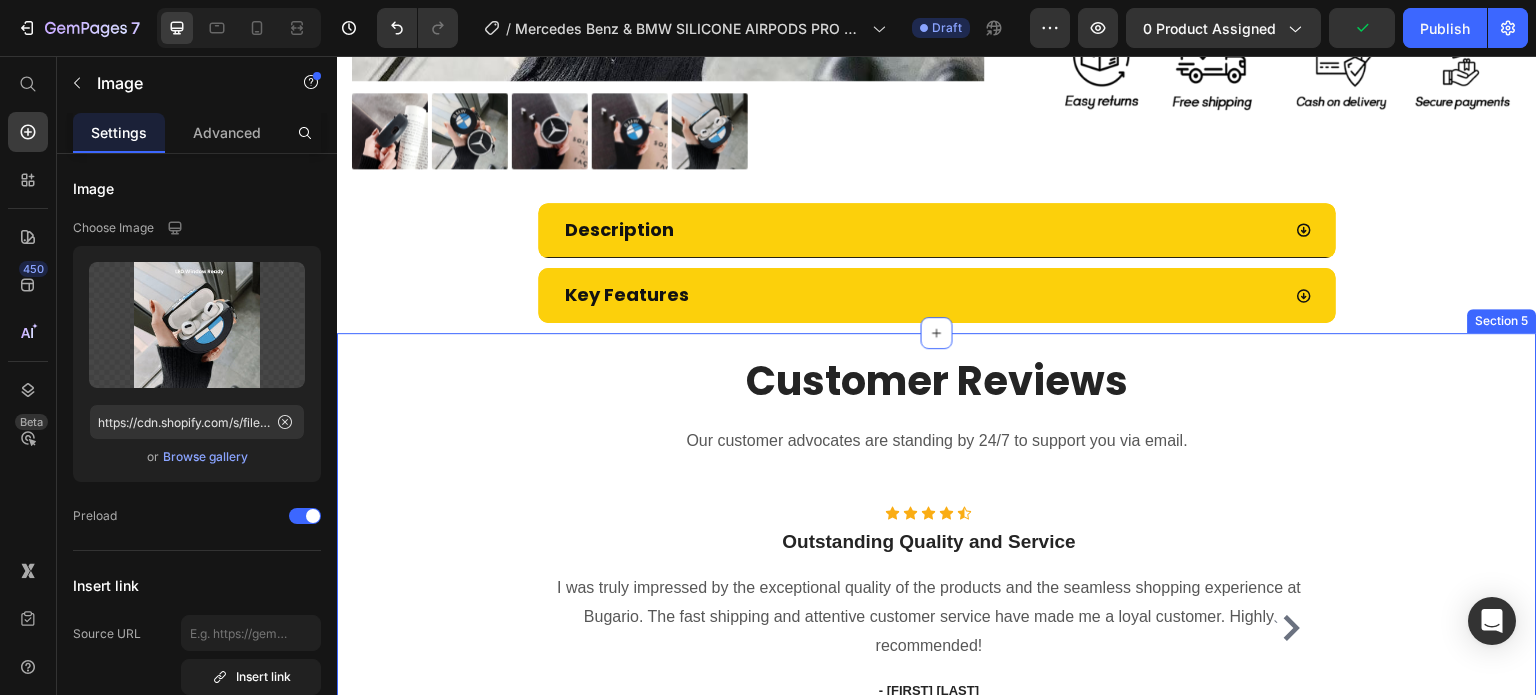 scroll, scrollTop: 29, scrollLeft: 0, axis: vertical 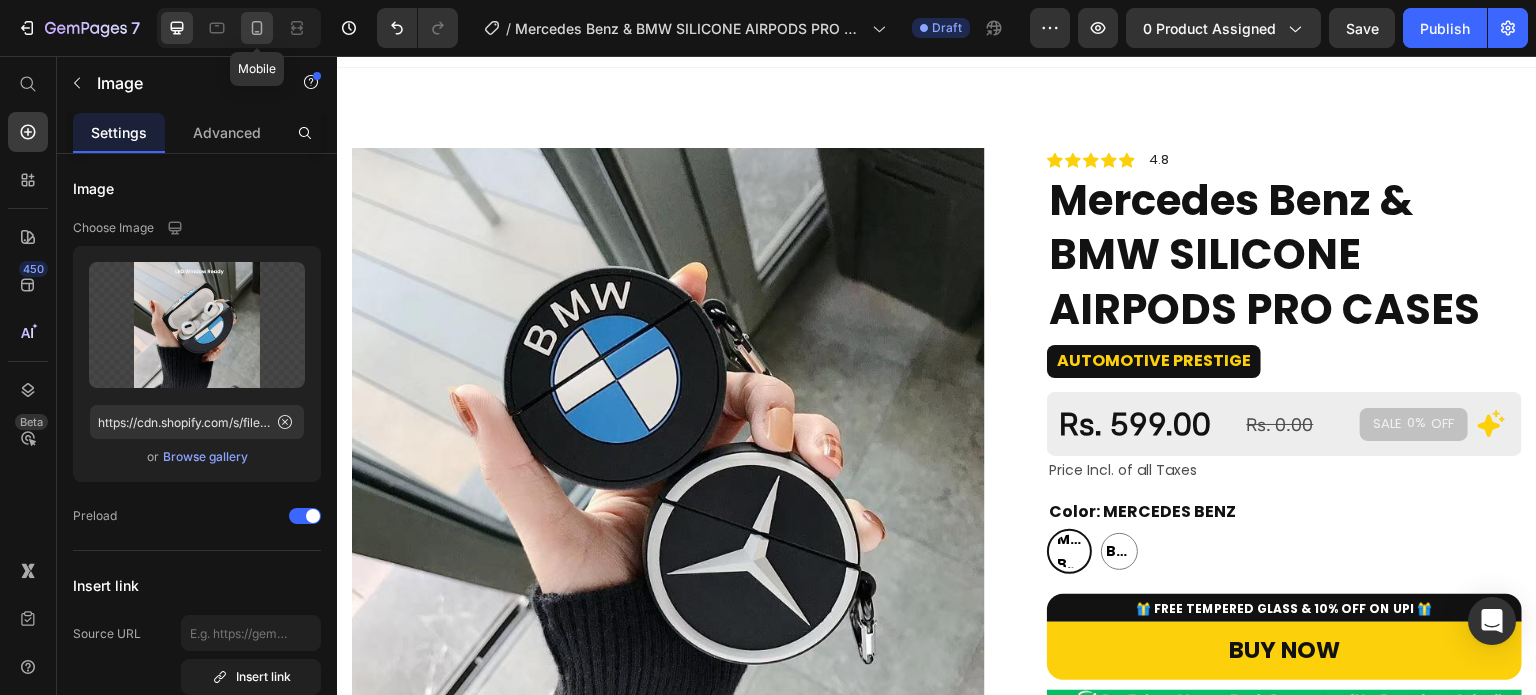 click 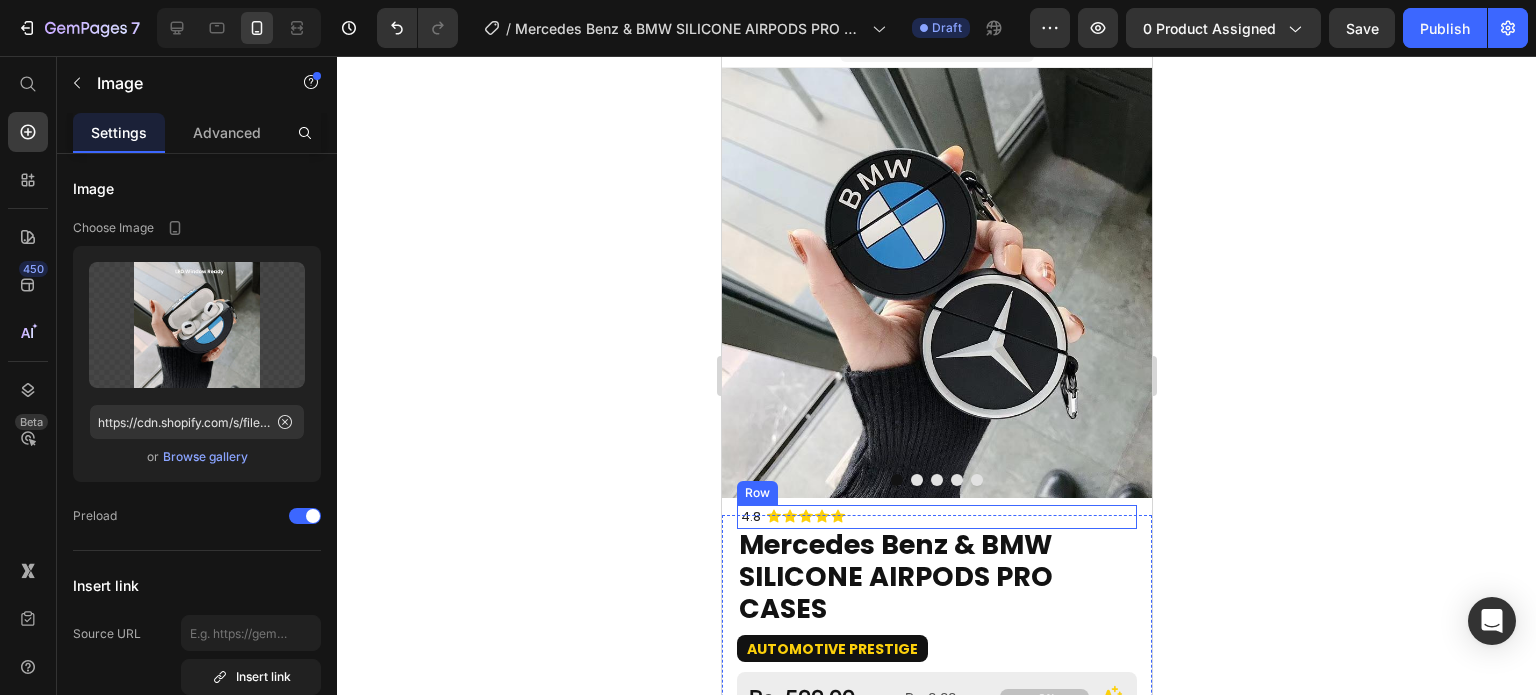 scroll, scrollTop: 629, scrollLeft: 0, axis: vertical 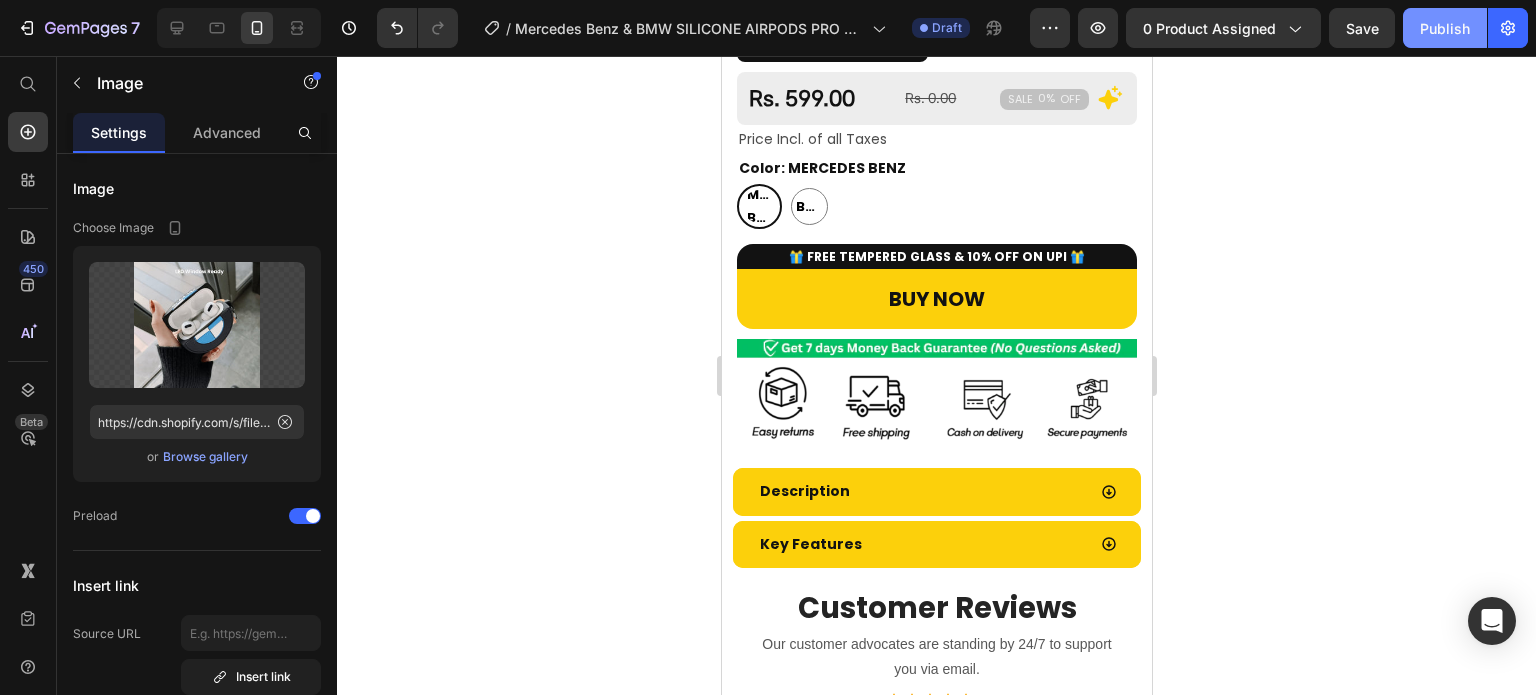 click on "Publish" at bounding box center [1445, 28] 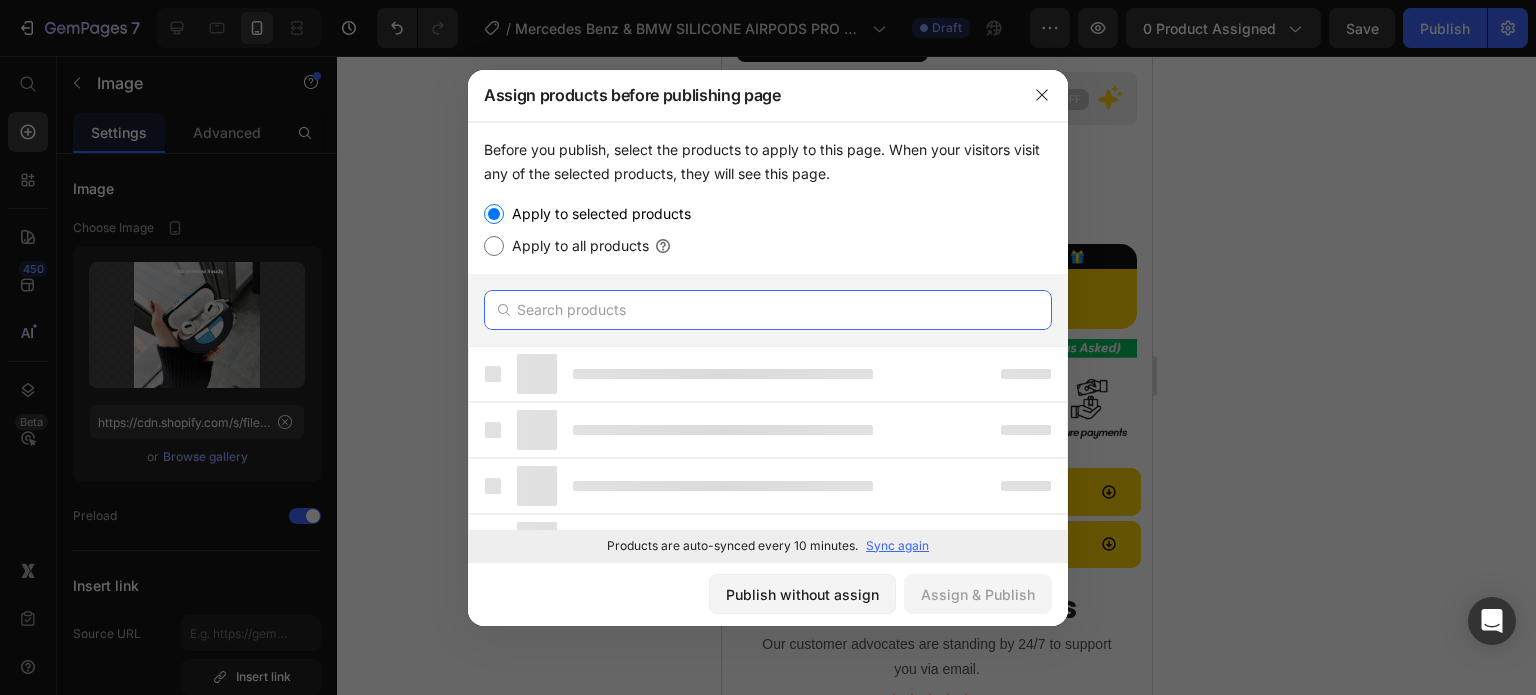 click at bounding box center (768, 310) 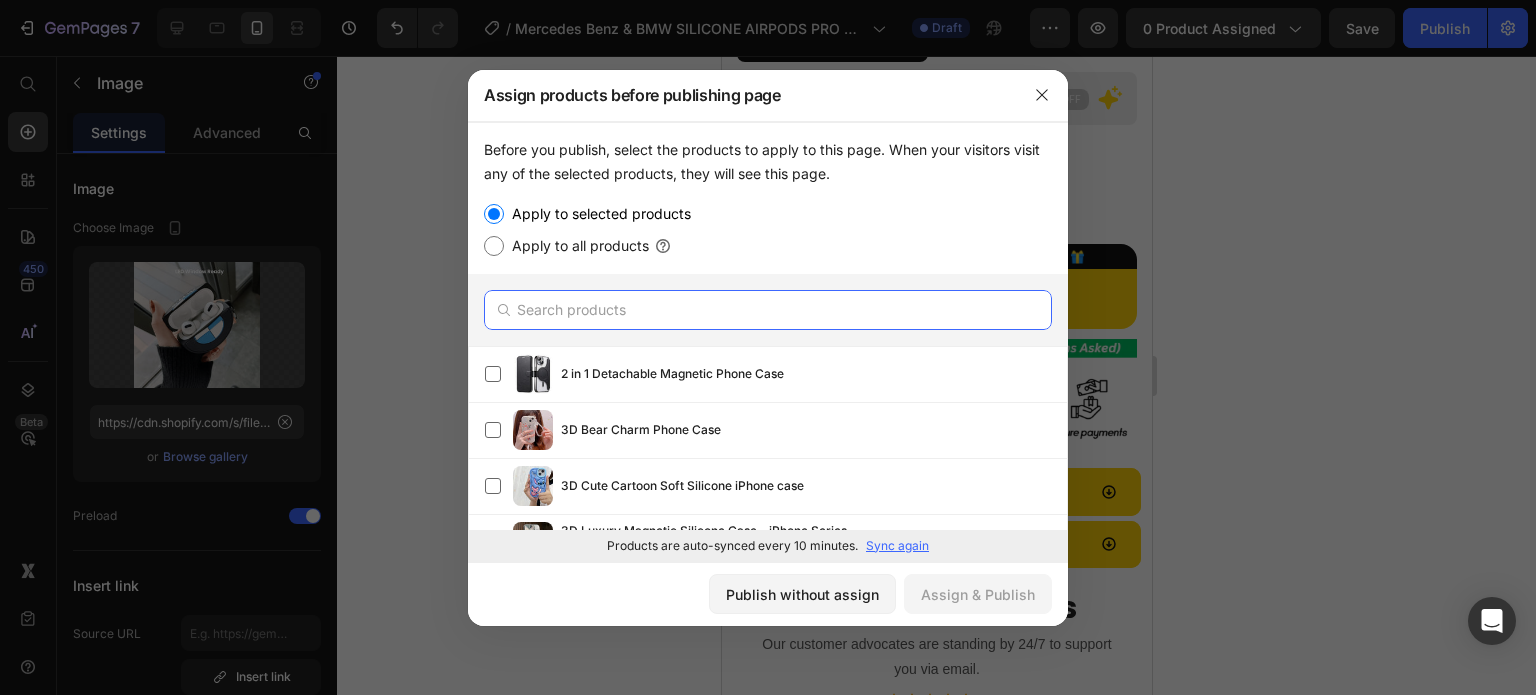 paste on "Mercedes Benz & BMW SILICONE AIRPODS PRO CASES" 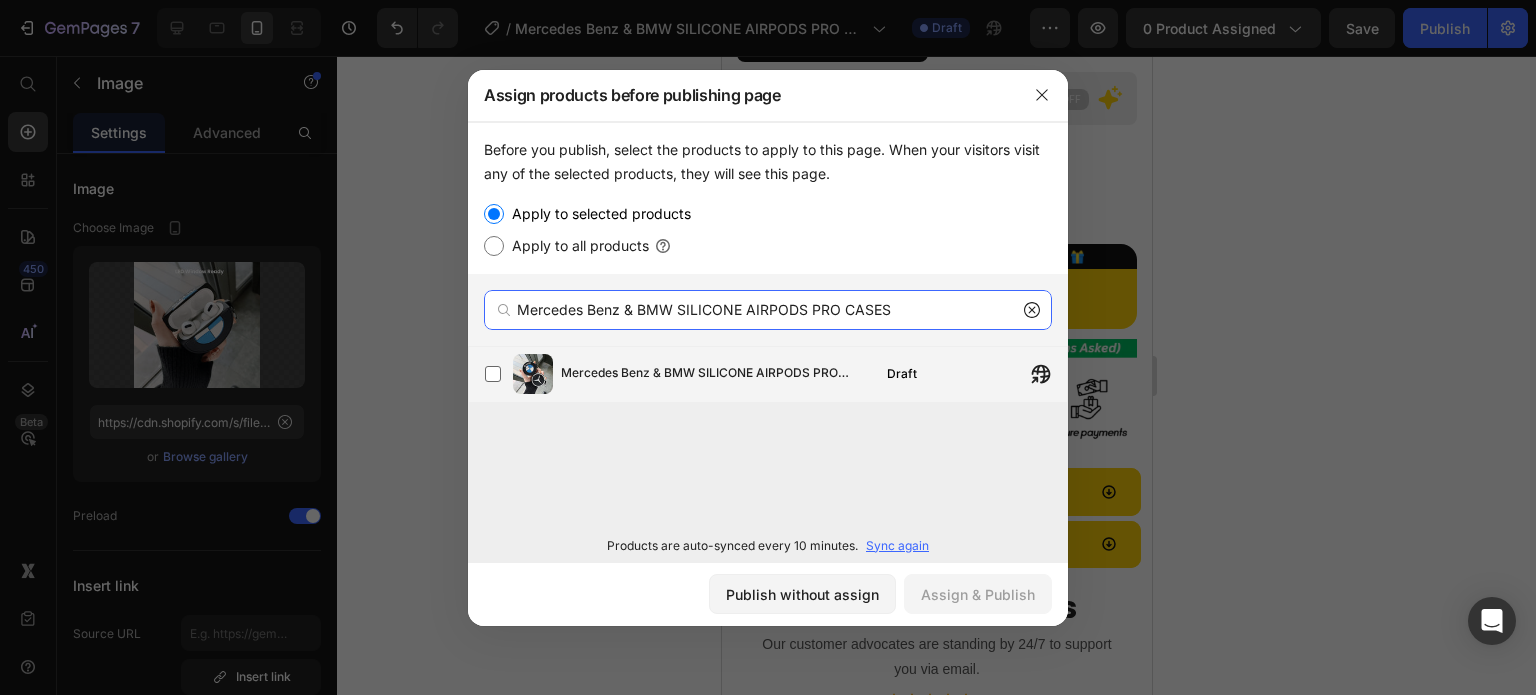 type on "Mercedes Benz & BMW SILICONE AIRPODS PRO CASES" 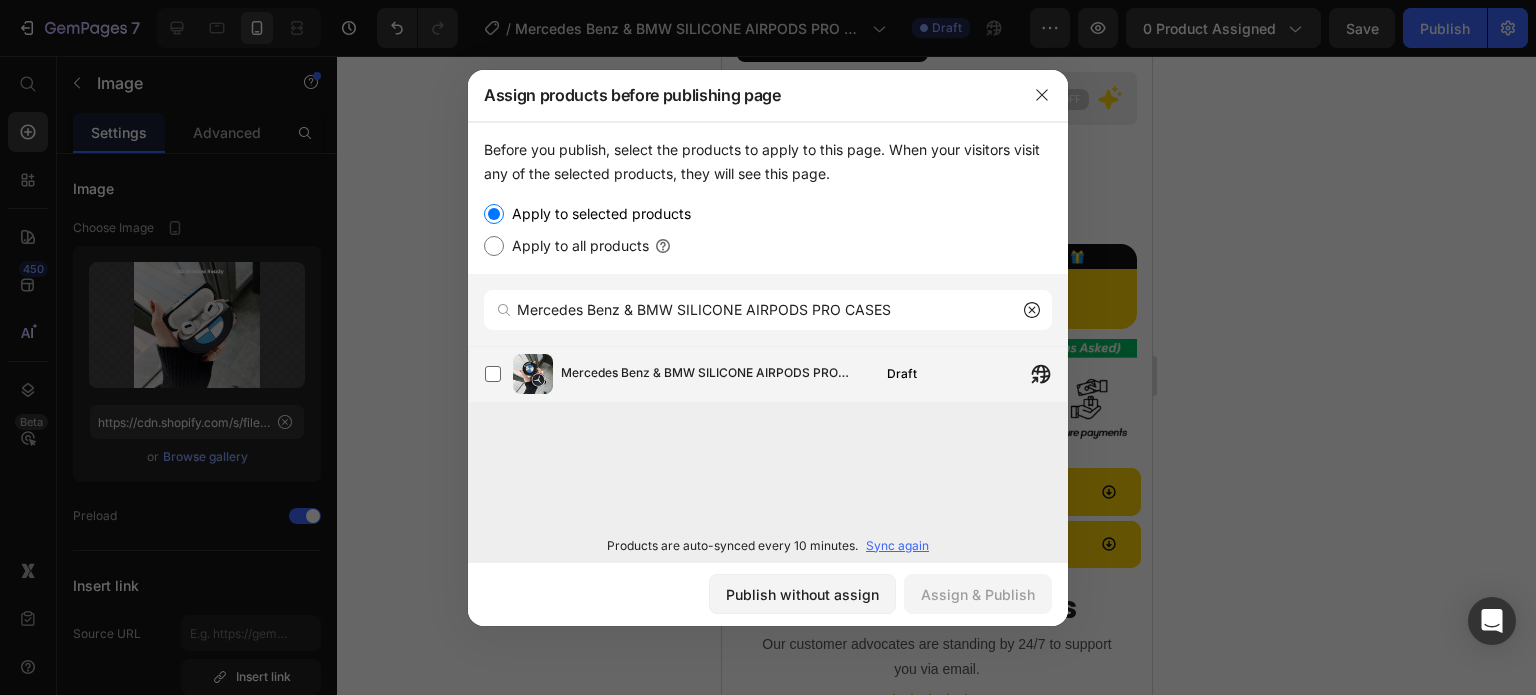 click on "Mercedes Benz & BMW SILICONE AIRPODS PRO CASES" at bounding box center (716, 374) 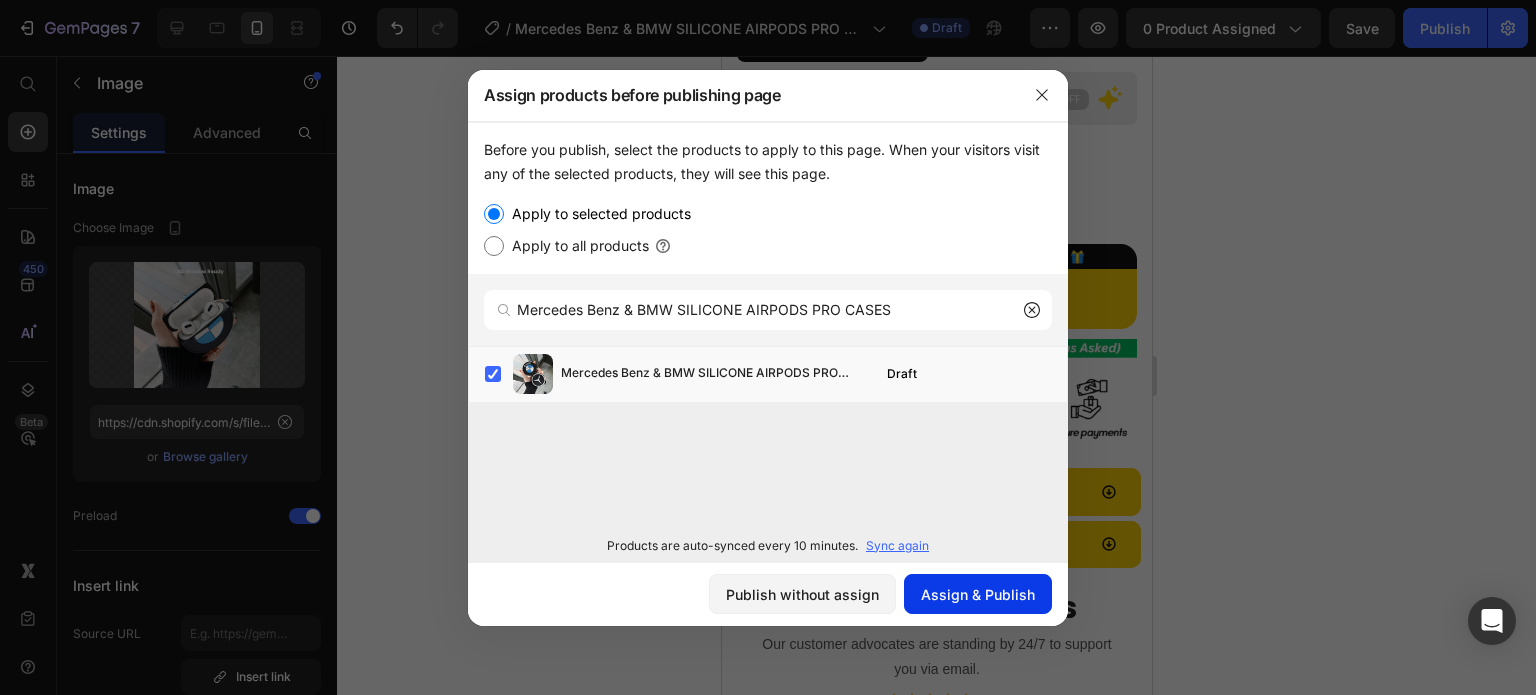 click on "Assign & Publish" 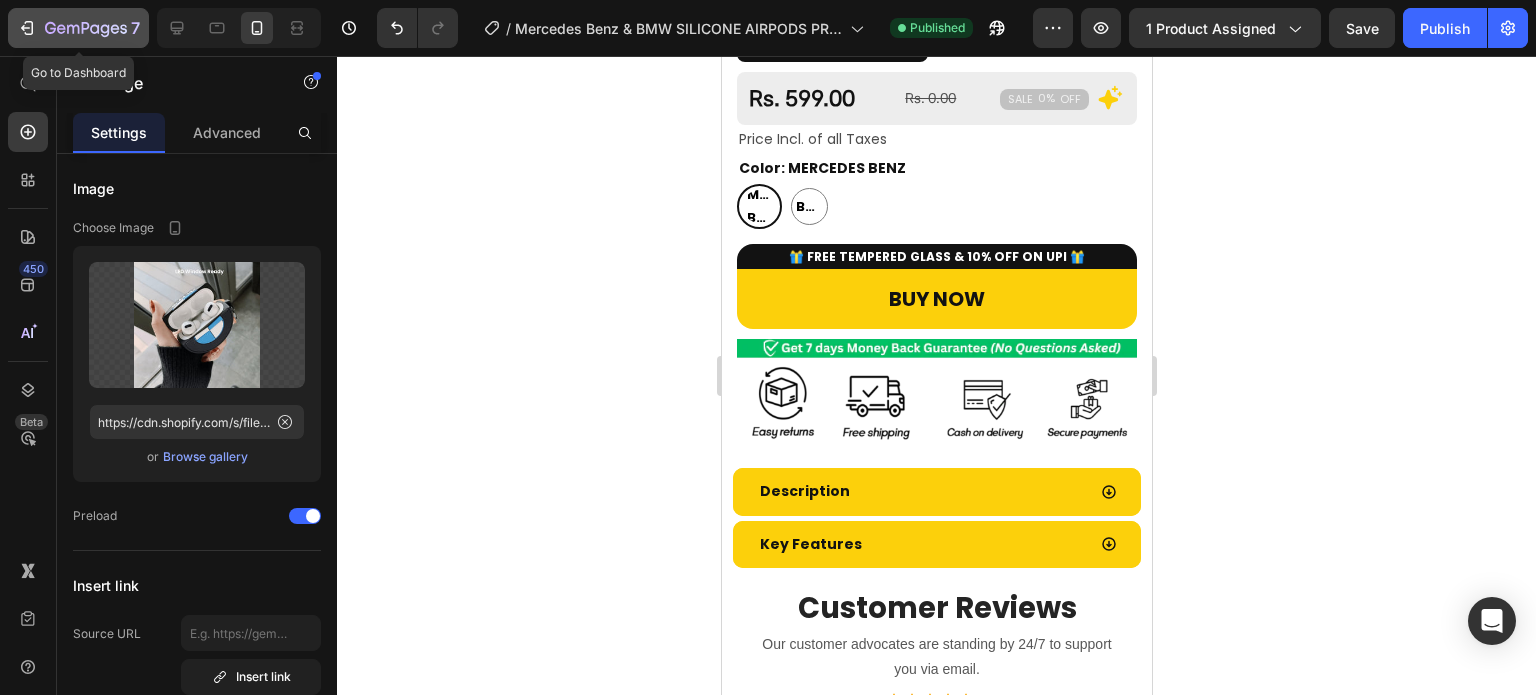 click 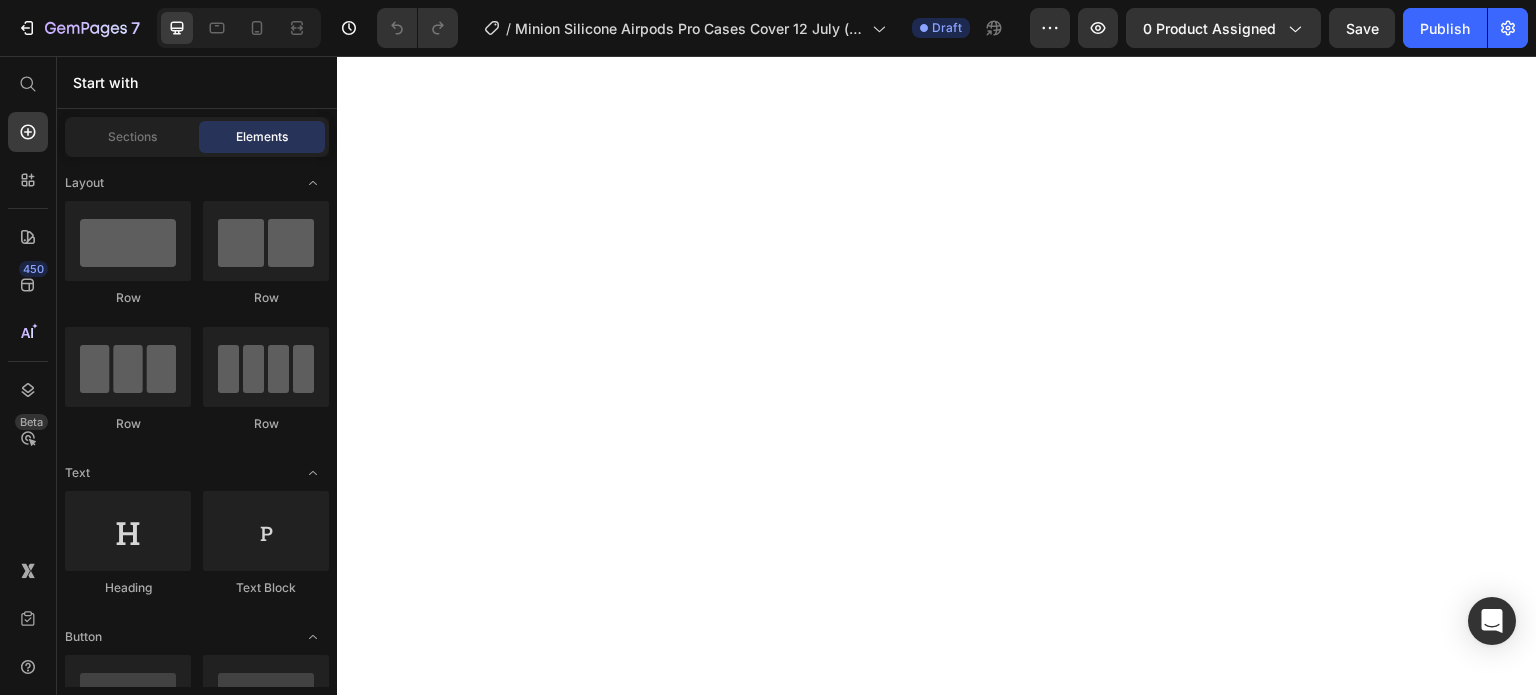scroll, scrollTop: 0, scrollLeft: 0, axis: both 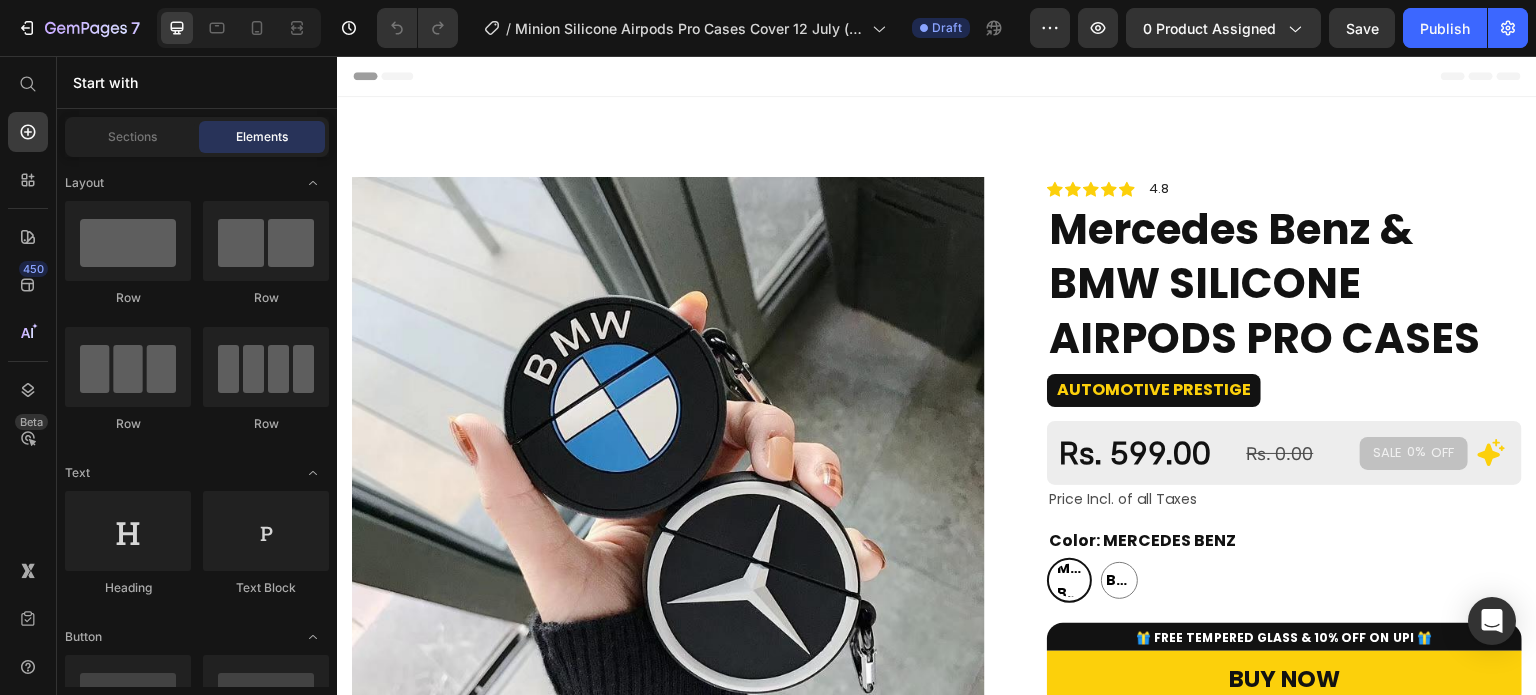 click at bounding box center [239, 28] 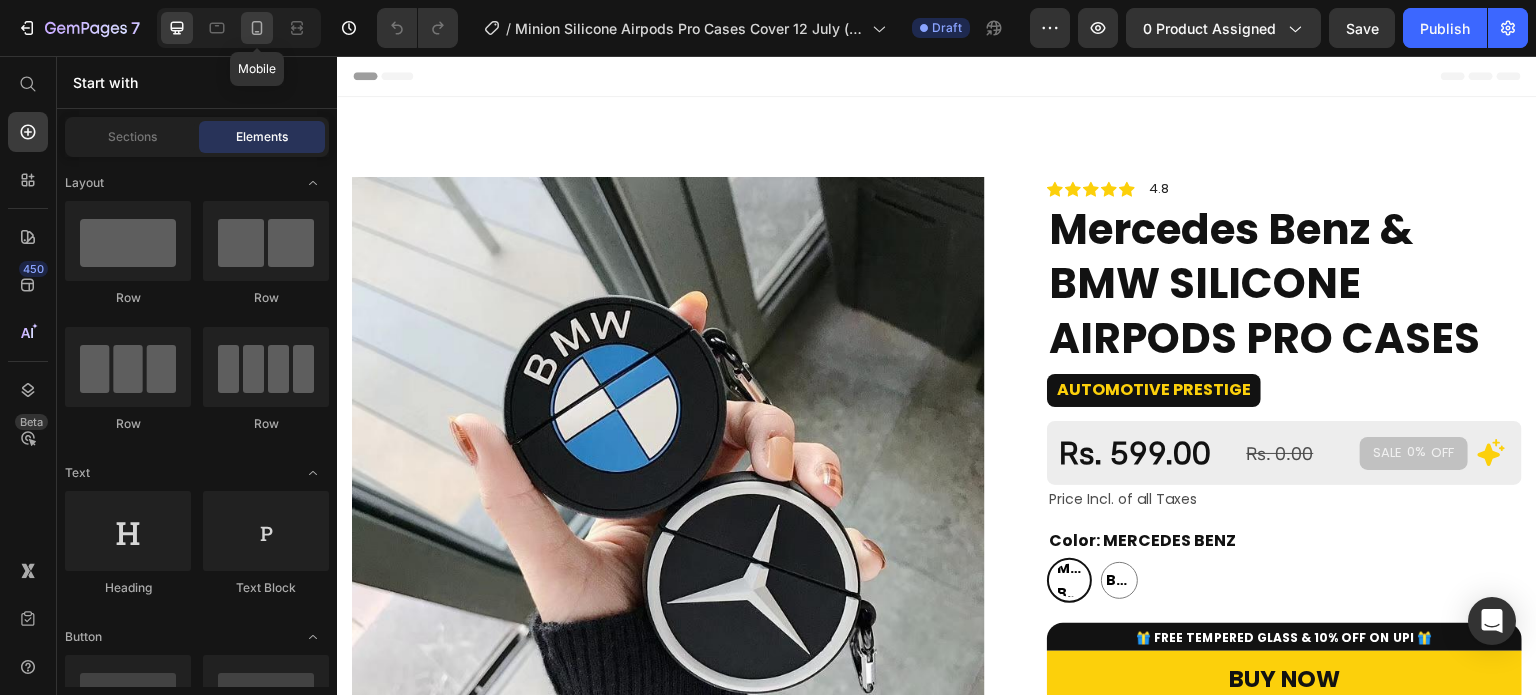 click 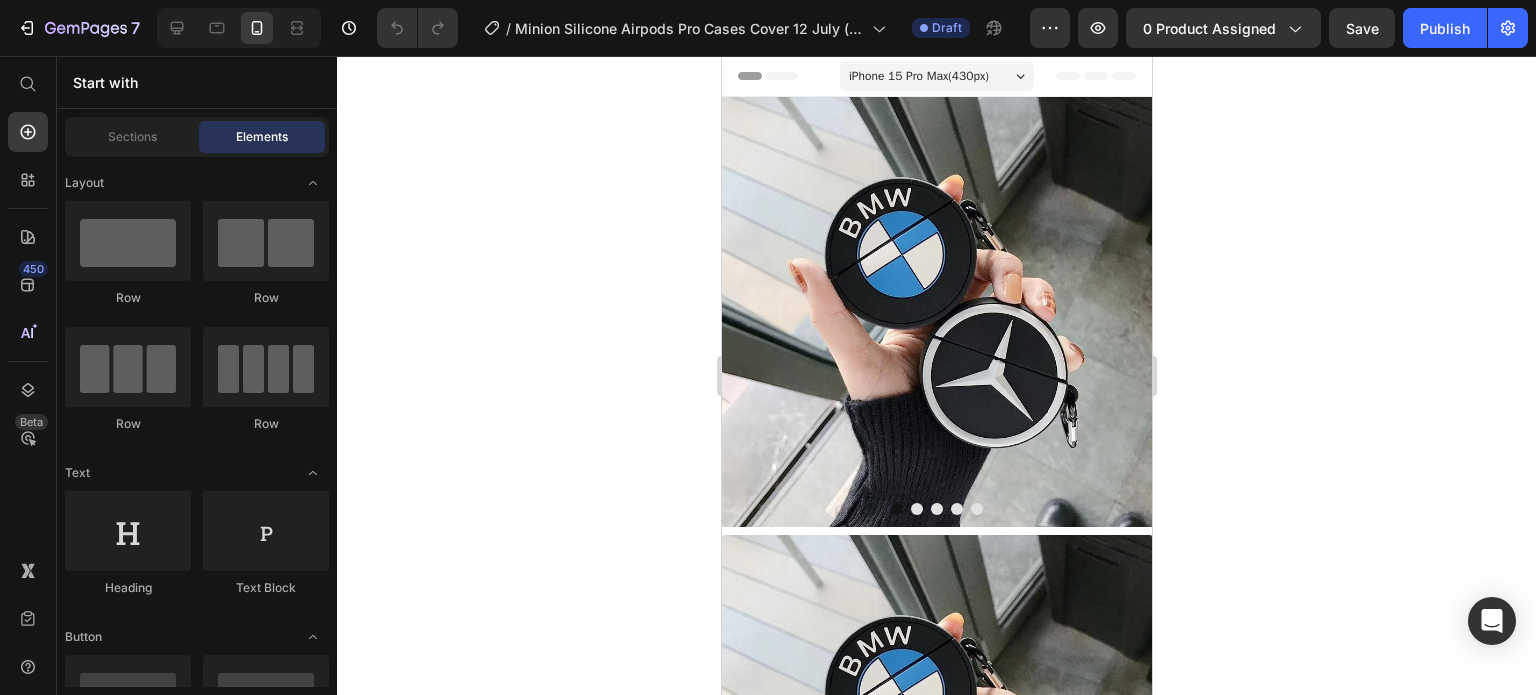 click 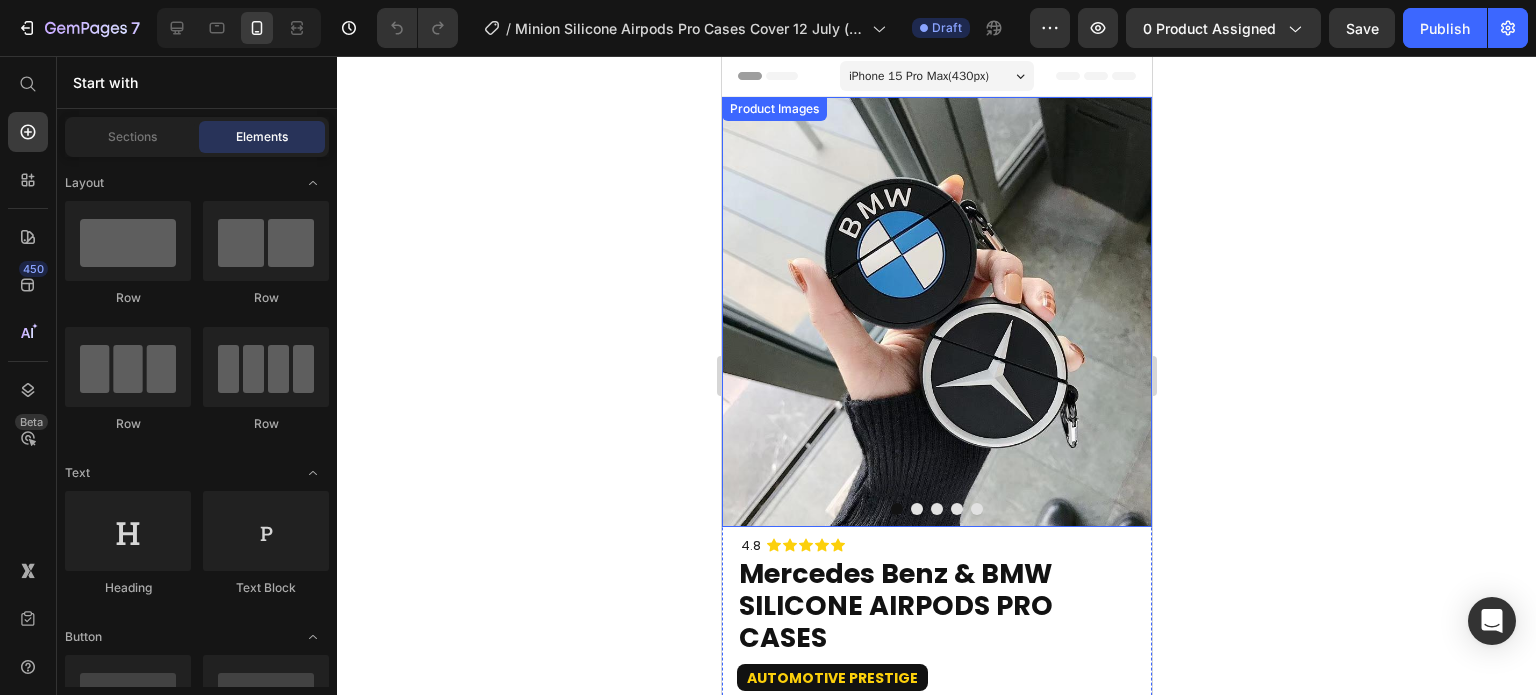 click at bounding box center [936, 312] 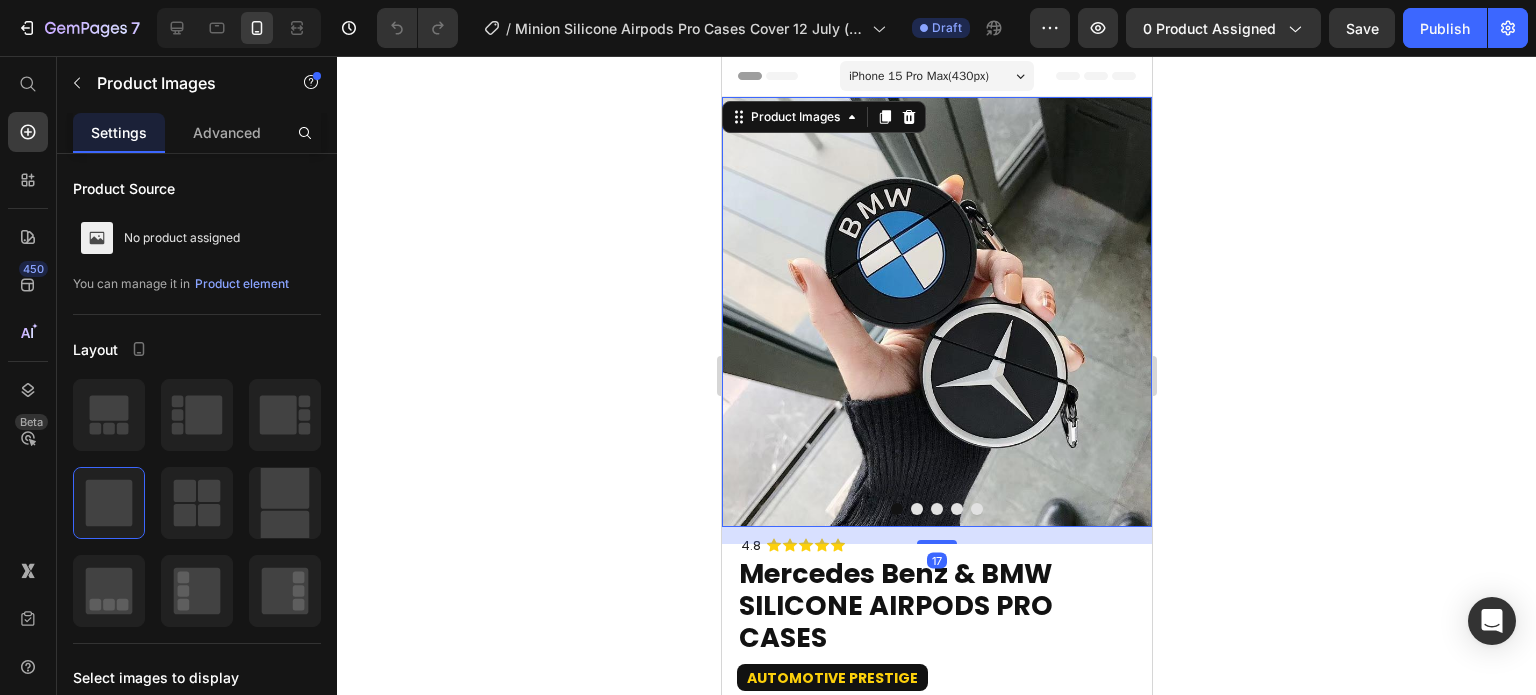 drag, startPoint x: 267, startPoint y: 283, endPoint x: 554, endPoint y: 170, distance: 308.4445 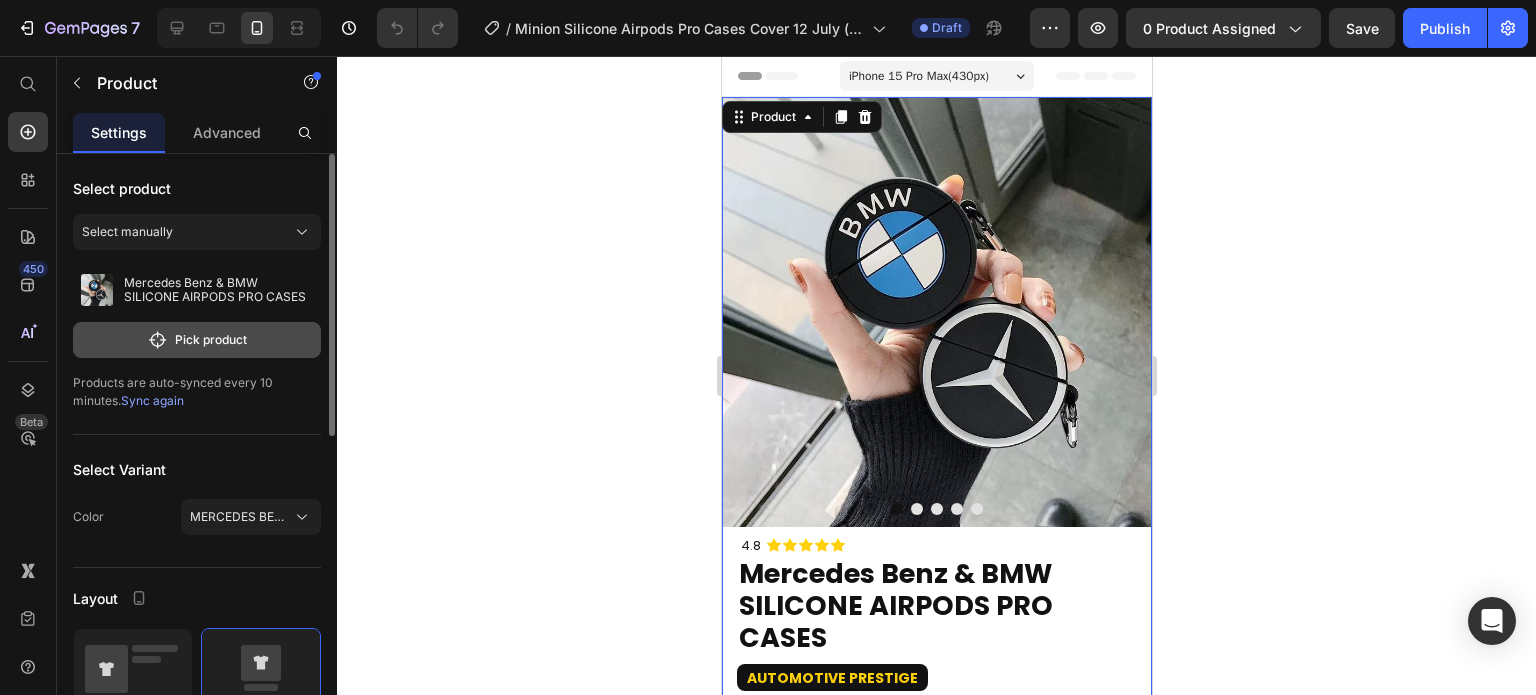 click on "Pick product" at bounding box center [197, 340] 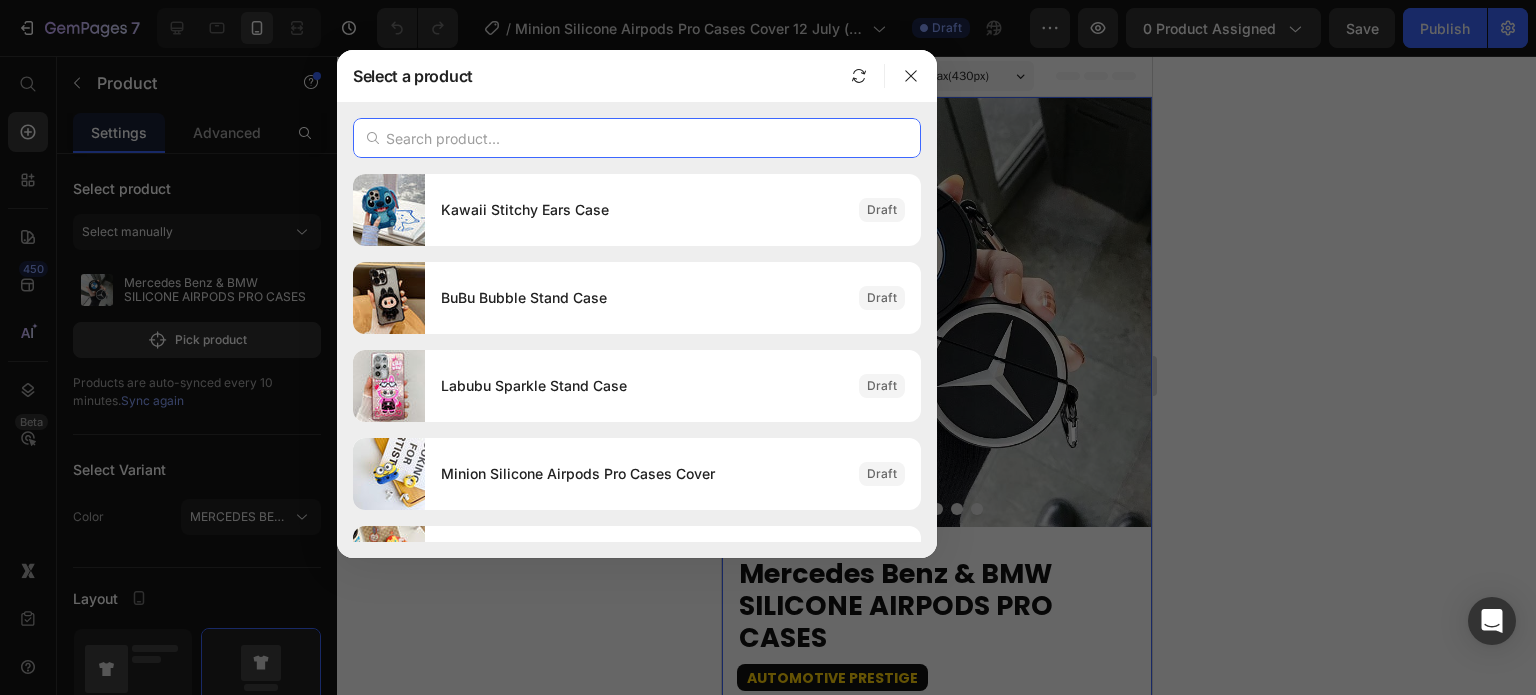 click at bounding box center (637, 138) 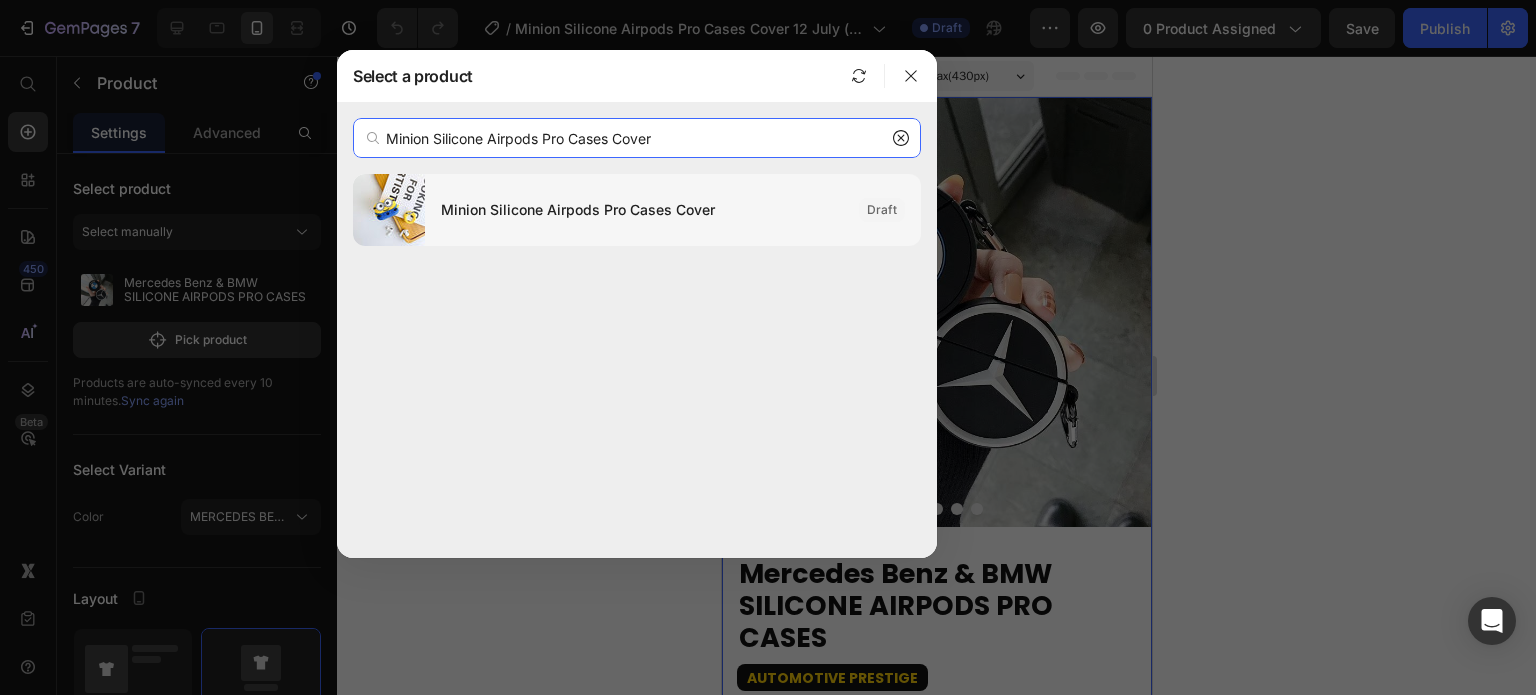 type on "Minion Silicone Airpods Pro Cases Cover" 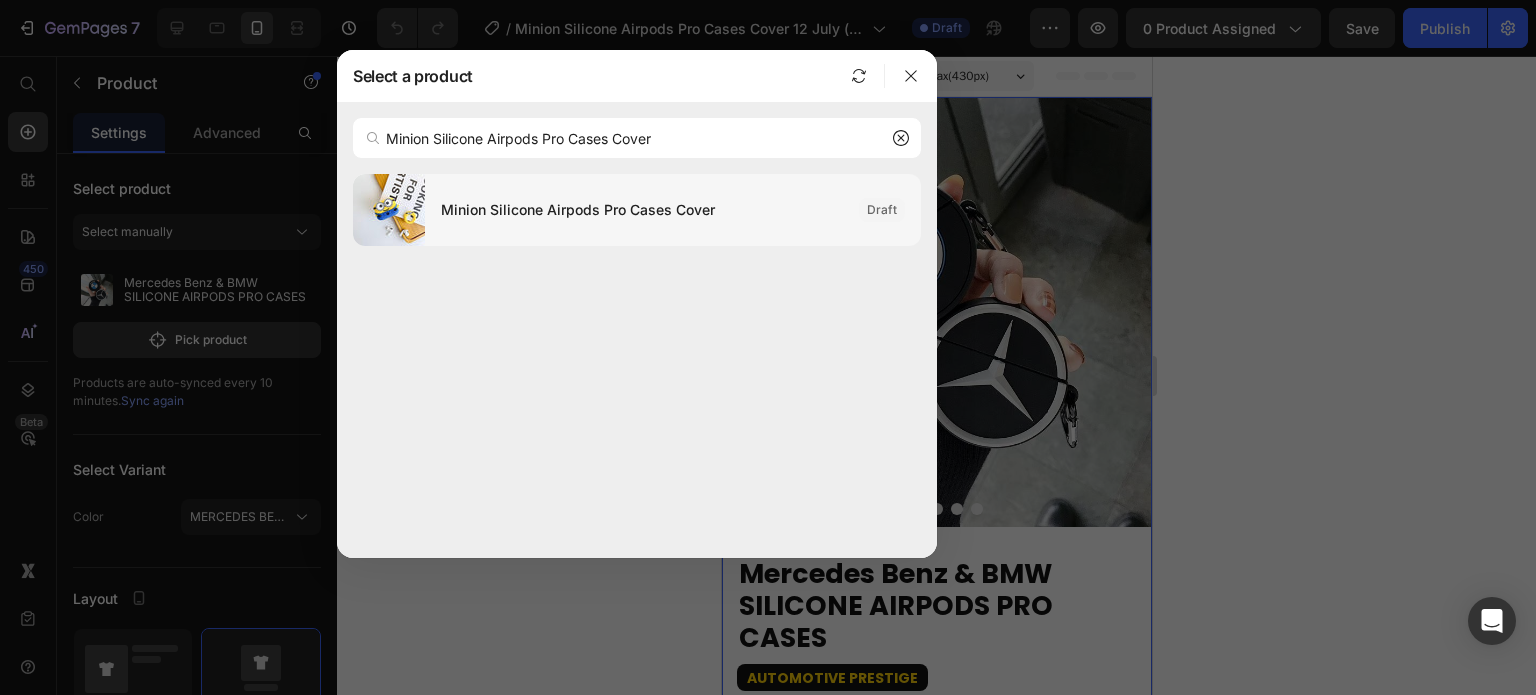 click on "Minion Silicone Airpods Pro Cases Cover" at bounding box center [642, 210] 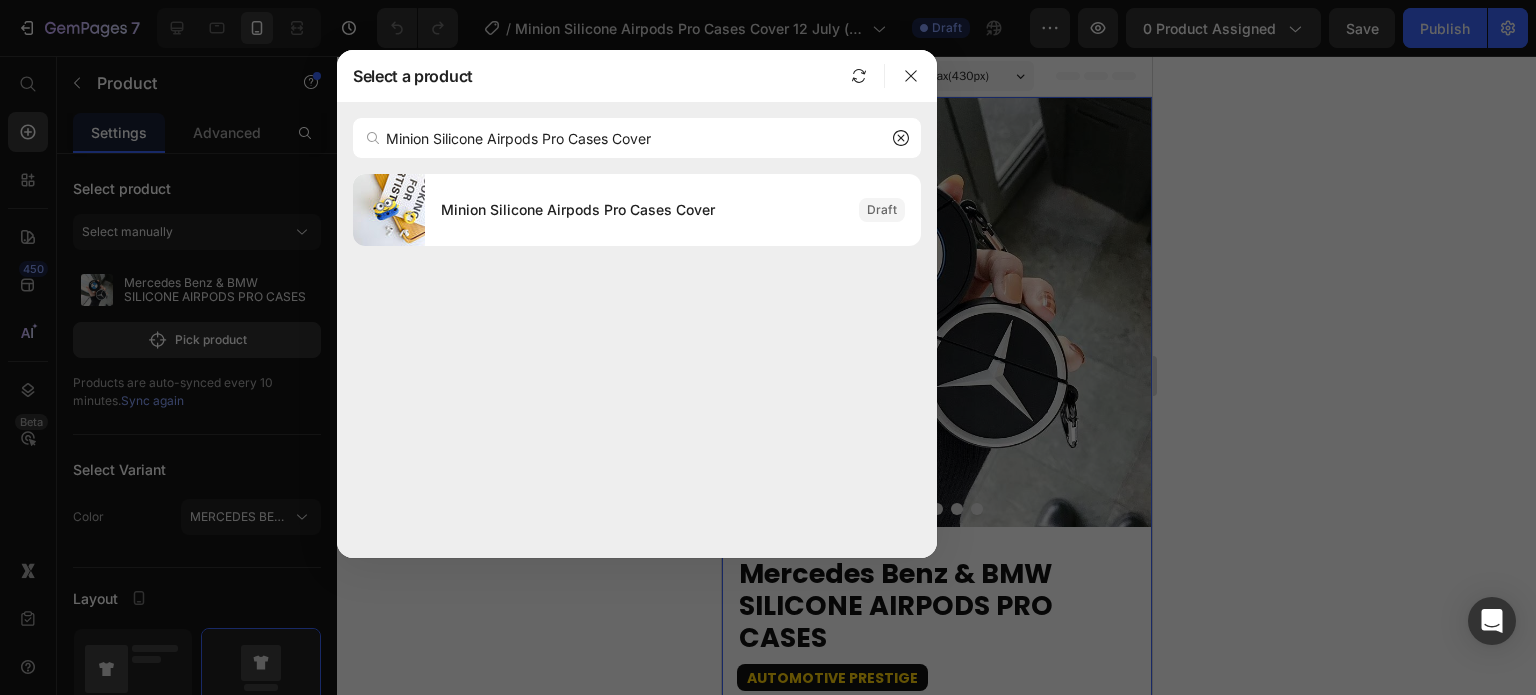 type 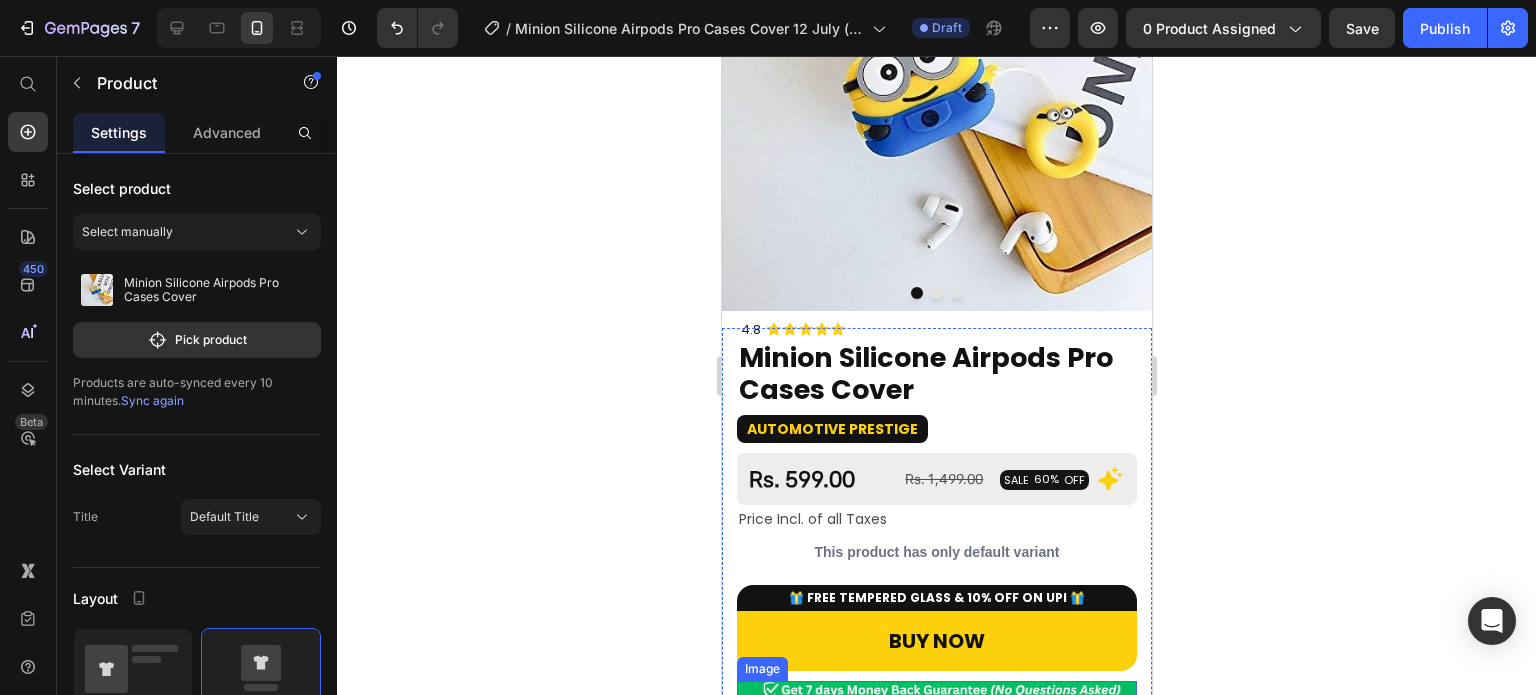 scroll, scrollTop: 500, scrollLeft: 0, axis: vertical 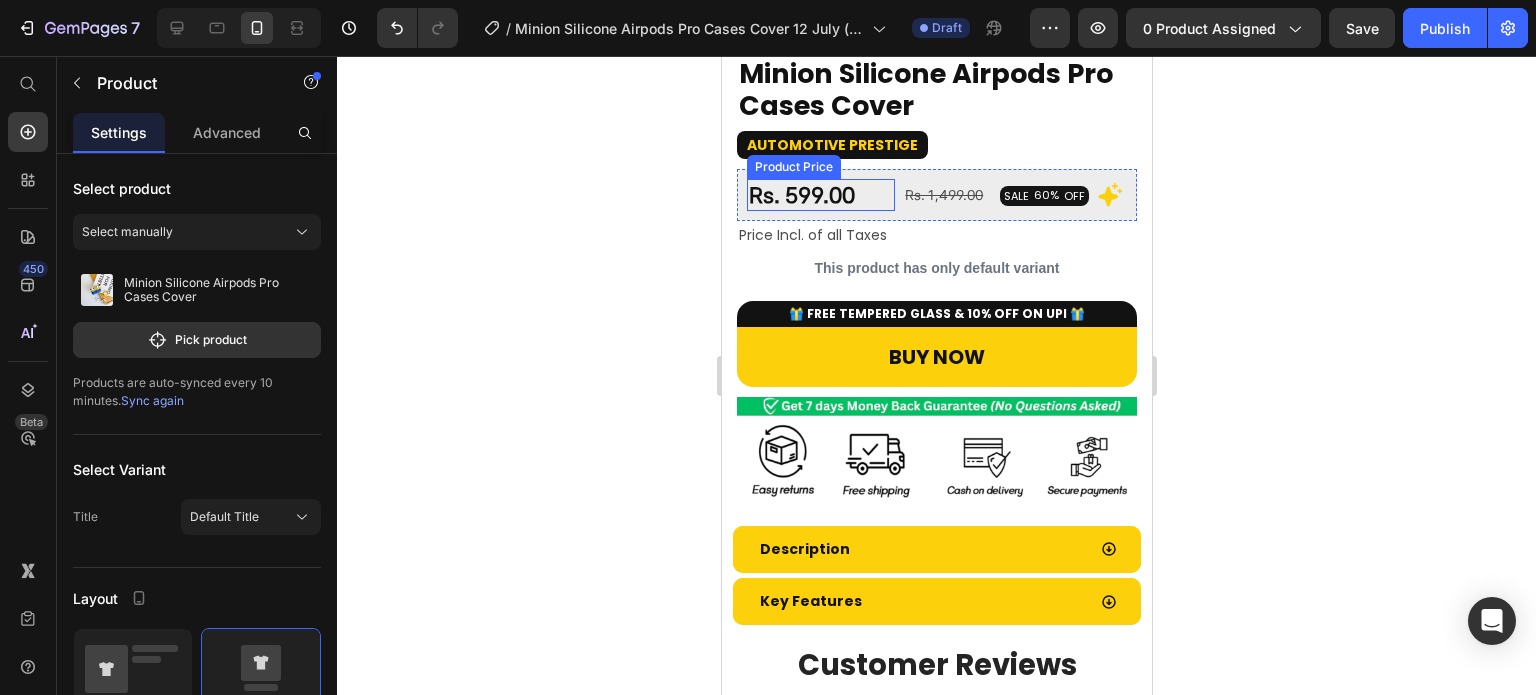 click on "Product Price" at bounding box center [793, 167] 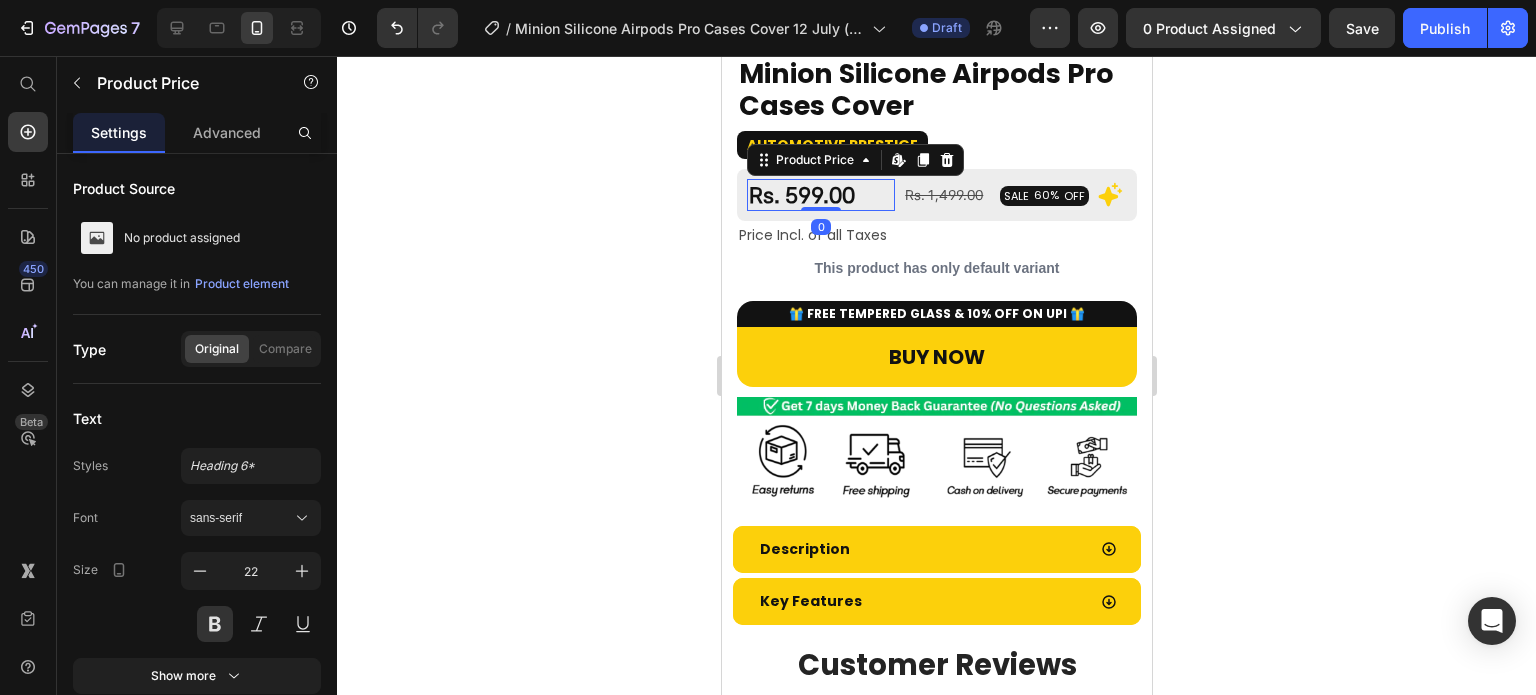 click on "Product Price   Edit content in Shopify" at bounding box center [854, 160] 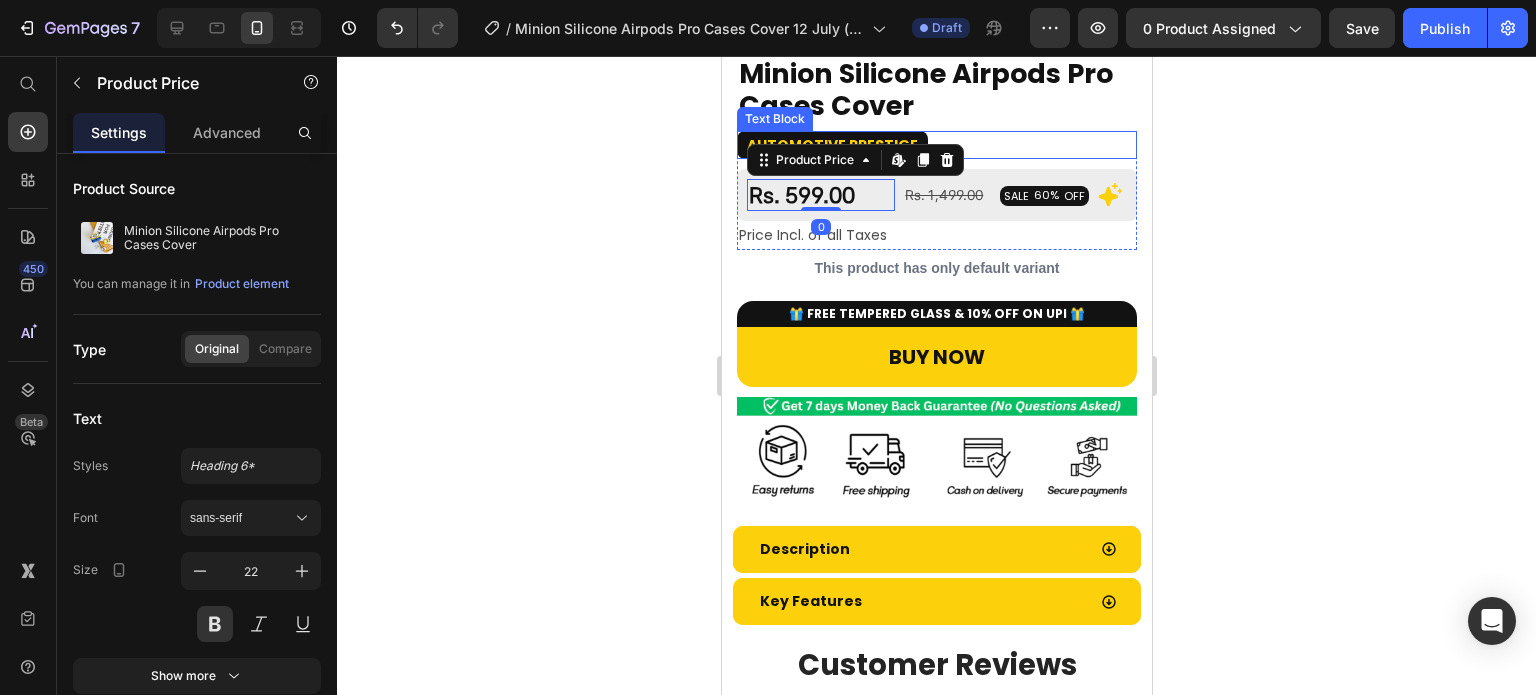 click on "Automotive Prestige" at bounding box center (831, 145) 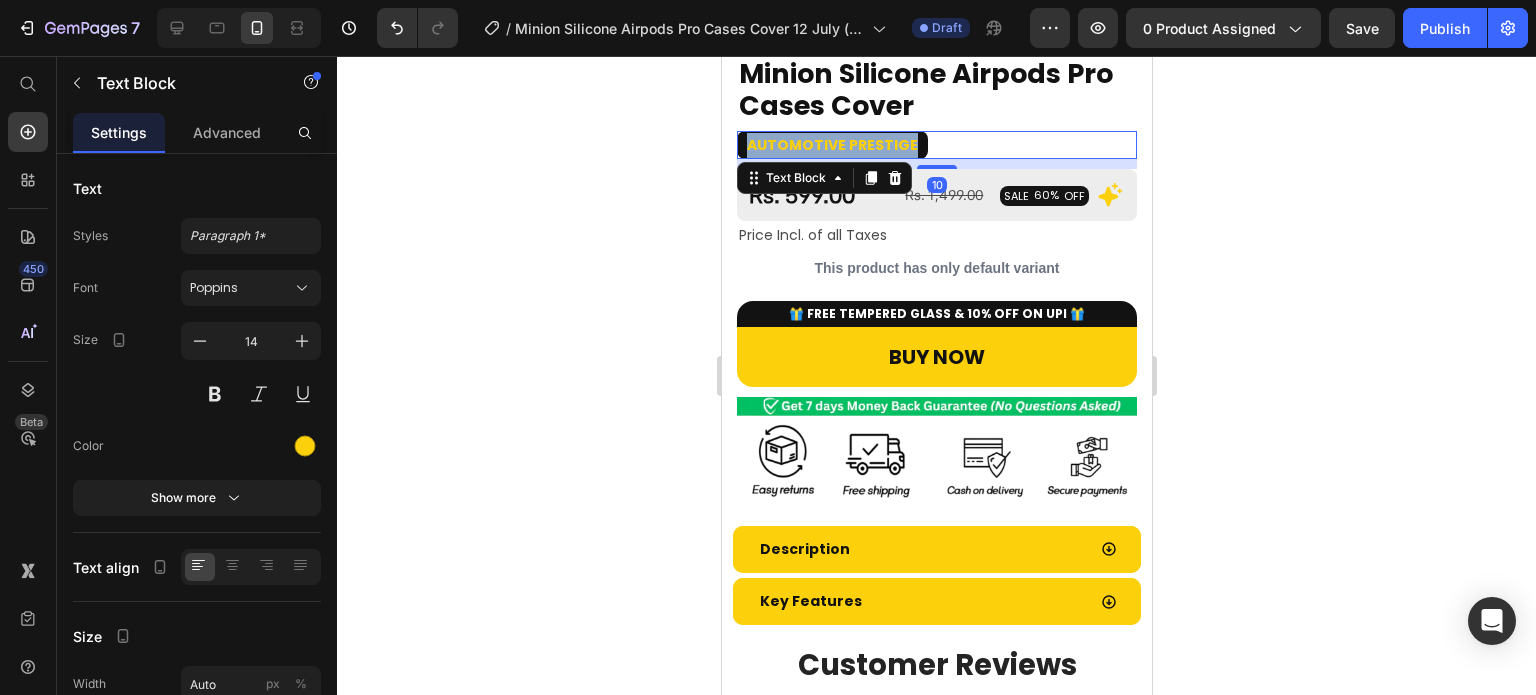 click on "Automotive Prestige" at bounding box center [831, 145] 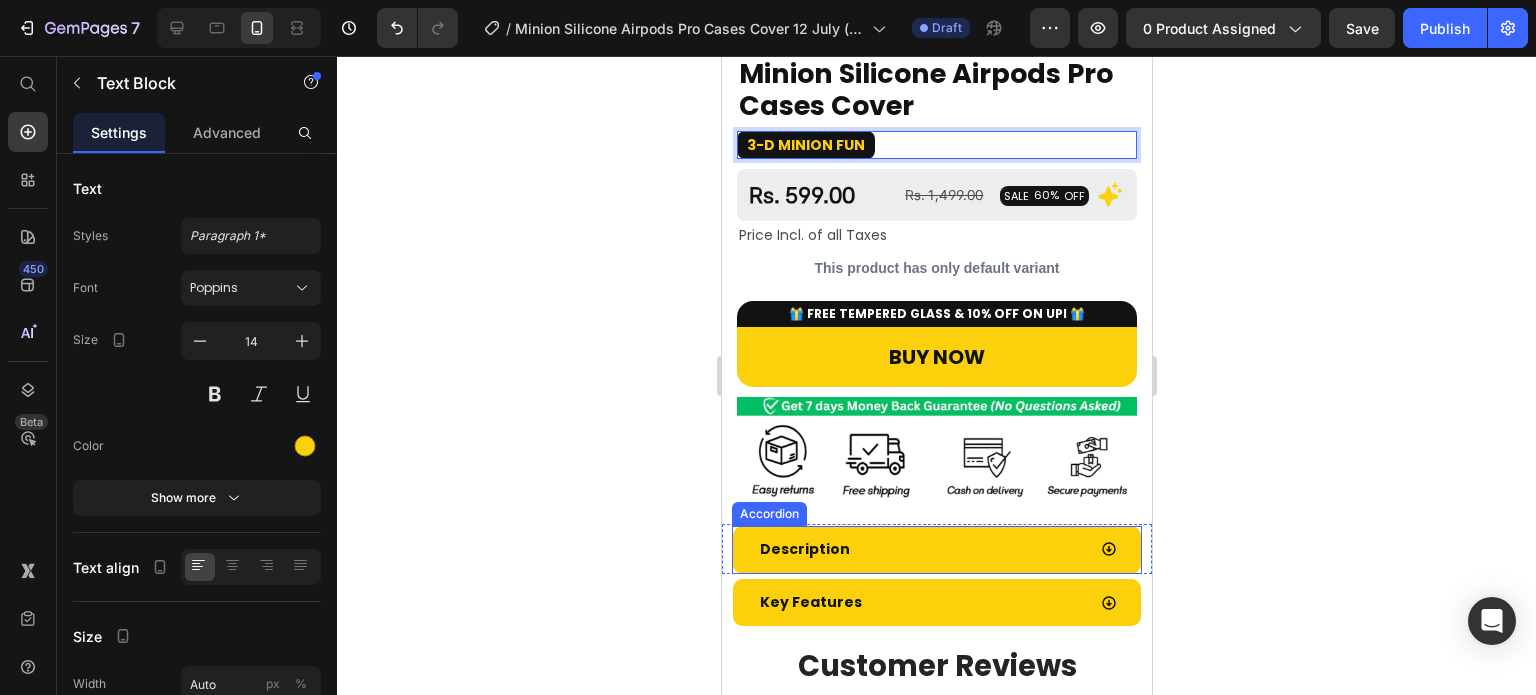 click on "Description" at bounding box center [920, 549] 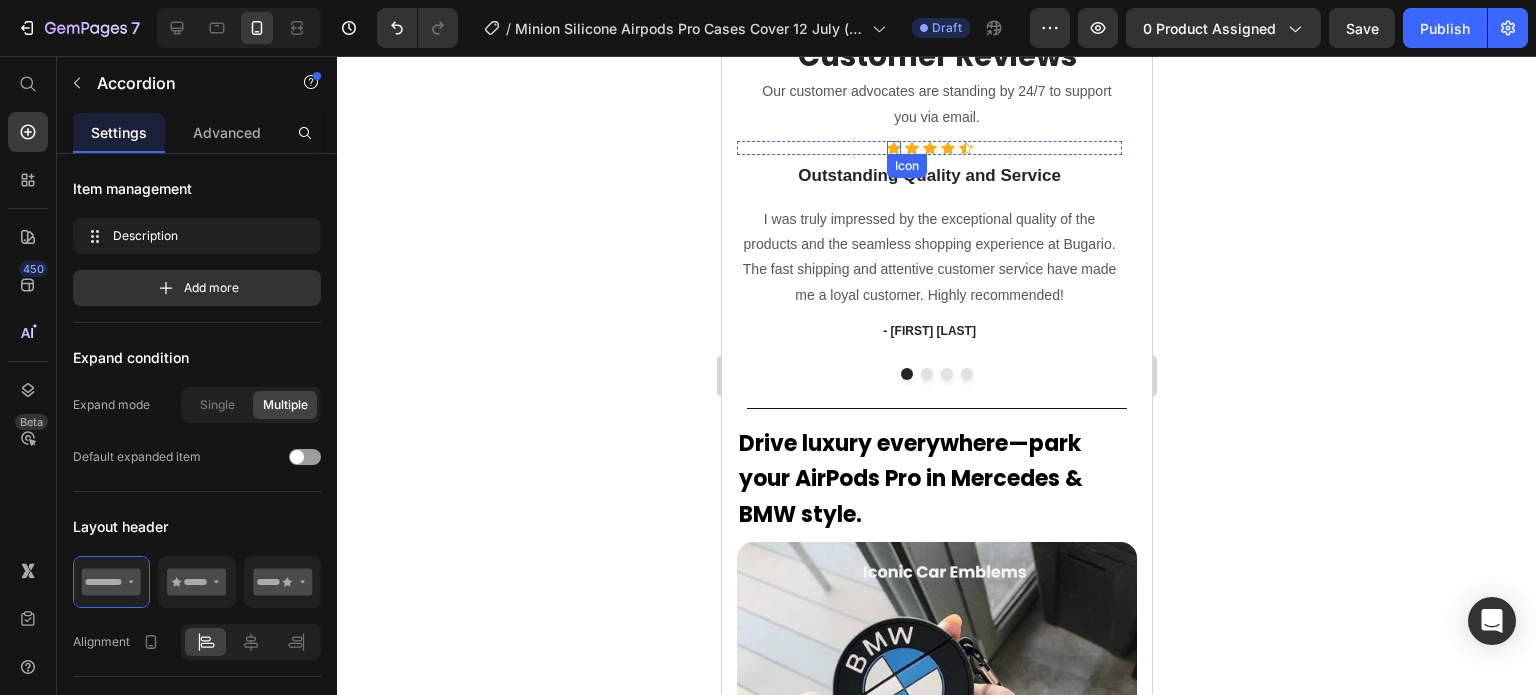 scroll, scrollTop: 1500, scrollLeft: 0, axis: vertical 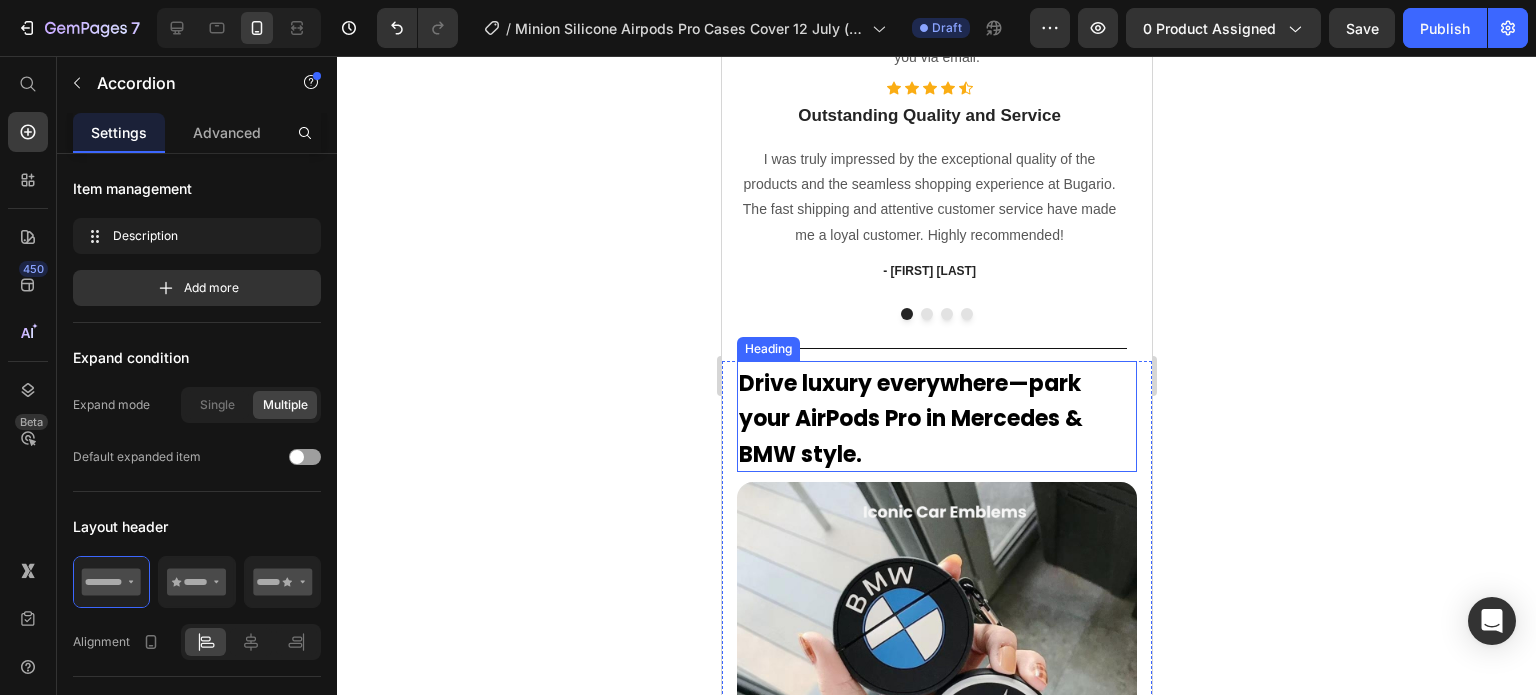 click on "Drive luxury everywhere—park your AirPods Pro in Mercedes & BMW style." at bounding box center [936, 416] 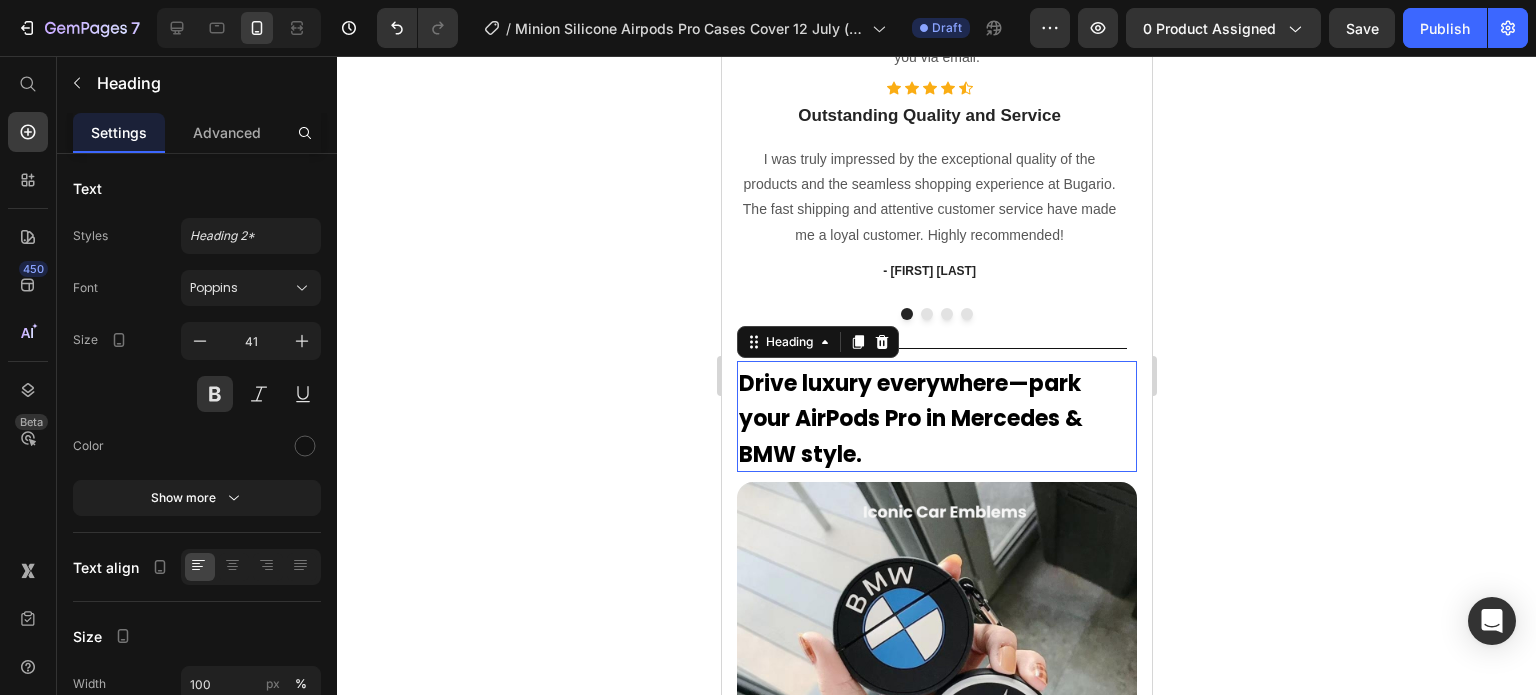 click on "Drive luxury everywhere—park your AirPods Pro in Mercedes & BMW style." at bounding box center [936, 416] 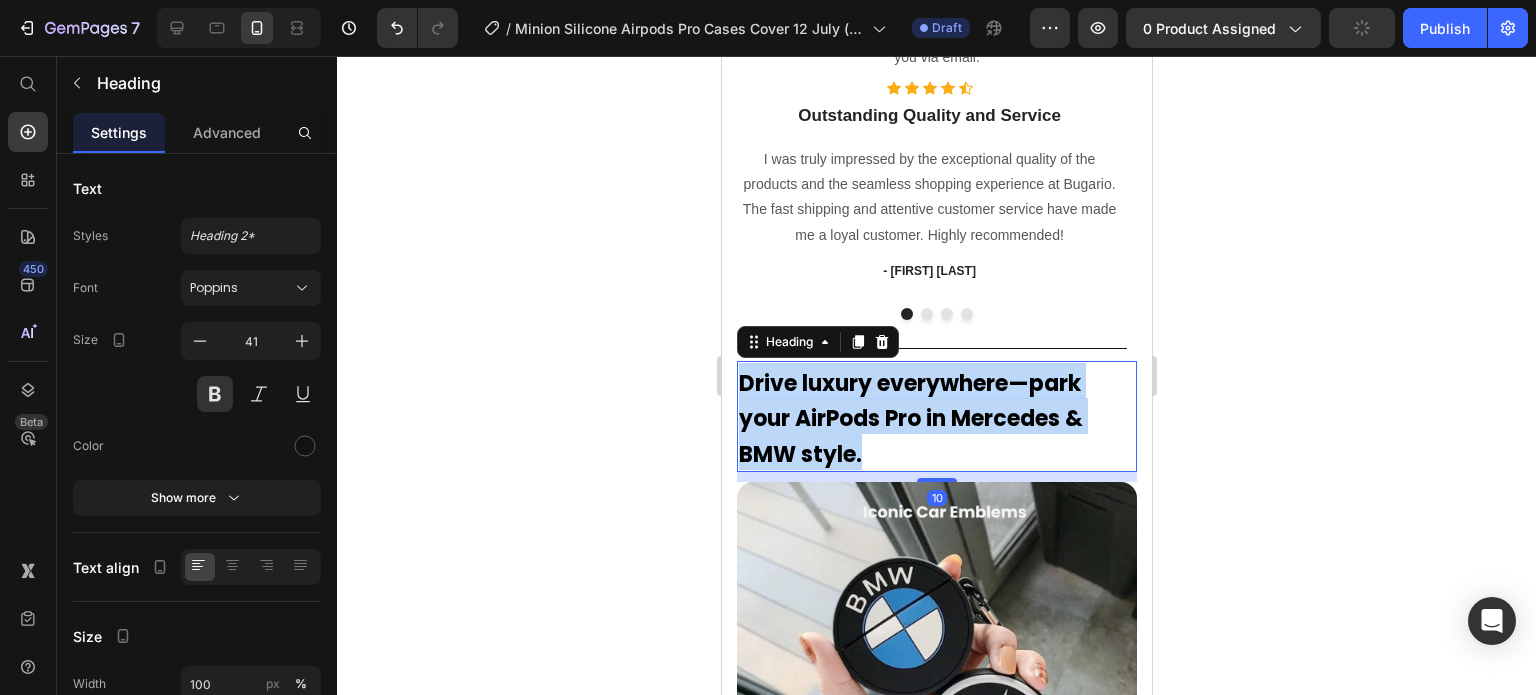 click on "Drive luxury everywhere—park your AirPods Pro in Mercedes & BMW style." at bounding box center [936, 416] 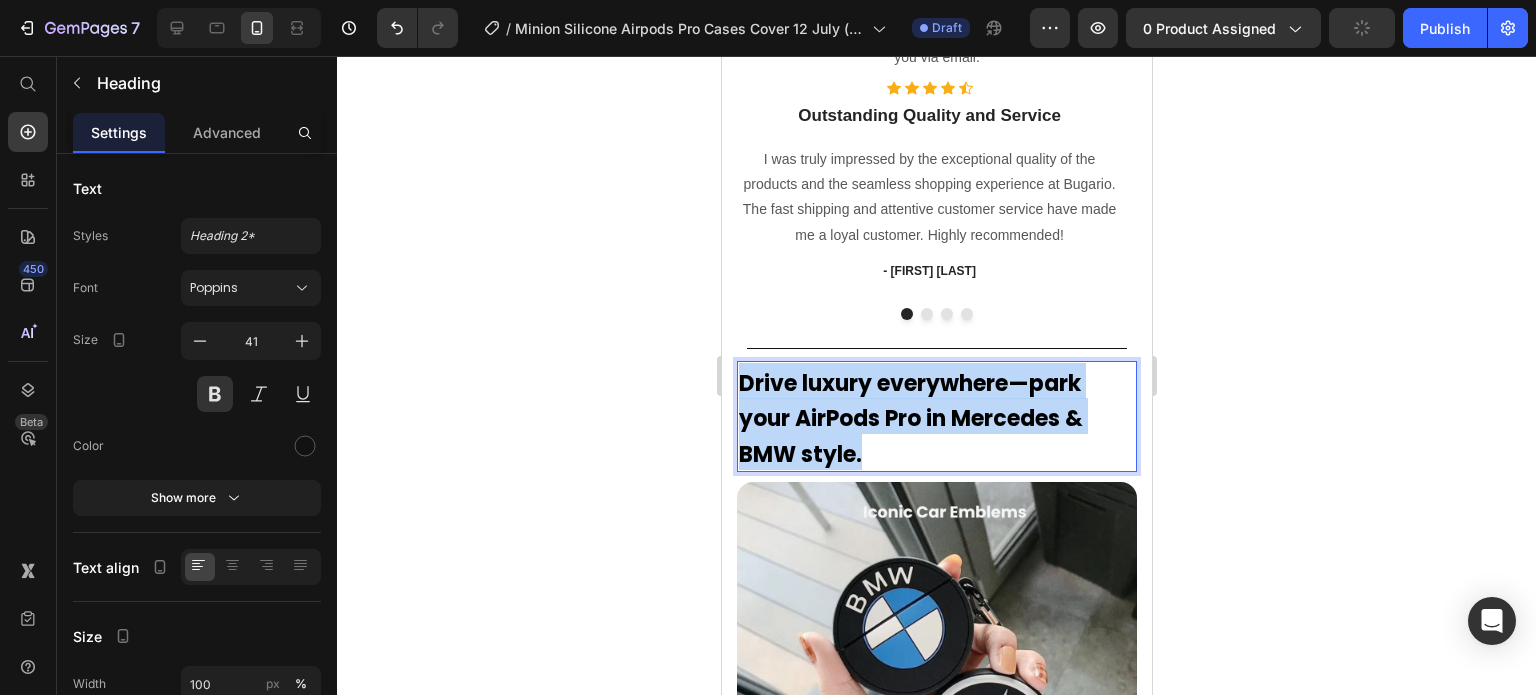 click on "Drive luxury everywhere—park your AirPods Pro in Mercedes & BMW style." at bounding box center (936, 416) 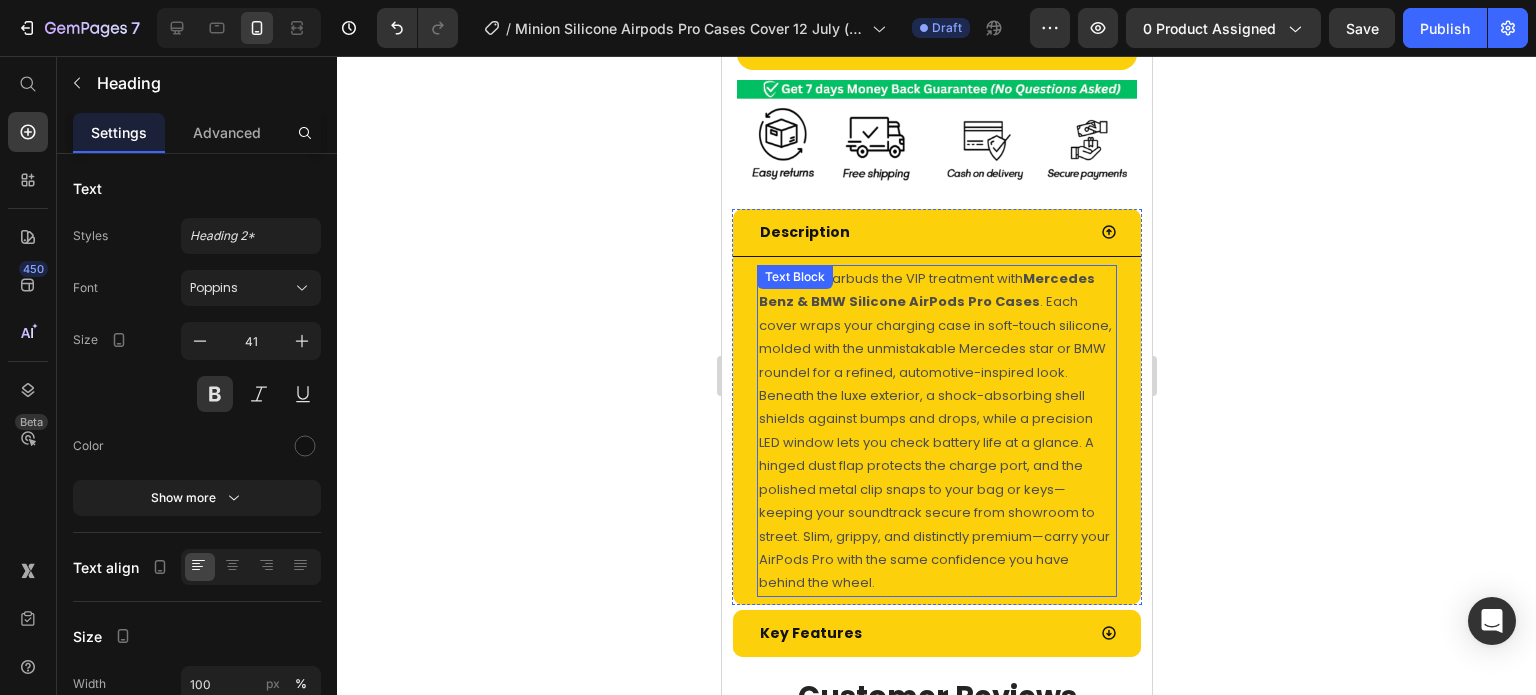 scroll, scrollTop: 800, scrollLeft: 0, axis: vertical 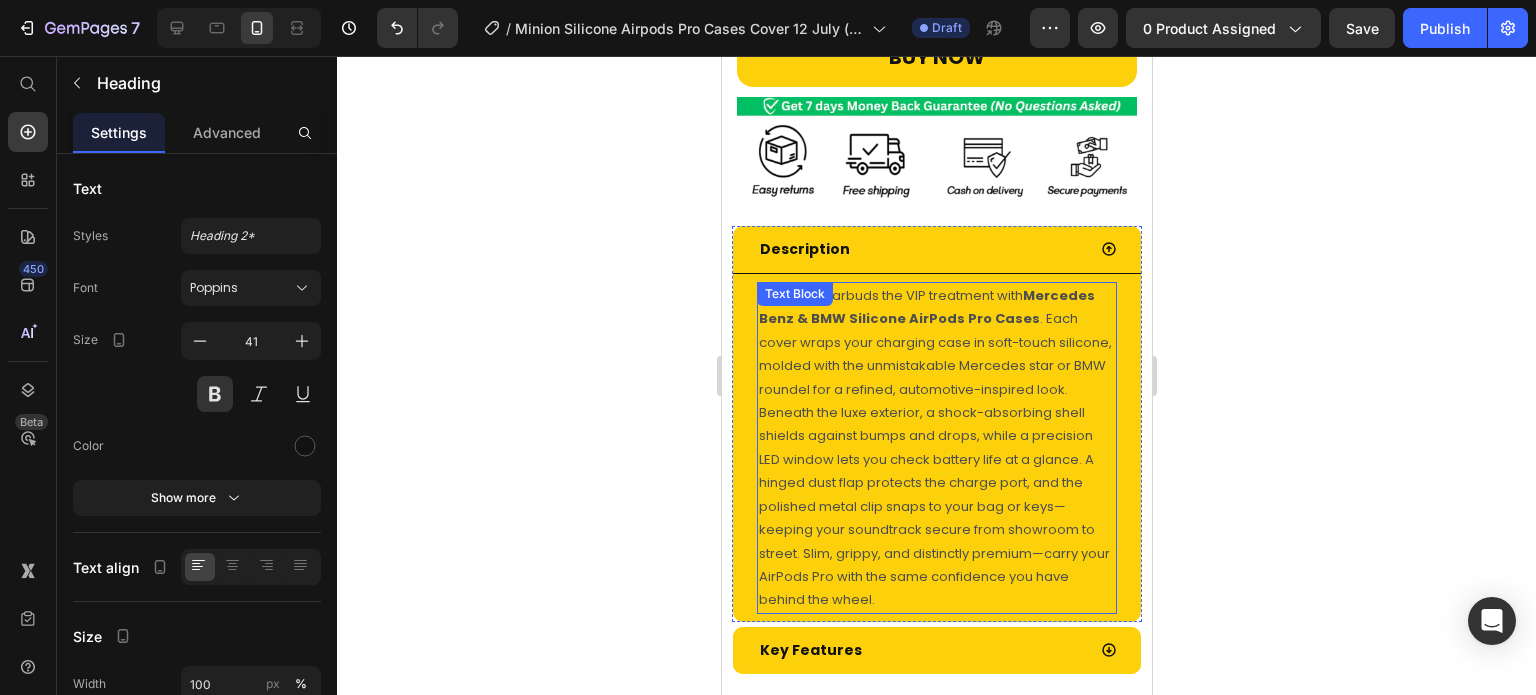 click on "Give your earbuds the VIP treatment with Mercedes Benz & BMW Silicone AirPods Pro Cases . Each cover wraps your charging case in soft-touch silicone, molded with the unmistakable Mercedes star or BMW roundel for a refined, automotive-inspired look. Beneath the luxe exterior, a shock-absorbing shell shields against bumps and drops, while a precision LED window lets you check battery life at a glance. A hinged dust flap protects the charge port, and the polished metal clip snaps to your bag or keys—keeping your soundtrack secure from showroom to street. Slim, grippy, and distinctly premium—carry your AirPods Pro with the same confidence you have behind the wheel. Text Block" at bounding box center [936, 448] 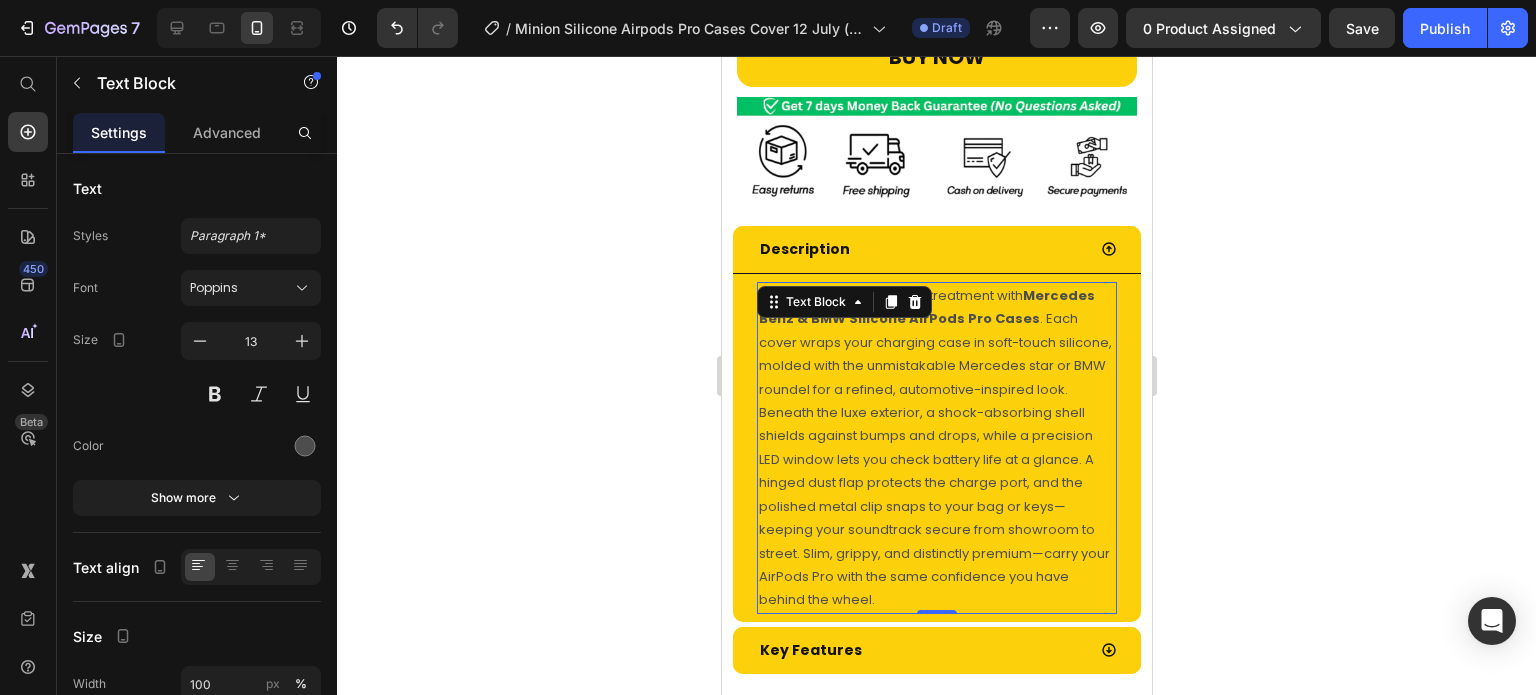 click on "Text Block" at bounding box center [815, 302] 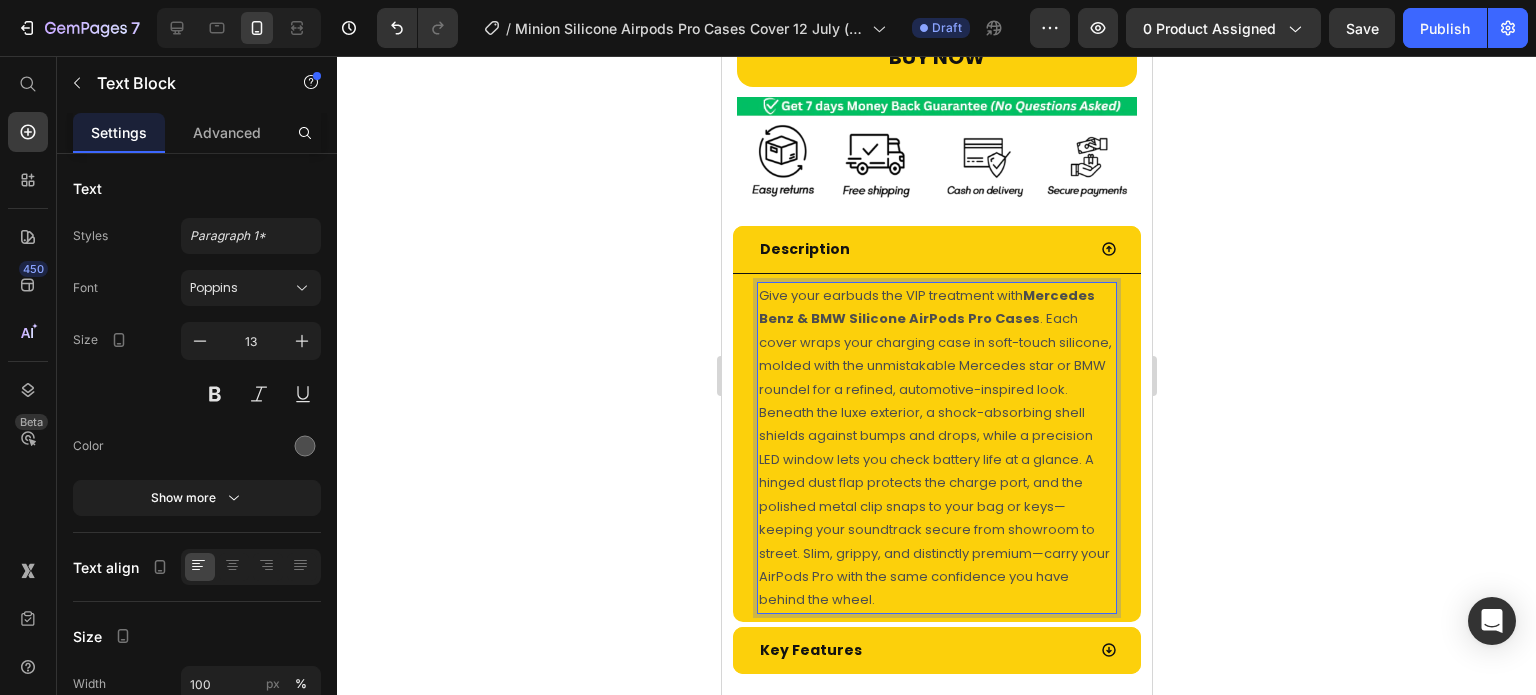 click on "Give your earbuds the VIP treatment with Mercedes Benz & BMW Silicone AirPods Pro Cases . Each cover wraps your charging case in soft-touch silicone, molded with the unmistakable Mercedes star or BMW roundel for a refined, automotive-inspired look. Beneath the luxe exterior, a shock-absorbing shell shields against bumps and drops, while a precision LED window lets you check battery life at a glance. A hinged dust flap protects the charge port, and the polished metal clip snaps to your bag or keys—keeping your soundtrack secure from showroom to street. Slim, grippy, and distinctly premium—carry your AirPods Pro with the same confidence you have behind the wheel." at bounding box center (936, 448) 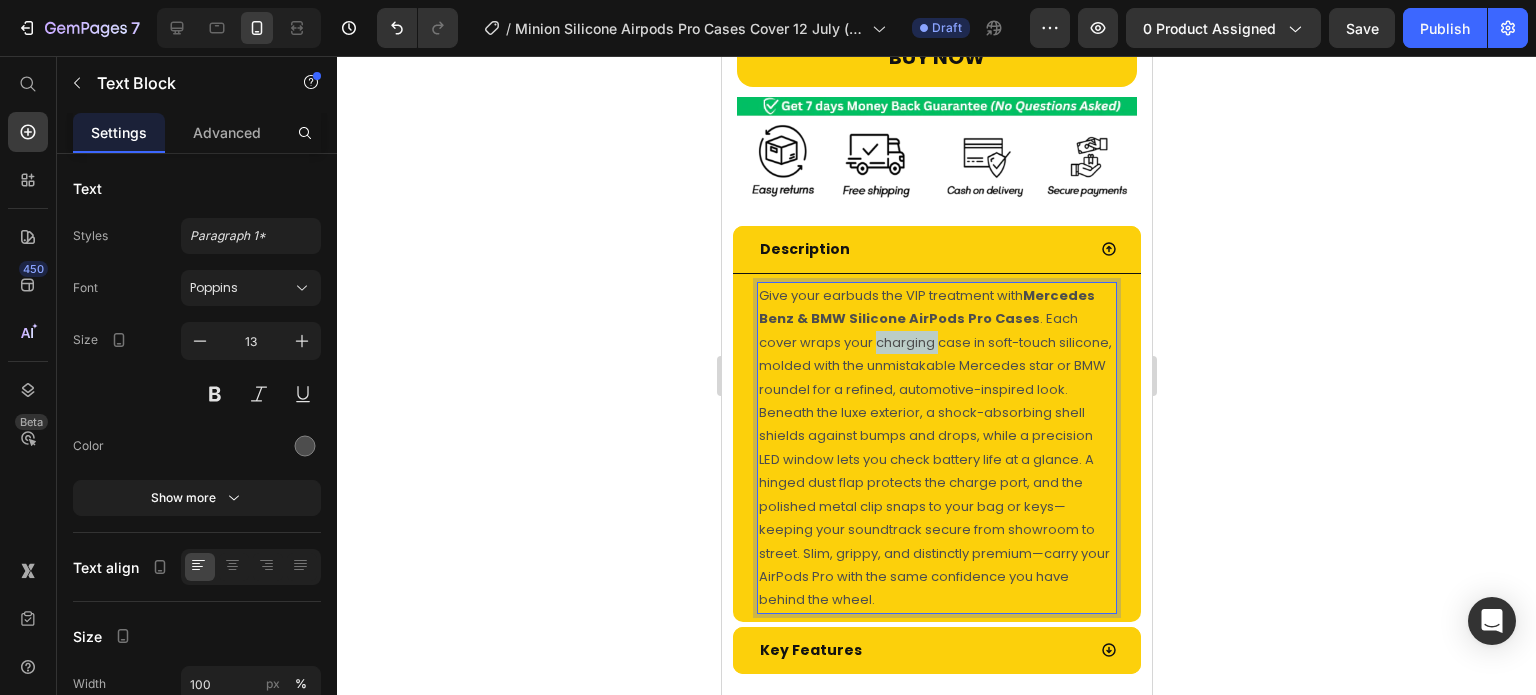 click on "Give your earbuds the VIP treatment with Mercedes Benz & BMW Silicone AirPods Pro Cases . Each cover wraps your charging case in soft-touch silicone, molded with the unmistakable Mercedes star or BMW roundel for a refined, automotive-inspired look. Beneath the luxe exterior, a shock-absorbing shell shields against bumps and drops, while a precision LED window lets you check battery life at a glance. A hinged dust flap protects the charge port, and the polished metal clip snaps to your bag or keys—keeping your soundtrack secure from showroom to street. Slim, grippy, and distinctly premium—carry your AirPods Pro with the same confidence you have behind the wheel." at bounding box center [936, 448] 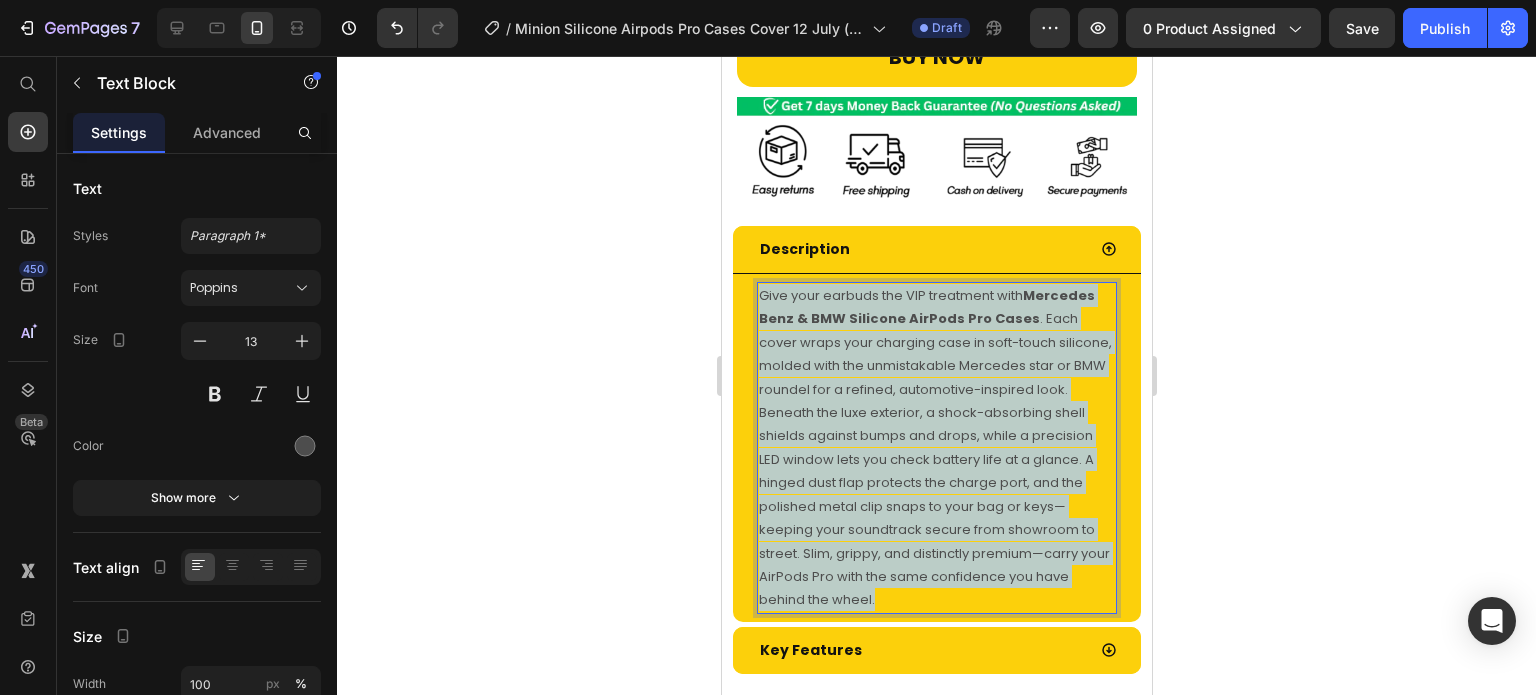 click on "Give your earbuds the VIP treatment with Mercedes Benz & BMW Silicone AirPods Pro Cases . Each cover wraps your charging case in soft-touch silicone, molded with the unmistakable Mercedes star or BMW roundel for a refined, automotive-inspired look. Beneath the luxe exterior, a shock-absorbing shell shields against bumps and drops, while a precision LED window lets you check battery life at a glance. A hinged dust flap protects the charge port, and the polished metal clip snaps to your bag or keys—keeping your soundtrack secure from showroom to street. Slim, grippy, and distinctly premium—carry your AirPods Pro with the same confidence you have behind the wheel." at bounding box center [936, 448] 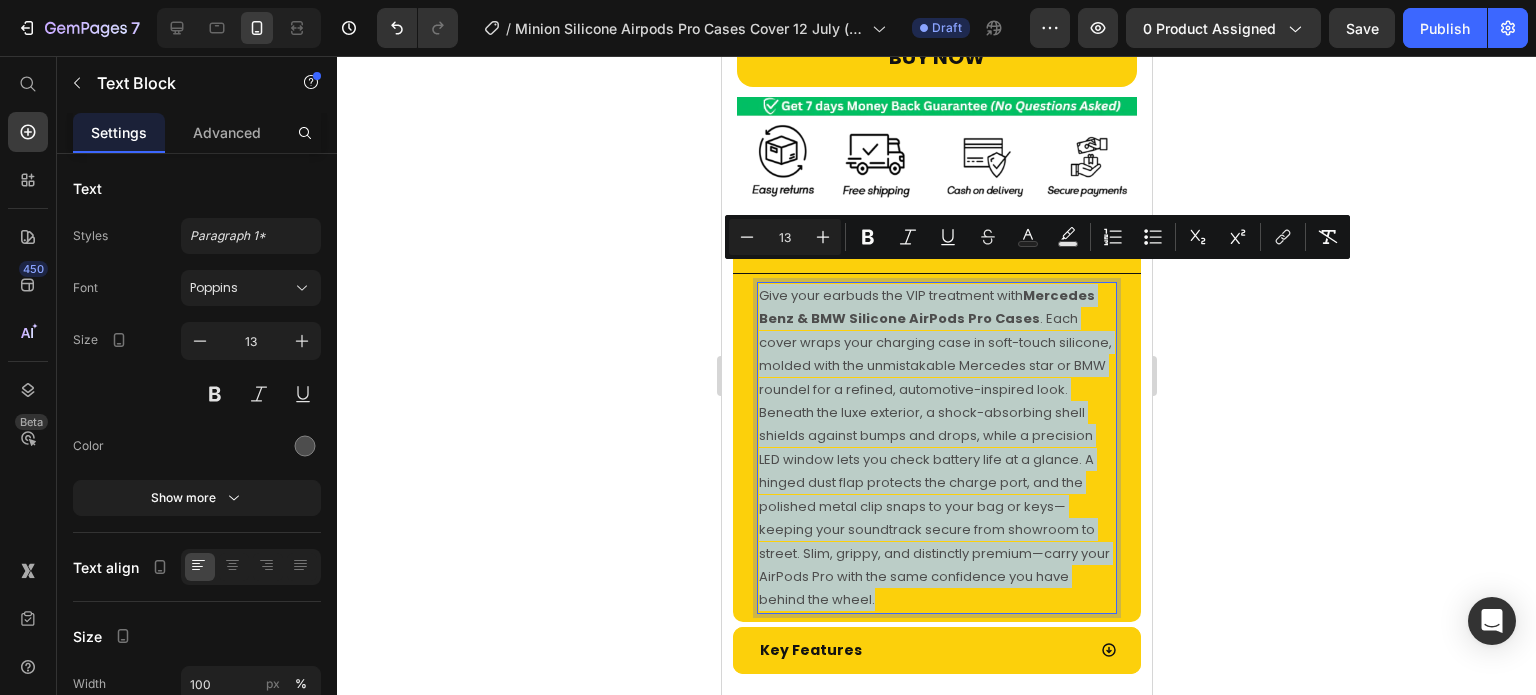 click on "Give your earbuds the VIP treatment with Mercedes Benz & BMW Silicone AirPods Pro Cases . Each cover wraps your charging case in soft-touch silicone, molded with the unmistakable Mercedes star or BMW roundel for a refined, automotive-inspired look. Beneath the luxe exterior, a shock-absorbing shell shields against bumps and drops, while a precision LED window lets you check battery life at a glance. A hinged dust flap protects the charge port, and the polished metal clip snaps to your bag or keys—keeping your soundtrack secure from showroom to street. Slim, grippy, and distinctly premium—carry your AirPods Pro with the same confidence you have behind the wheel." at bounding box center (936, 448) 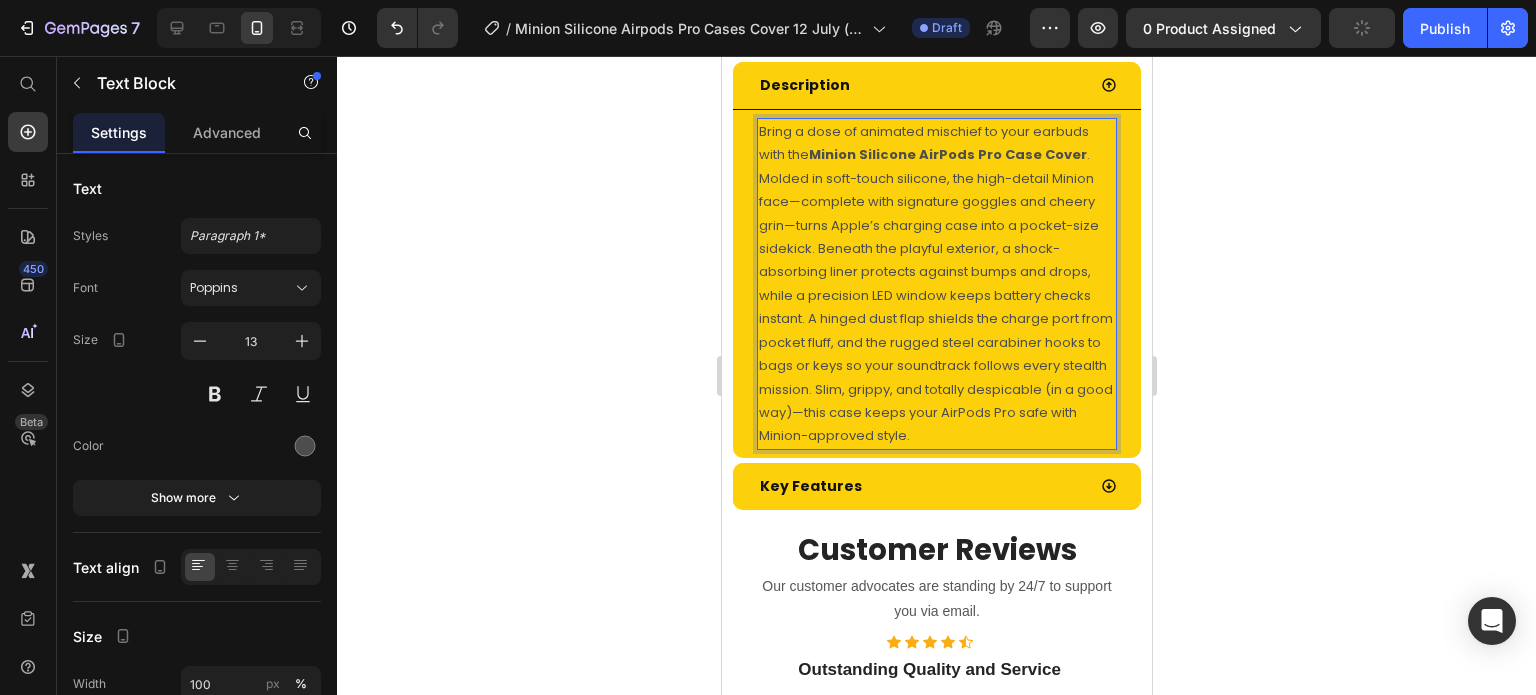 scroll, scrollTop: 1100, scrollLeft: 0, axis: vertical 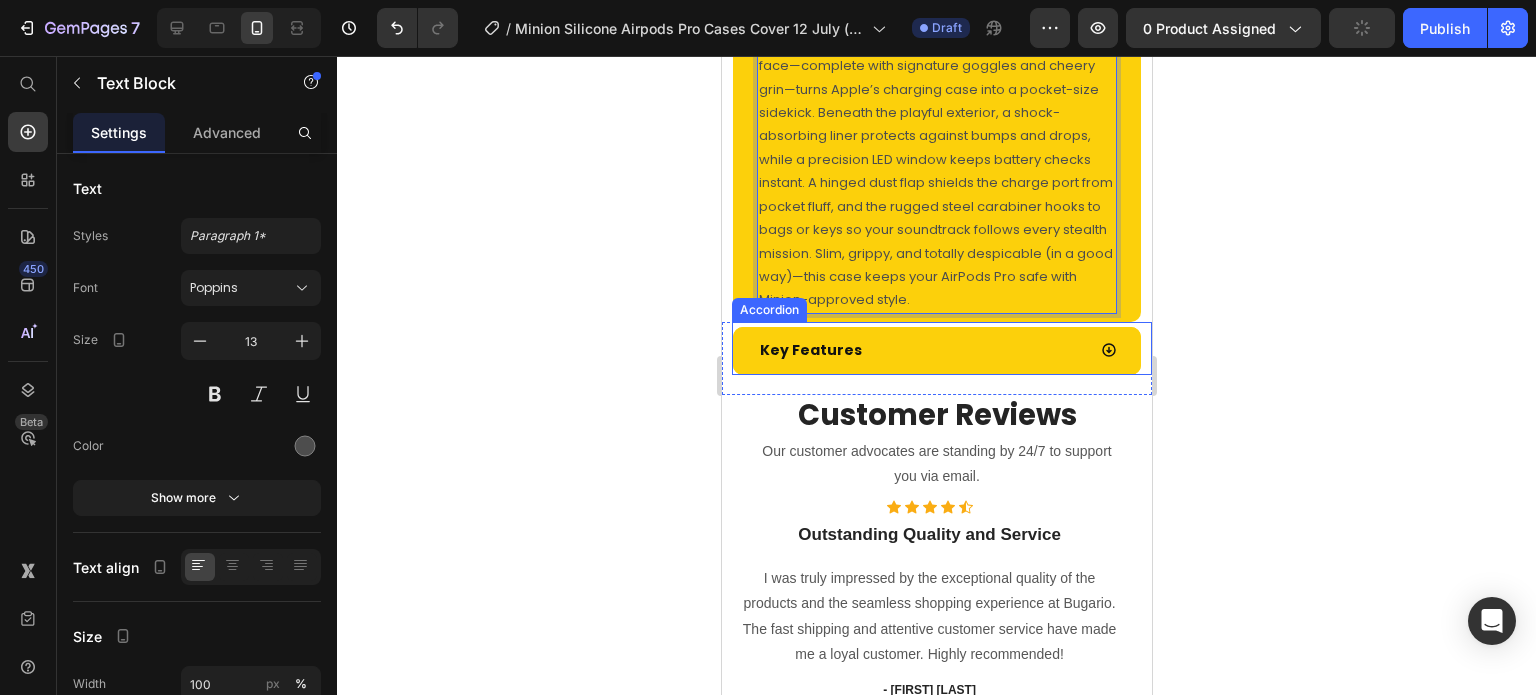 click on "Key Features" at bounding box center [920, 350] 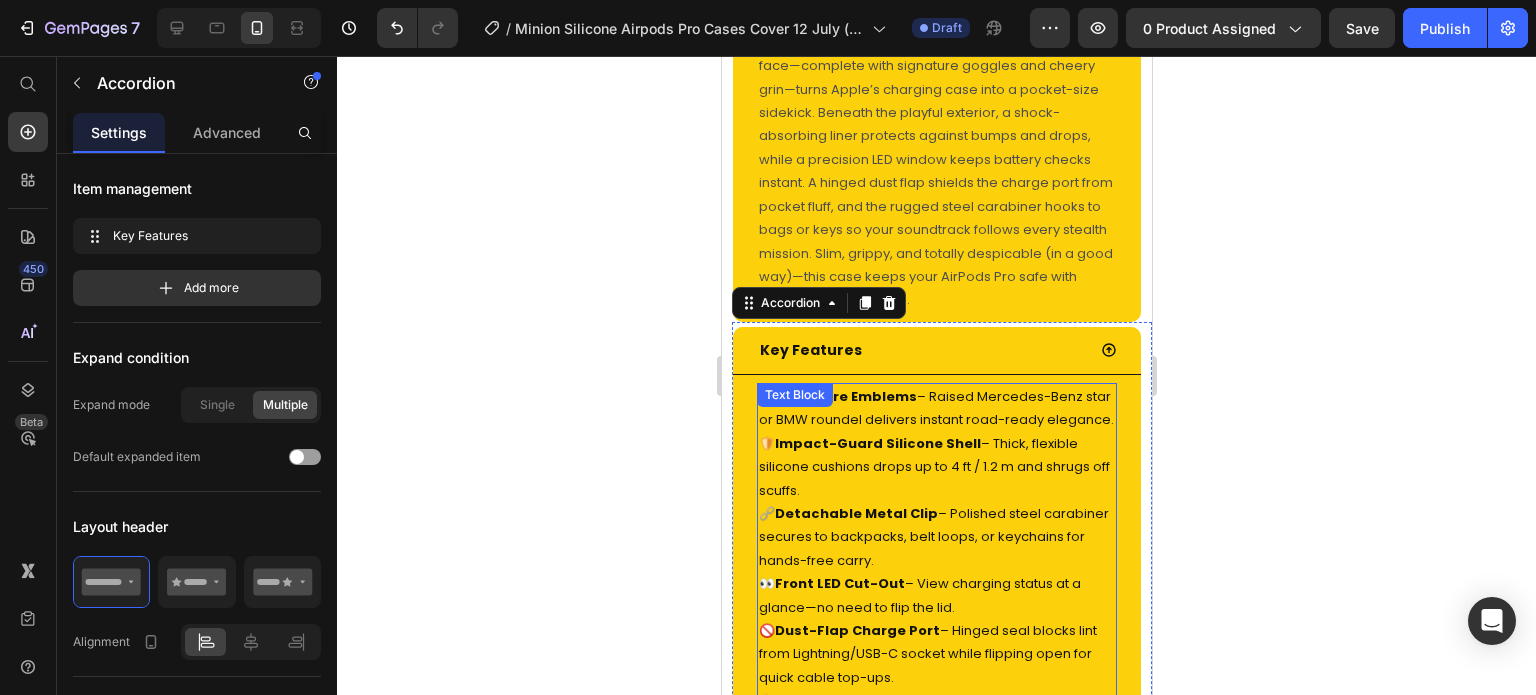 click on "Signature Emblems" at bounding box center [845, 396] 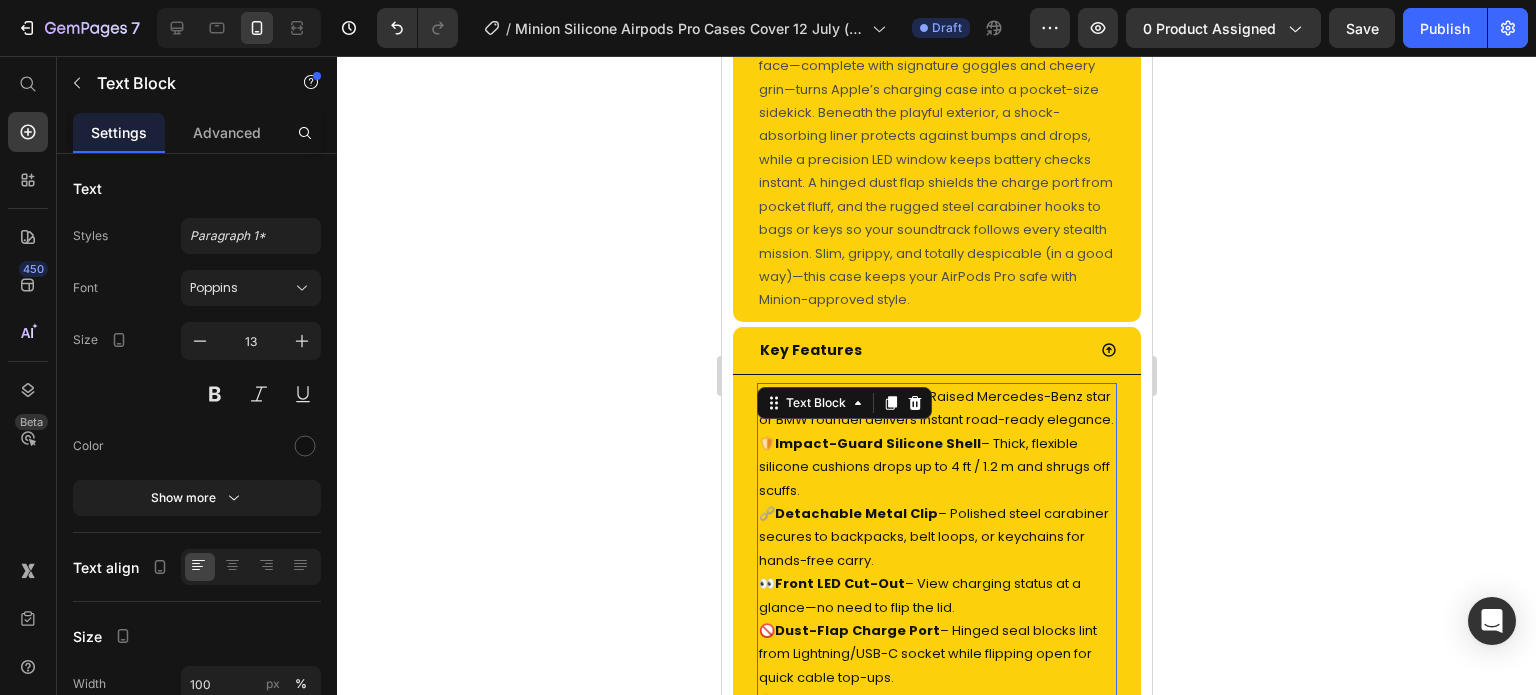 click on "Text Block" at bounding box center [815, 403] 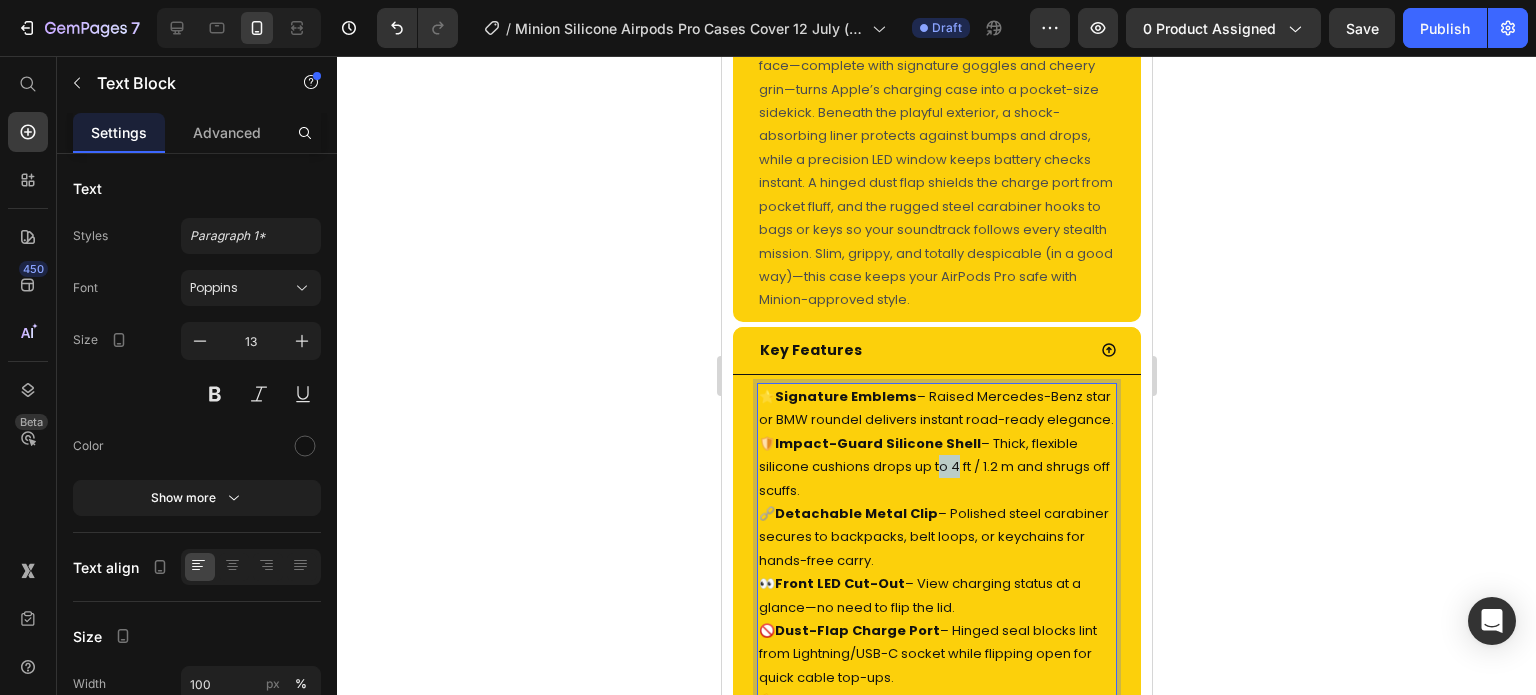 click on "🛡️ Impact-Guard Silicone Shell – Thick, flexible silicone cushions drops up to [NUMBER] ft / [NUMBER] m and shrugs off scuffs." at bounding box center (936, 467) 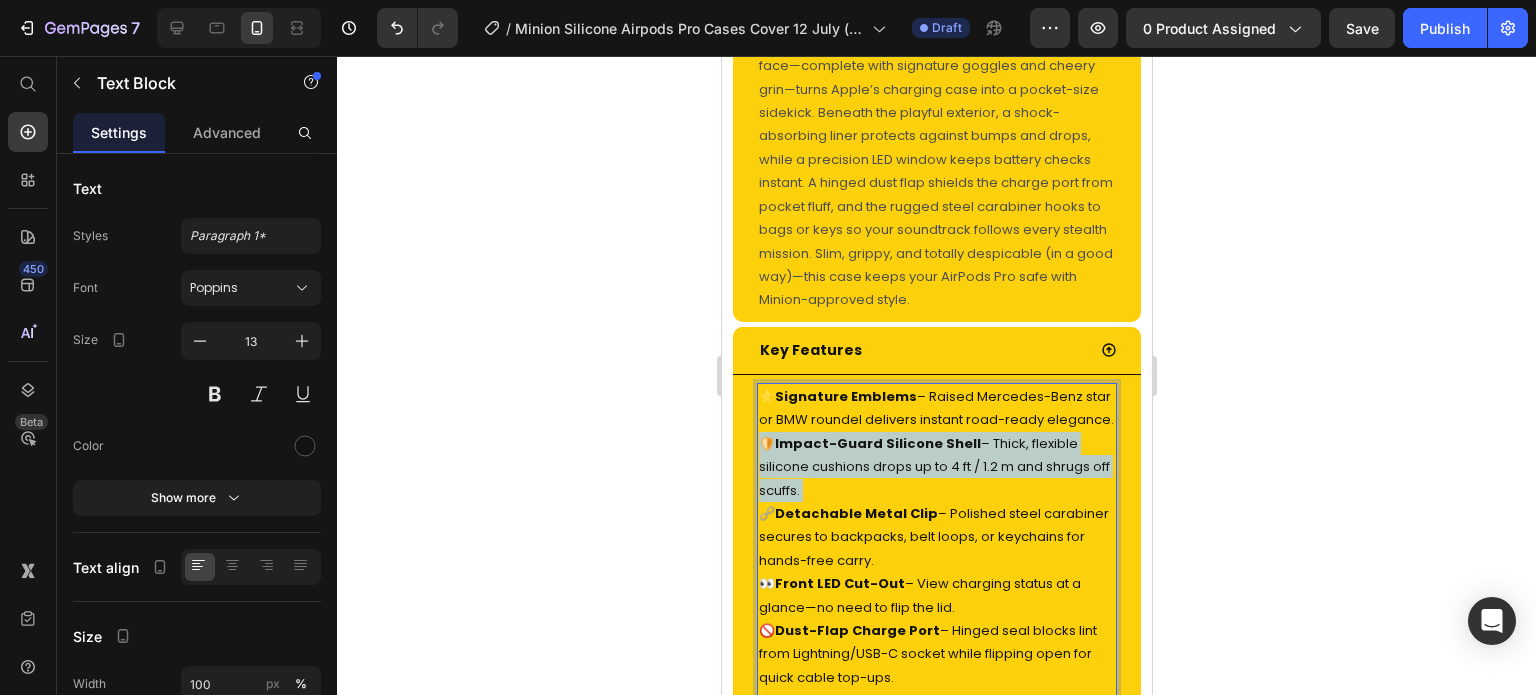 click on "🛡️ Impact-Guard Silicone Shell – Thick, flexible silicone cushions drops up to [NUMBER] ft / [NUMBER] m and shrugs off scuffs." at bounding box center [936, 467] 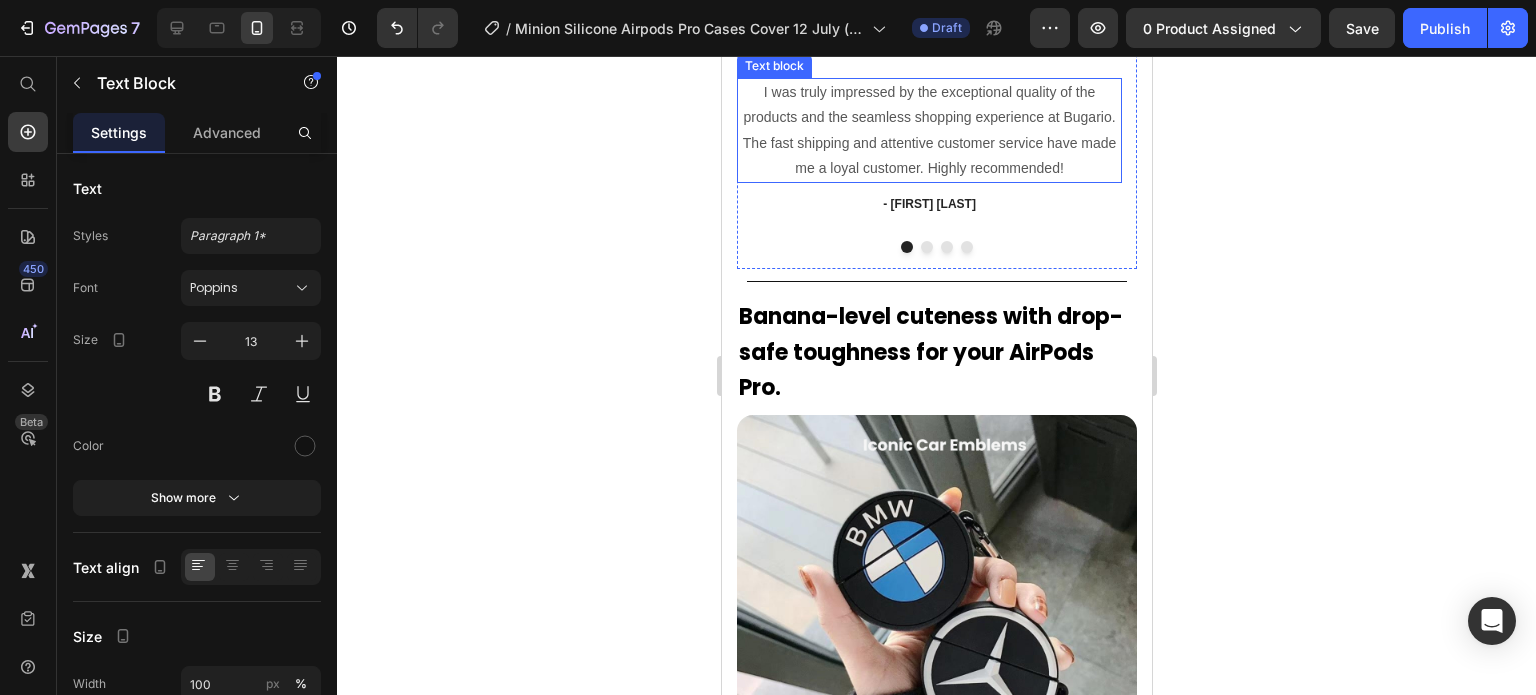 scroll, scrollTop: 2085, scrollLeft: 0, axis: vertical 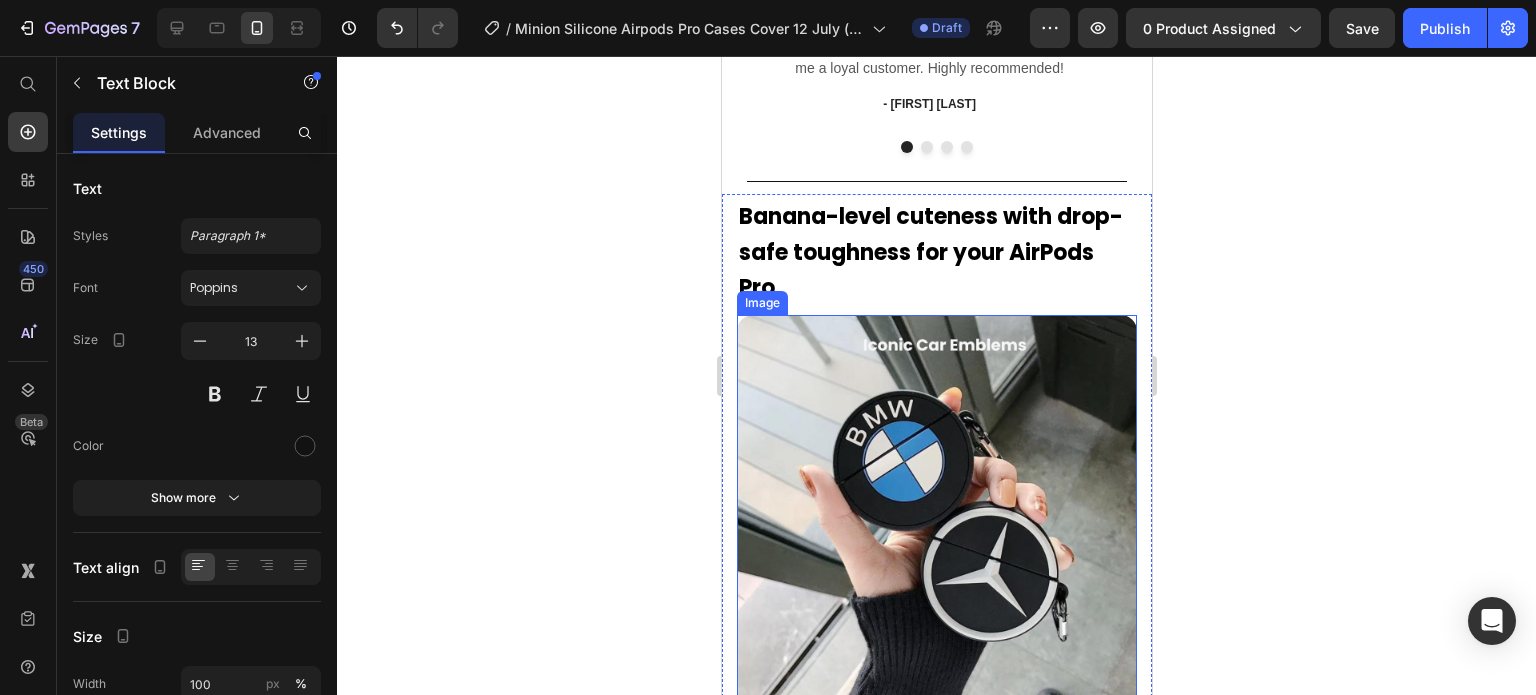 click at bounding box center [936, 515] 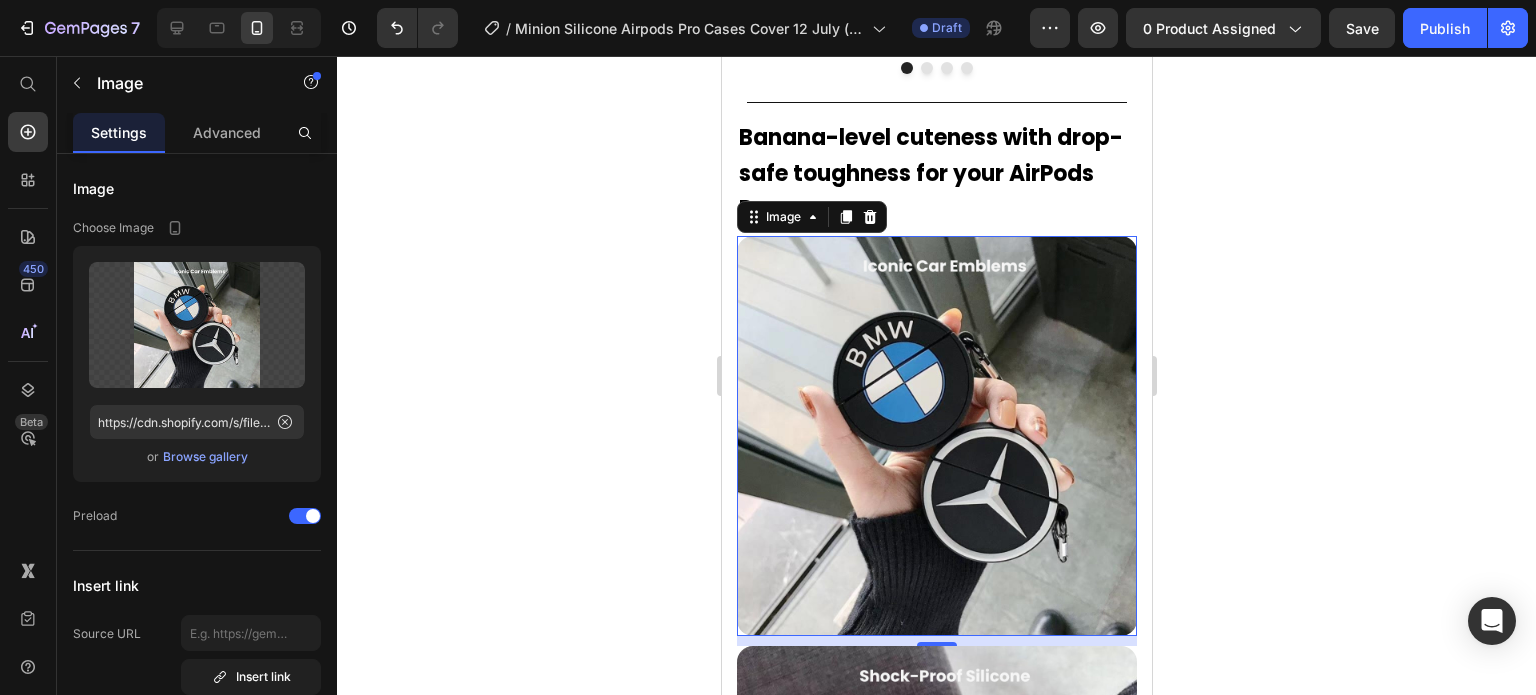 scroll, scrollTop: 2185, scrollLeft: 0, axis: vertical 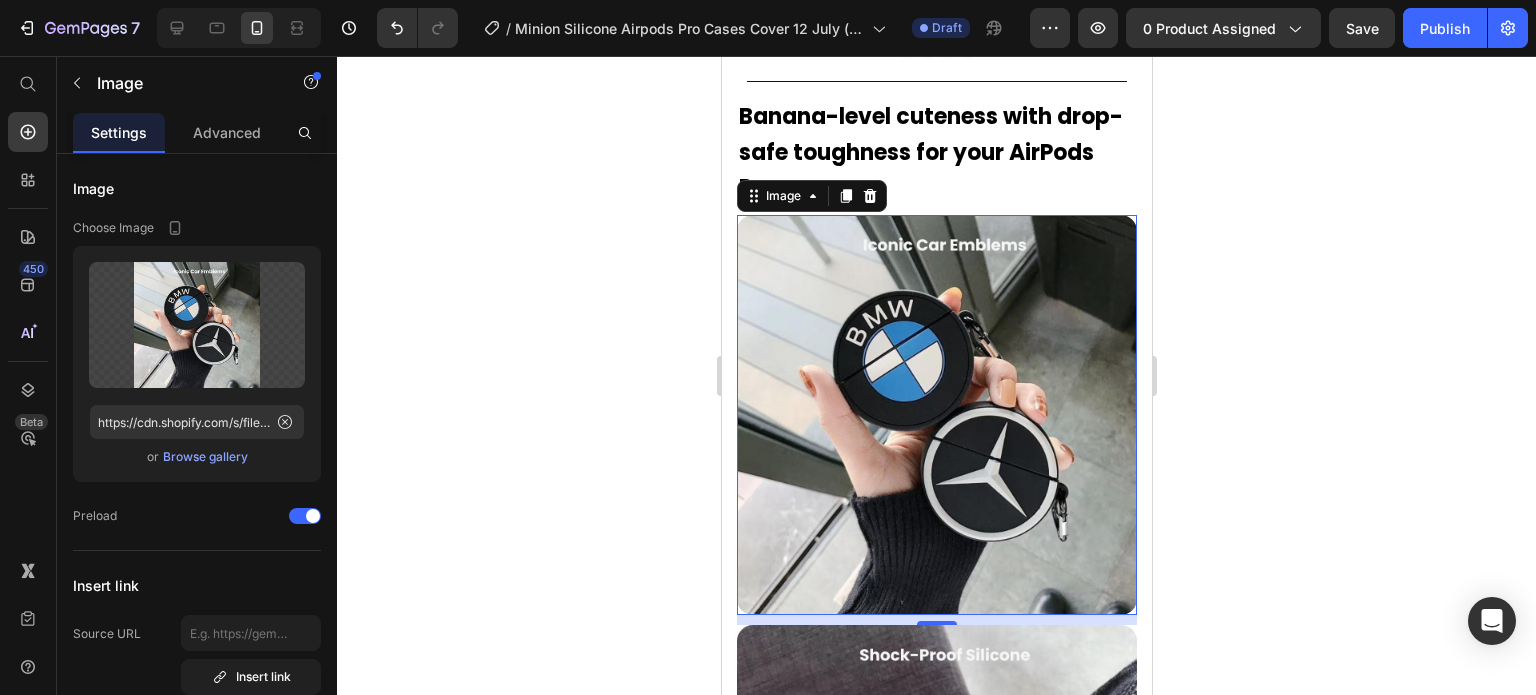 click at bounding box center [936, 415] 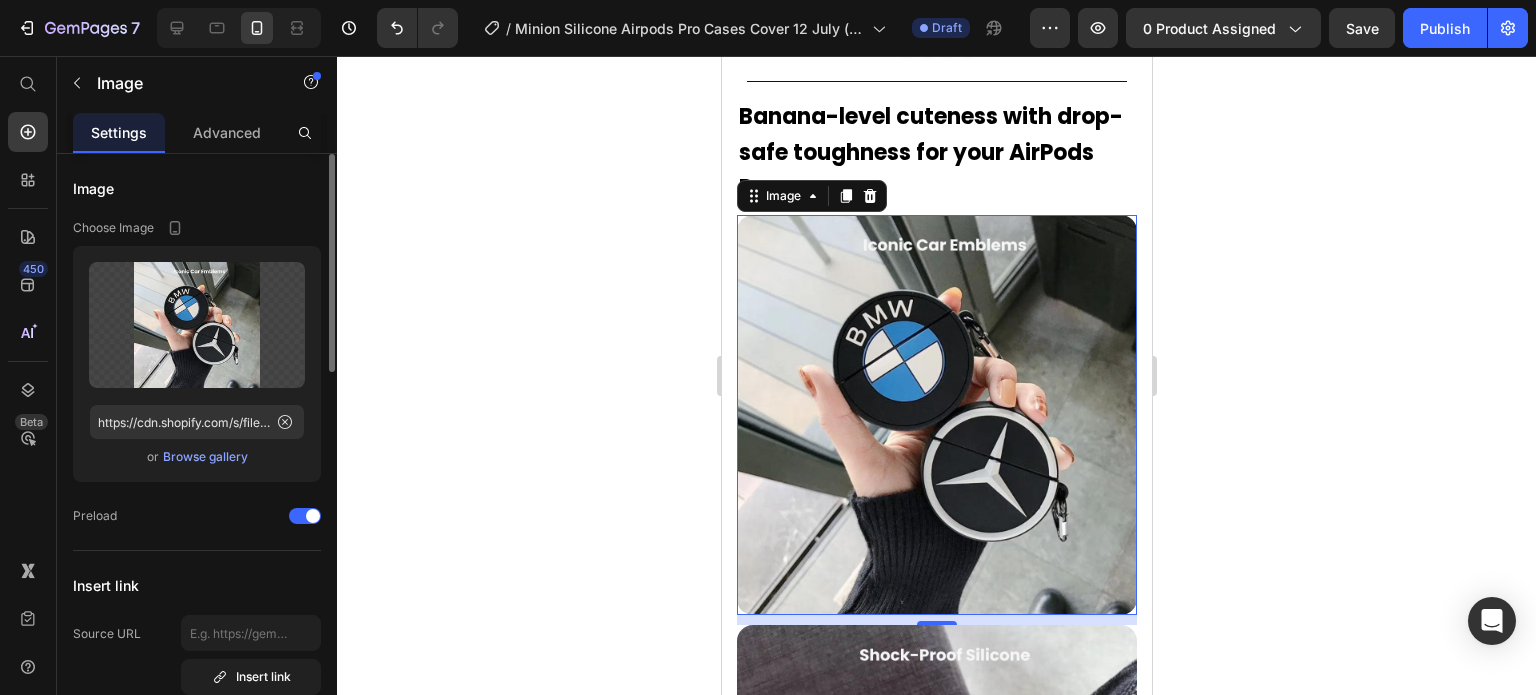 click on "Browse gallery" at bounding box center (205, 457) 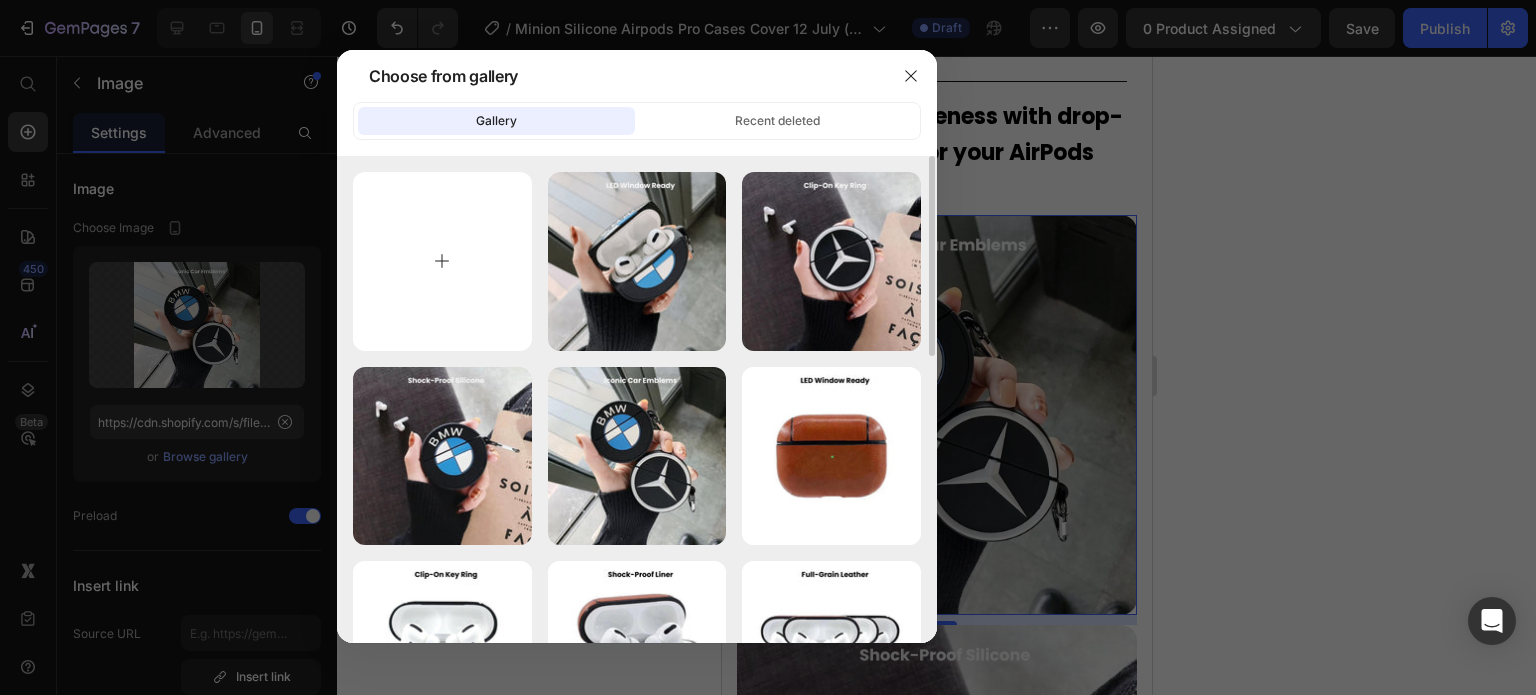 click at bounding box center (442, 261) 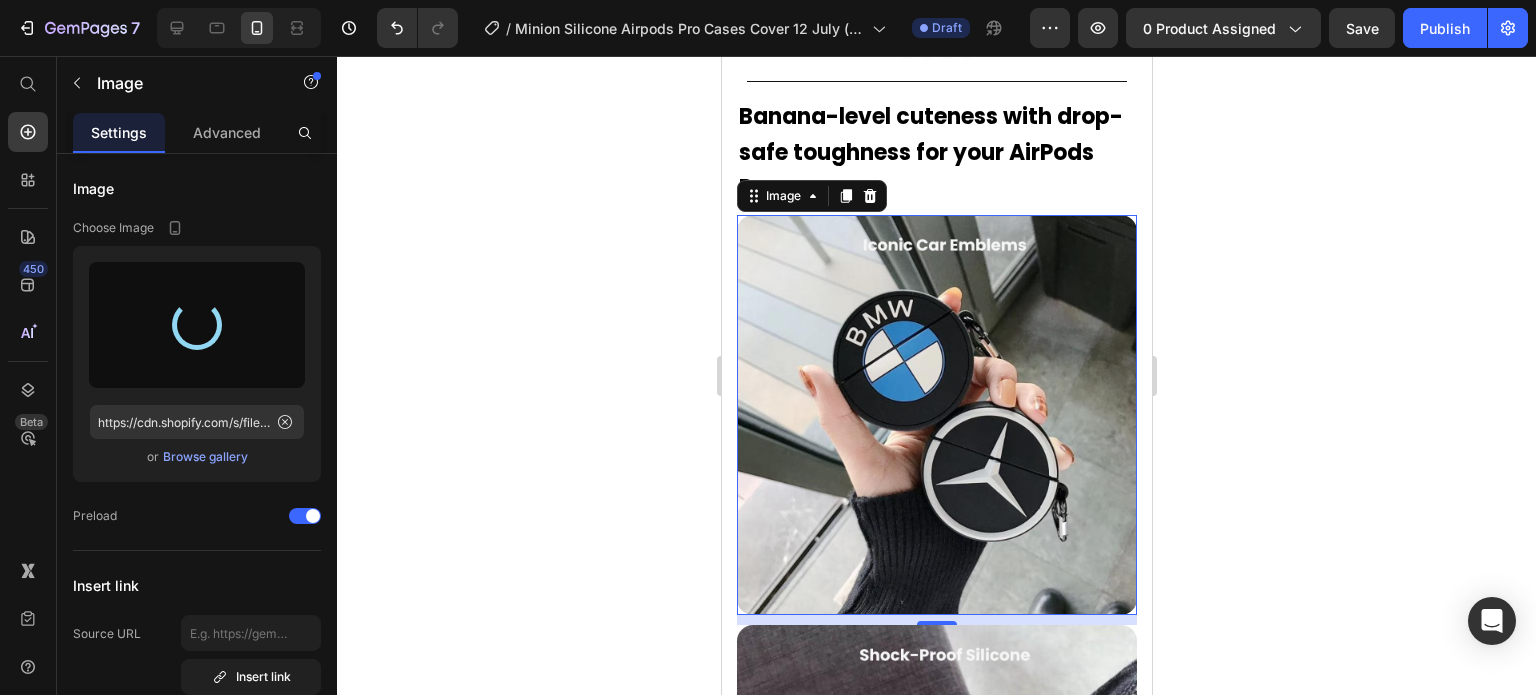 type on "https://cdn.shopify.com/s/files/1/0835/5119/1341/files/gempages_553512382287054019-fb20150a-9511-41ca-ab8b-b84370e42fc5.jpg" 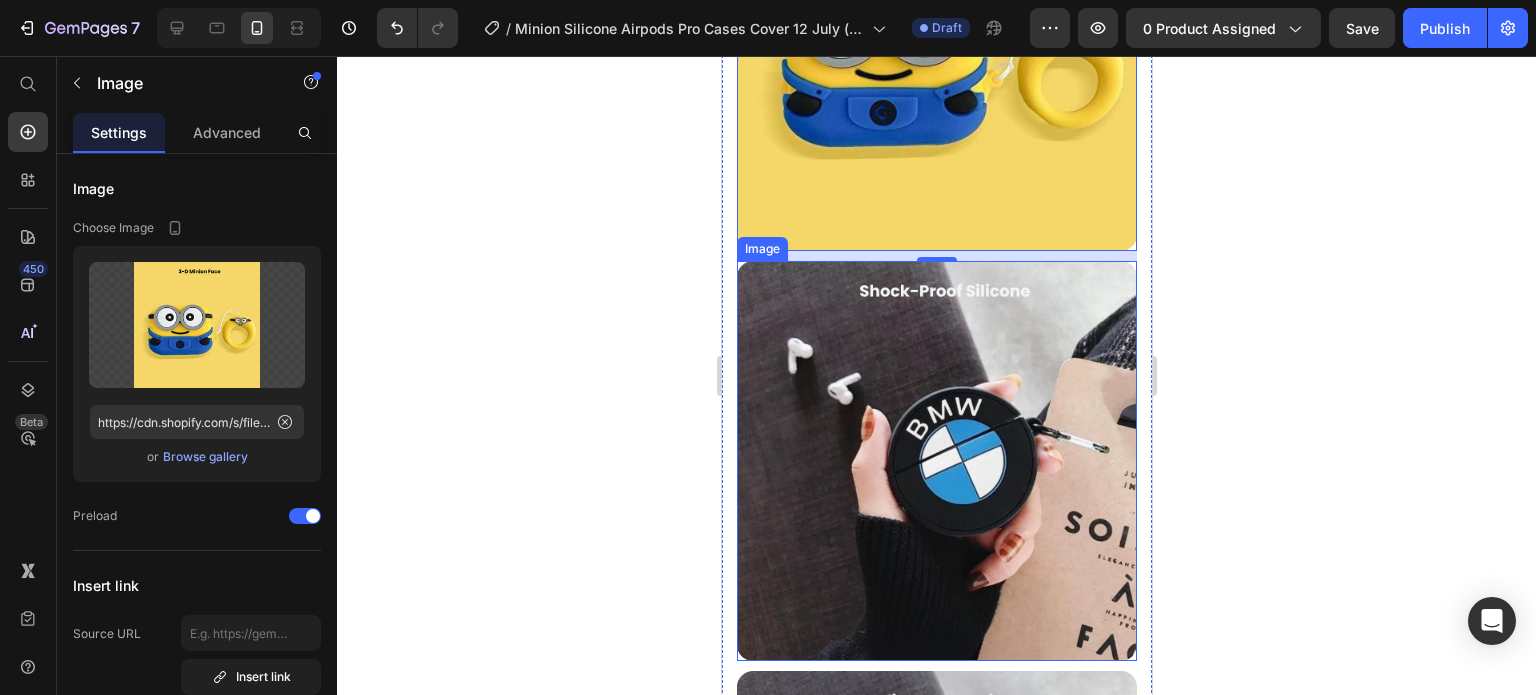 scroll, scrollTop: 2585, scrollLeft: 0, axis: vertical 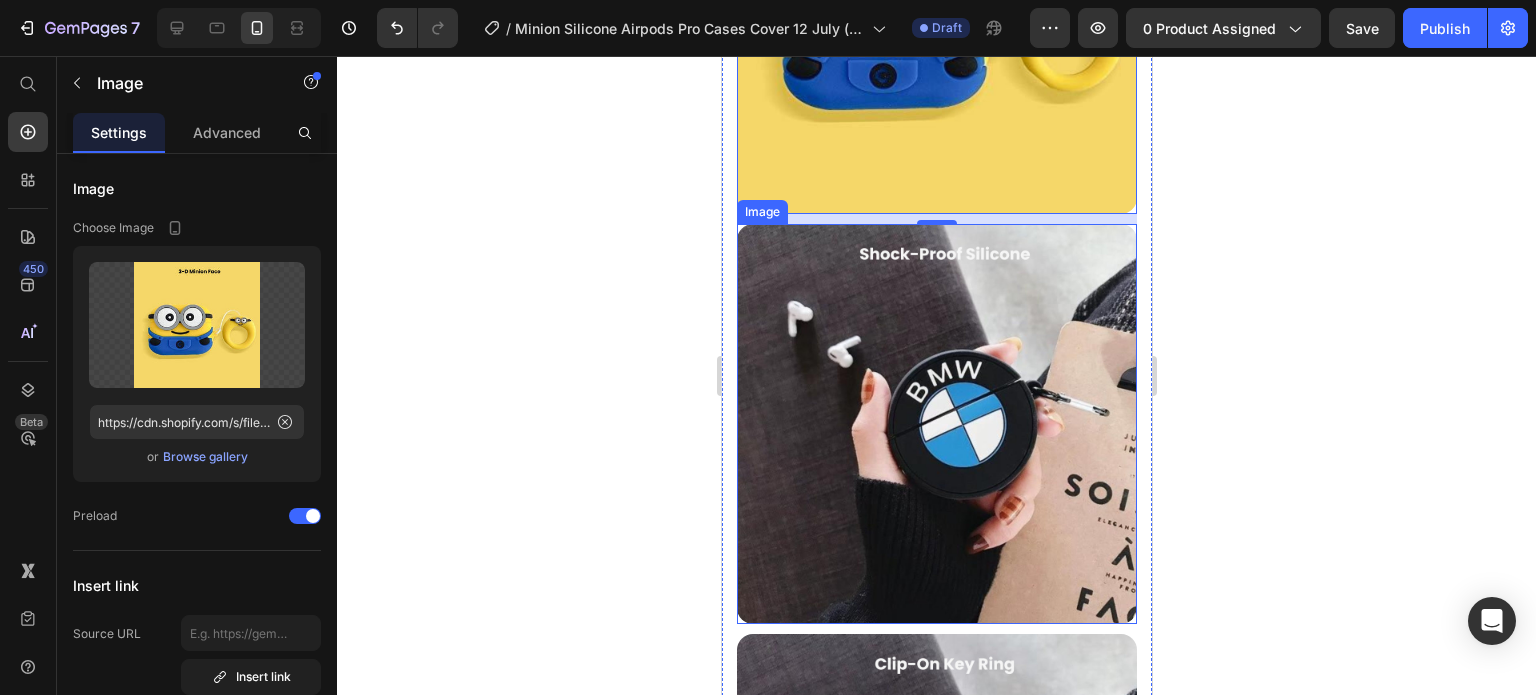 click at bounding box center (936, 424) 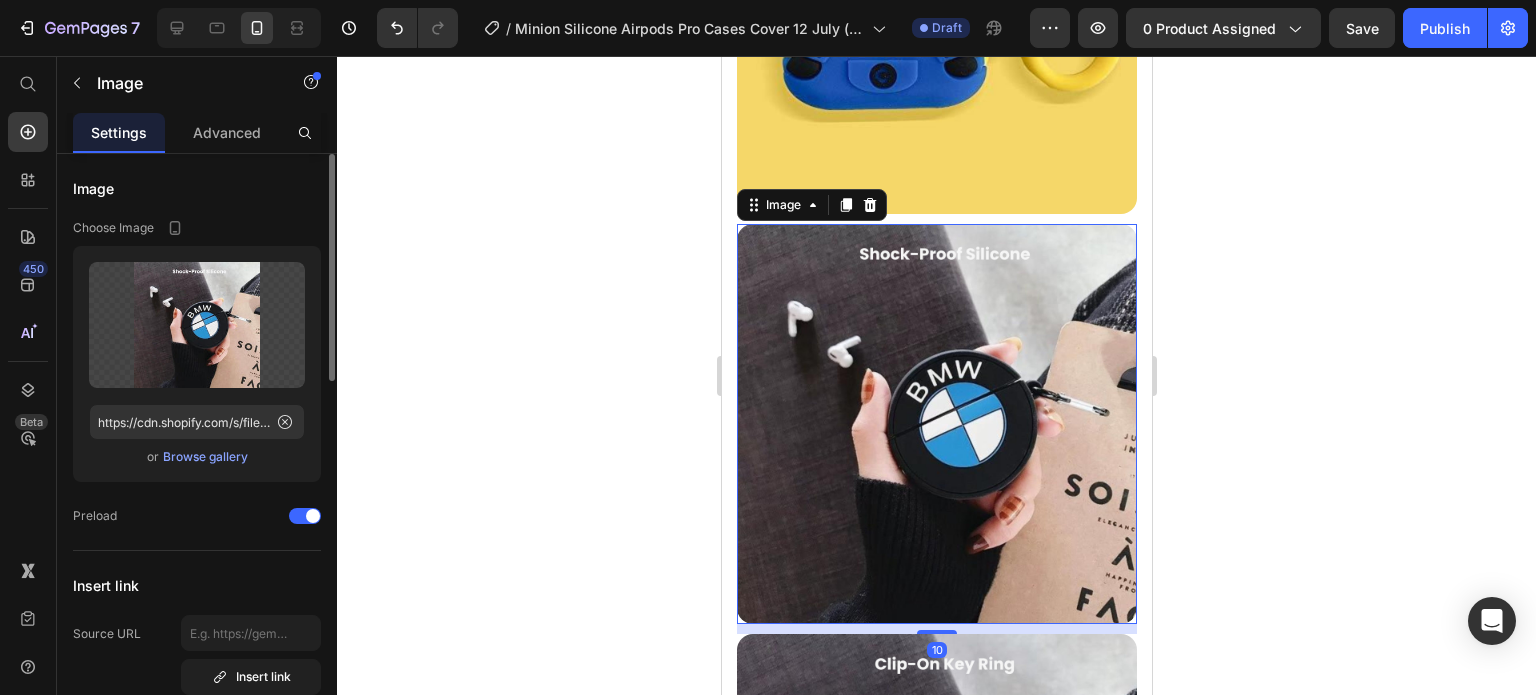 click on "Browse gallery" at bounding box center [205, 457] 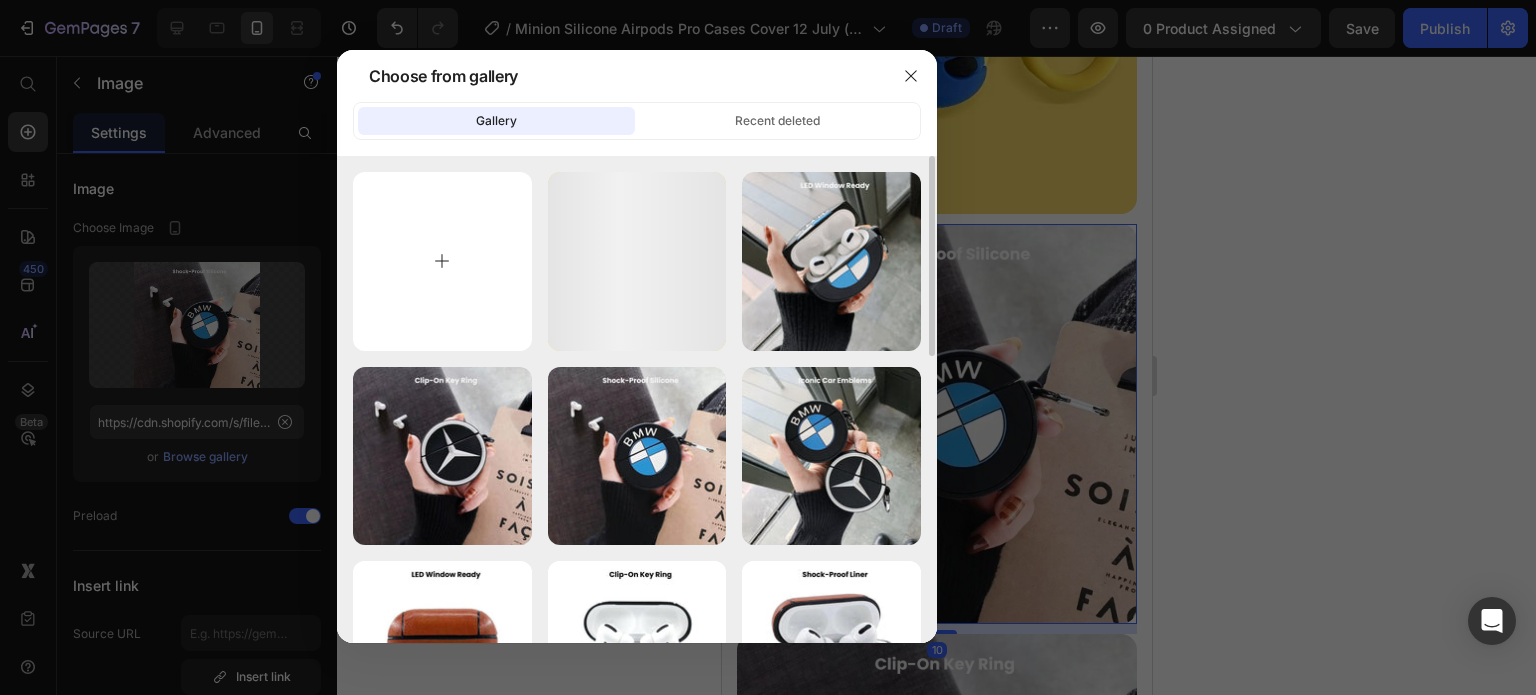 click at bounding box center (442, 261) 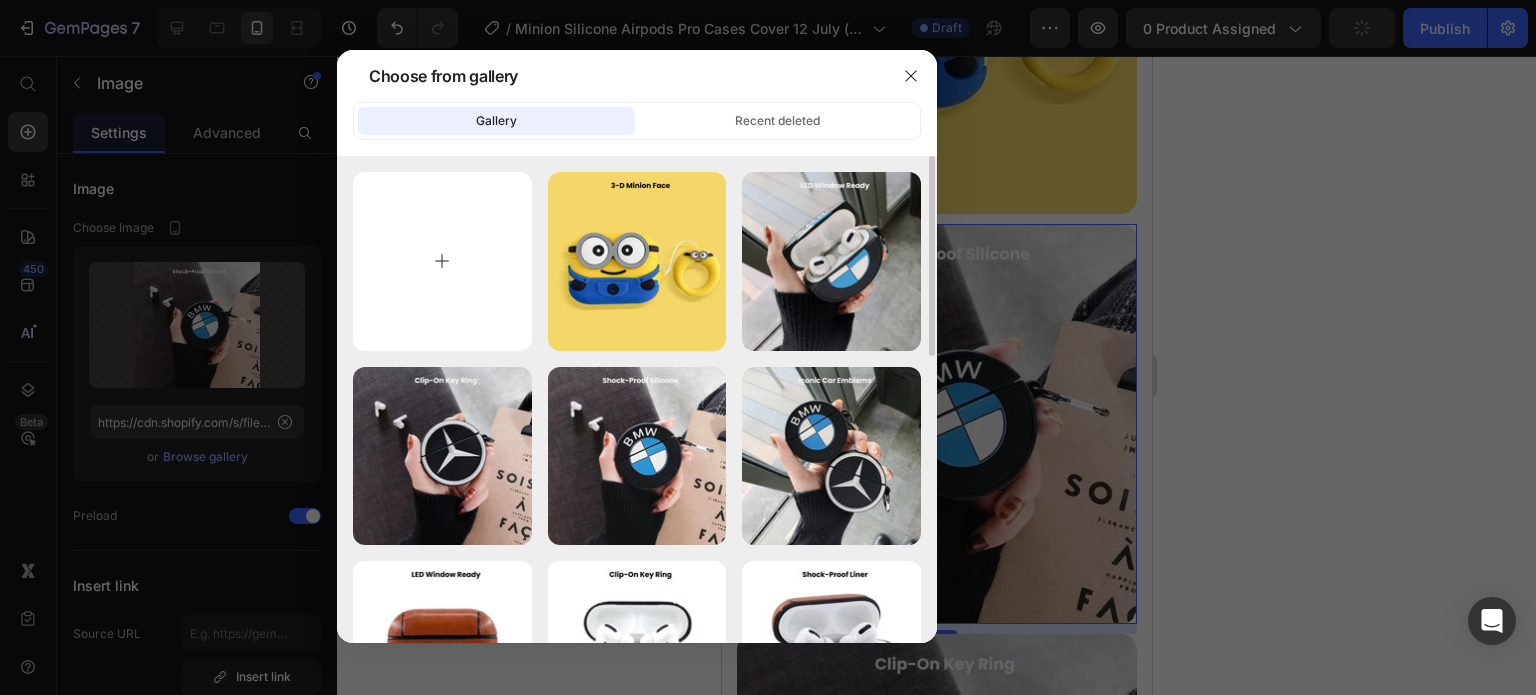 type on "C:\fakepath\Rhinestone Sparkle Frame - [DATE]T[TIME].jpg" 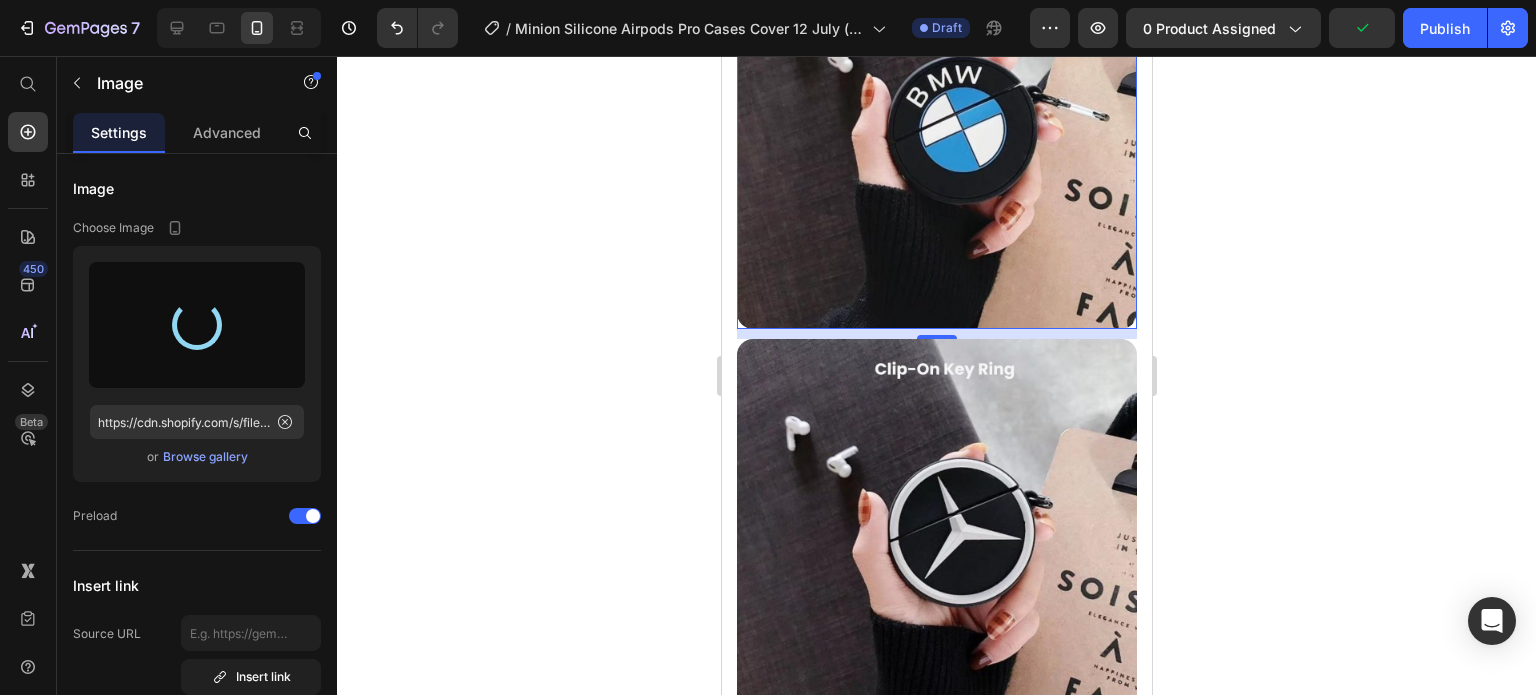 scroll, scrollTop: 2885, scrollLeft: 0, axis: vertical 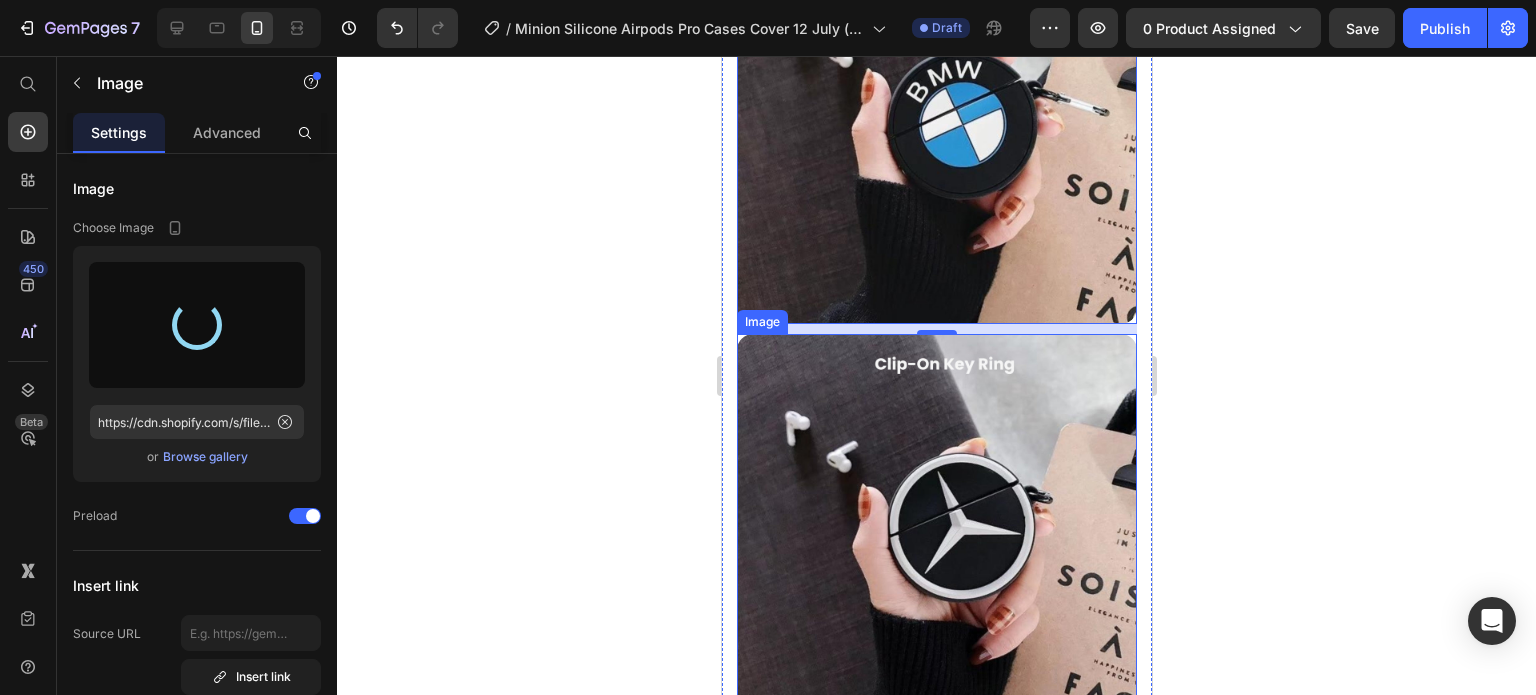 type on "https://cdn.shopify.com/s/files/1/0835/5119/1341/files/gempages_553512382287054019-df8fea33-fd33-414b-acd7-696558f46674.jpg" 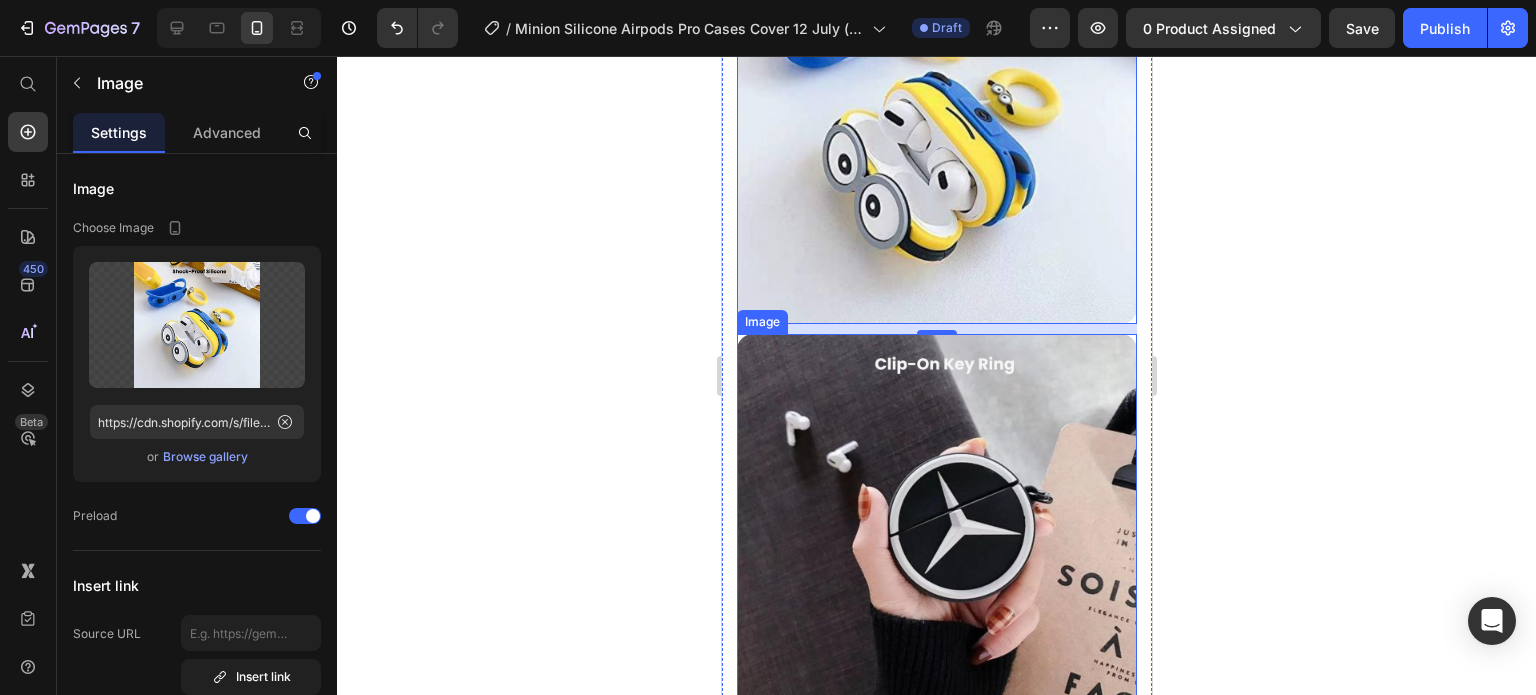 click at bounding box center [936, 534] 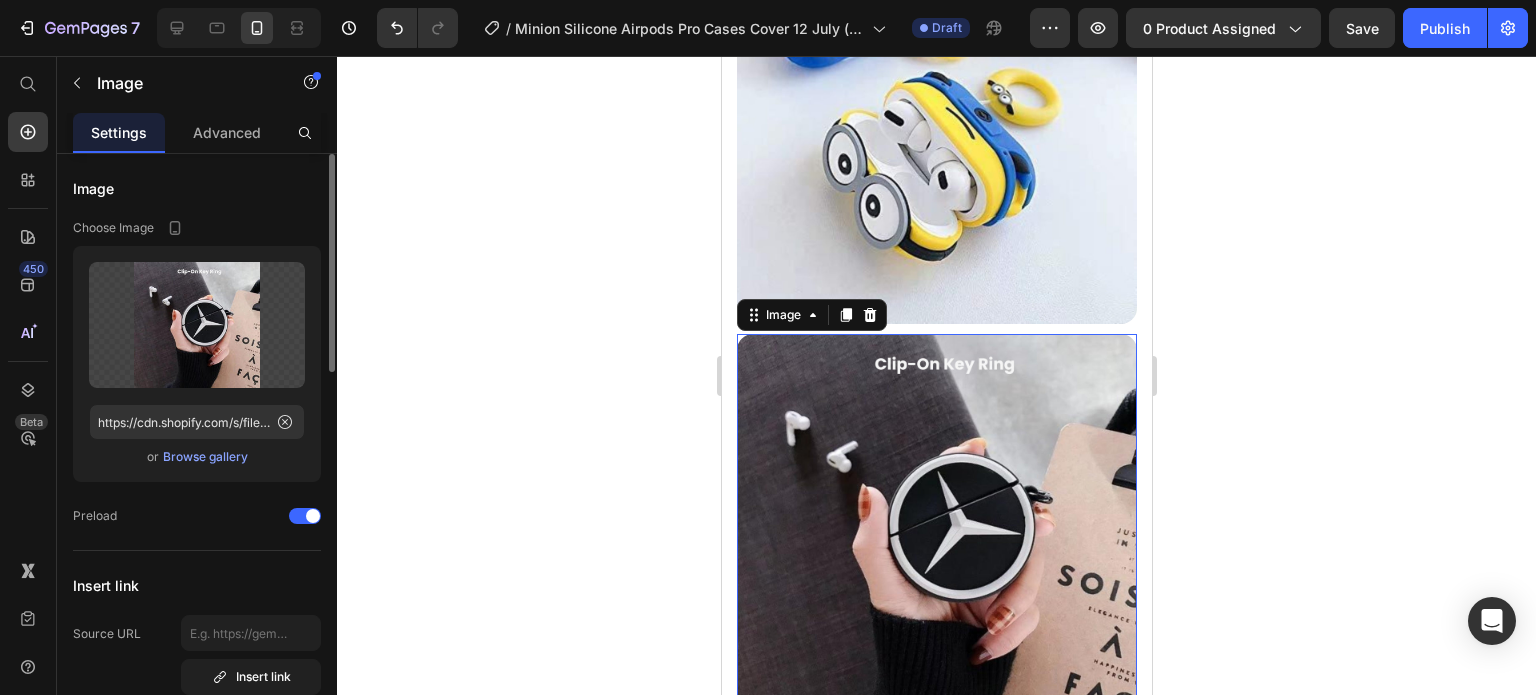 click on "Browse gallery" at bounding box center [205, 457] 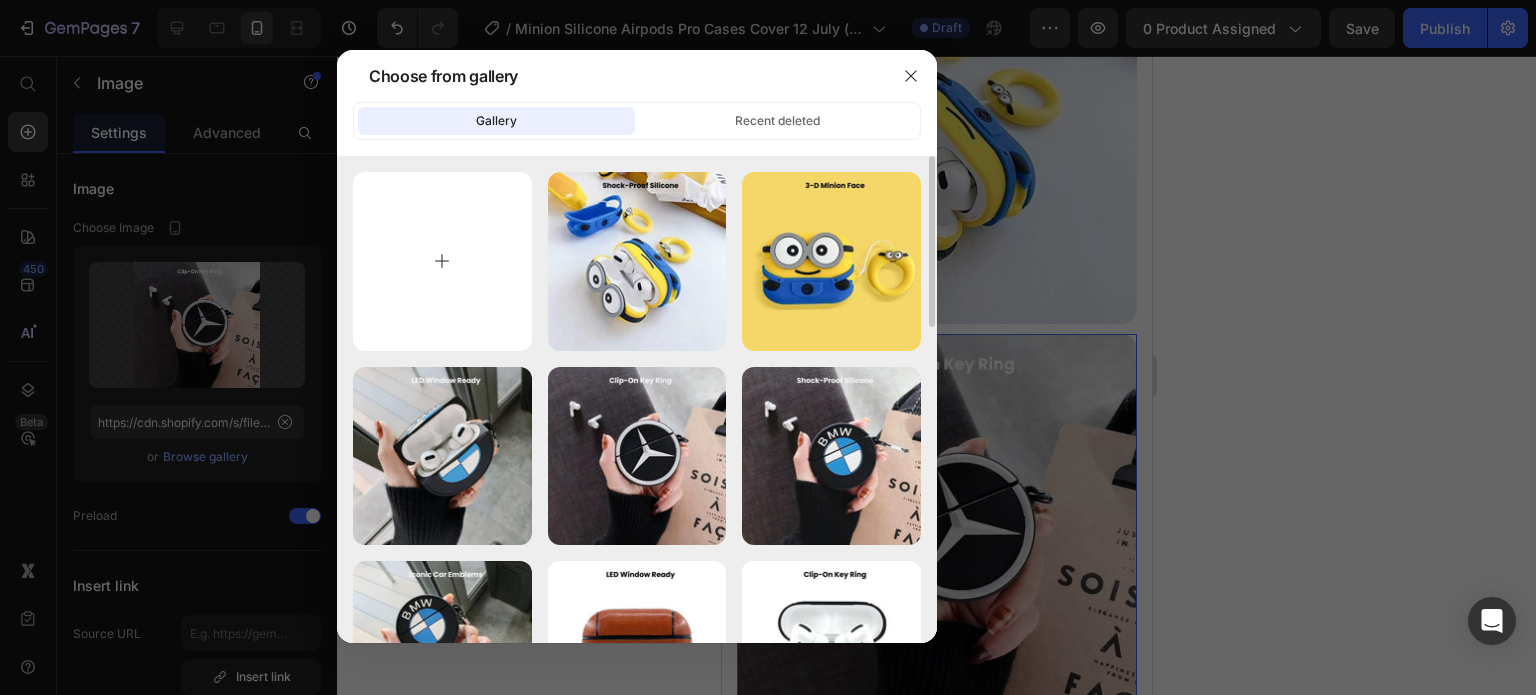 click at bounding box center (442, 261) 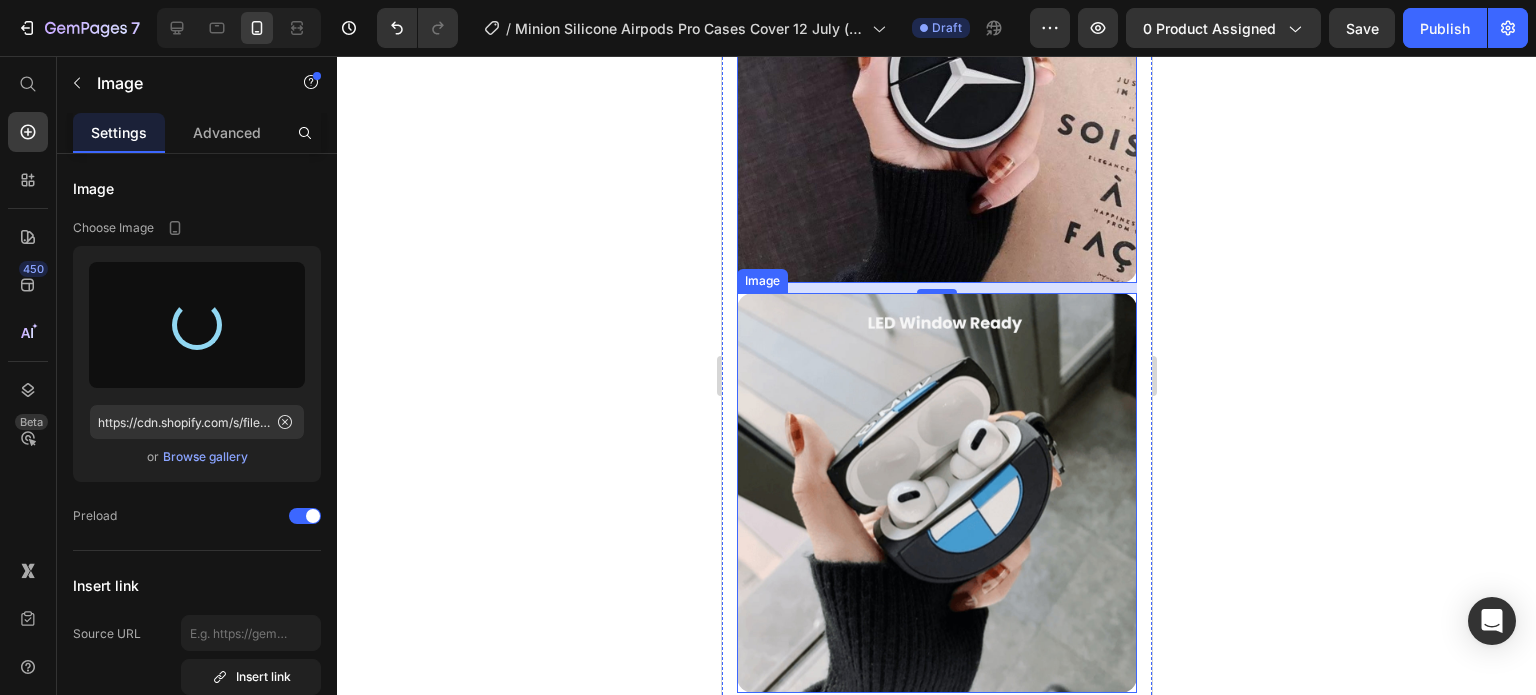 scroll, scrollTop: 3385, scrollLeft: 0, axis: vertical 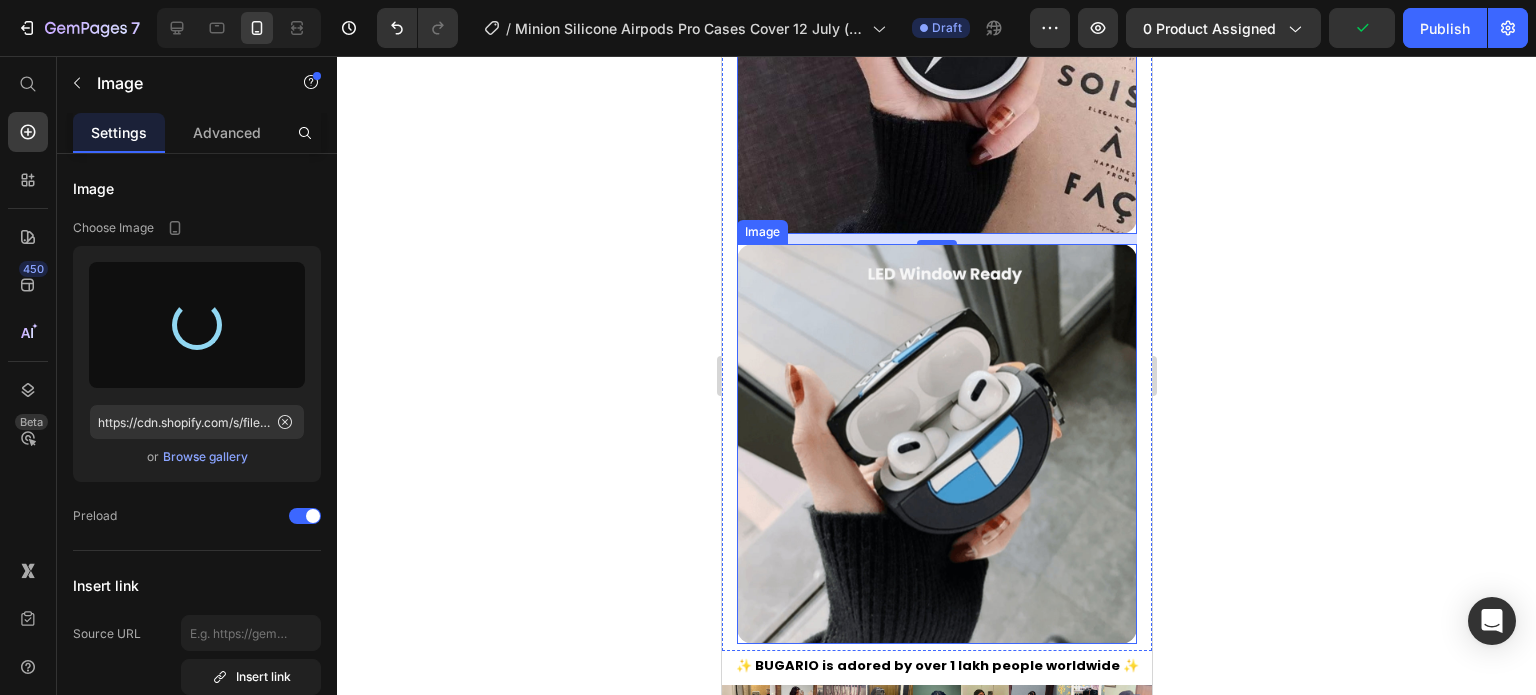 type on "https://cdn.shopify.com/s/files/1/0835/5119/1341/files/gempages_553512382287054019-22e5ad0b-7d62-4993-b315-2ba1b71aadea.jpg" 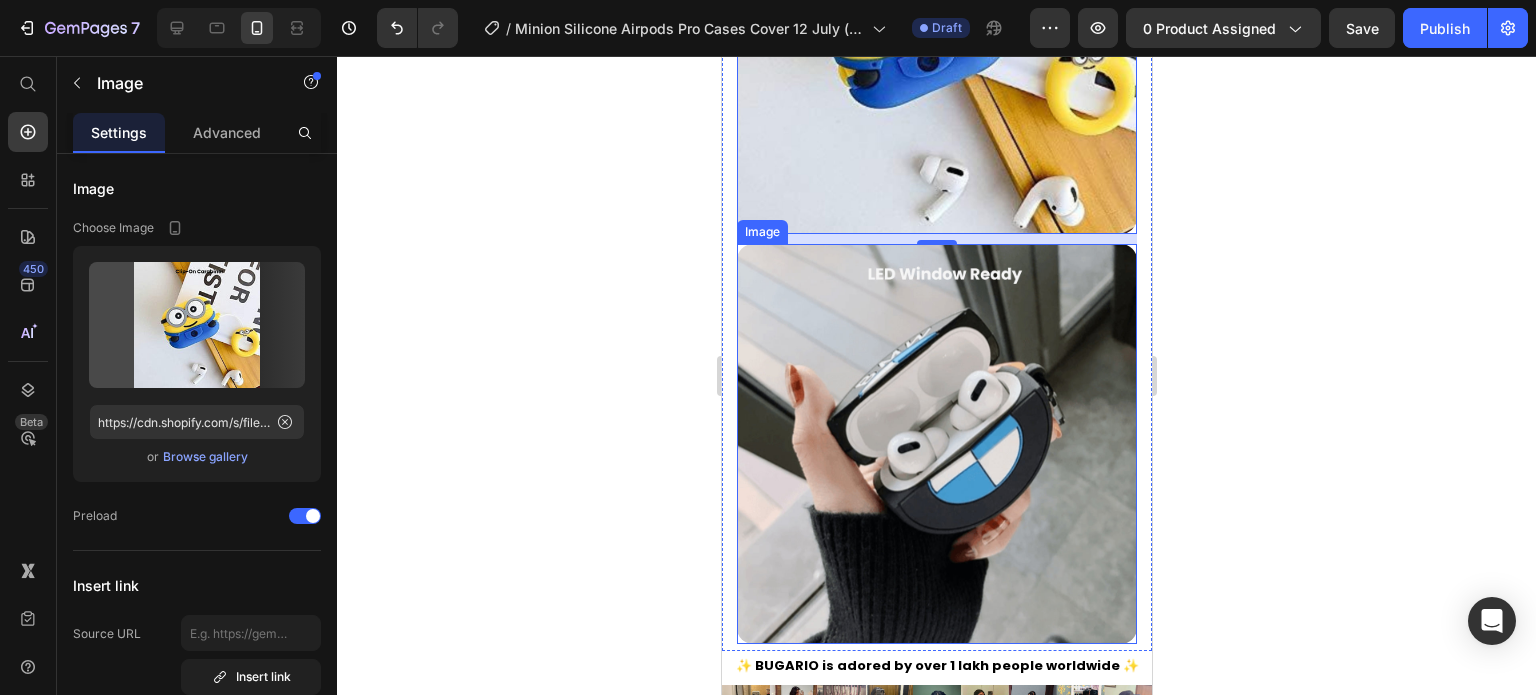 click at bounding box center (936, 444) 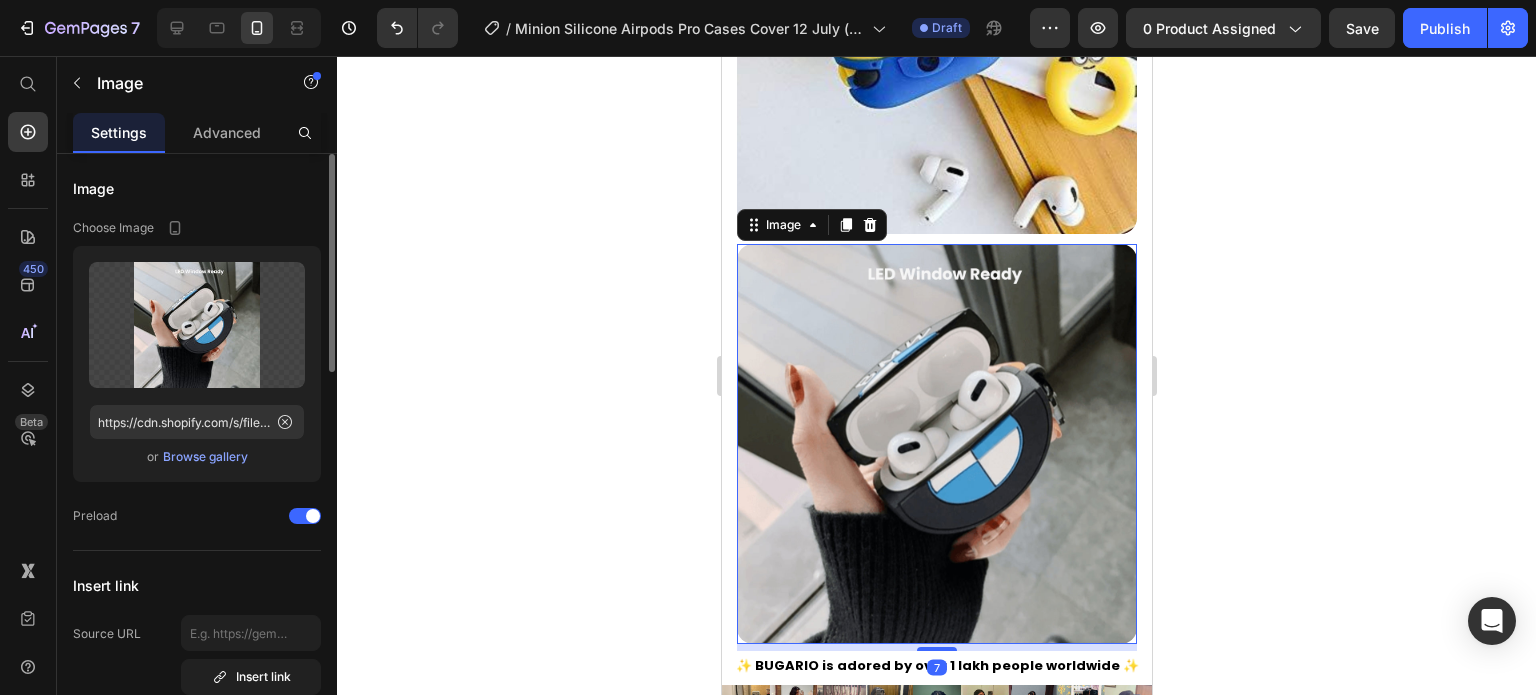 click on "Browse gallery" at bounding box center [205, 457] 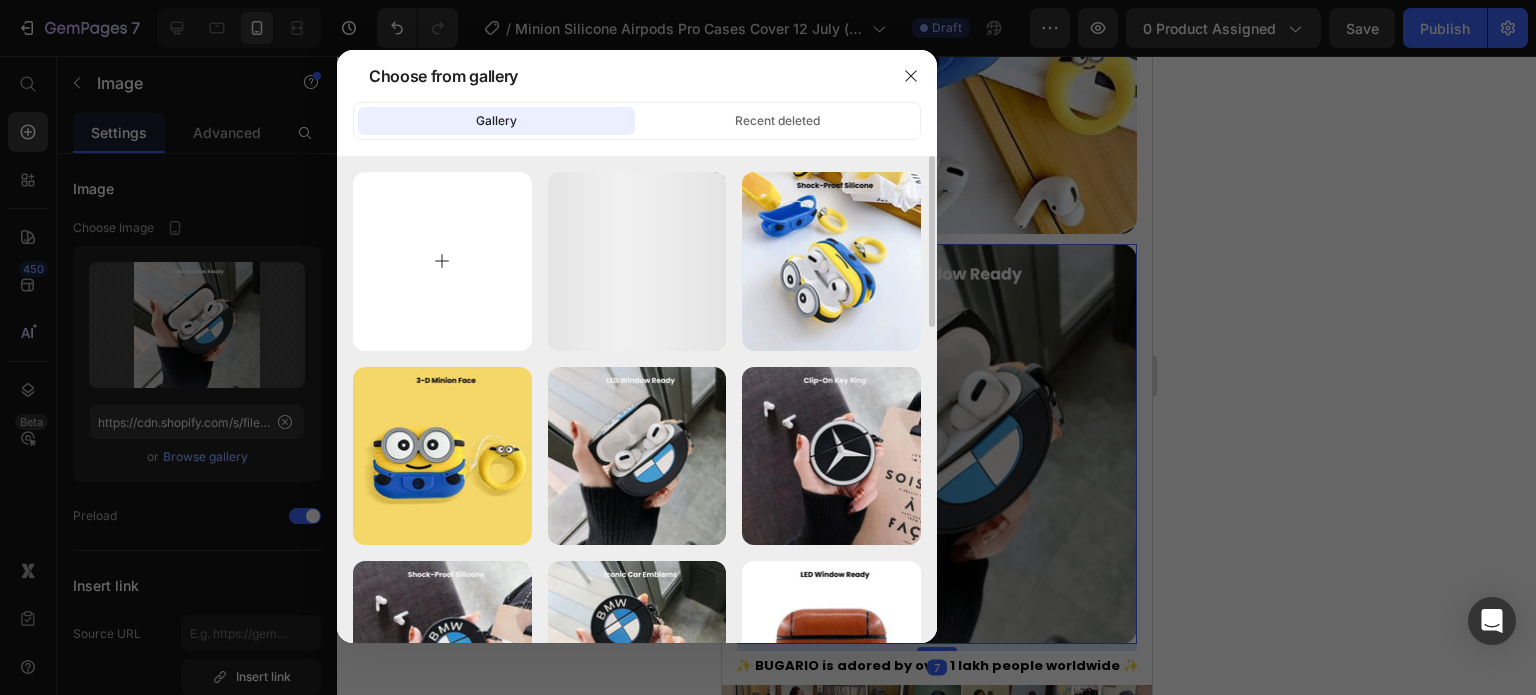 click at bounding box center (442, 261) 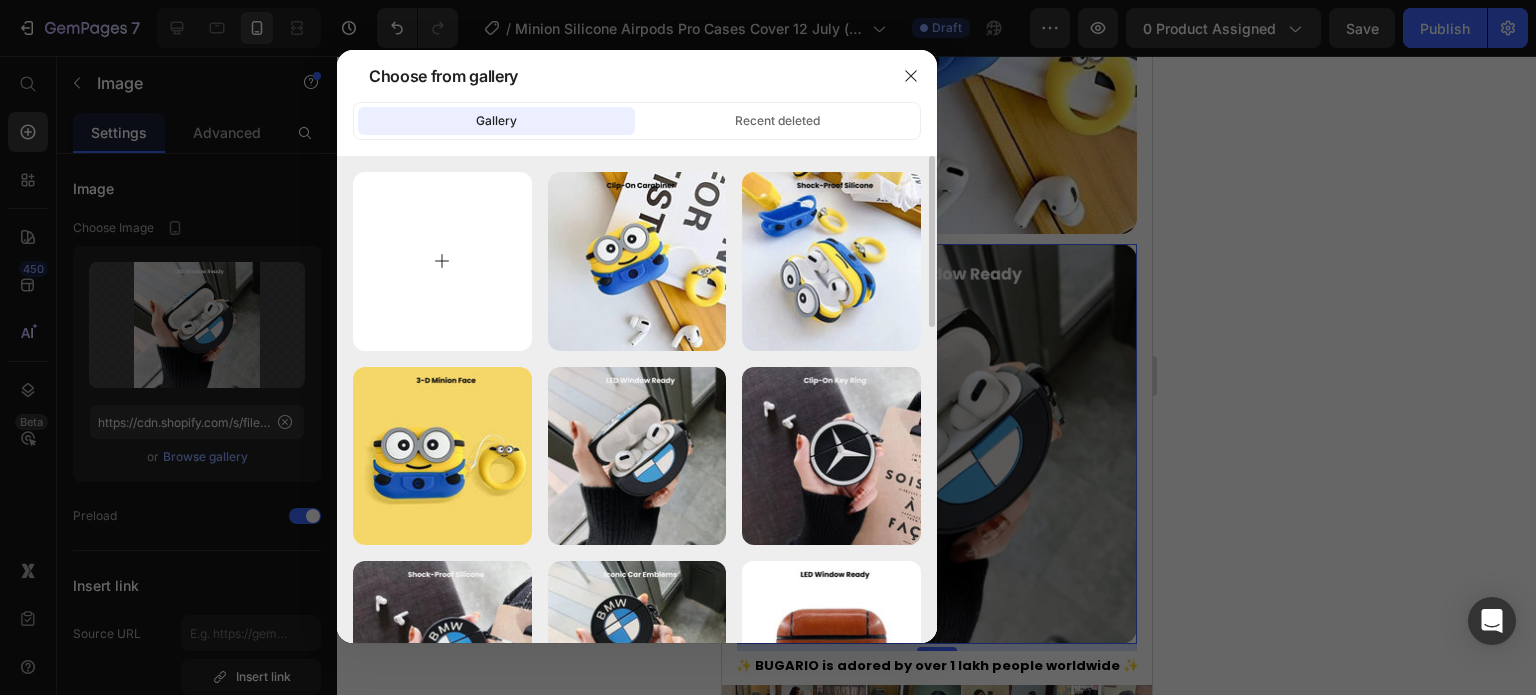 type on "C:\fakepath\Rhinestone Sparkle Frame - [DATE]T[TIME].jpg" 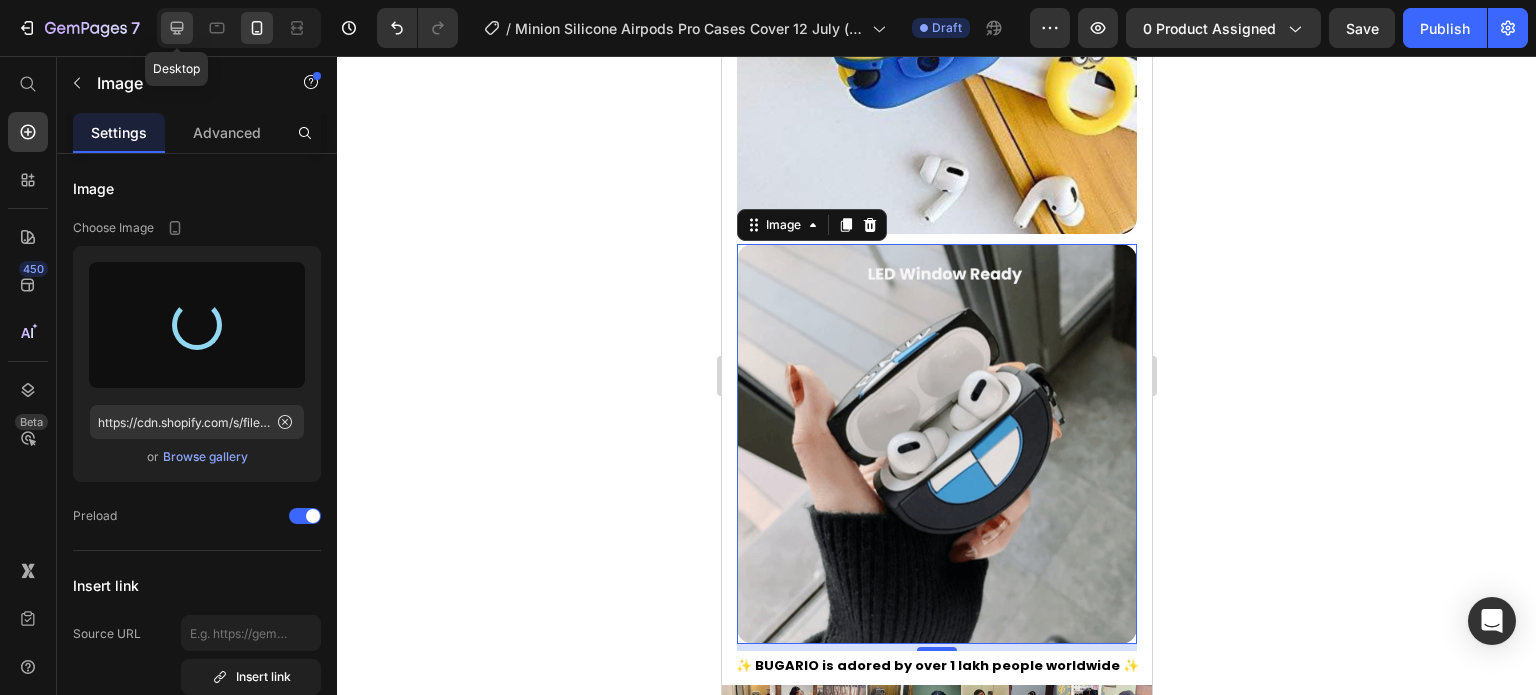 type on "https://cdn.shopify.com/s/files/1/0835/5119/1341/files/gempages_553512382287054019-47e450c6-8be3-4ebb-8207-958ff96137cc.jpg" 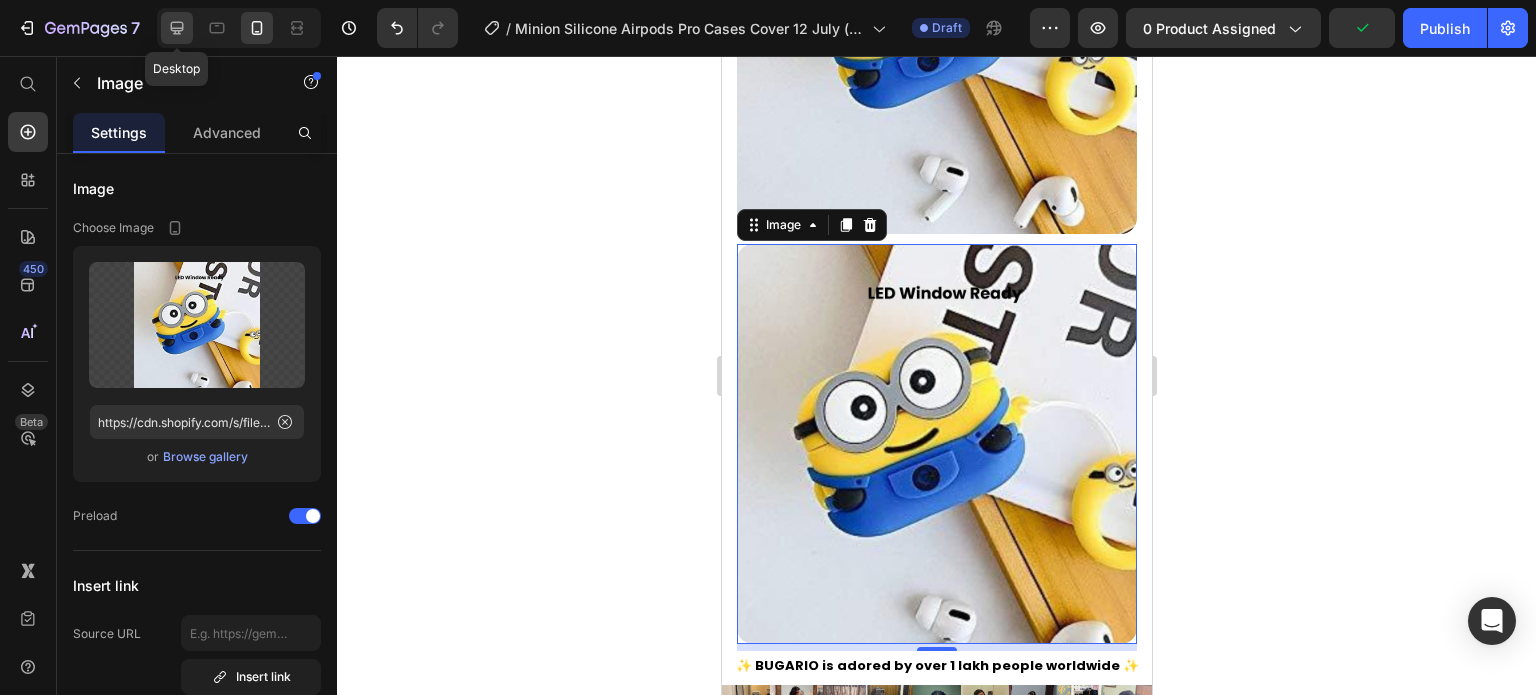 click 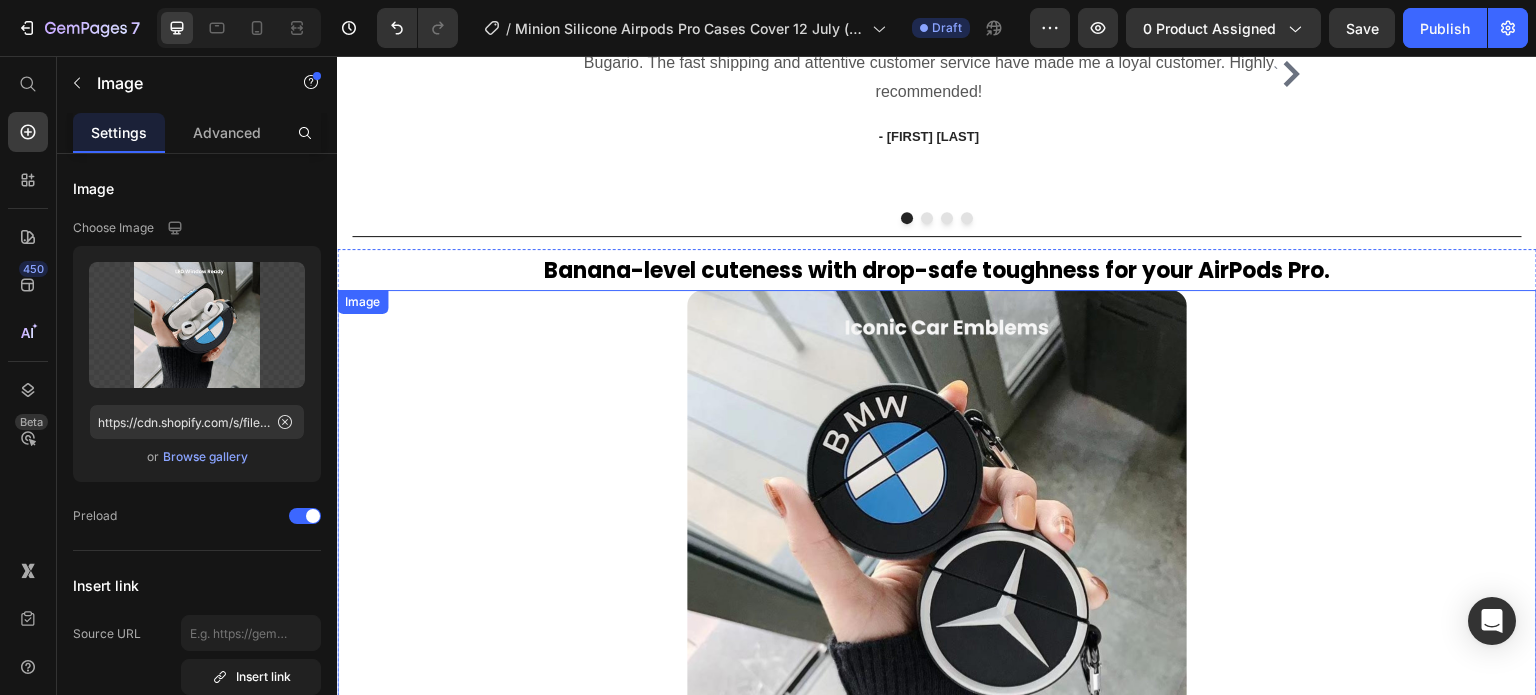 scroll, scrollTop: 1496, scrollLeft: 0, axis: vertical 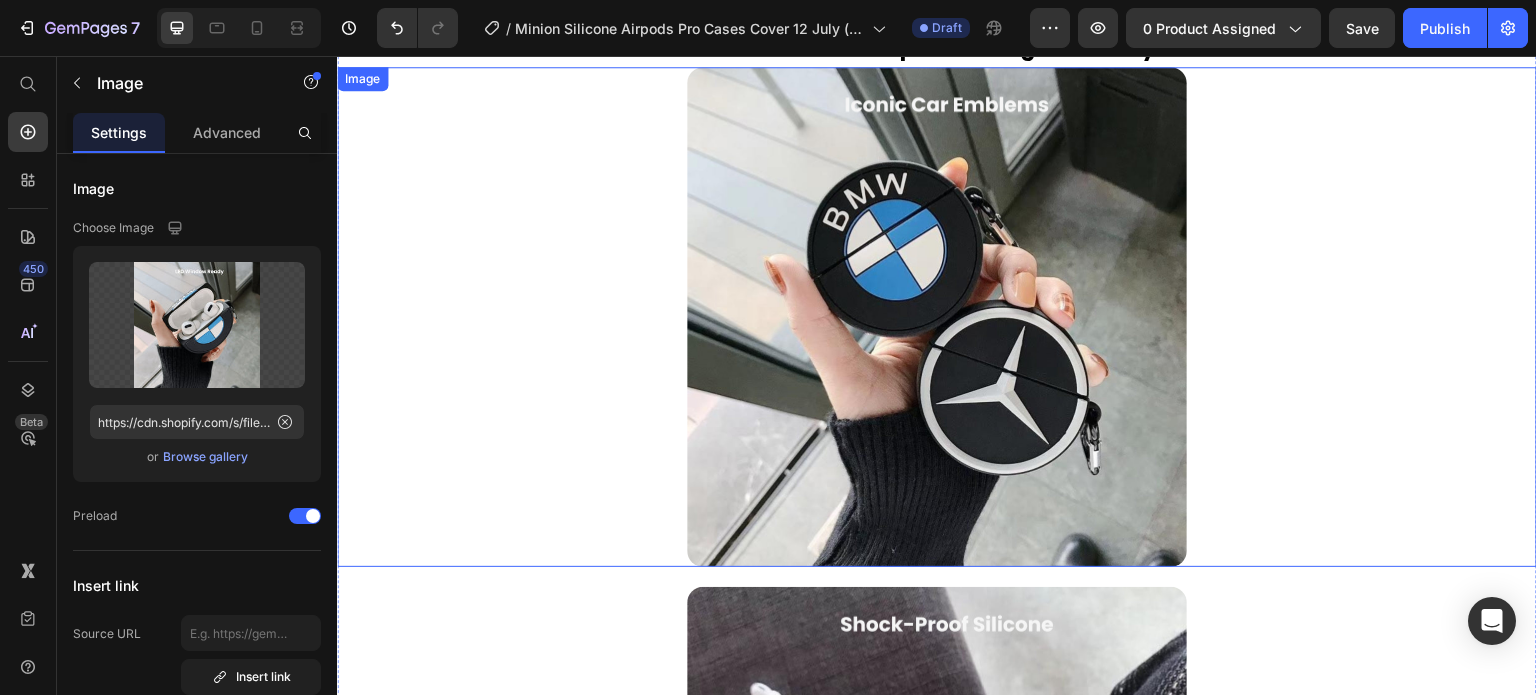 click at bounding box center [937, 317] 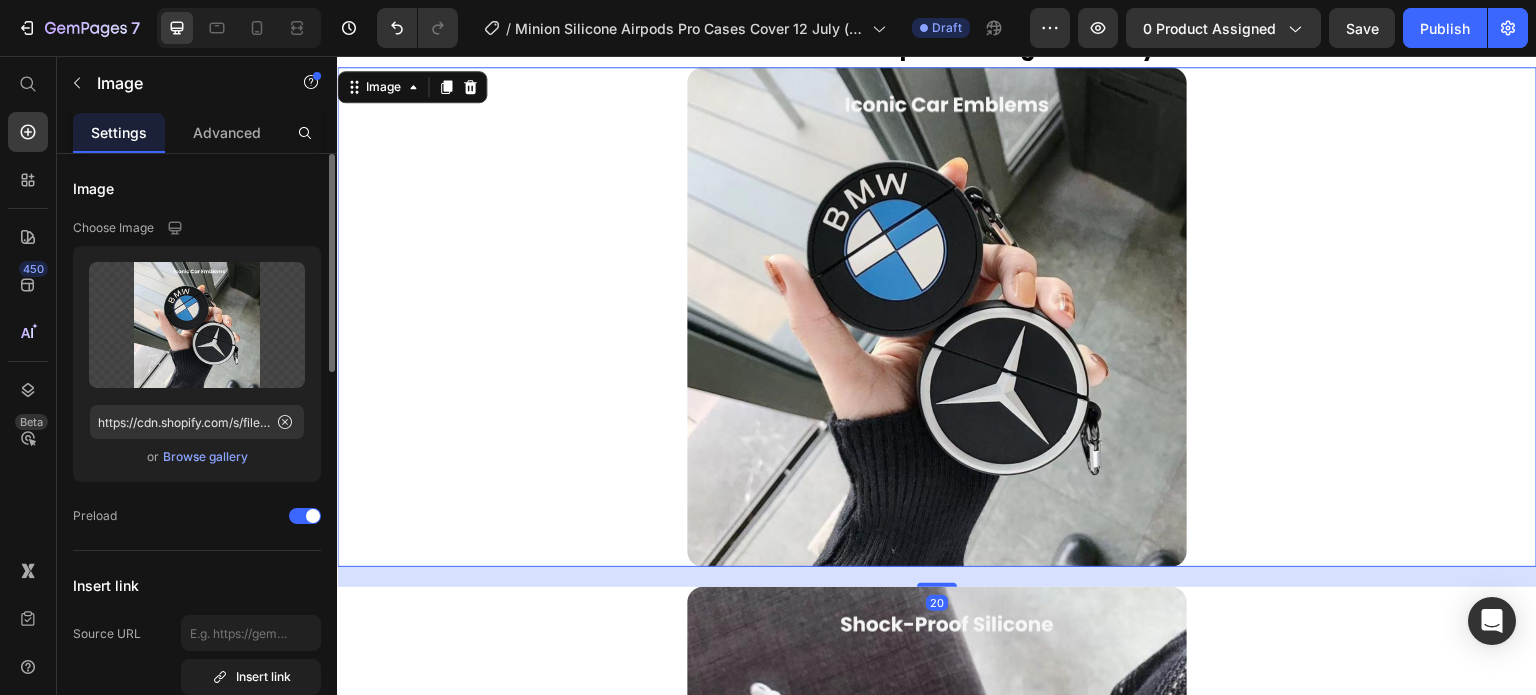 click on "Browse gallery" at bounding box center (205, 457) 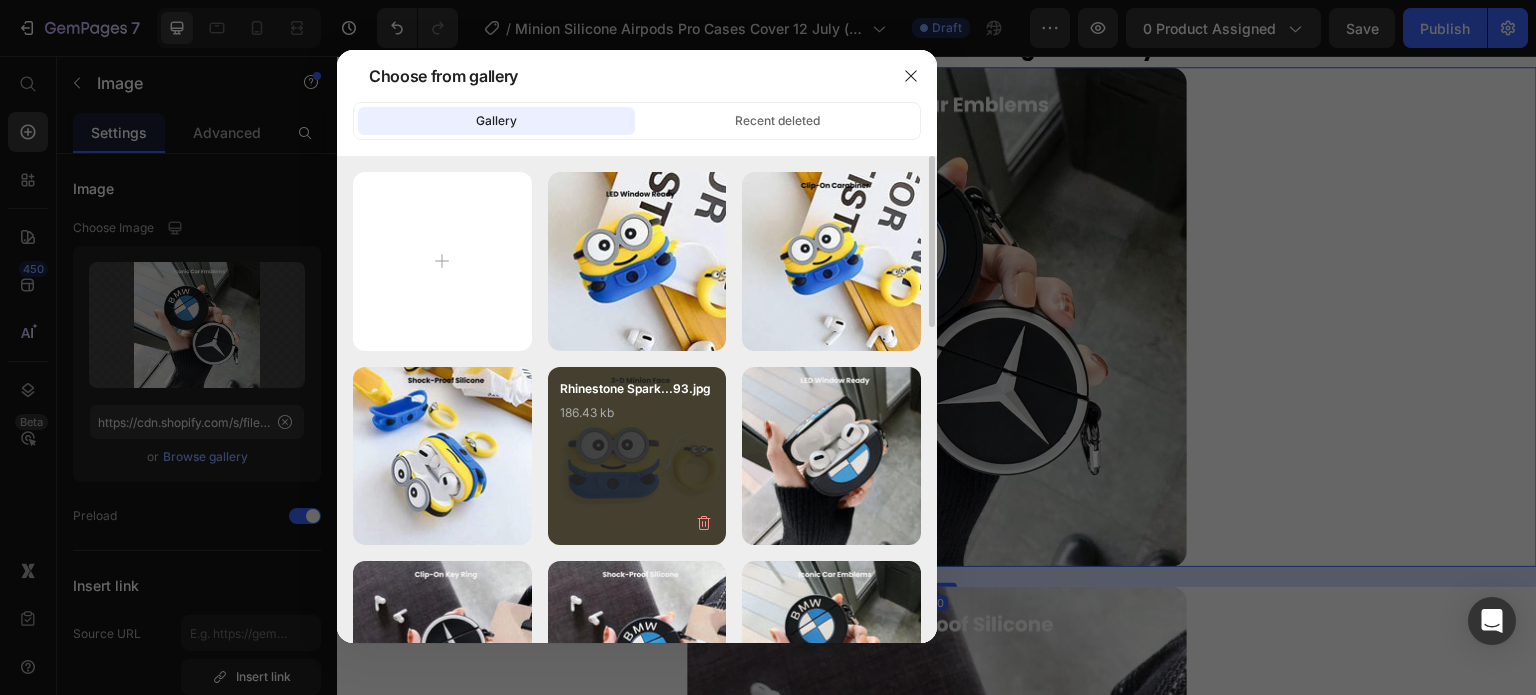 drag, startPoint x: 583, startPoint y: 519, endPoint x: 642, endPoint y: 511, distance: 59.5399 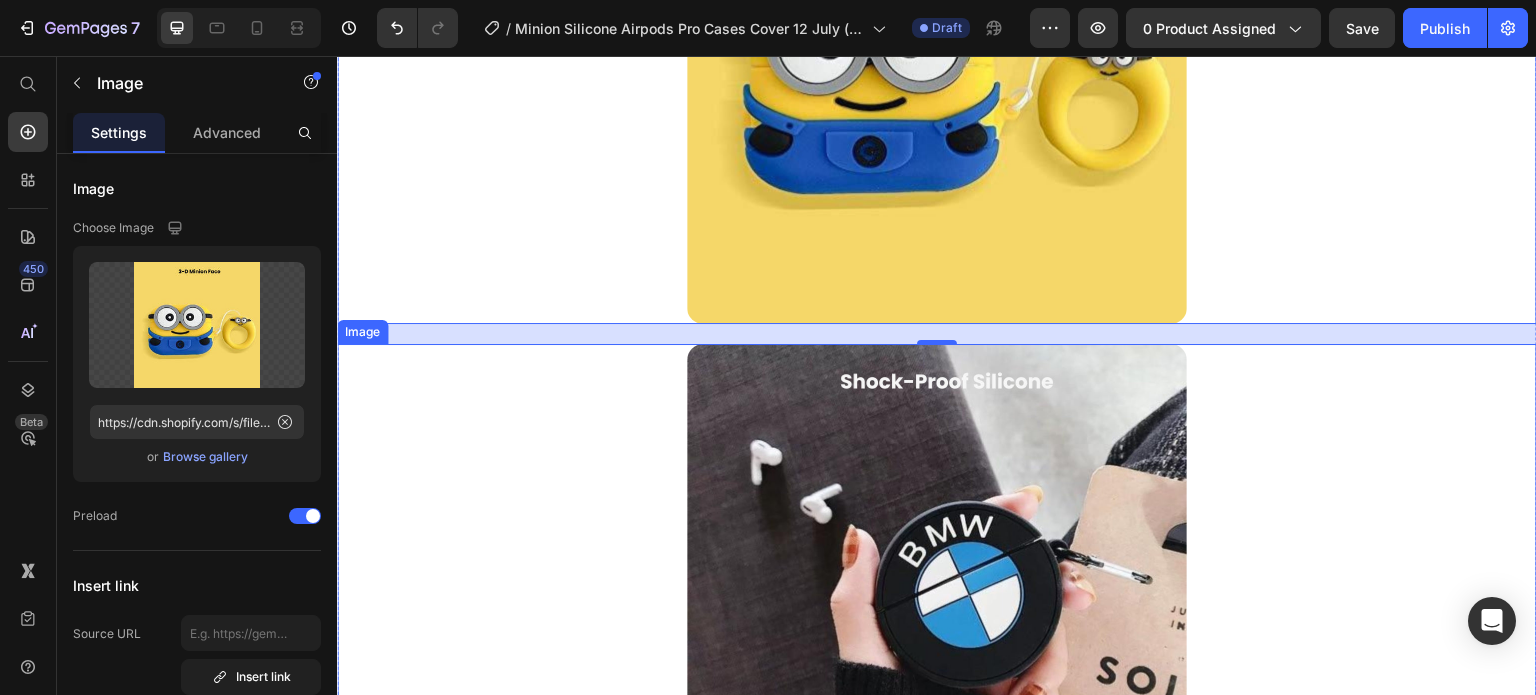 scroll, scrollTop: 1796, scrollLeft: 0, axis: vertical 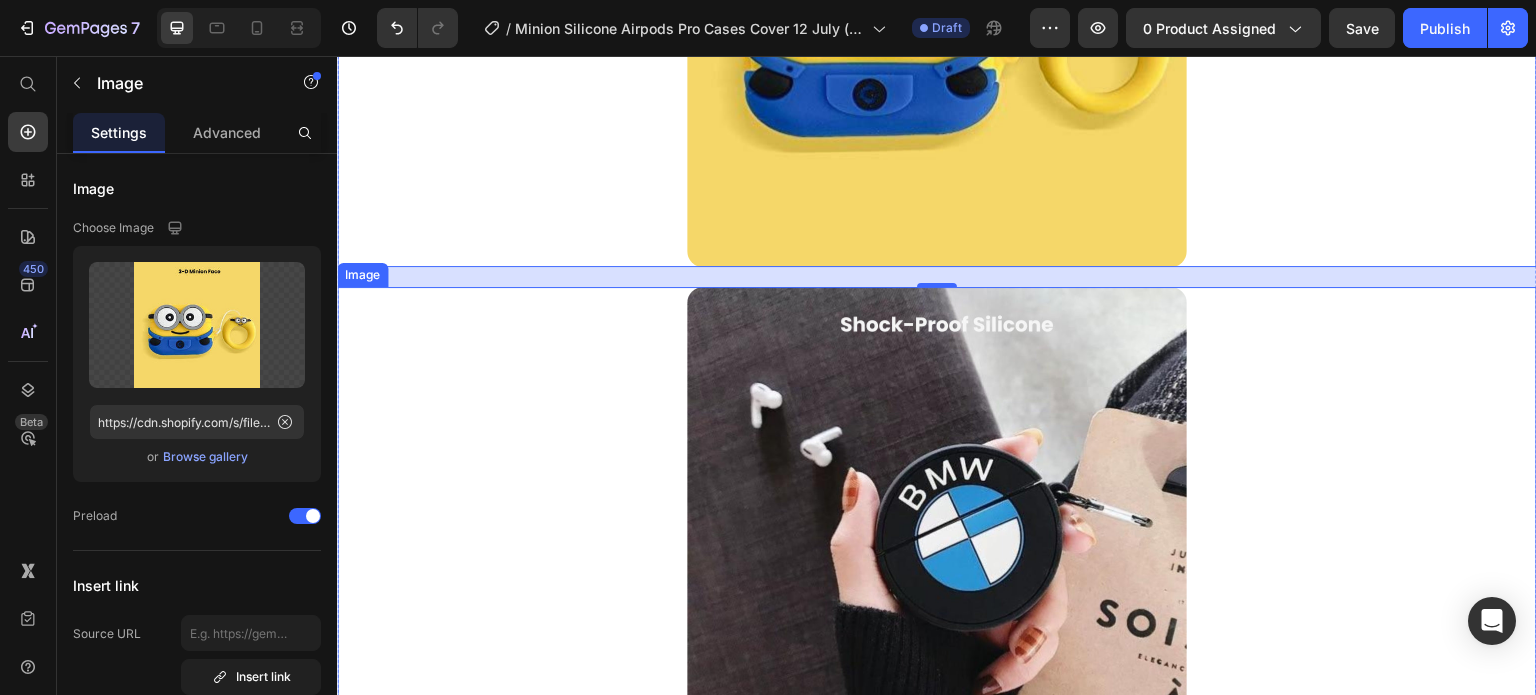 click at bounding box center (937, 537) 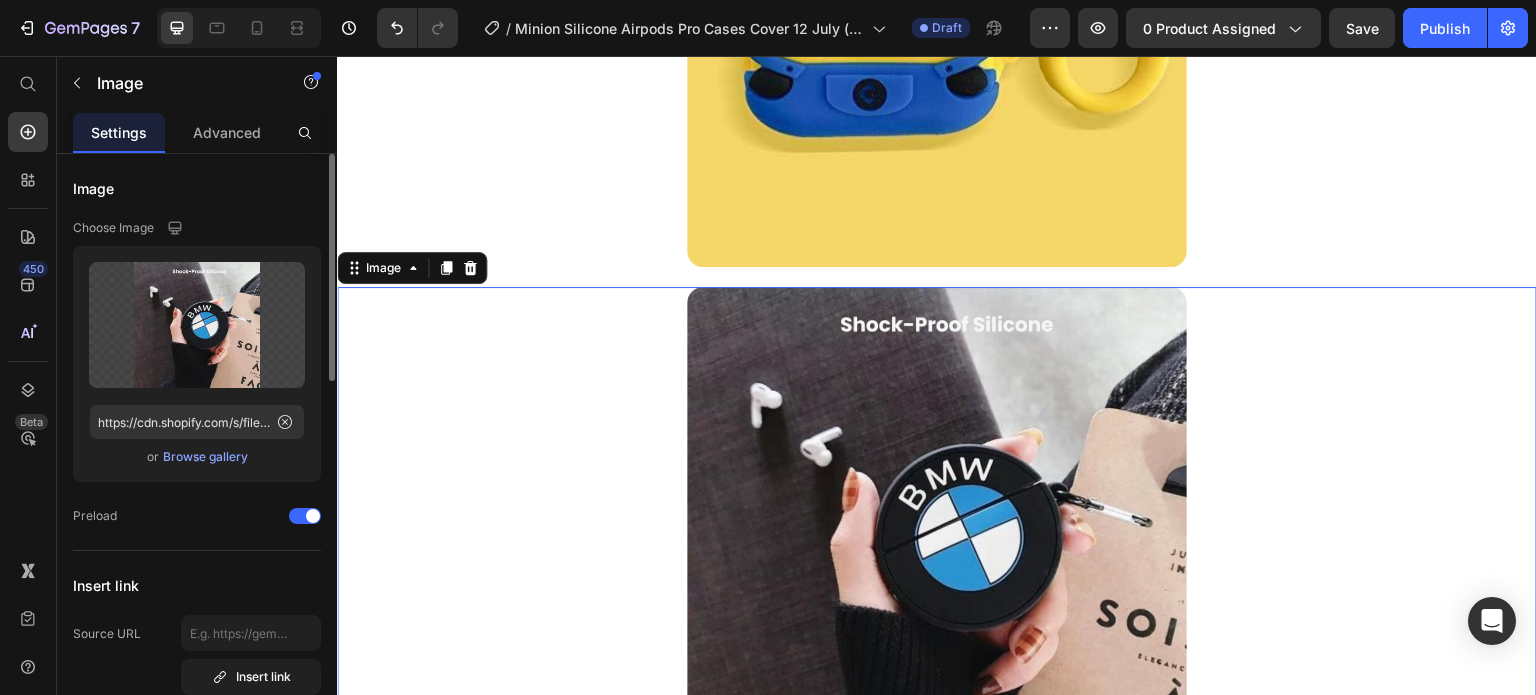click on "Browse gallery" at bounding box center [205, 457] 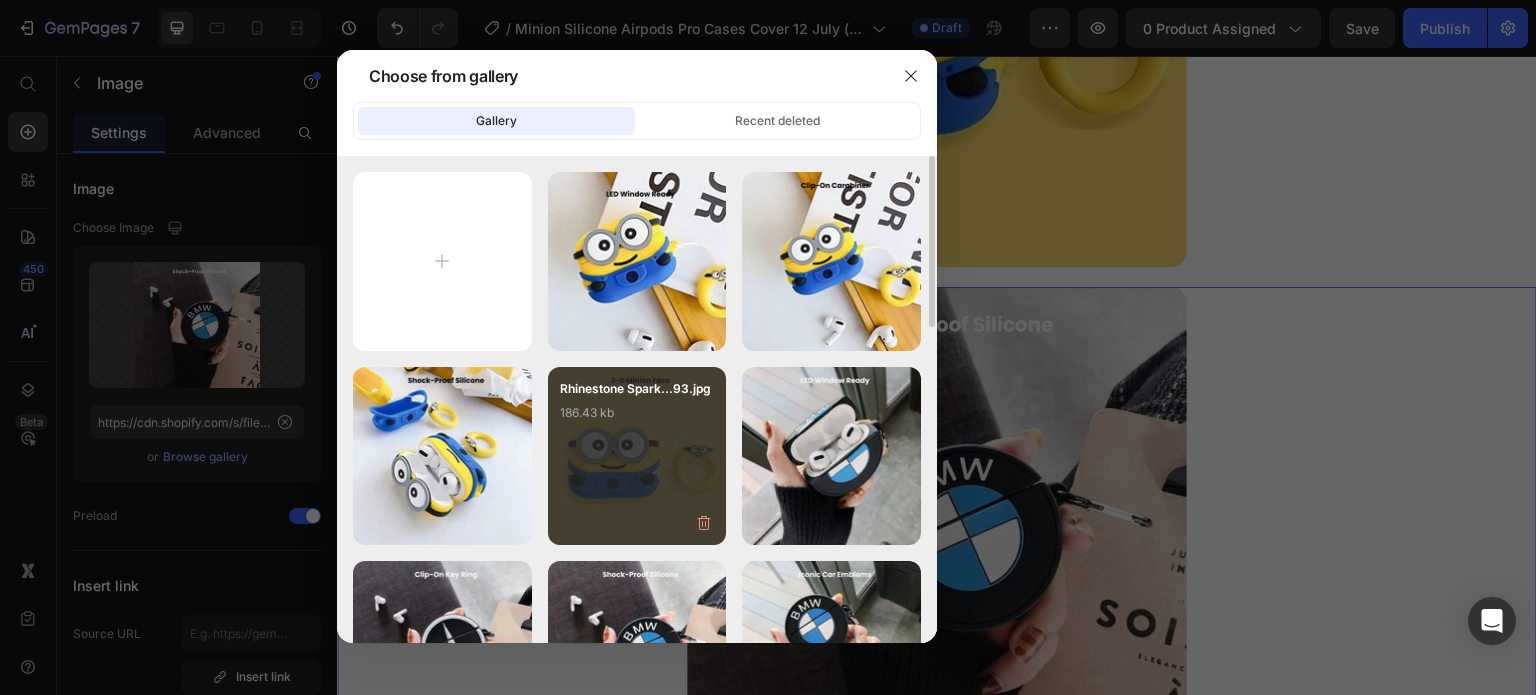 drag, startPoint x: 436, startPoint y: 465, endPoint x: 671, endPoint y: 429, distance: 237.74146 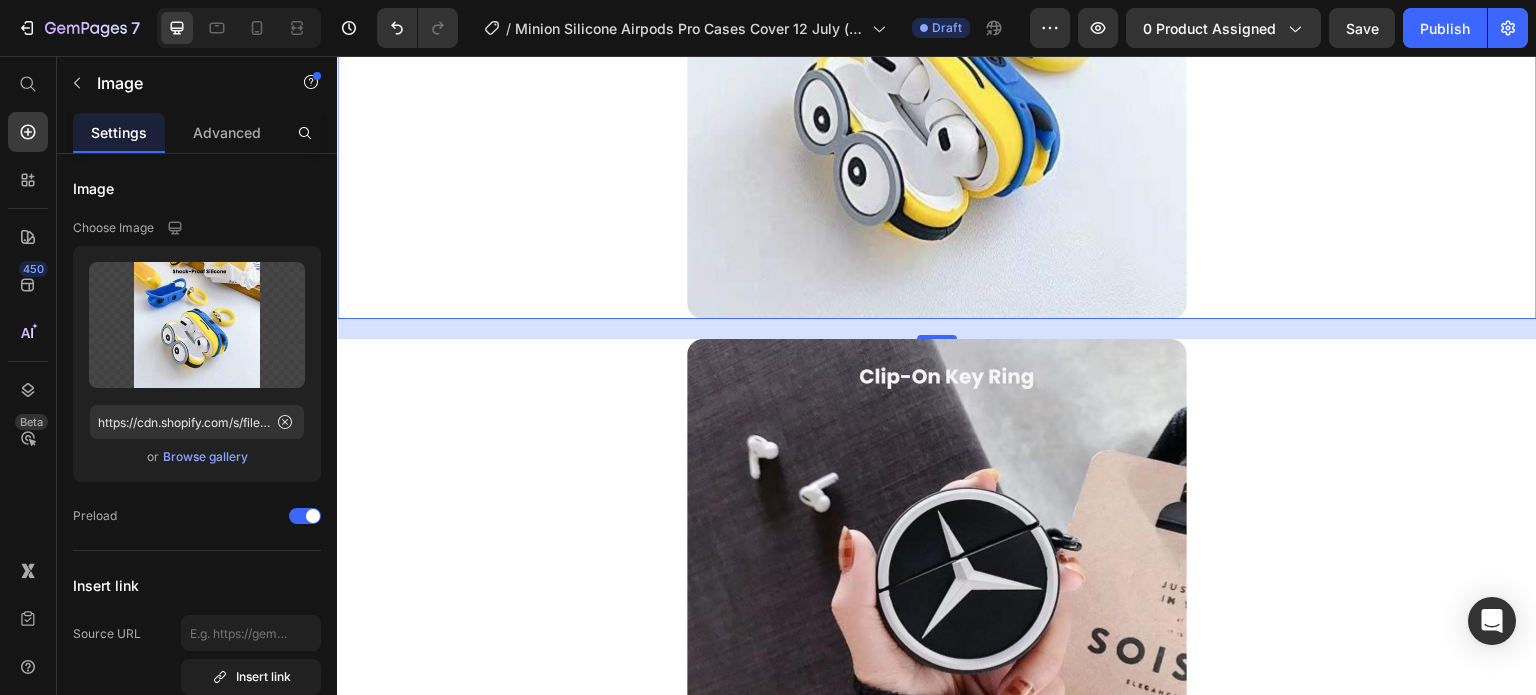 scroll, scrollTop: 2296, scrollLeft: 0, axis: vertical 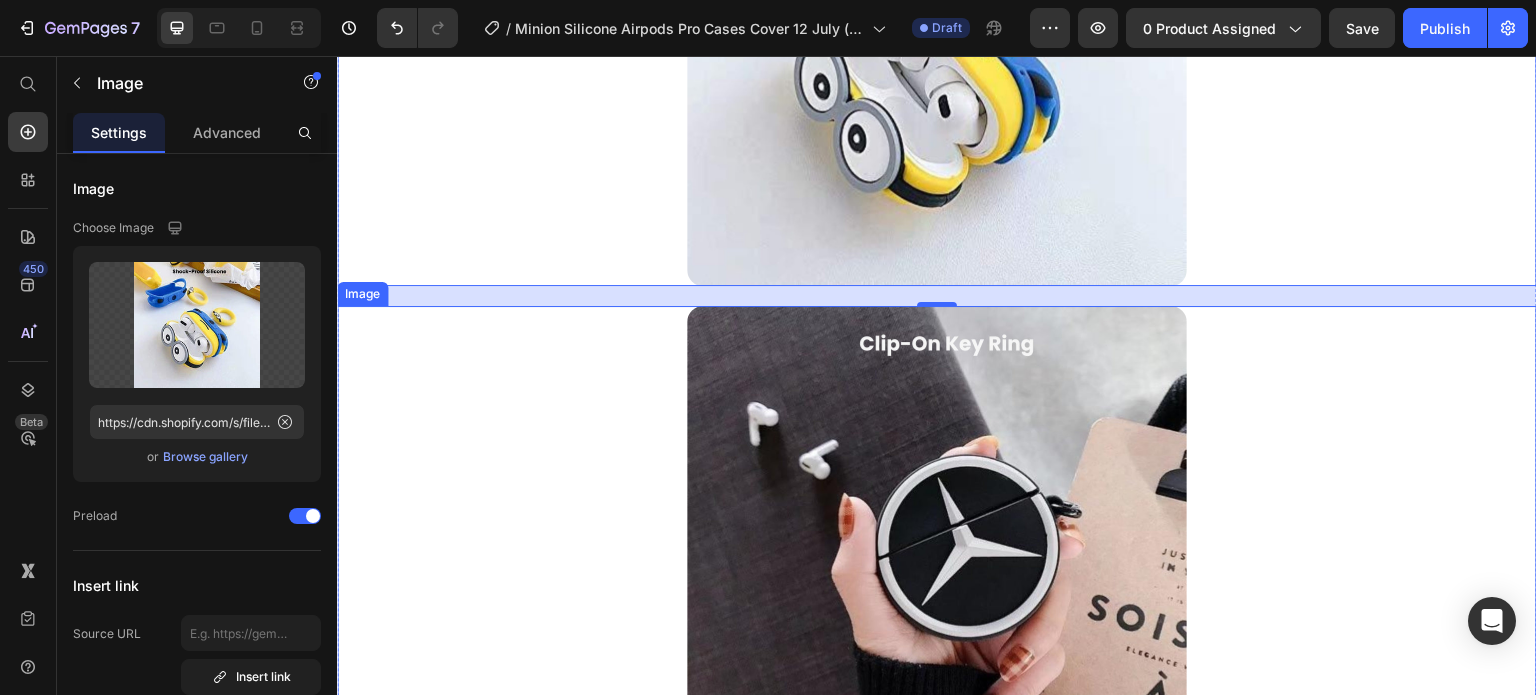click at bounding box center [937, 556] 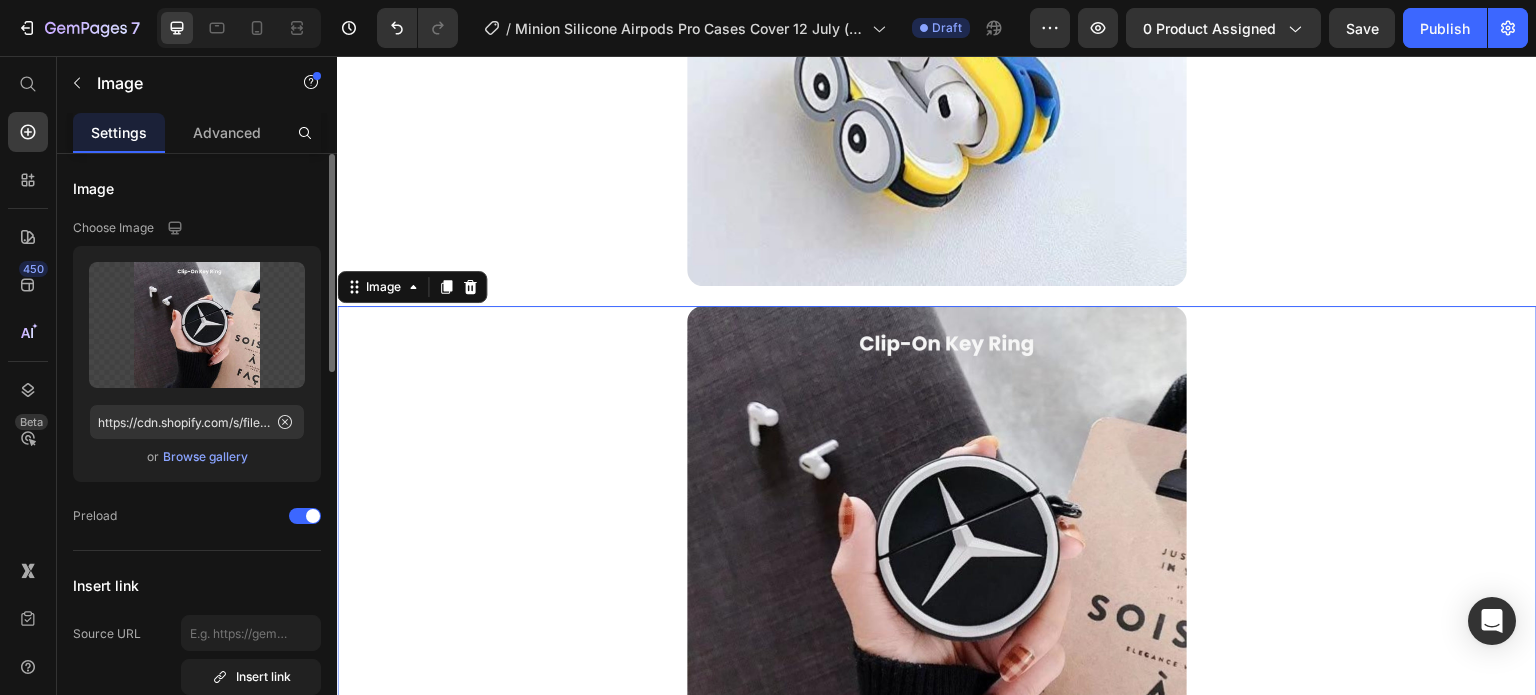 click on "Browse gallery" at bounding box center [205, 457] 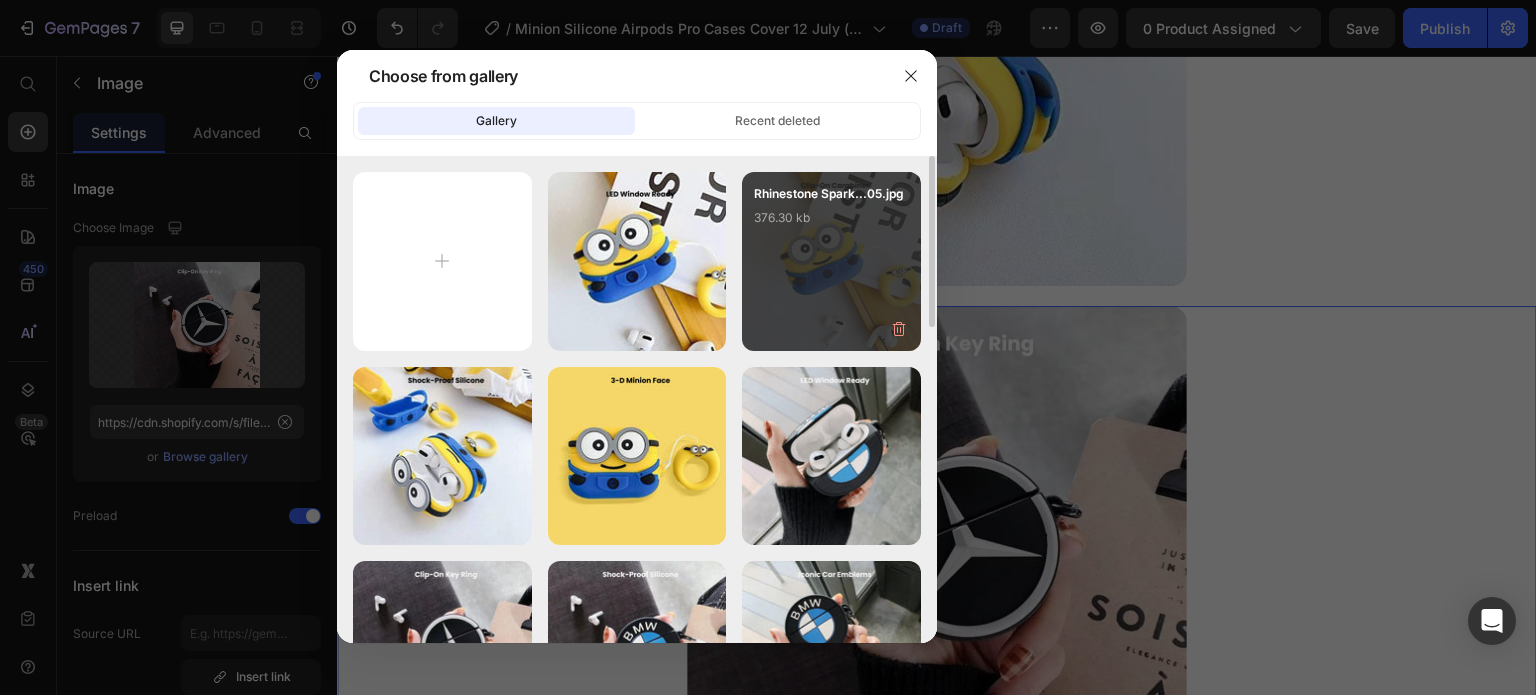 click on "Rhinestone Spark...[NUMBER].jpg [NUMBER] kb" at bounding box center [831, 224] 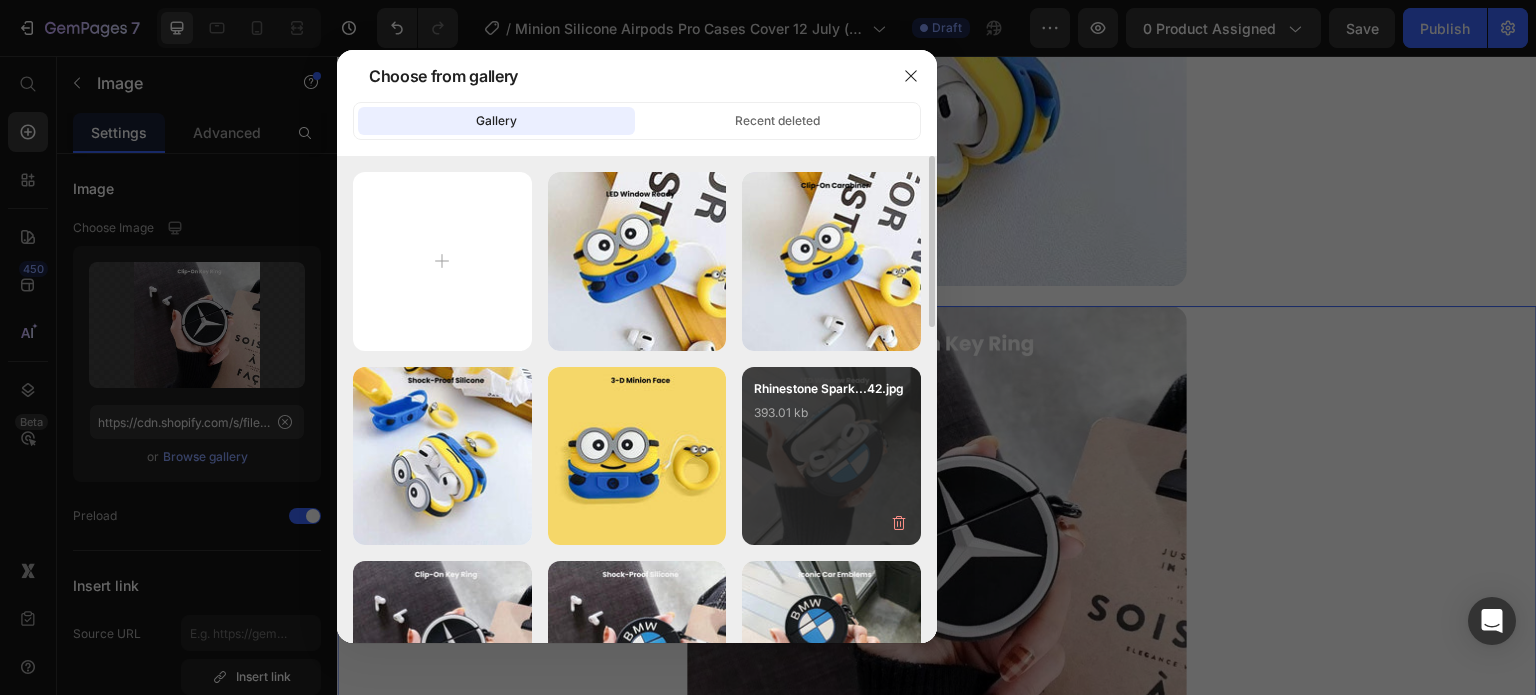 type on "https://cdn.shopify.com/s/files/1/0835/5119/1341/files/gempages_553512382287054019-22e5ad0b-7d62-4993-b315-2ba1b71aadea.jpg" 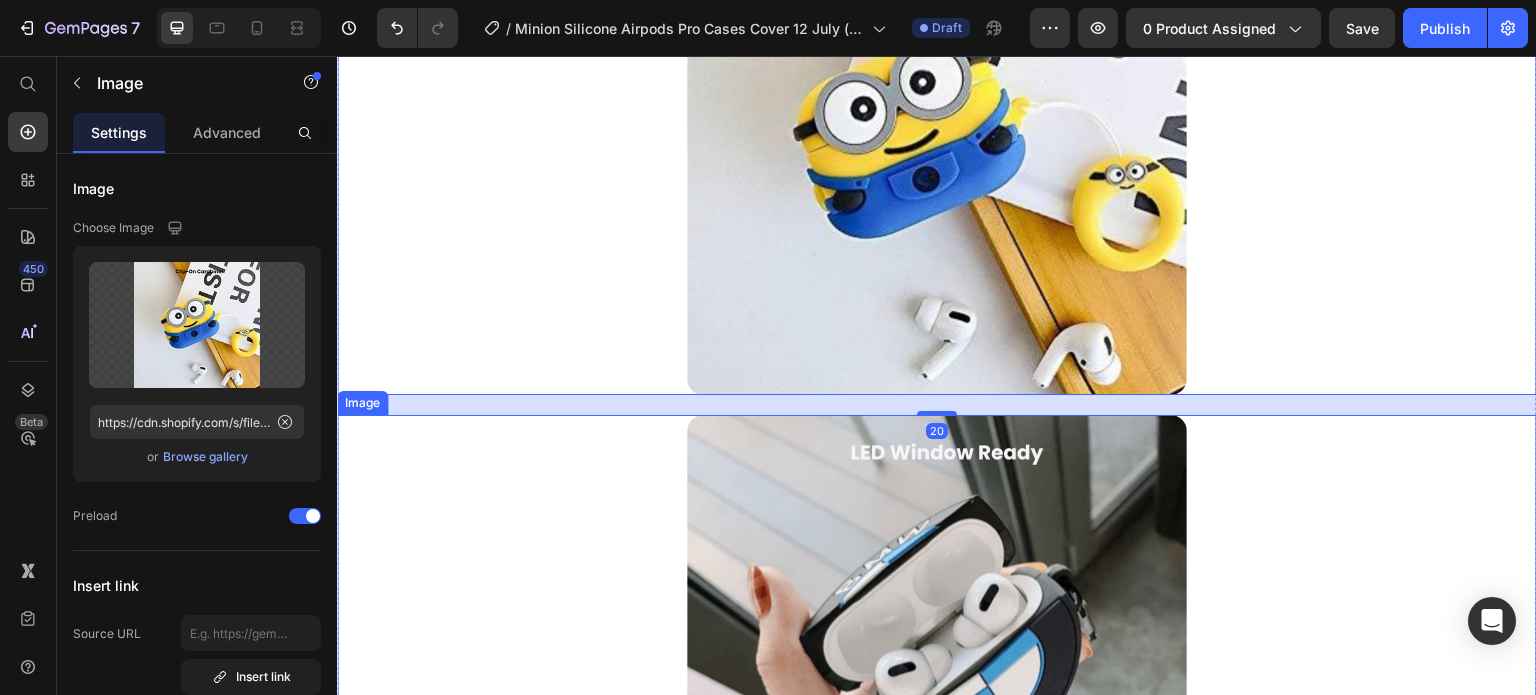 scroll, scrollTop: 2796, scrollLeft: 0, axis: vertical 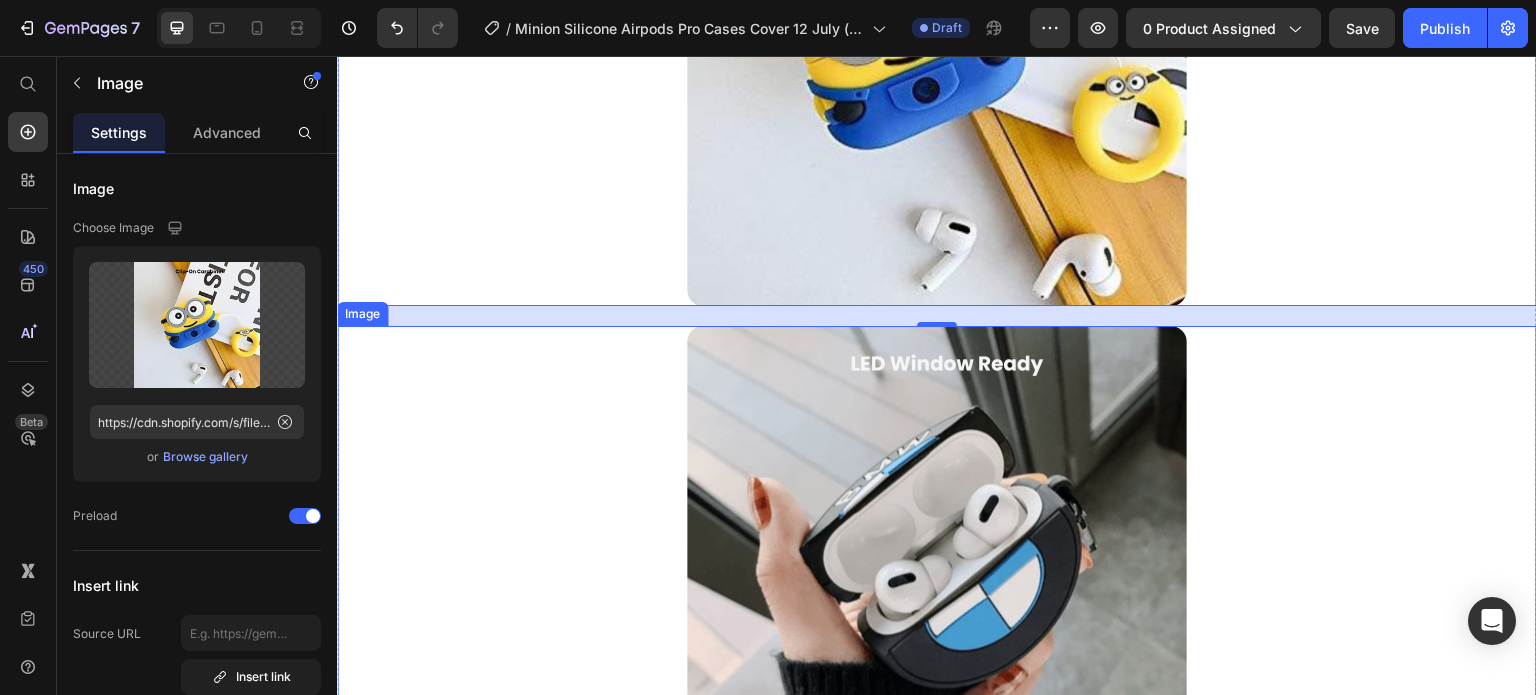 drag, startPoint x: 959, startPoint y: 522, endPoint x: 717, endPoint y: 515, distance: 242.10121 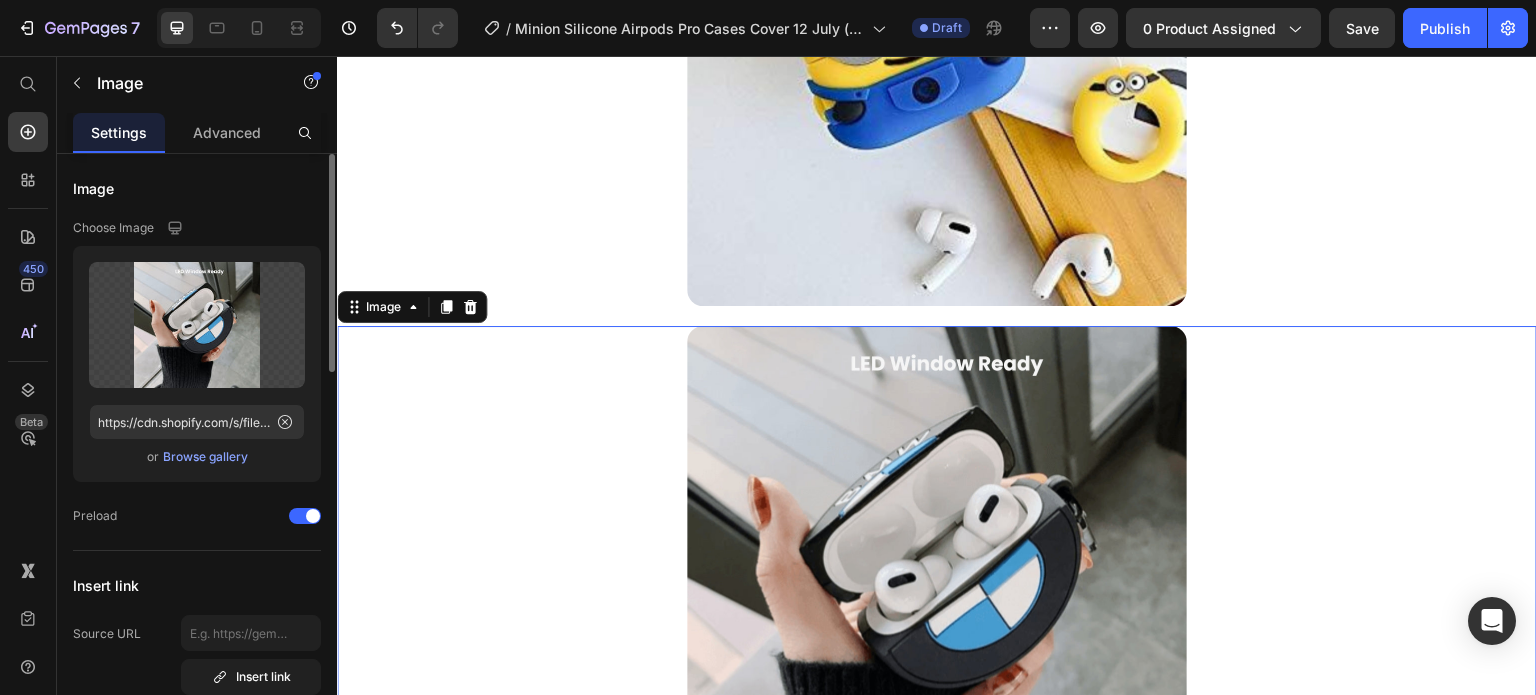 click on "or   Browse gallery" at bounding box center (197, 457) 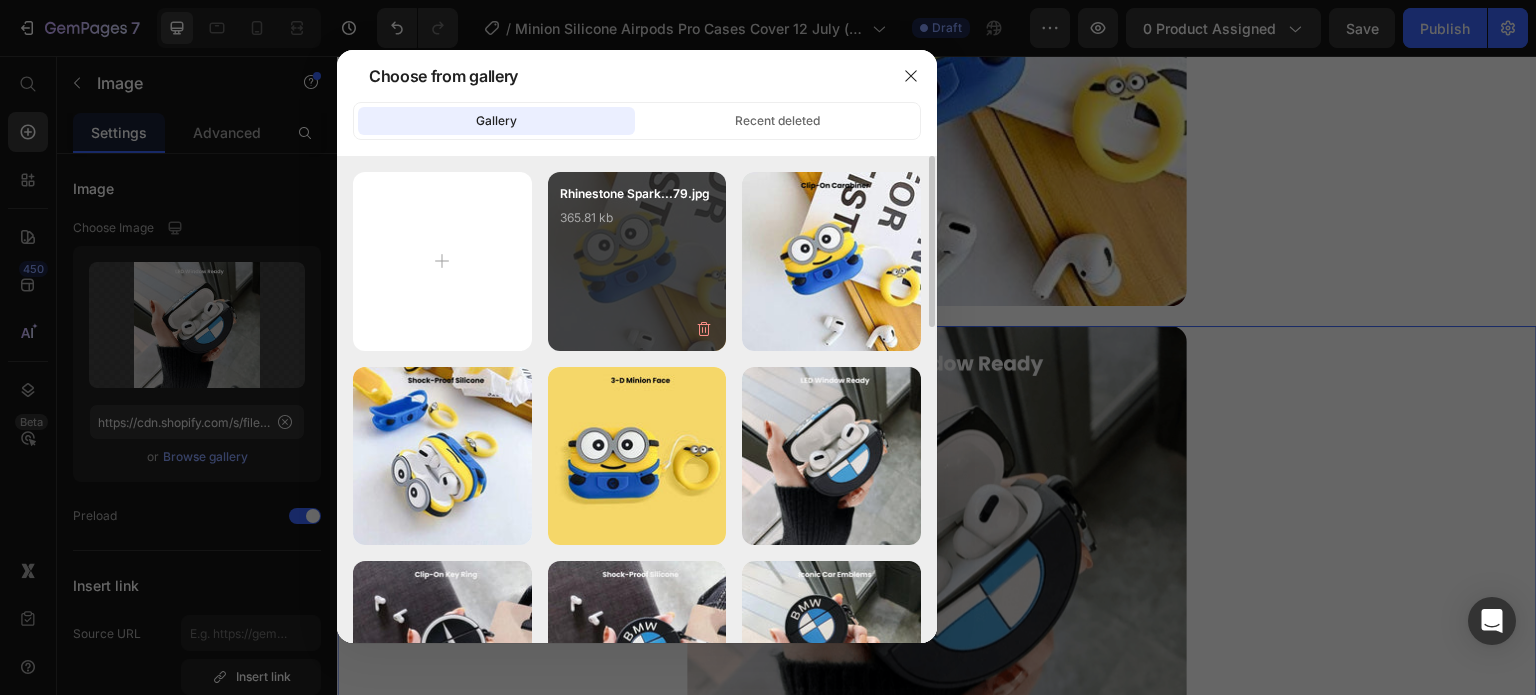 click on "Rhinestone Spark...[NUMBER].jpg [NUMBER] kb" at bounding box center (637, 261) 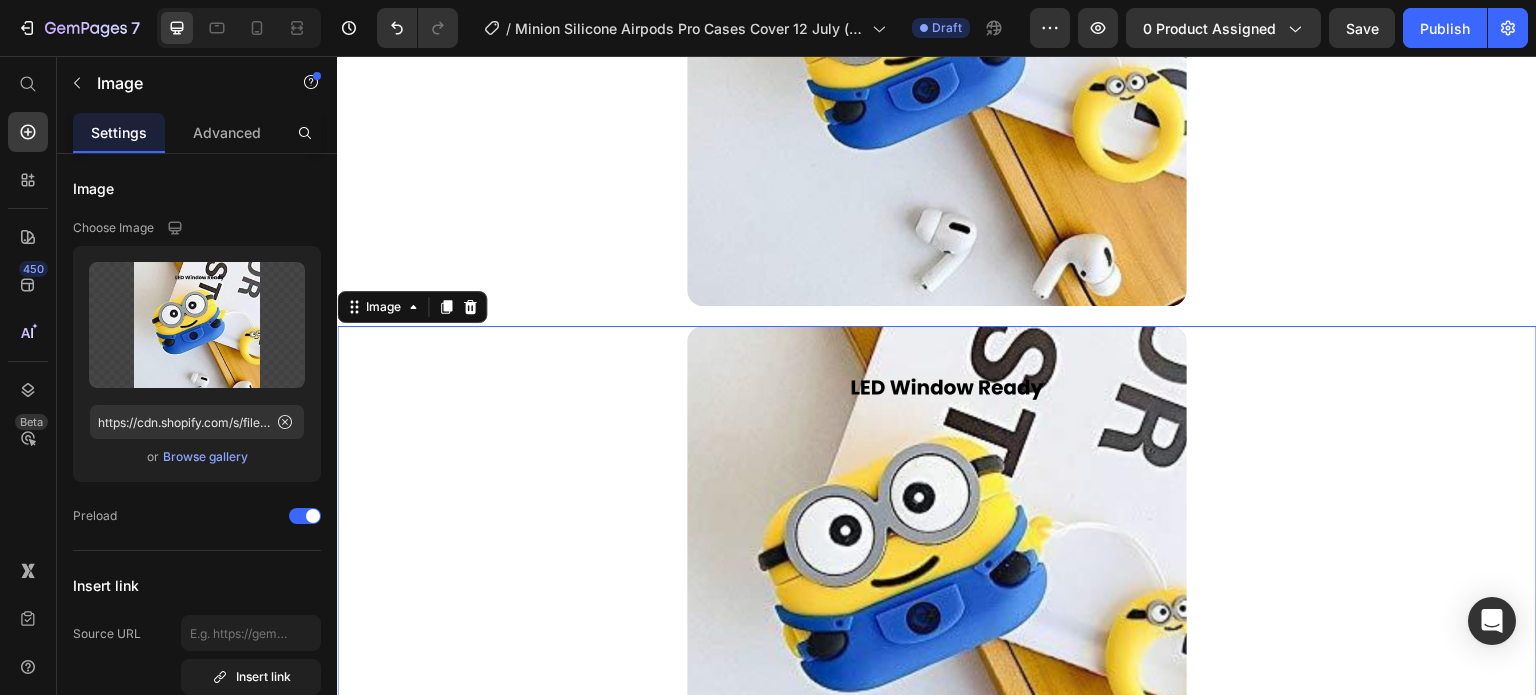 click at bounding box center [937, 576] 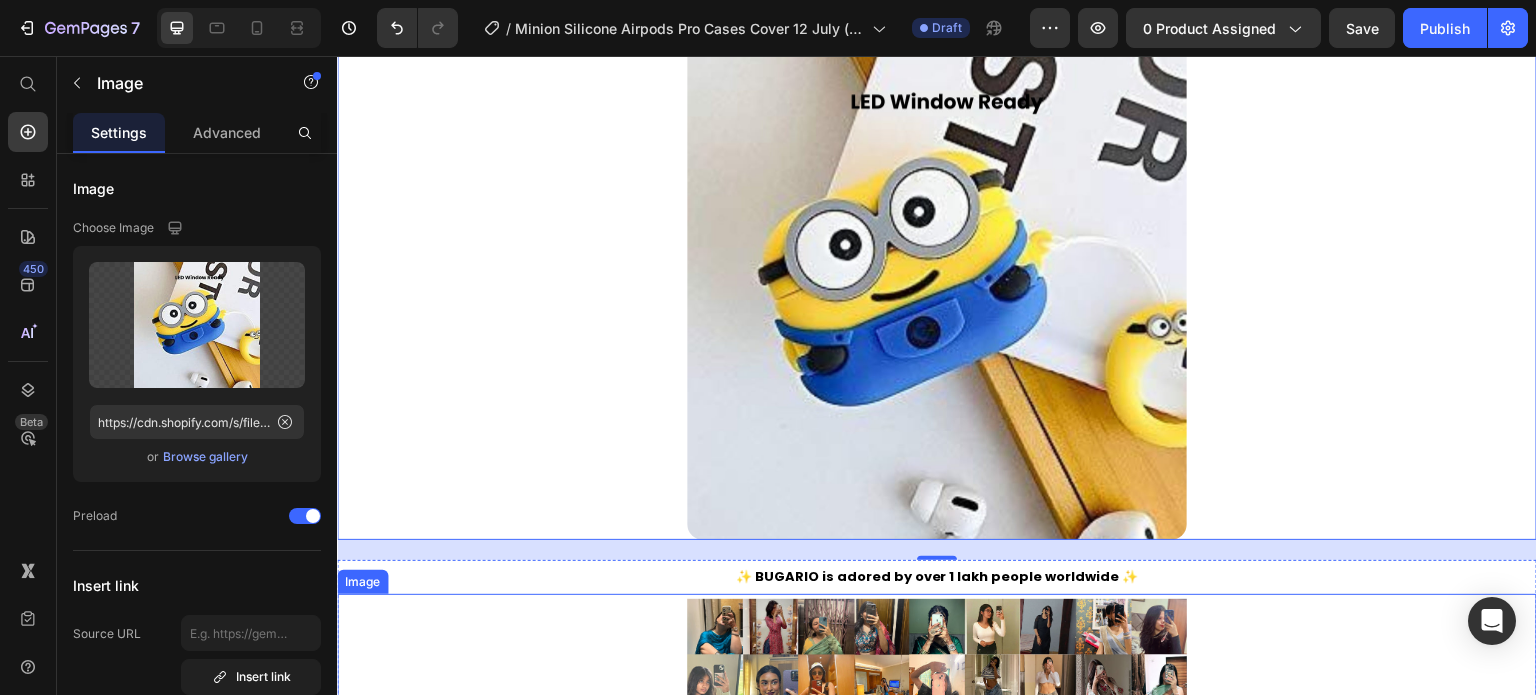 scroll, scrollTop: 3396, scrollLeft: 0, axis: vertical 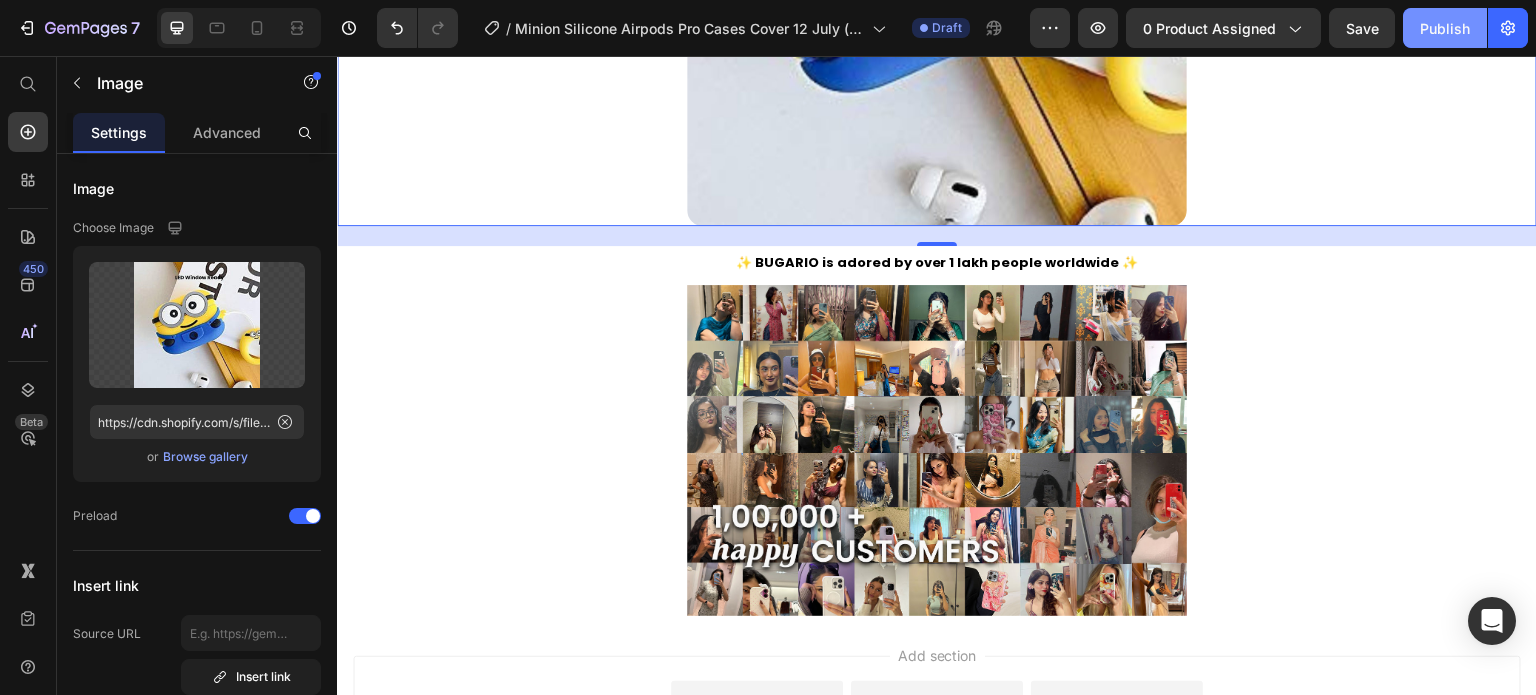 click on "Publish" at bounding box center (1445, 28) 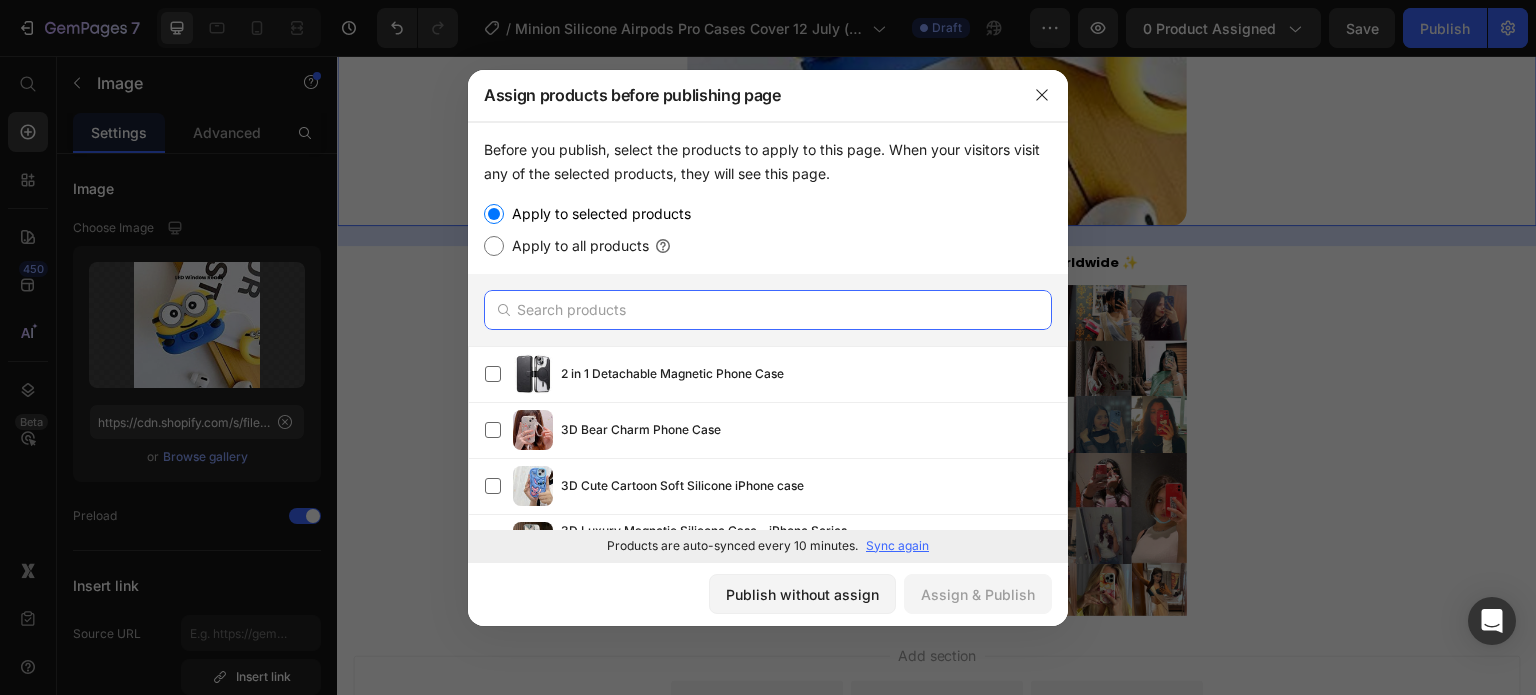 click at bounding box center (768, 310) 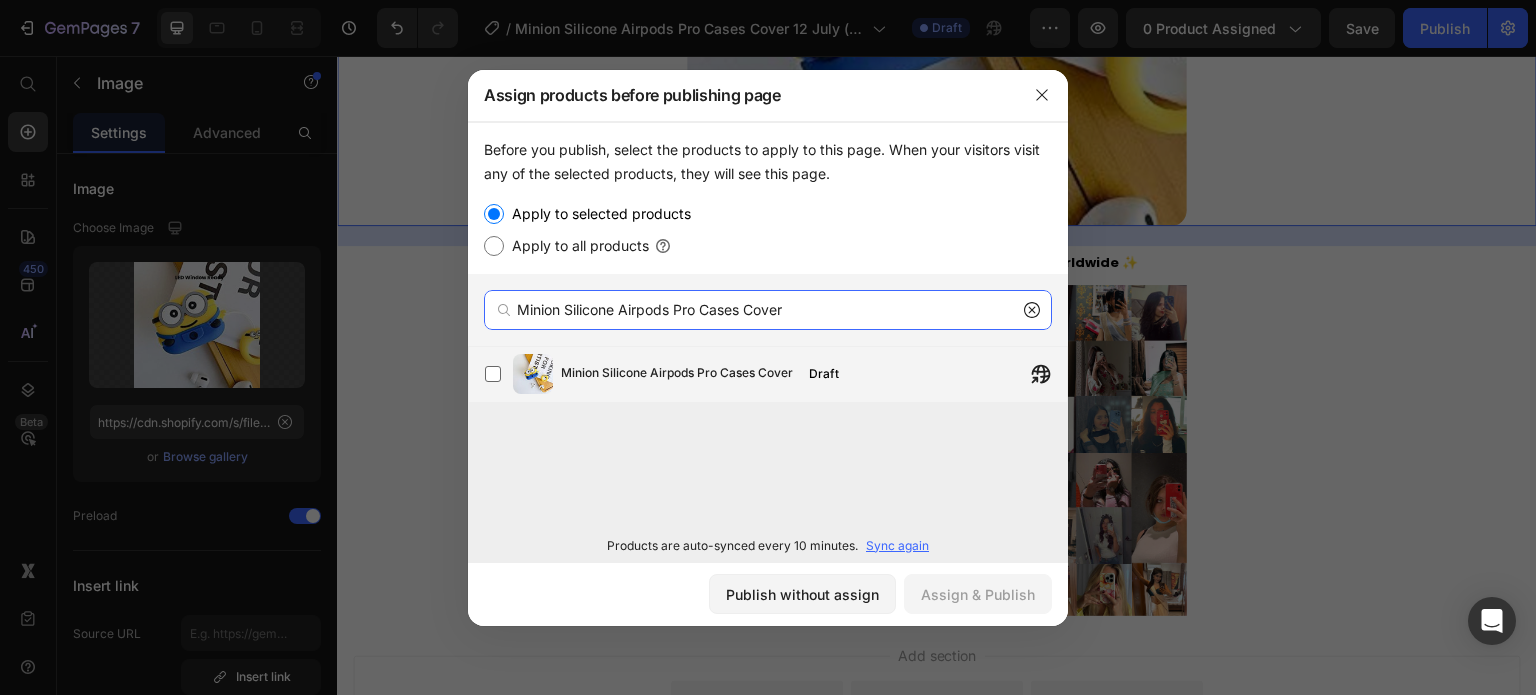 type on "Minion Silicone Airpods Pro Cases Cover" 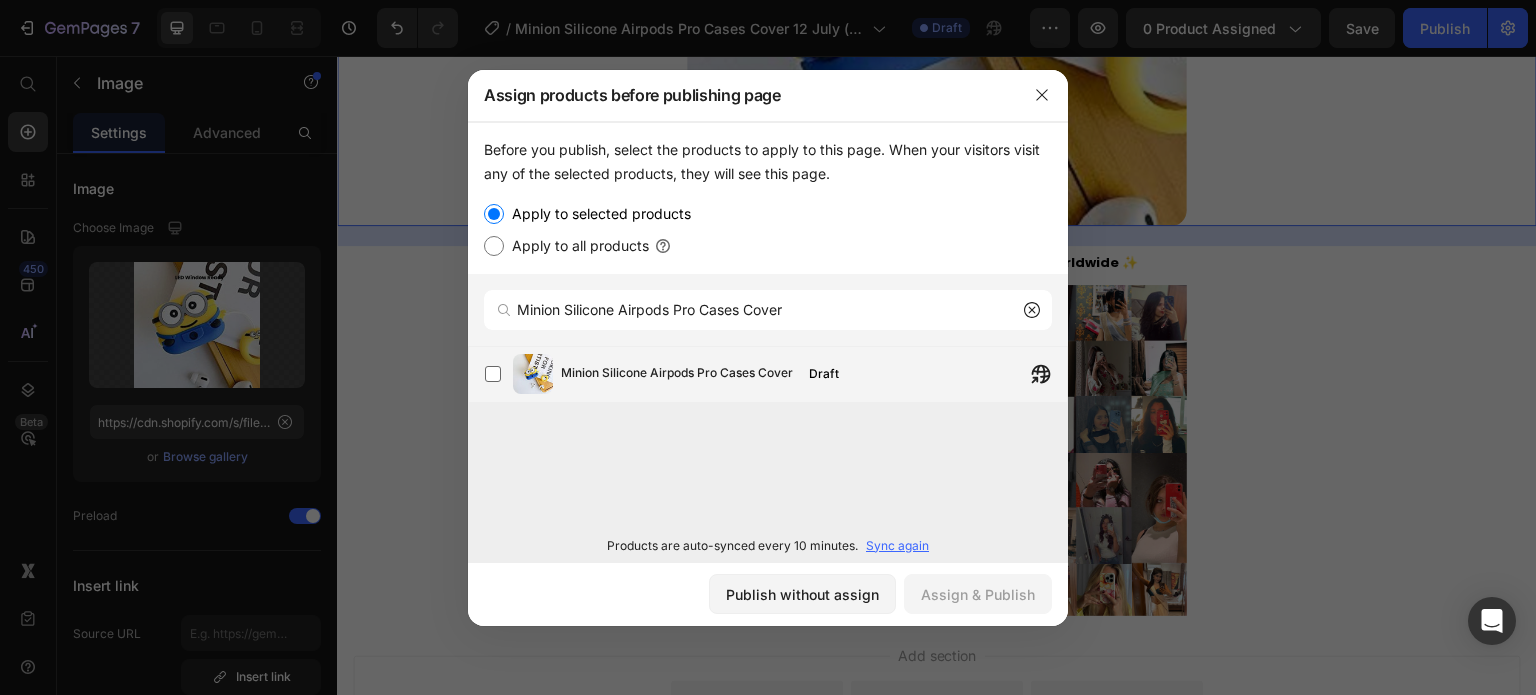 click on "Minion Silicone Airpods Pro Cases Cover" at bounding box center [677, 374] 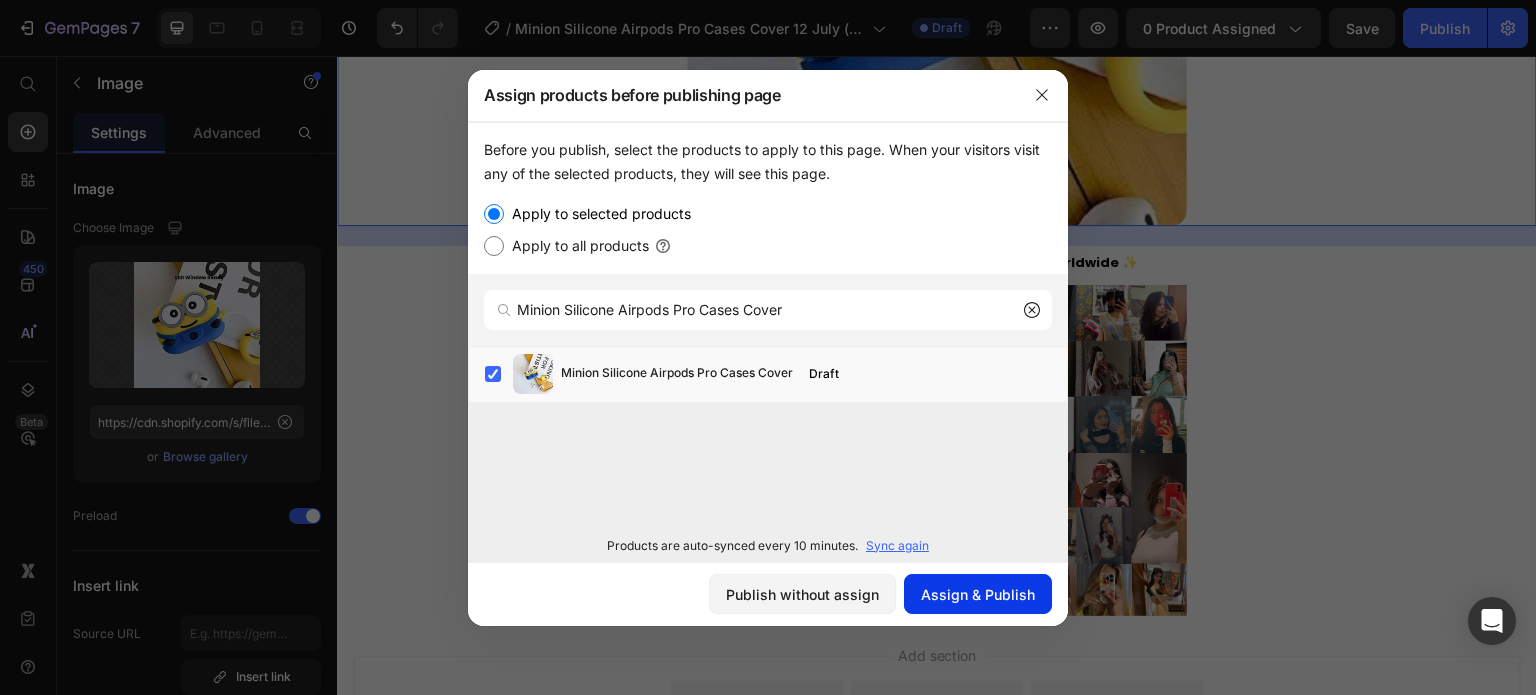 click on "Assign & Publish" at bounding box center (978, 594) 